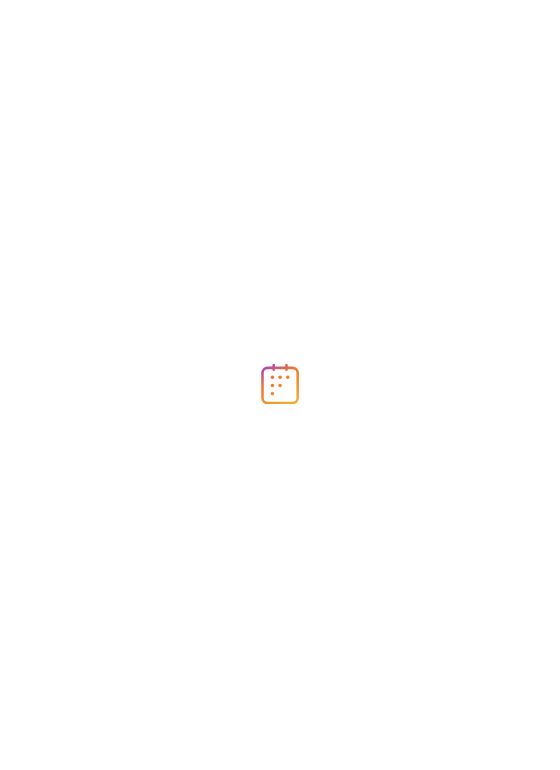 scroll, scrollTop: 0, scrollLeft: 0, axis: both 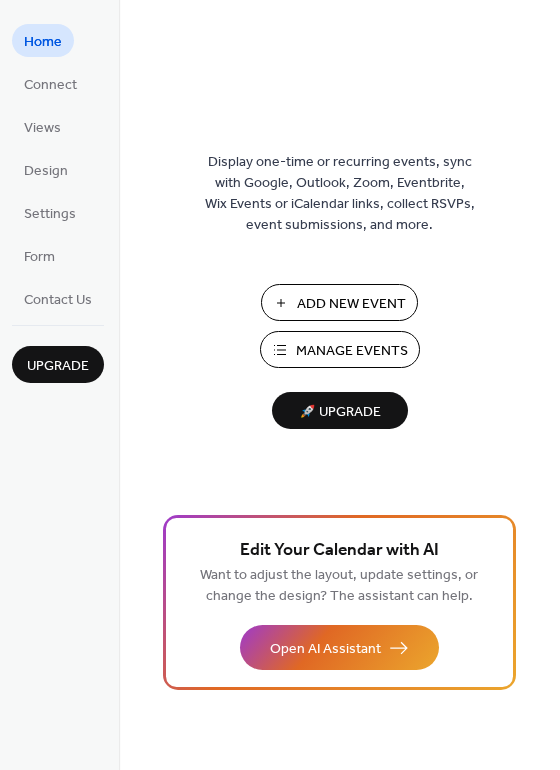 click on "Manage Events" at bounding box center (352, 351) 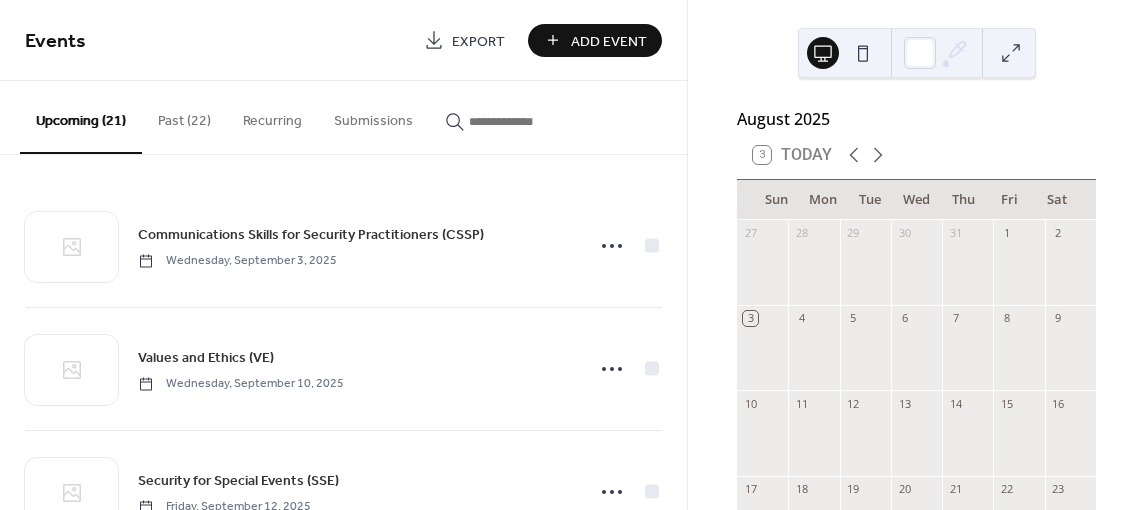 scroll, scrollTop: 0, scrollLeft: 0, axis: both 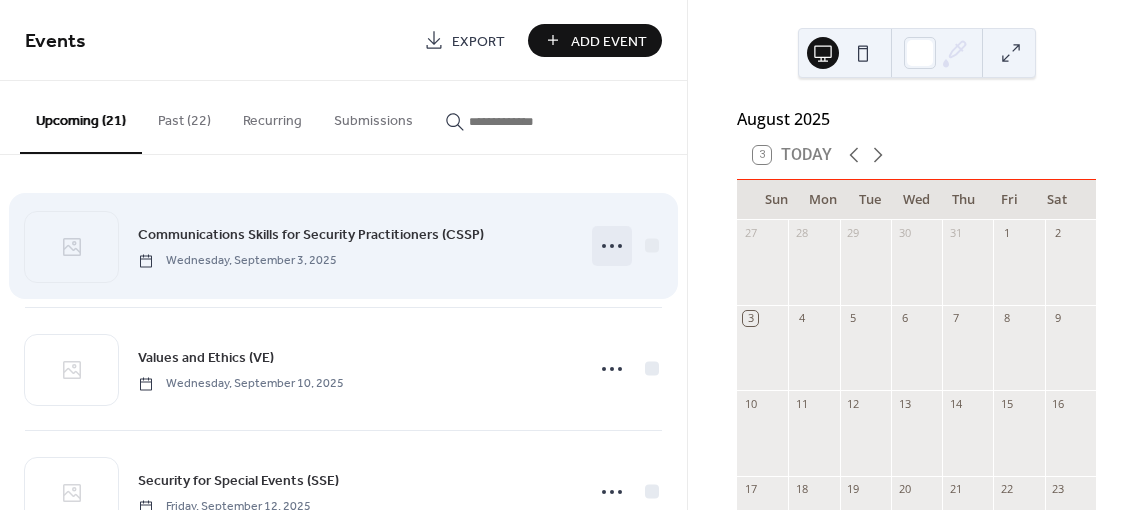 click 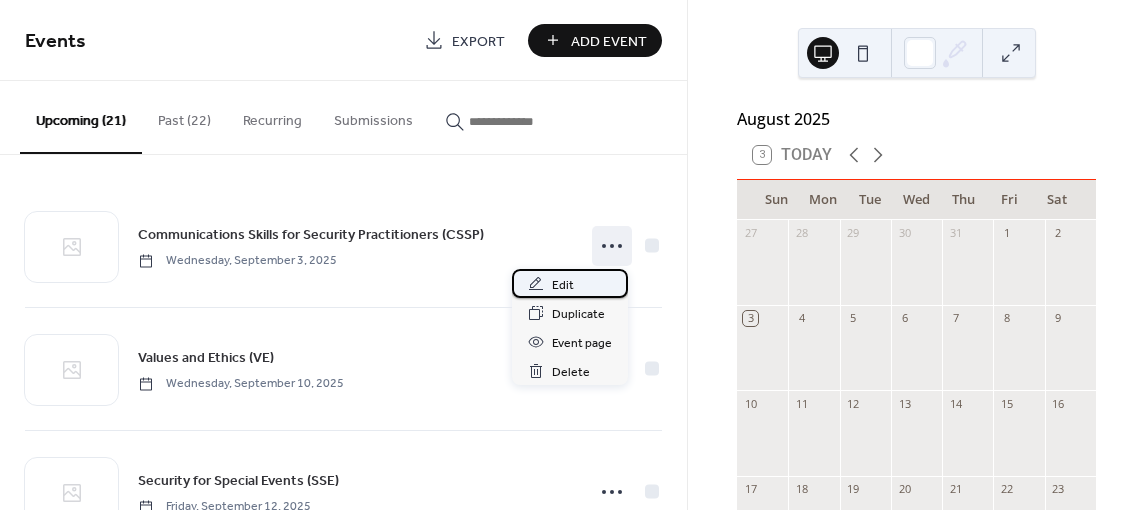 click on "Edit" at bounding box center [563, 285] 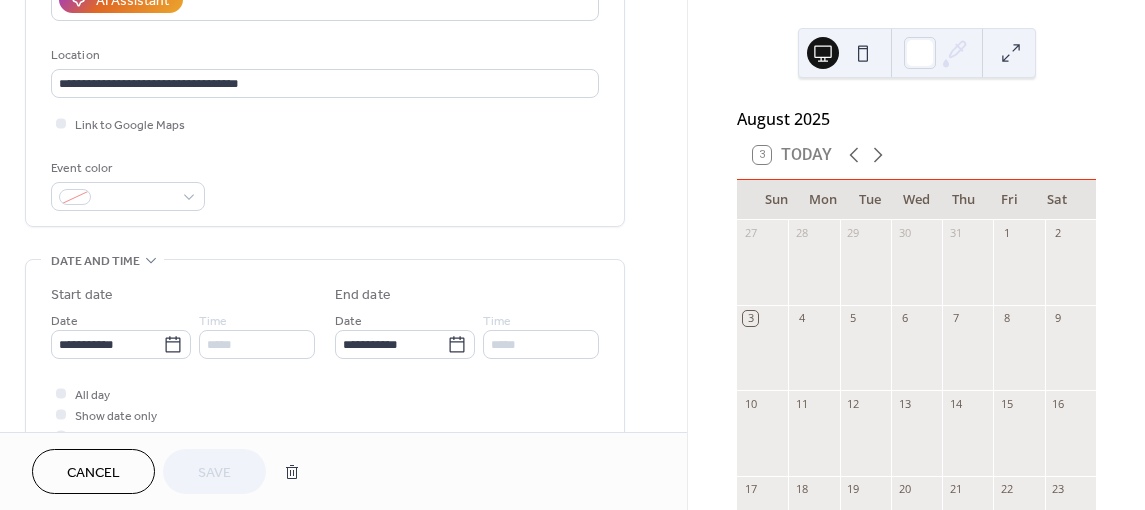 scroll, scrollTop: 391, scrollLeft: 0, axis: vertical 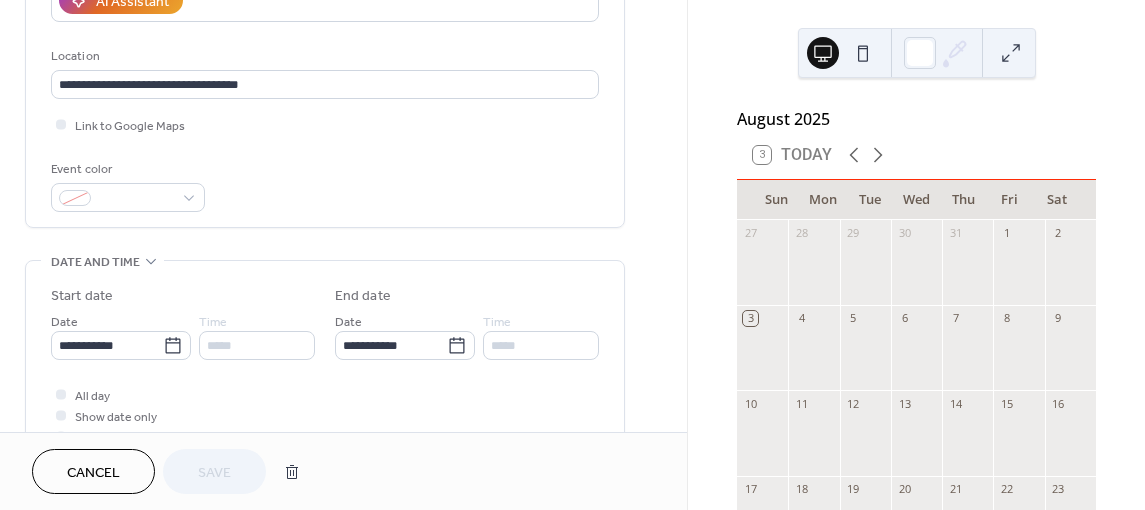 click on "[MONTH] [YEAR] 3 Today Sun Mon Tue Wed Thu Fri Sat 27 28 29 30 31 1 2 3 4 5 6 7 8 9 10 11 12 13 14 15 16 17 18 19 20 21 22 23 24 25 26 27 28 29 30 31 1 2 3 4 5" at bounding box center [916, 255] 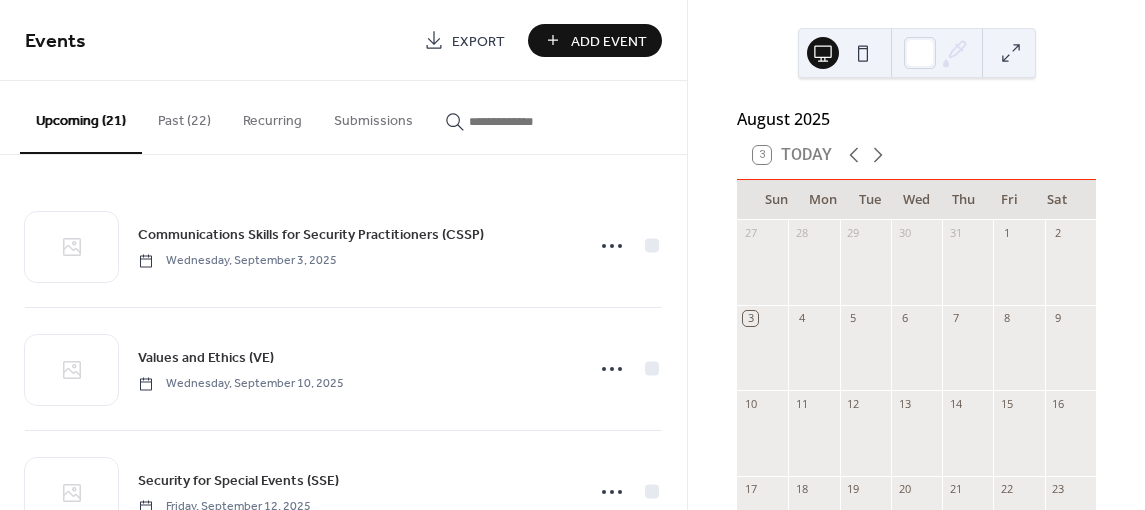 click on "Add Event" at bounding box center [609, 41] 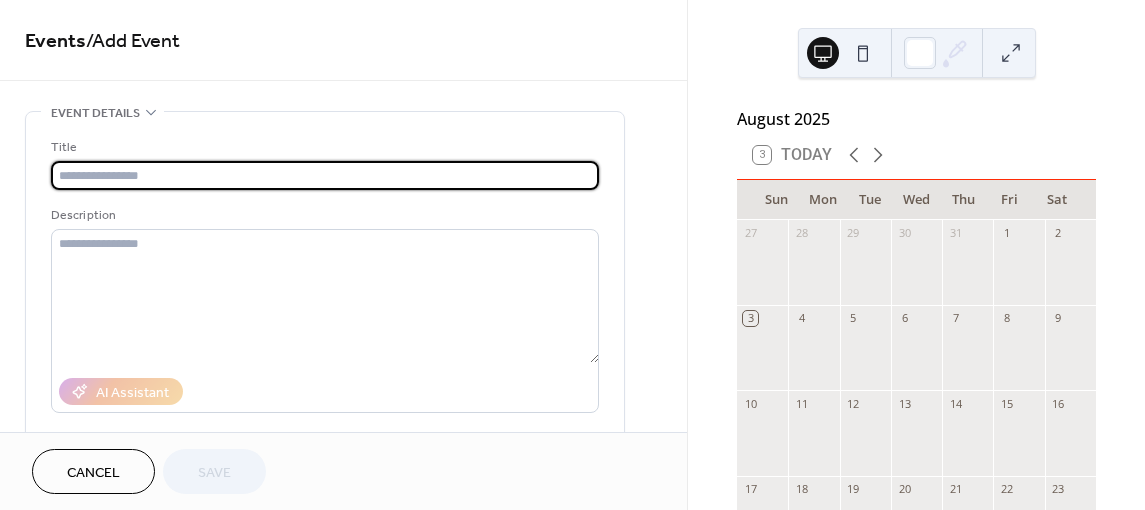 click on "Cancel" at bounding box center (93, 473) 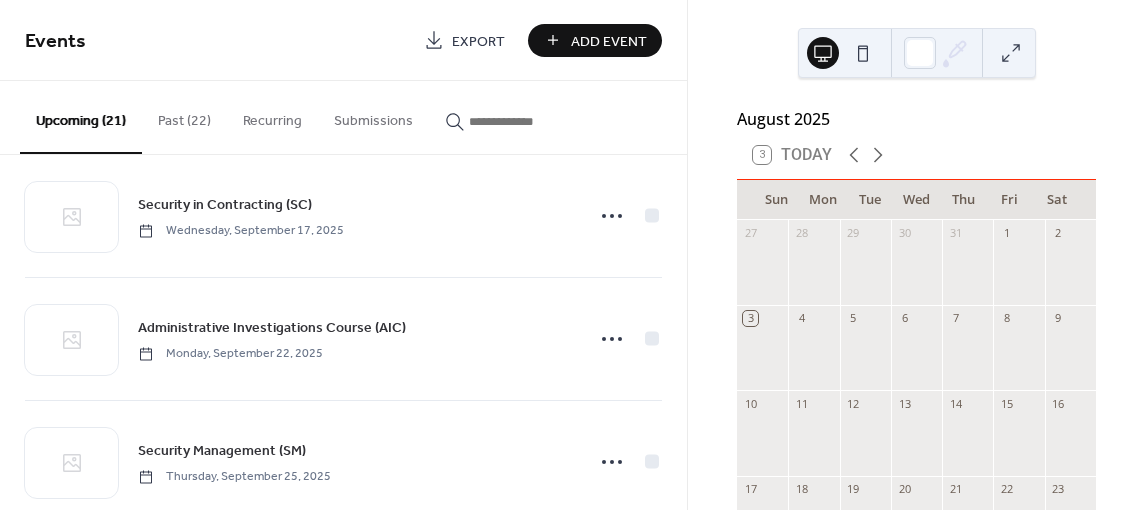 scroll, scrollTop: 400, scrollLeft: 0, axis: vertical 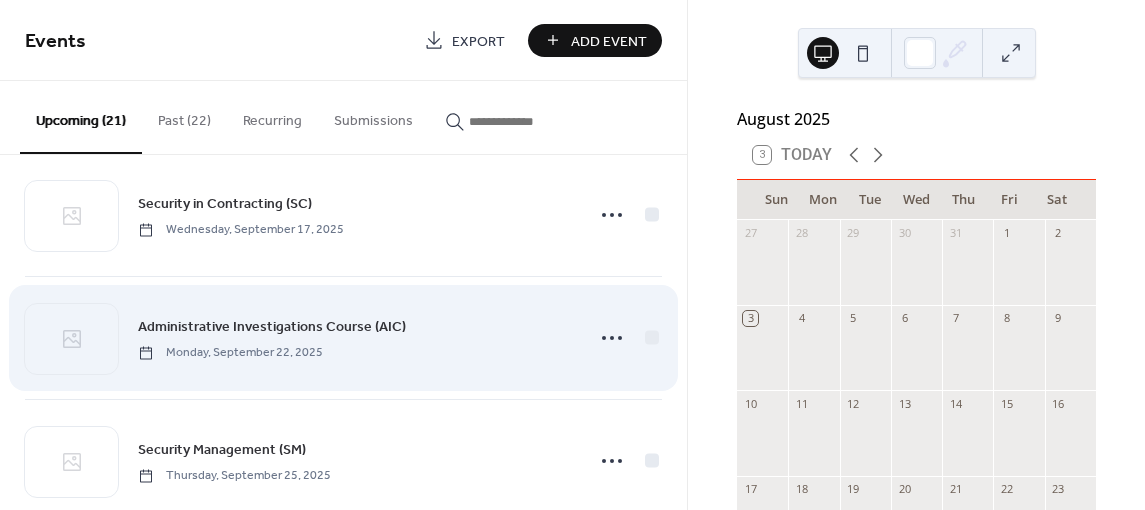 click on "Administrative Investigations Course (AIC)" at bounding box center (272, 327) 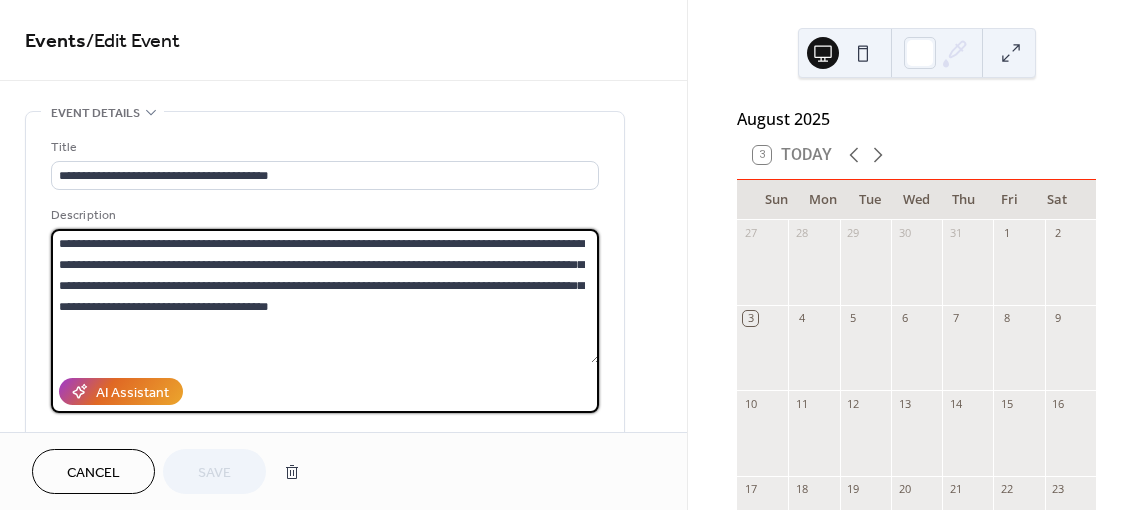 drag, startPoint x: 472, startPoint y: 312, endPoint x: 54, endPoint y: 240, distance: 424.15564 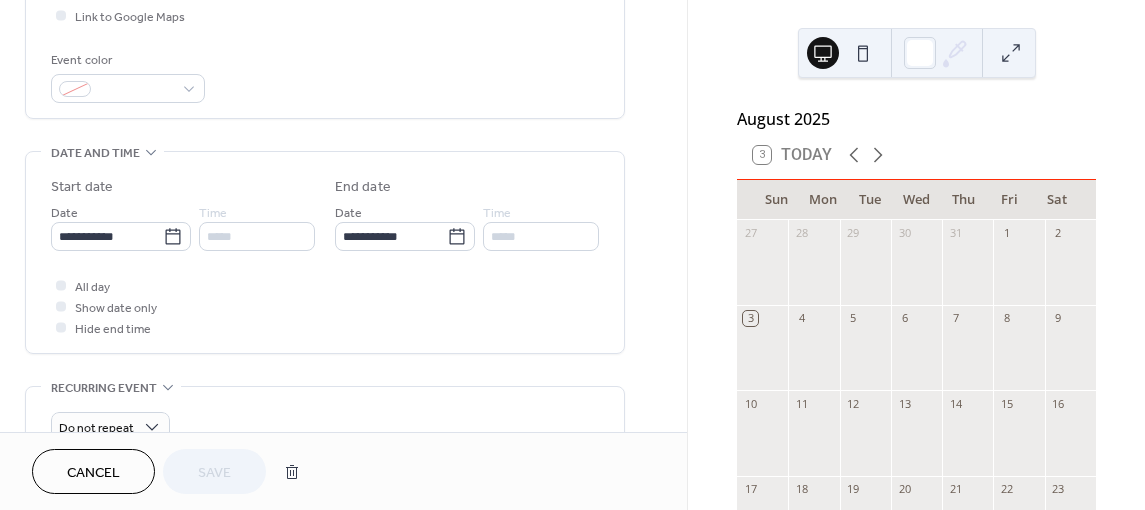 scroll, scrollTop: 600, scrollLeft: 0, axis: vertical 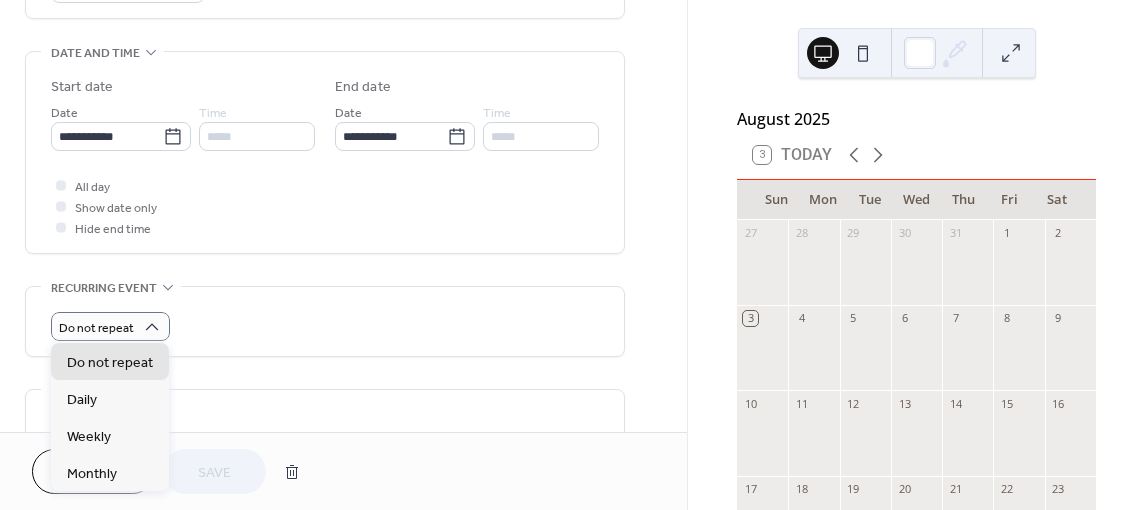 click on "Do not repeat" at bounding box center (325, 326) 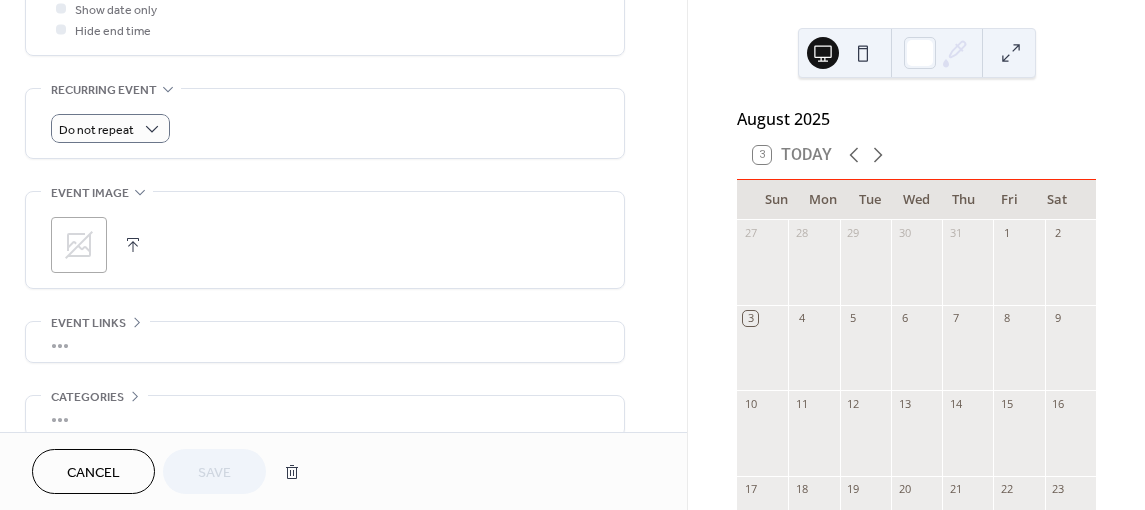 scroll, scrollTop: 800, scrollLeft: 0, axis: vertical 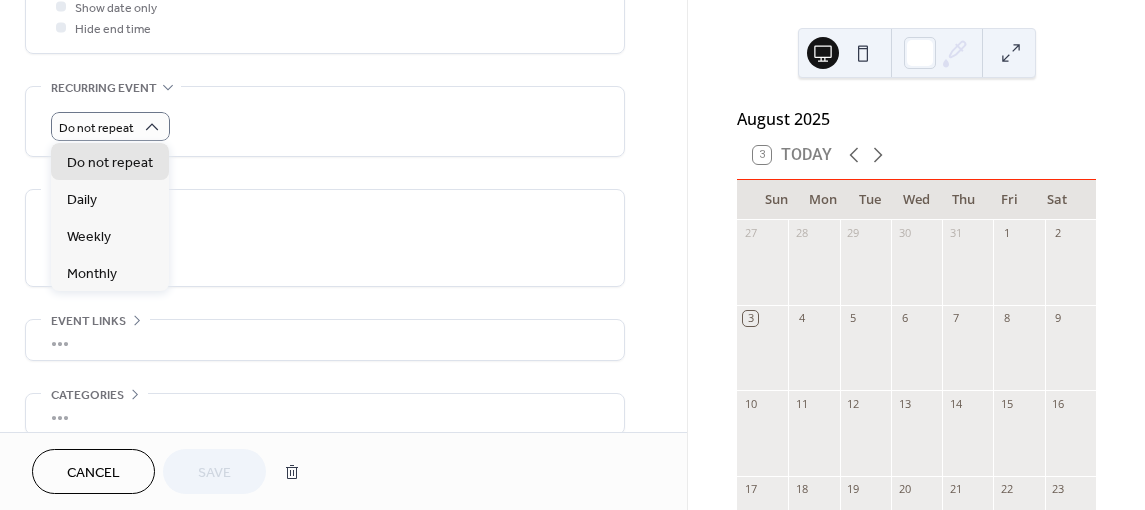 click on "Do not repeat" at bounding box center (325, 126) 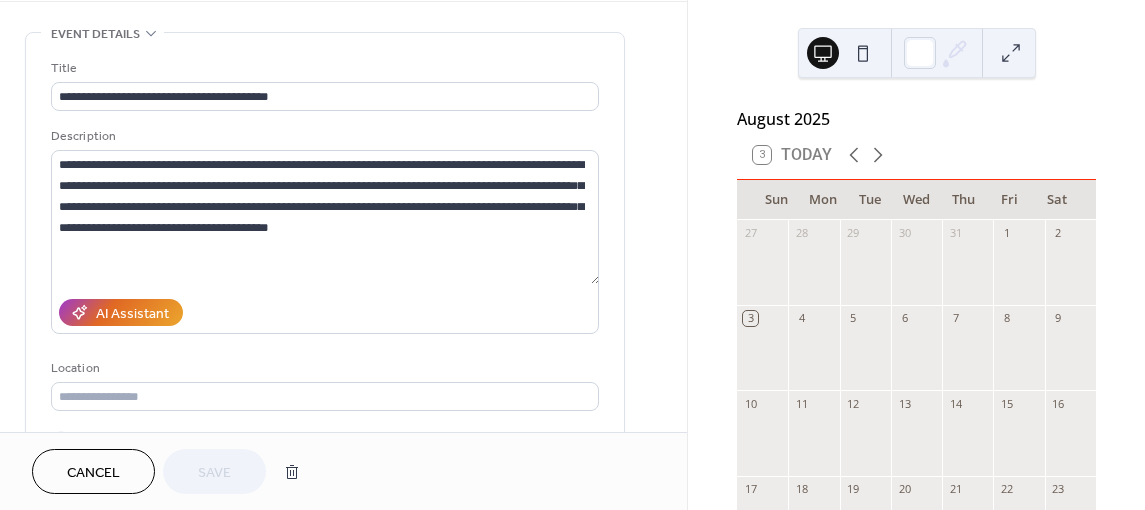 scroll, scrollTop: 0, scrollLeft: 0, axis: both 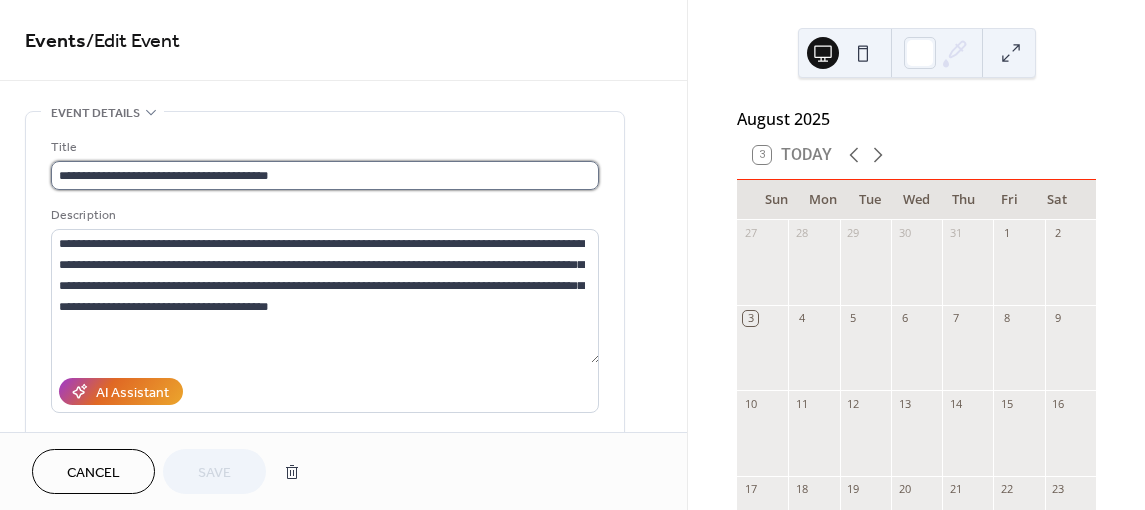 click on "**********" at bounding box center (325, 175) 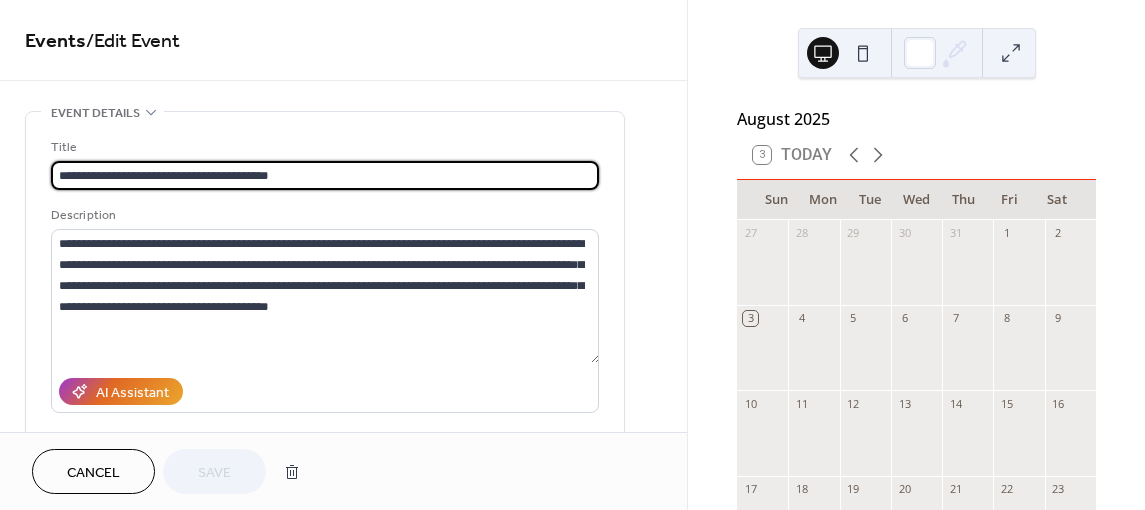 drag, startPoint x: 298, startPoint y: 170, endPoint x: 37, endPoint y: 169, distance: 261.00192 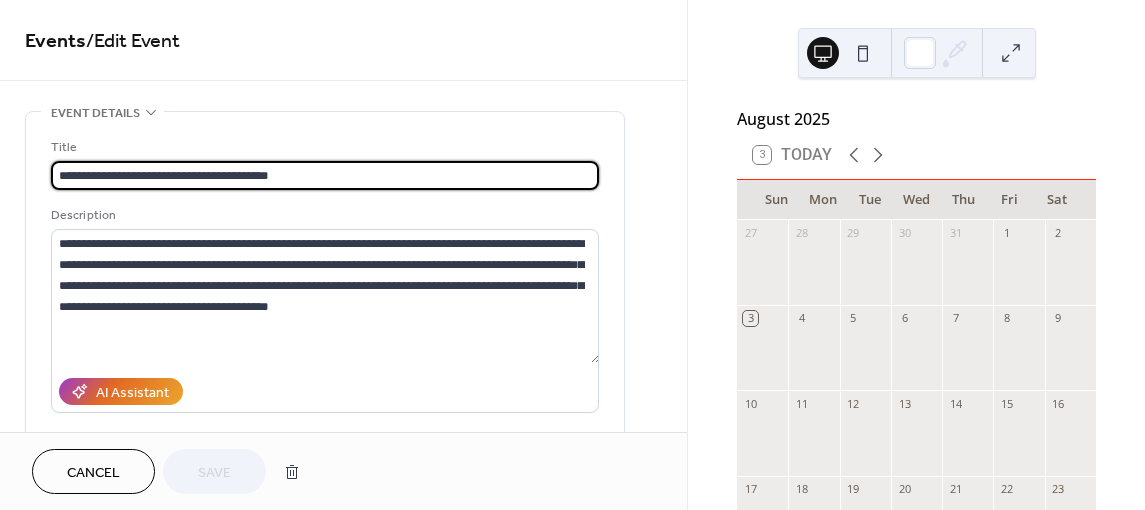 click on "**********" at bounding box center [325, 365] 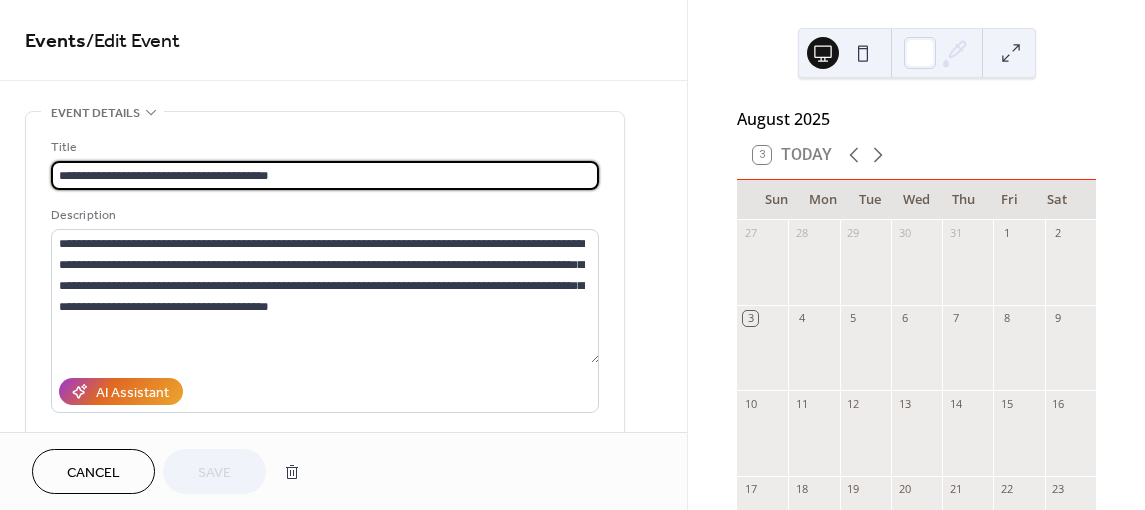 click on "**********" at bounding box center (343, 216) 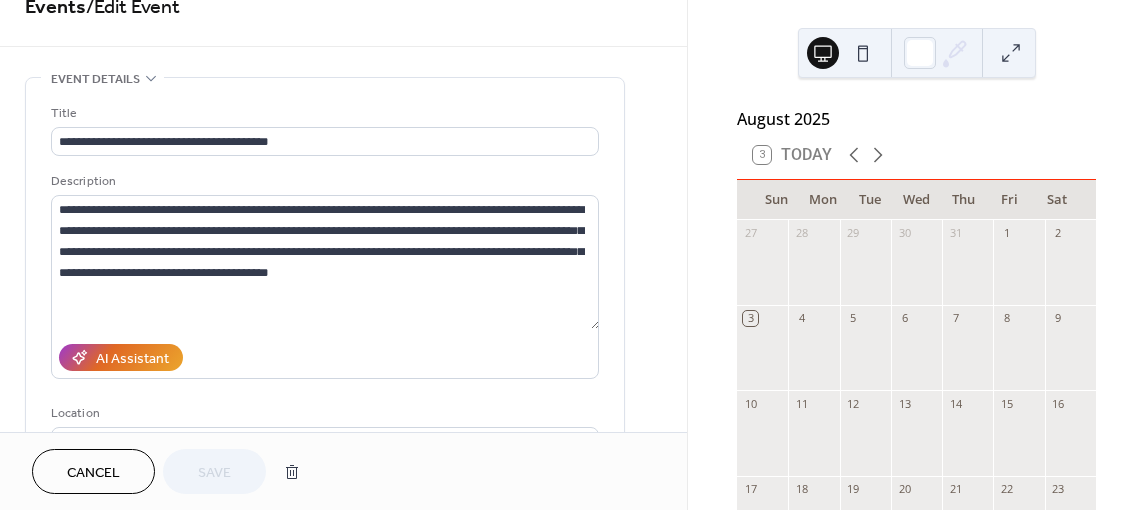 scroll, scrollTop: 0, scrollLeft: 0, axis: both 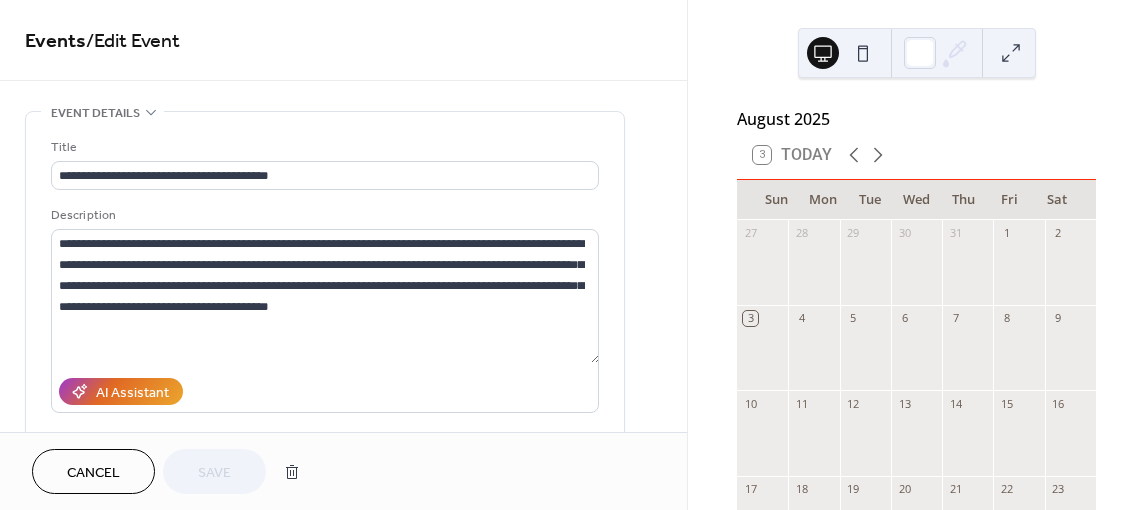 click on "Cancel" at bounding box center (93, 473) 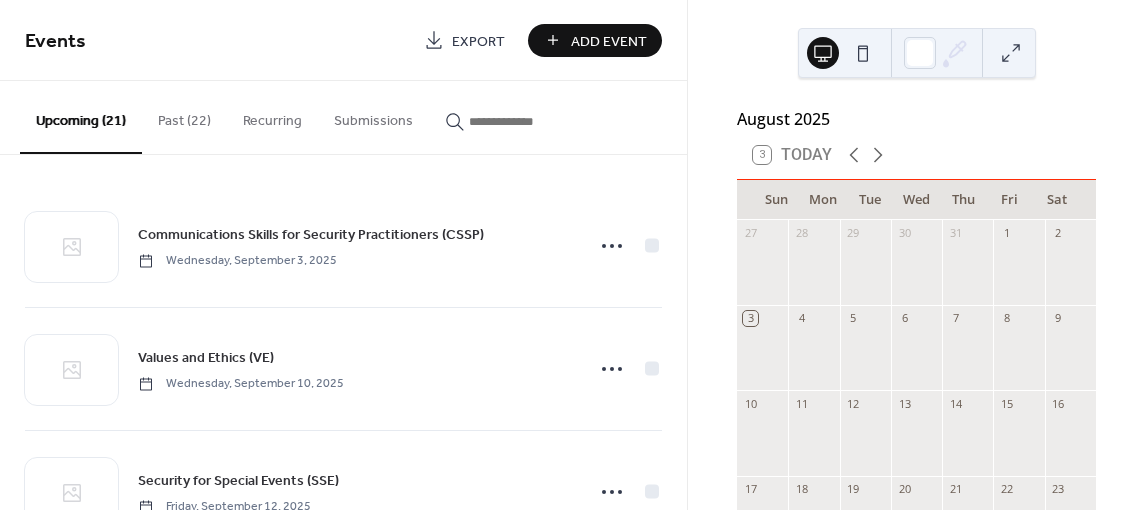 click on "Add Event" at bounding box center (609, 41) 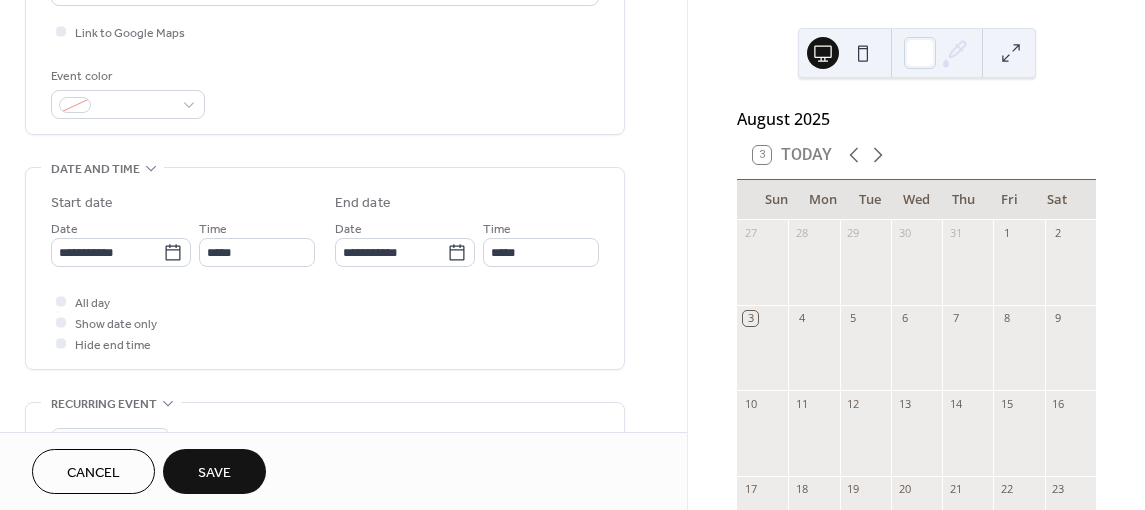 scroll, scrollTop: 500, scrollLeft: 0, axis: vertical 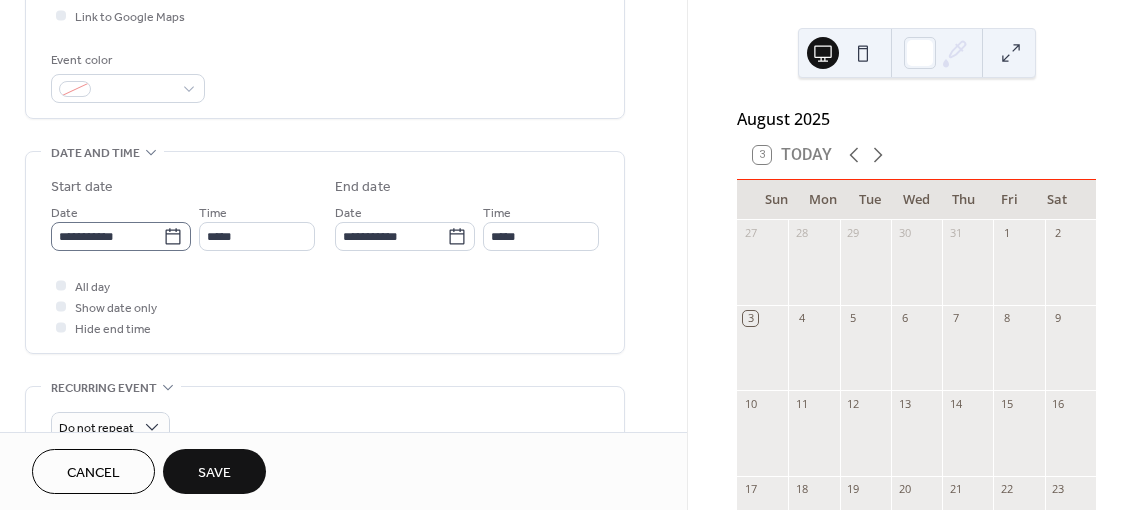 type on "**********" 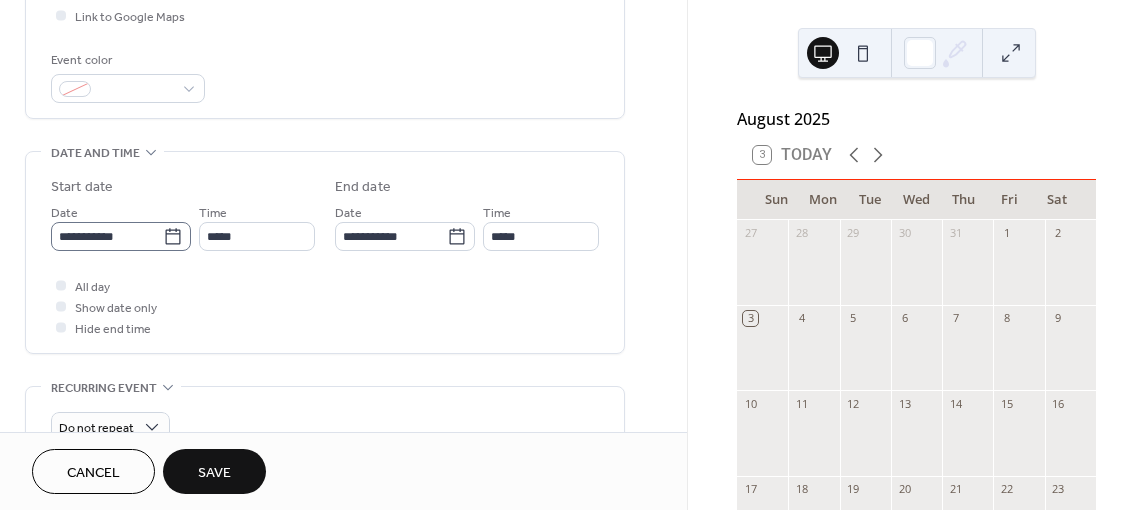 click 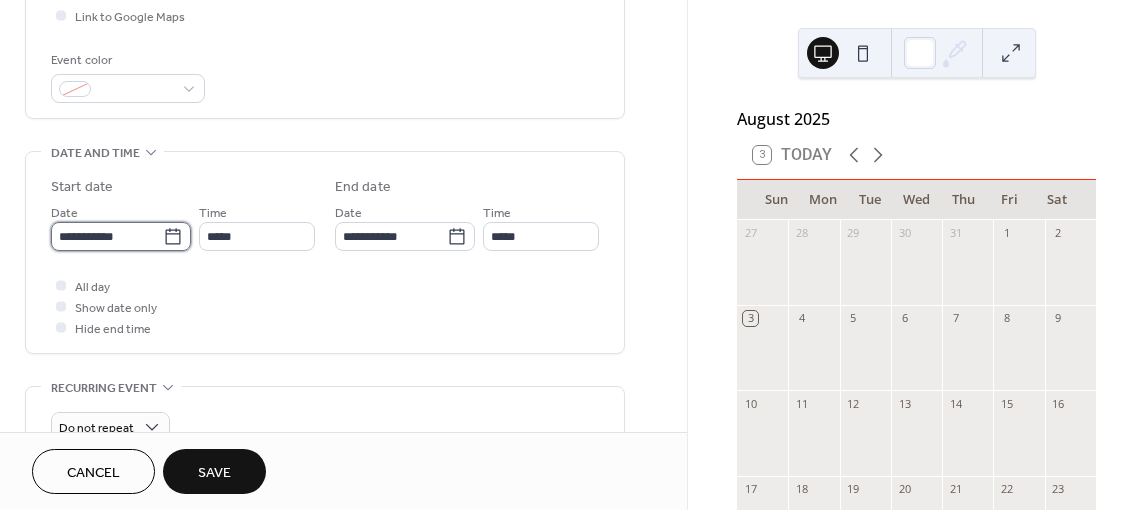click on "**********" at bounding box center (107, 236) 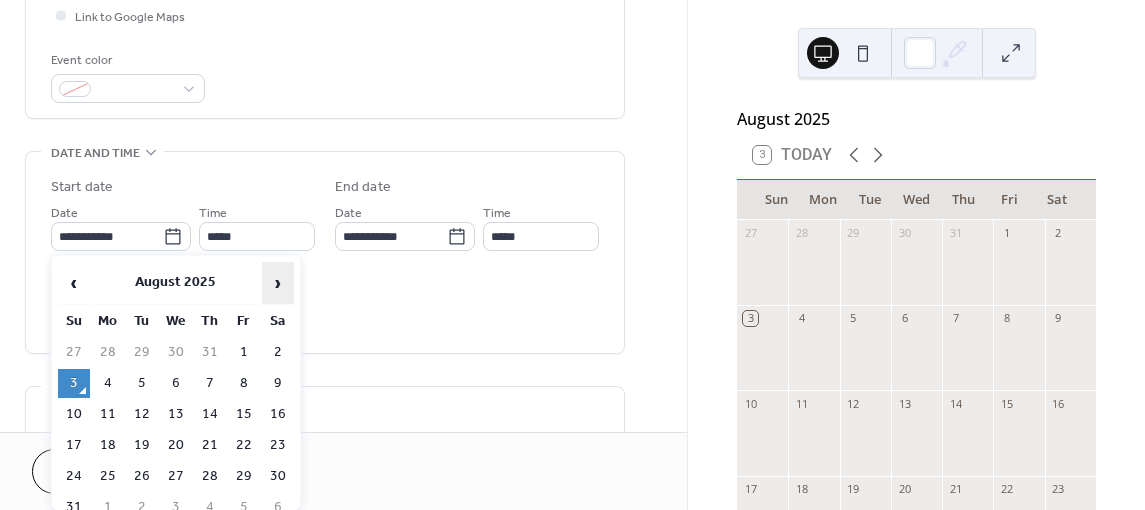 click on "›" at bounding box center [278, 283] 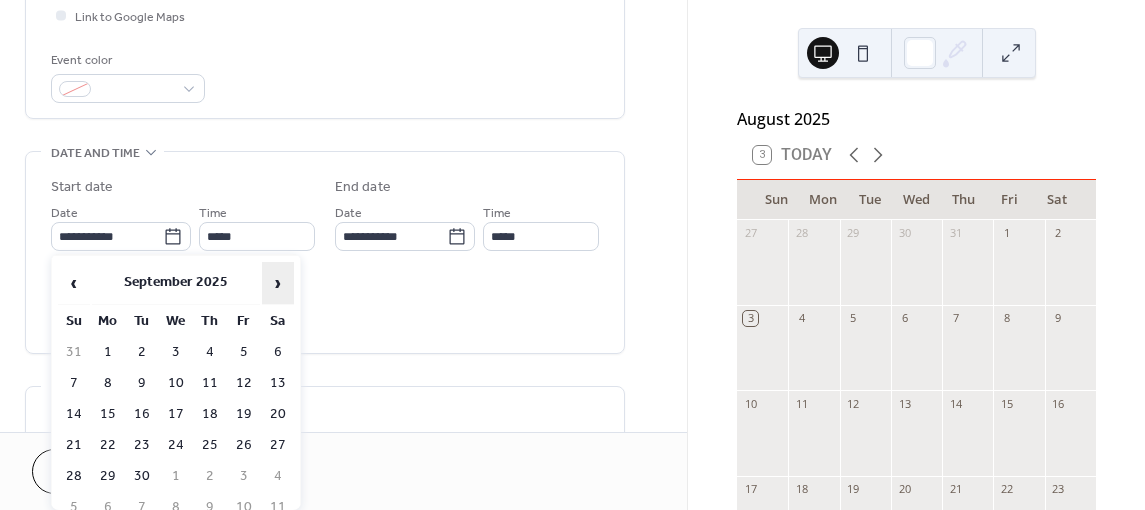 click on "›" at bounding box center (278, 283) 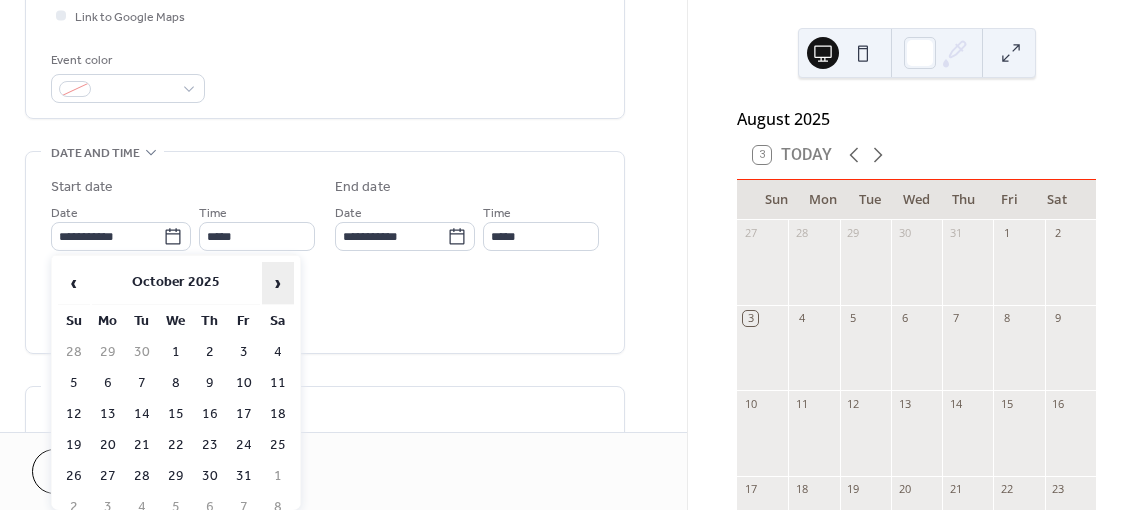 click on "›" at bounding box center [278, 283] 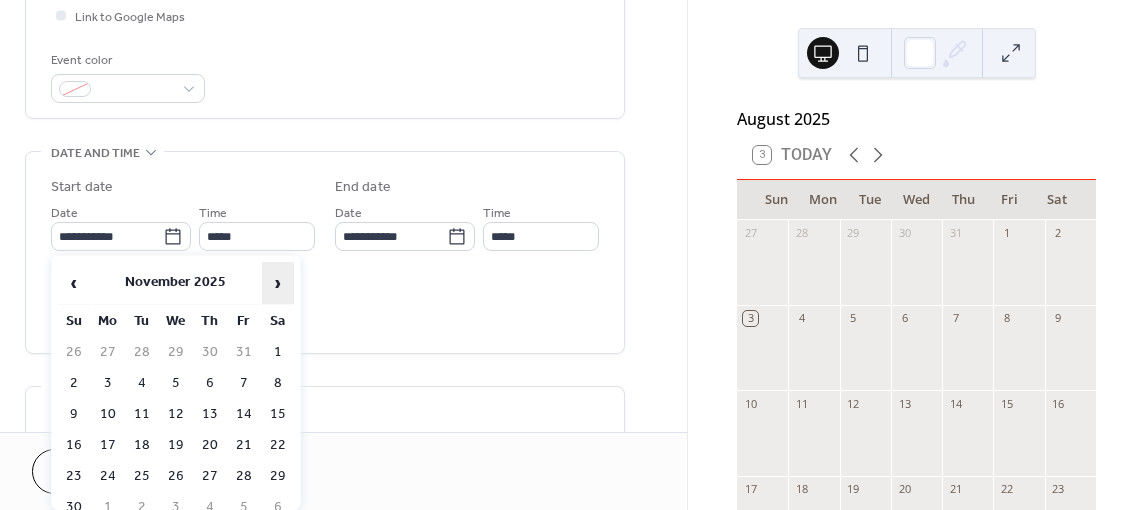 click on "›" at bounding box center (278, 283) 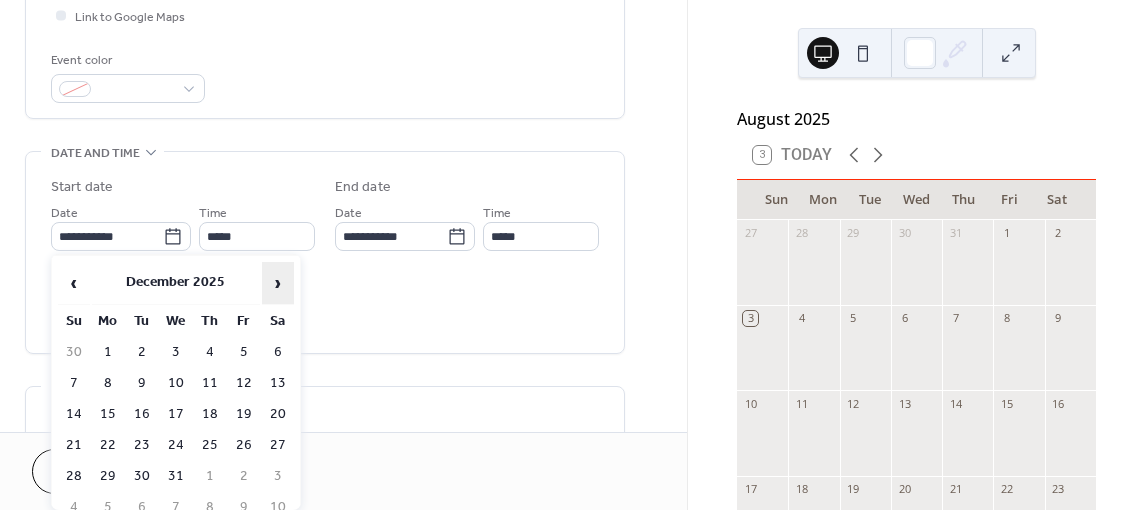 click on "›" at bounding box center [278, 283] 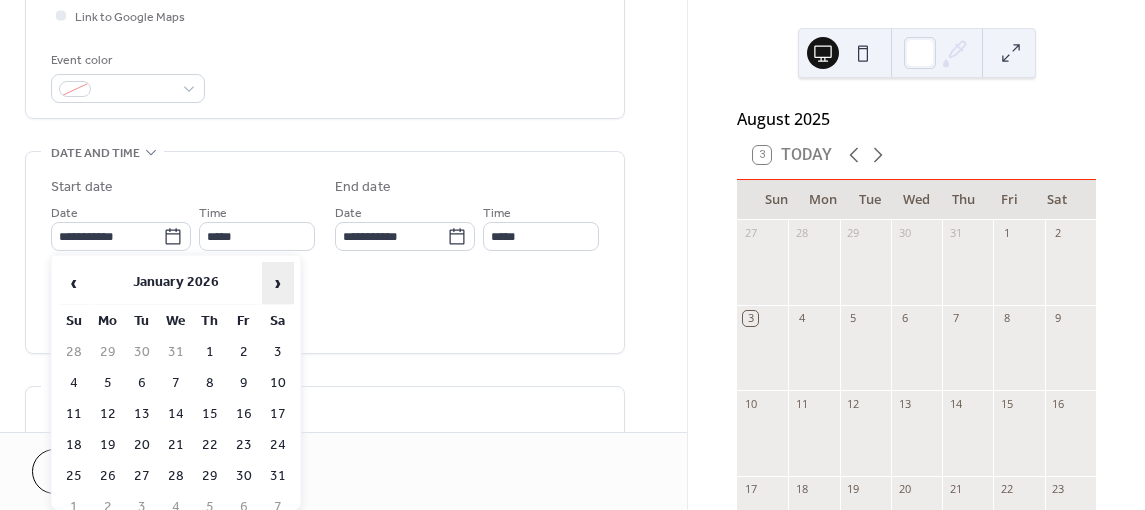 click on "›" at bounding box center [278, 283] 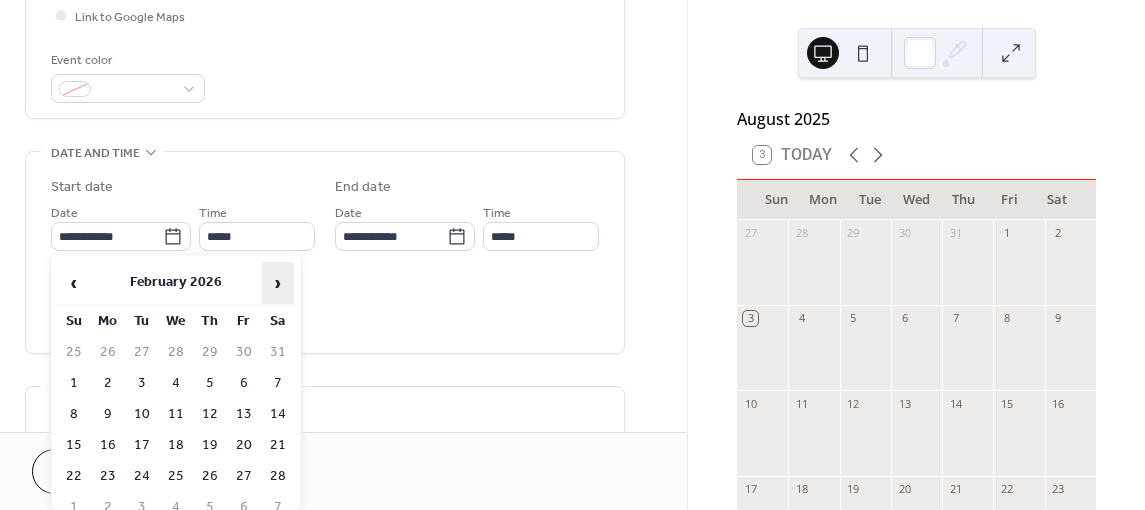 click on "›" at bounding box center (278, 283) 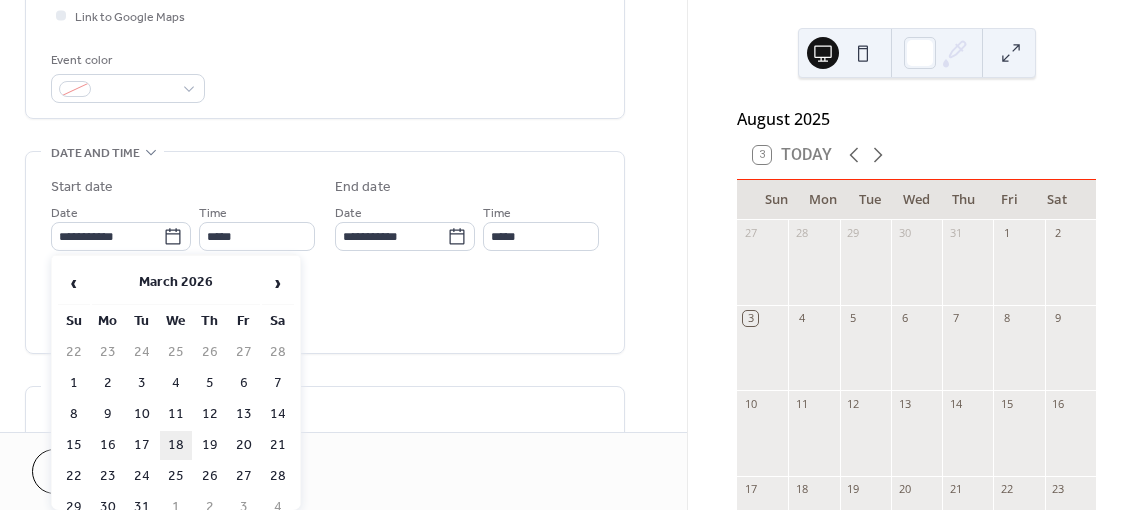 click on "18" at bounding box center (176, 445) 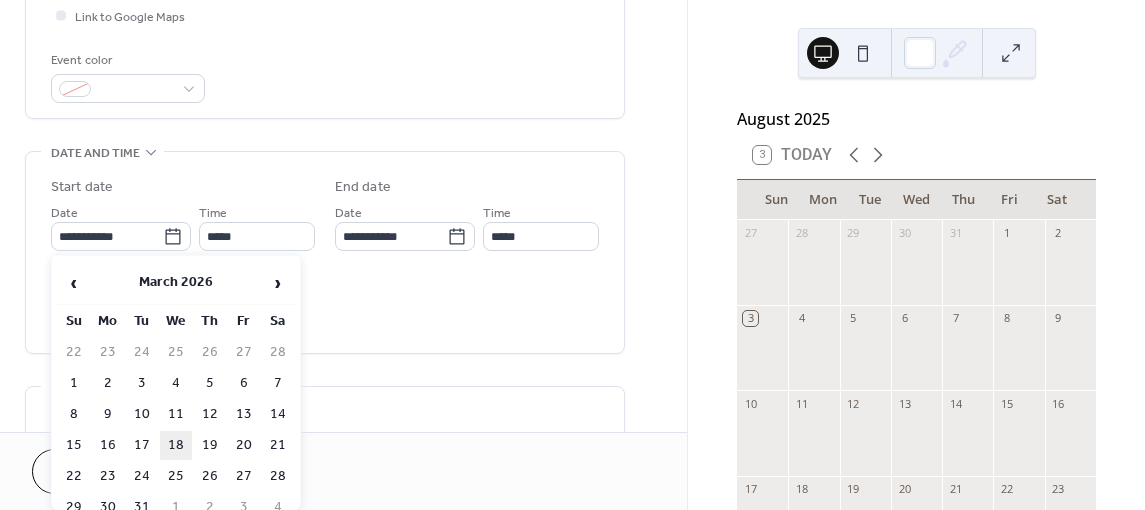 type on "**********" 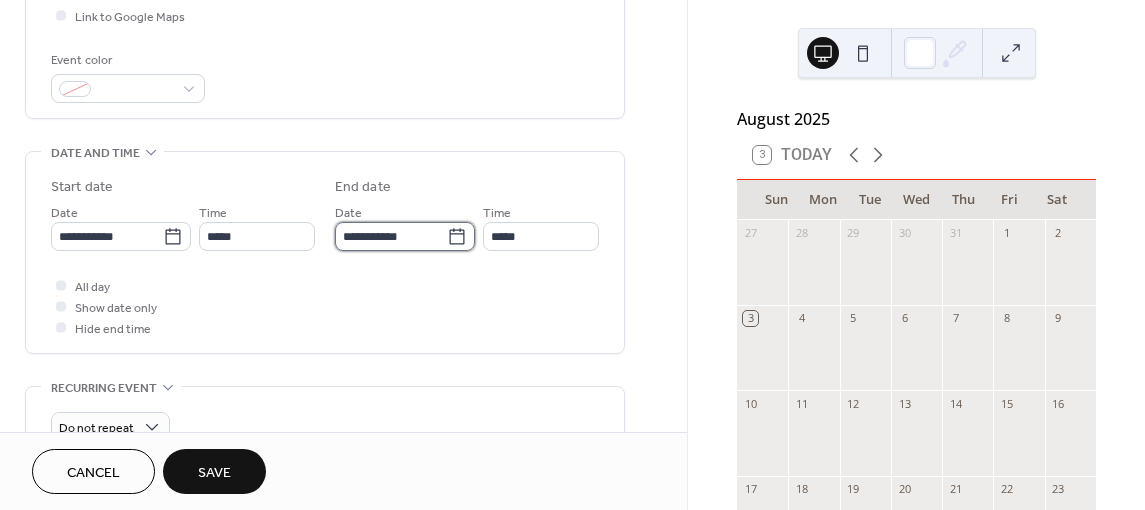 click on "**********" at bounding box center [391, 236] 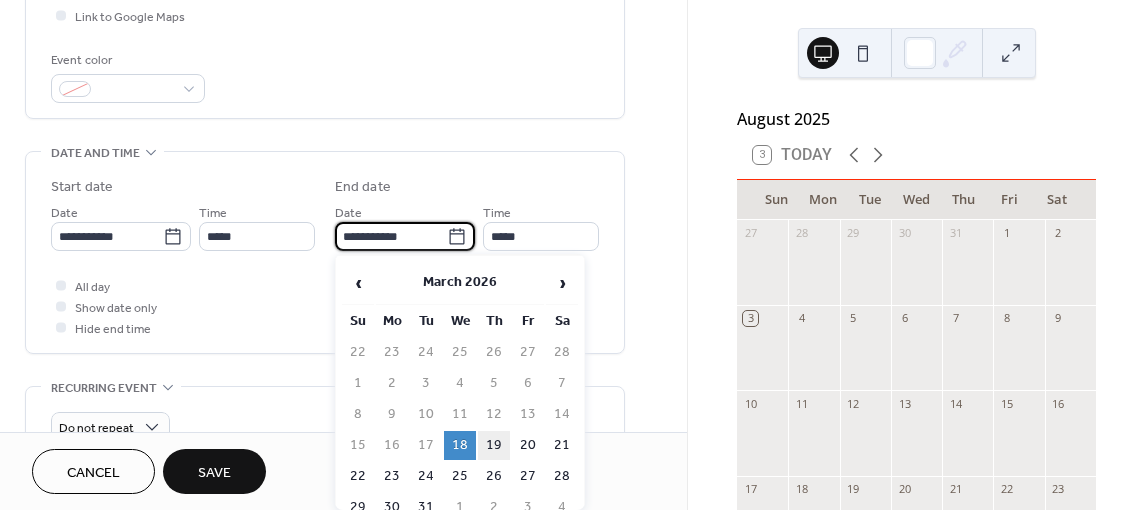 click on "19" at bounding box center [494, 445] 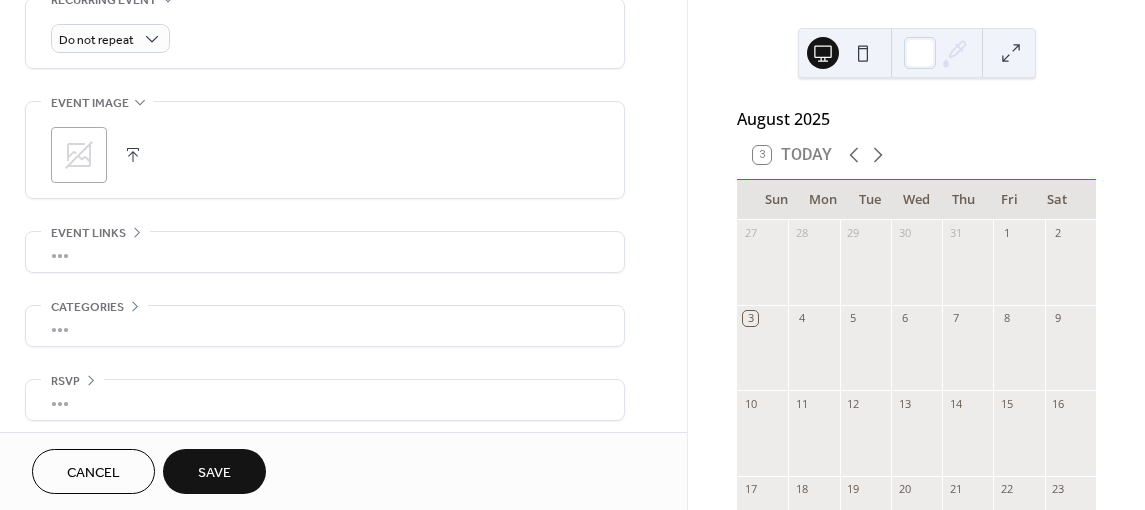 scroll, scrollTop: 891, scrollLeft: 0, axis: vertical 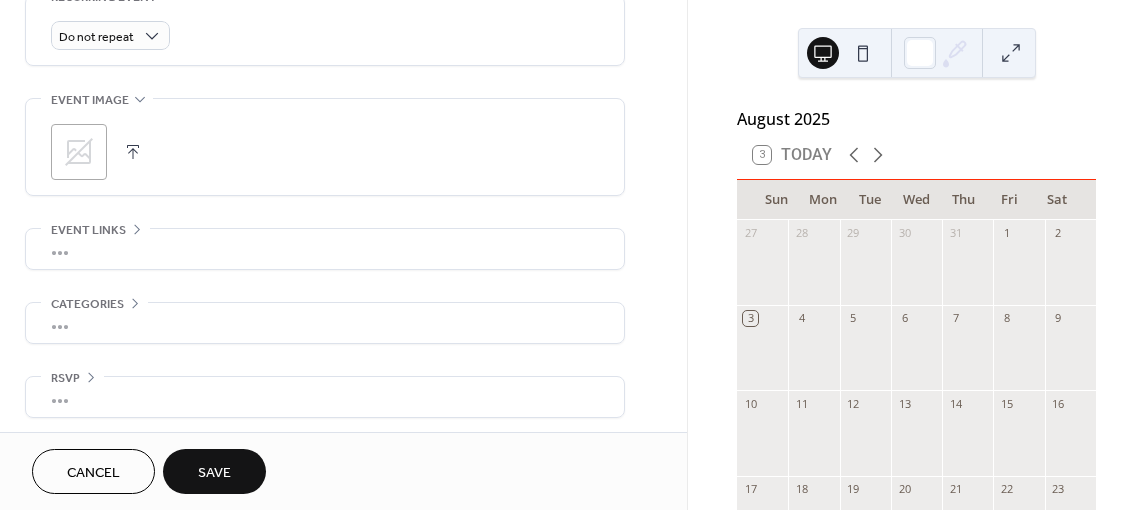 click on "Save" at bounding box center [214, 473] 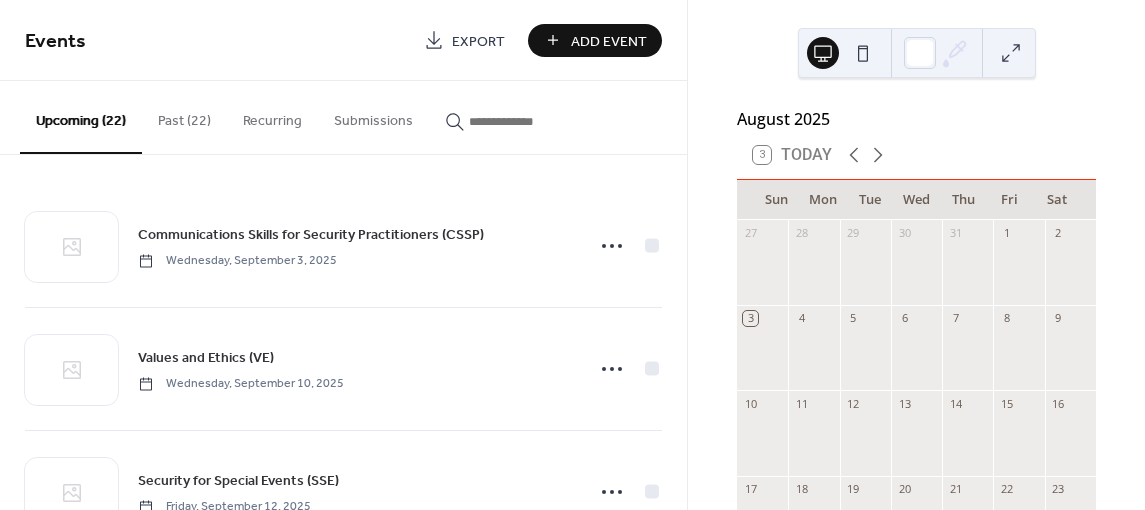 click on "Add Event" at bounding box center (609, 41) 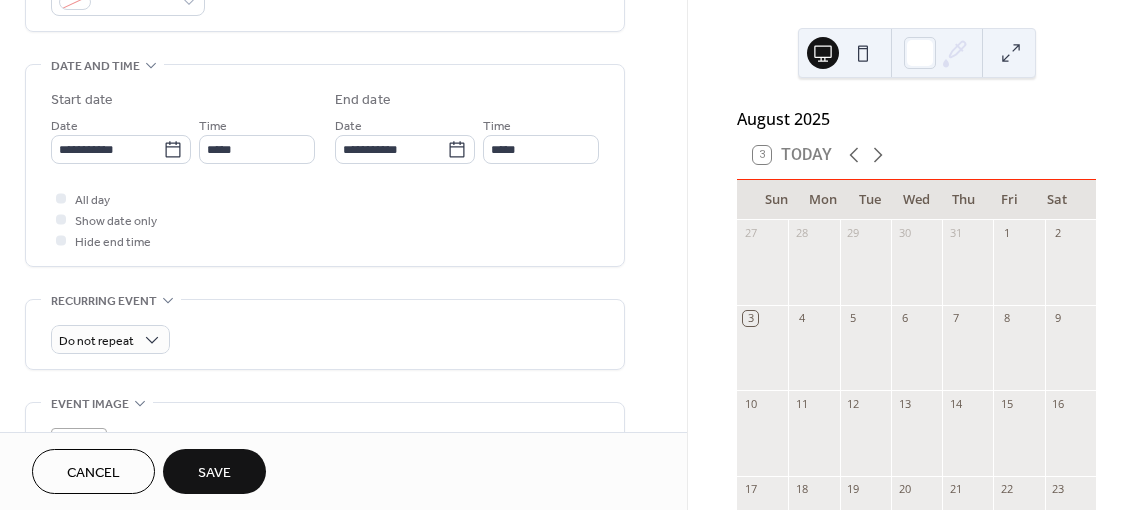 scroll, scrollTop: 600, scrollLeft: 0, axis: vertical 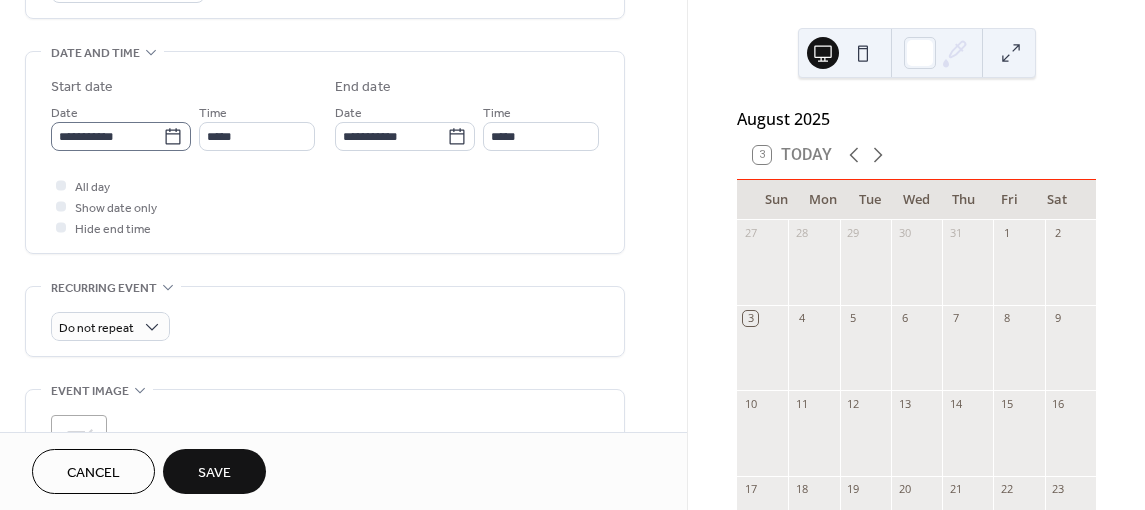 type on "**********" 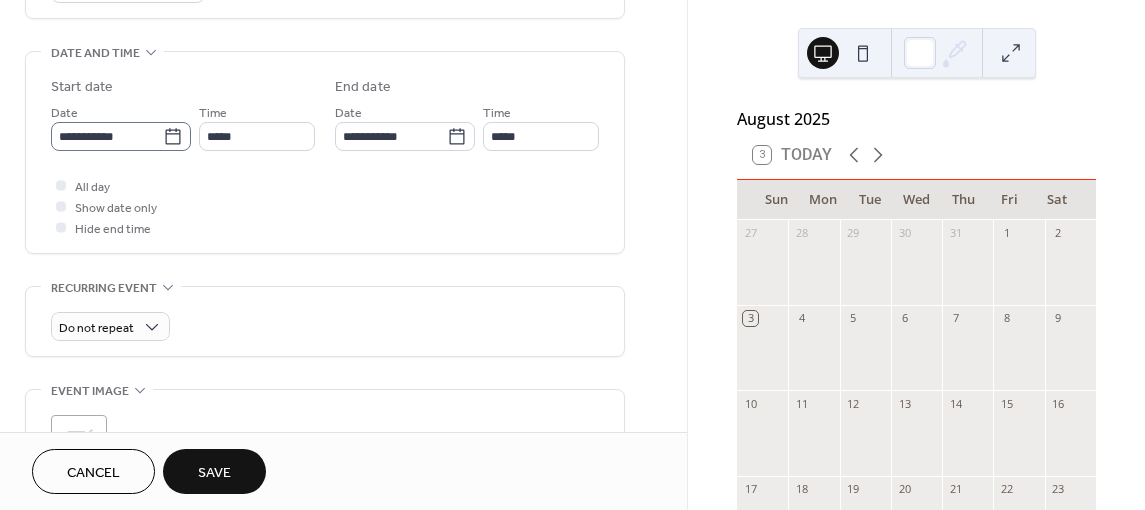 click 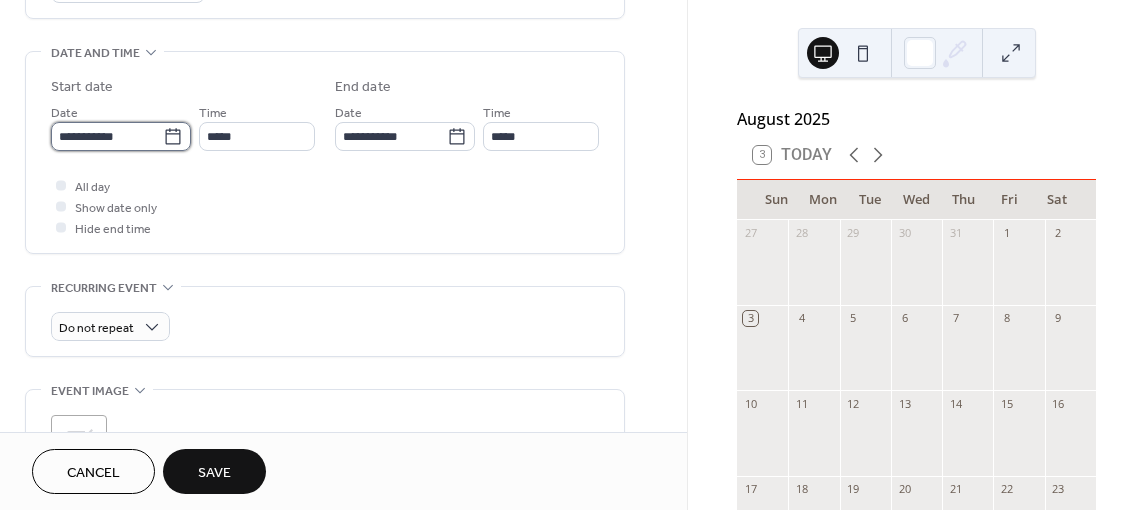 click on "**********" at bounding box center [107, 136] 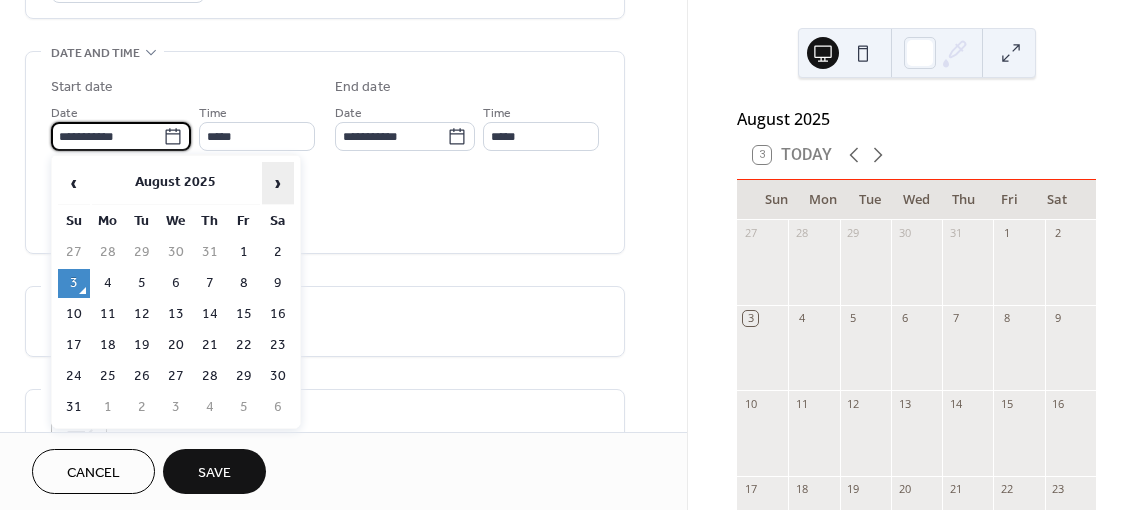 click on "›" at bounding box center [278, 183] 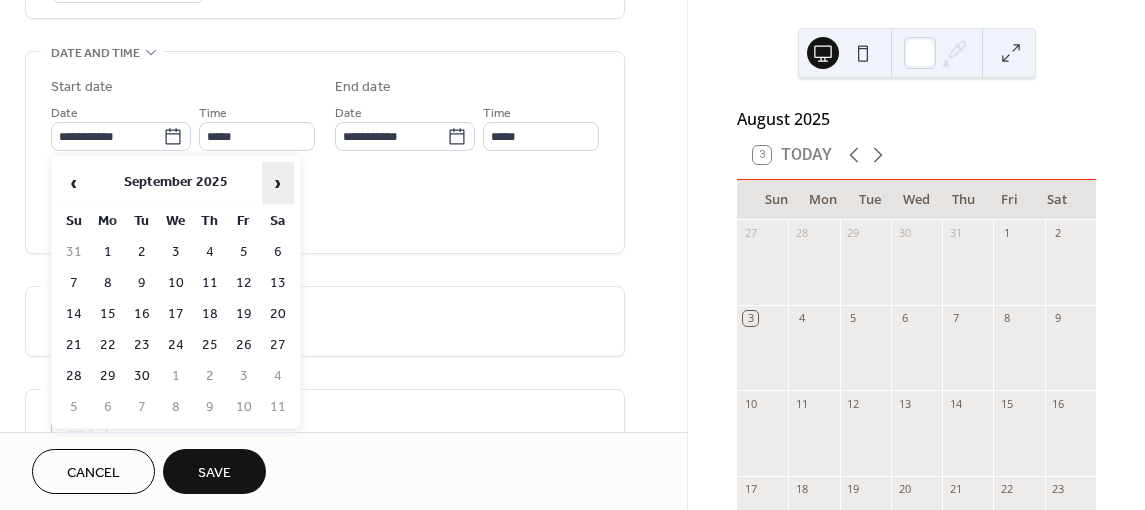 click on "›" at bounding box center [278, 183] 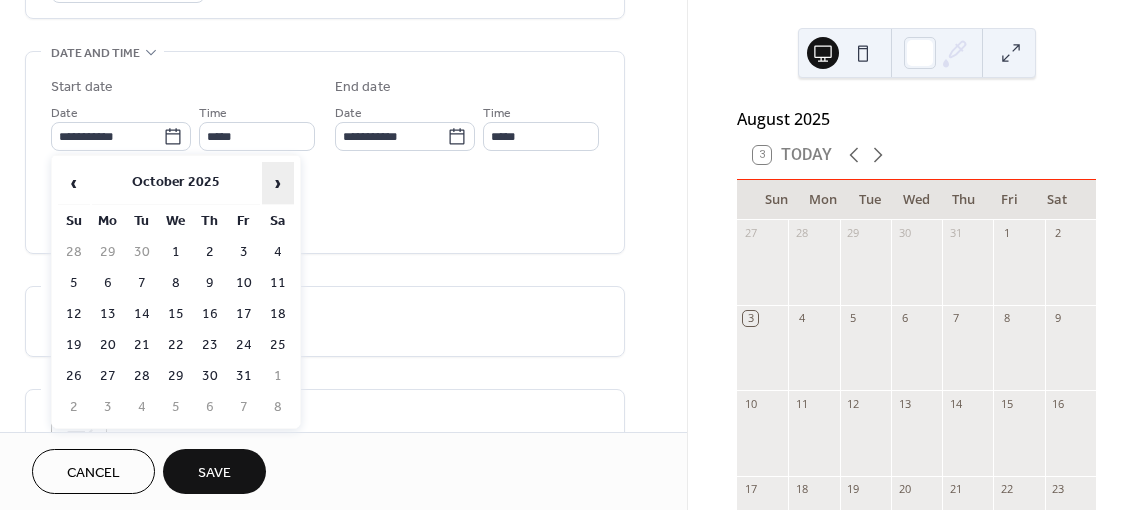 click on "›" at bounding box center [278, 183] 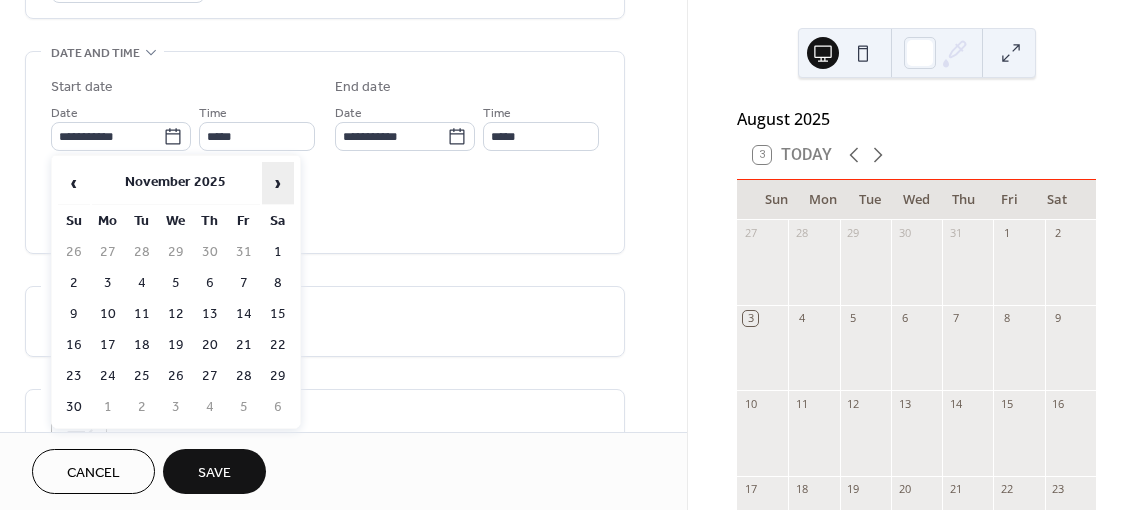 click on "›" at bounding box center [278, 183] 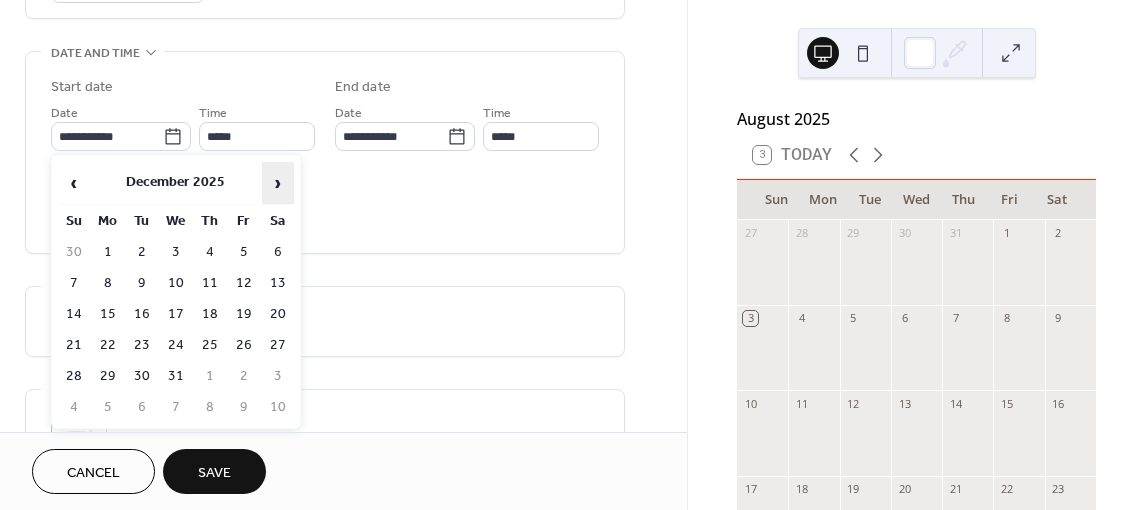 click on "›" at bounding box center (278, 183) 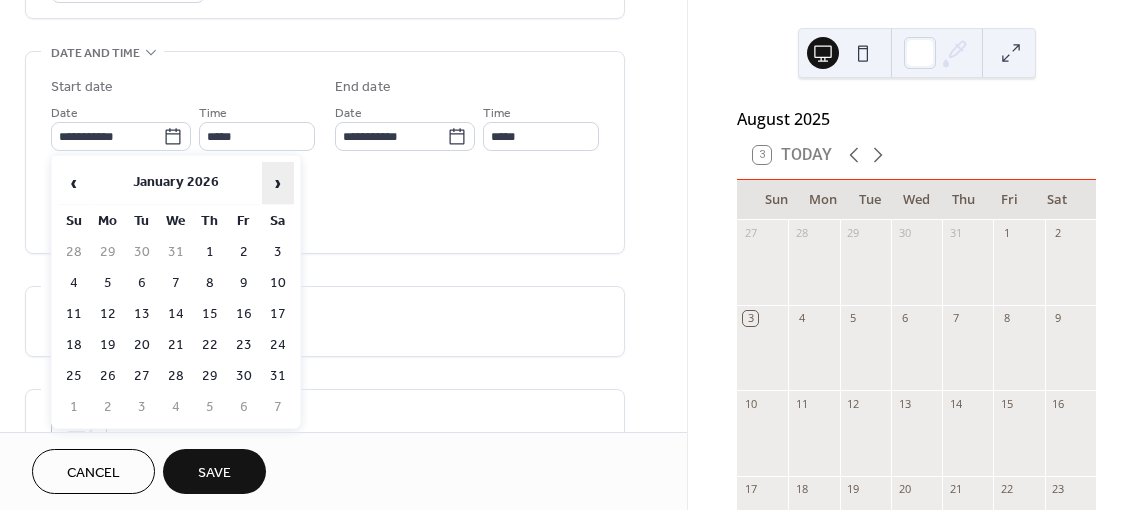 click on "›" at bounding box center (278, 183) 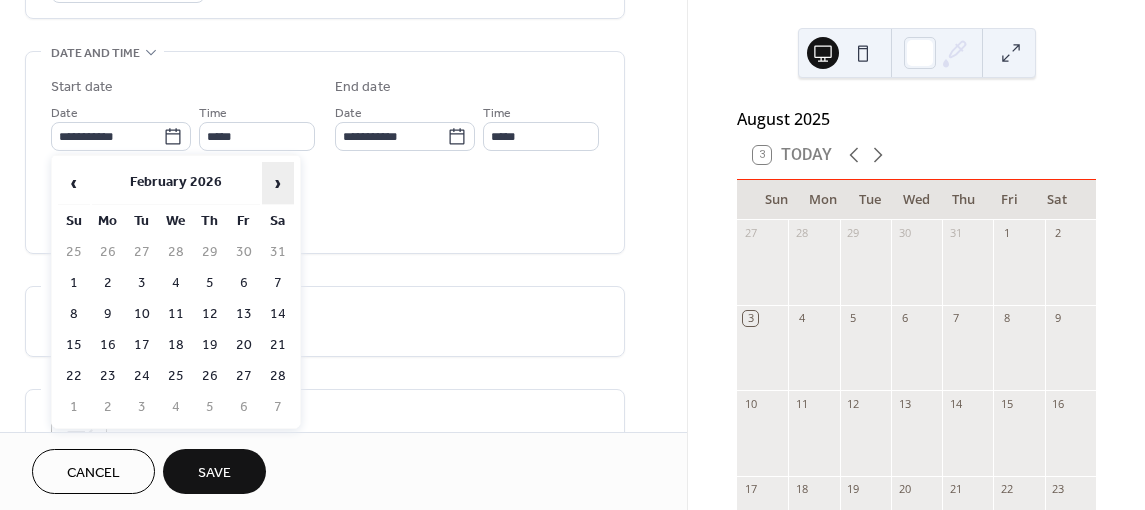click on "›" at bounding box center (278, 183) 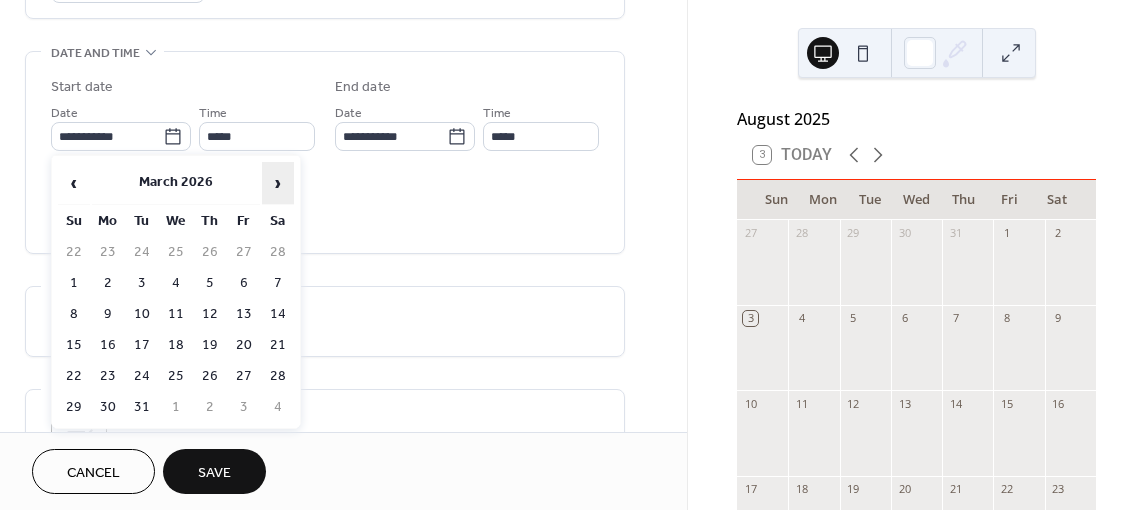 click on "›" at bounding box center [278, 183] 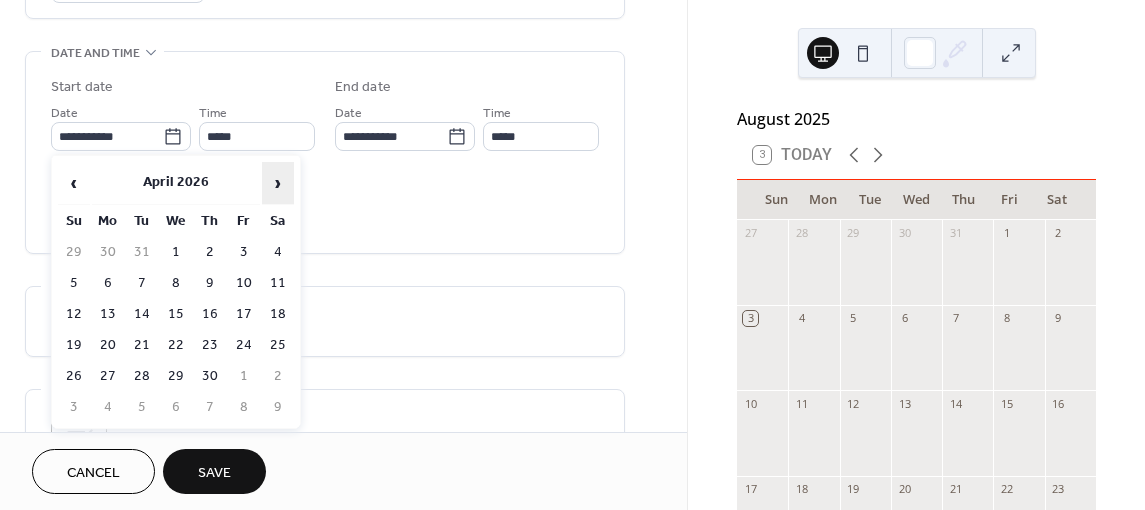 click on "›" at bounding box center (278, 183) 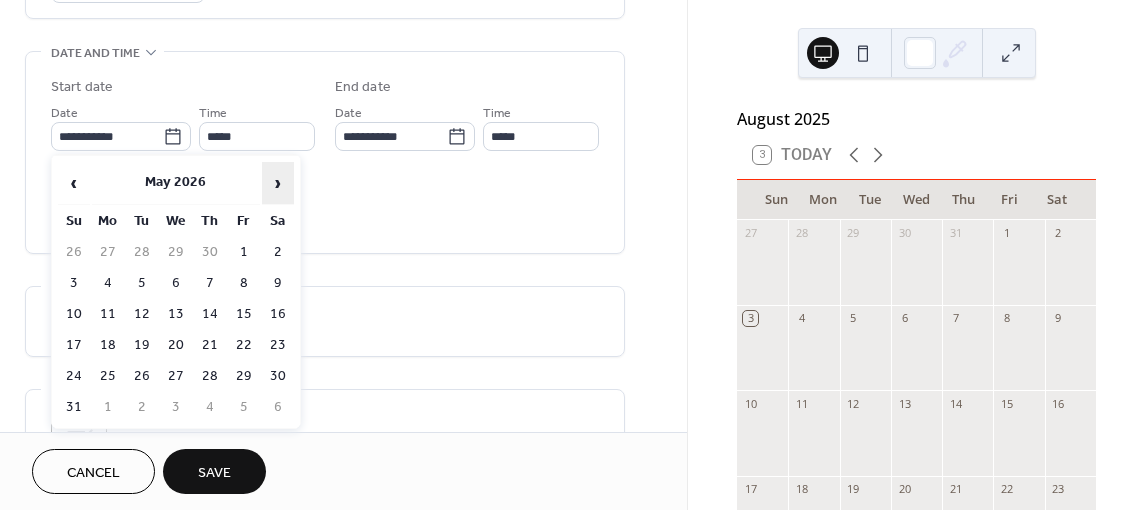 click on "›" at bounding box center (278, 183) 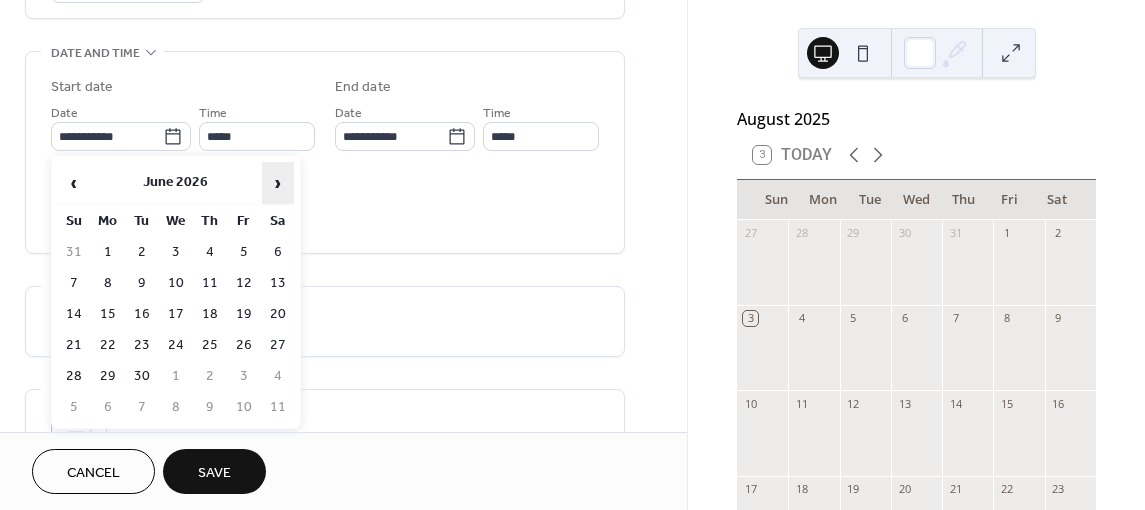 click on "›" at bounding box center [278, 183] 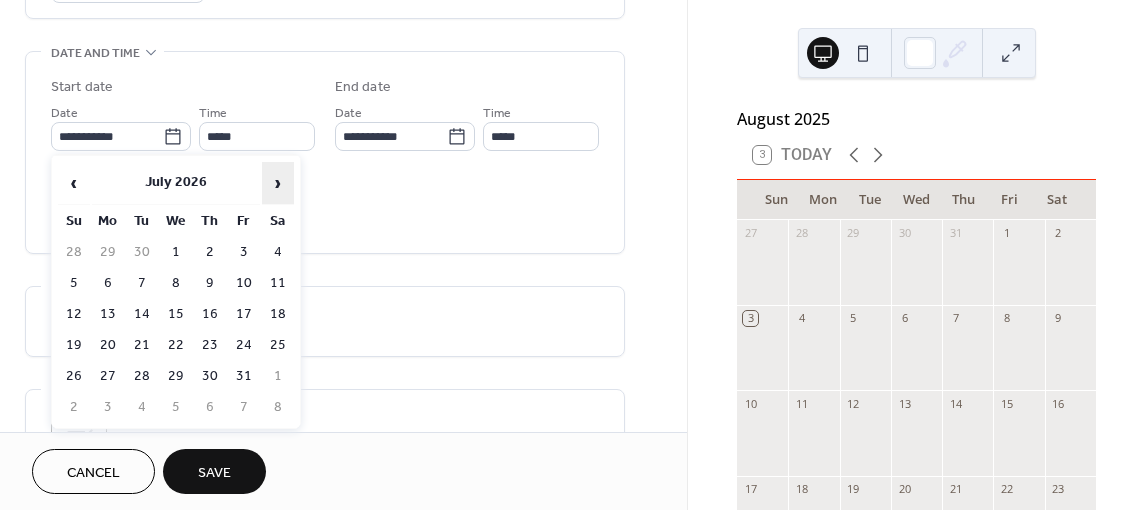 click on "›" at bounding box center [278, 183] 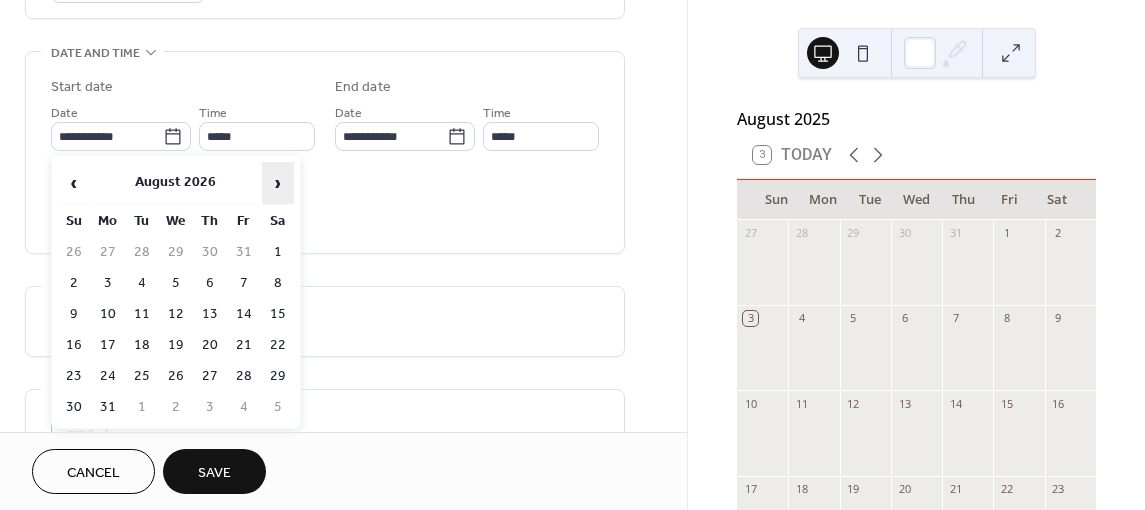 click on "›" at bounding box center [278, 183] 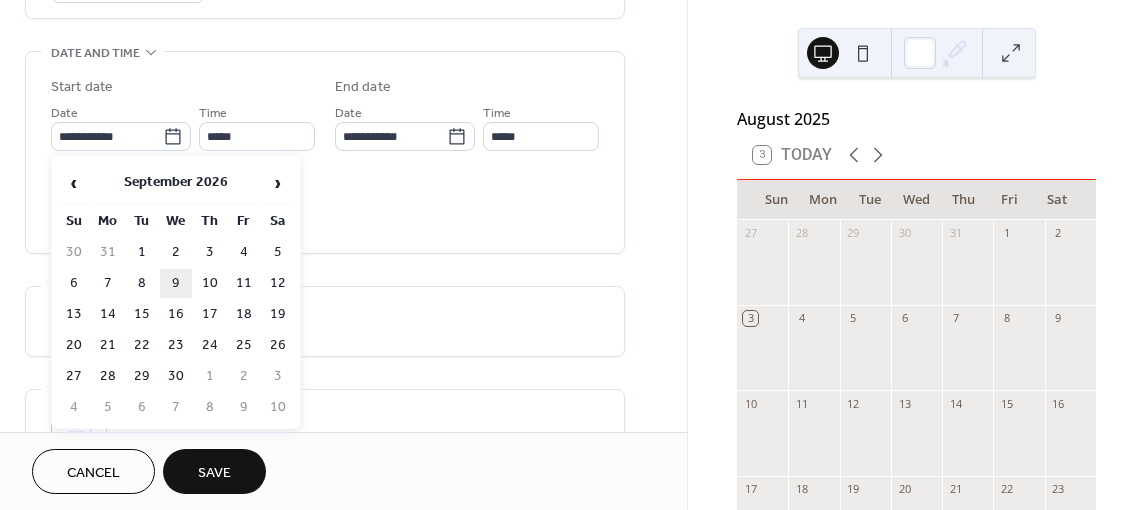 click on "9" at bounding box center [176, 283] 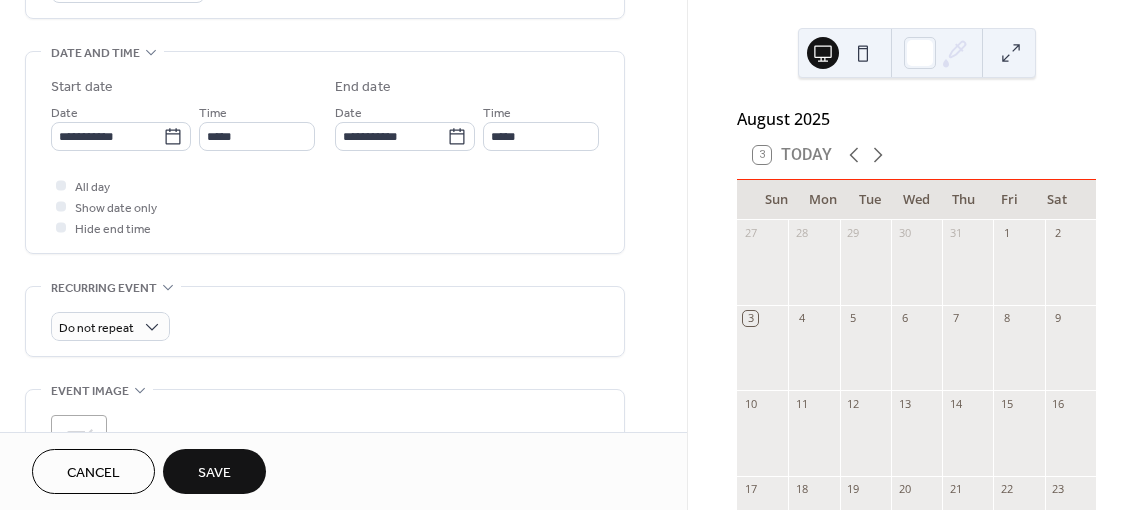type on "**********" 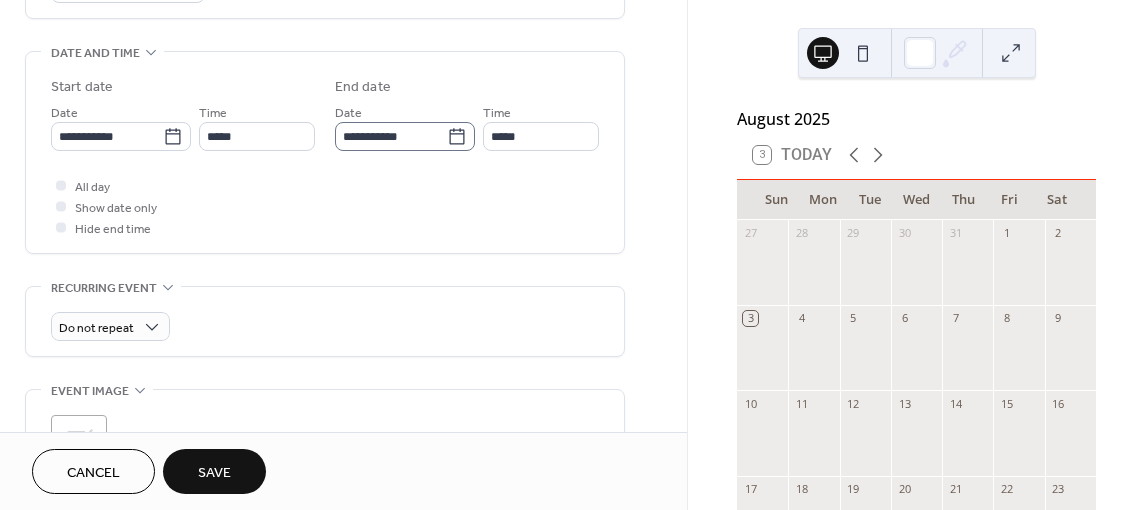 click 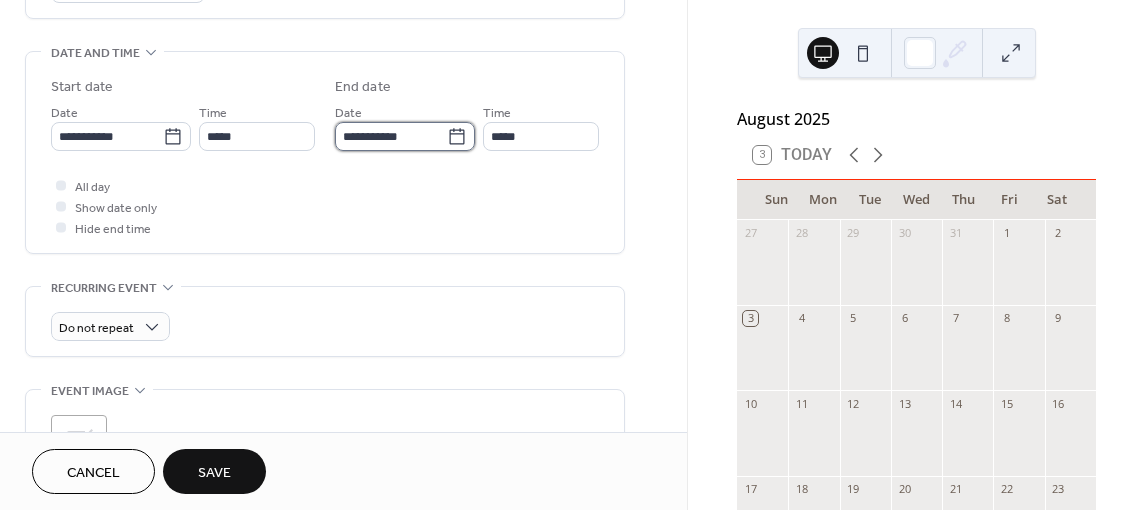 click on "**********" at bounding box center (391, 136) 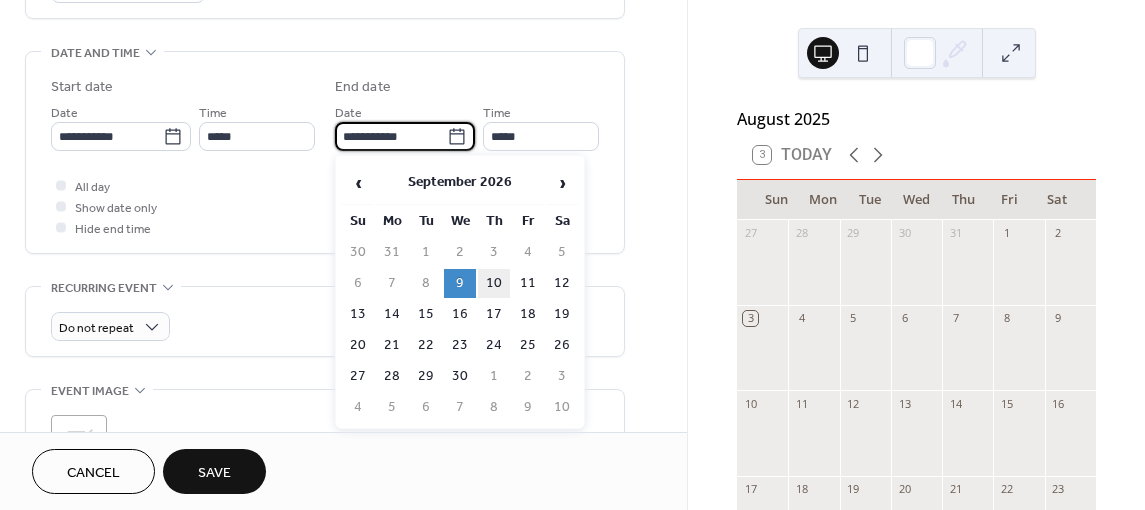 click on "10" at bounding box center [494, 283] 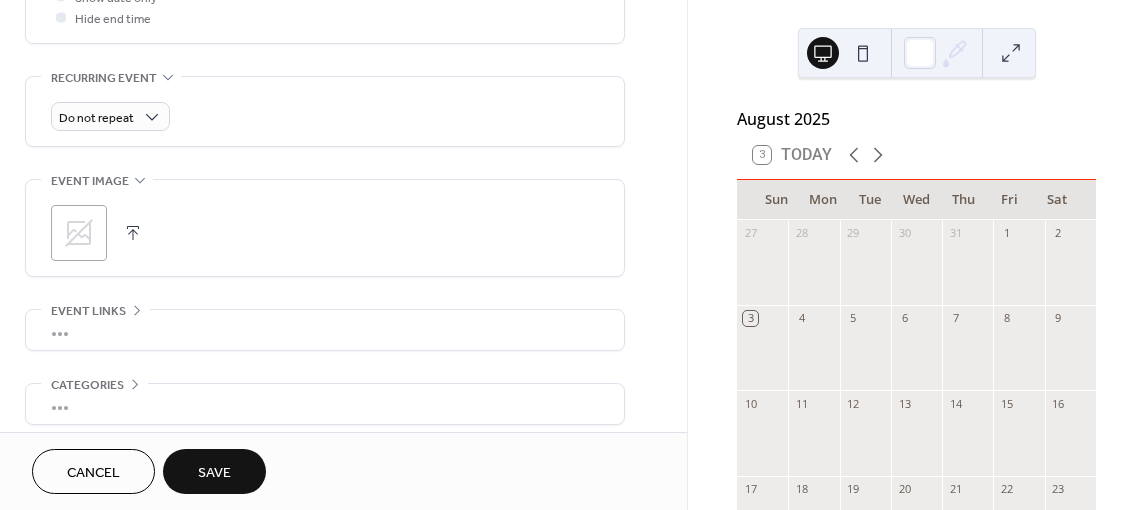 scroll, scrollTop: 891, scrollLeft: 0, axis: vertical 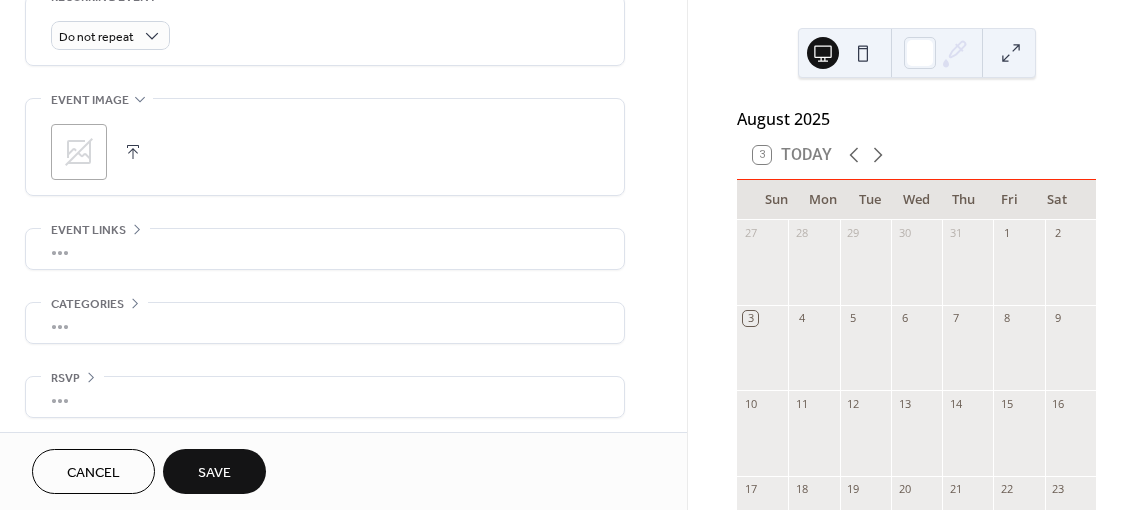 click on "Save" at bounding box center [214, 473] 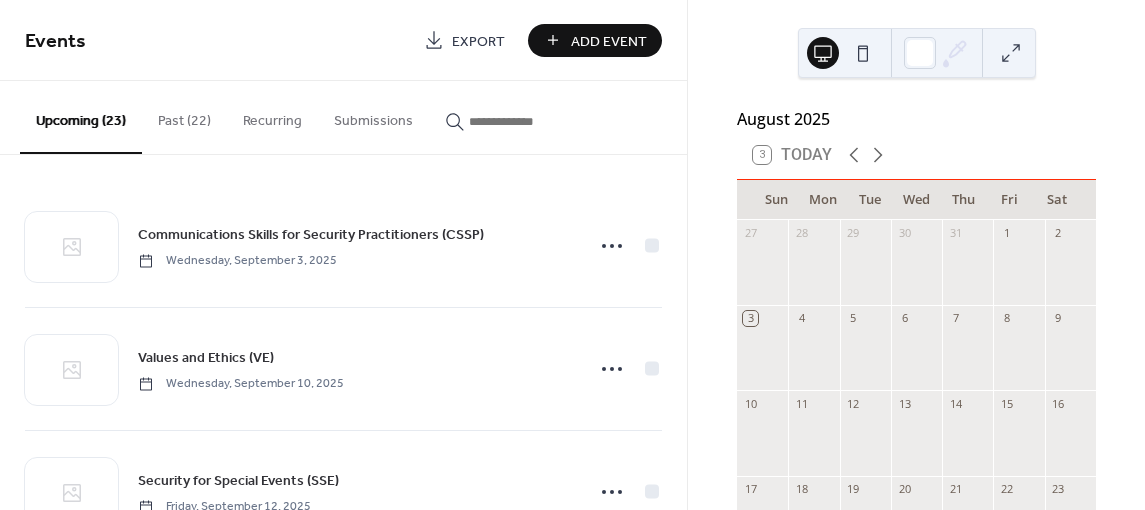 click on "Add Event" at bounding box center [609, 41] 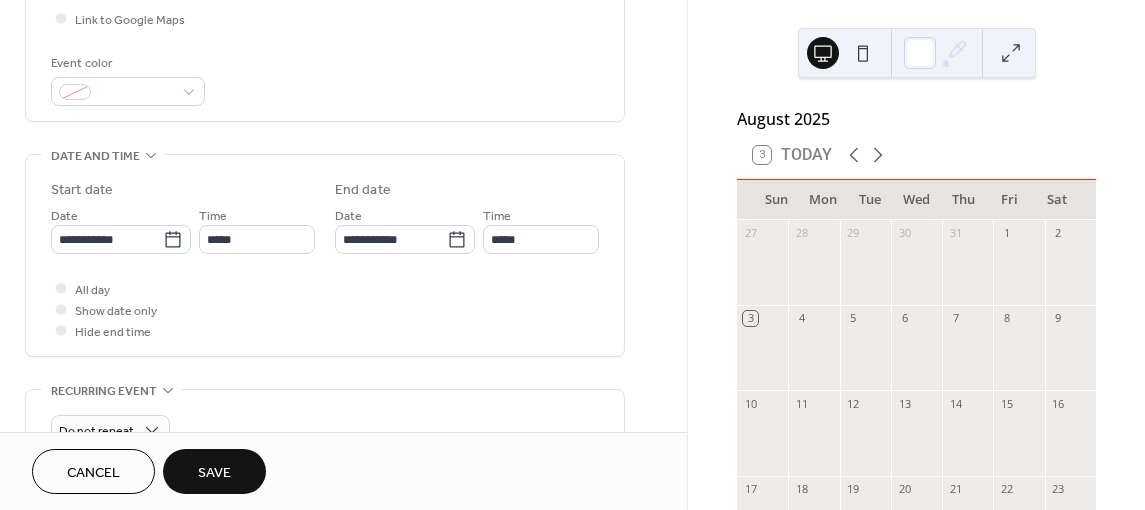 scroll, scrollTop: 500, scrollLeft: 0, axis: vertical 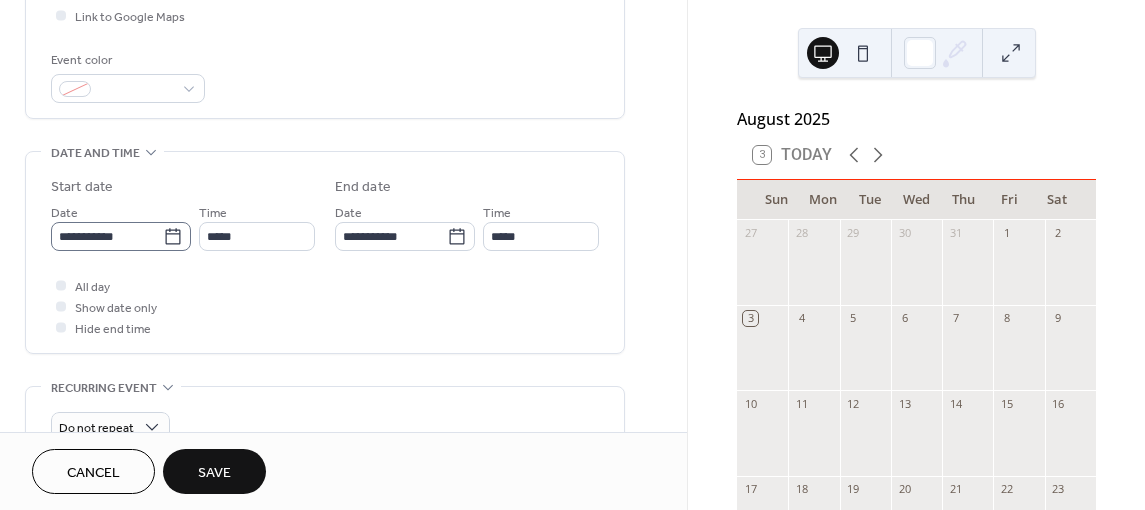 type on "**********" 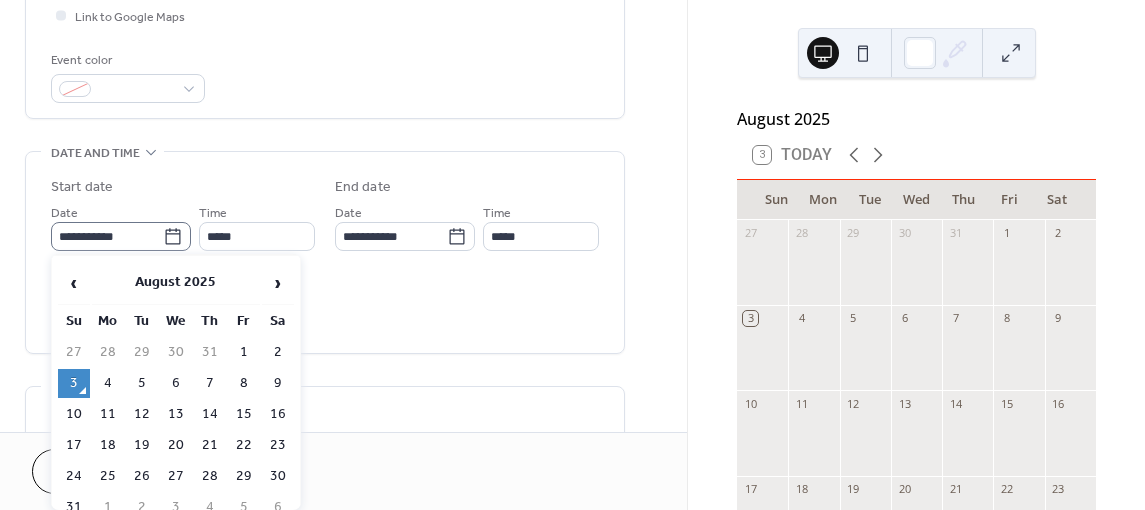 click 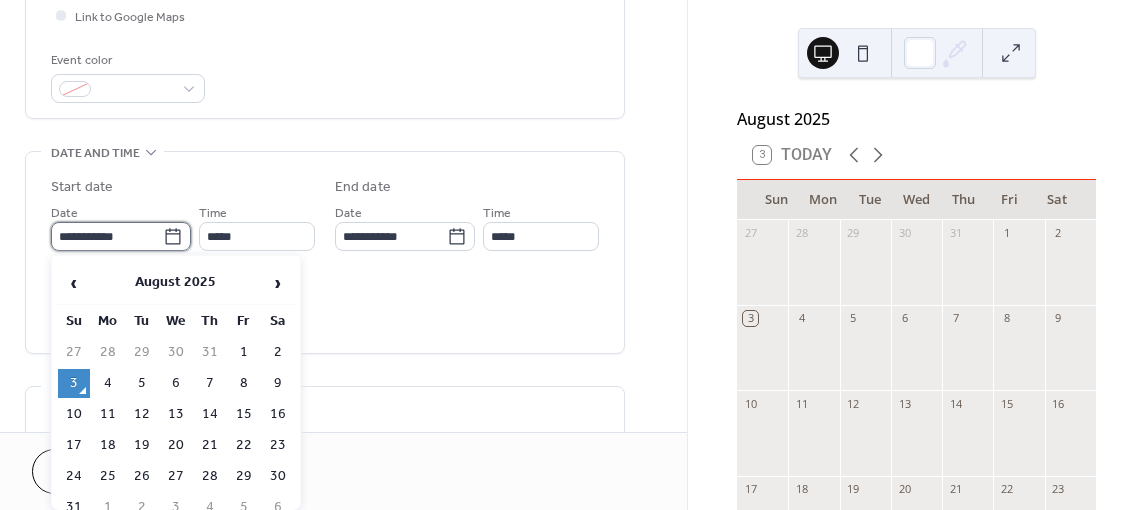 click on "**********" at bounding box center [107, 236] 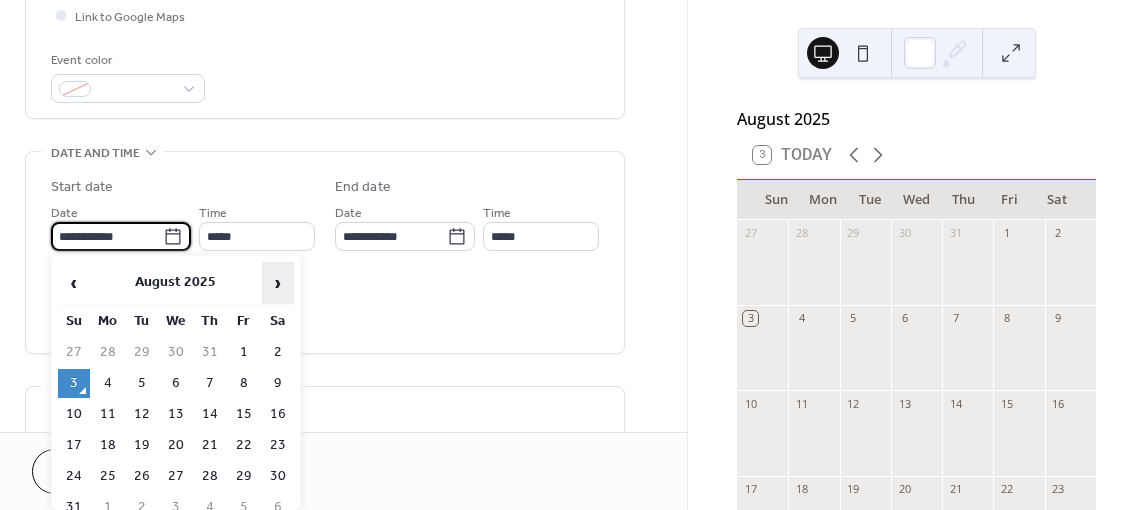 click on "›" at bounding box center (278, 283) 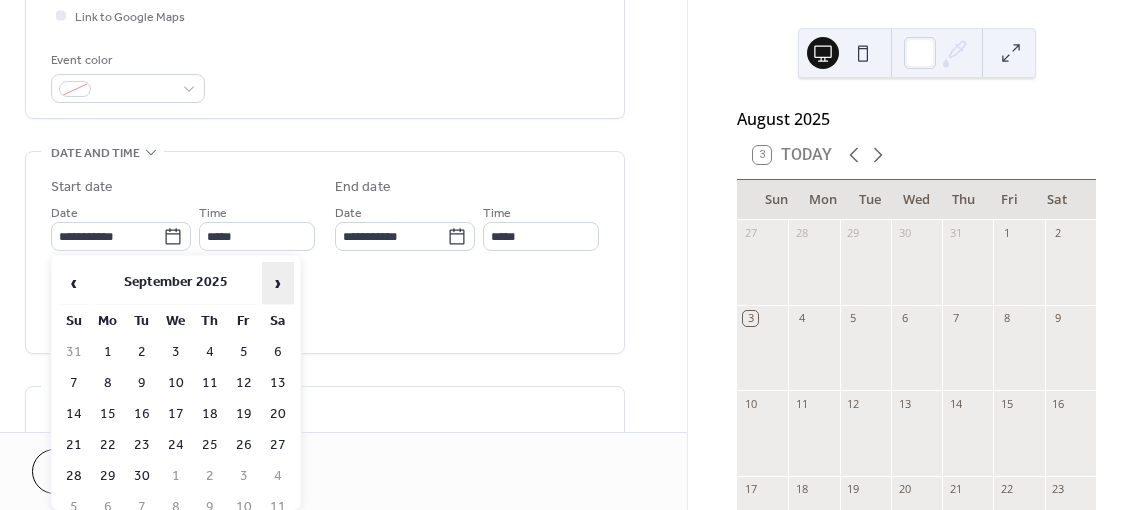 click on "›" at bounding box center [278, 283] 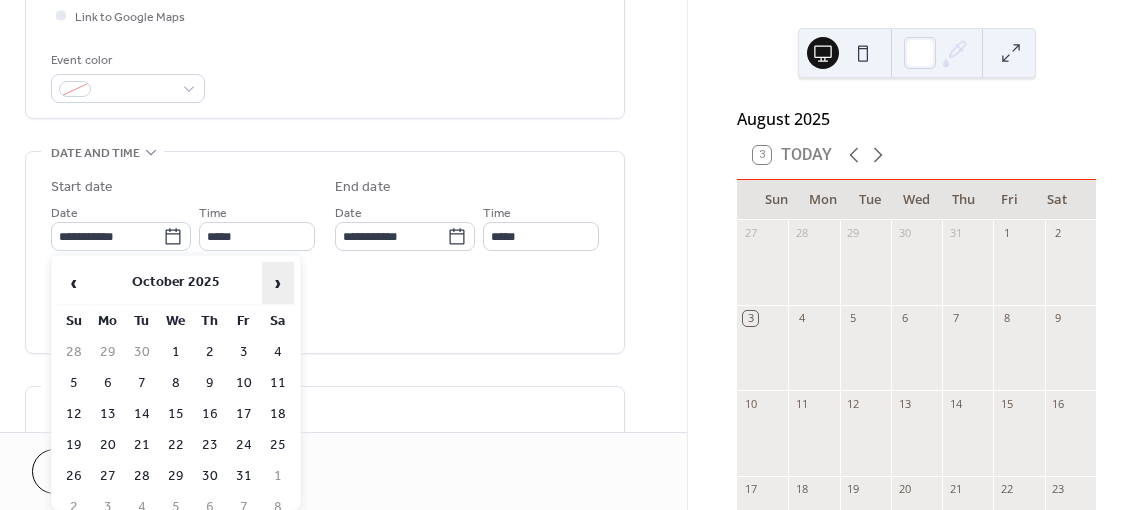 click on "›" at bounding box center (278, 283) 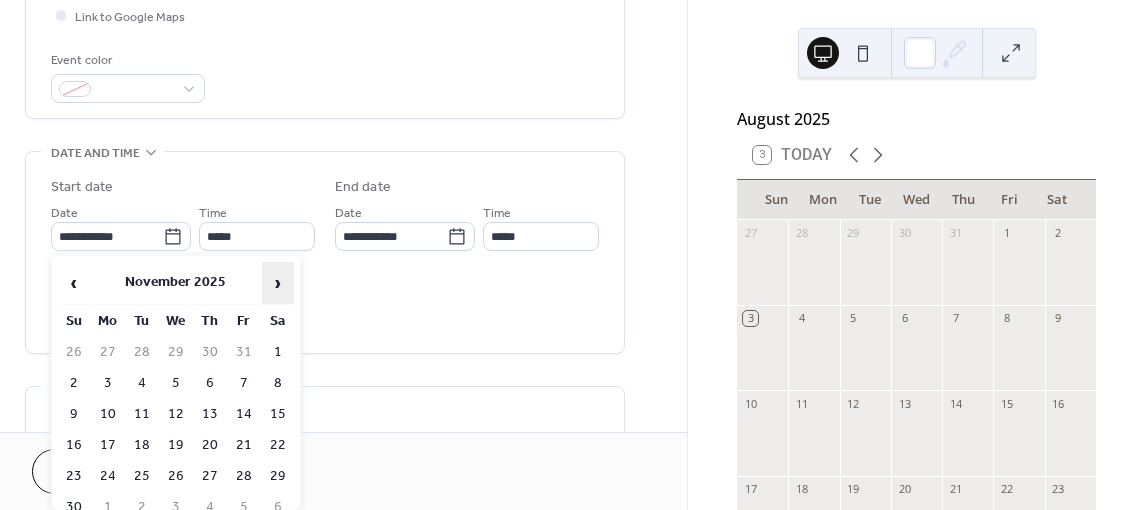 click on "›" at bounding box center (278, 283) 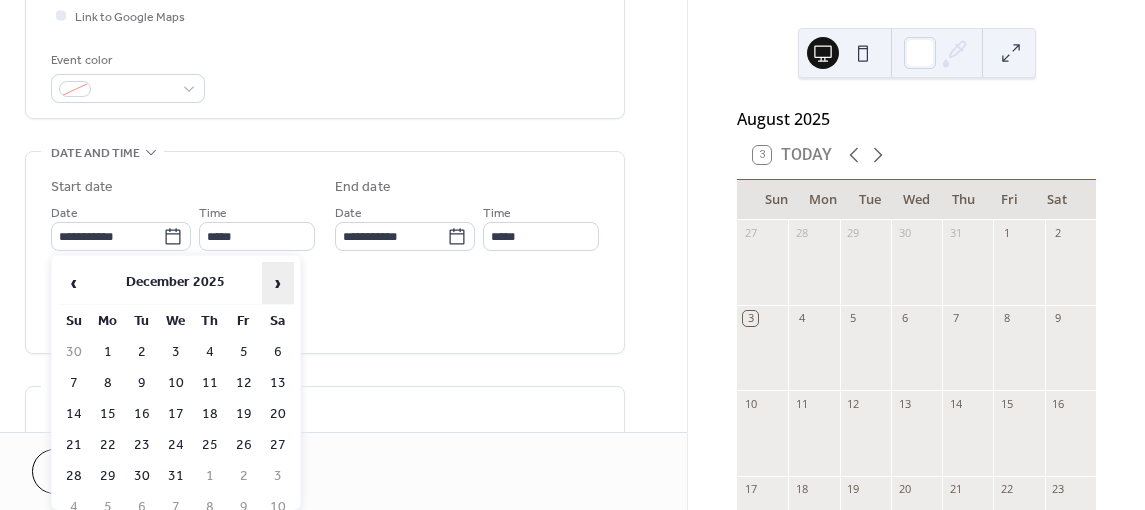 click on "›" at bounding box center (278, 283) 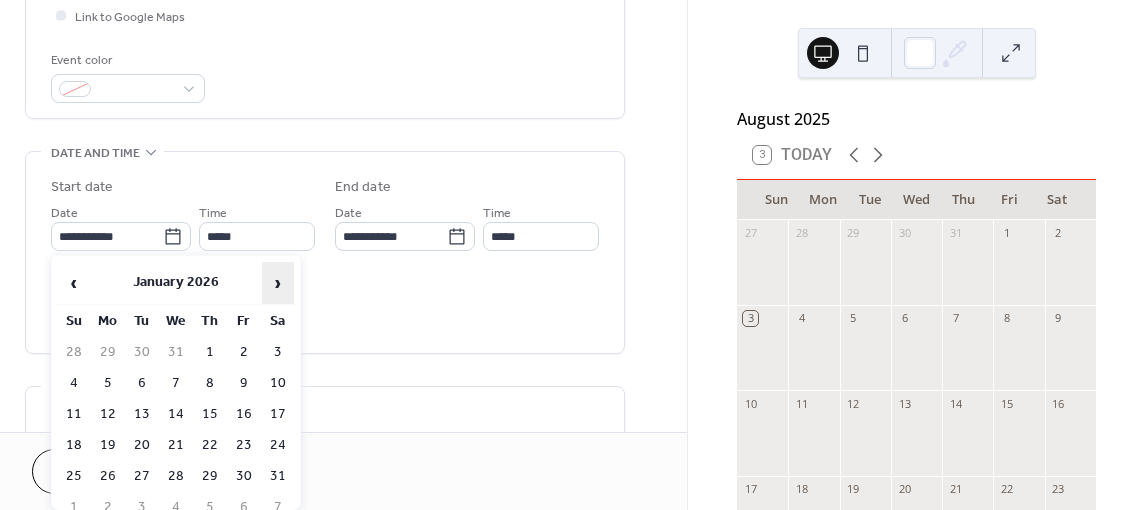 click on "›" at bounding box center (278, 283) 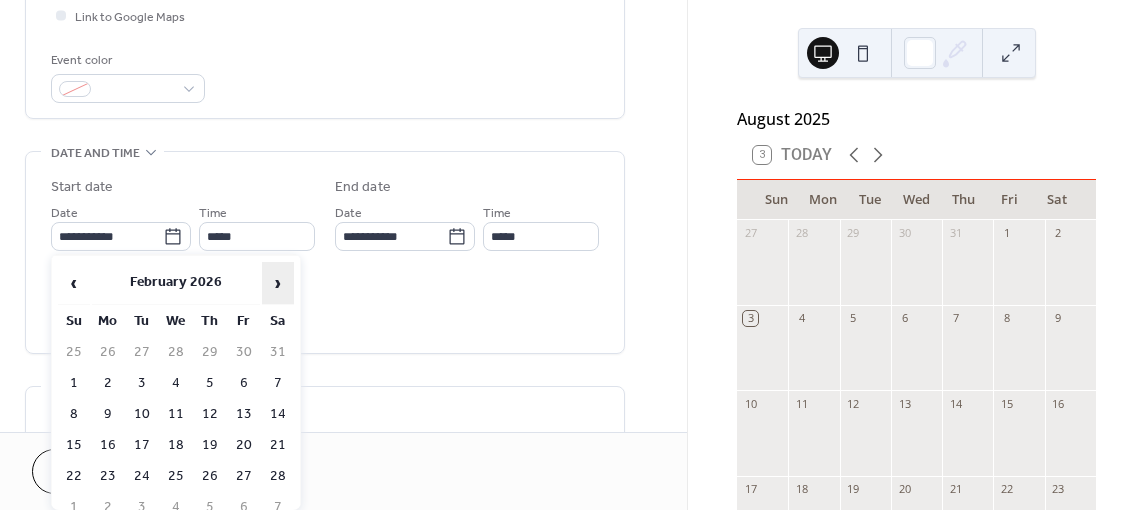 click on "›" at bounding box center [278, 283] 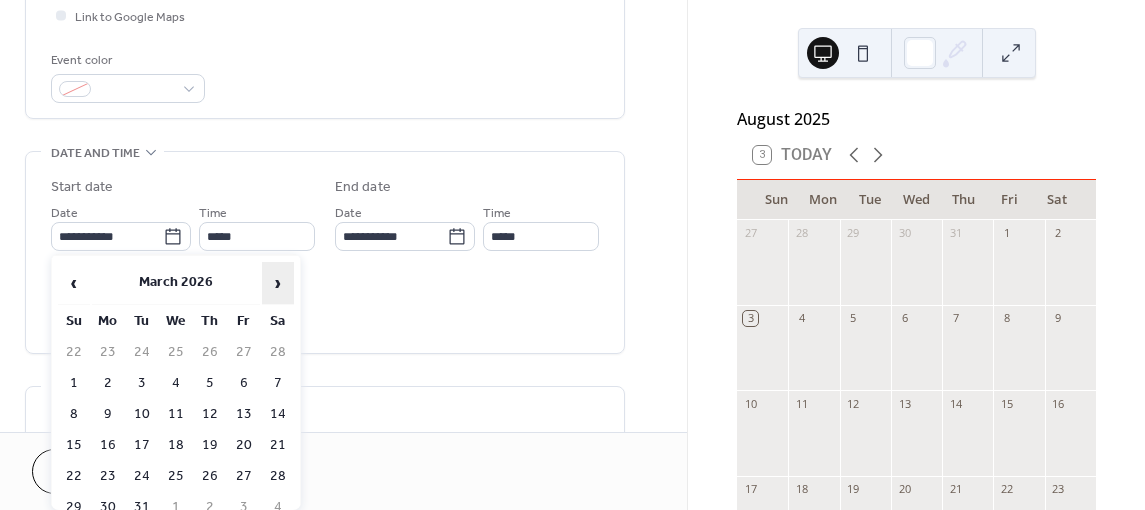 click on "›" at bounding box center [278, 283] 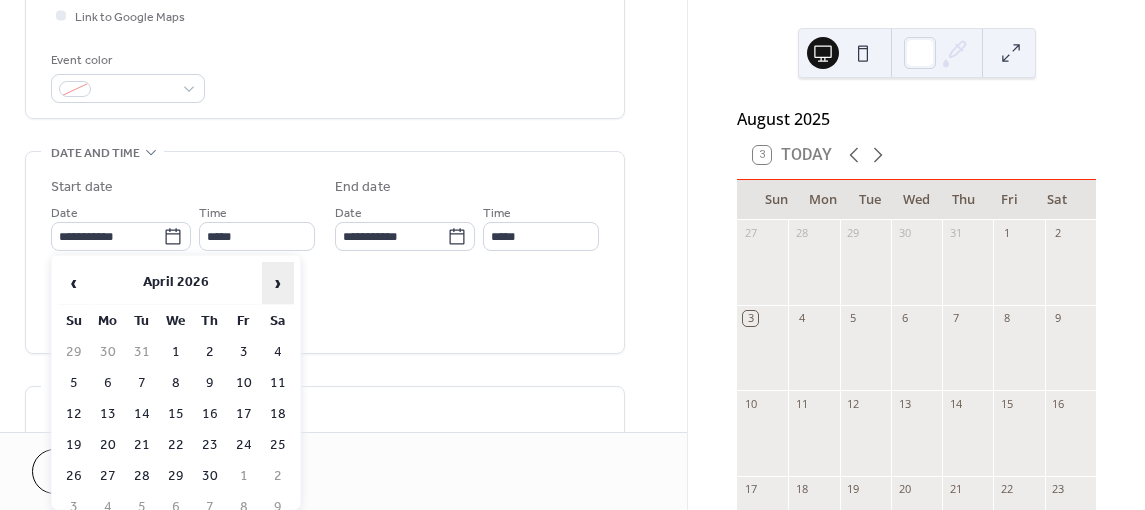 click on "›" at bounding box center (278, 283) 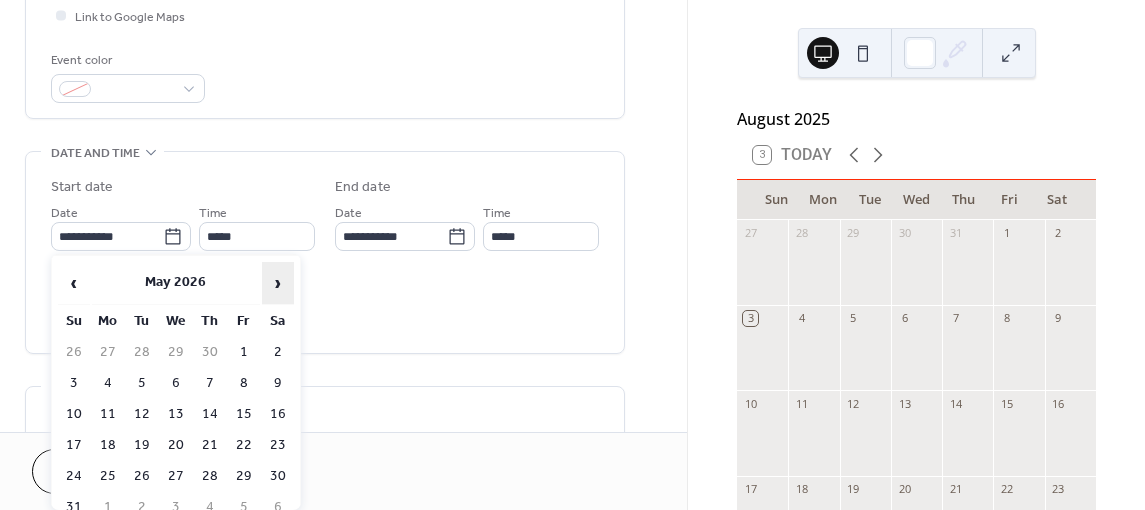 click on "›" at bounding box center (278, 283) 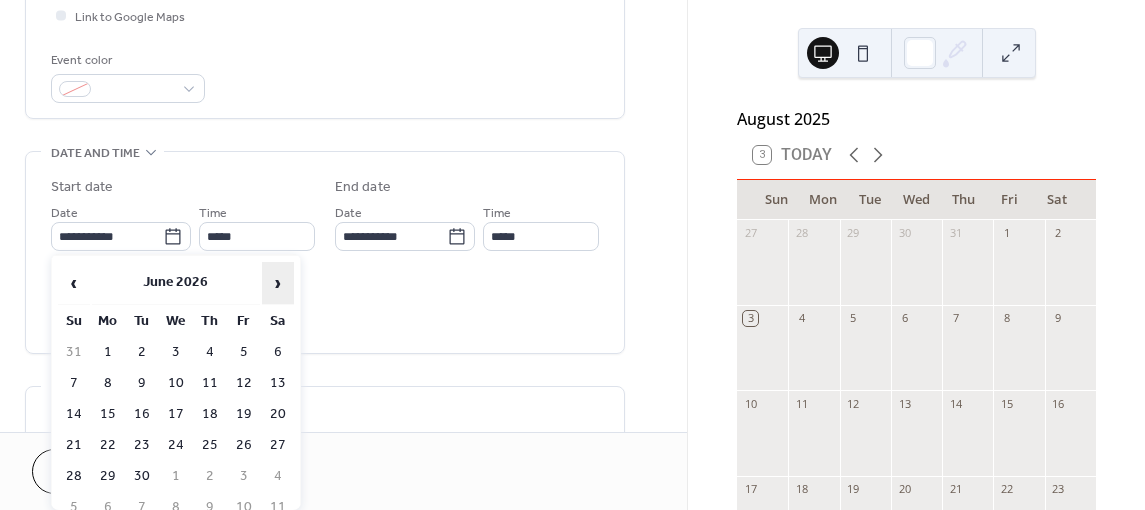 click on "›" at bounding box center [278, 283] 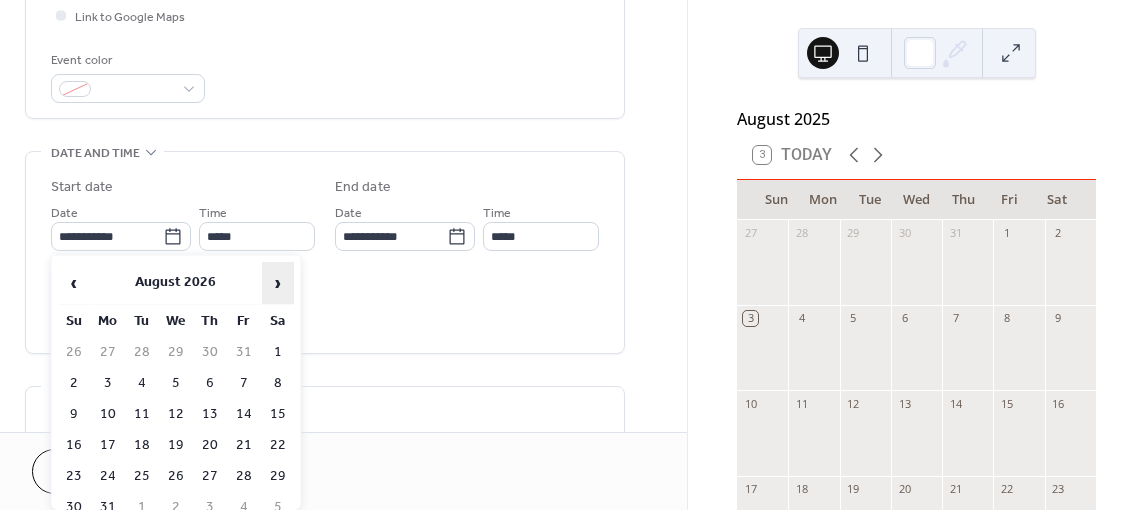 click on "›" at bounding box center (278, 283) 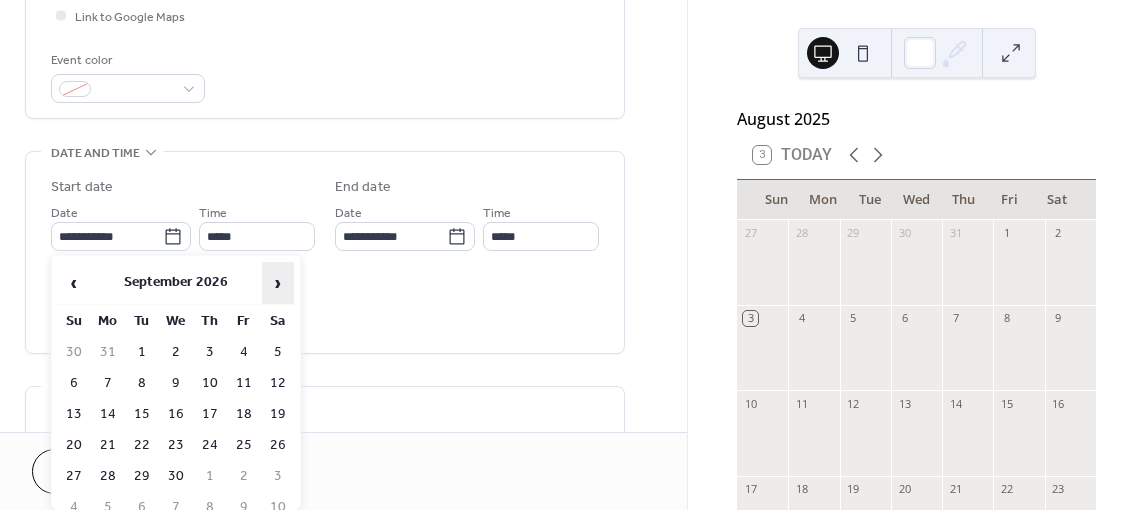 click on "›" at bounding box center (278, 283) 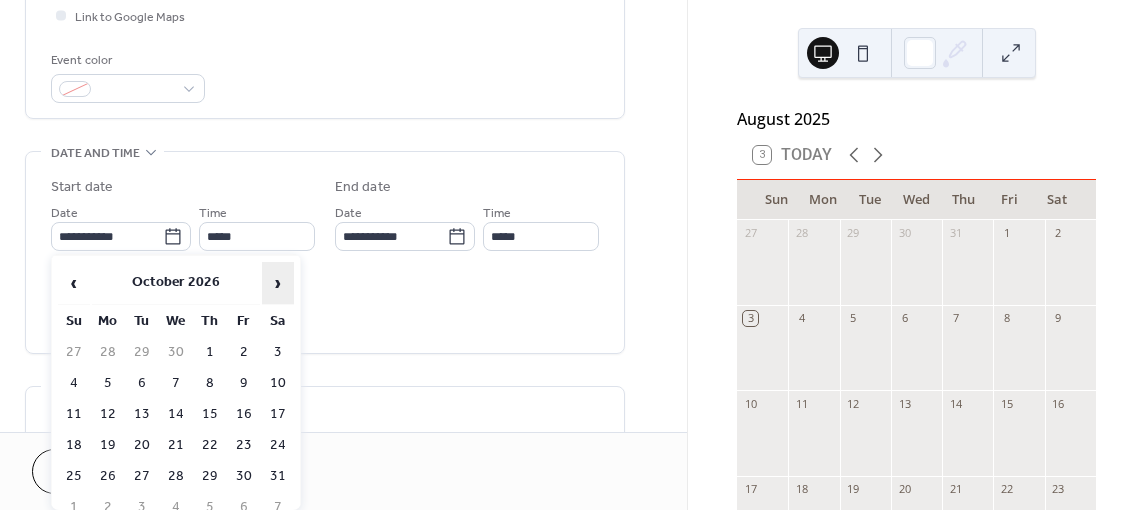 click on "›" at bounding box center [278, 283] 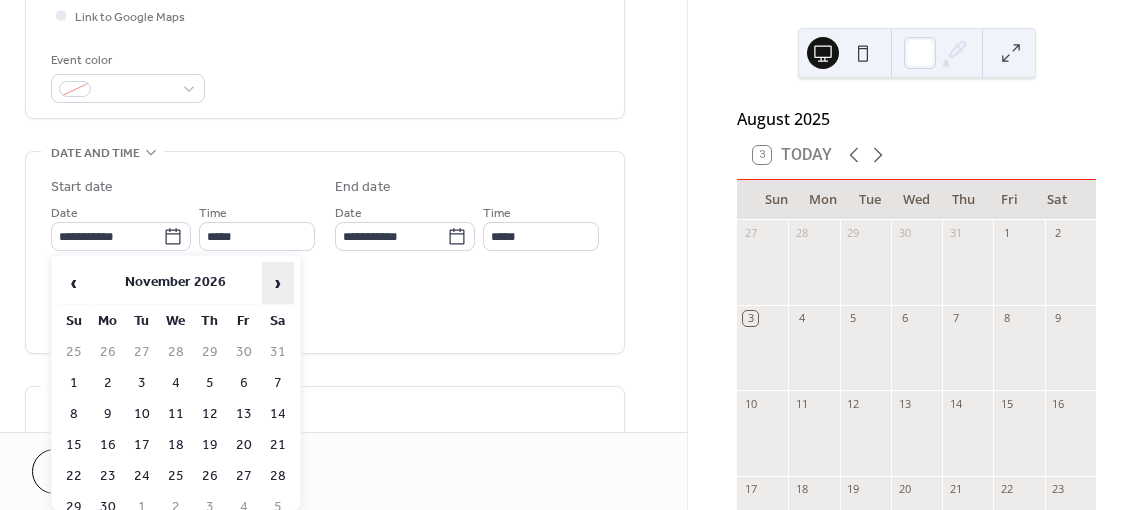 click on "›" at bounding box center [278, 283] 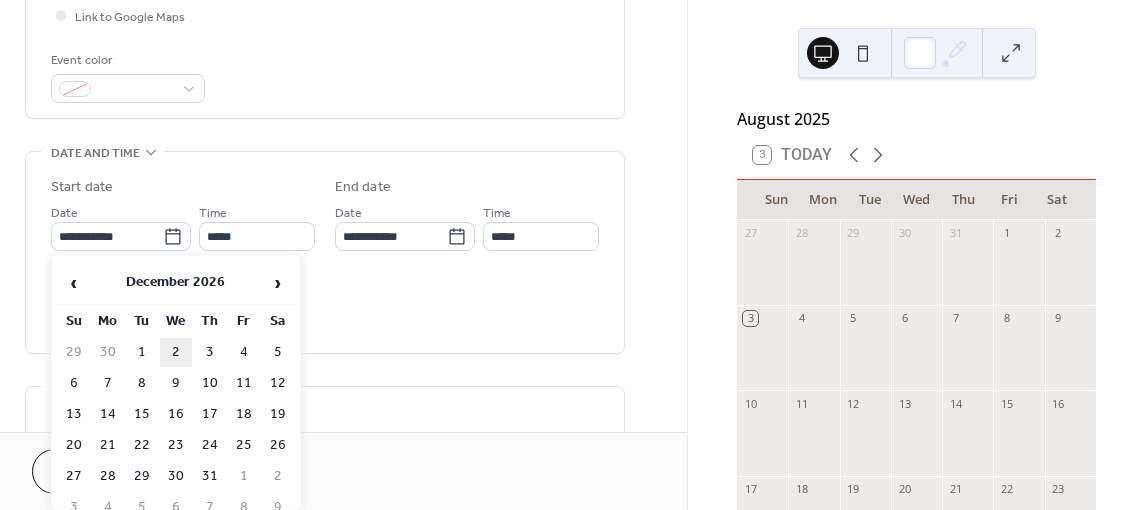 click on "2" at bounding box center [176, 352] 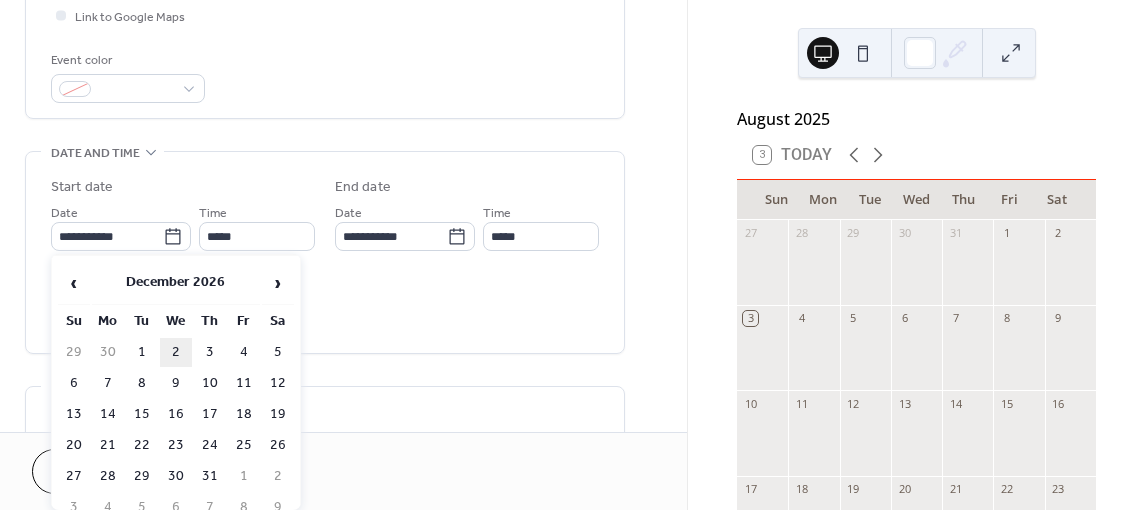 type on "**********" 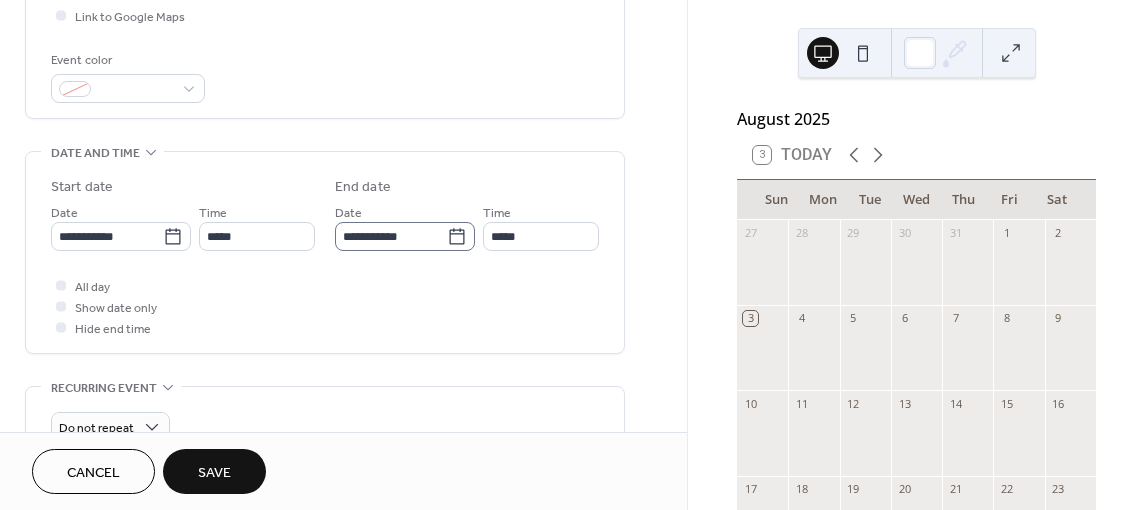 click 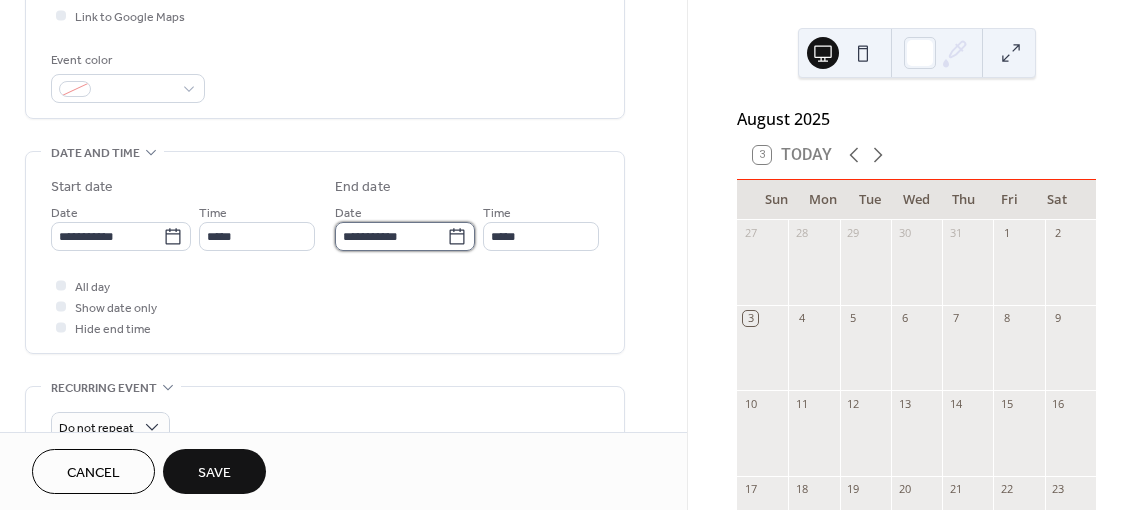 click on "**********" at bounding box center (391, 236) 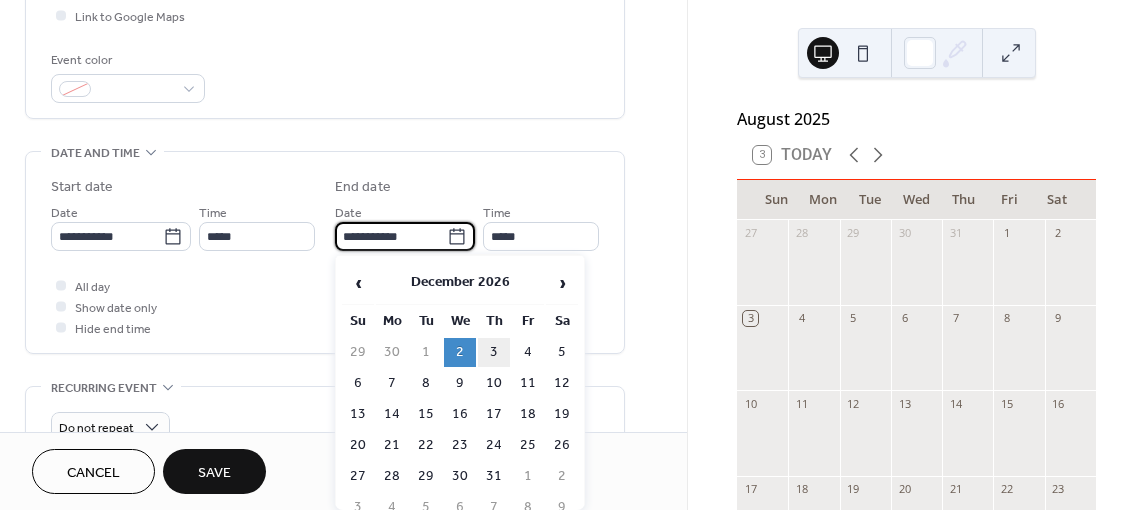 click on "3" at bounding box center (494, 352) 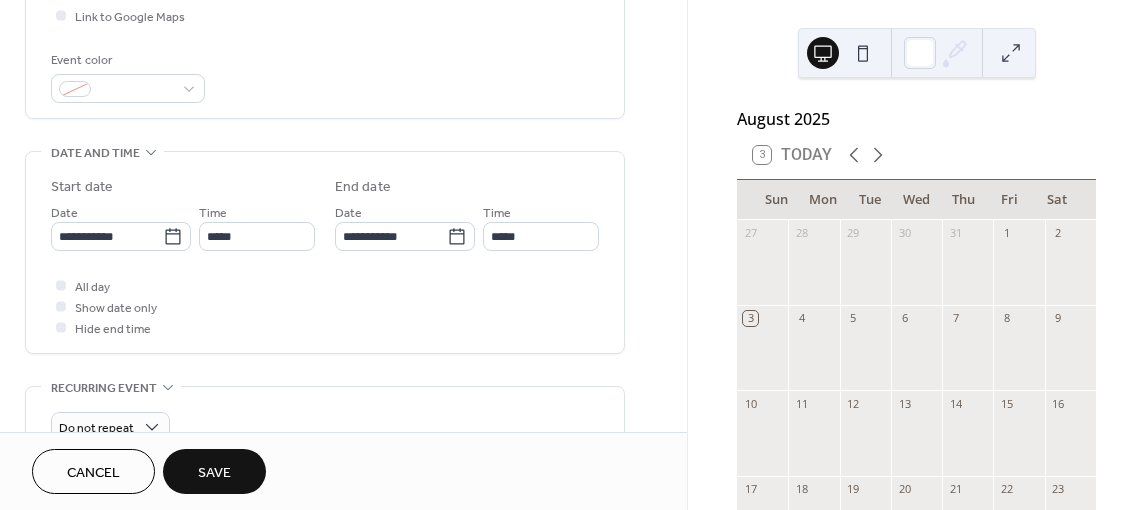 click on "Save" at bounding box center (214, 473) 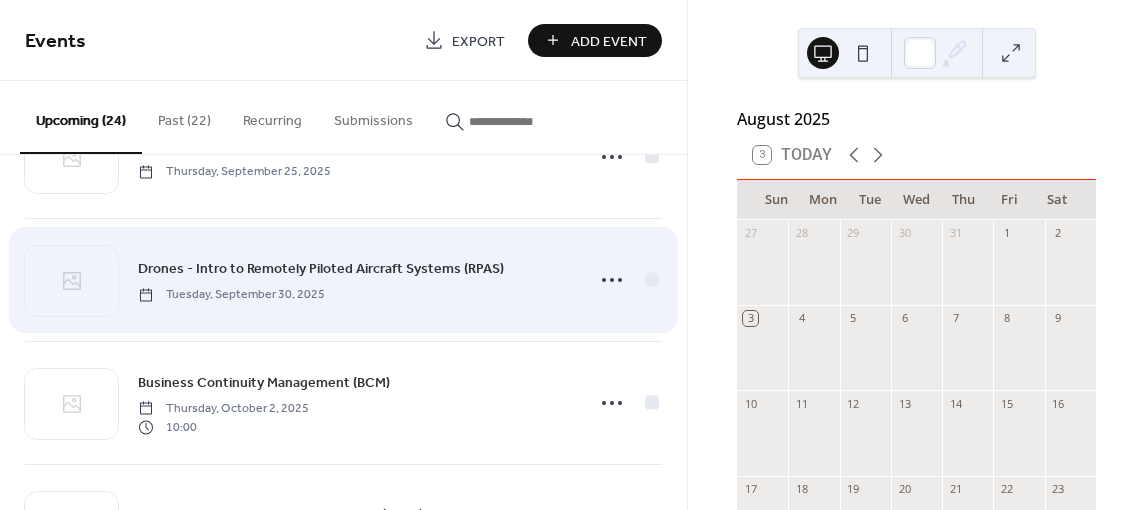 scroll, scrollTop: 700, scrollLeft: 0, axis: vertical 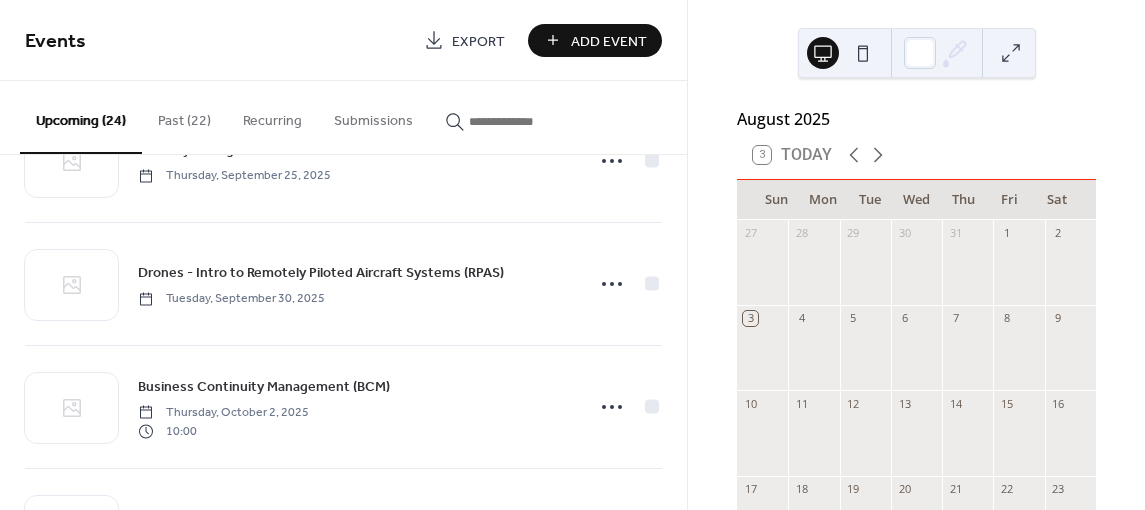 click on "Upcoming (24) Past (22) Recurring Submissions" at bounding box center (343, 118) 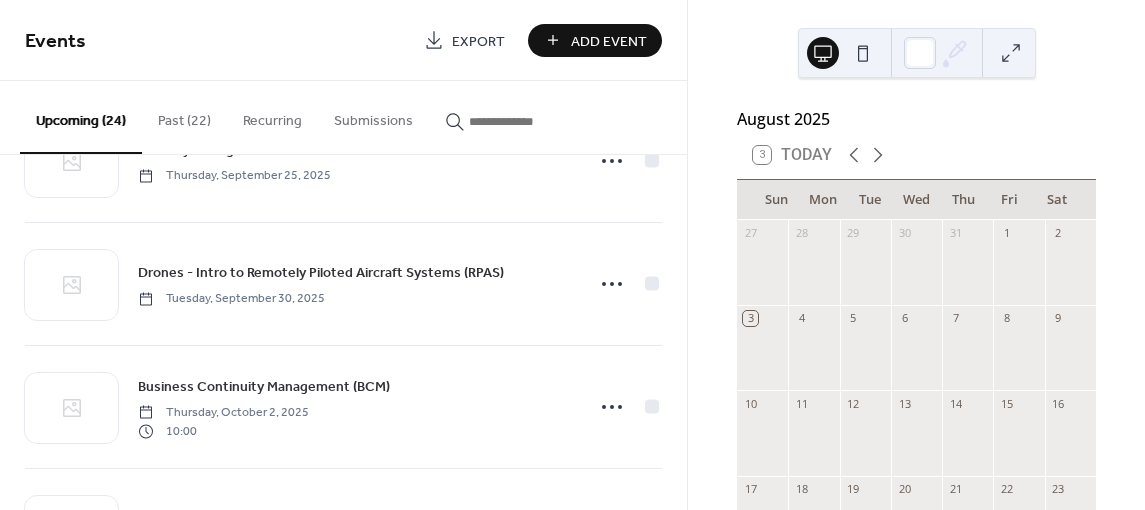 click on "Upcoming (24)" at bounding box center [81, 117] 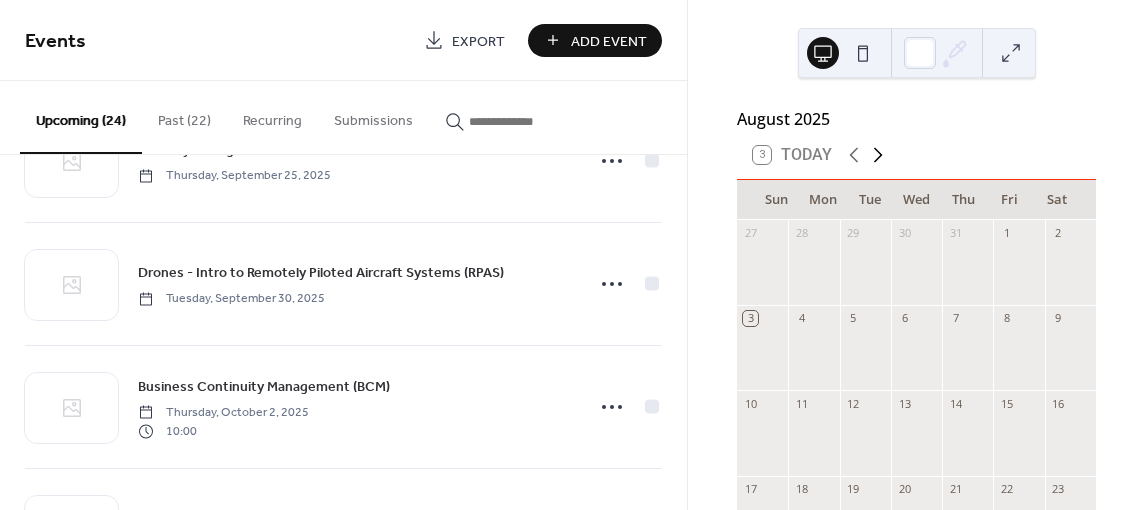 click 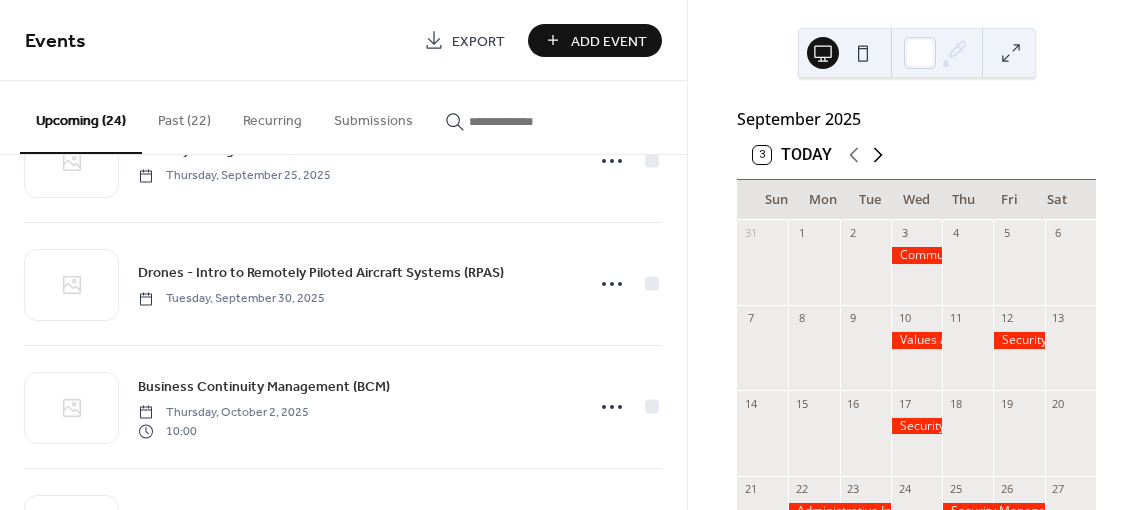 click 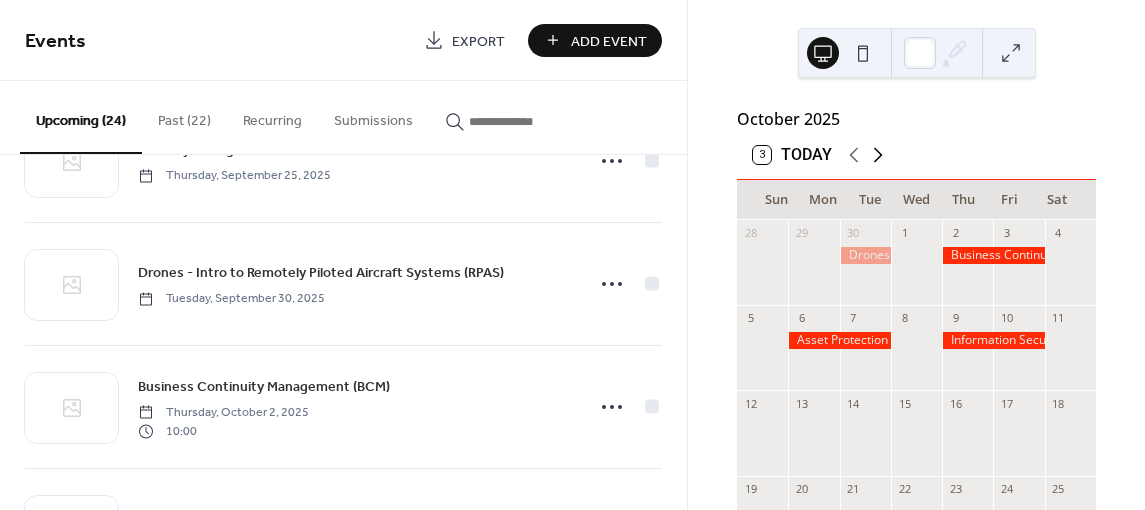 click 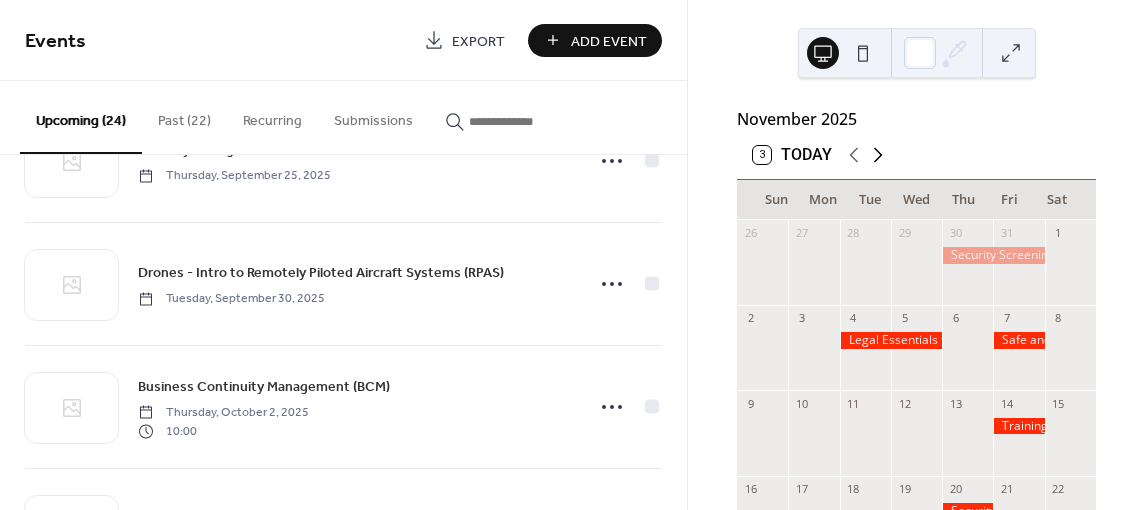 click 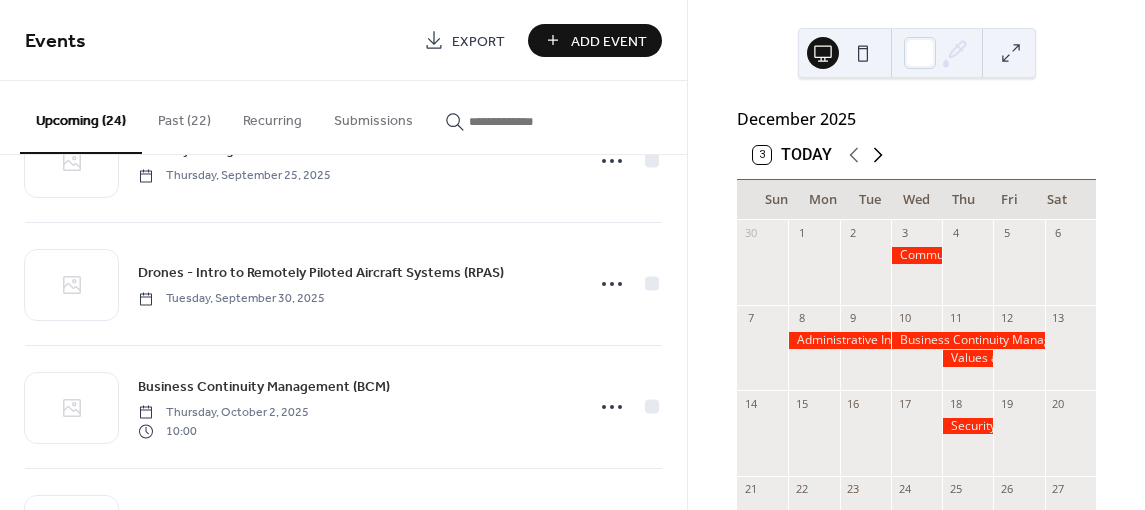 click 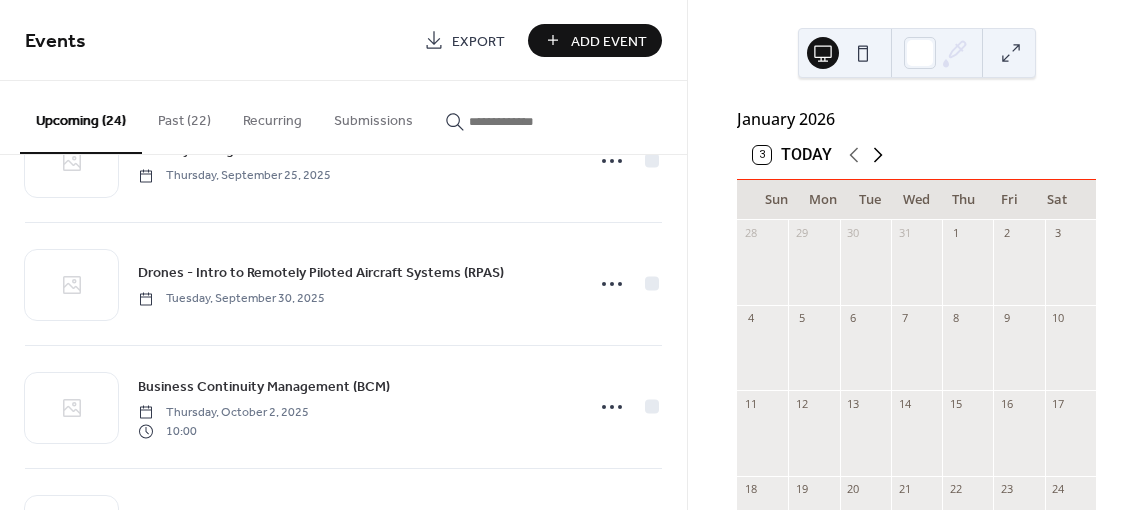 click 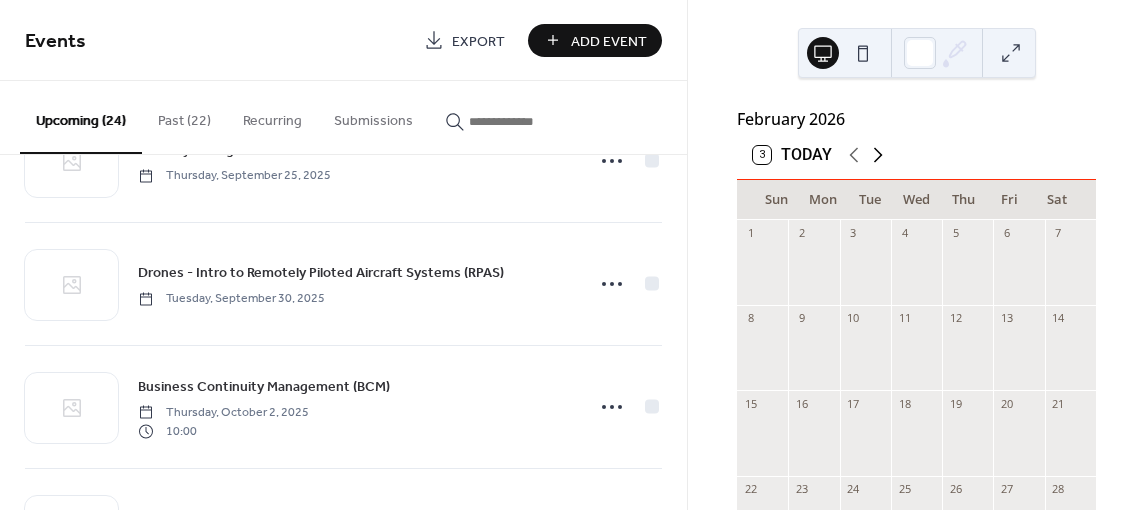 click 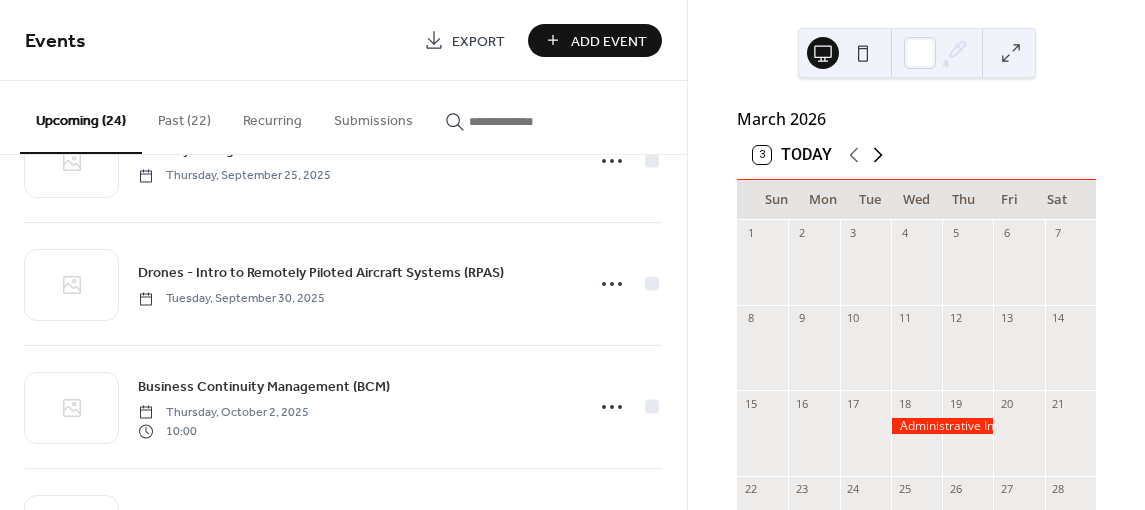click 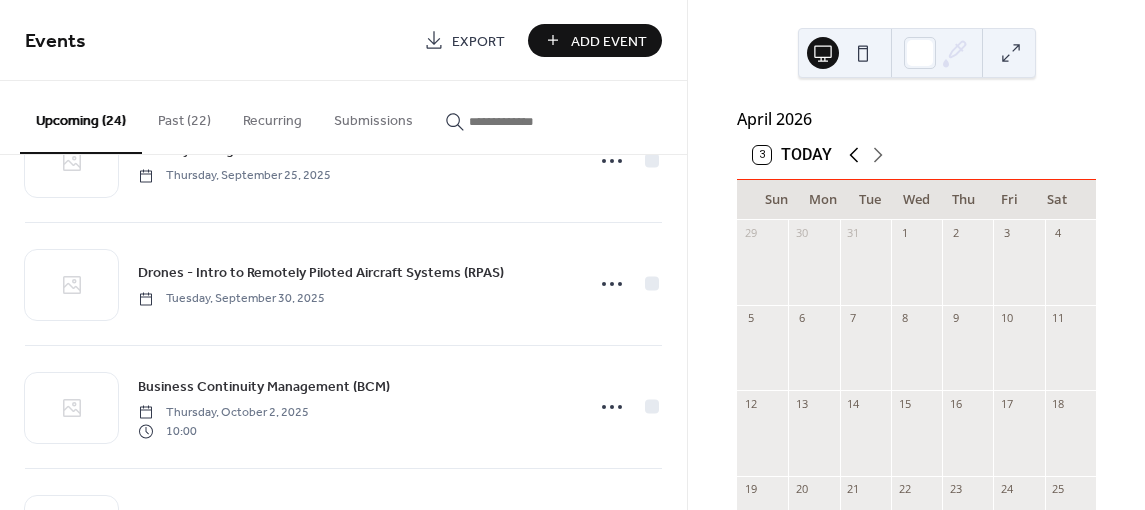 click 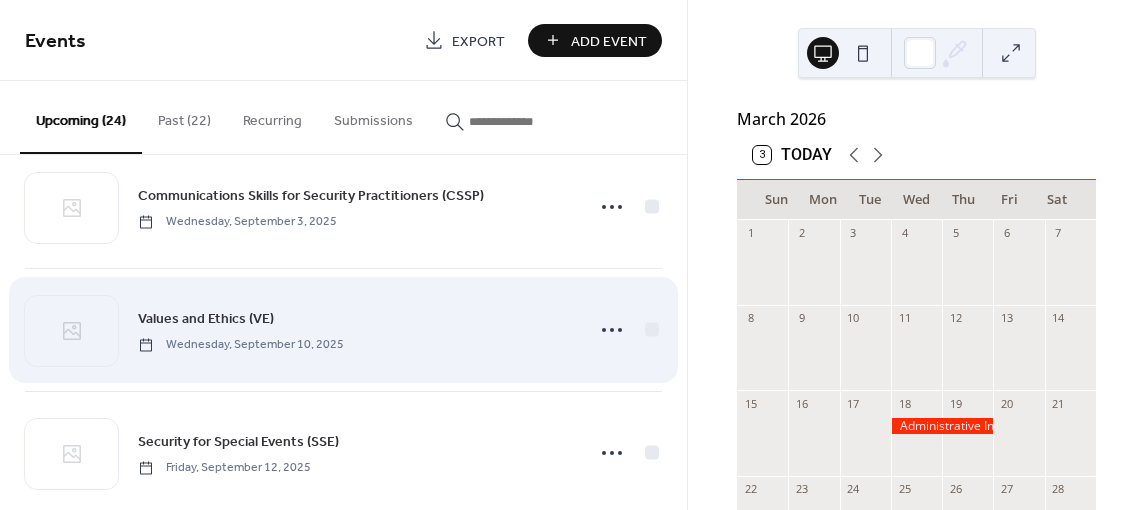 scroll, scrollTop: 0, scrollLeft: 0, axis: both 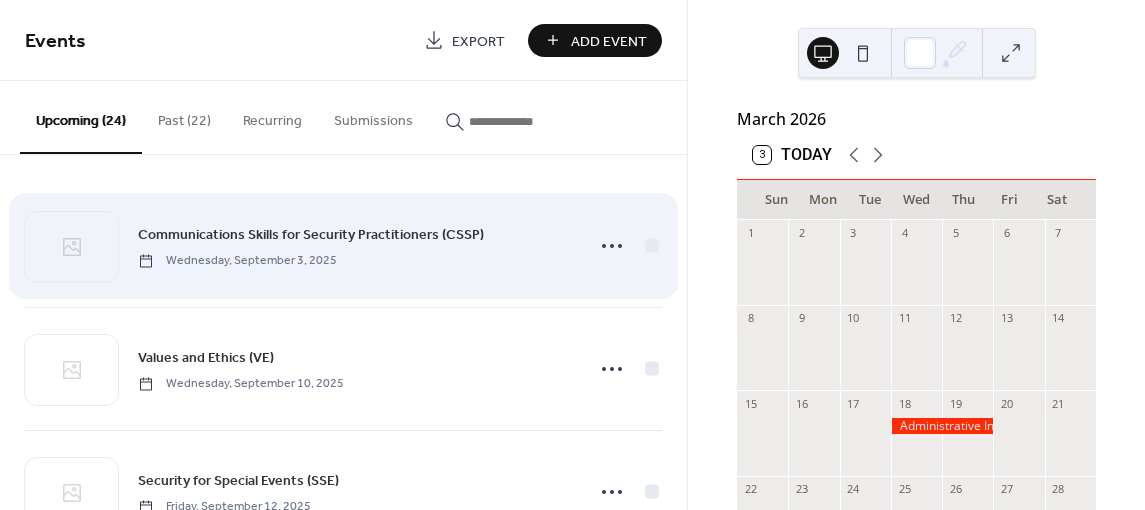 click on "Communications Skills for Security Practitioners (CSSP)" at bounding box center [311, 235] 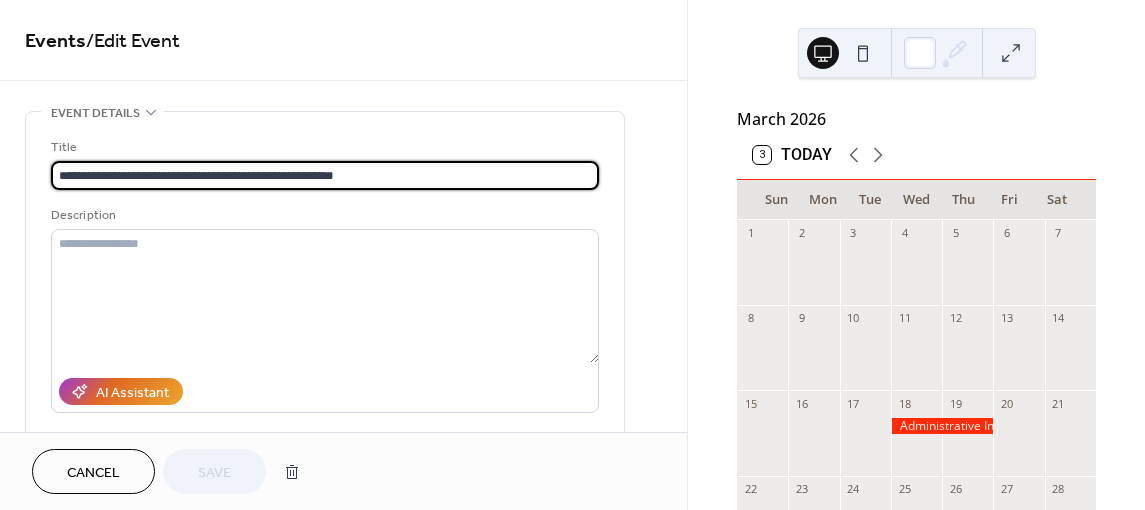 scroll, scrollTop: 0, scrollLeft: 0, axis: both 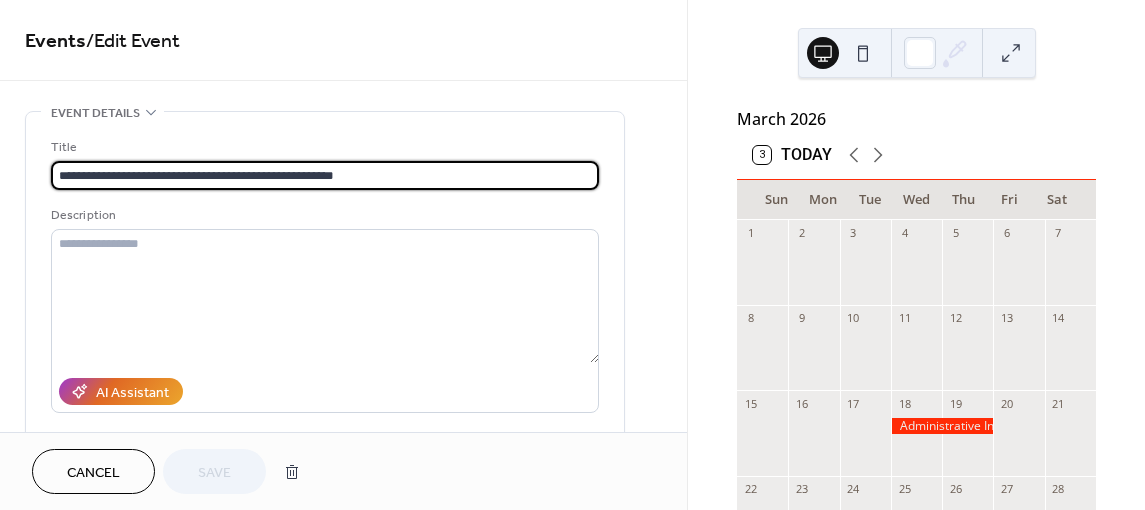 drag, startPoint x: 389, startPoint y: 167, endPoint x: -29, endPoint y: 222, distance: 421.6029 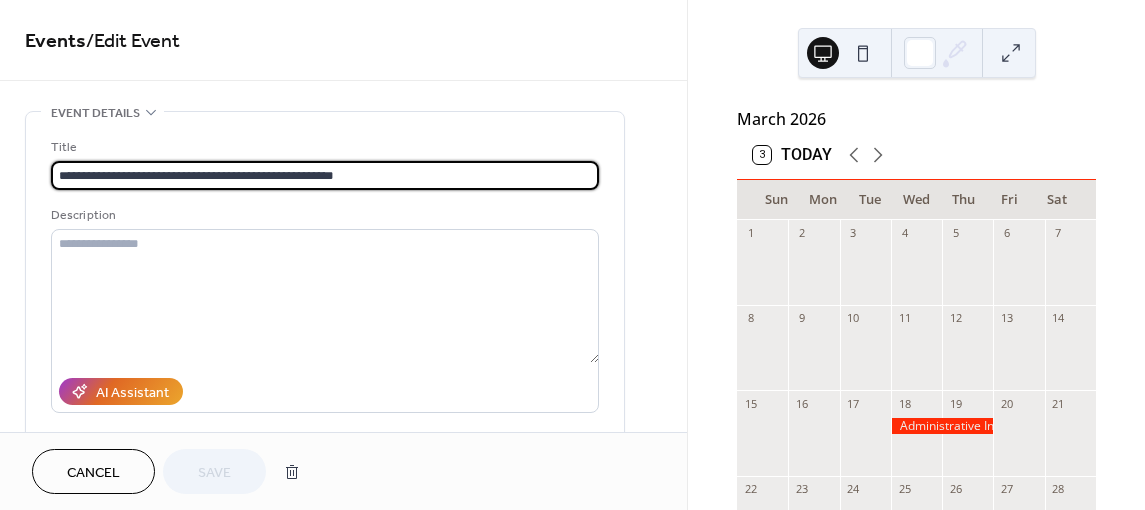 click on "**********" at bounding box center (572, 255) 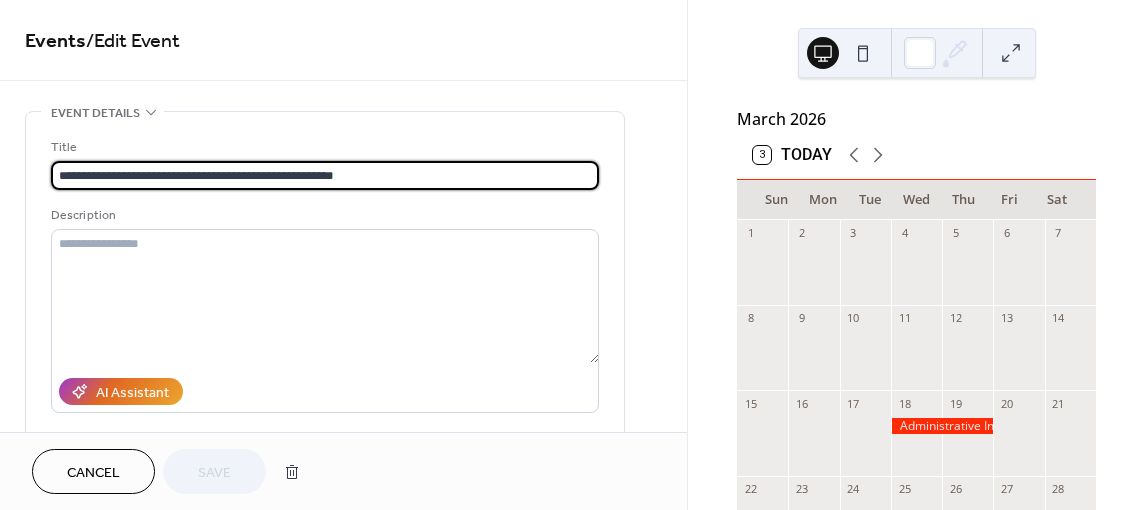 click on "Cancel" at bounding box center (93, 473) 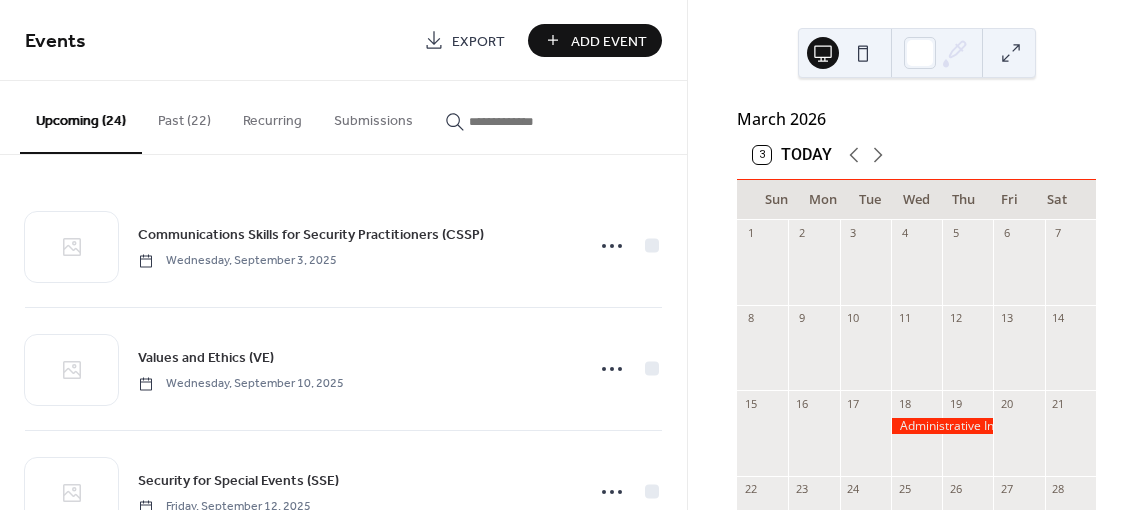 click on "Add Event" at bounding box center [609, 41] 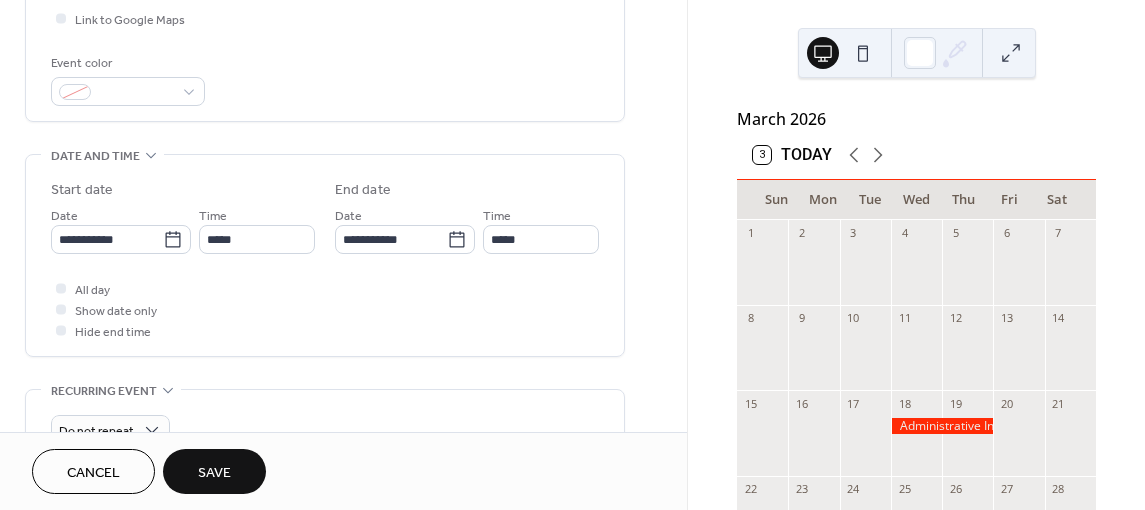 scroll, scrollTop: 500, scrollLeft: 0, axis: vertical 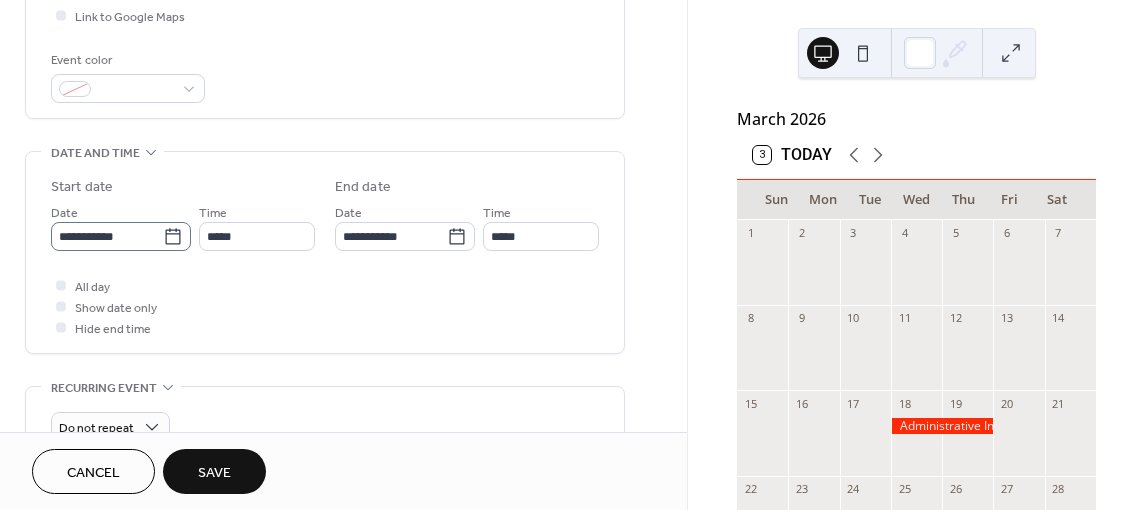 type on "**********" 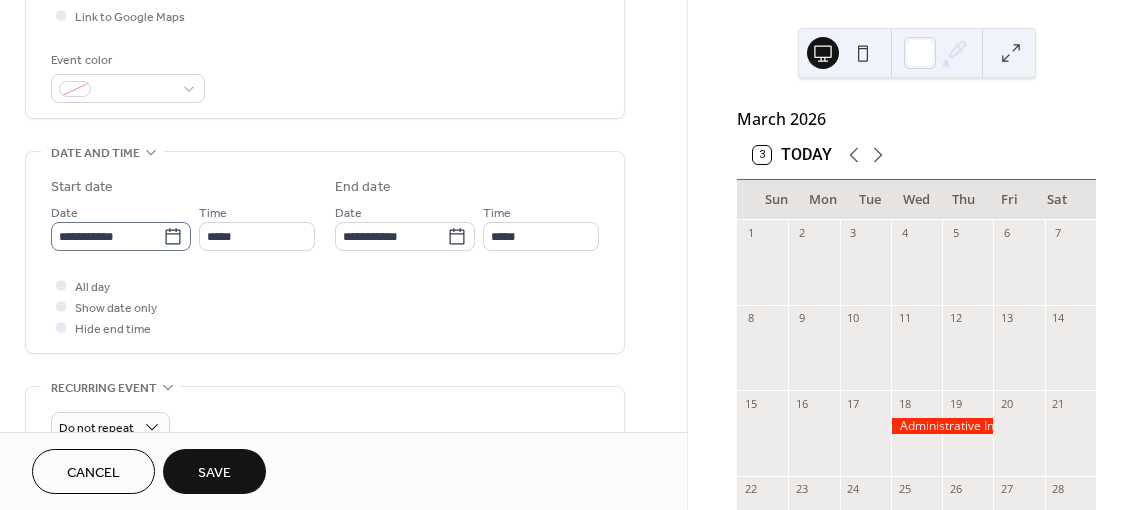 click 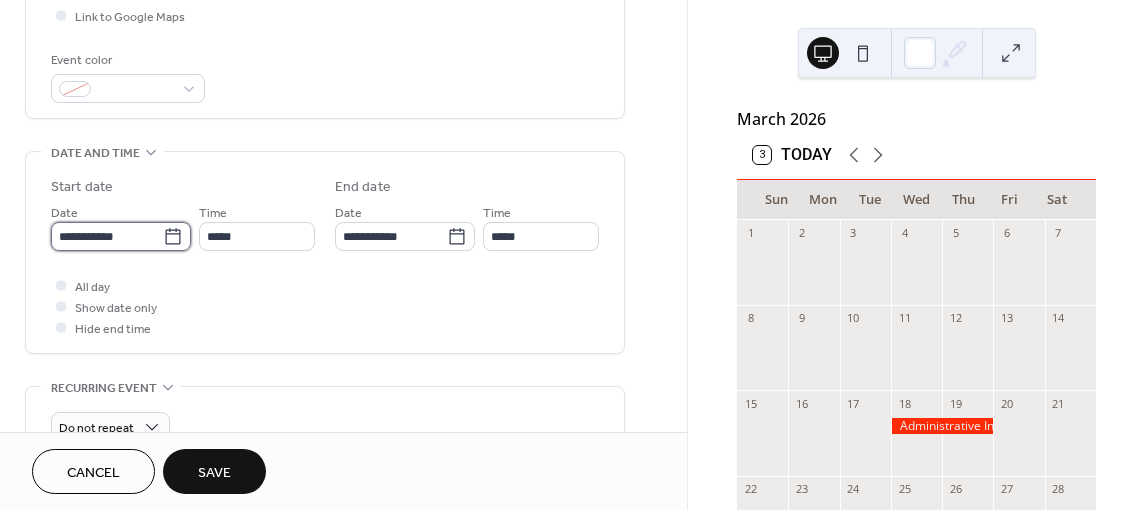 click on "**********" at bounding box center (107, 236) 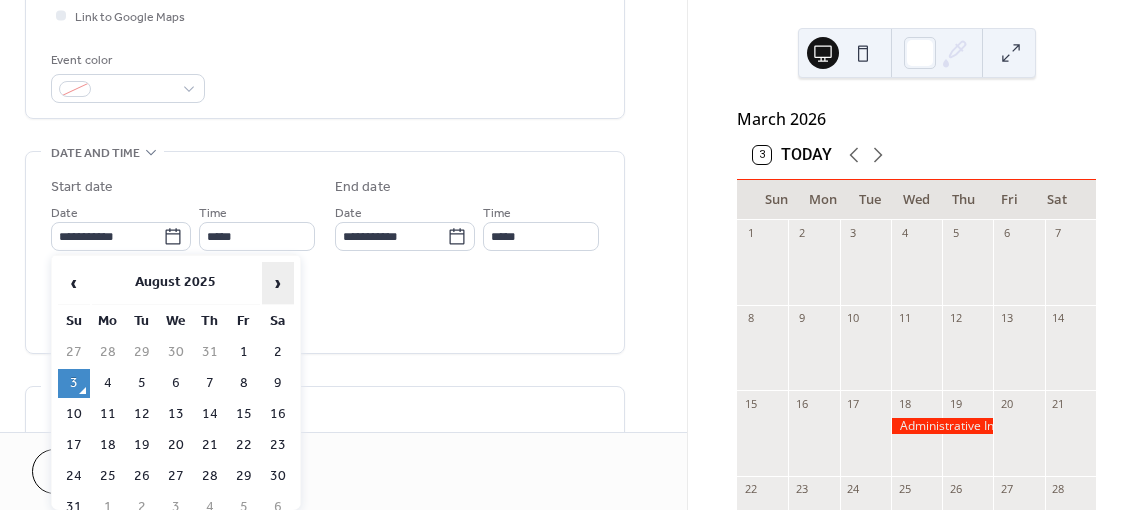 click on "›" at bounding box center [278, 283] 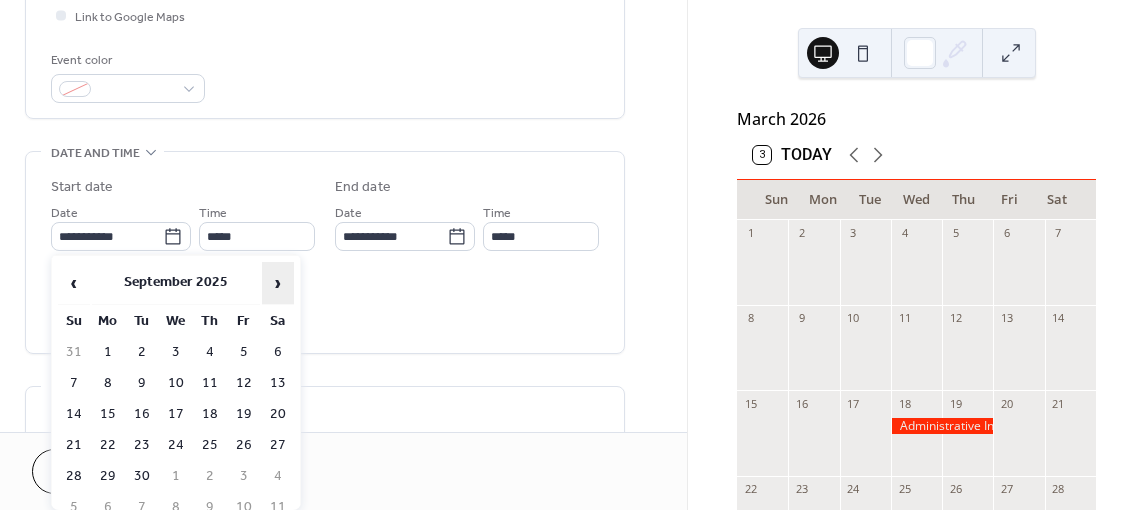 click on "›" at bounding box center (278, 283) 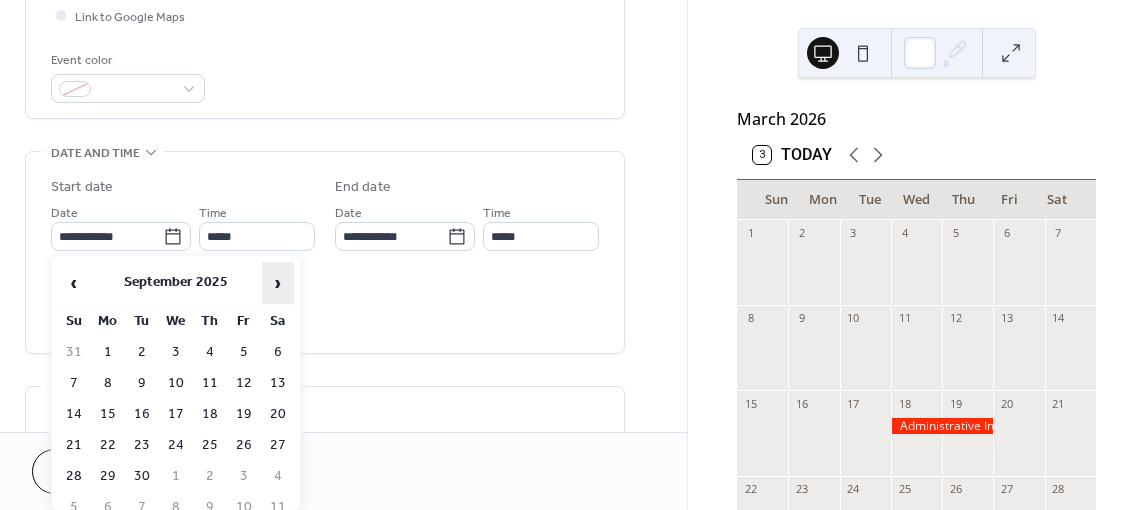 click on "›" at bounding box center [278, 283] 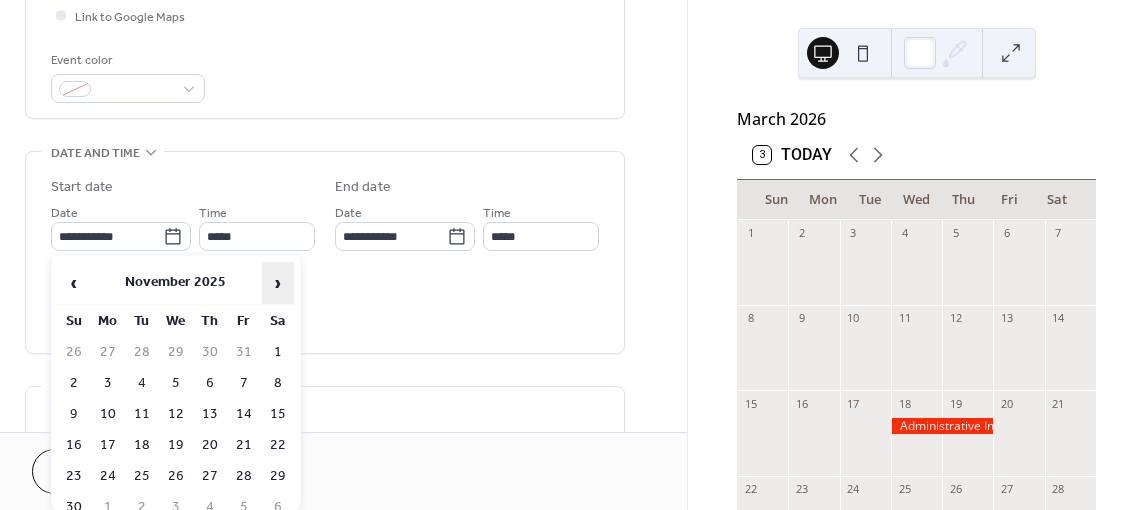 click on "›" at bounding box center [278, 283] 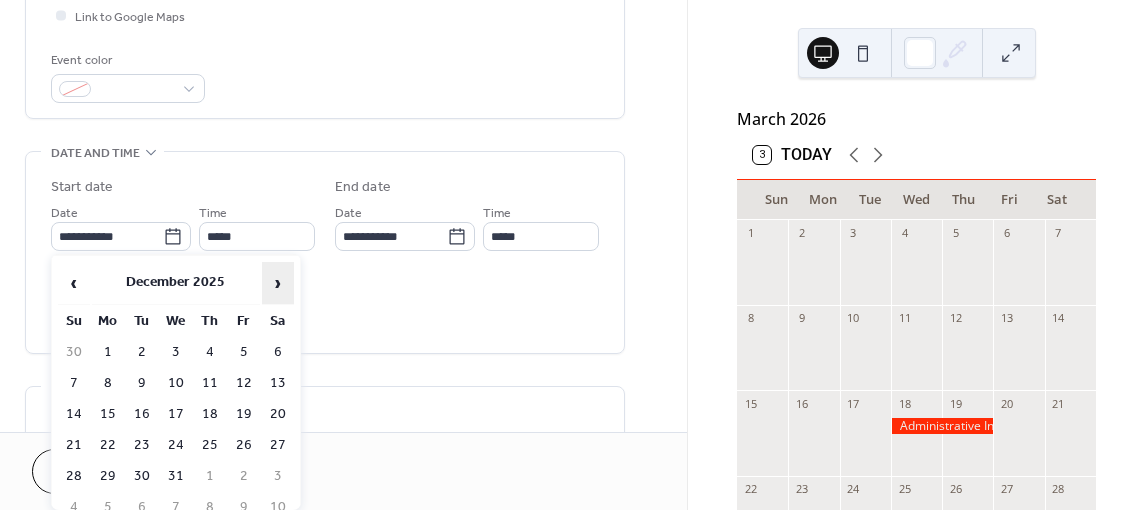 click on "›" at bounding box center [278, 283] 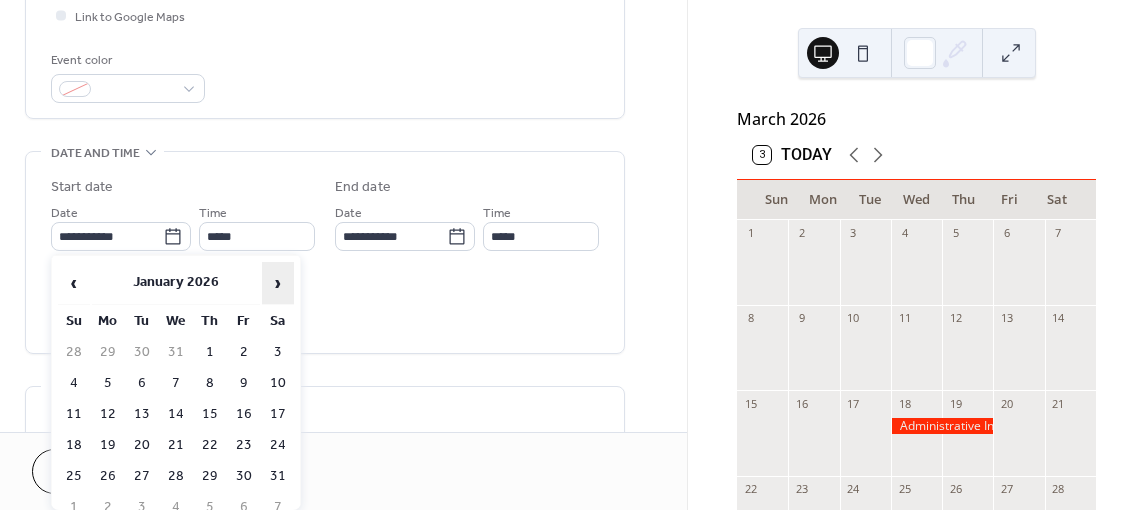 click on "›" at bounding box center (278, 283) 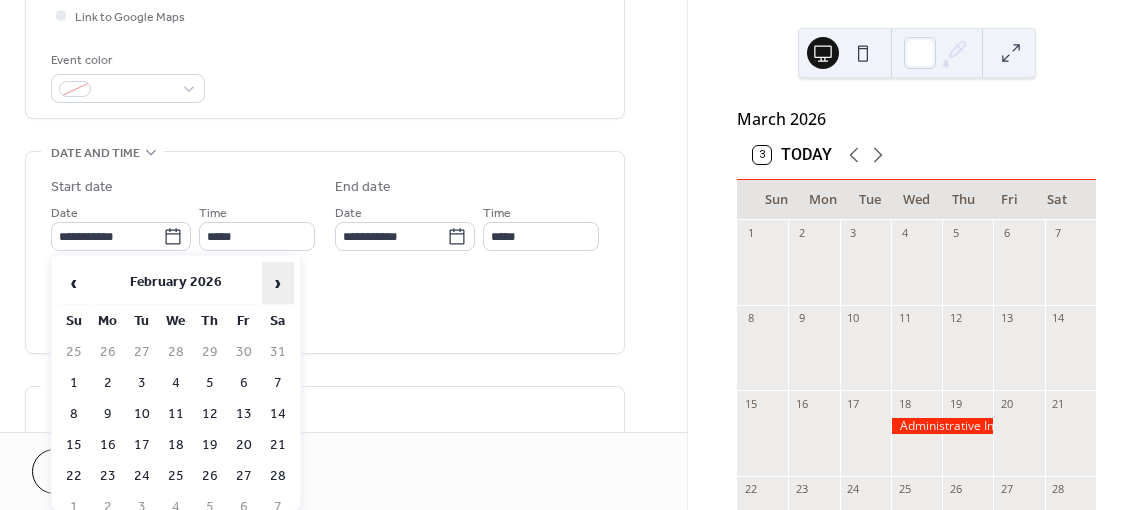 click on "›" at bounding box center [278, 283] 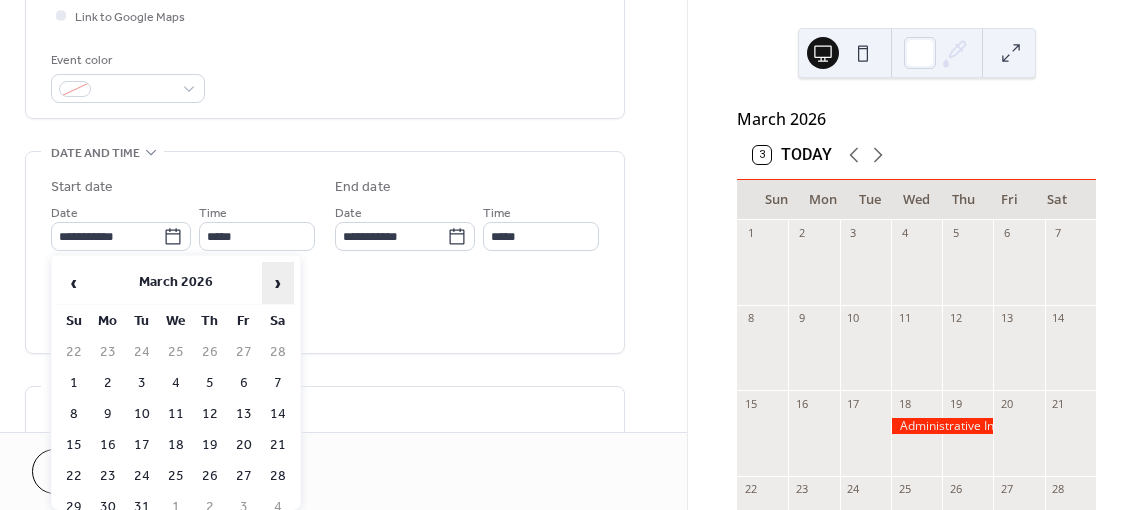 click on "›" at bounding box center (278, 283) 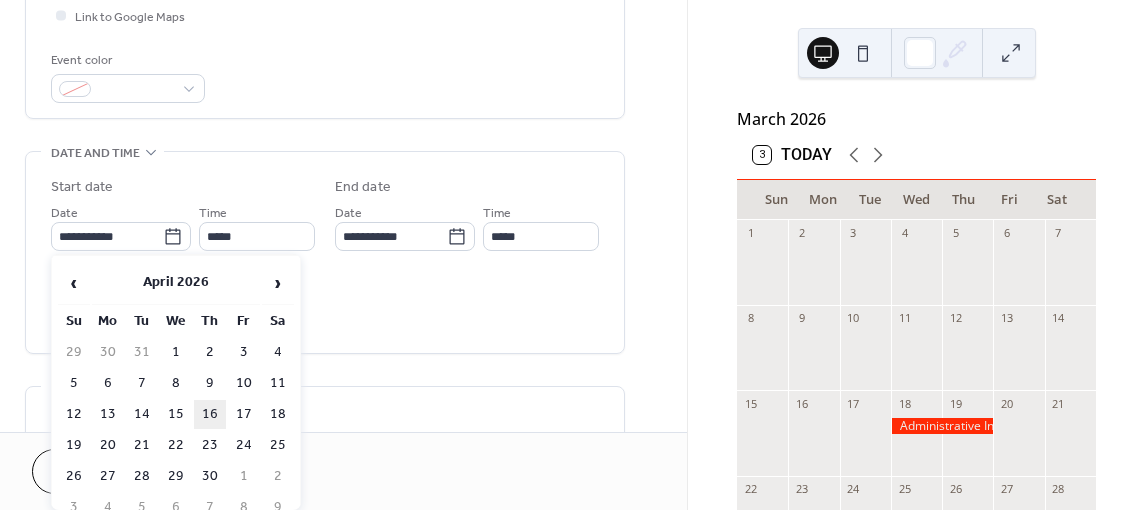 click on "16" at bounding box center (210, 414) 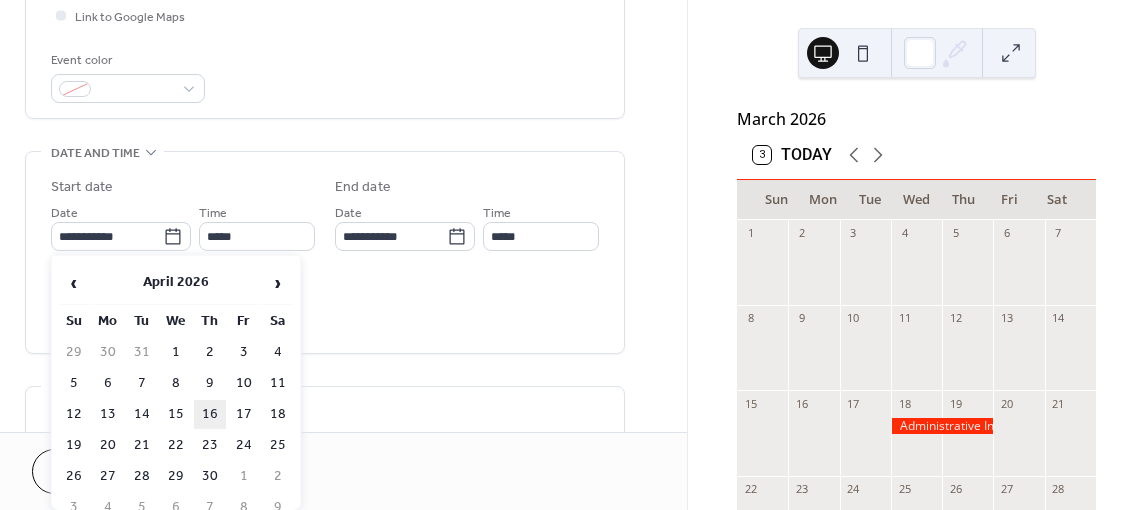 type on "**********" 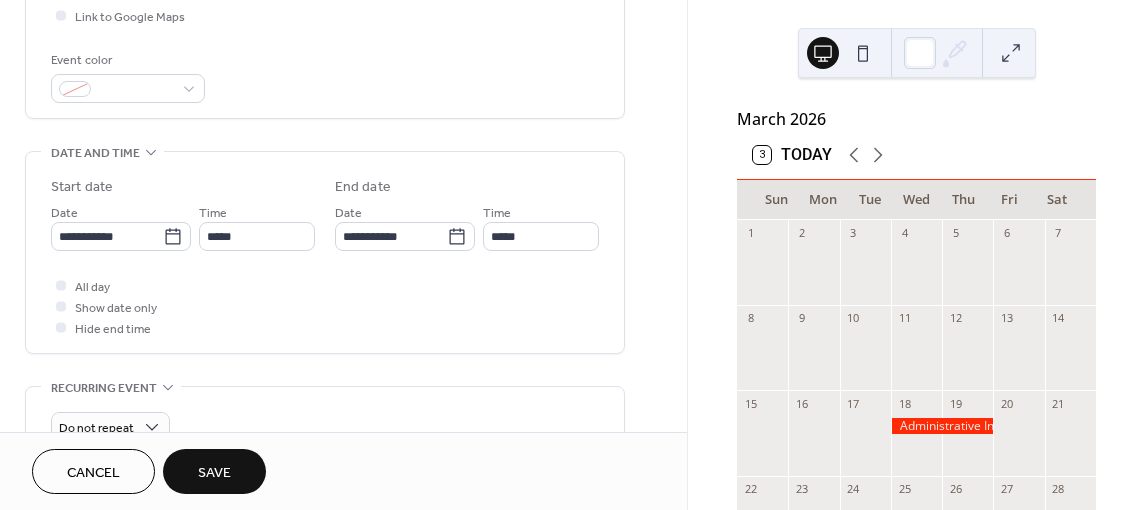 click on "Save" at bounding box center (214, 471) 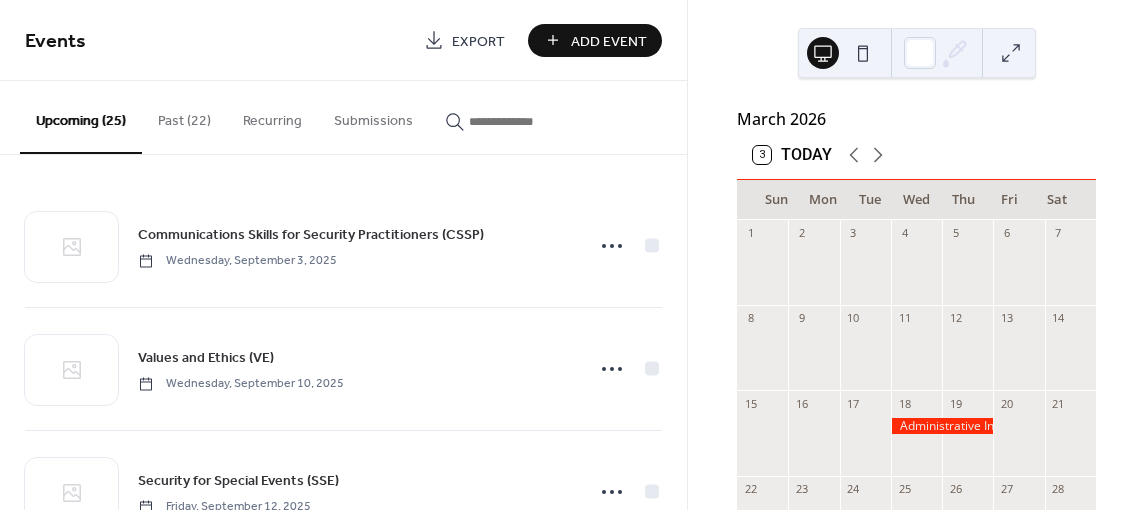 click on "Add Event" at bounding box center [609, 41] 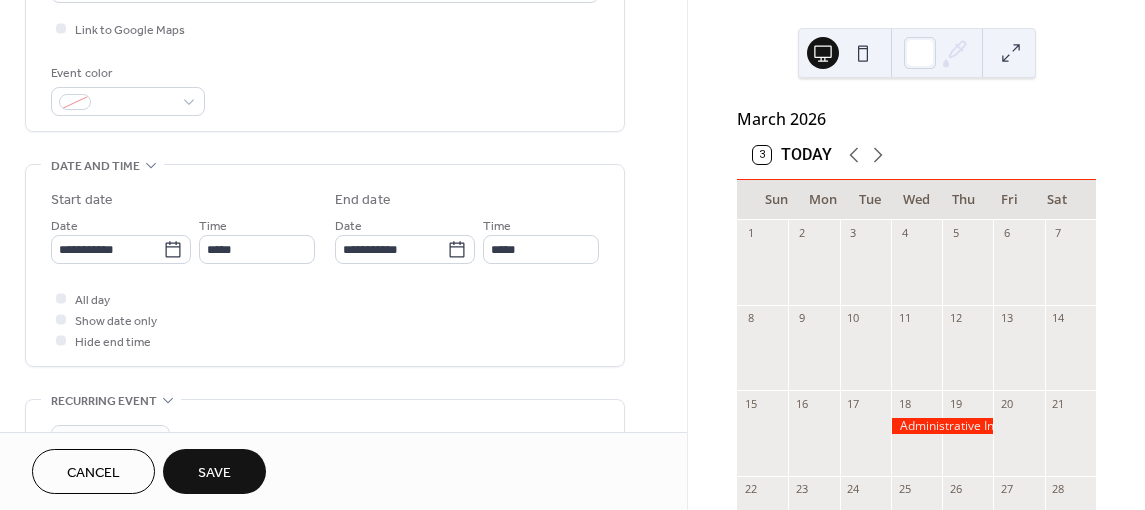 scroll, scrollTop: 500, scrollLeft: 0, axis: vertical 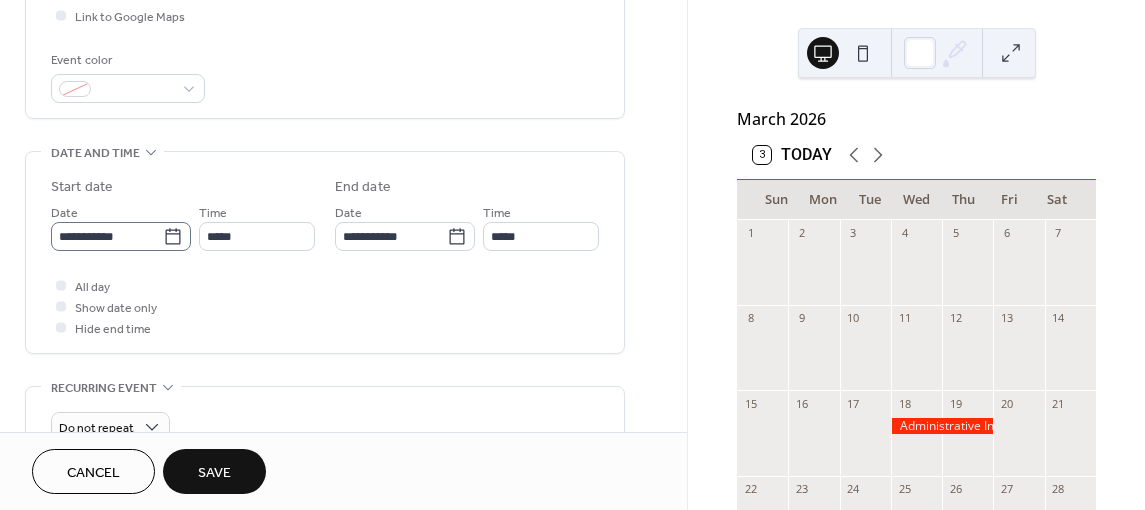 type on "**********" 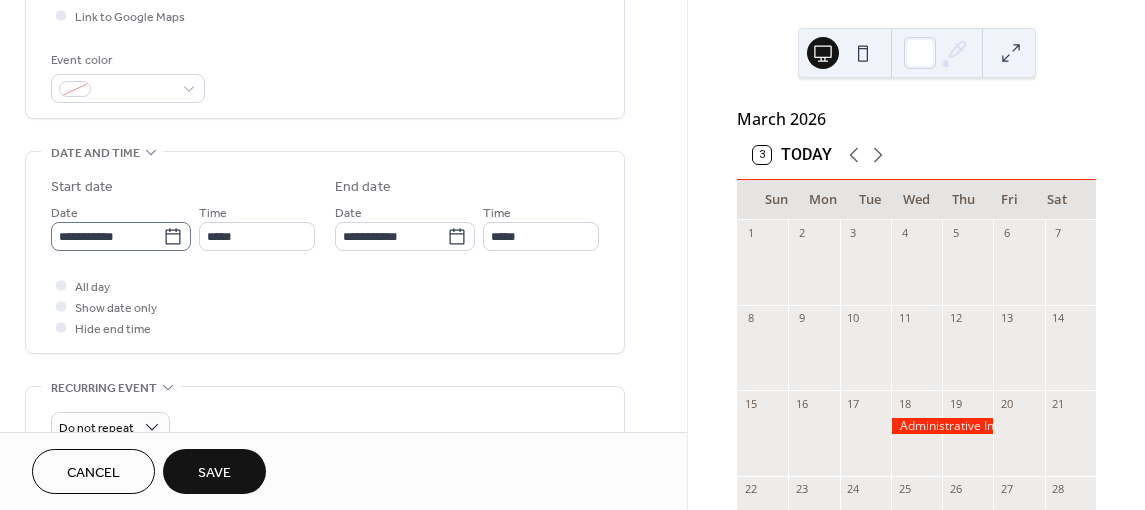 click 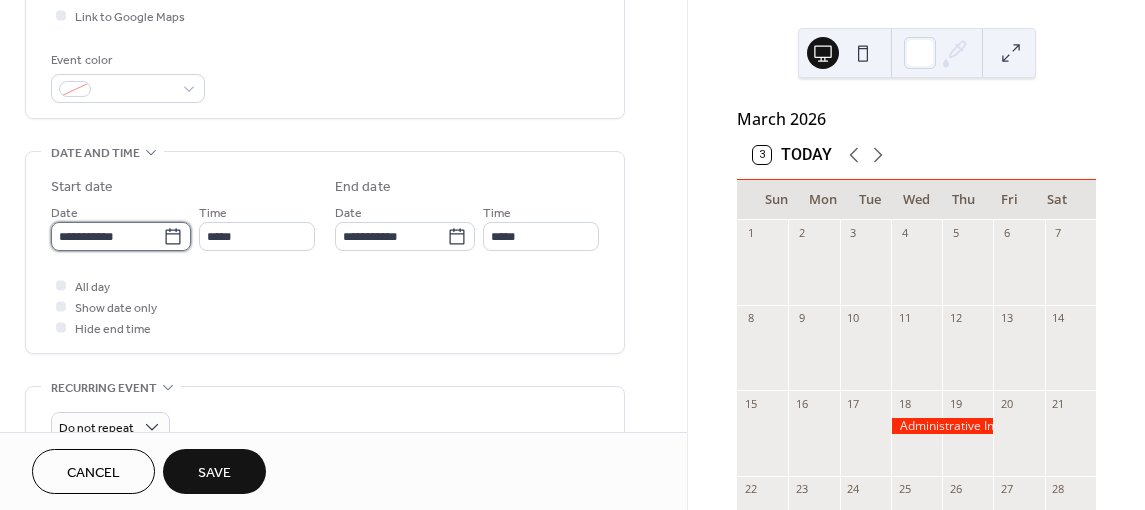 click on "**********" at bounding box center (107, 236) 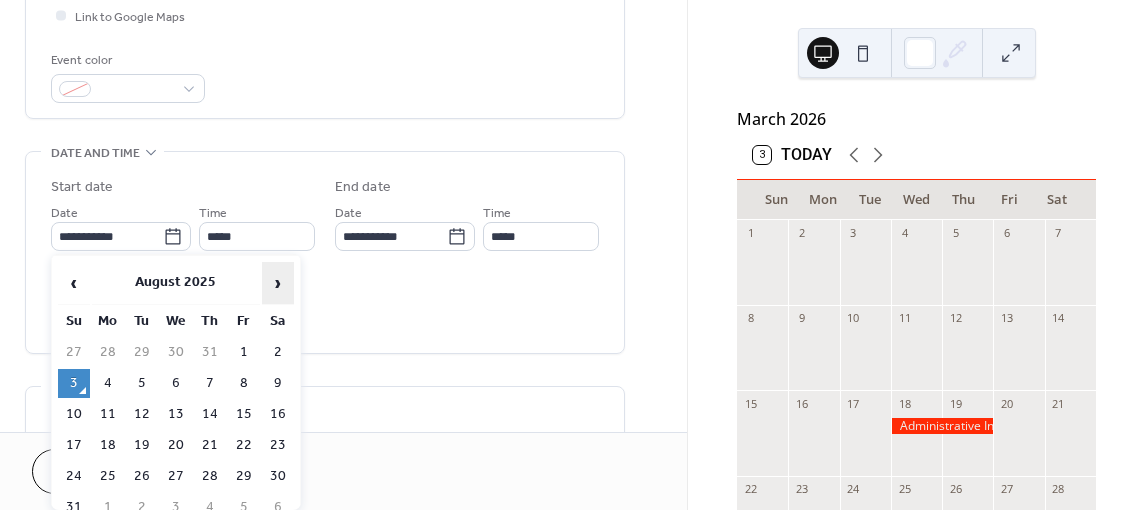 click on "›" at bounding box center [278, 283] 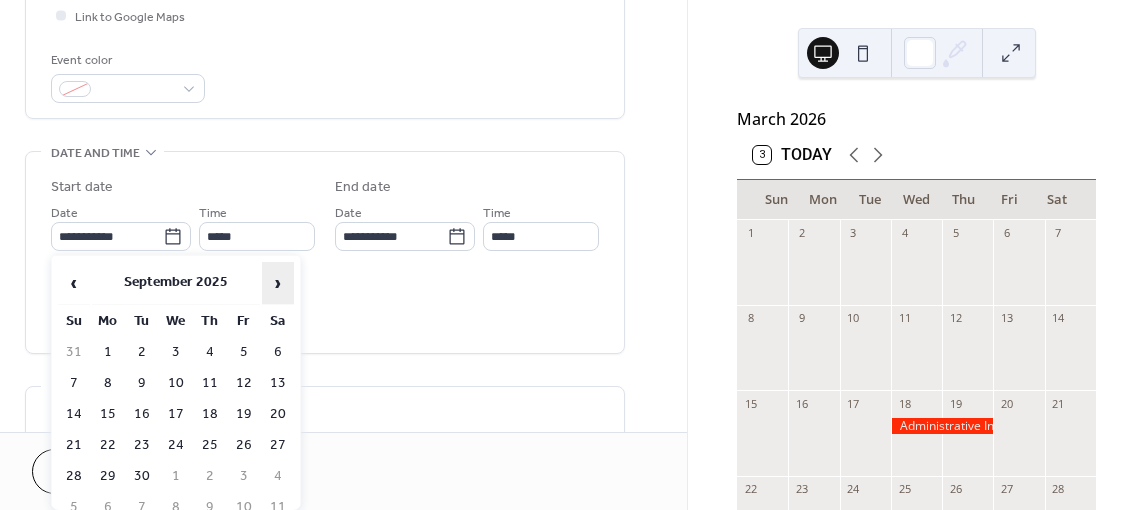 click on "›" at bounding box center (278, 283) 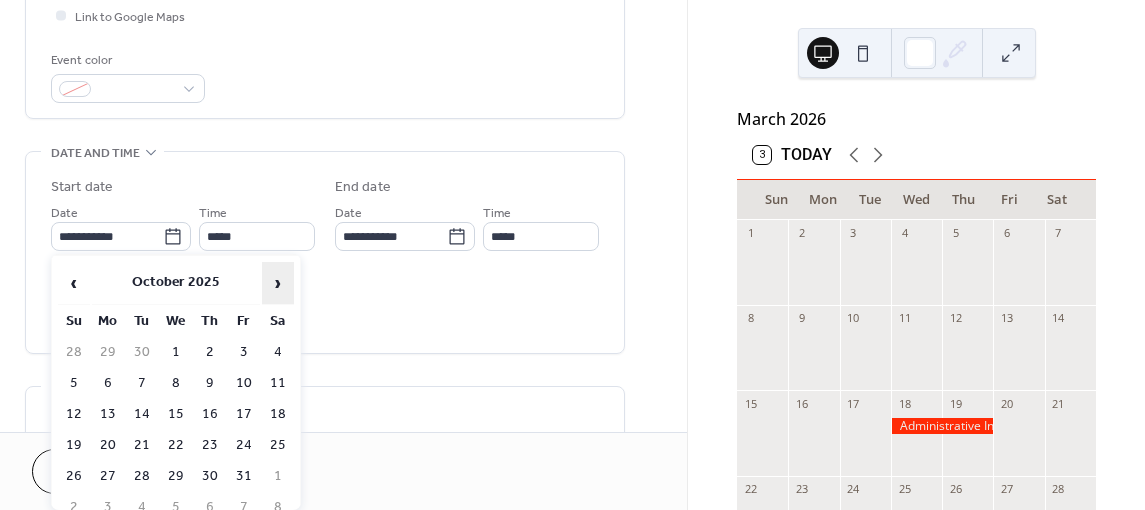 click on "›" at bounding box center [278, 283] 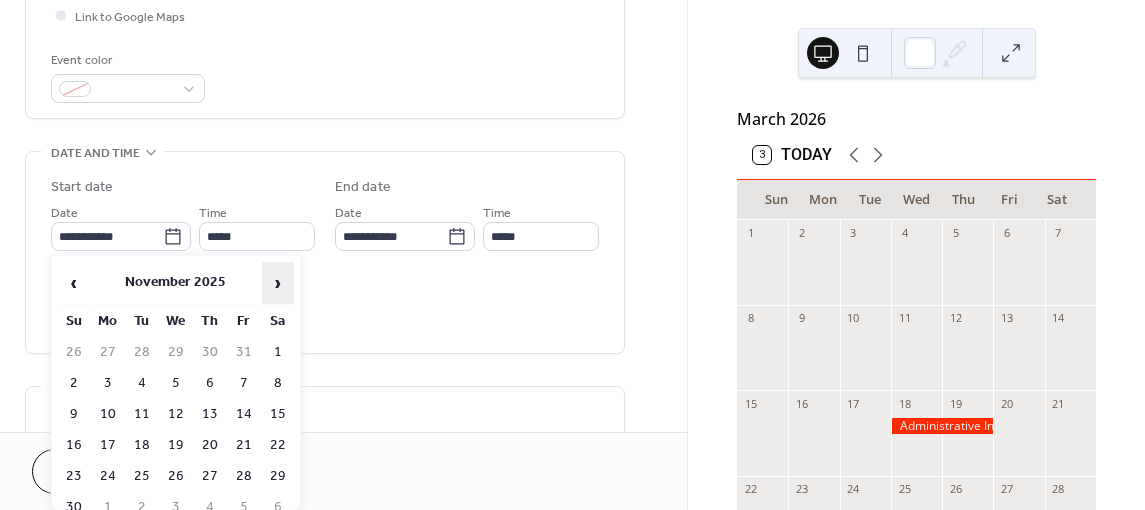 click on "›" at bounding box center (278, 283) 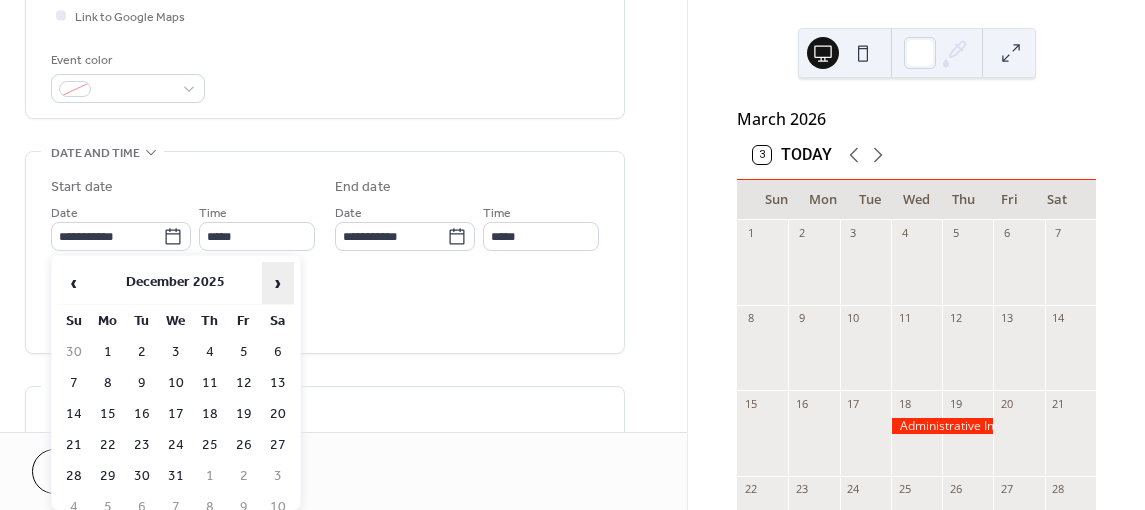 click on "›" at bounding box center [278, 283] 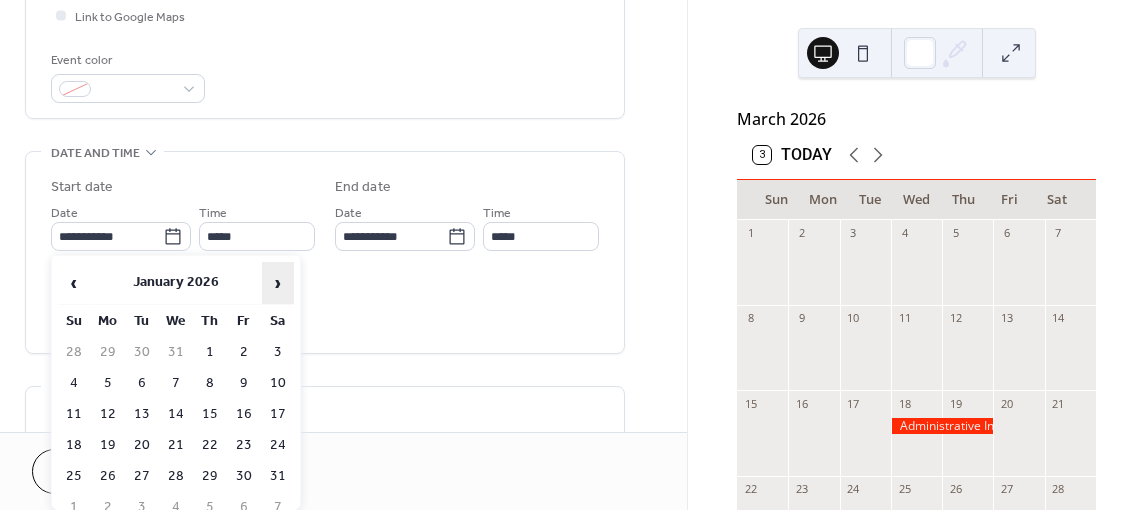 click on "›" at bounding box center [278, 283] 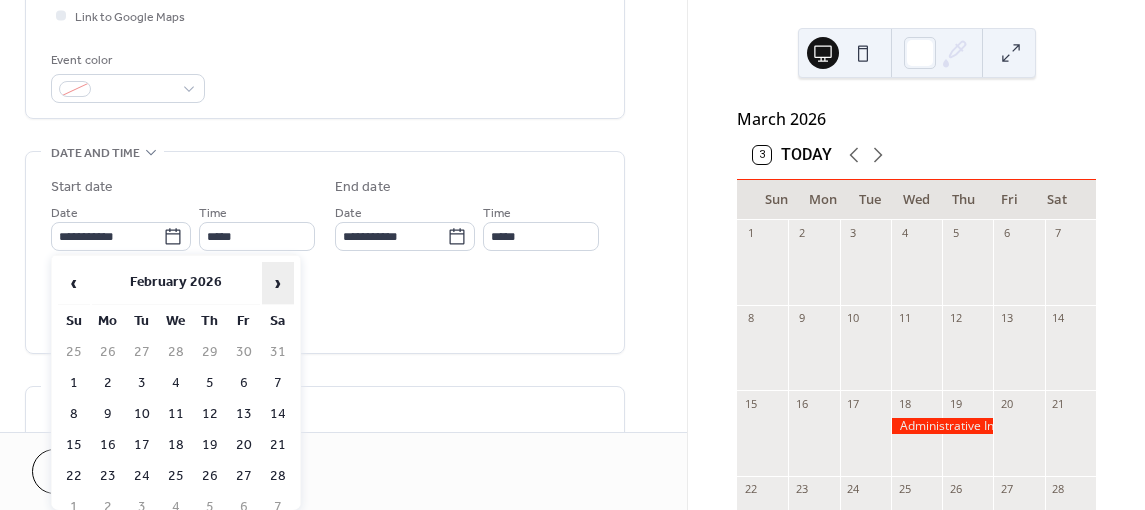 click on "›" at bounding box center [278, 283] 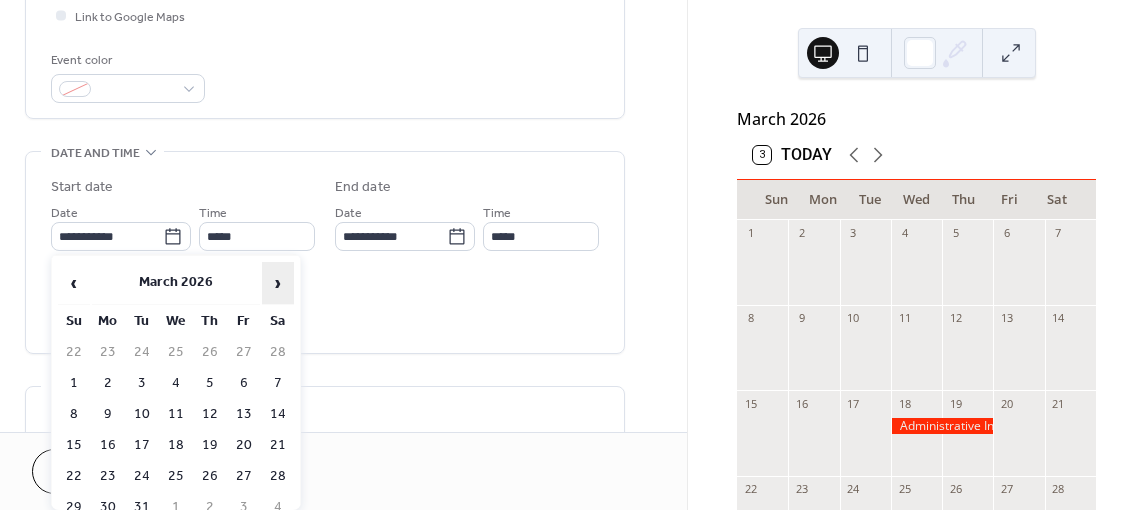 click on "›" at bounding box center (278, 283) 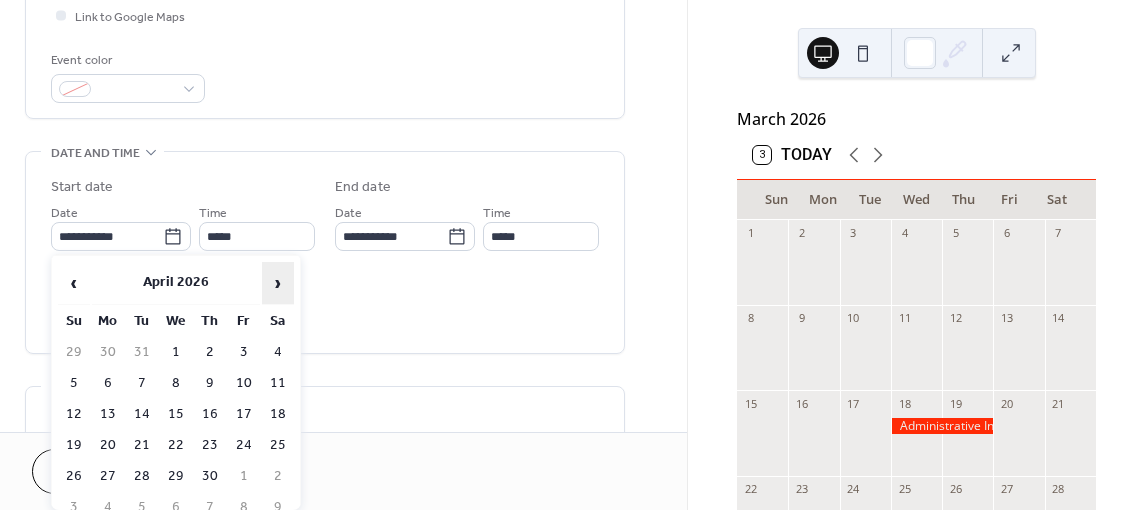 click on "›" at bounding box center [278, 283] 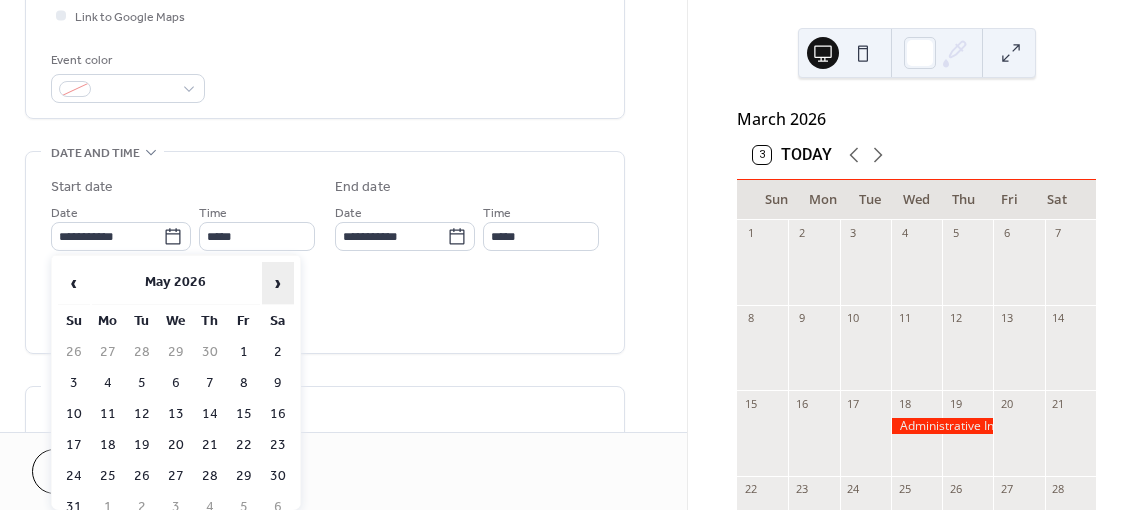 click on "›" at bounding box center [278, 283] 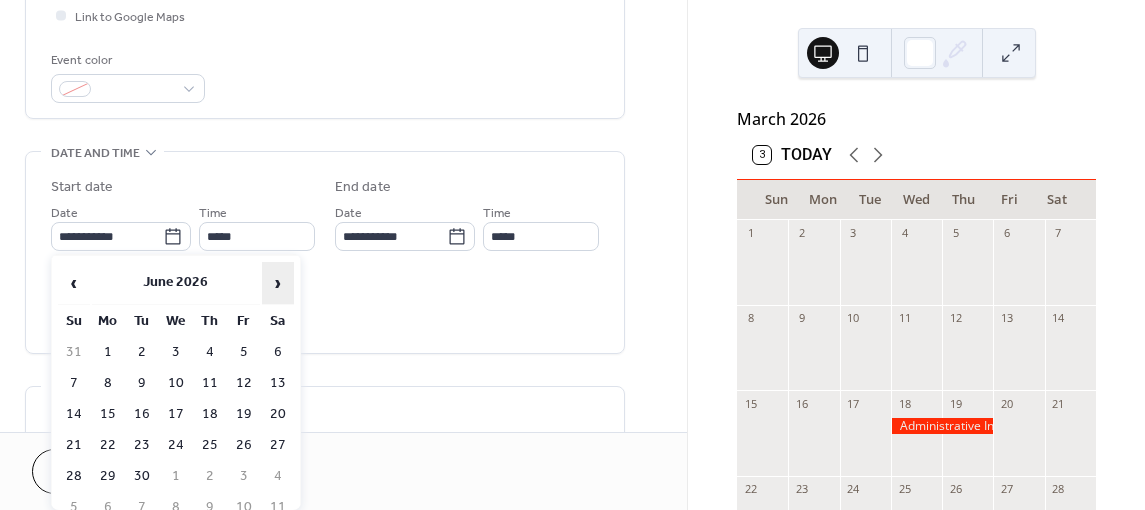 click on "›" at bounding box center (278, 283) 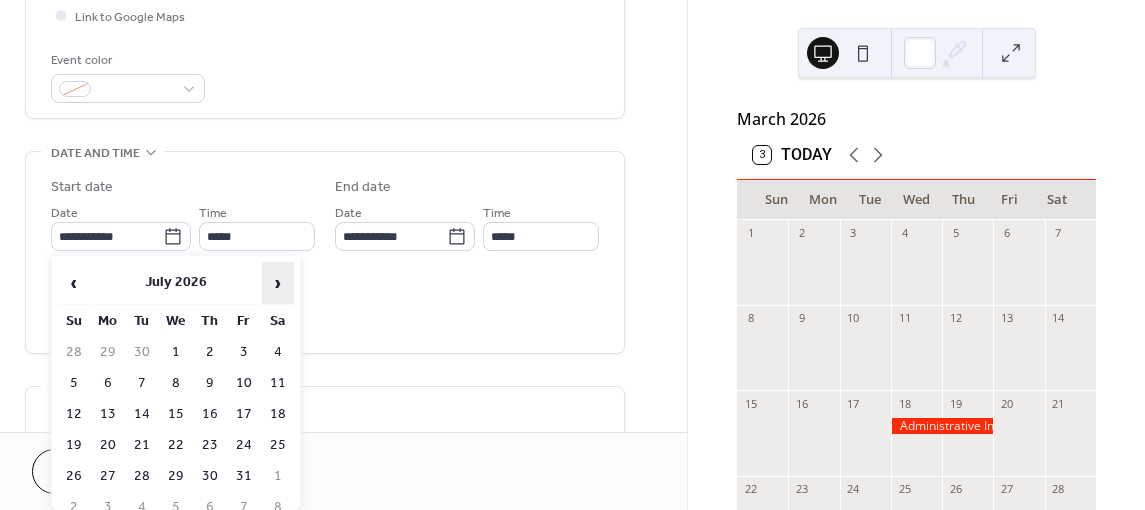 click on "›" at bounding box center (278, 283) 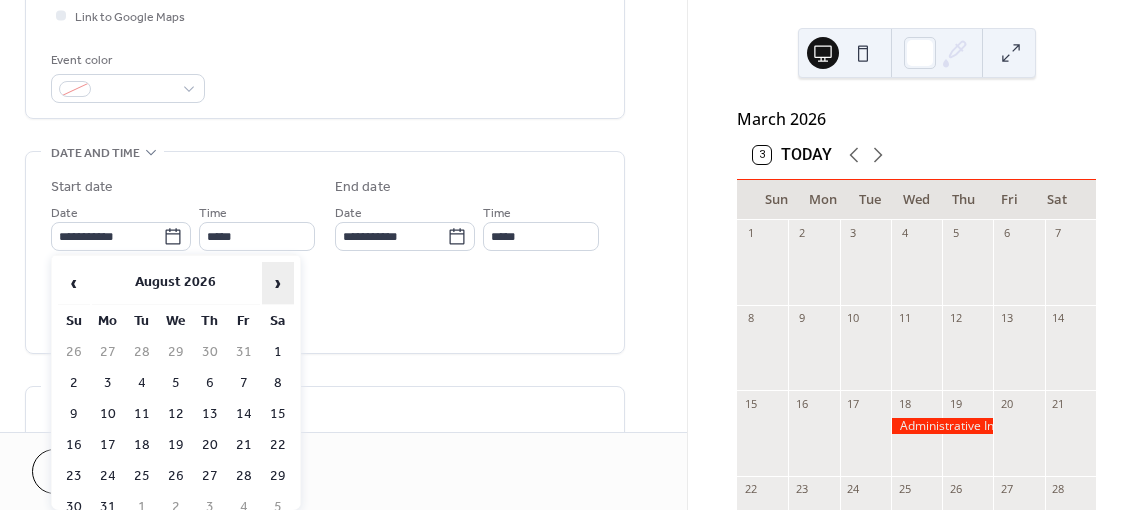 click on "›" at bounding box center [278, 283] 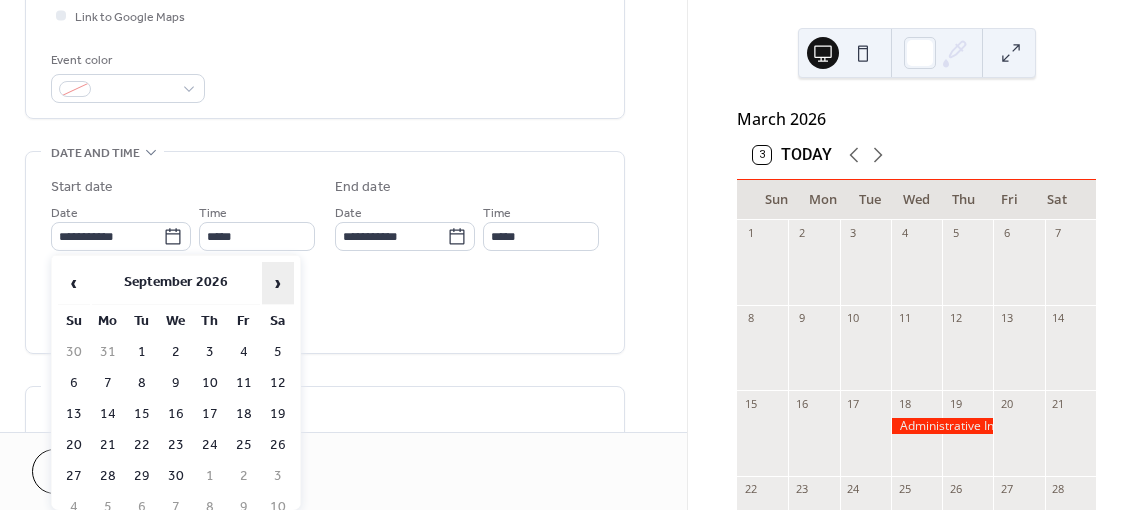 click on "›" at bounding box center (278, 283) 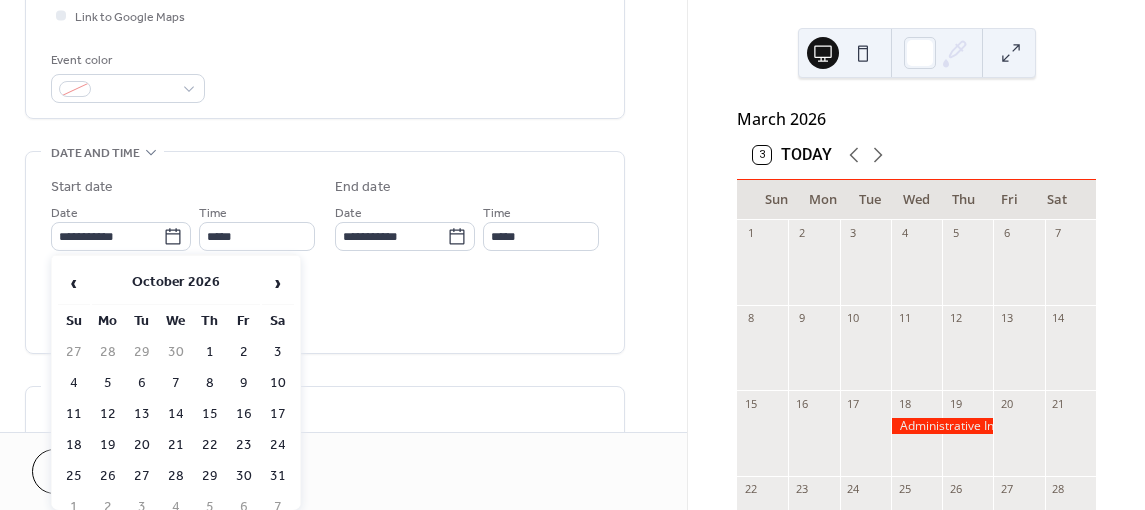 click on "15" at bounding box center (210, 414) 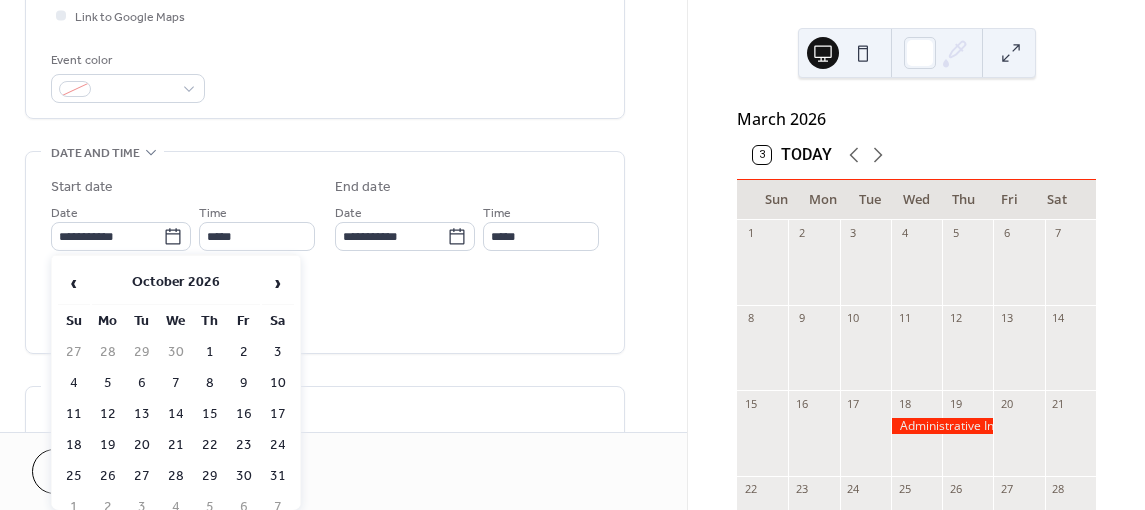 type on "**********" 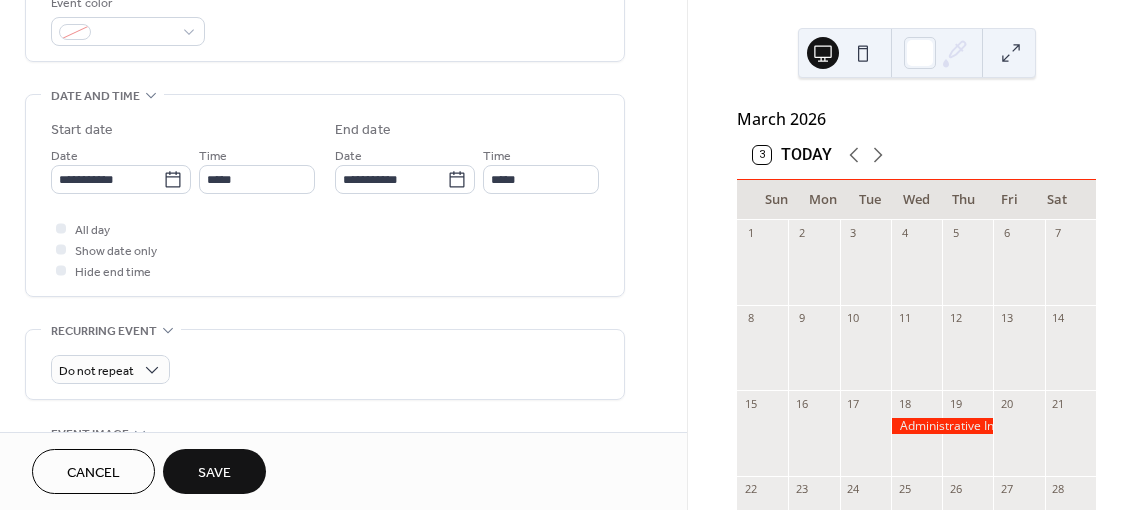 scroll, scrollTop: 700, scrollLeft: 0, axis: vertical 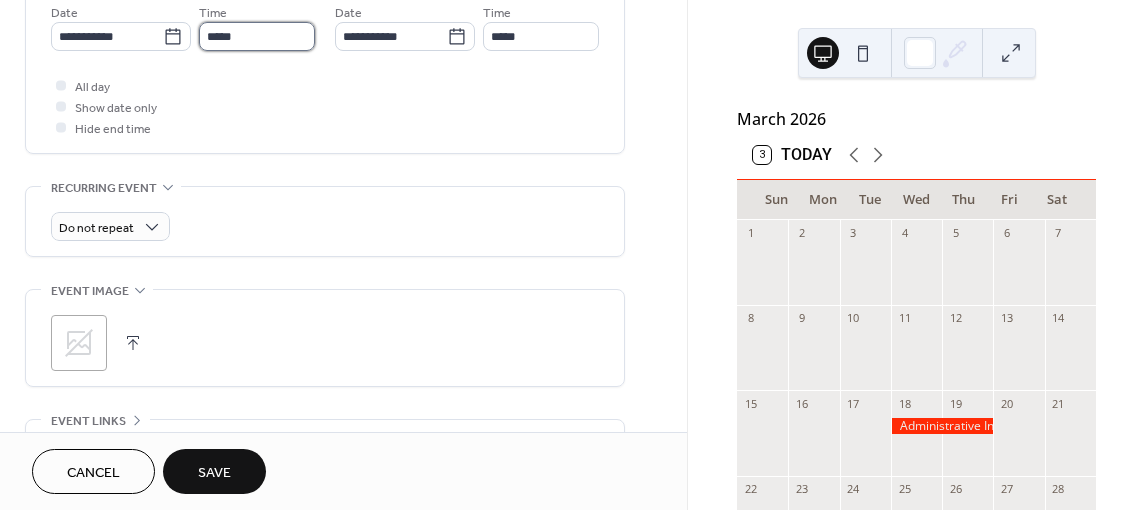 click on "*****" at bounding box center [257, 36] 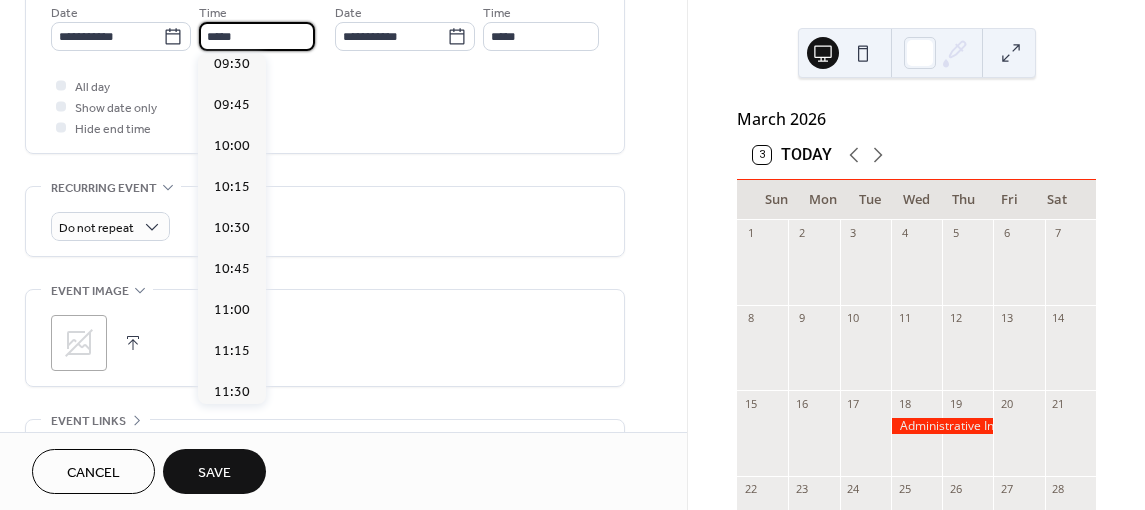 scroll, scrollTop: 1468, scrollLeft: 0, axis: vertical 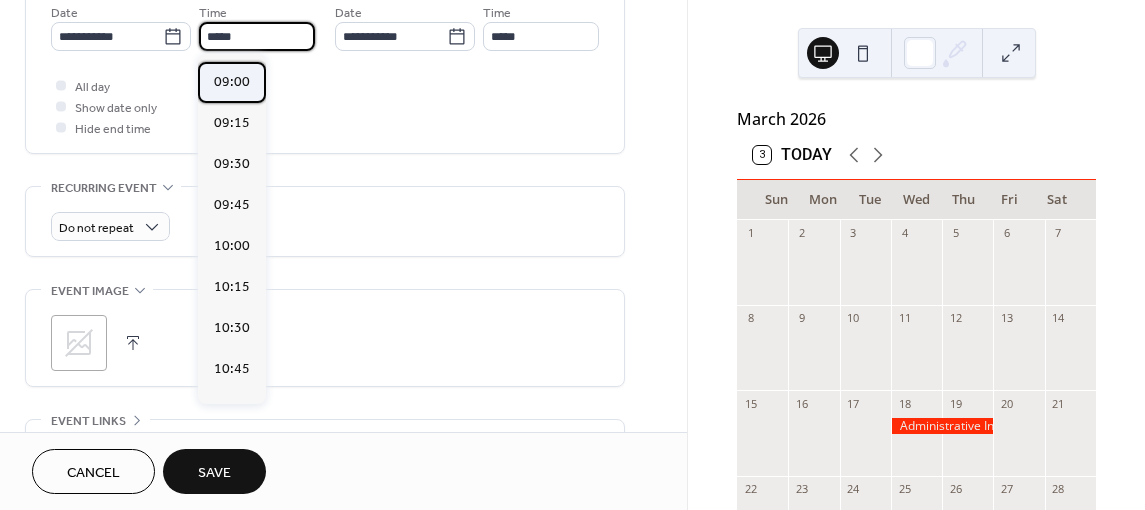 click on "09:00" at bounding box center [232, 81] 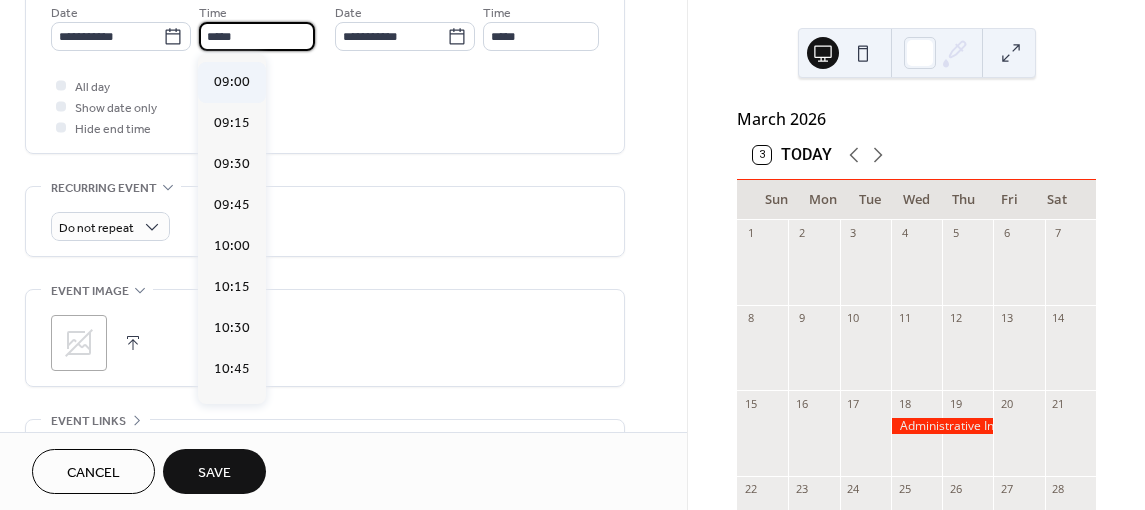 type on "*****" 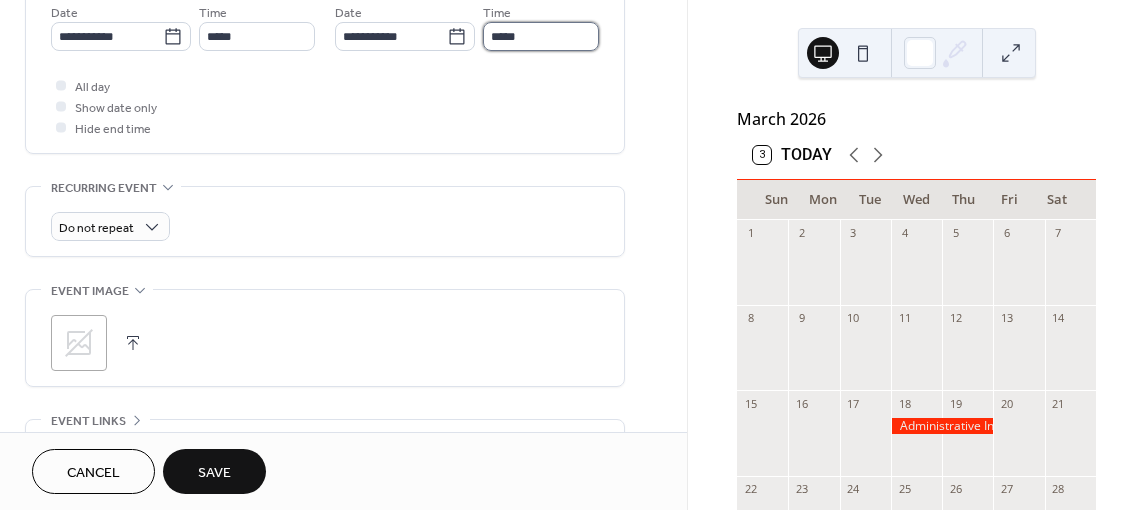 click on "*****" at bounding box center (541, 36) 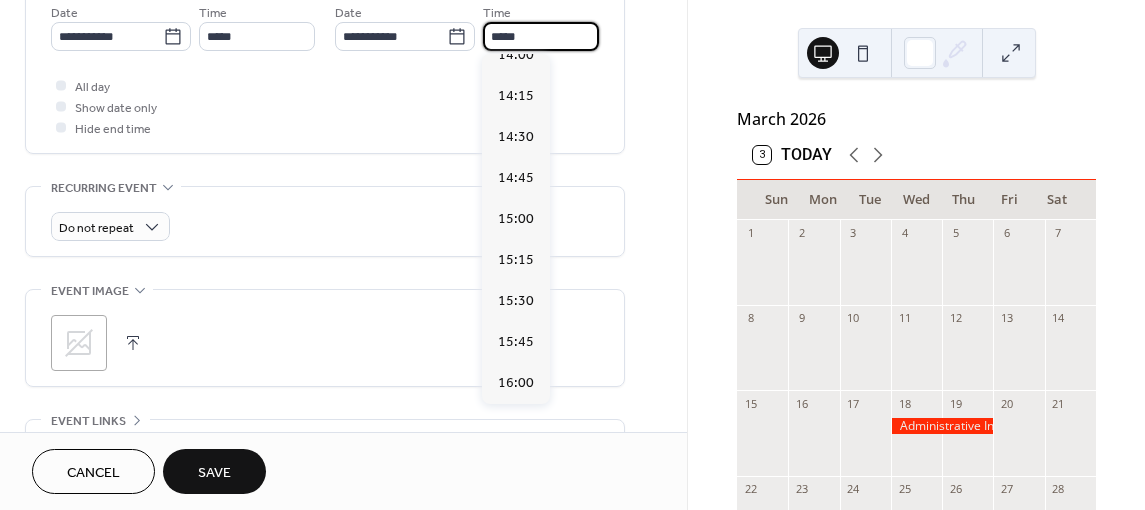 scroll, scrollTop: 800, scrollLeft: 0, axis: vertical 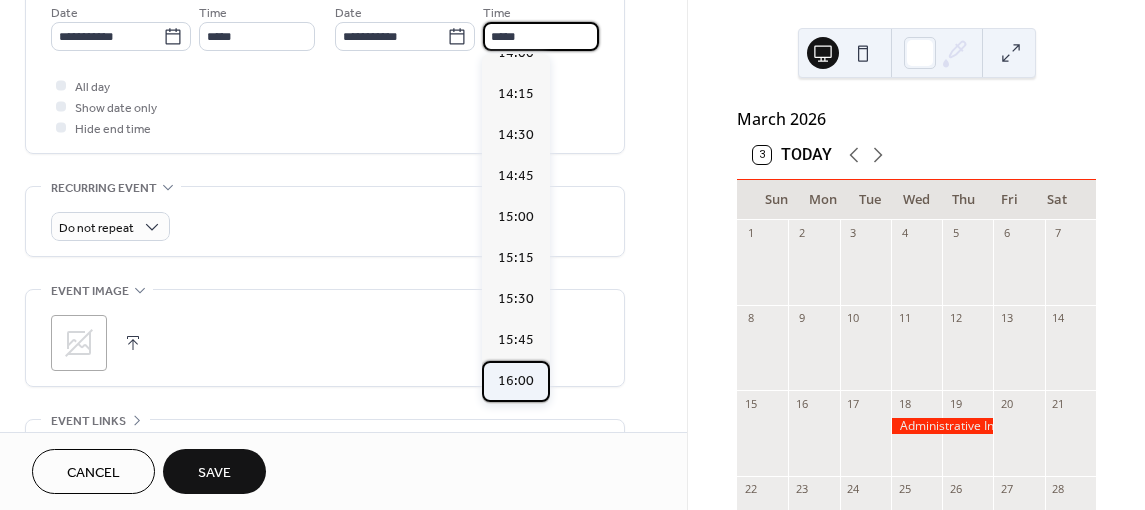 click on "16:00" at bounding box center (516, 380) 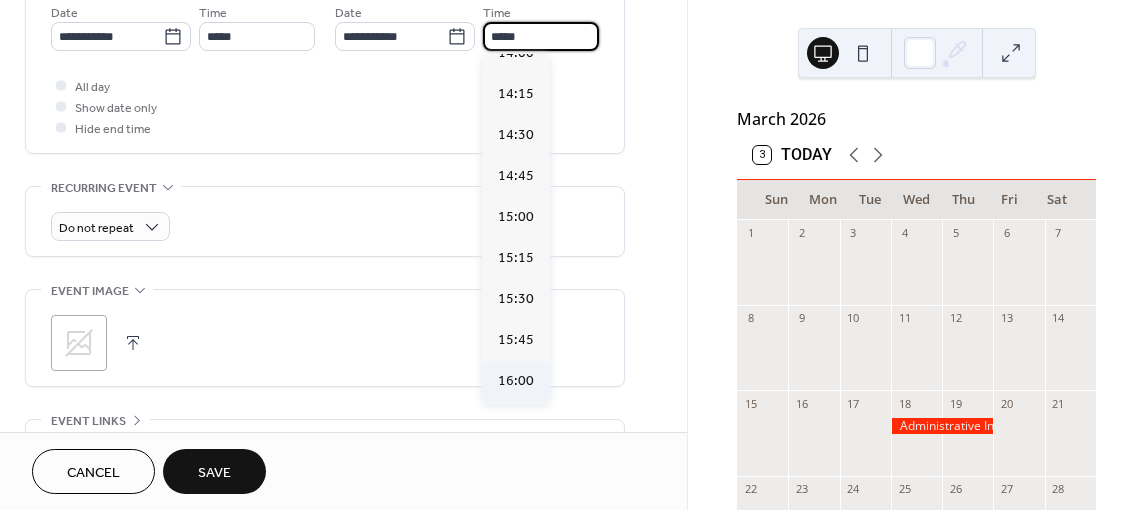 type on "*****" 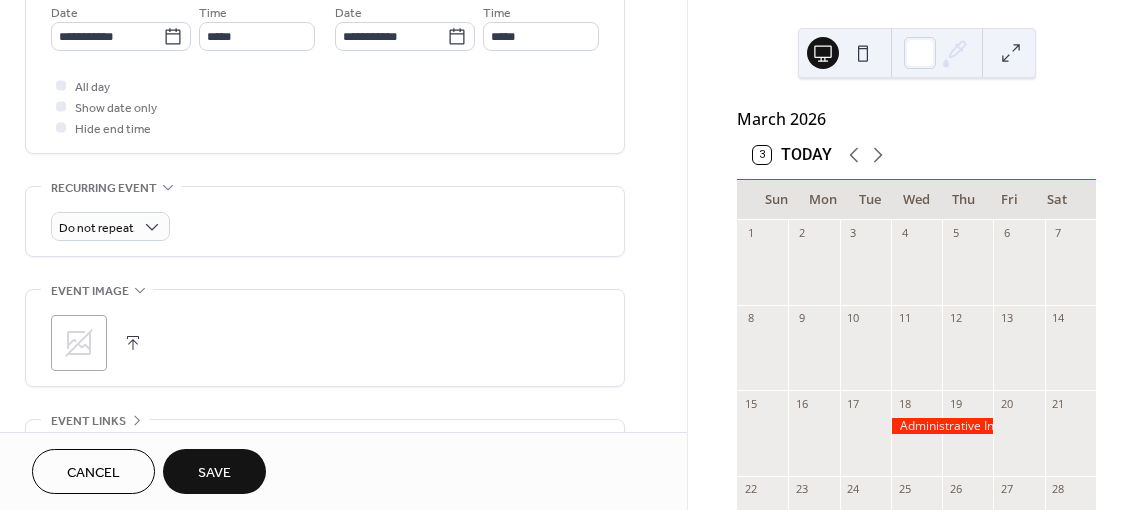 click on "Save" at bounding box center [214, 473] 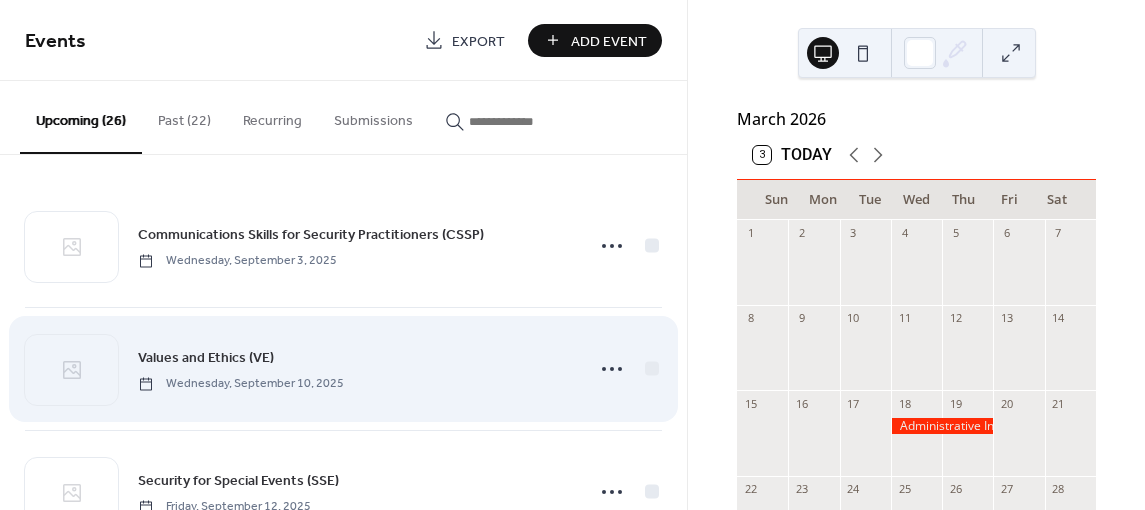 click on "Values and Ethics (VE)" at bounding box center [206, 358] 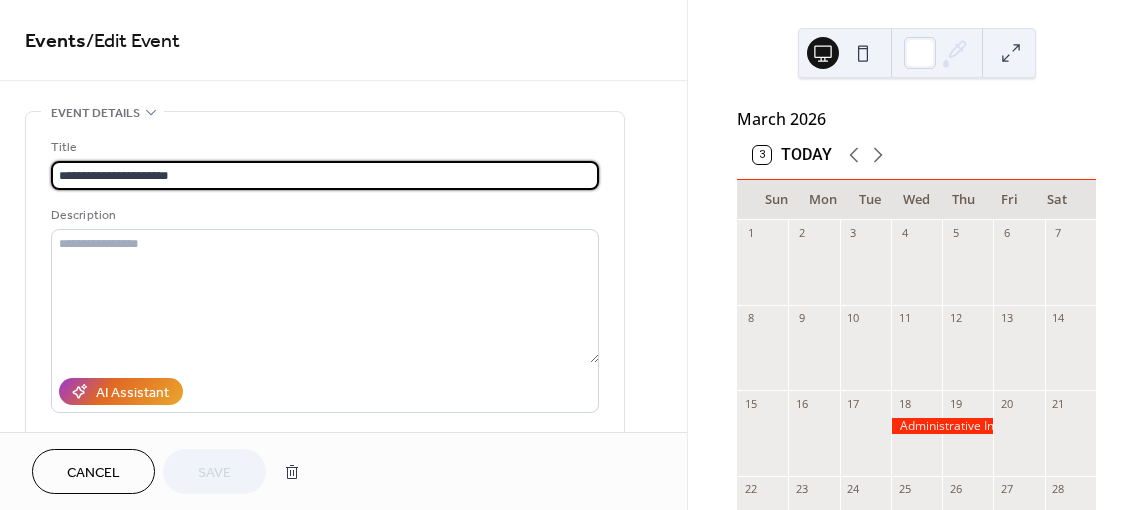 drag, startPoint x: 255, startPoint y: 169, endPoint x: 69, endPoint y: 166, distance: 186.02419 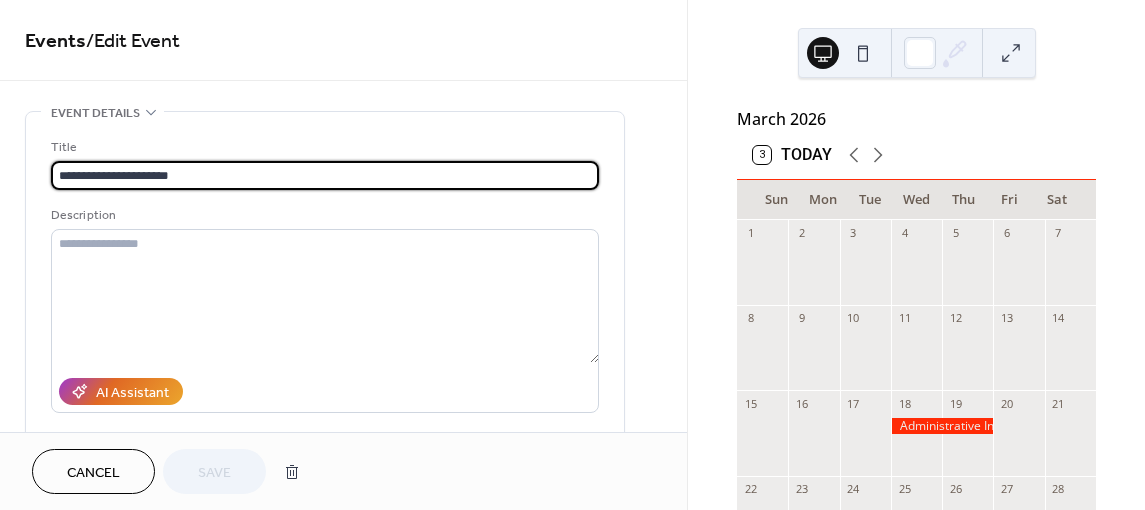 click on "**********" at bounding box center (325, 365) 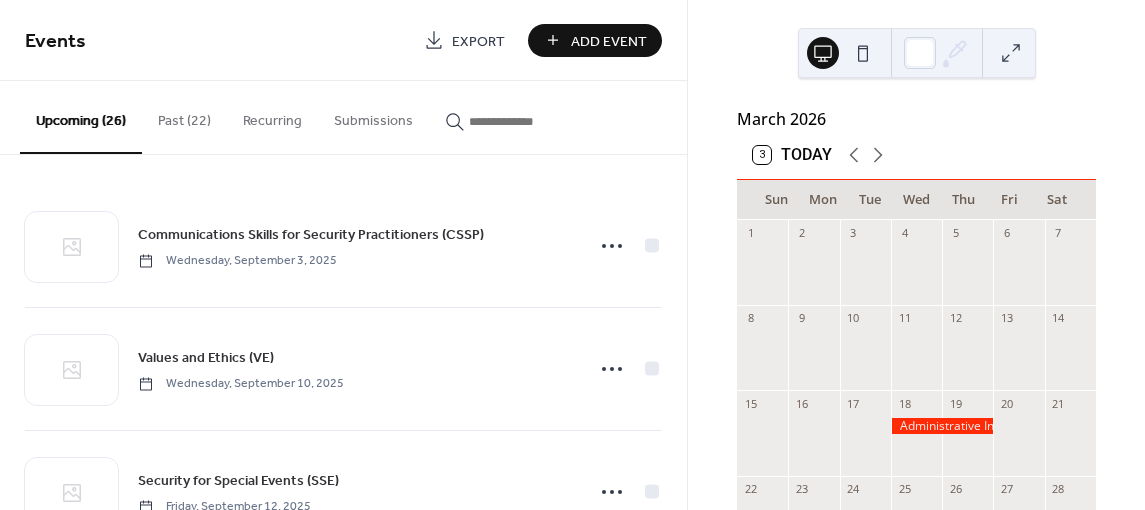click on "Add Event" at bounding box center [609, 41] 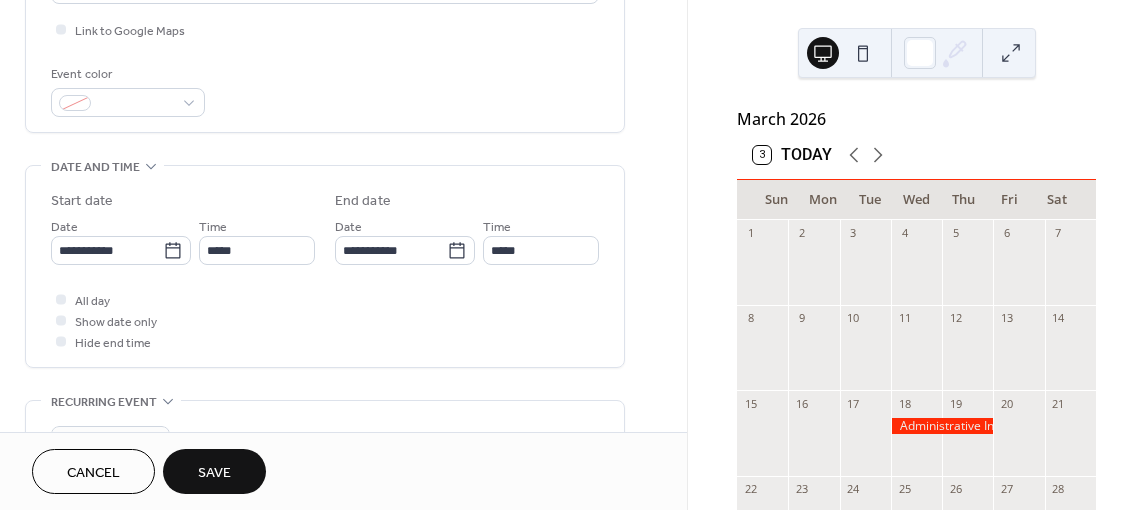 scroll, scrollTop: 500, scrollLeft: 0, axis: vertical 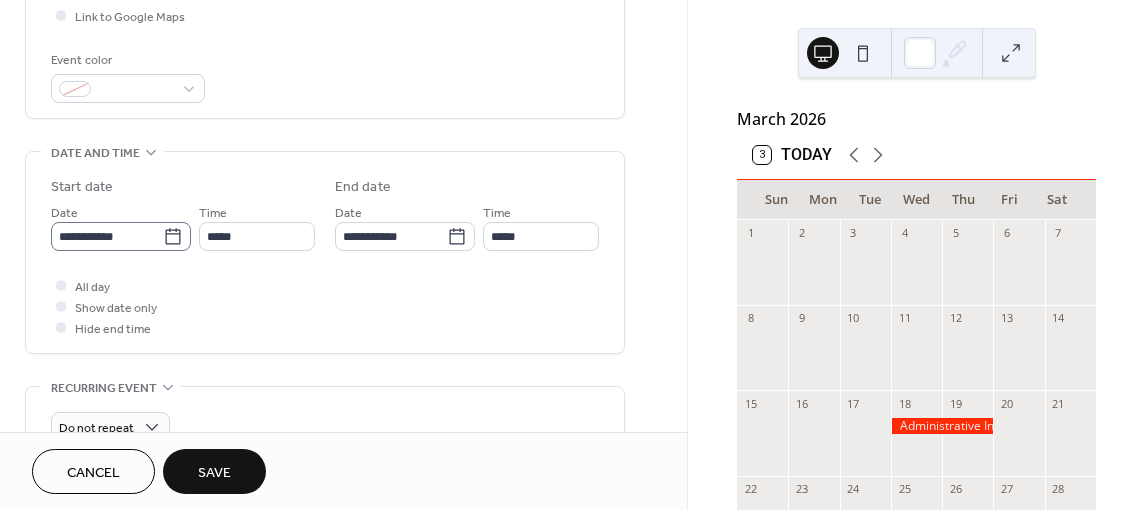 type on "**********" 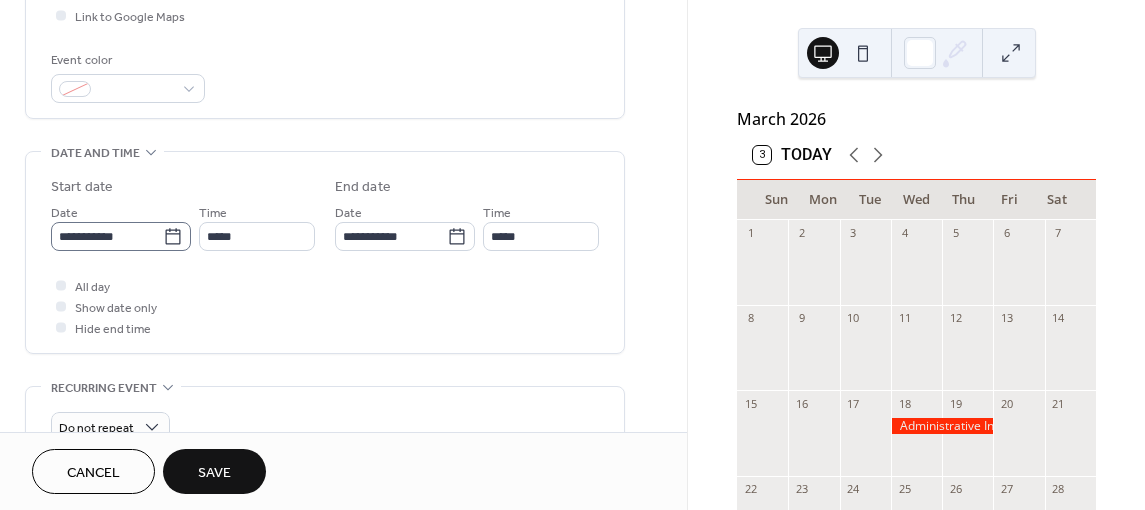 click 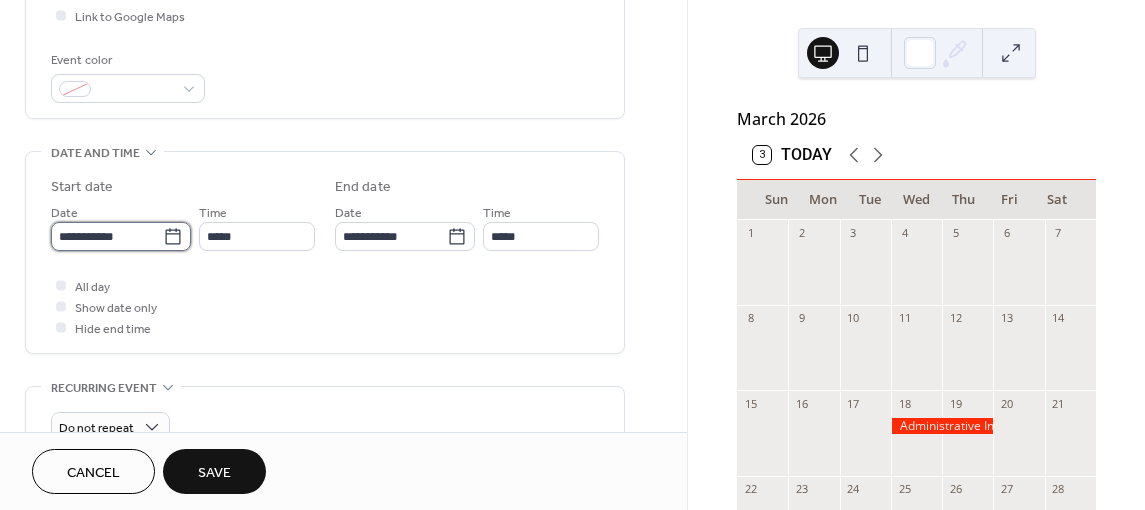 click on "**********" at bounding box center (107, 236) 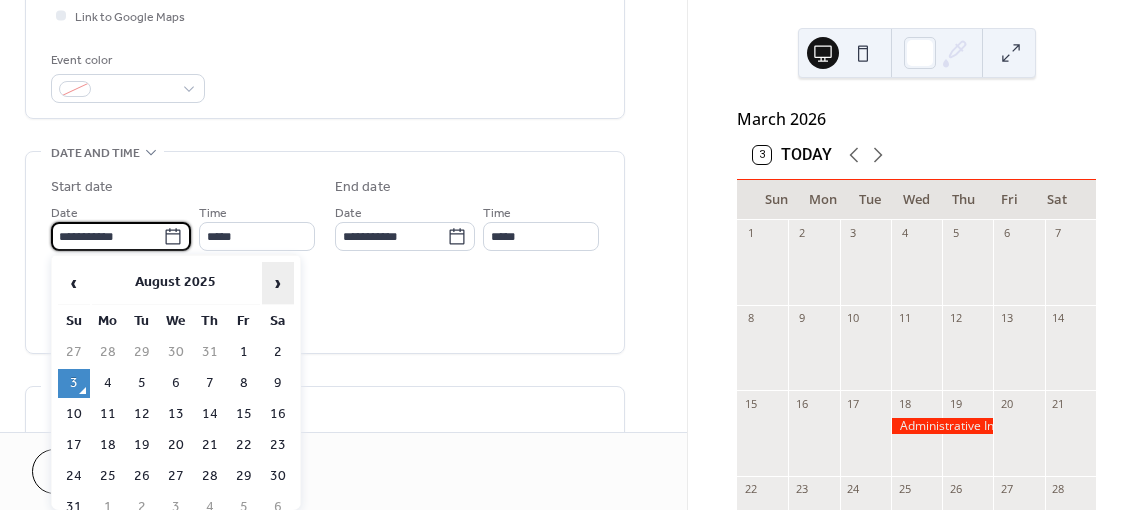 click on "›" at bounding box center (278, 283) 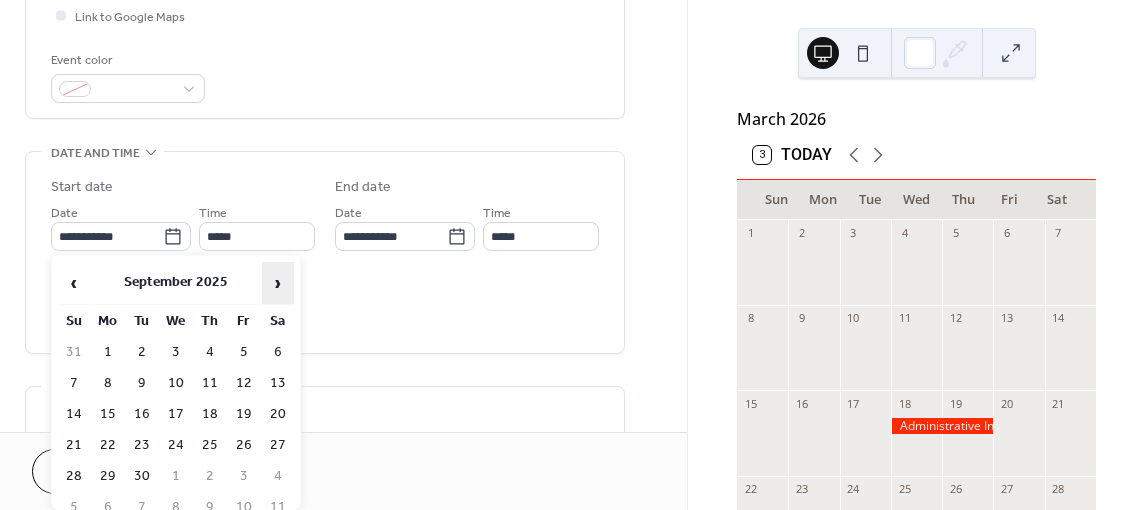 click on "›" at bounding box center [278, 283] 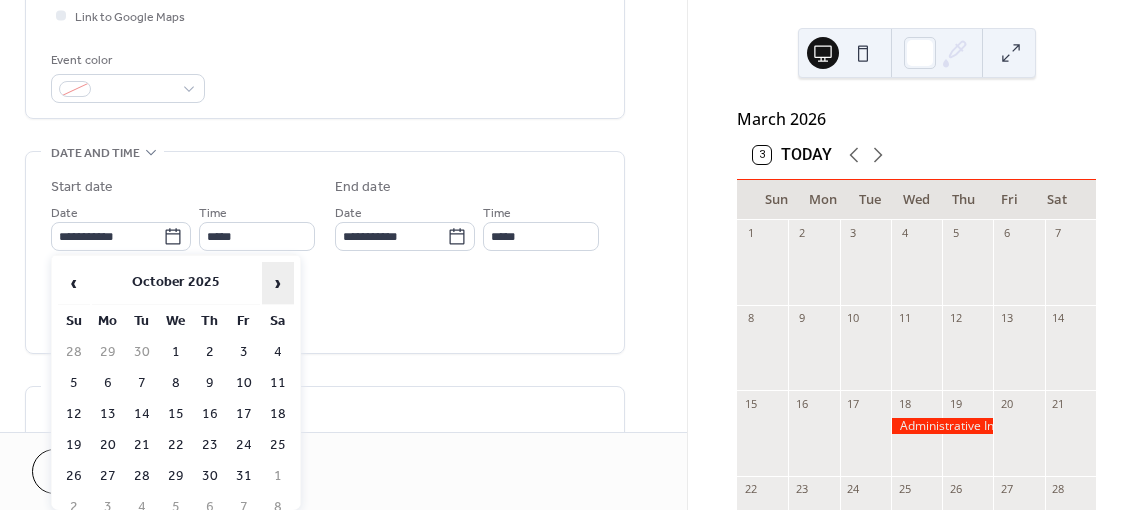 click on "›" at bounding box center (278, 283) 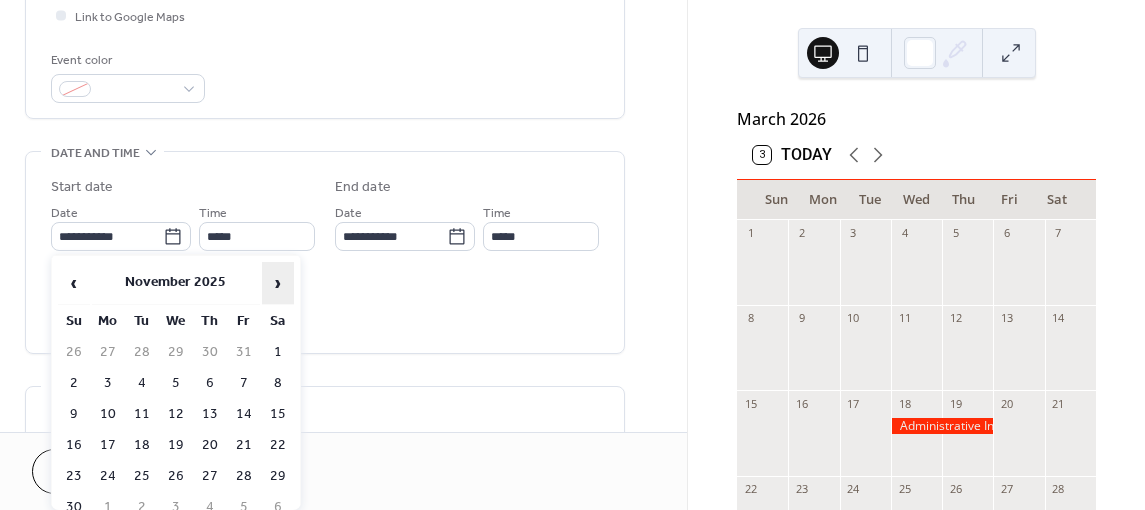 click on "›" at bounding box center (278, 283) 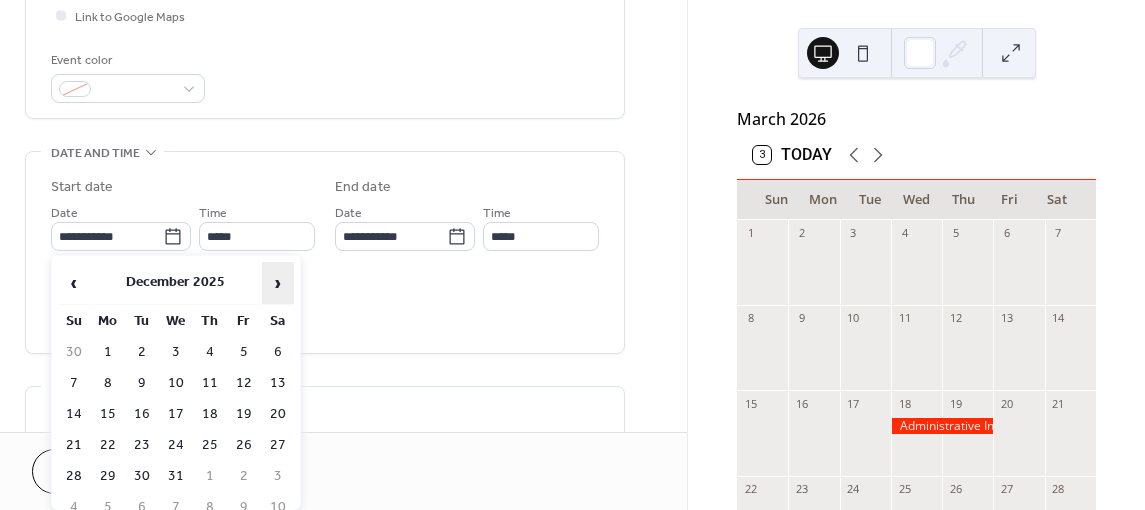 click on "›" at bounding box center [278, 283] 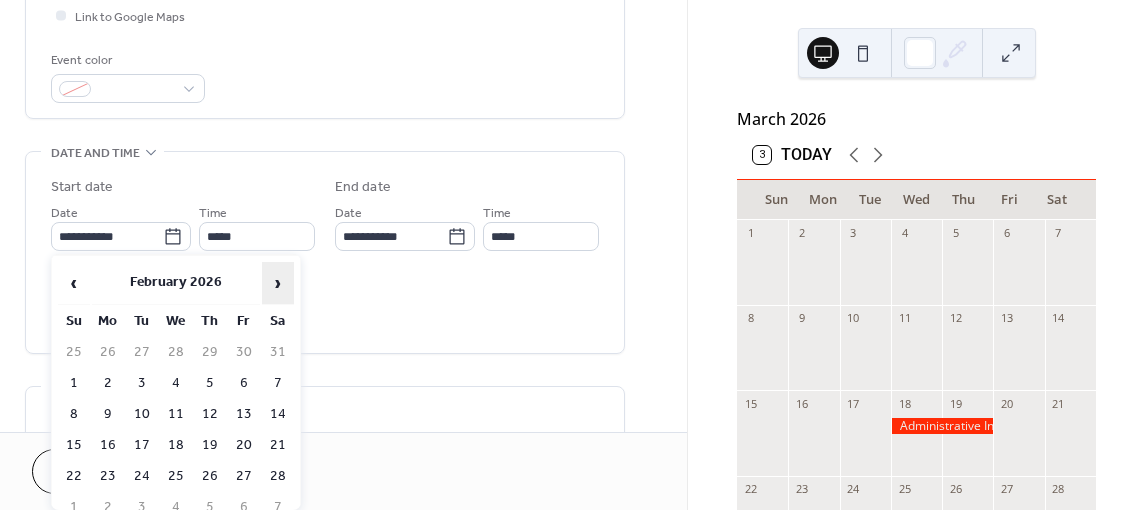 click on "›" at bounding box center (278, 283) 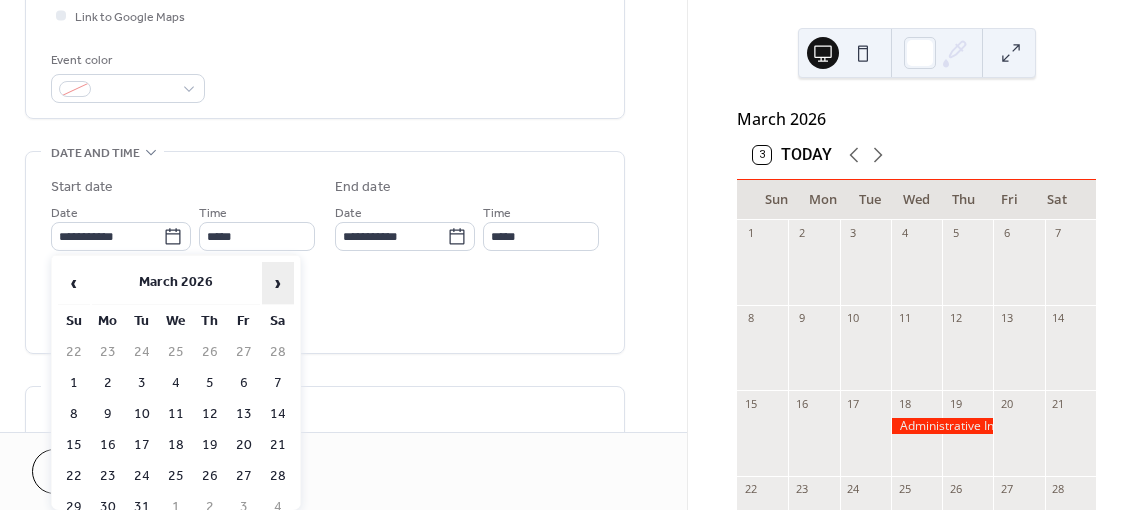 click on "›" at bounding box center (278, 283) 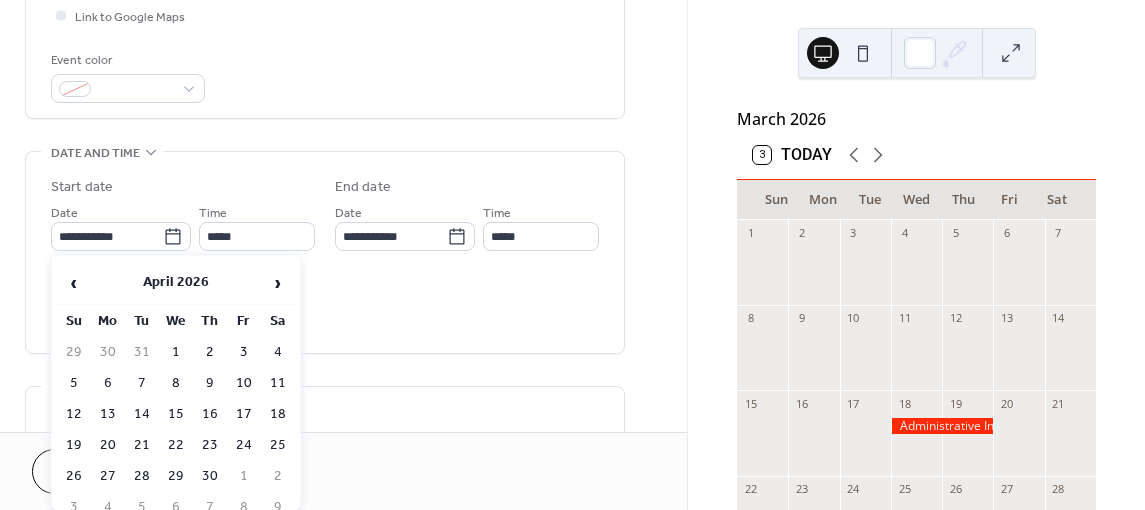 click on "16" at bounding box center [210, 414] 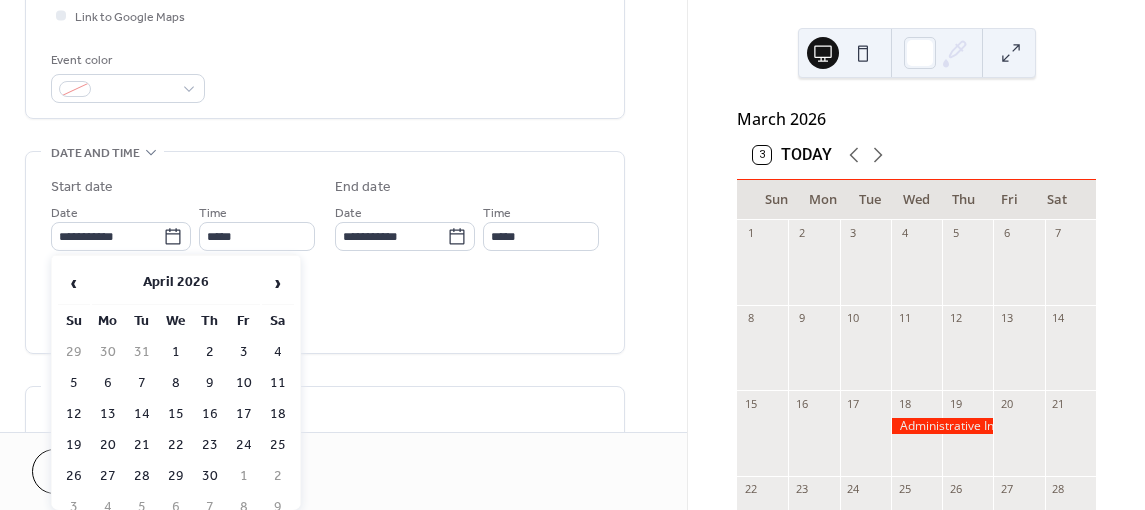 type on "**********" 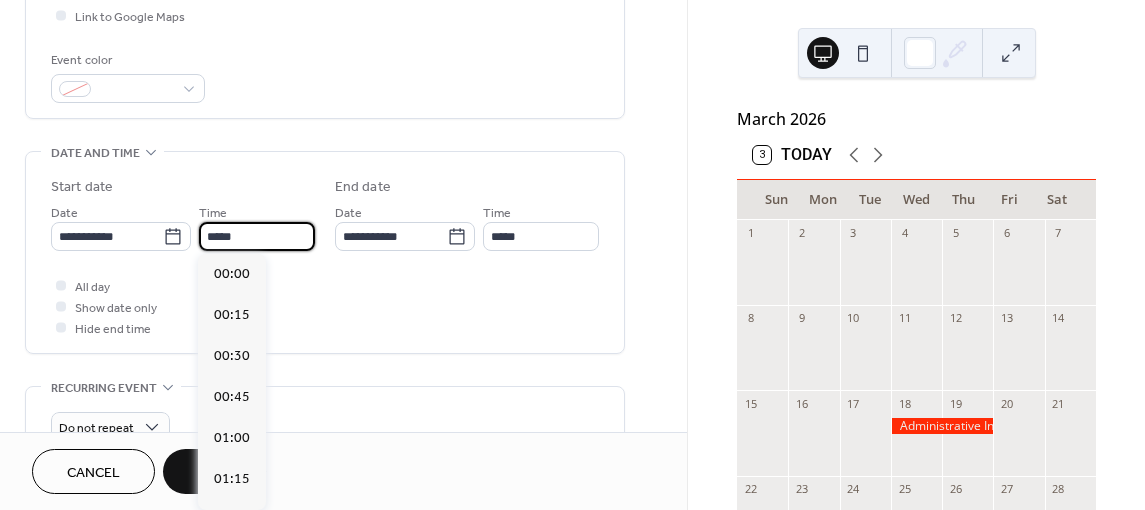scroll, scrollTop: 1968, scrollLeft: 0, axis: vertical 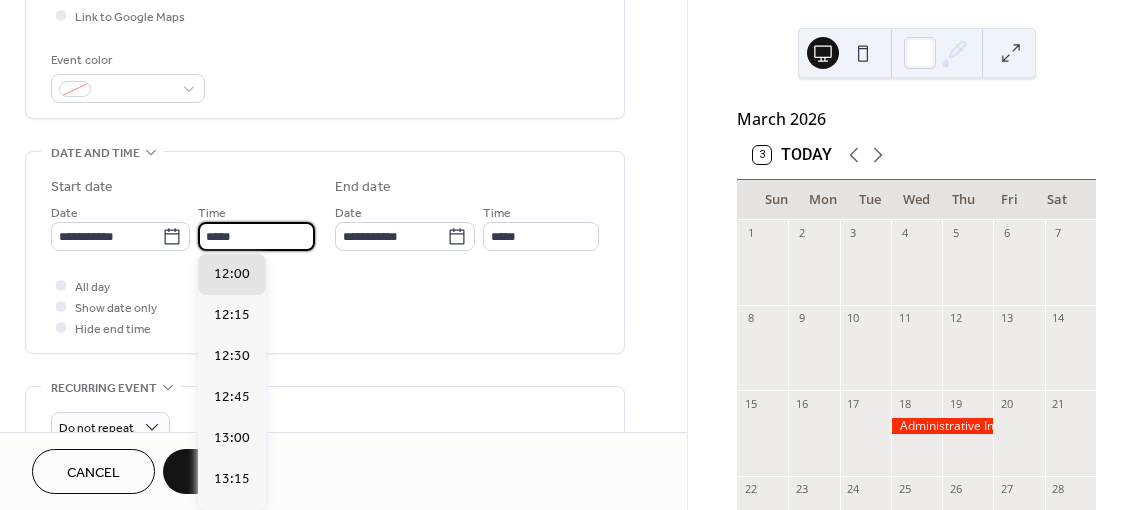 drag, startPoint x: 261, startPoint y: 242, endPoint x: 198, endPoint y: 244, distance: 63.03174 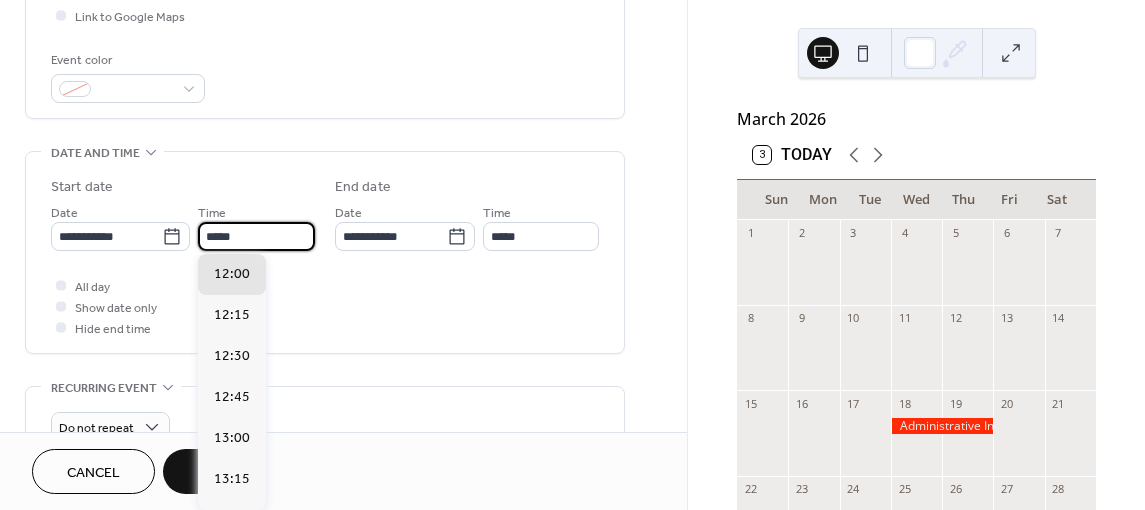 click on "*****" at bounding box center [256, 236] 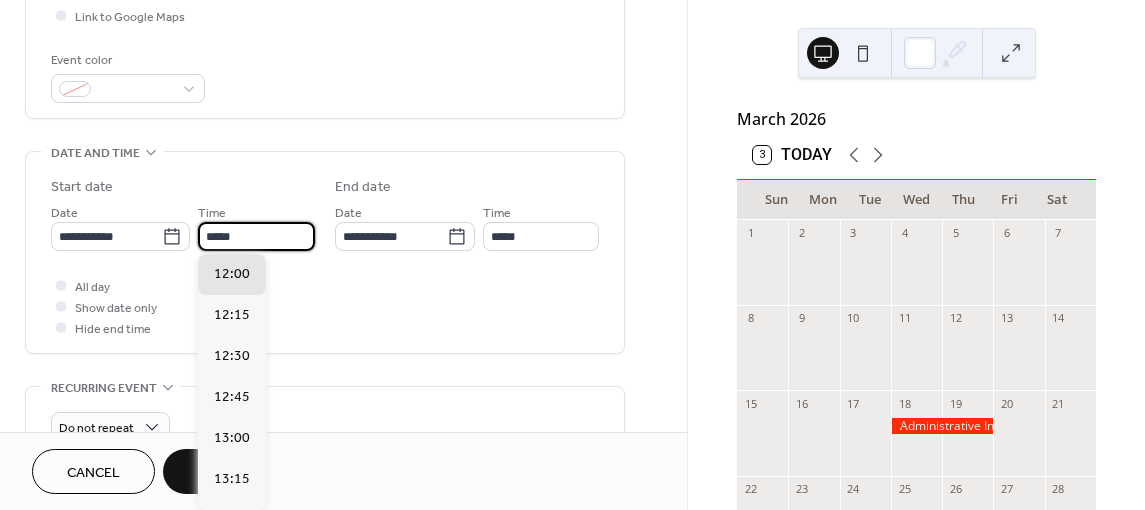scroll, scrollTop: 0, scrollLeft: 0, axis: both 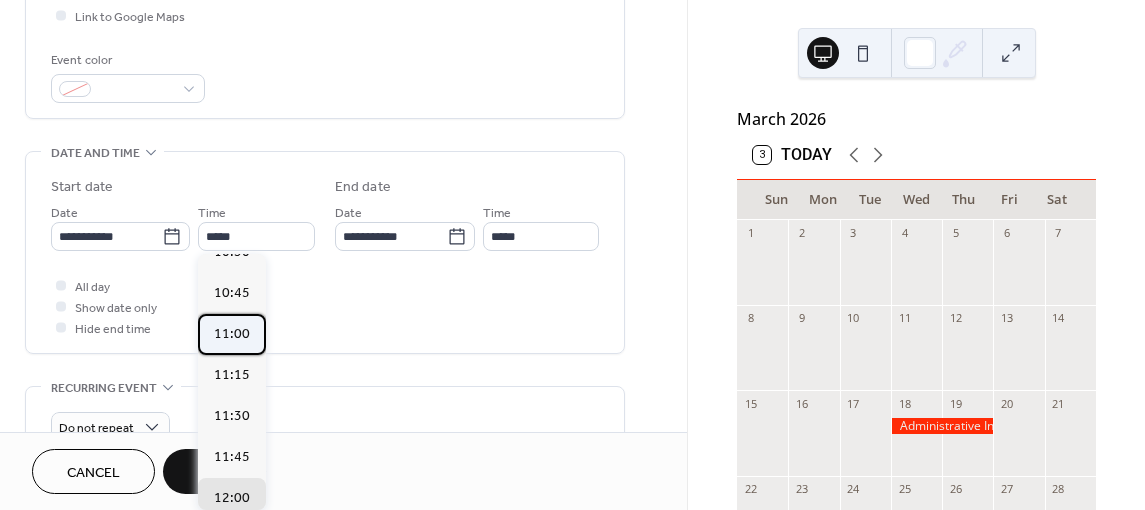 click on "11:00" at bounding box center (232, 334) 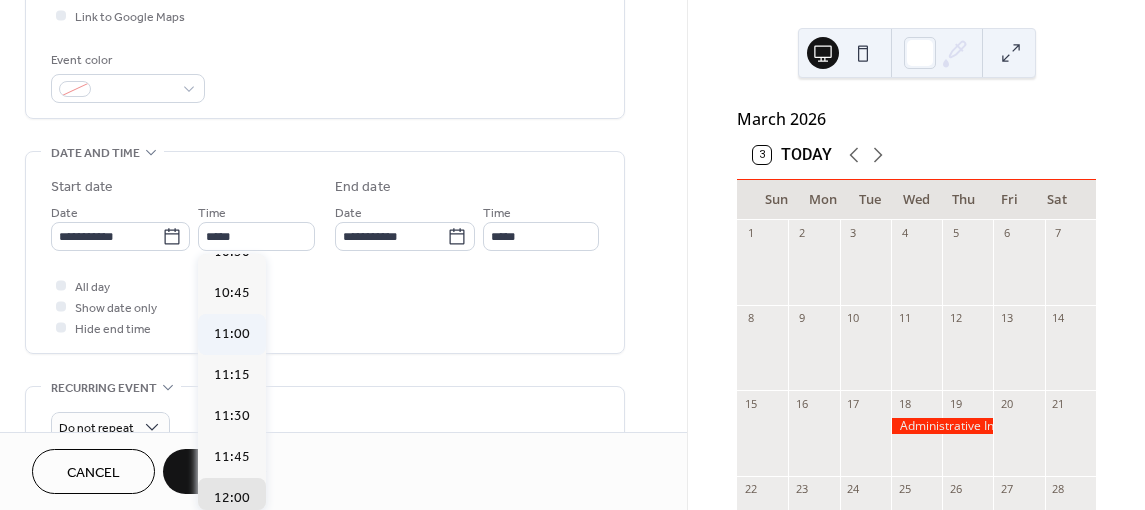 type on "*****" 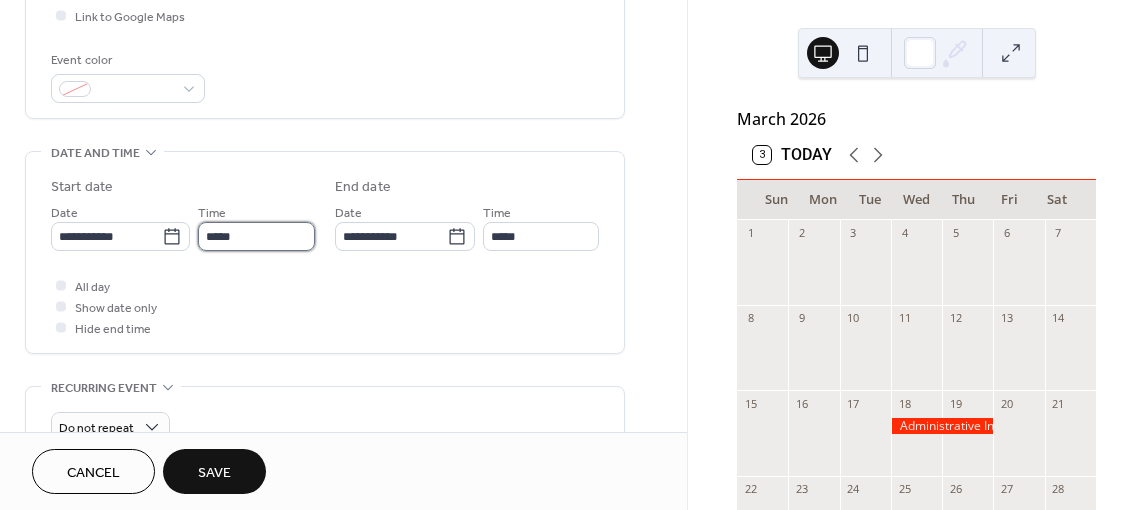click on "*****" at bounding box center [256, 236] 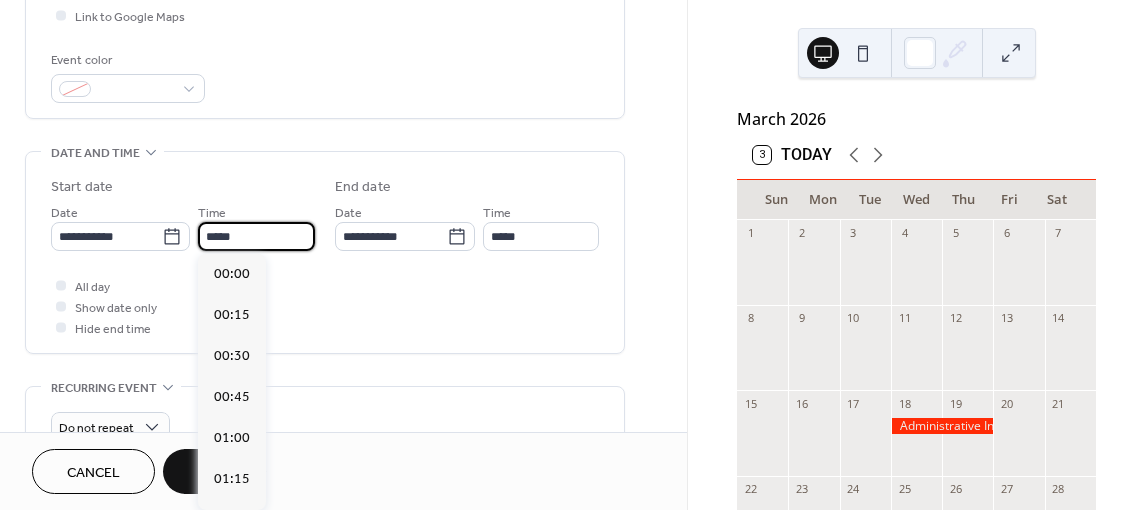 scroll, scrollTop: 1804, scrollLeft: 0, axis: vertical 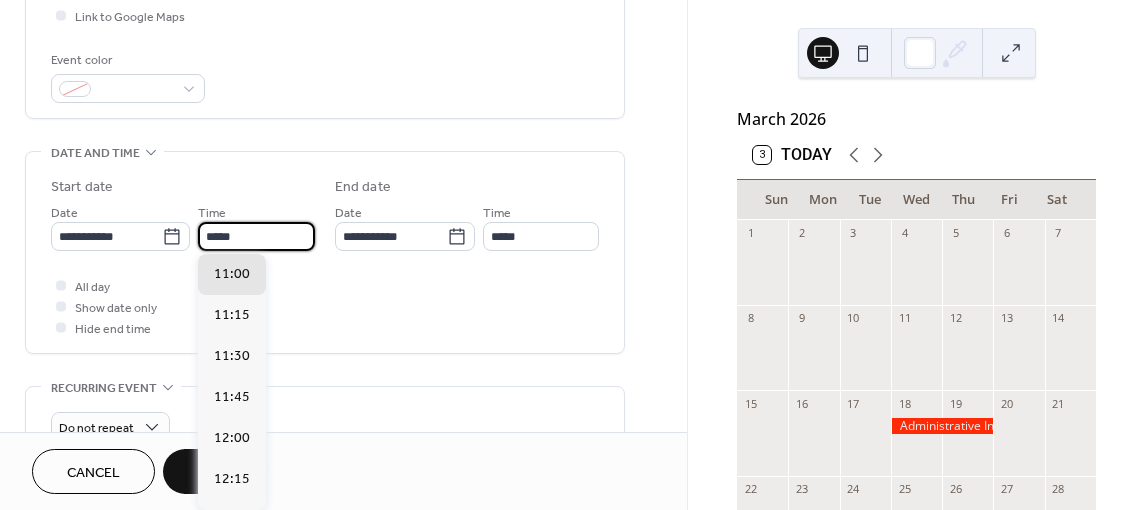 drag, startPoint x: 277, startPoint y: 238, endPoint x: 192, endPoint y: 235, distance: 85.052925 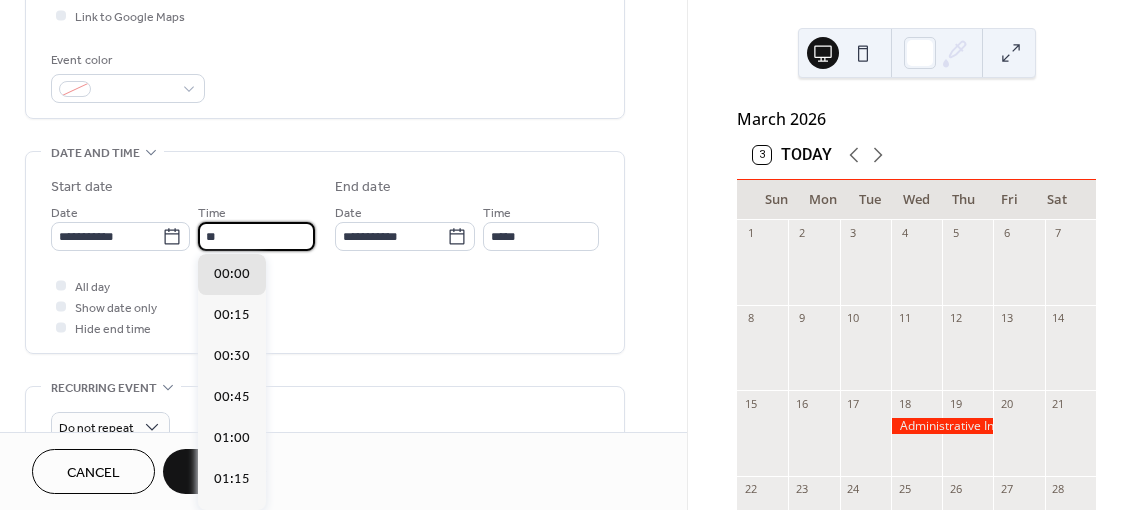scroll, scrollTop: 1476, scrollLeft: 0, axis: vertical 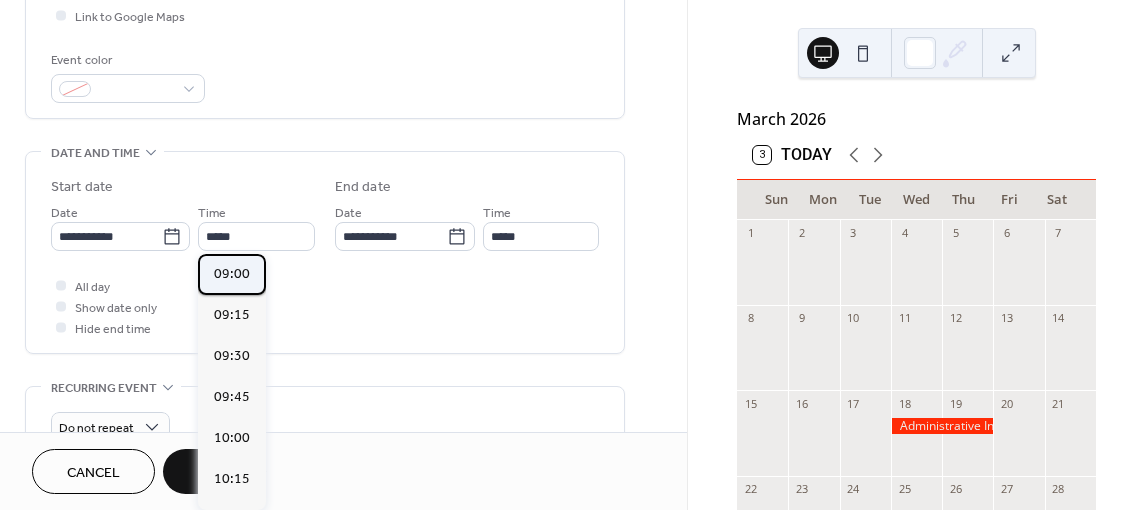 click on "09:00" at bounding box center [232, 273] 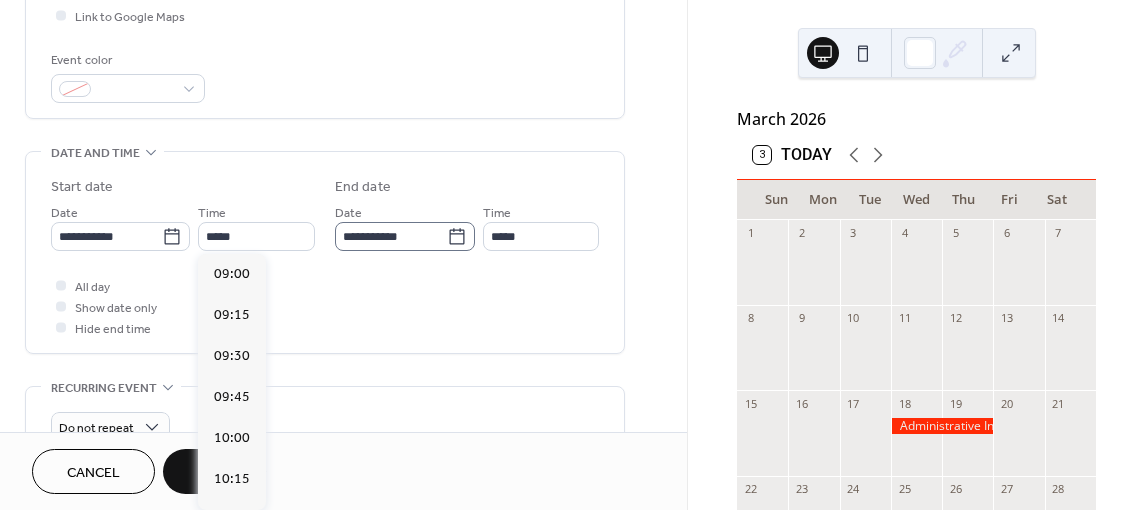 type on "*****" 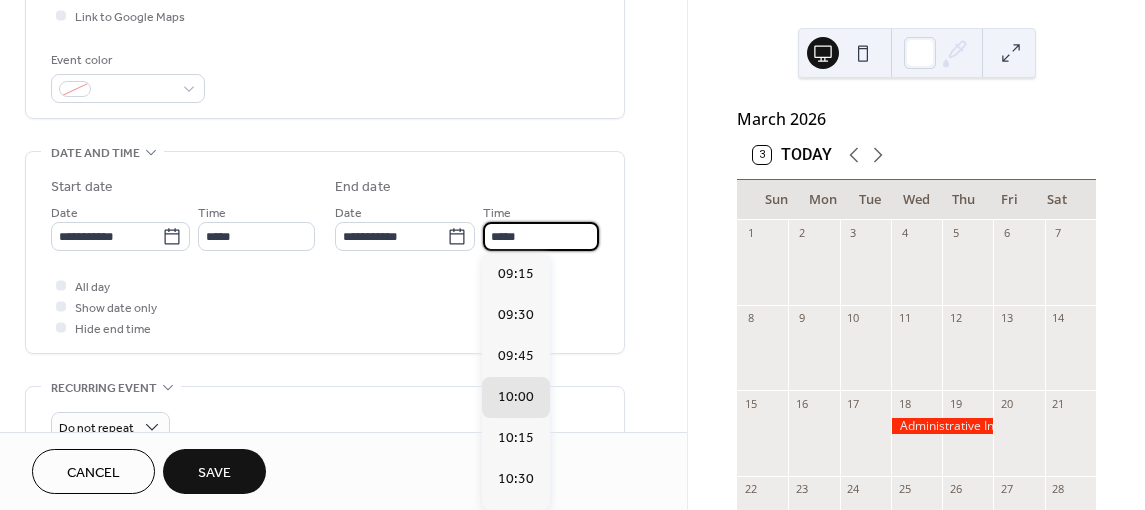 drag, startPoint x: 553, startPoint y: 236, endPoint x: 478, endPoint y: 233, distance: 75.059975 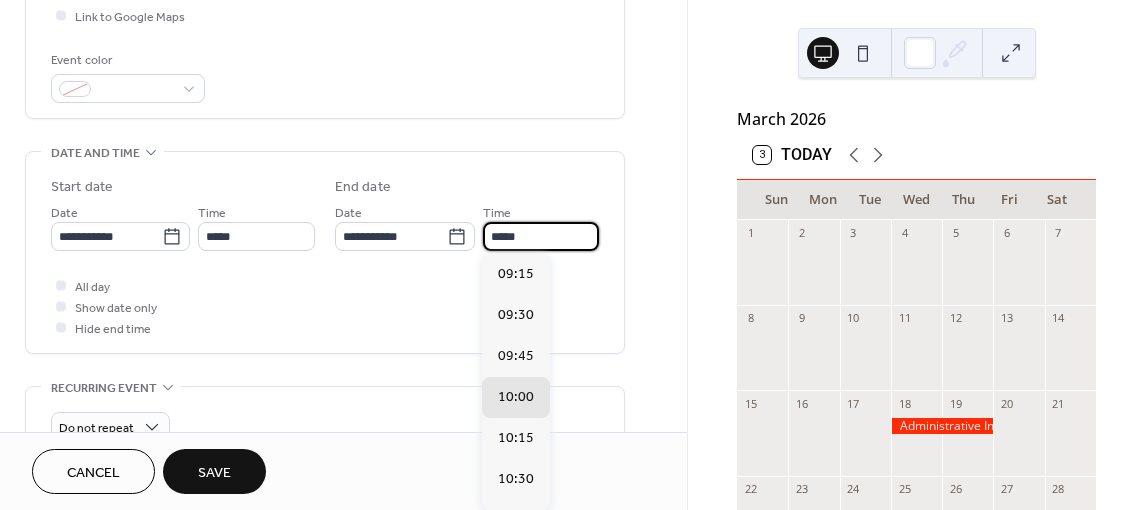 click on "**********" at bounding box center [467, 226] 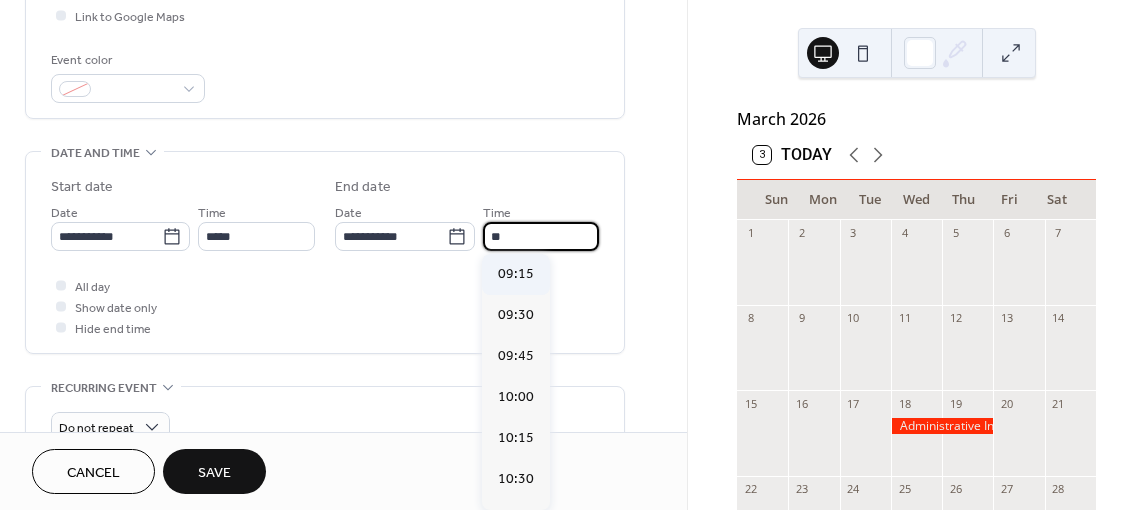 scroll, scrollTop: 1107, scrollLeft: 0, axis: vertical 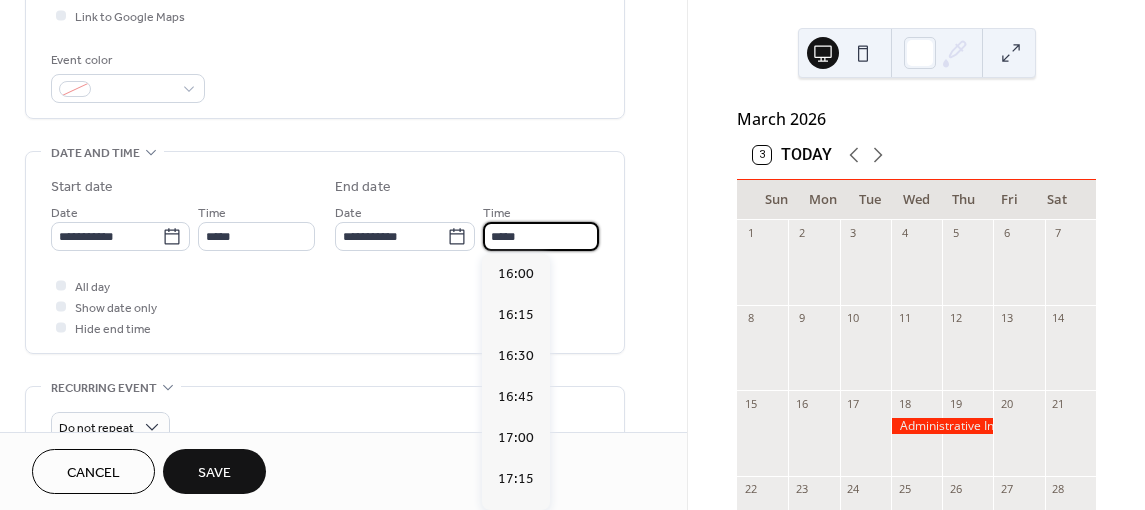 type on "*****" 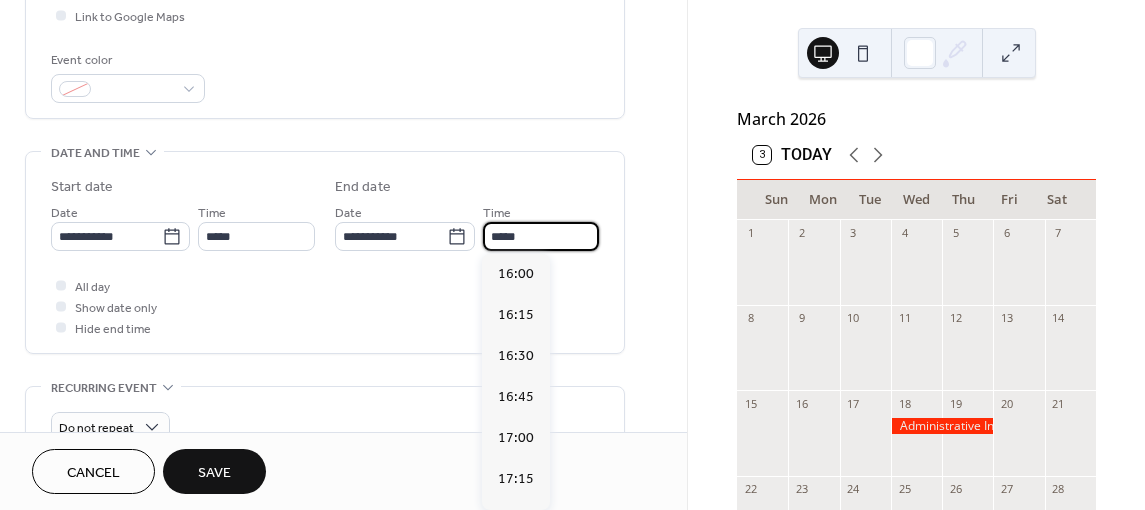 click on "All day Show date only Hide end time" at bounding box center (325, 306) 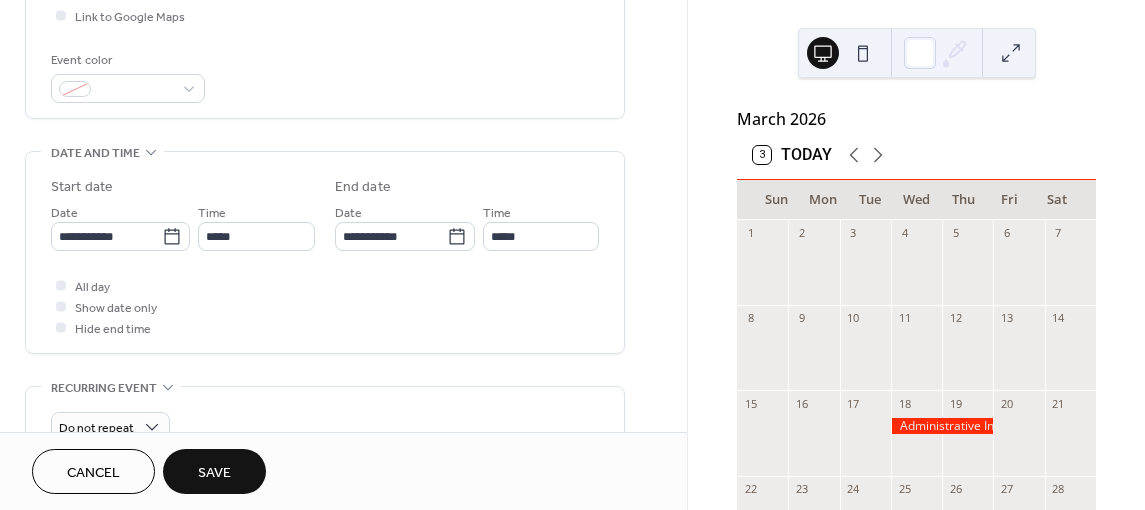 click on "Save" at bounding box center (214, 473) 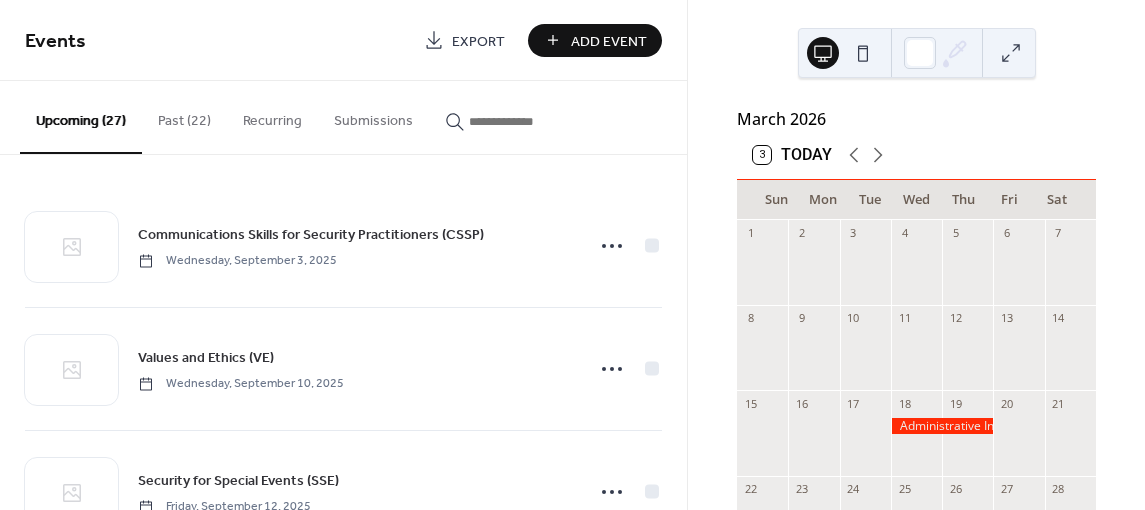 click on "Add Event" at bounding box center (595, 40) 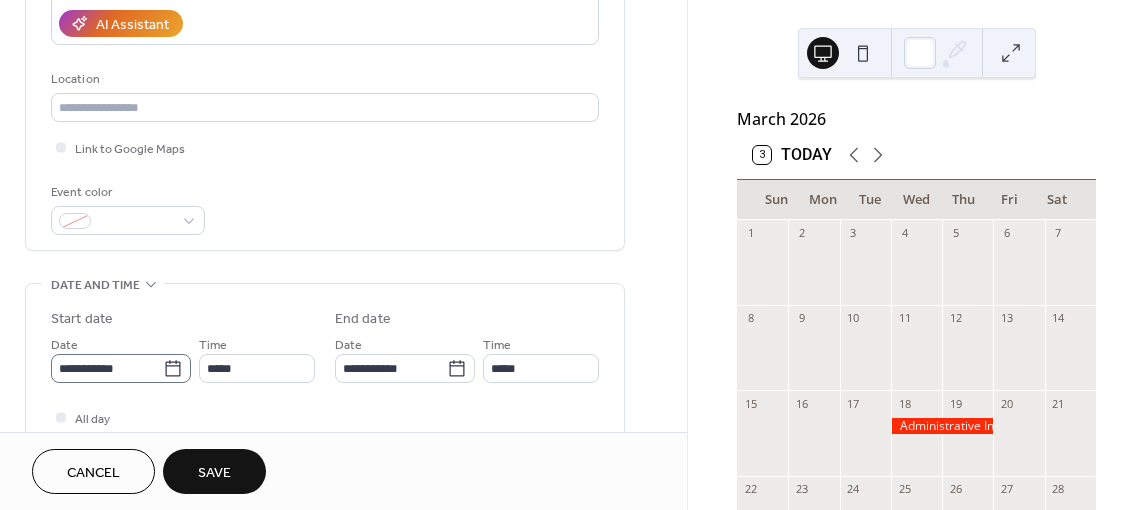 scroll, scrollTop: 400, scrollLeft: 0, axis: vertical 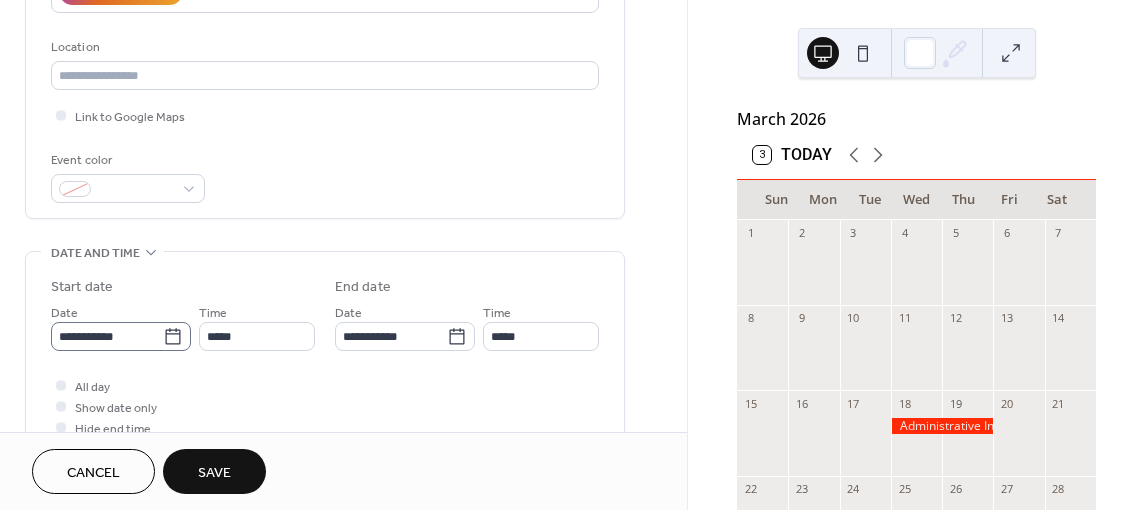 type on "**********" 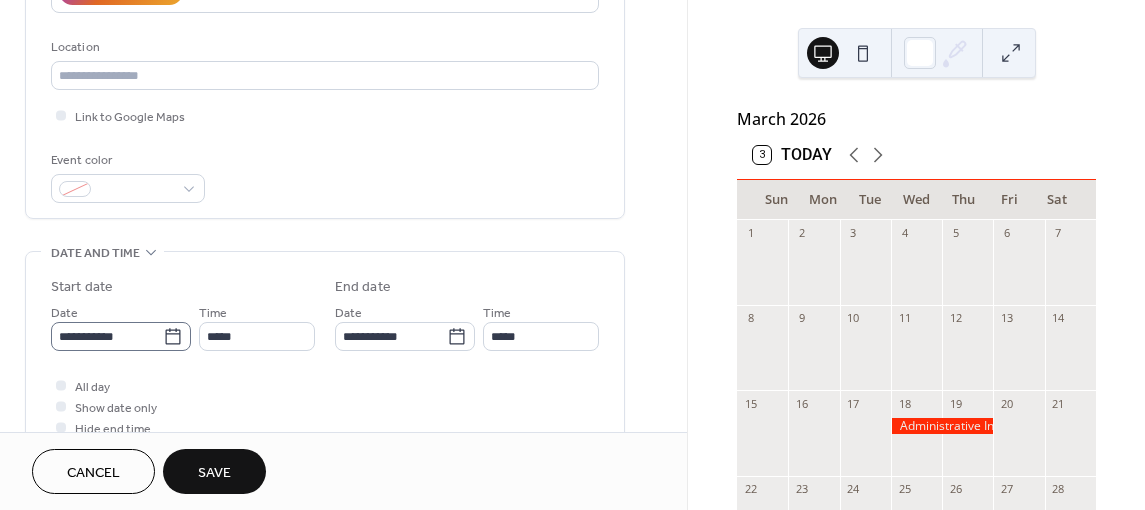 click 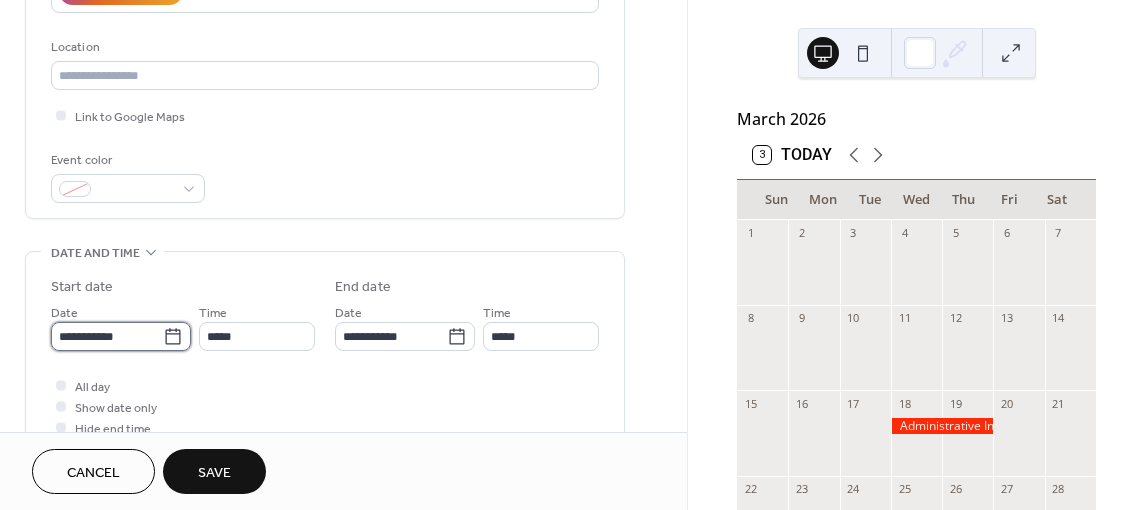 click on "**********" at bounding box center (107, 336) 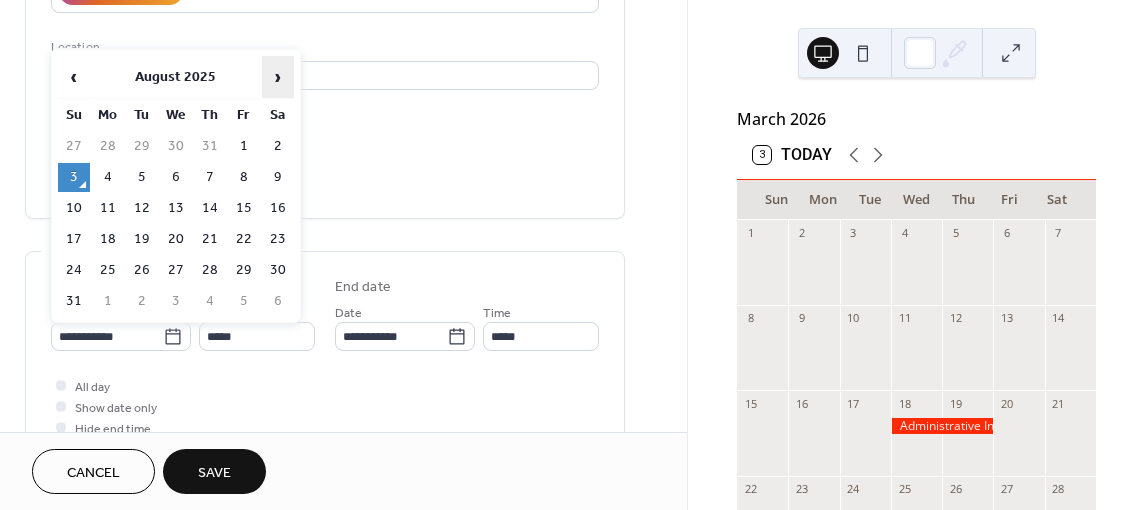 click on "›" at bounding box center [278, 77] 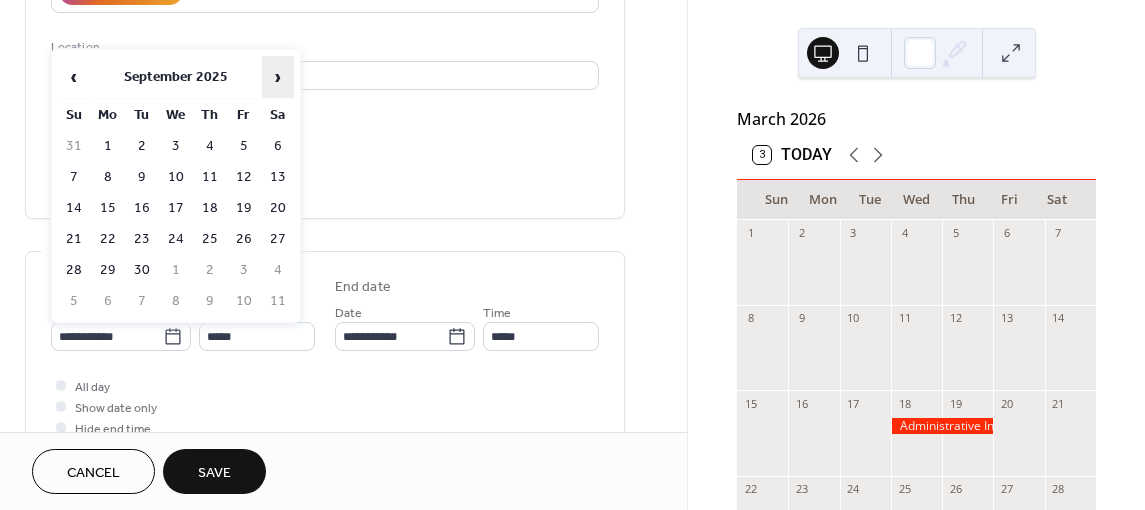 click on "›" at bounding box center [278, 77] 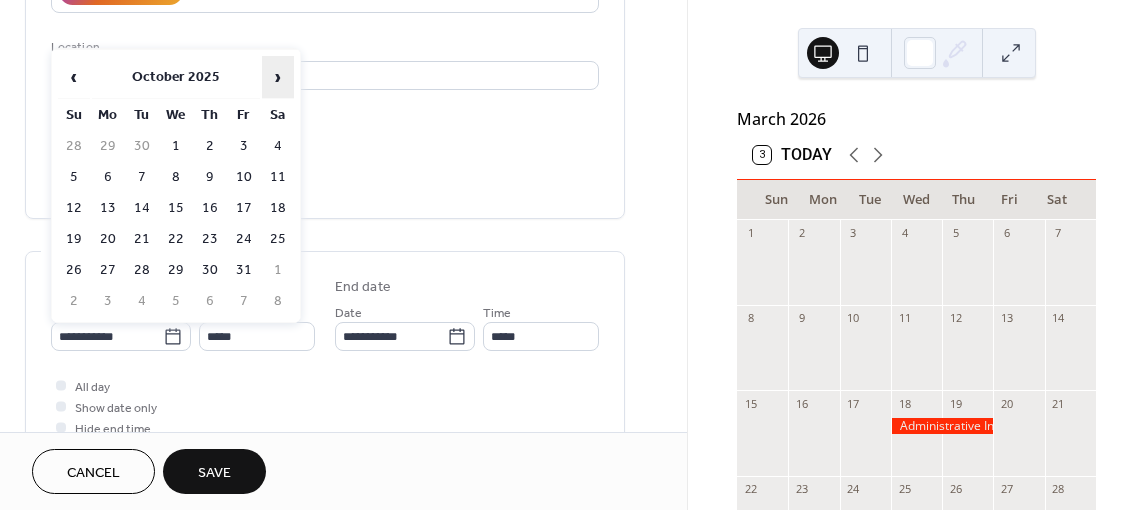 click on "›" at bounding box center (278, 77) 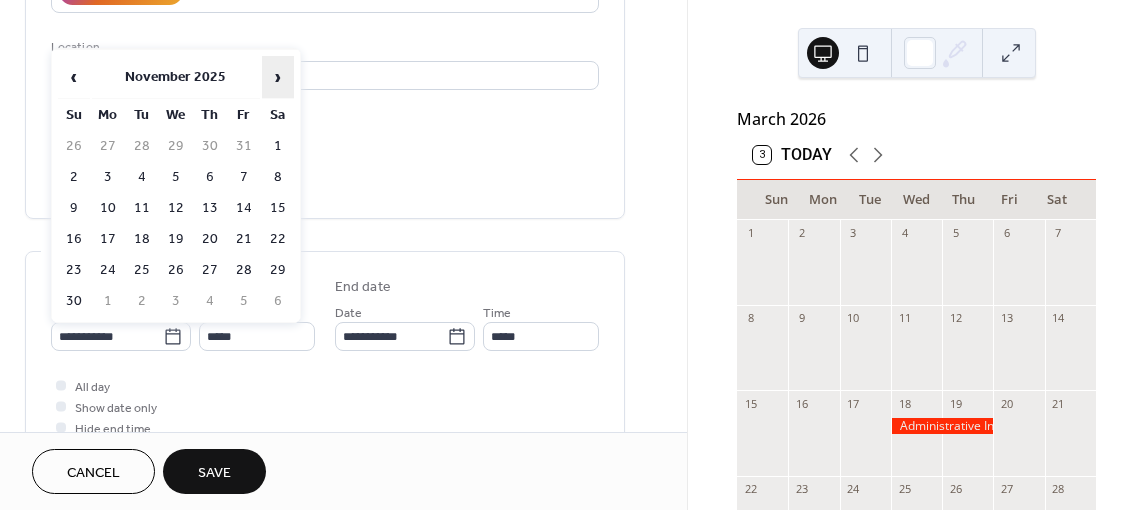 click on "›" at bounding box center [278, 77] 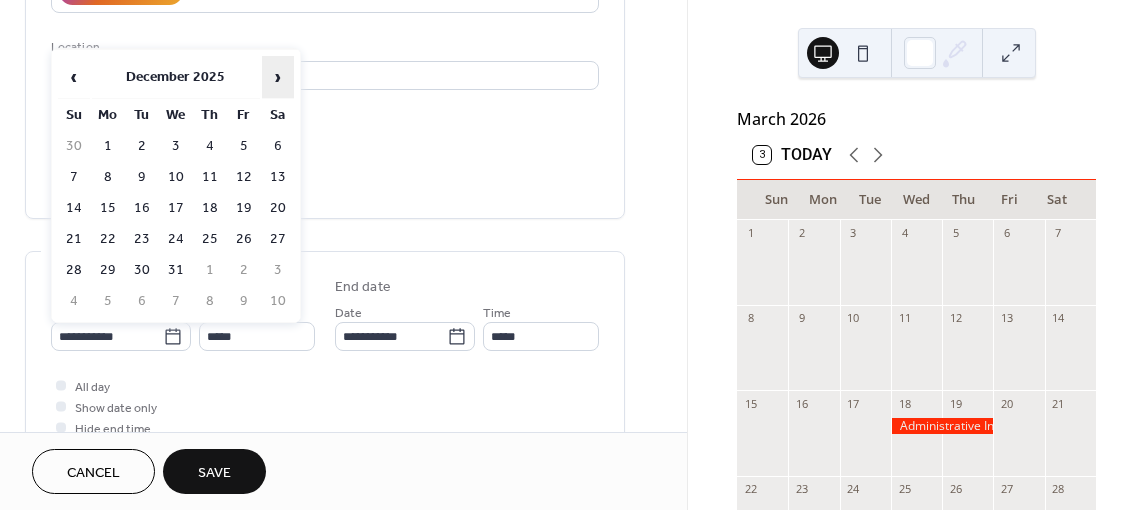 click on "›" at bounding box center (278, 77) 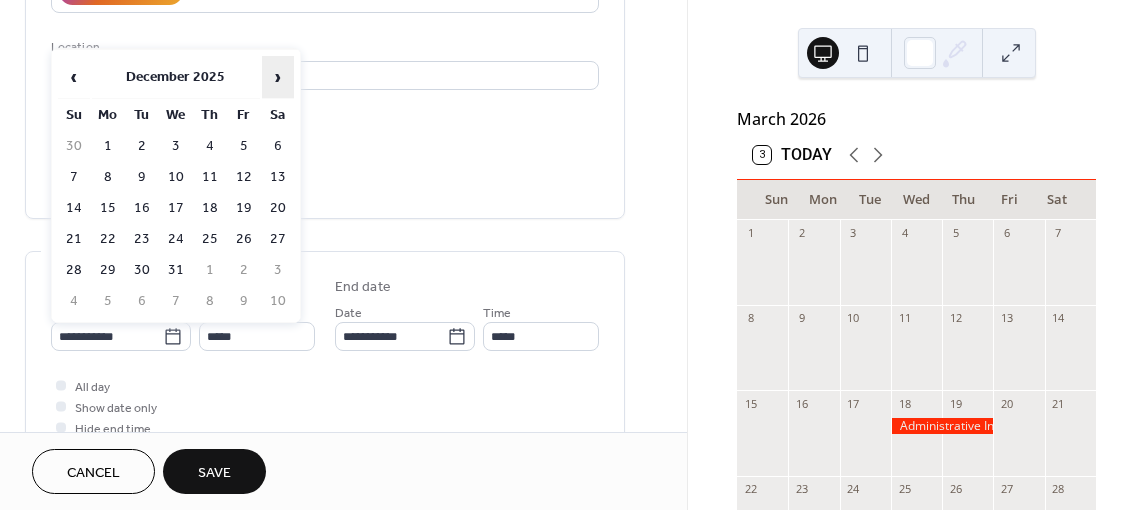 click on "›" at bounding box center [278, 77] 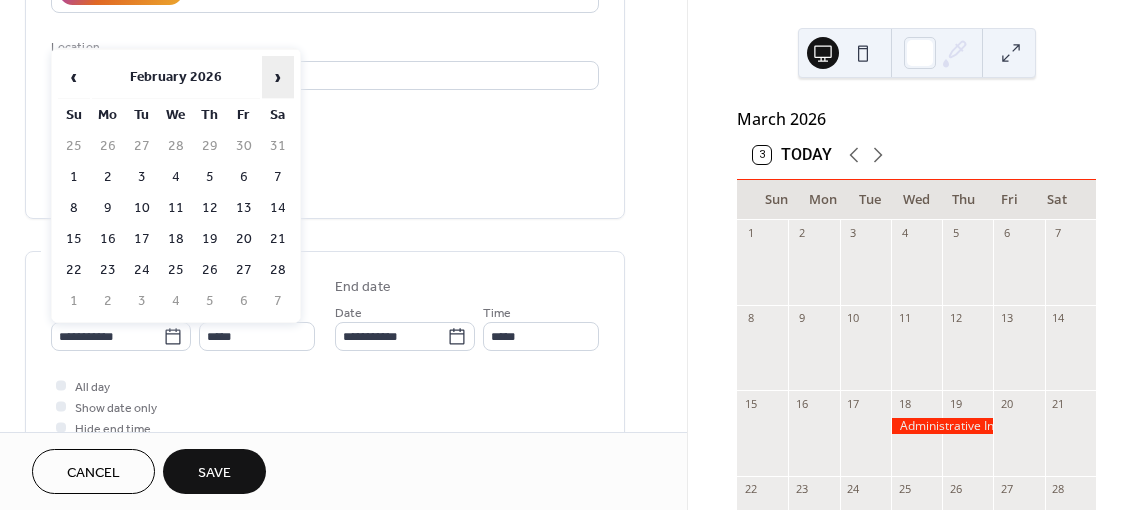 click on "›" at bounding box center (278, 77) 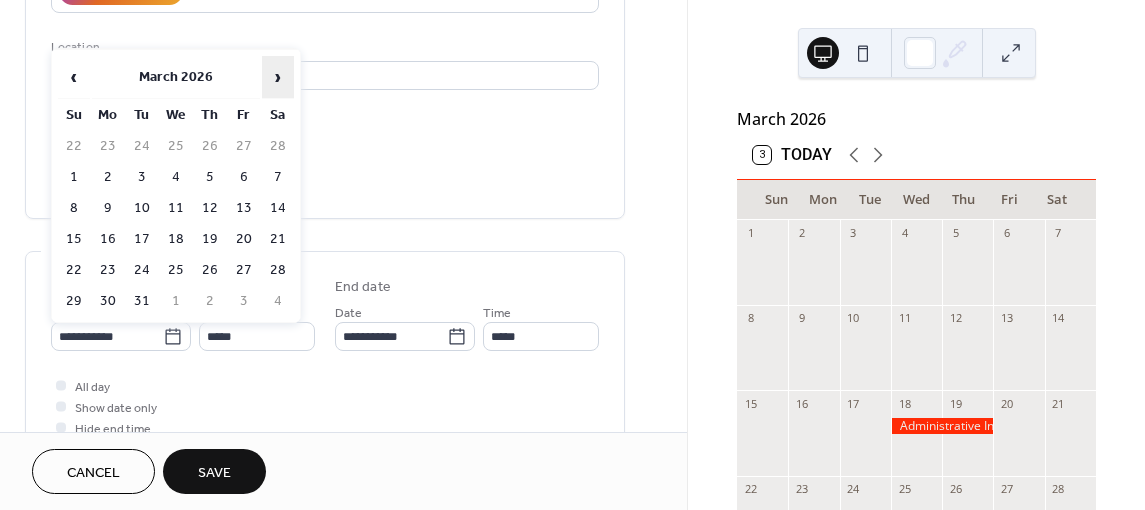 click on "›" at bounding box center [278, 77] 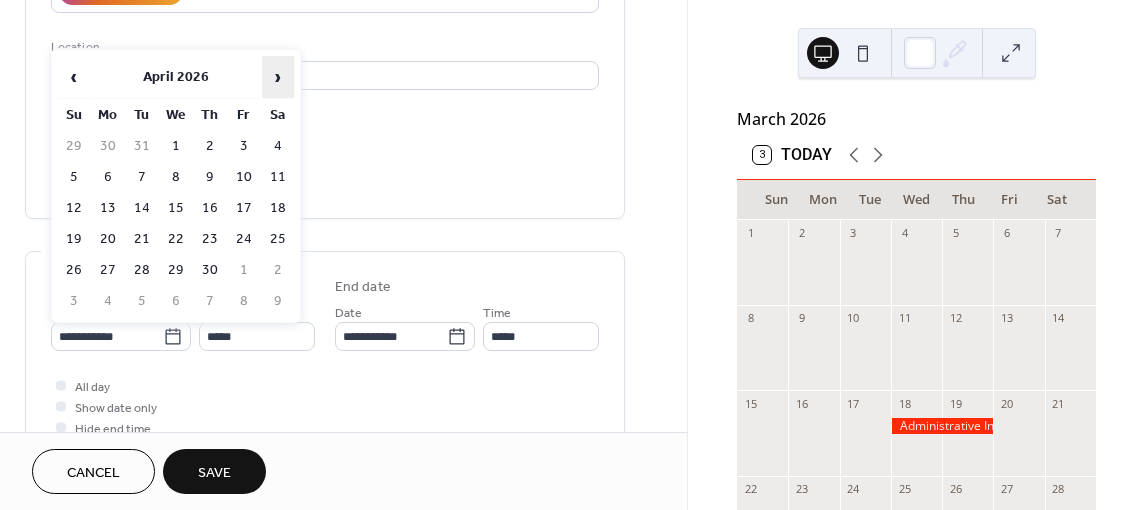 click on "›" at bounding box center [278, 77] 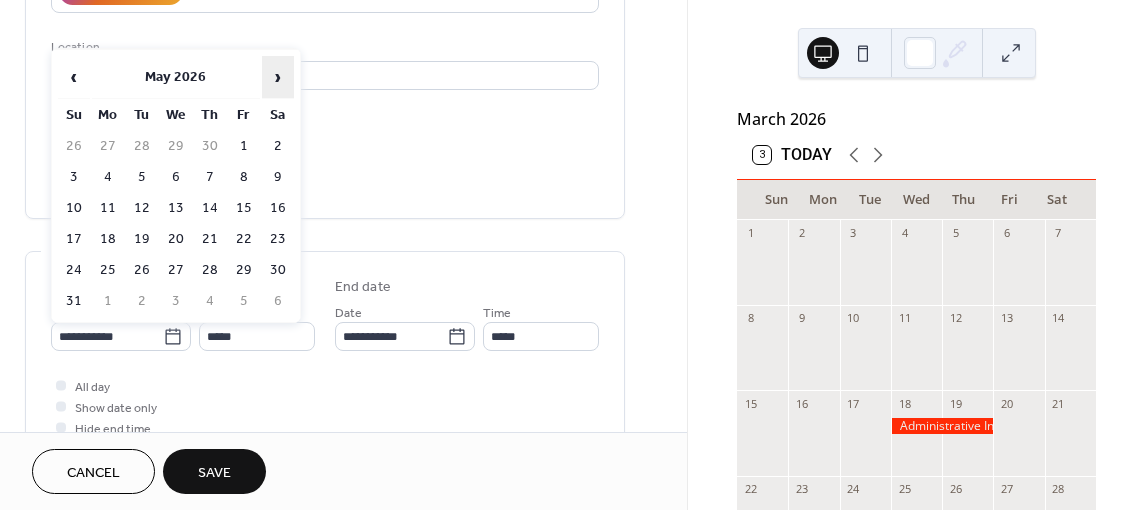 click on "›" at bounding box center [278, 77] 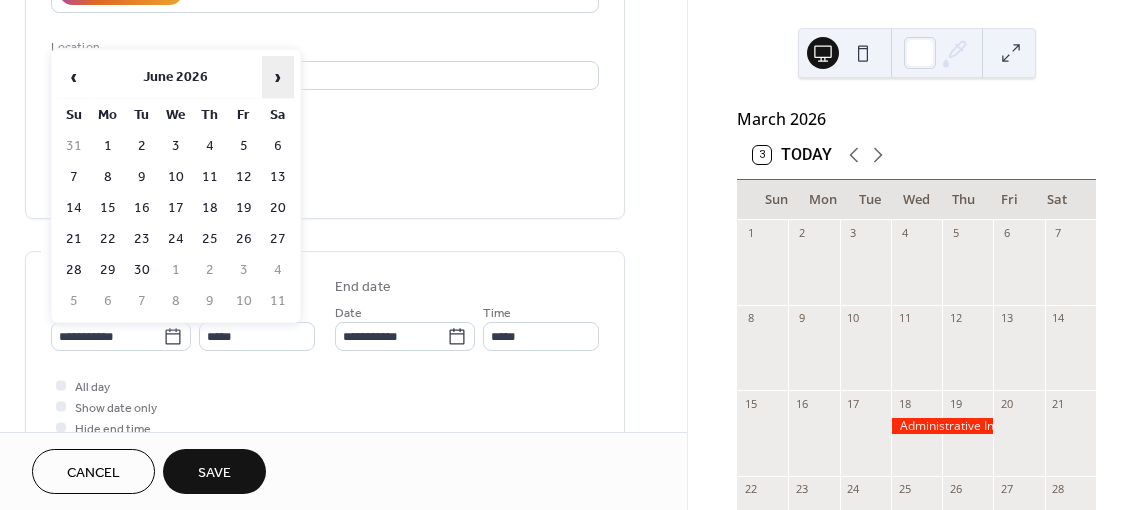 click on "›" at bounding box center [278, 77] 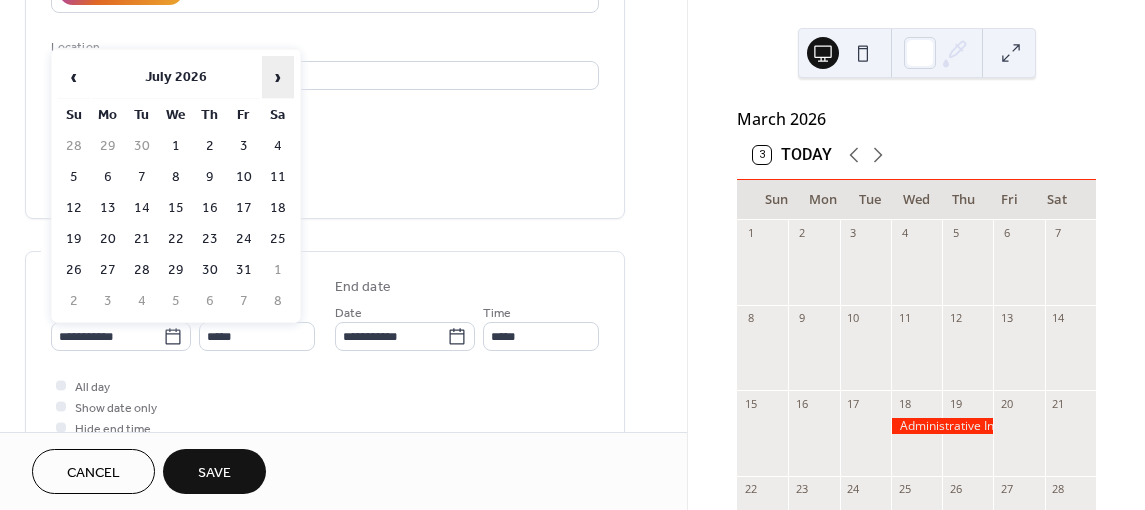 click on "›" at bounding box center [278, 77] 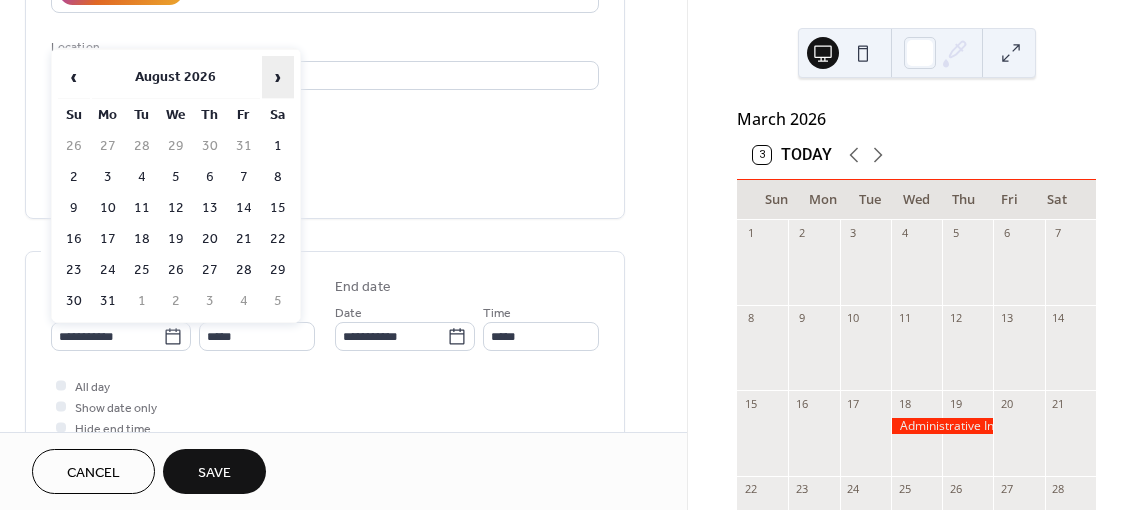 click on "›" at bounding box center (278, 77) 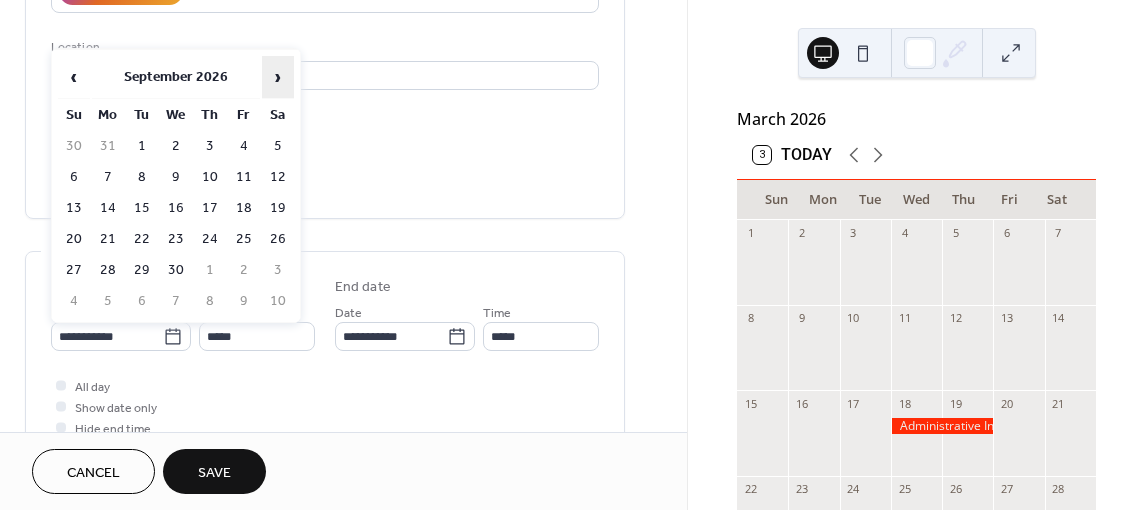 click on "›" at bounding box center [278, 77] 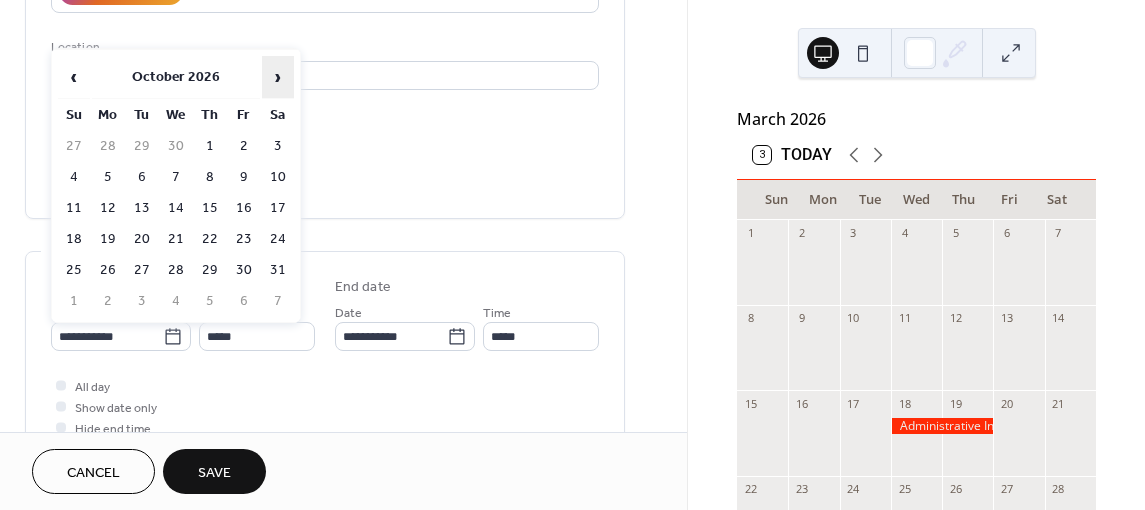 click on "›" at bounding box center [278, 77] 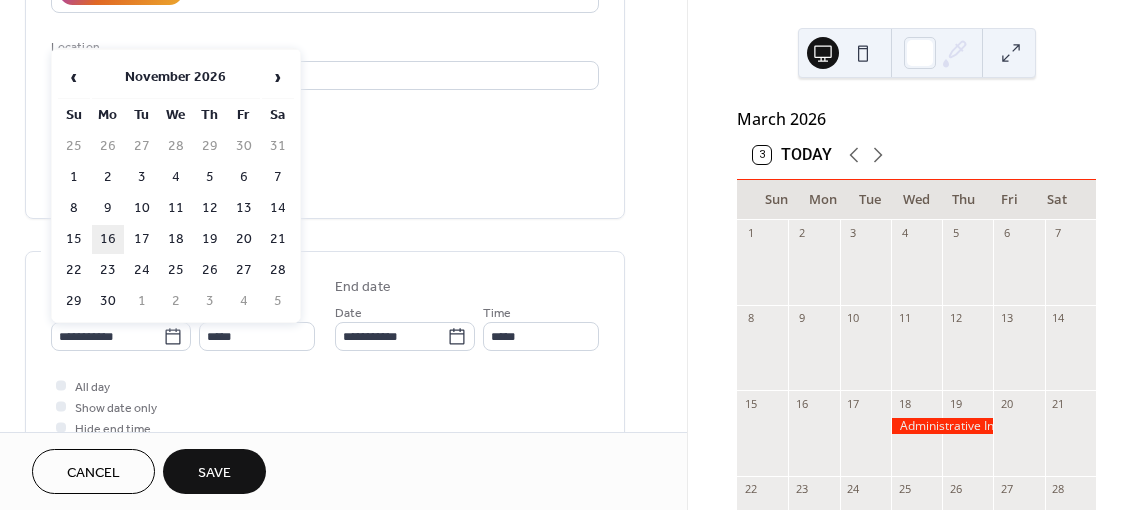click on "16" at bounding box center [108, 239] 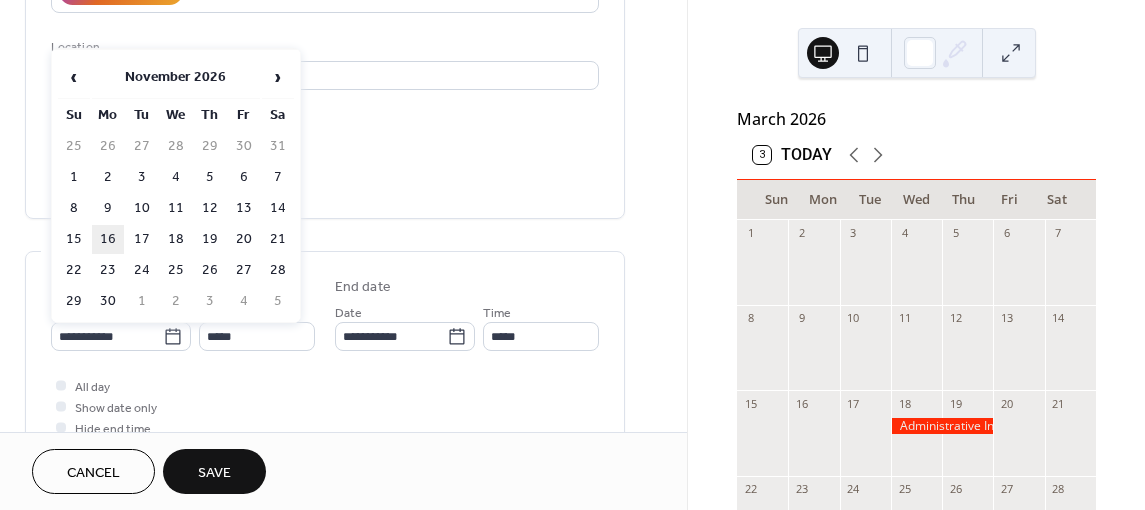 type on "**********" 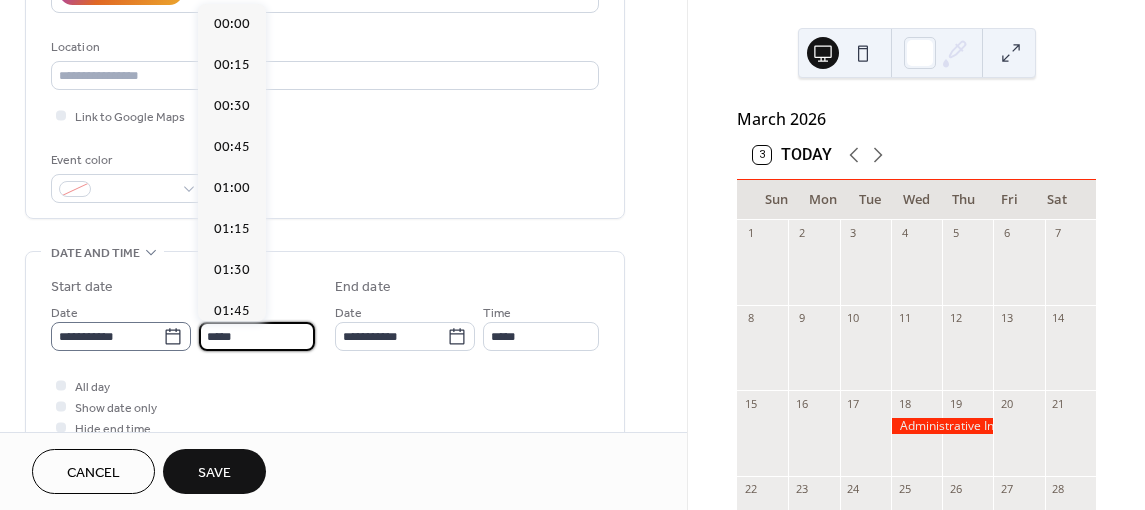 scroll, scrollTop: 1968, scrollLeft: 0, axis: vertical 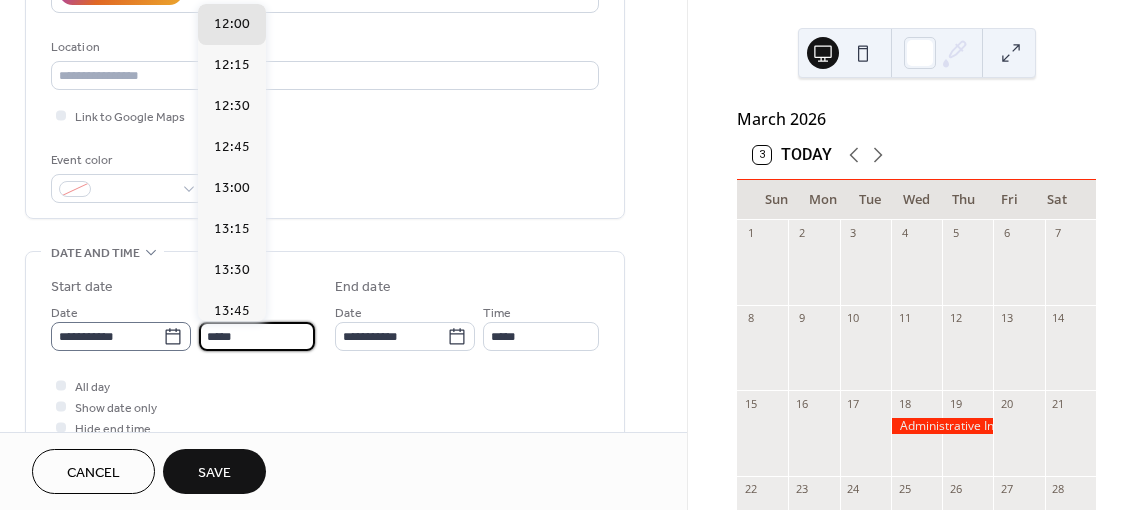drag, startPoint x: 222, startPoint y: 333, endPoint x: 183, endPoint y: 334, distance: 39.012817 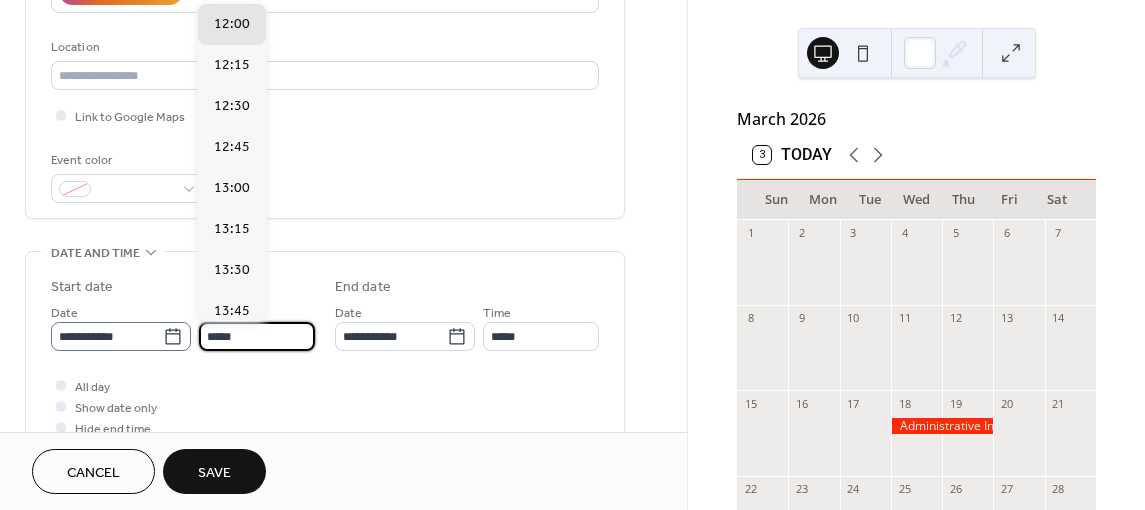 click on "**********" at bounding box center [183, 326] 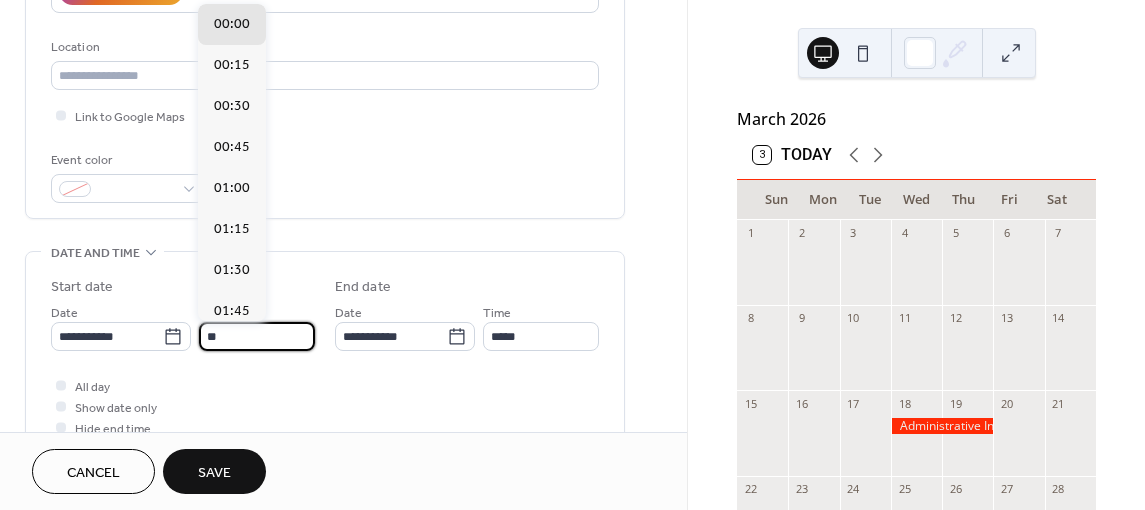 scroll, scrollTop: 1476, scrollLeft: 0, axis: vertical 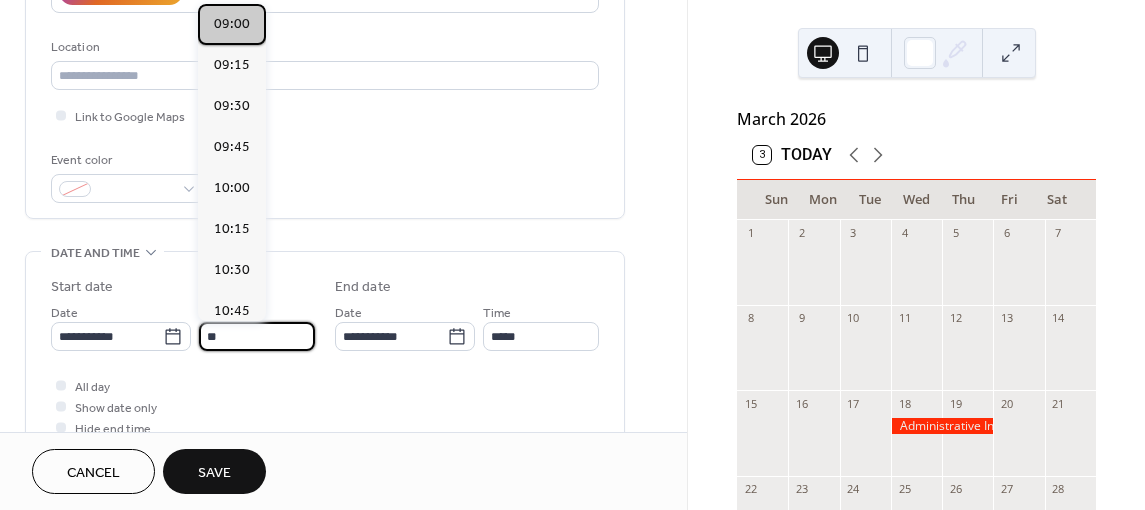 click on "09:00" at bounding box center [232, 24] 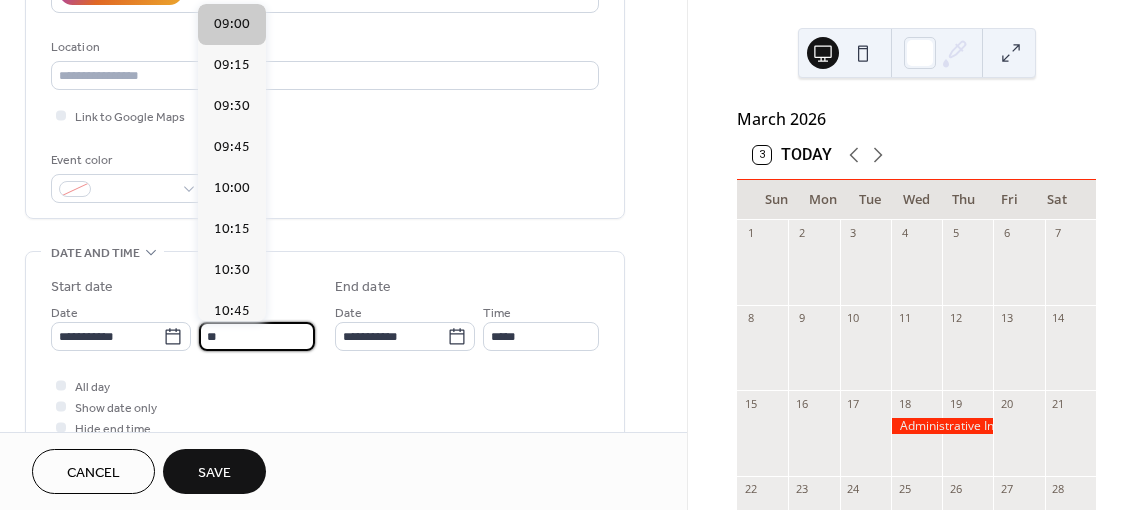 type on "*****" 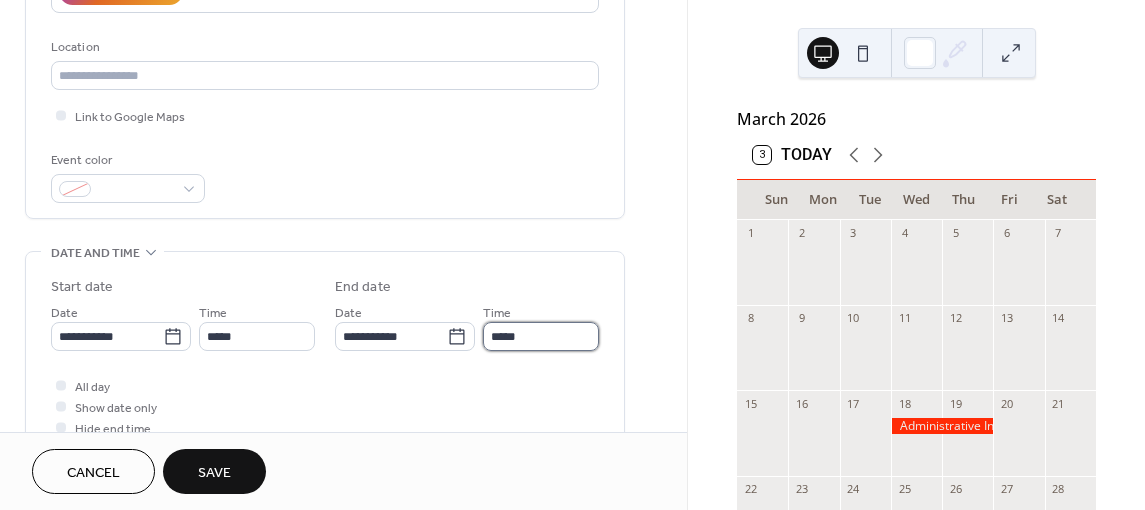 drag, startPoint x: 497, startPoint y: 330, endPoint x: 507, endPoint y: 331, distance: 10.049875 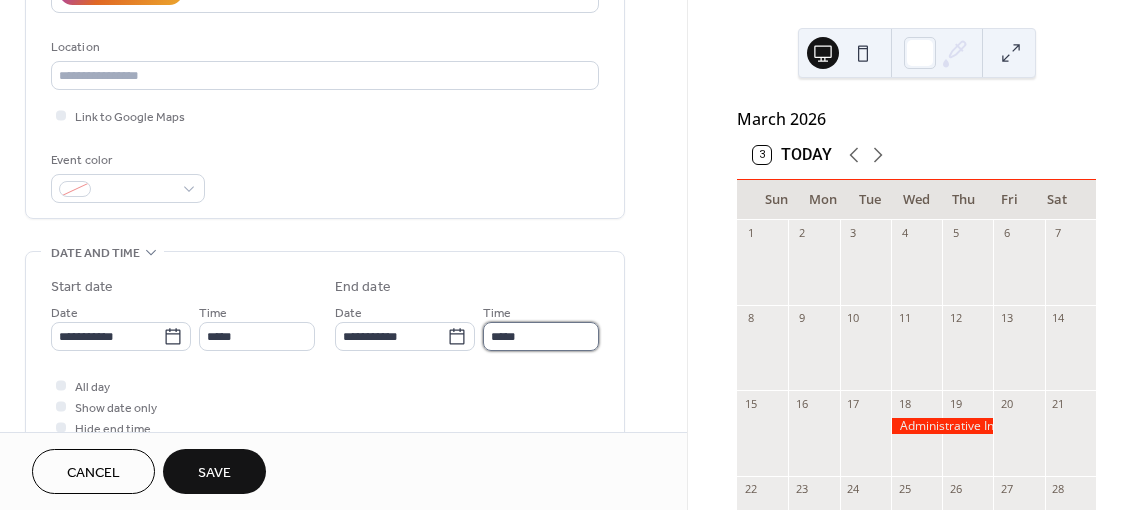 click on "*****" at bounding box center [541, 336] 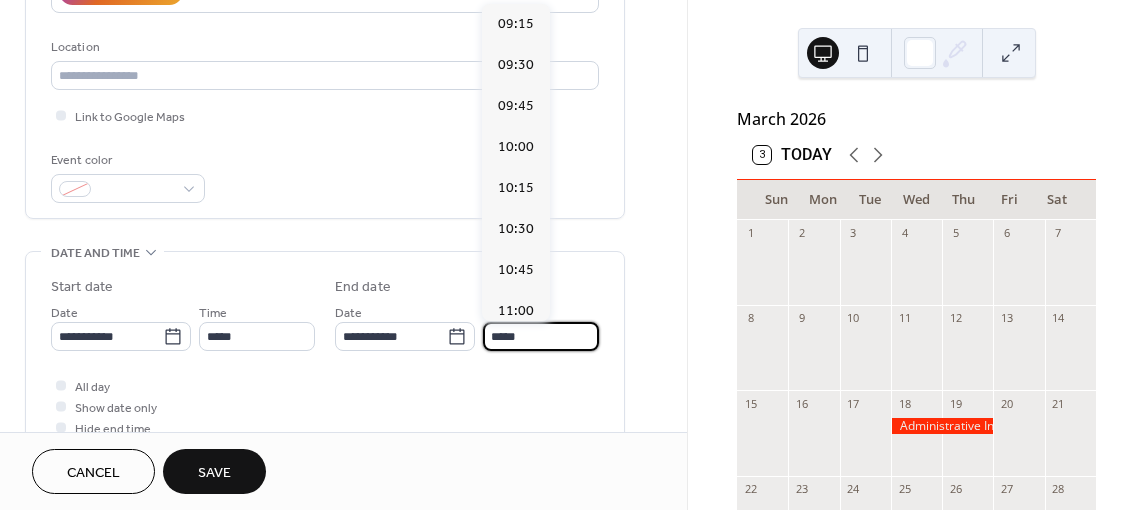 scroll, scrollTop: 1107, scrollLeft: 0, axis: vertical 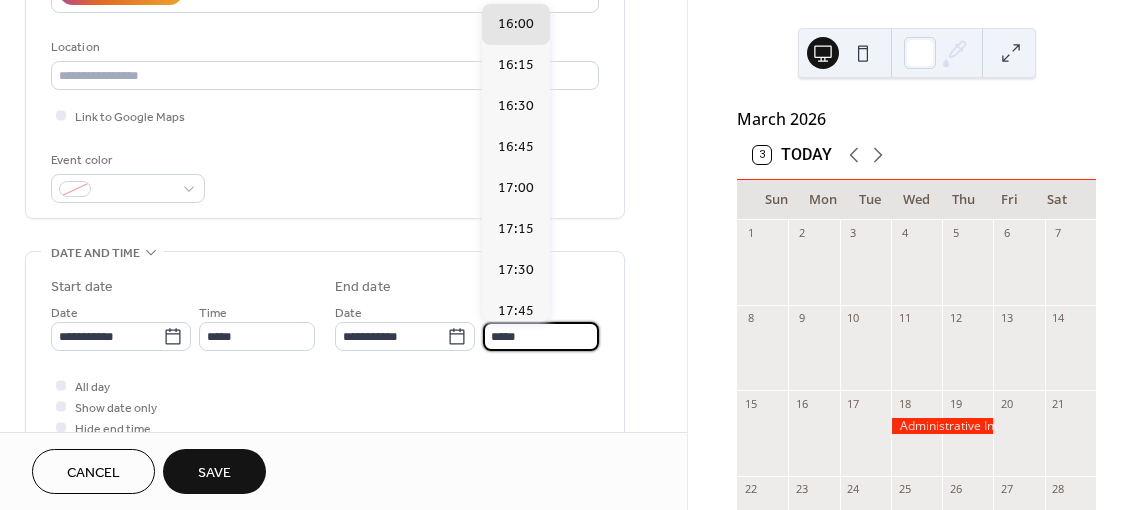 type on "*****" 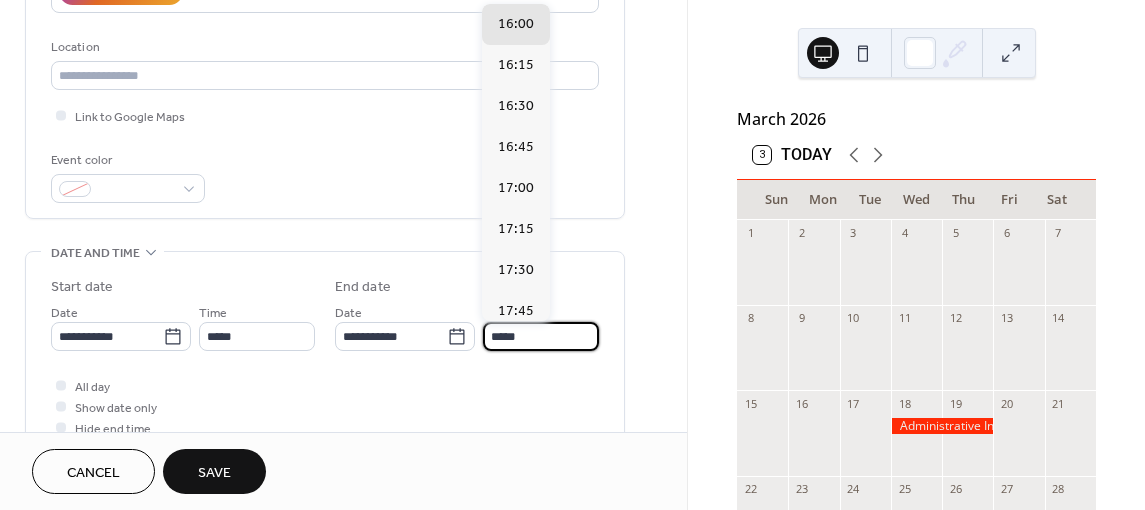click on "Save" at bounding box center (214, 473) 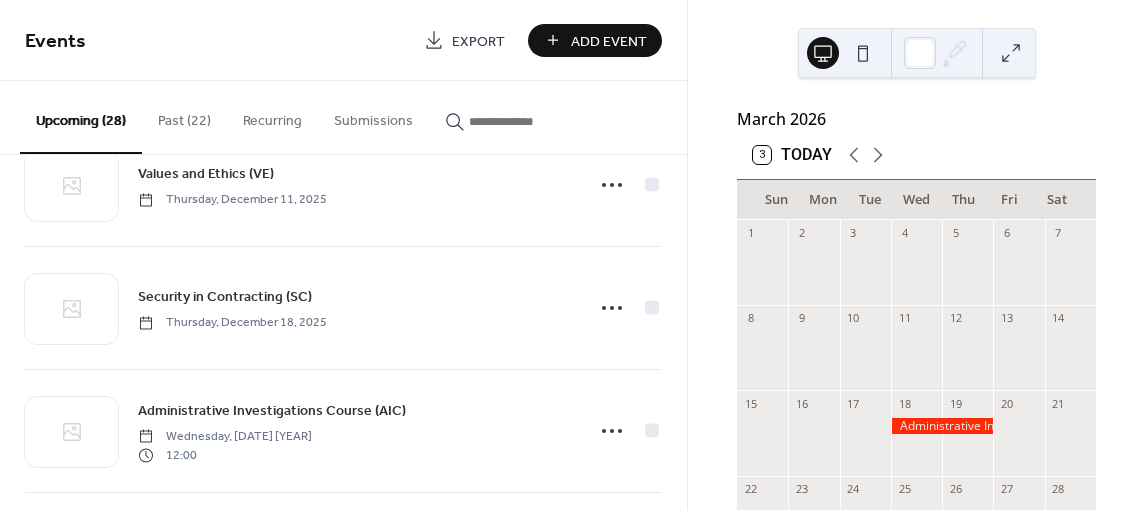 scroll, scrollTop: 2400, scrollLeft: 0, axis: vertical 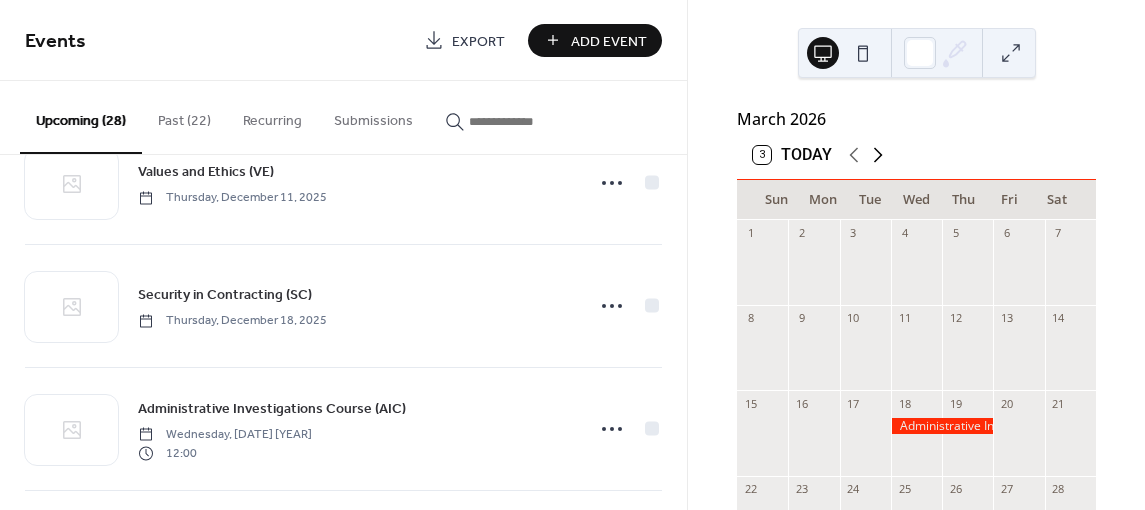 click 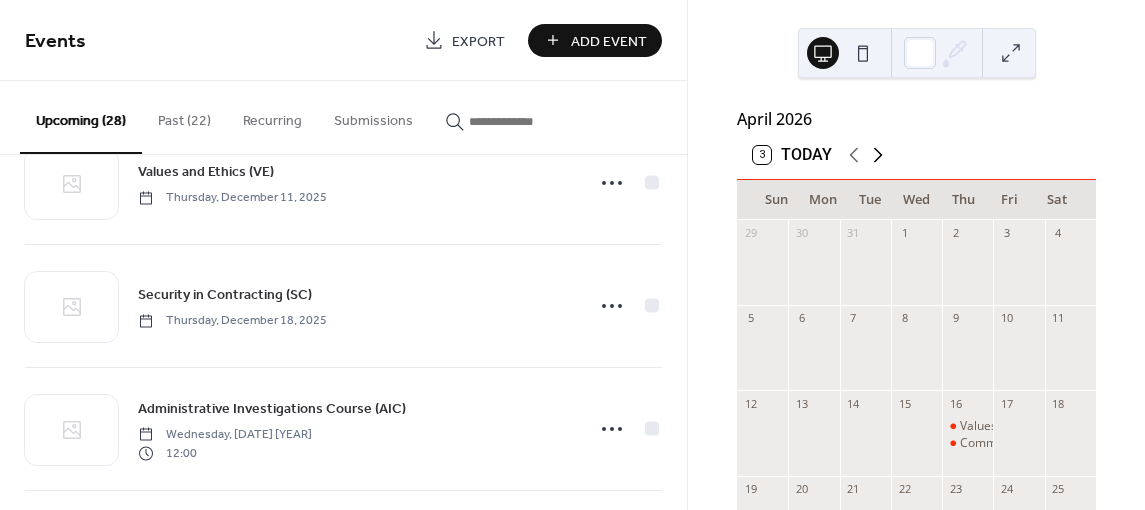 click 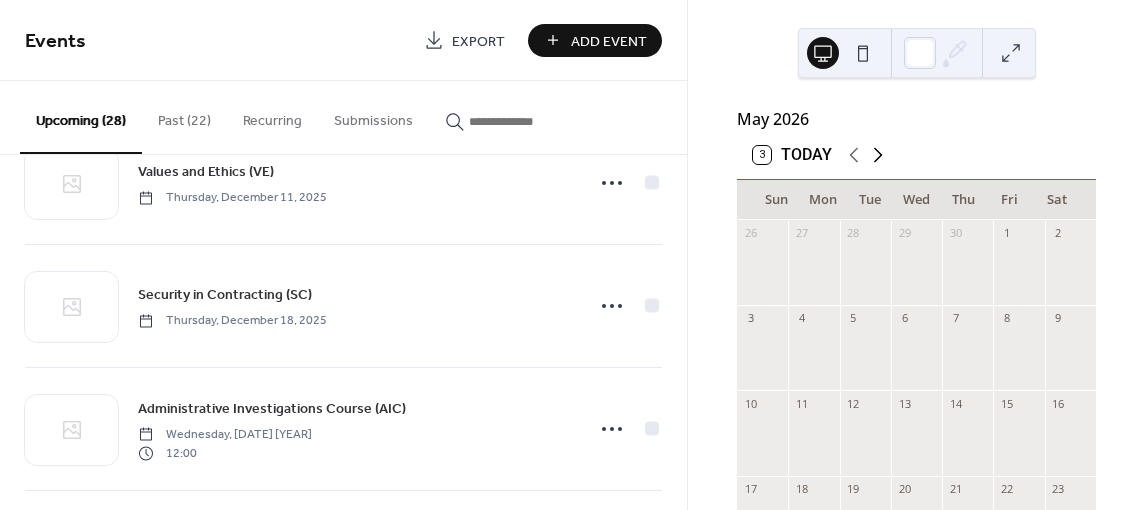 click 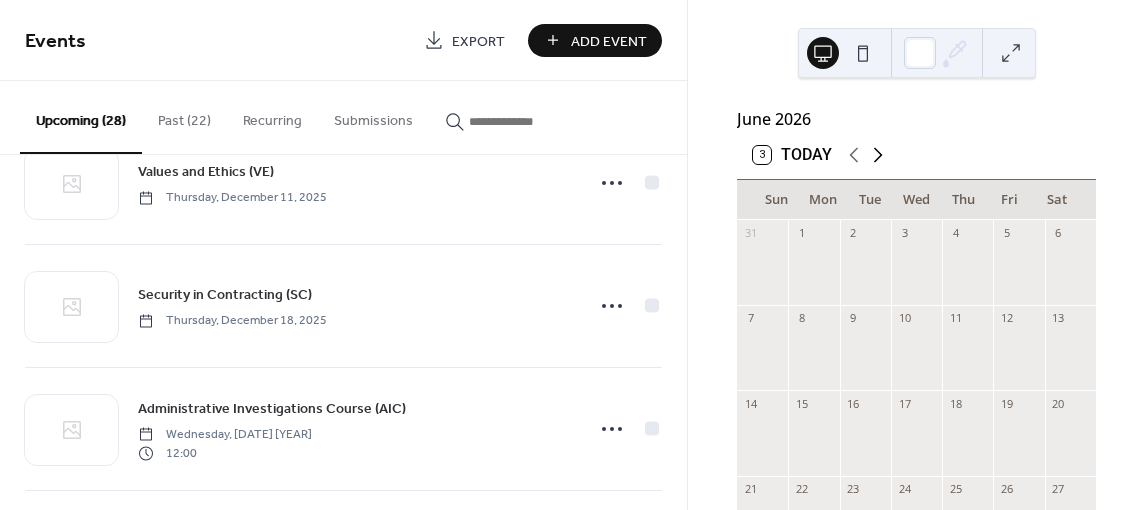 click 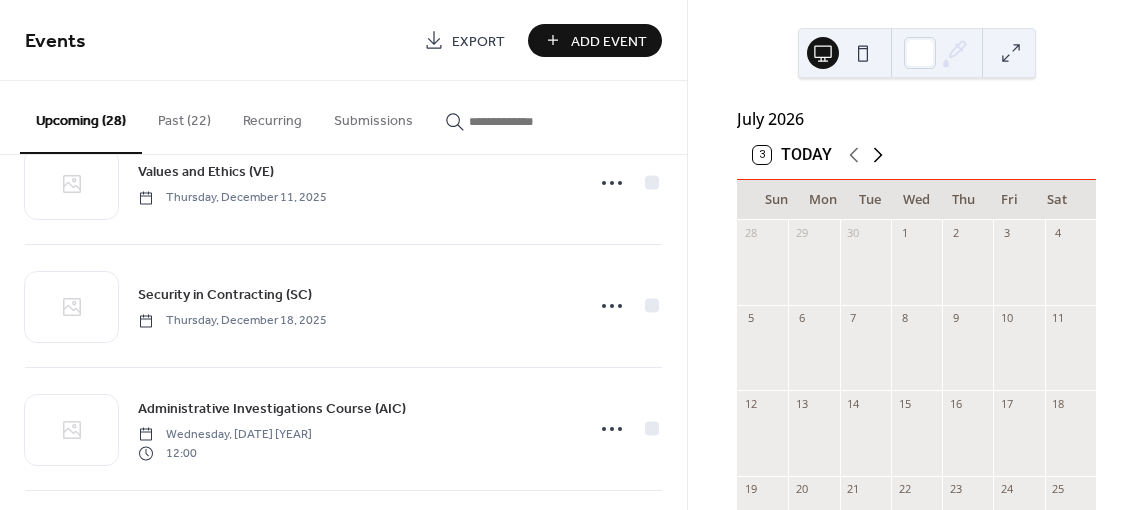 click 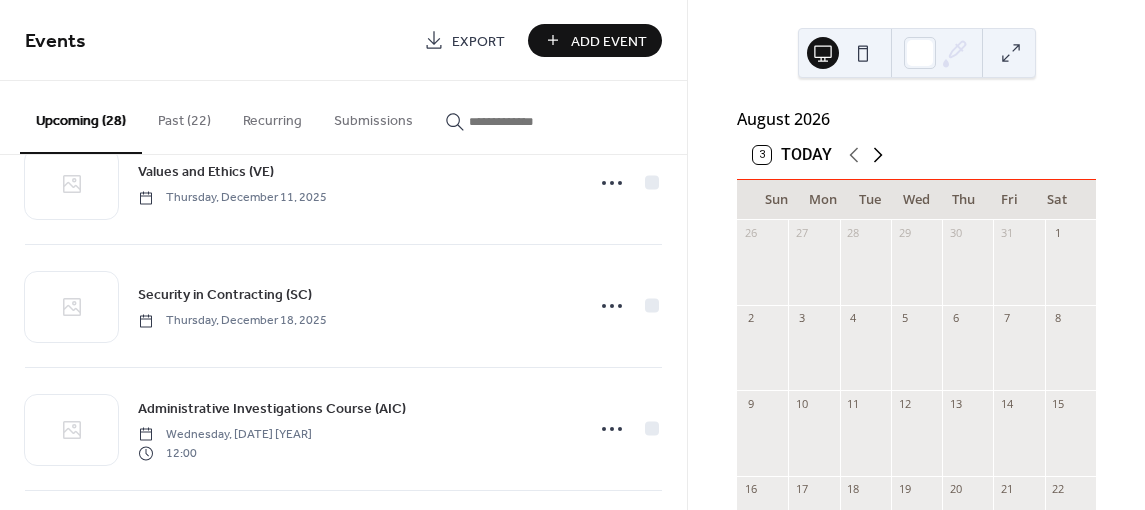 click 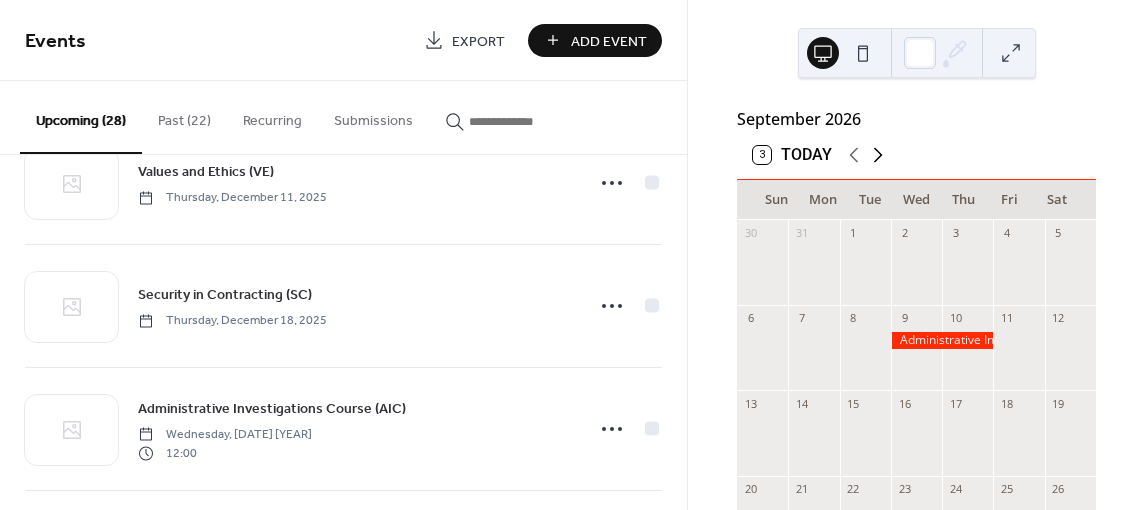 click 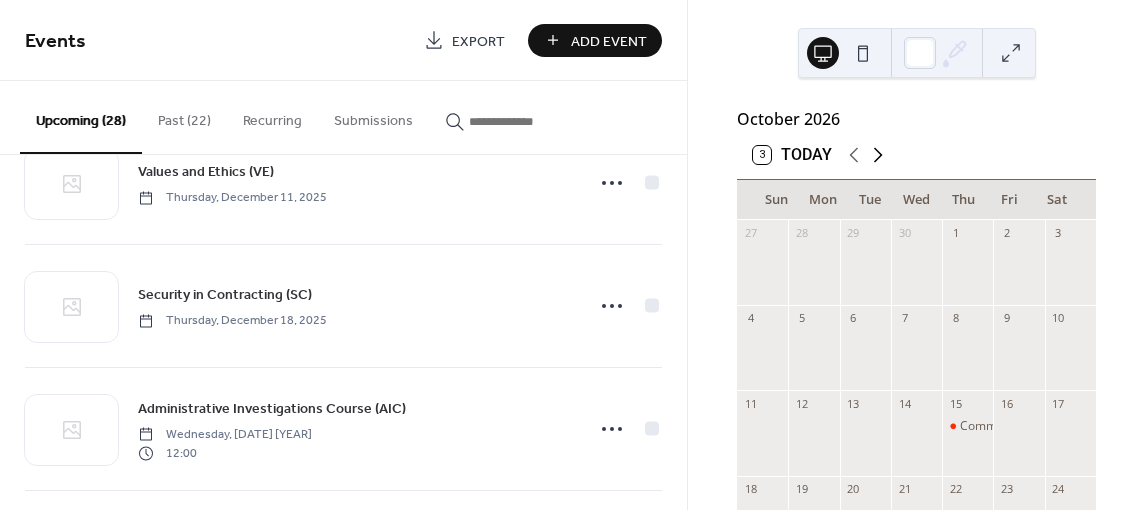 click 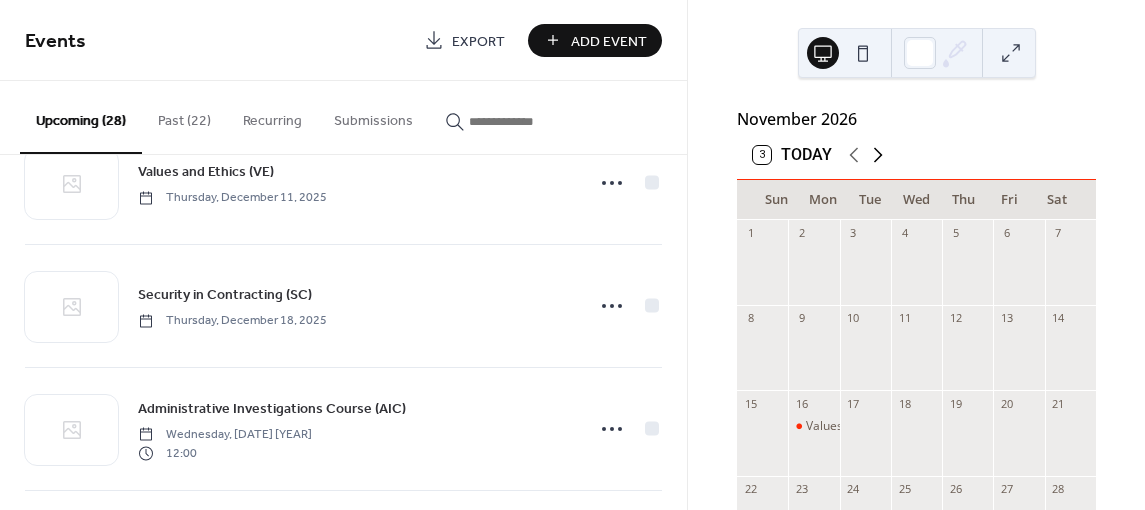 click 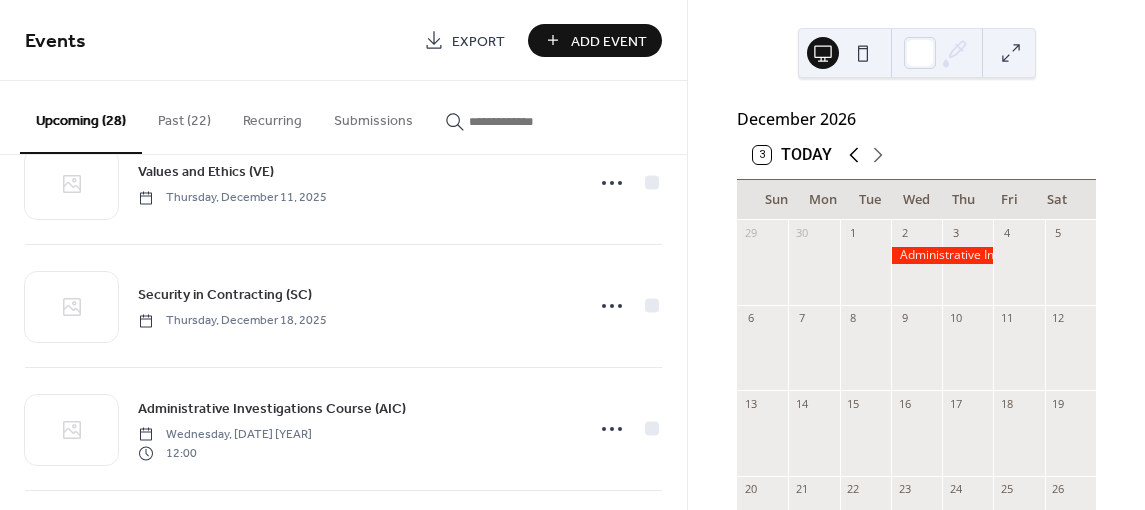 click 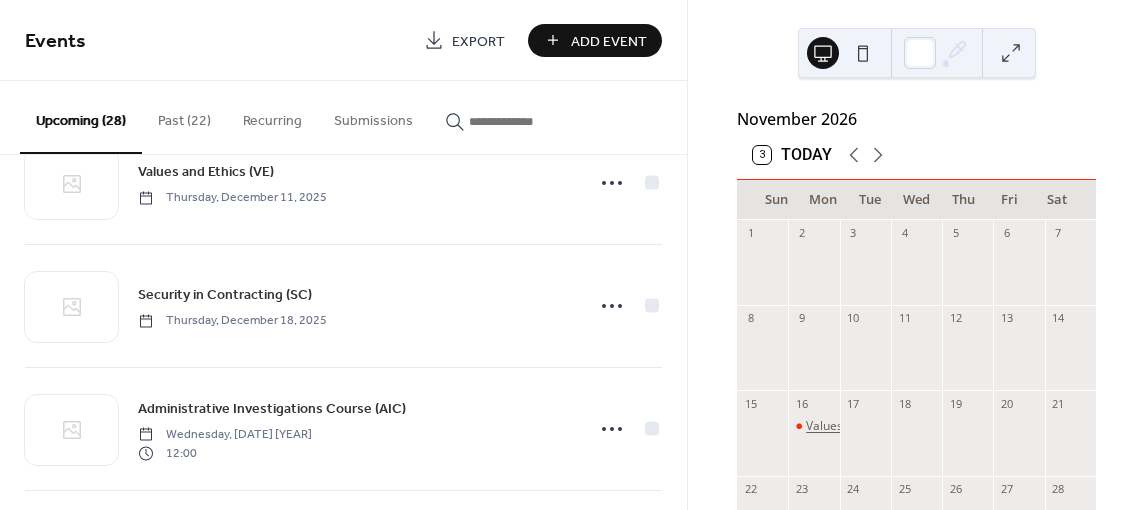 click on "Values and Ethics (VE)" at bounding box center (867, 426) 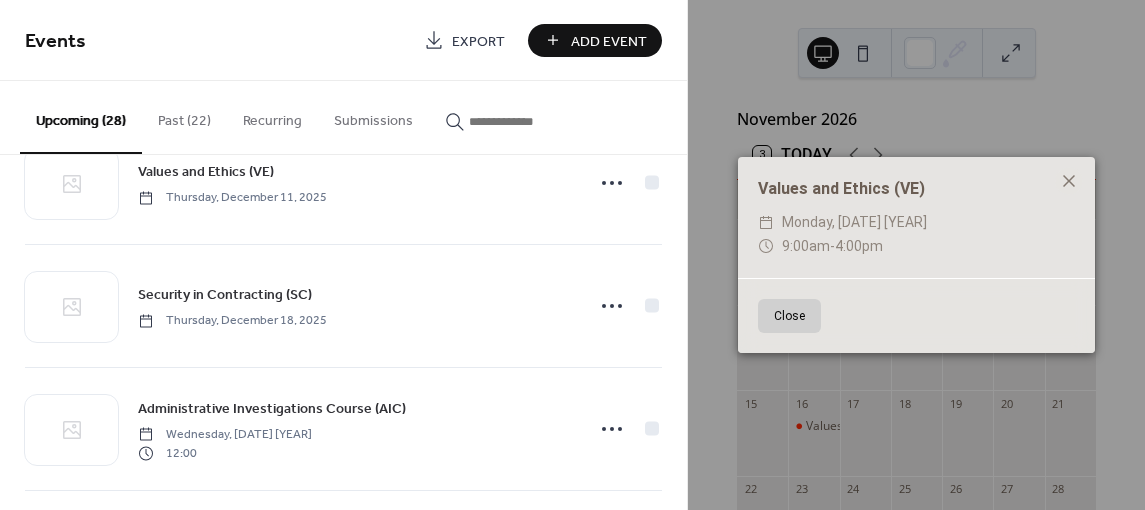 click 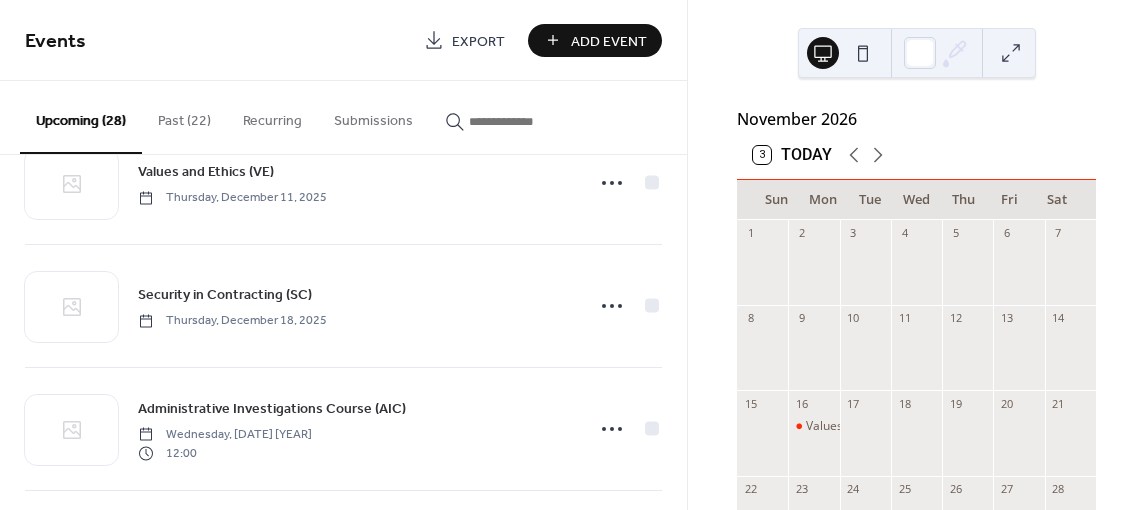 scroll, scrollTop: 2710, scrollLeft: 0, axis: vertical 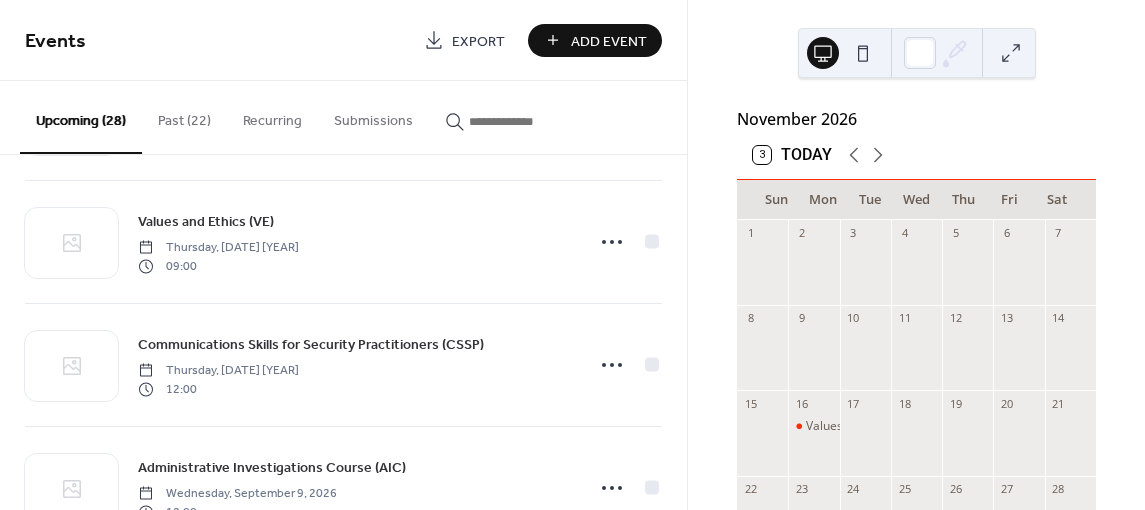 drag, startPoint x: 680, startPoint y: 456, endPoint x: 684, endPoint y: 494, distance: 38.209946 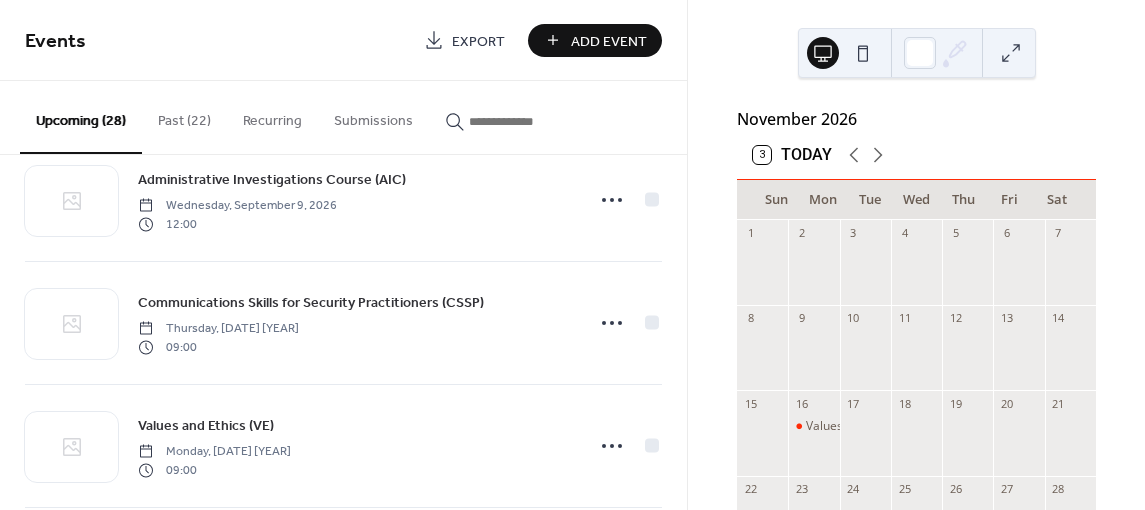 scroll, scrollTop: 3022, scrollLeft: 0, axis: vertical 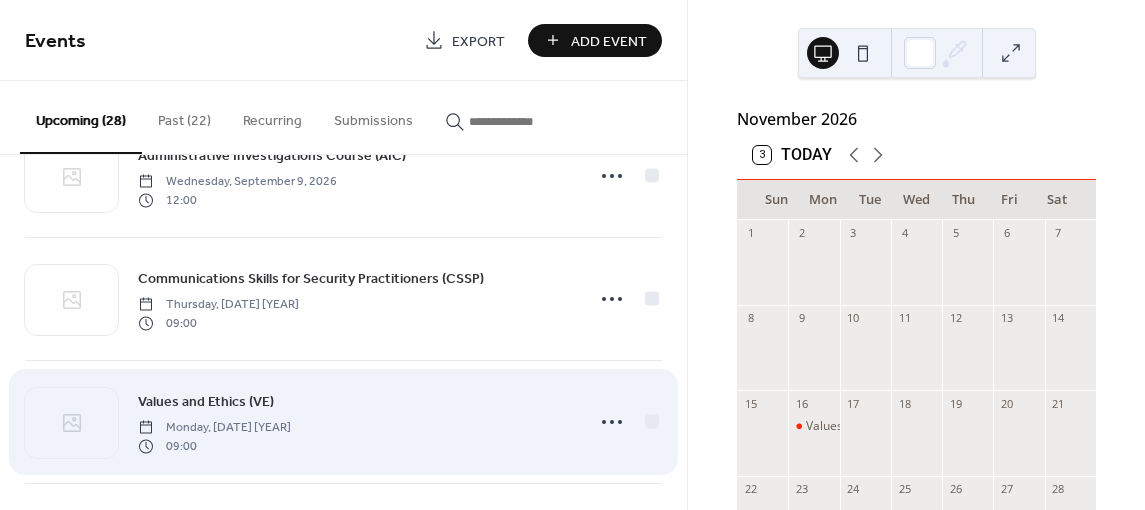 click on "Values and Ethics (VE)" at bounding box center [206, 402] 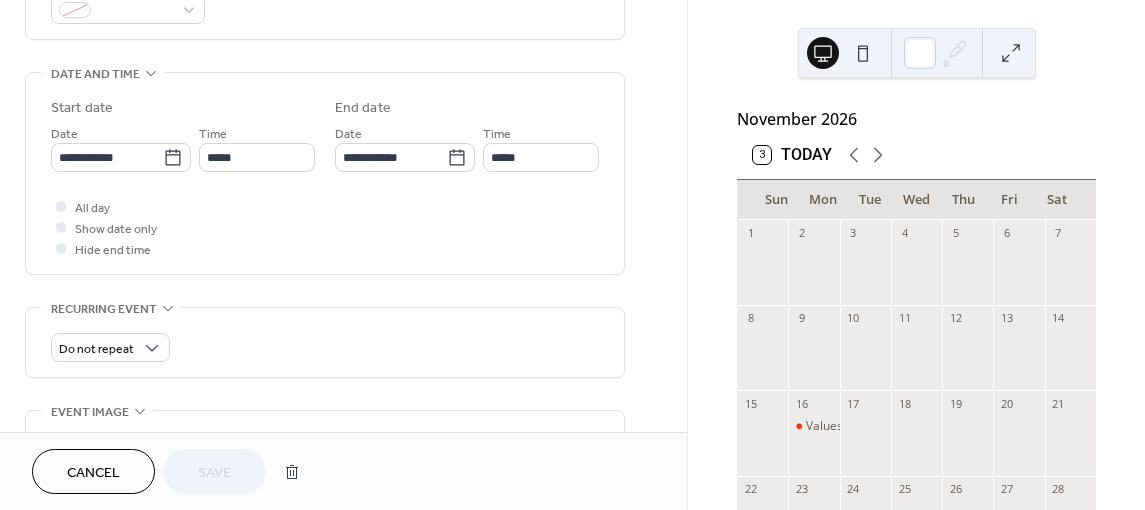 scroll, scrollTop: 600, scrollLeft: 0, axis: vertical 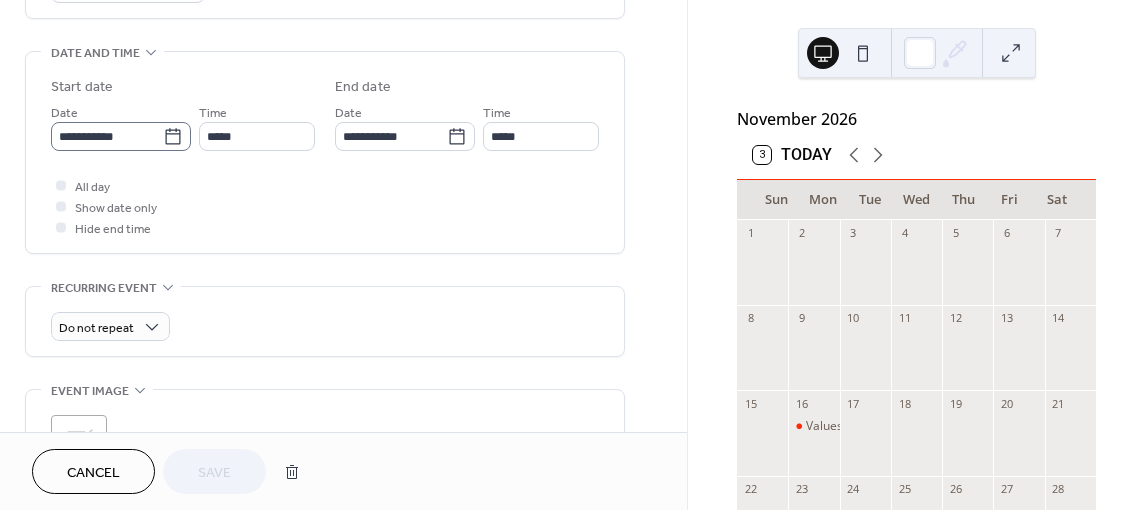 click 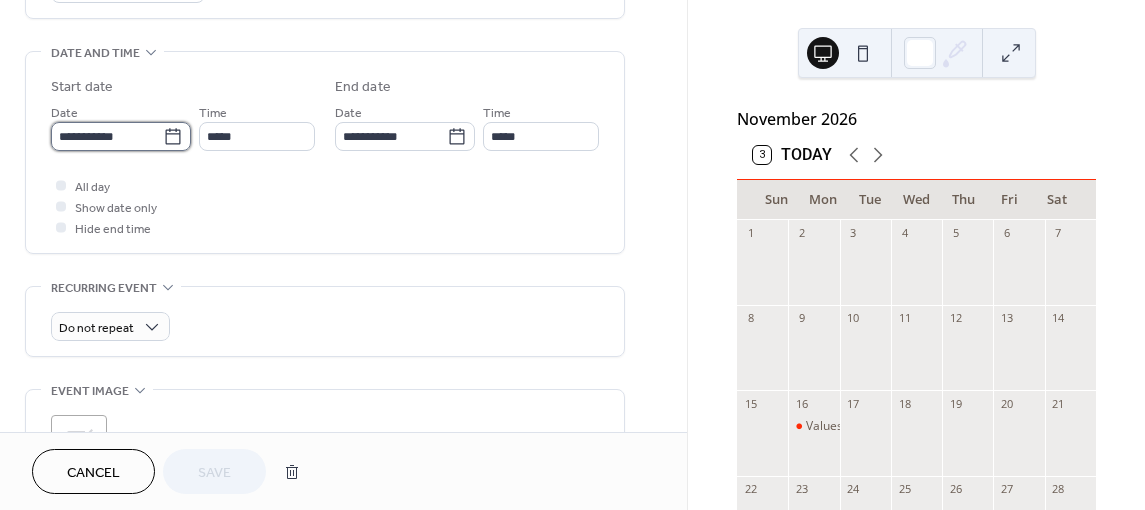 click on "**********" at bounding box center (107, 136) 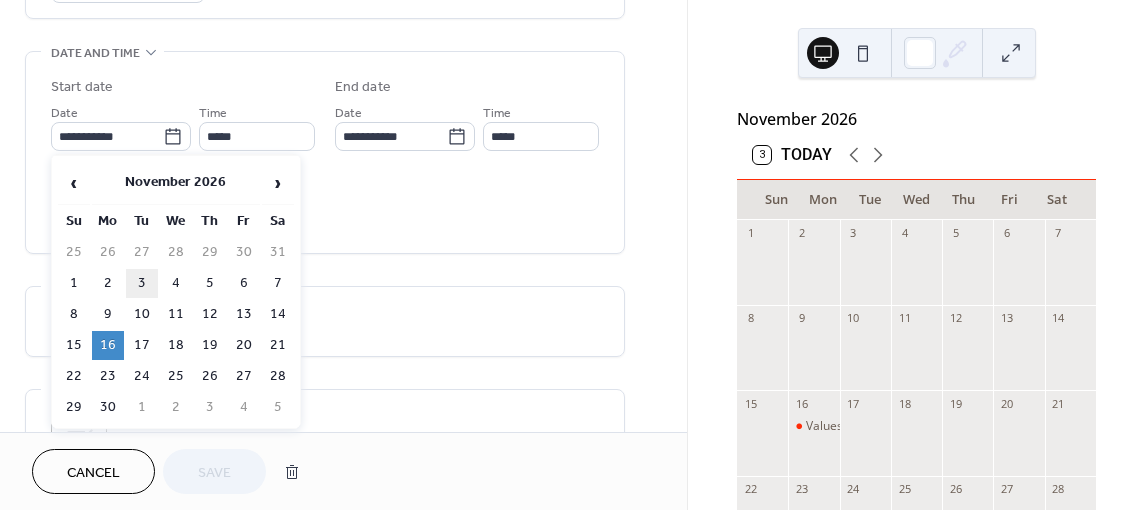 click on "3" at bounding box center (142, 283) 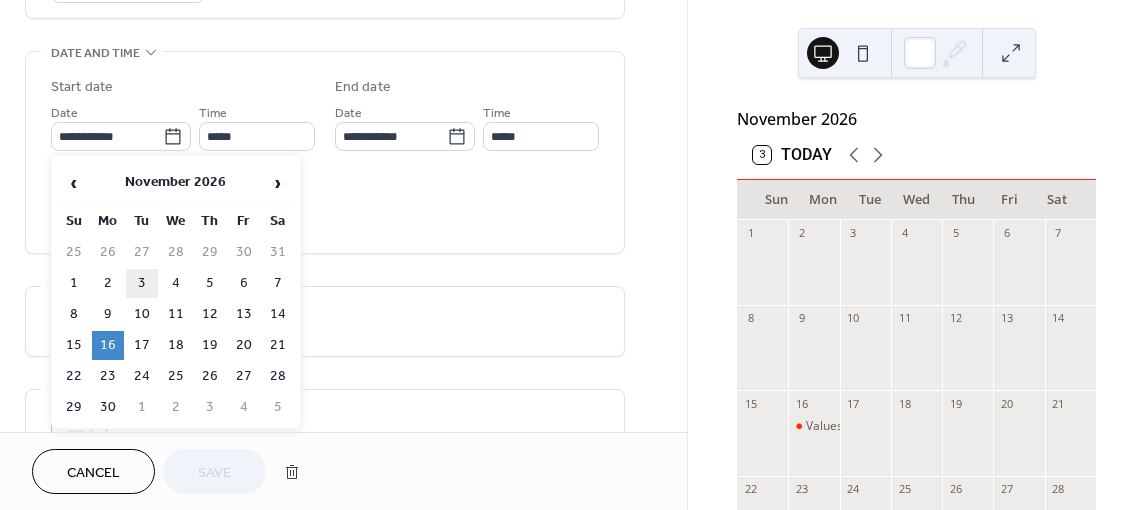 type on "**********" 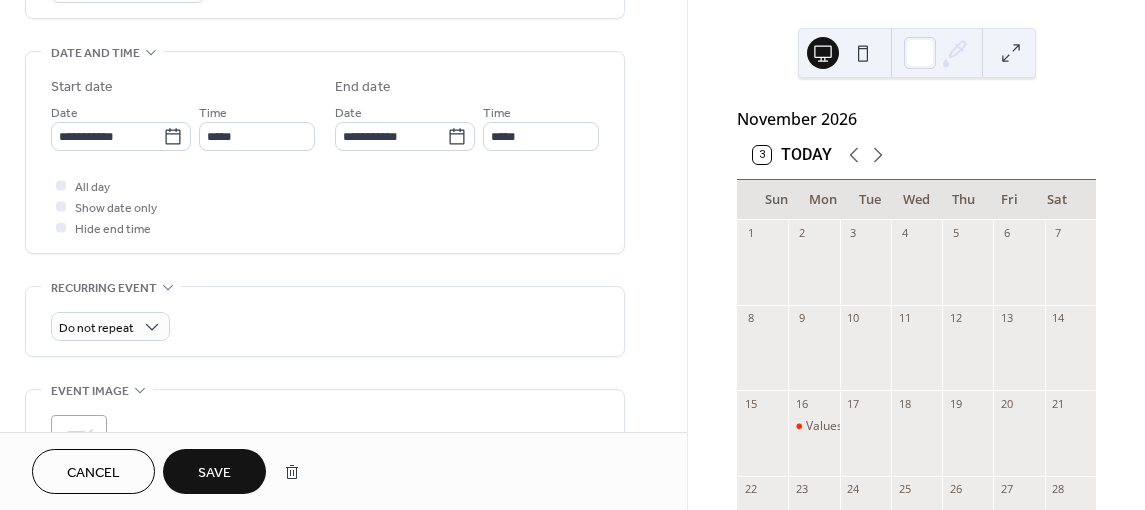 click on "Save" at bounding box center [214, 471] 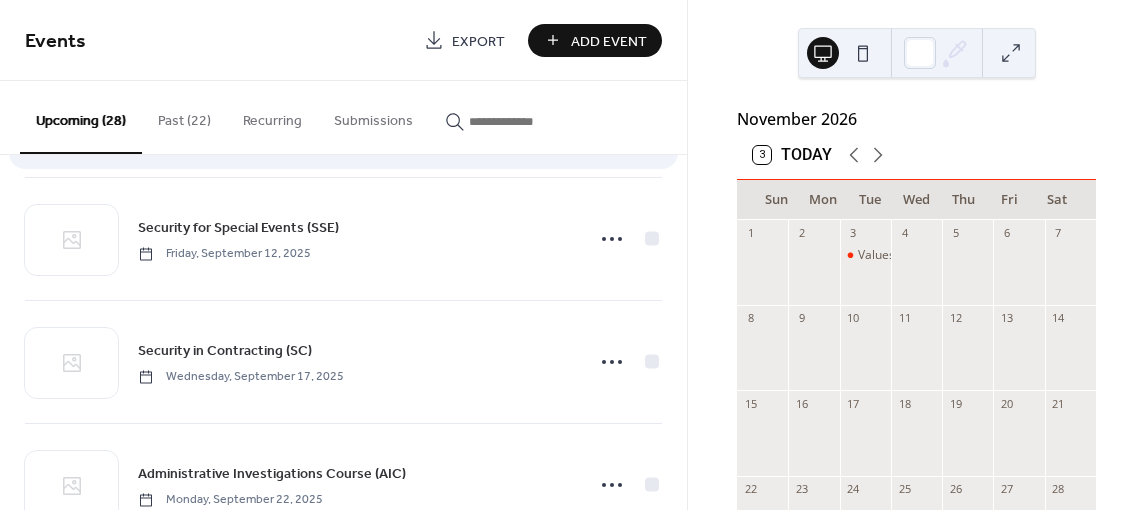 scroll, scrollTop: 300, scrollLeft: 0, axis: vertical 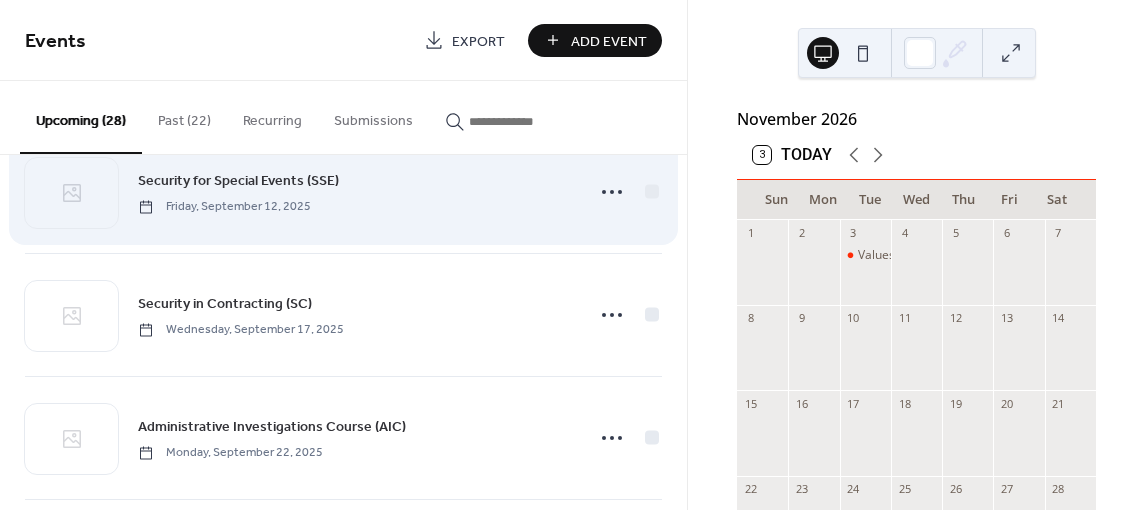 click on "Friday, September 12, 2025" at bounding box center [224, 207] 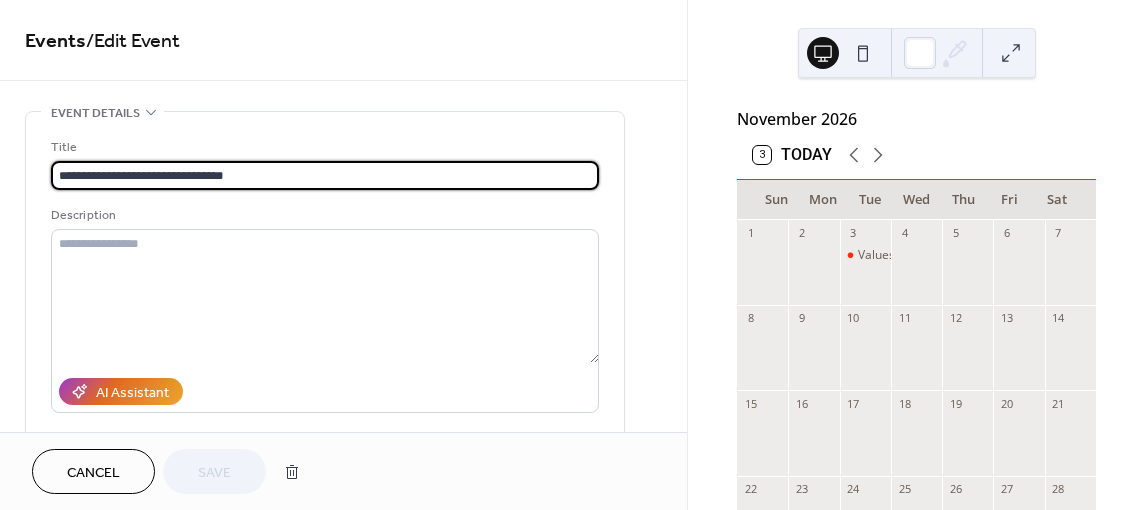 click on "**********" at bounding box center (325, 175) 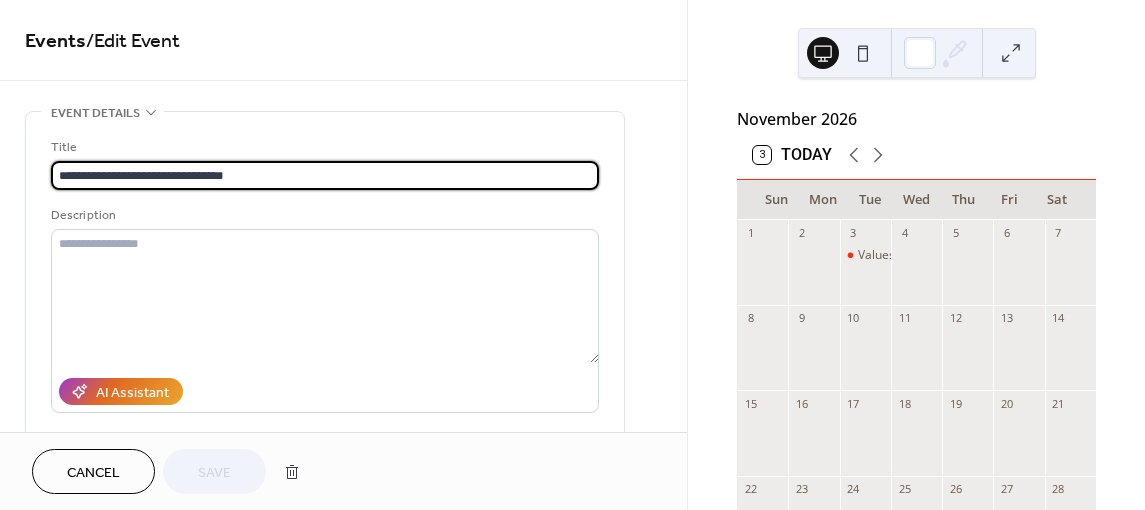 drag, startPoint x: 248, startPoint y: 169, endPoint x: 48, endPoint y: 170, distance: 200.0025 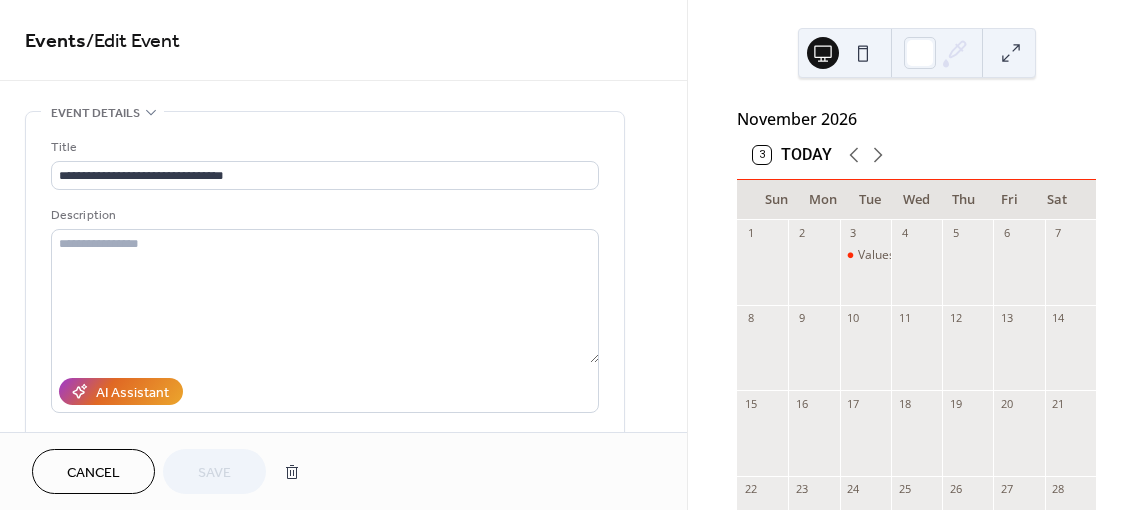 click on "Cancel" at bounding box center [93, 473] 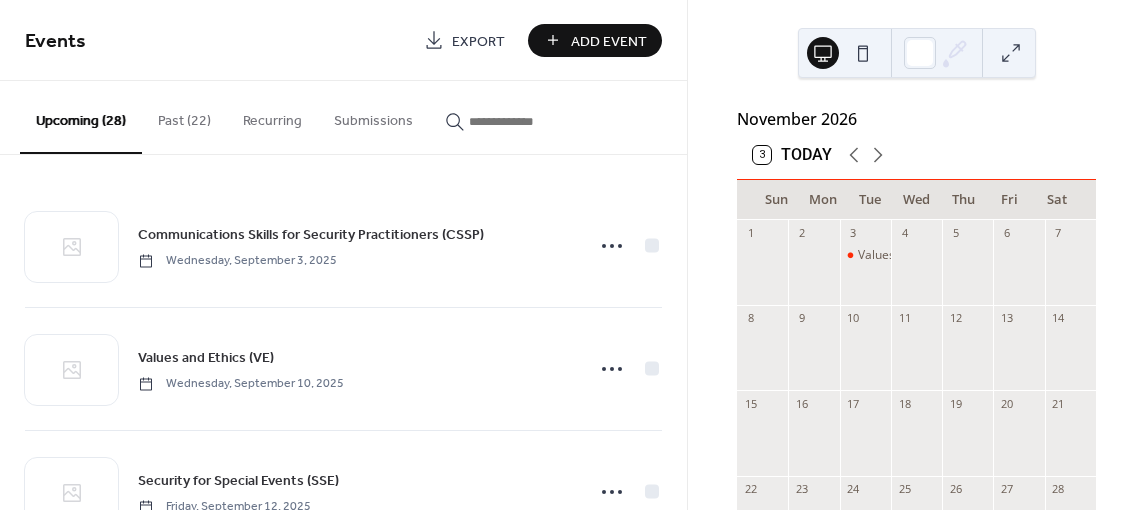 click on "Add Event" at bounding box center (609, 41) 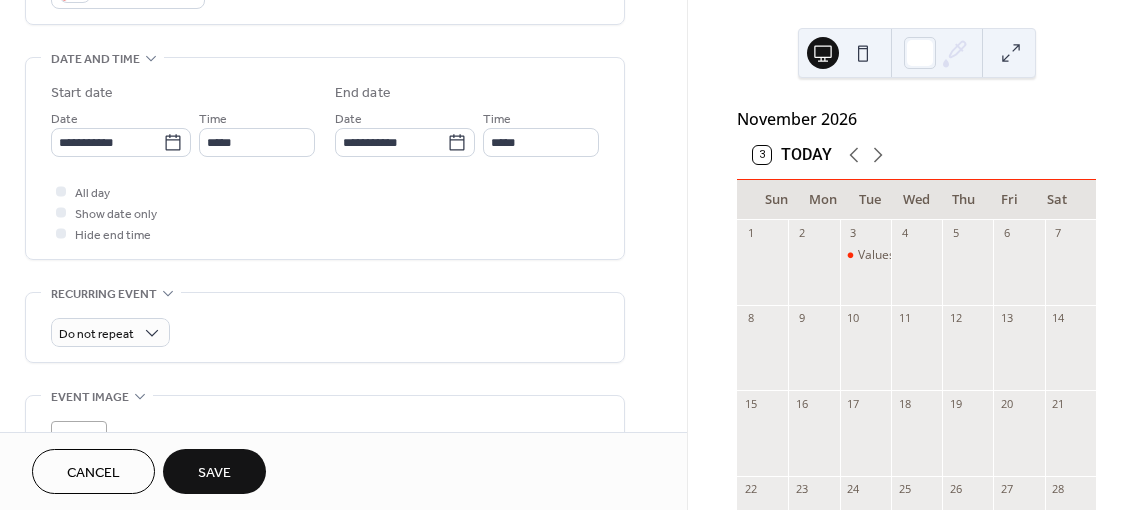 scroll, scrollTop: 600, scrollLeft: 0, axis: vertical 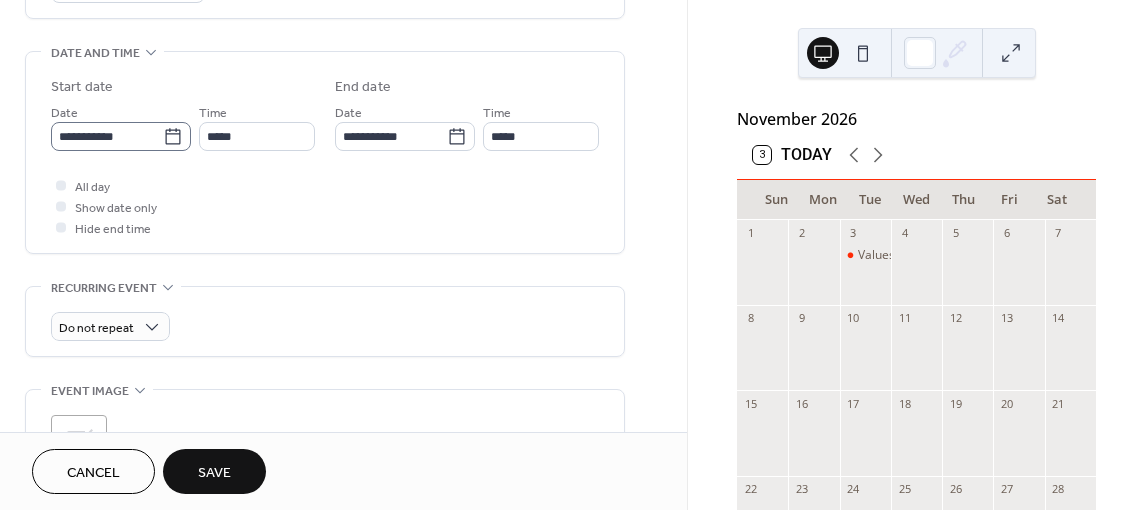 type on "**********" 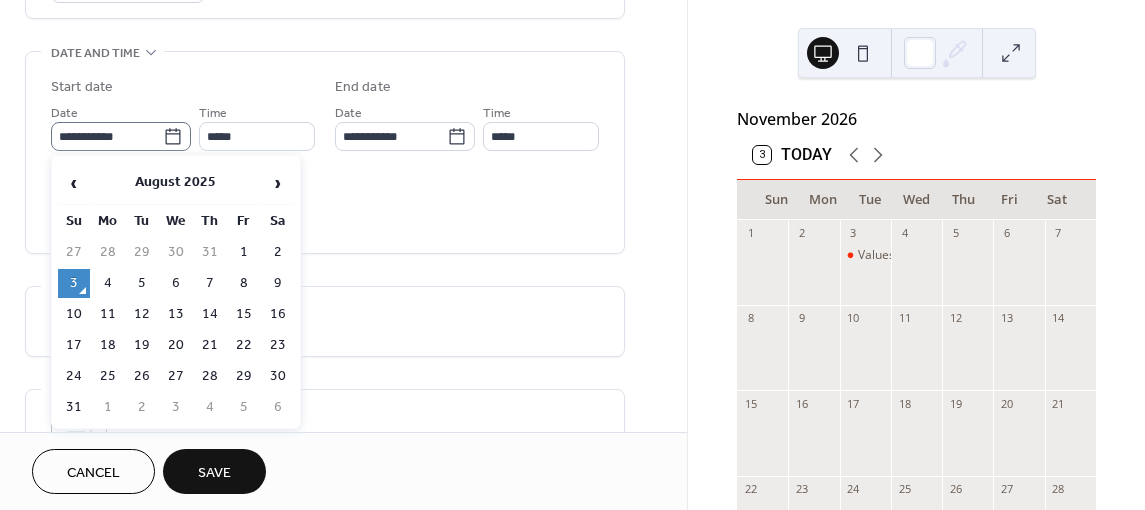 click 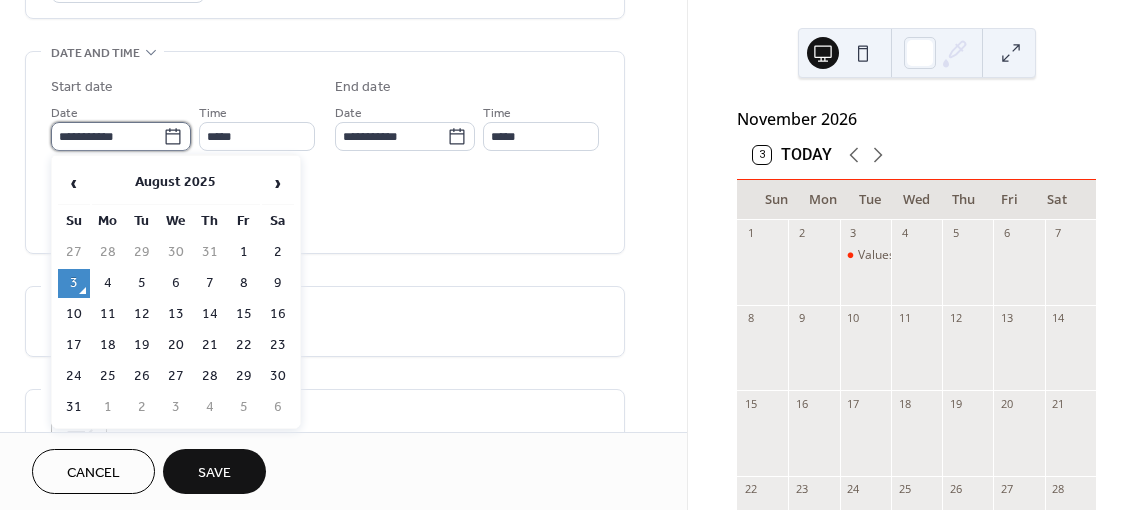click on "**********" at bounding box center (107, 136) 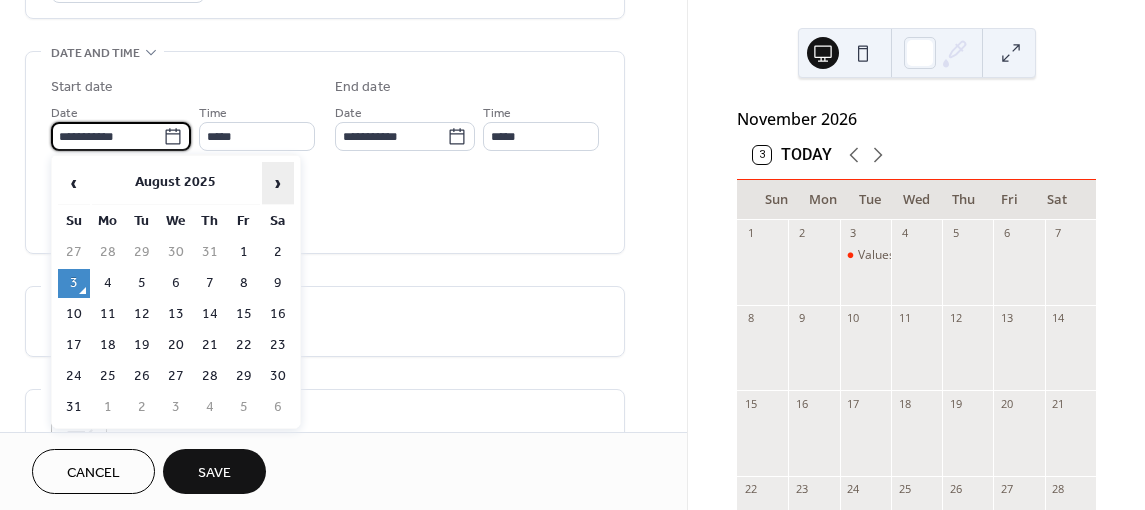 click on "›" at bounding box center (278, 183) 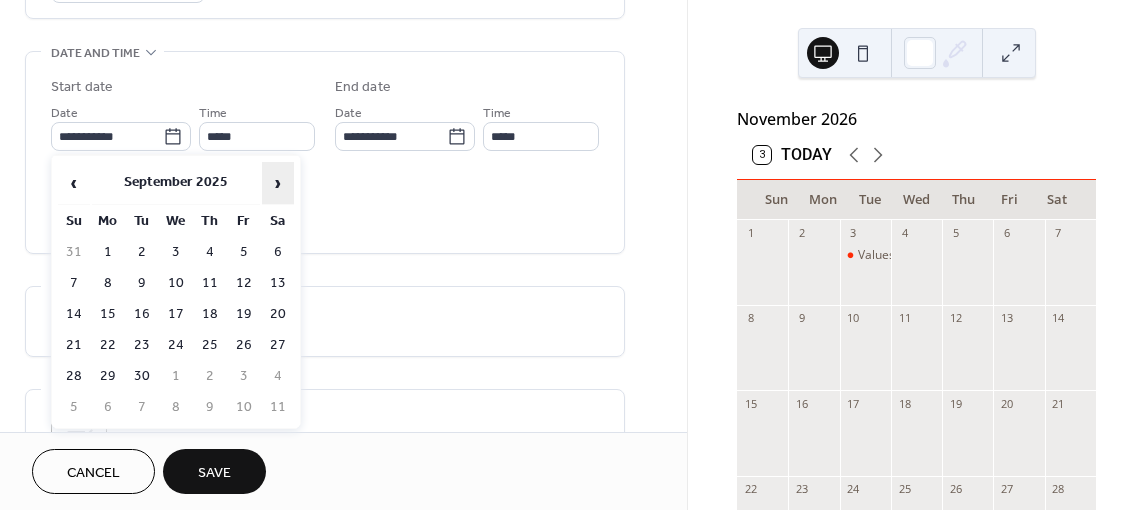 click on "›" at bounding box center [278, 183] 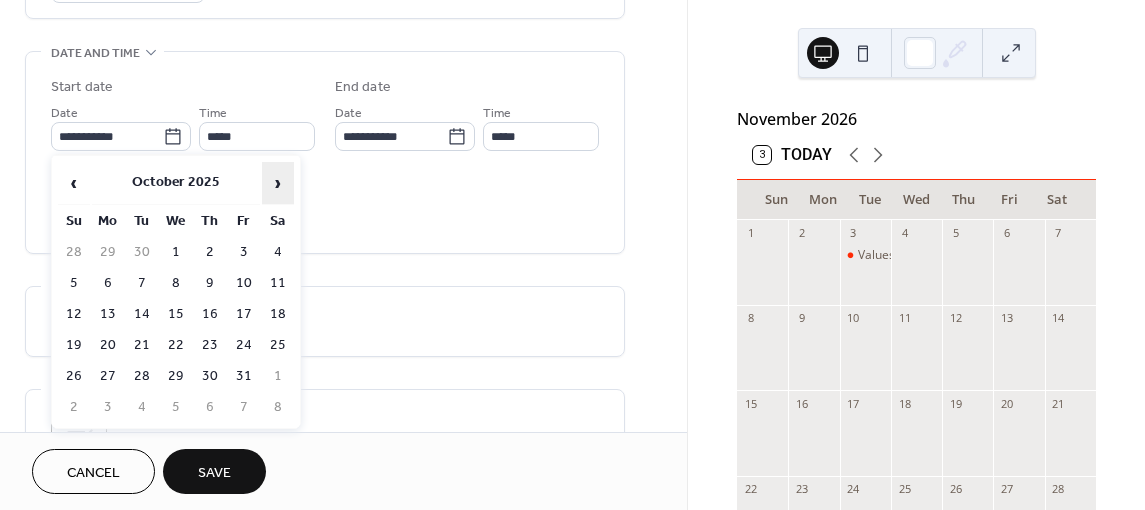 click on "›" at bounding box center (278, 183) 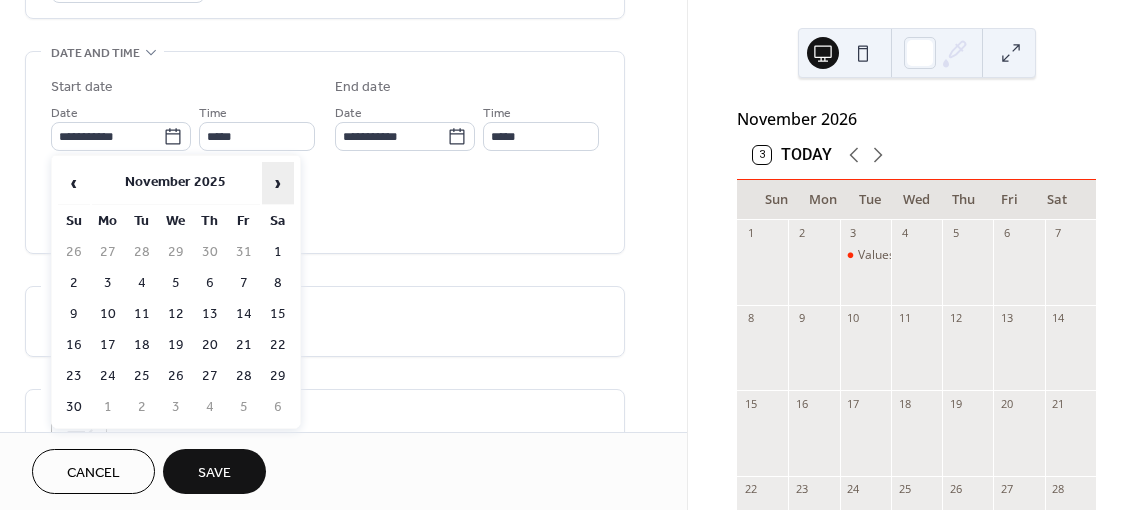 click on "›" at bounding box center (278, 183) 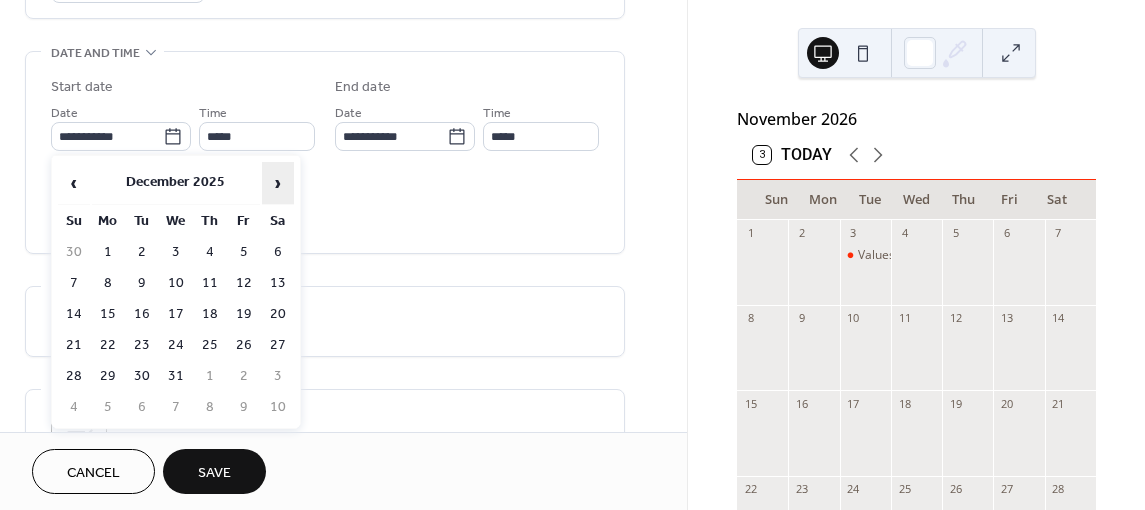 click on "›" at bounding box center (278, 183) 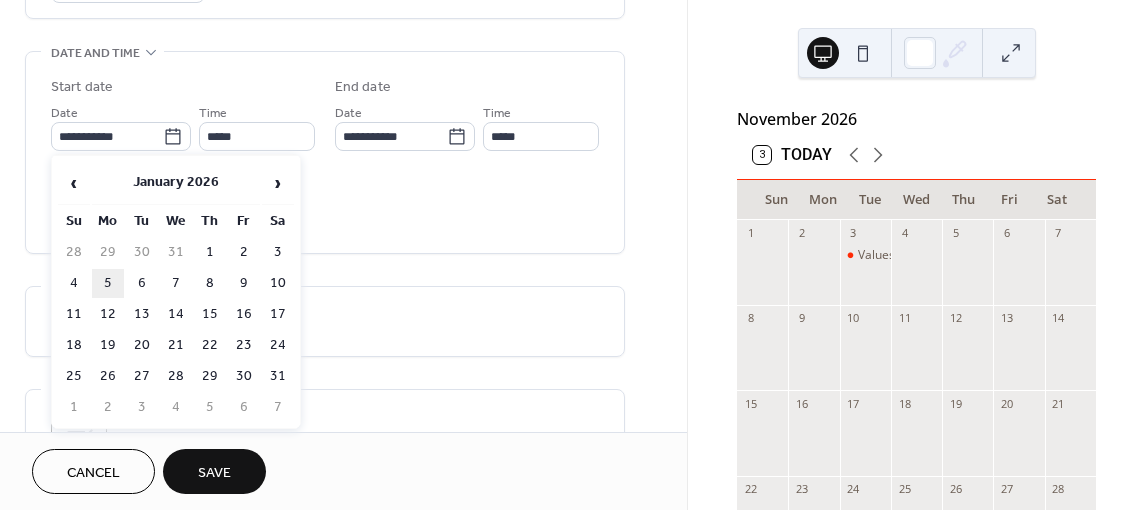 click on "5" at bounding box center (108, 283) 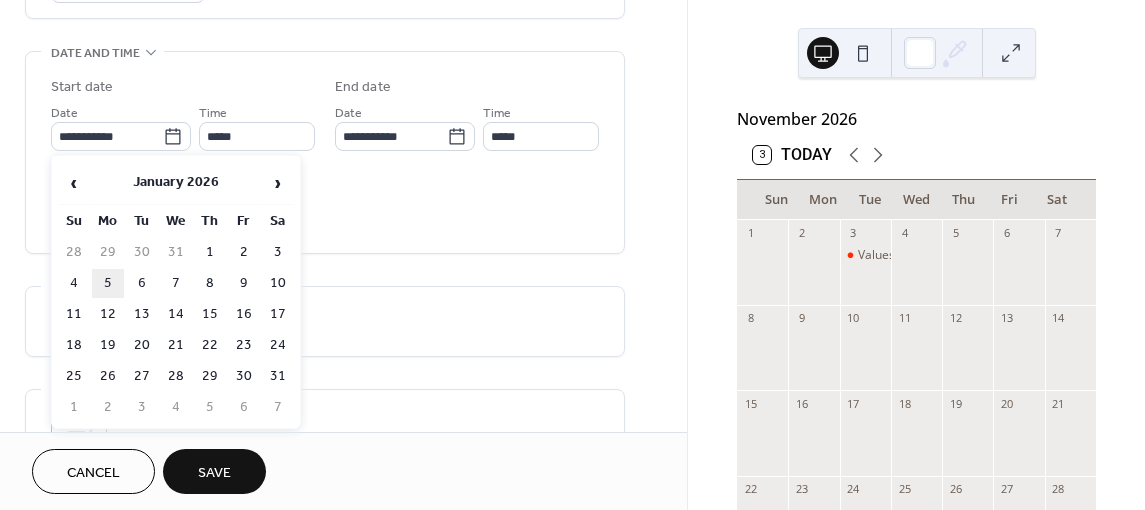 type on "**********" 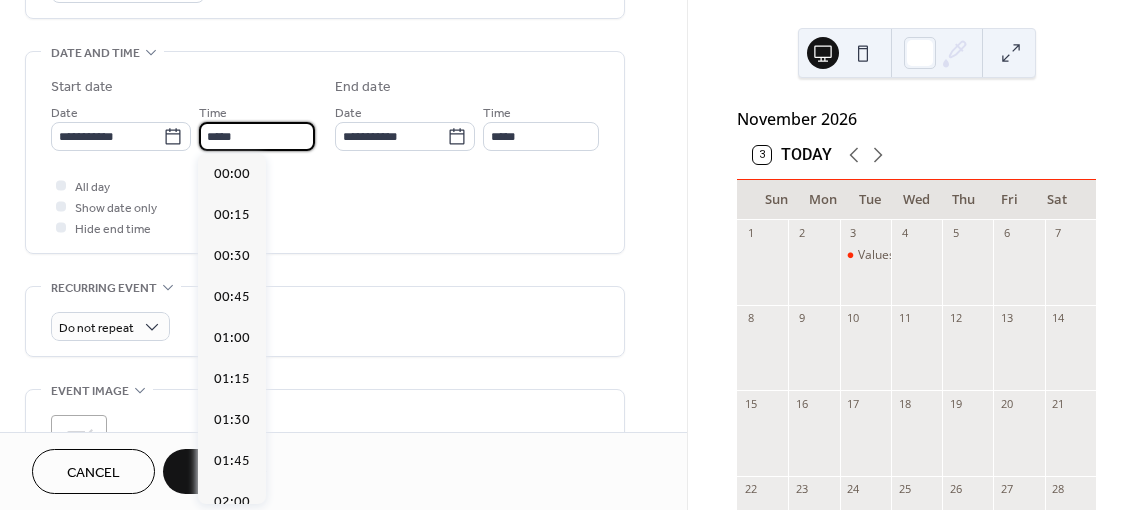 scroll, scrollTop: 1968, scrollLeft: 0, axis: vertical 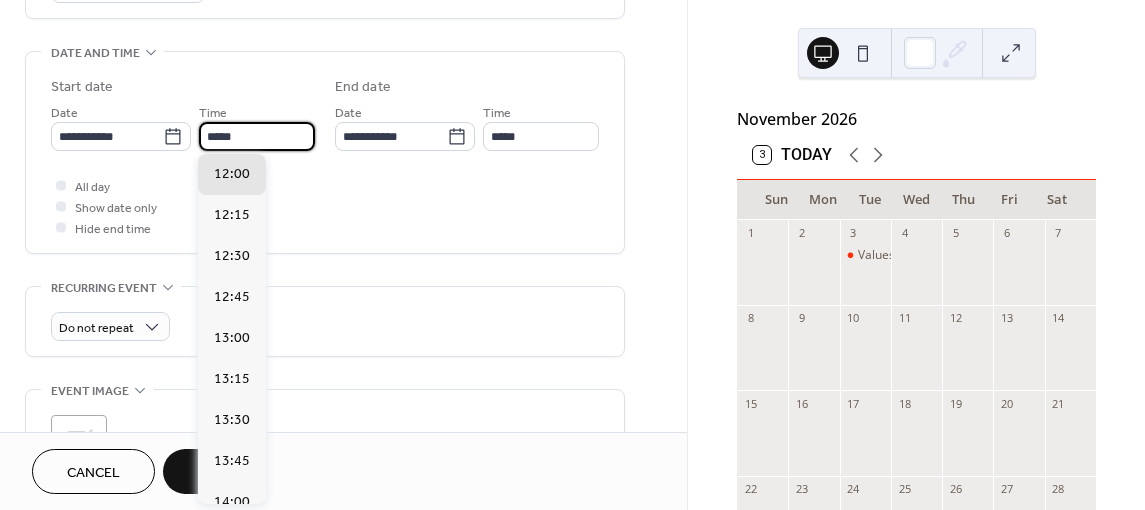 drag, startPoint x: 217, startPoint y: 132, endPoint x: 190, endPoint y: 133, distance: 27.018513 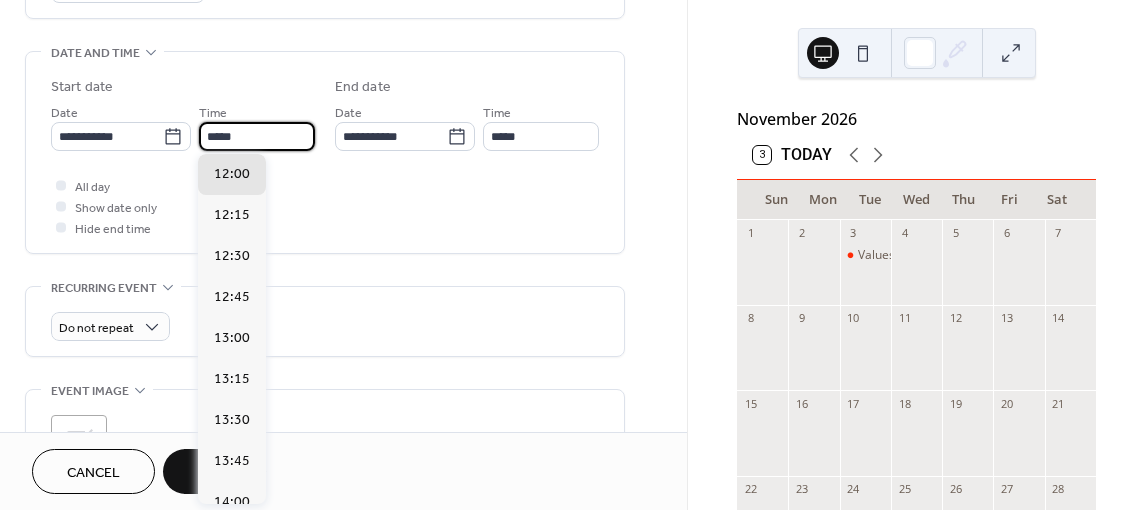 click on "**********" at bounding box center (183, 126) 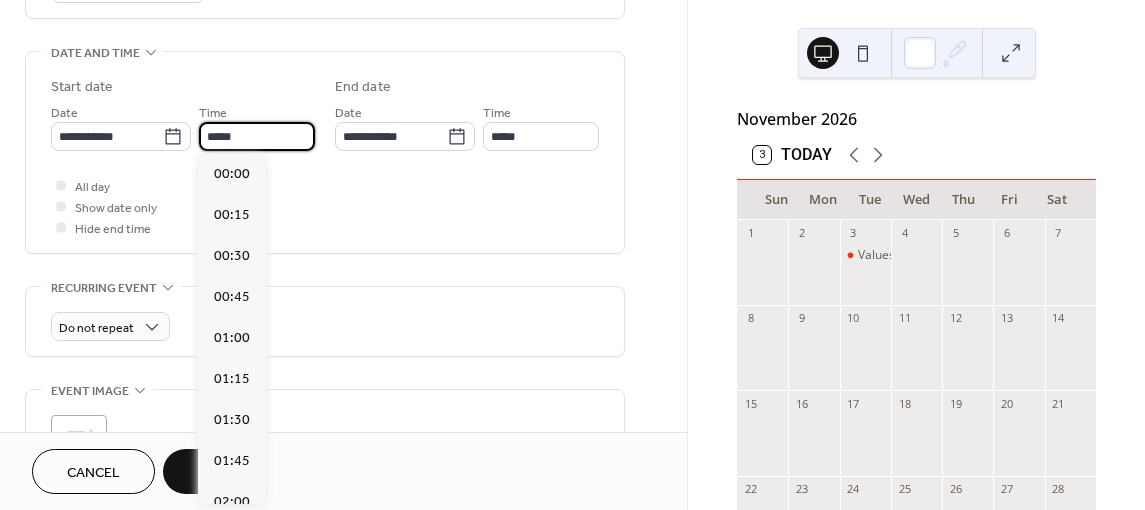 scroll, scrollTop: 1476, scrollLeft: 0, axis: vertical 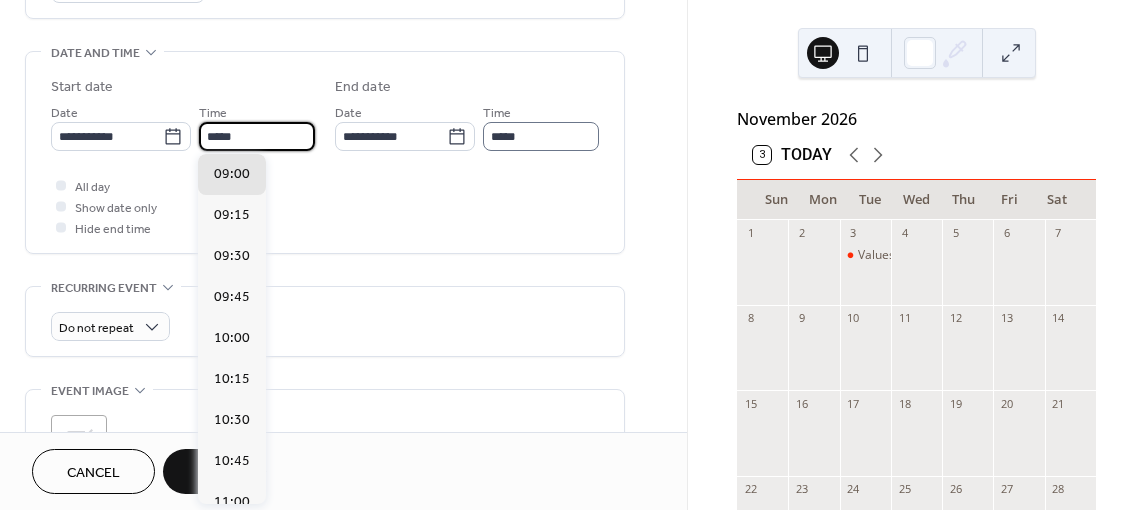 type on "*****" 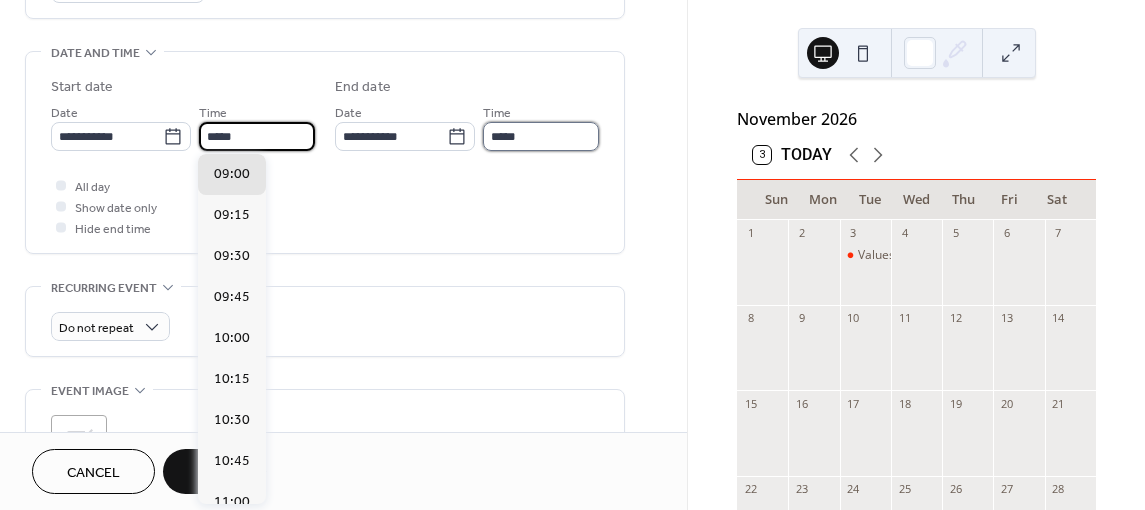 click on "*****" at bounding box center (541, 136) 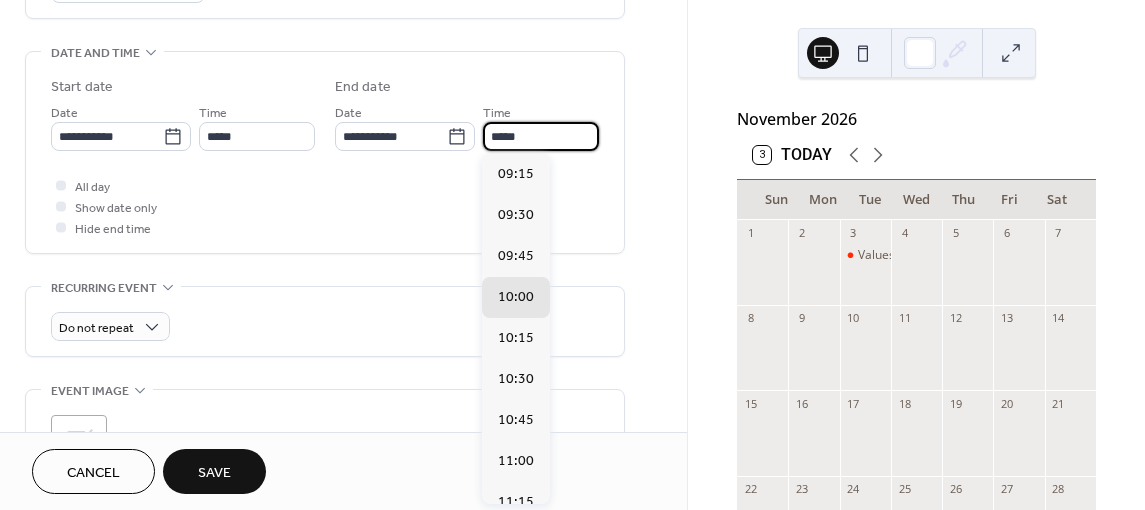 click on "*****" at bounding box center [541, 136] 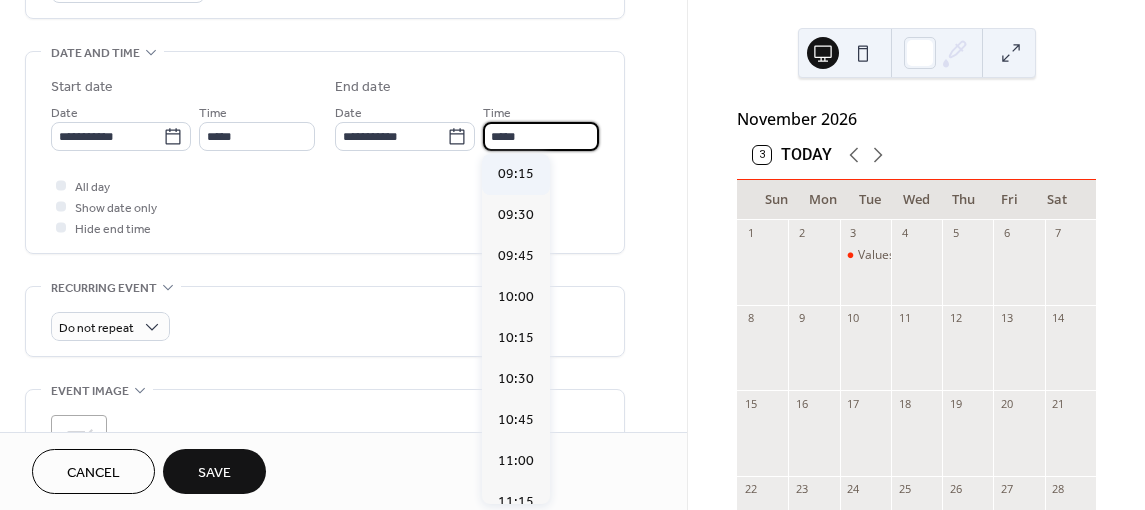 scroll, scrollTop: 1107, scrollLeft: 0, axis: vertical 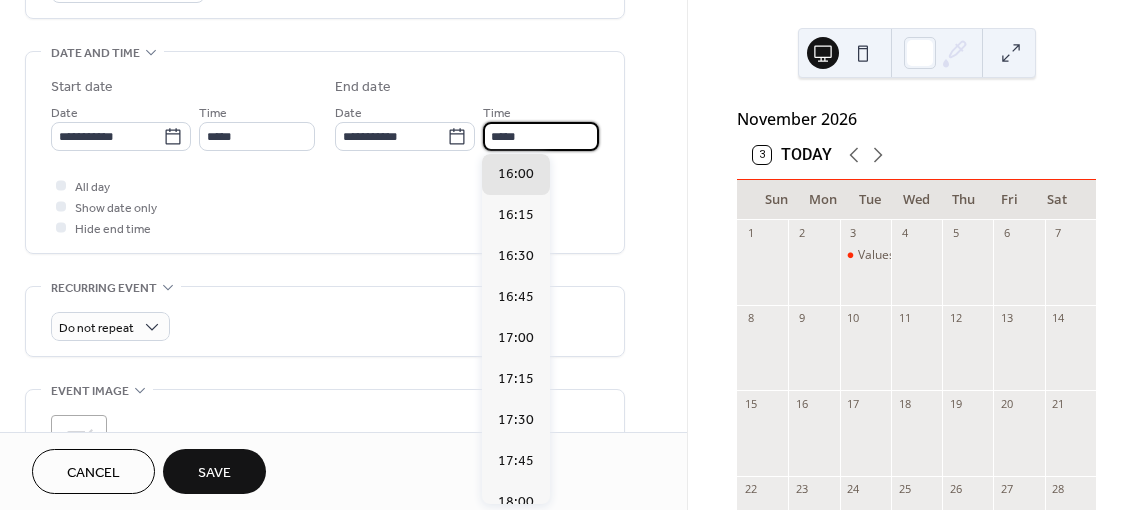 type on "*****" 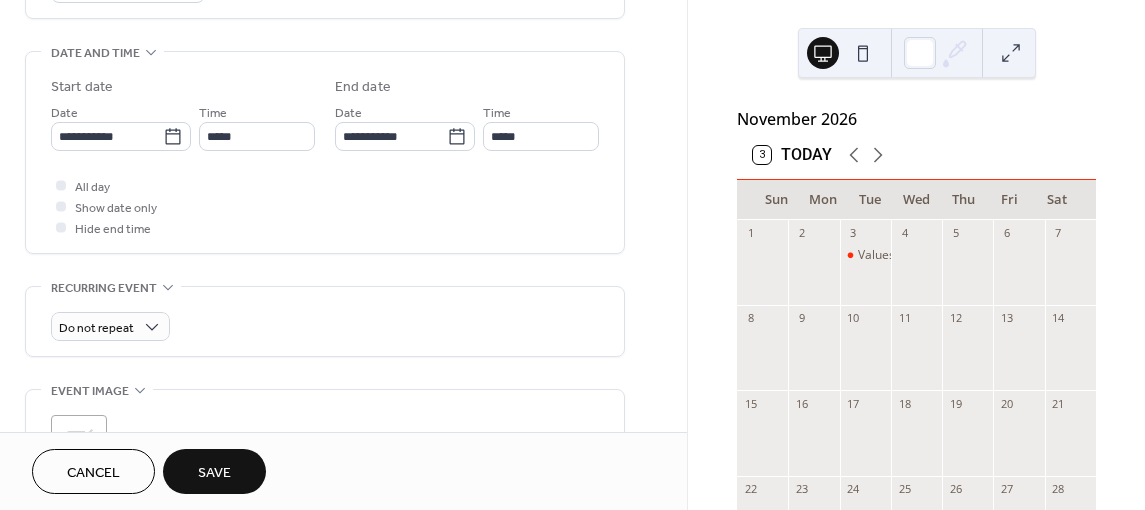 click on "All day Show date only Hide end time" at bounding box center [325, 206] 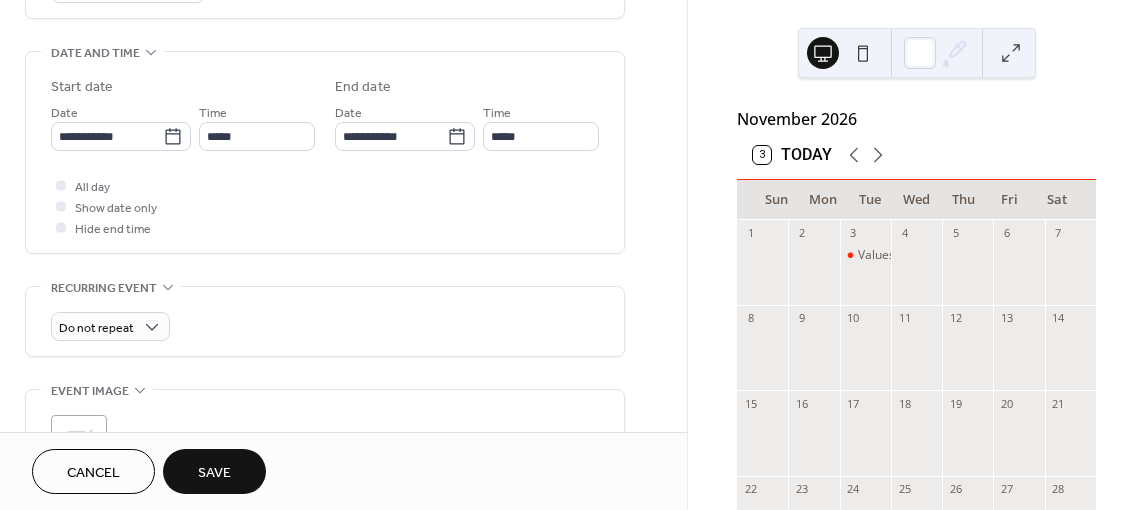 click on "Save" at bounding box center (214, 471) 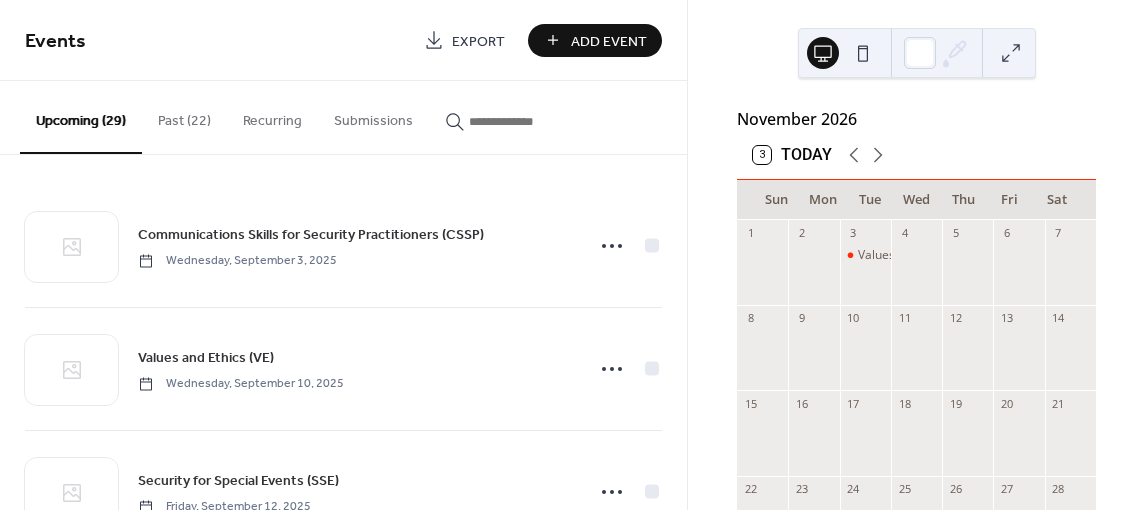 click on "Add Event" at bounding box center (609, 41) 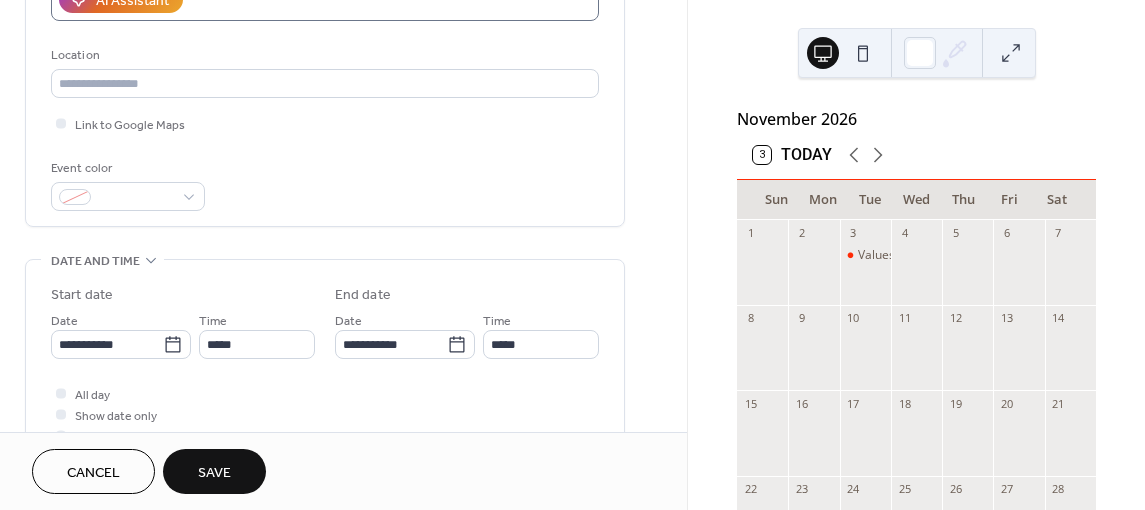 scroll, scrollTop: 400, scrollLeft: 0, axis: vertical 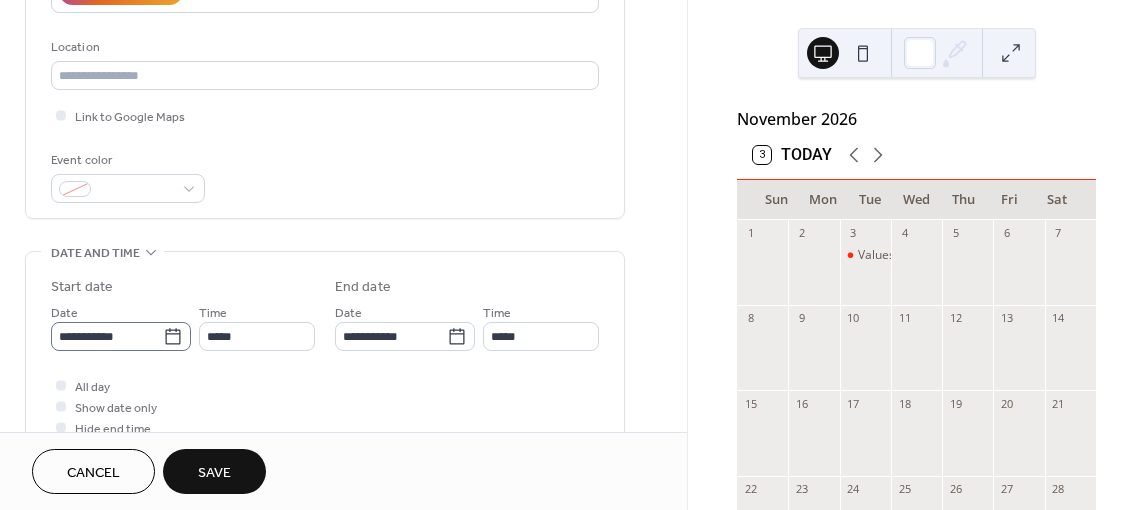 type on "**********" 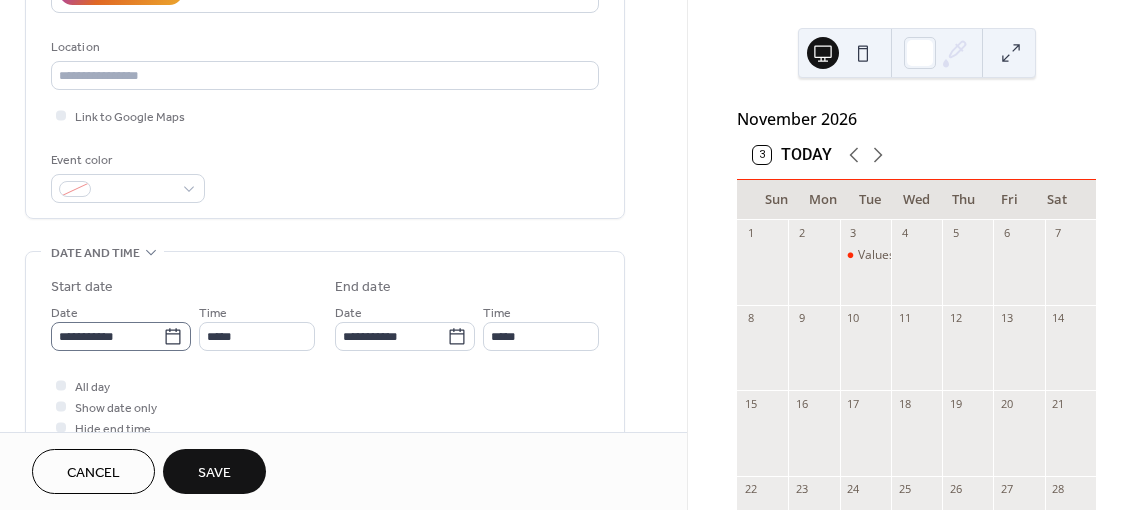 click 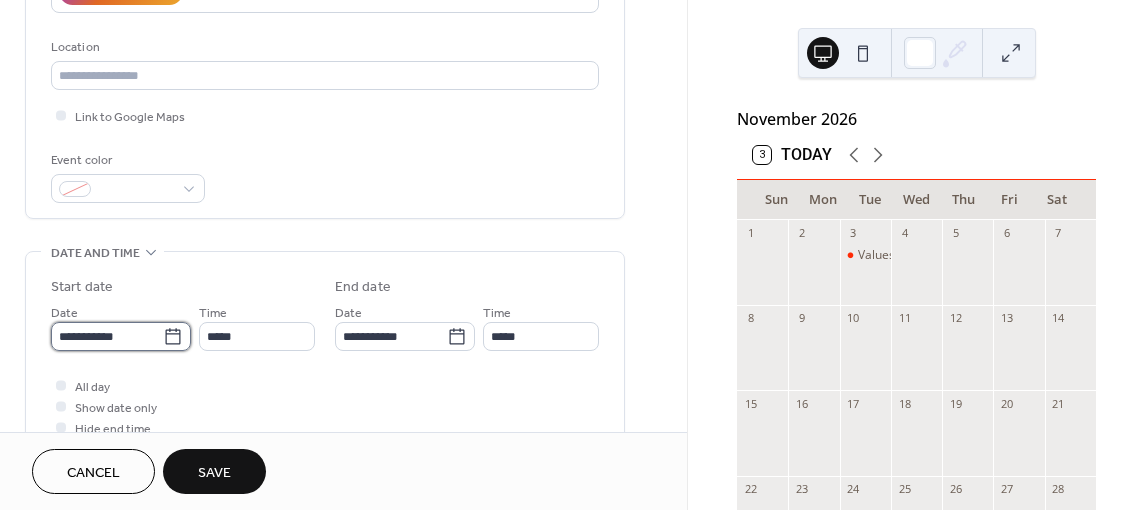 click on "**********" at bounding box center [107, 336] 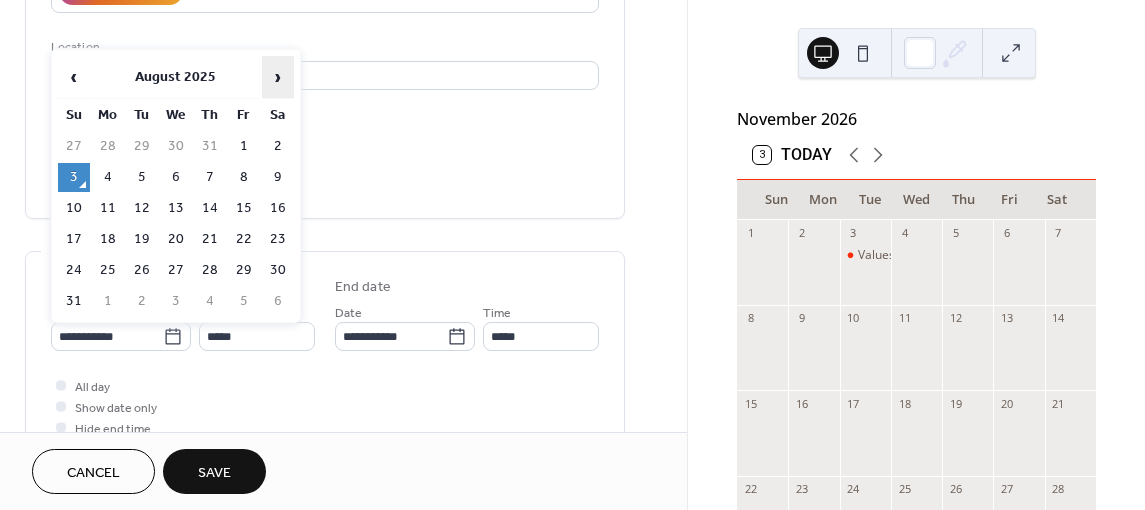 click on "›" at bounding box center (278, 77) 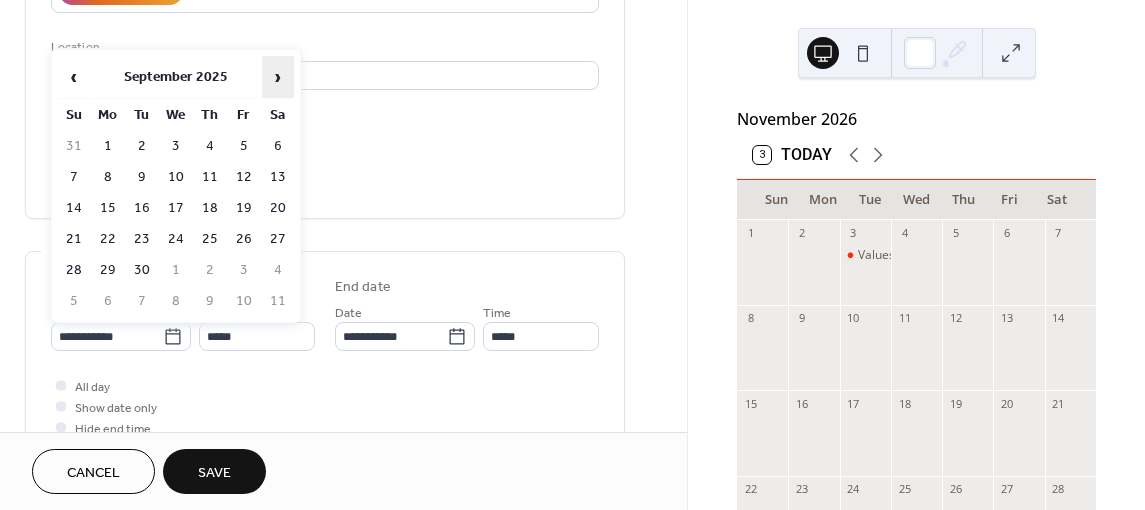 click on "›" at bounding box center (278, 77) 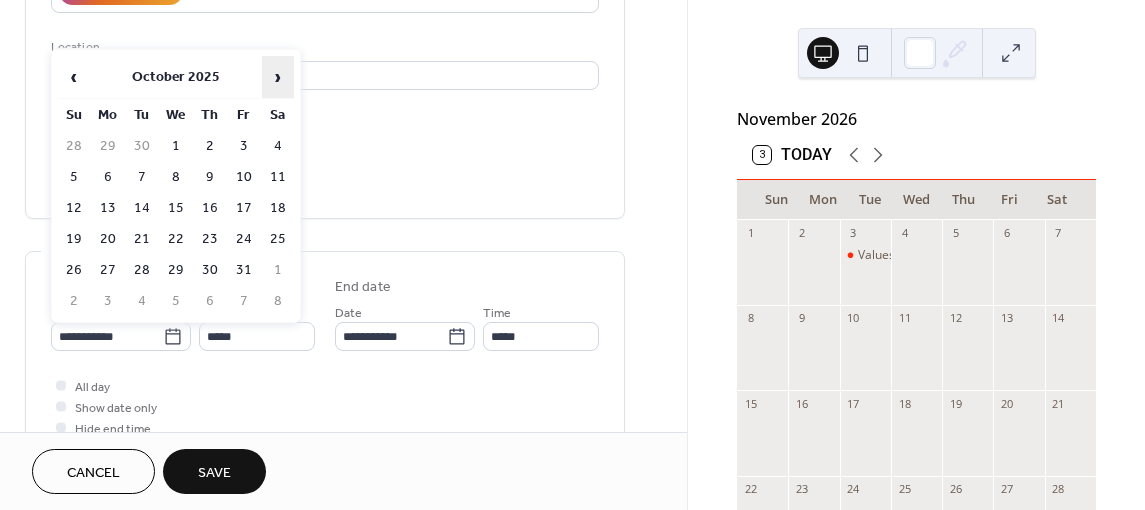 click on "›" at bounding box center (278, 77) 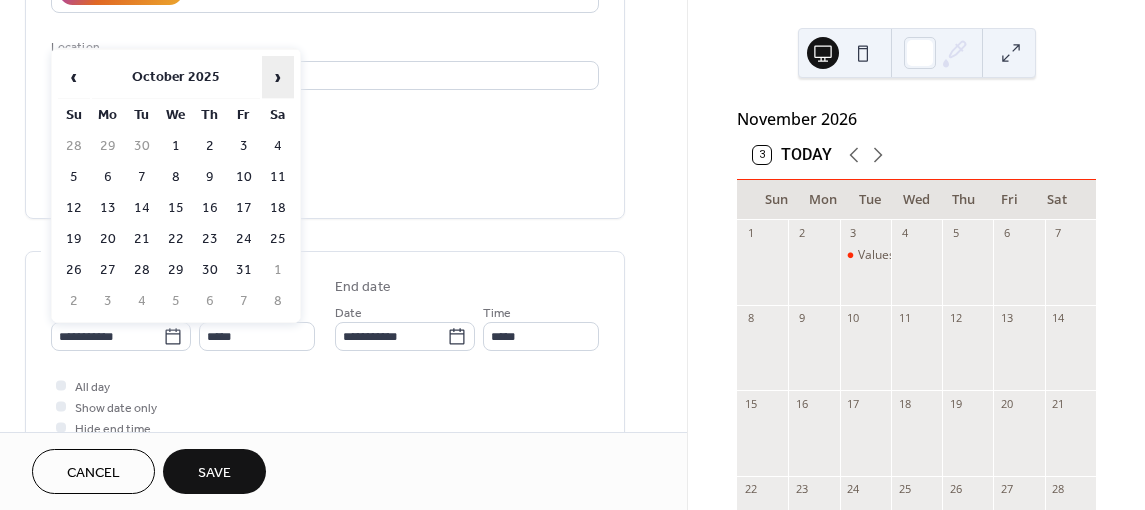click on "›" at bounding box center [278, 77] 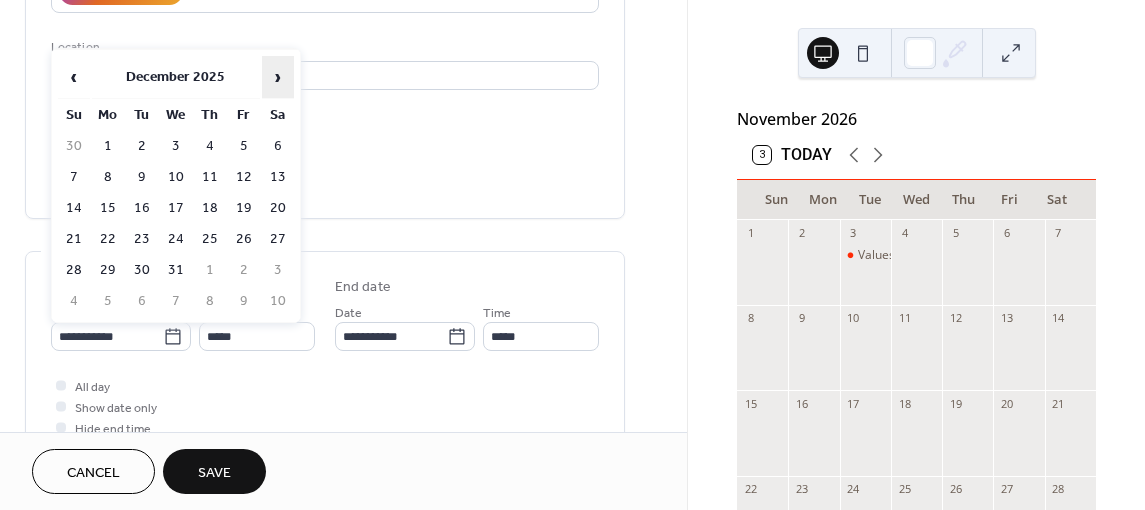 click on "›" at bounding box center [278, 77] 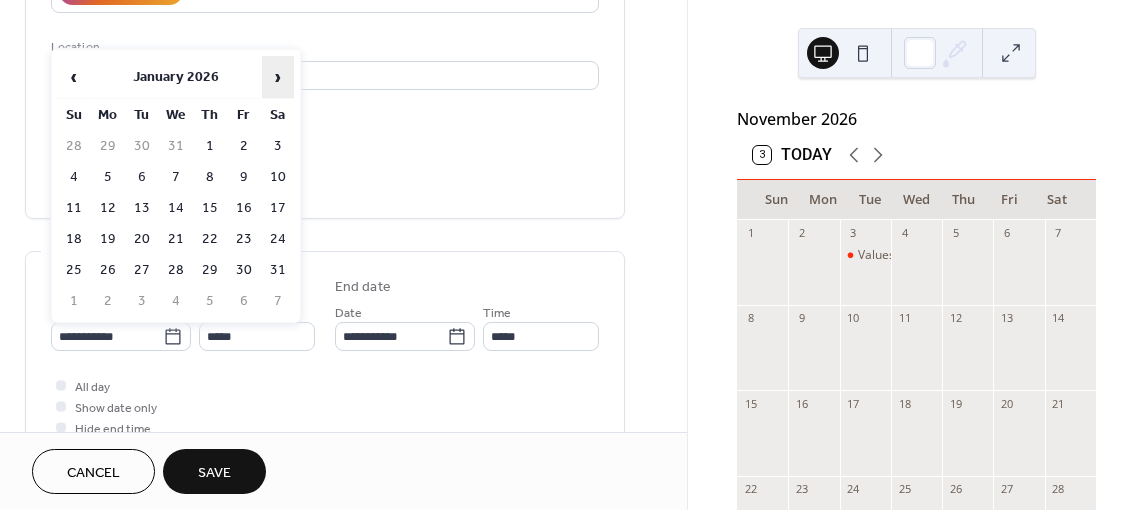click on "›" at bounding box center (278, 77) 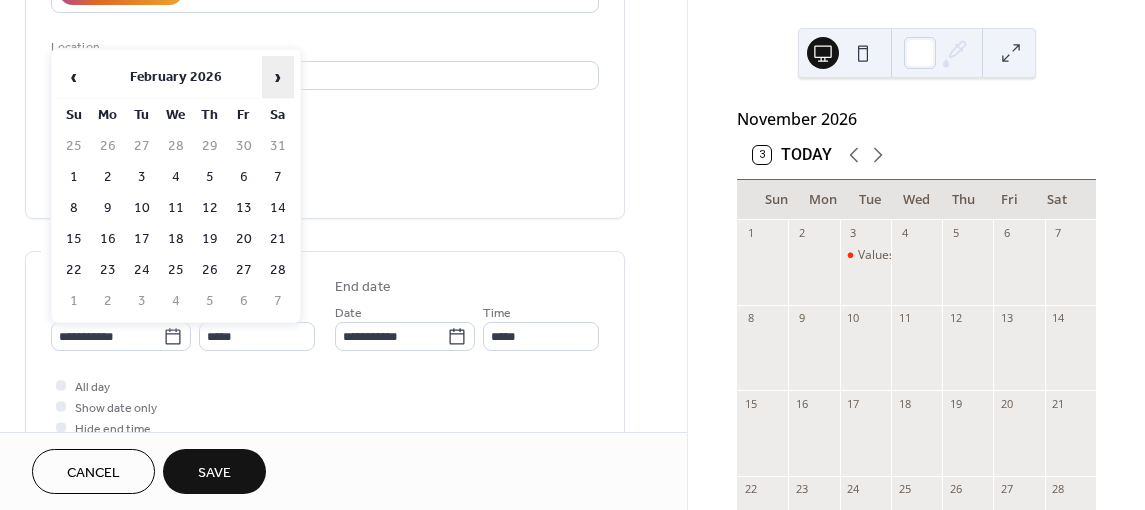 click on "›" at bounding box center [278, 77] 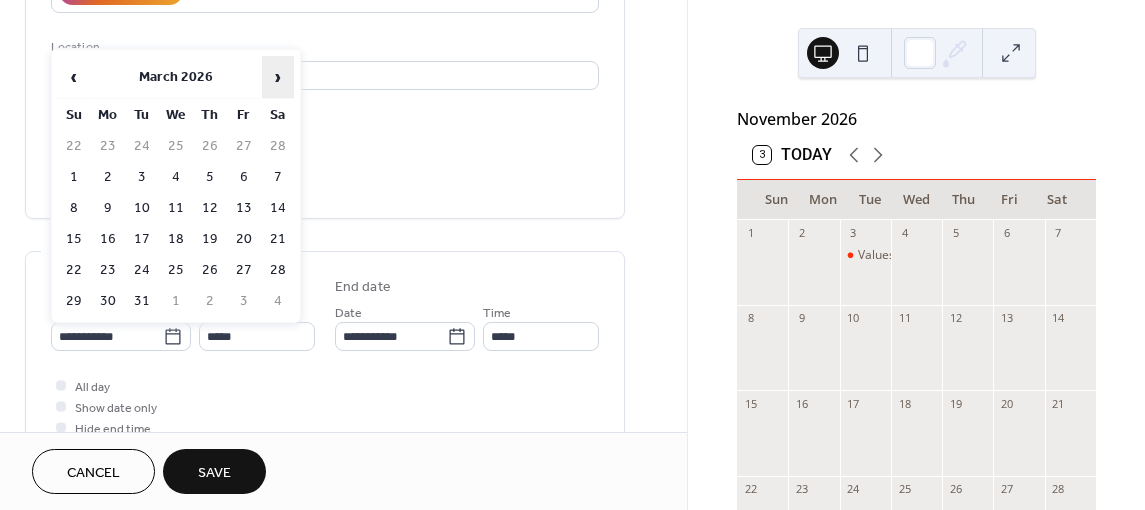 click on "›" at bounding box center (278, 77) 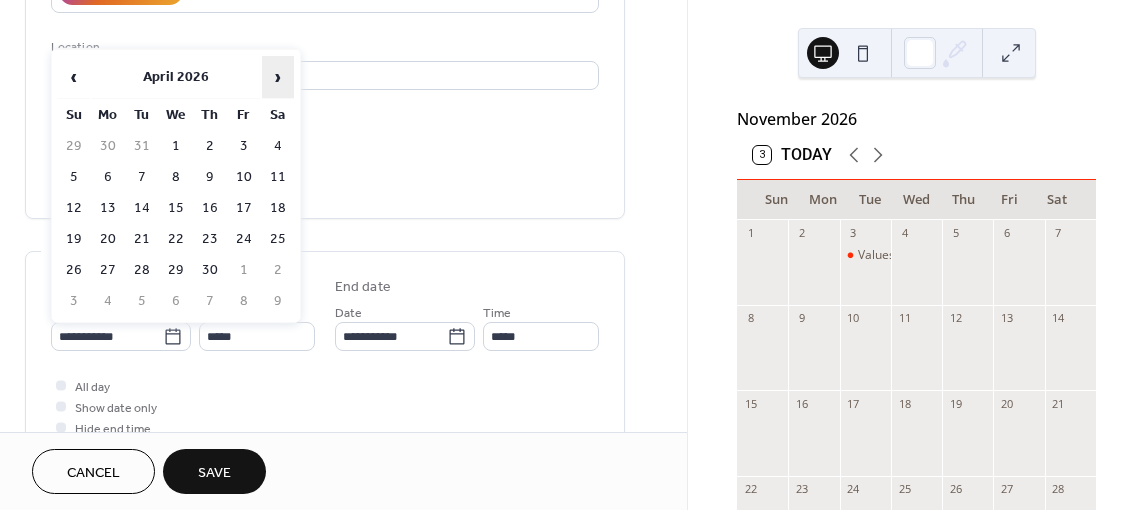 click on "›" at bounding box center [278, 77] 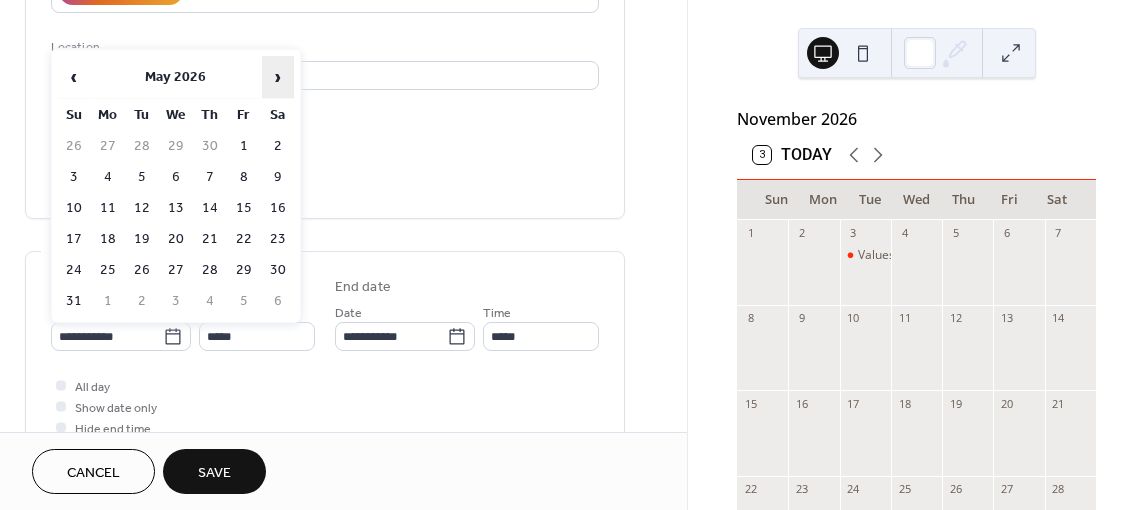 click on "›" at bounding box center [278, 77] 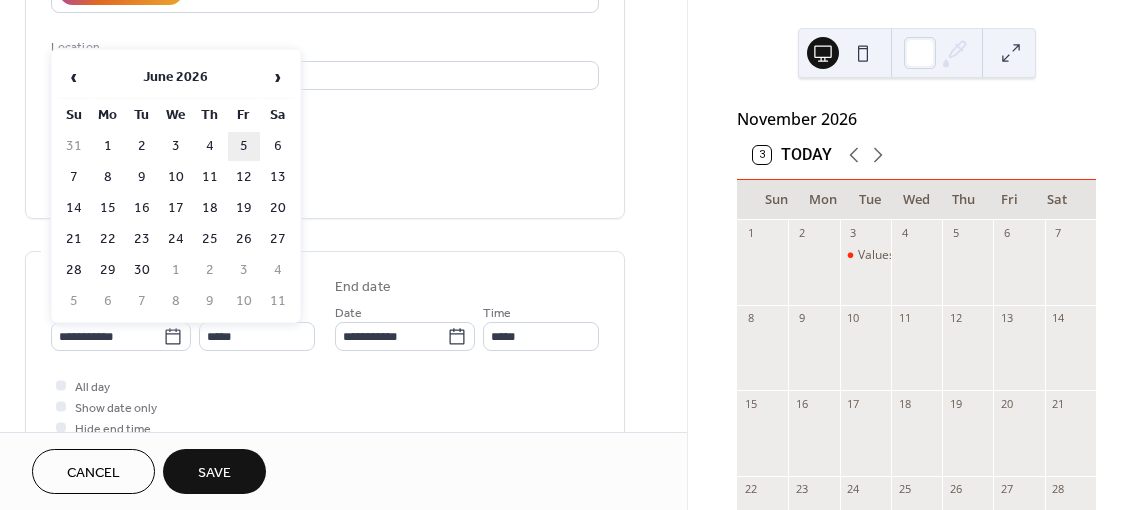 click on "5" at bounding box center [244, 146] 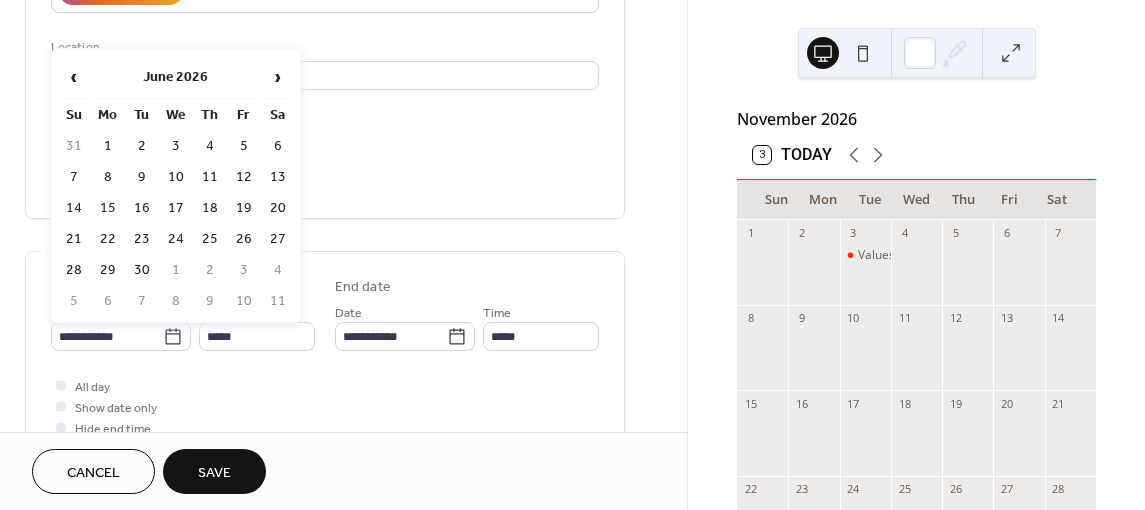 type on "**********" 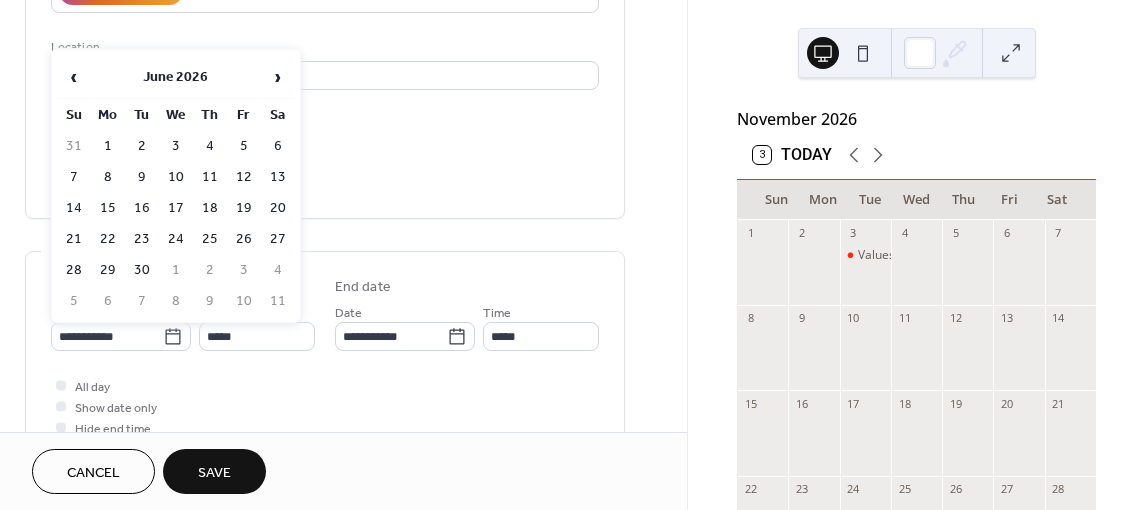 type on "**********" 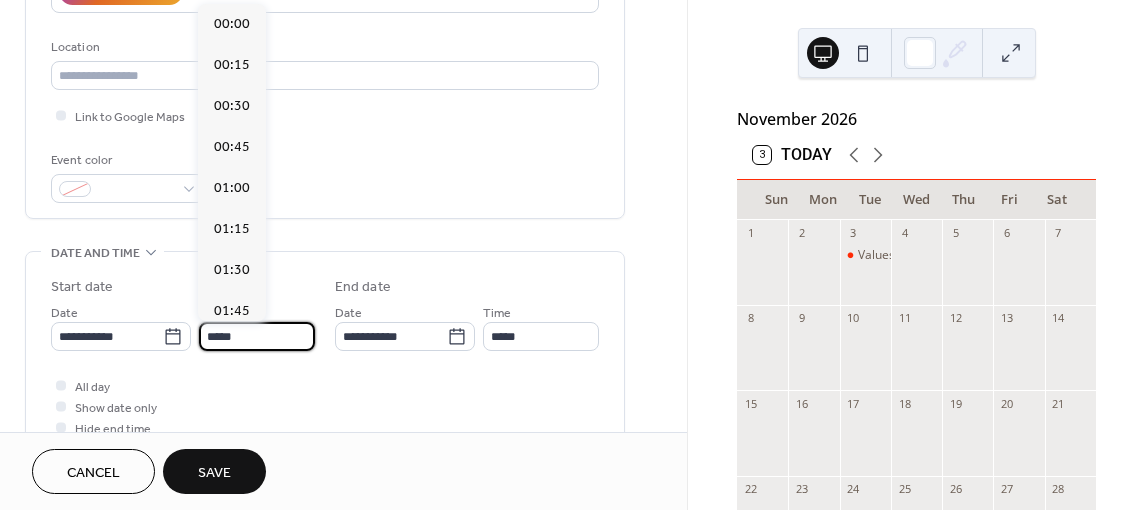 drag, startPoint x: 216, startPoint y: 333, endPoint x: 199, endPoint y: 335, distance: 17.117243 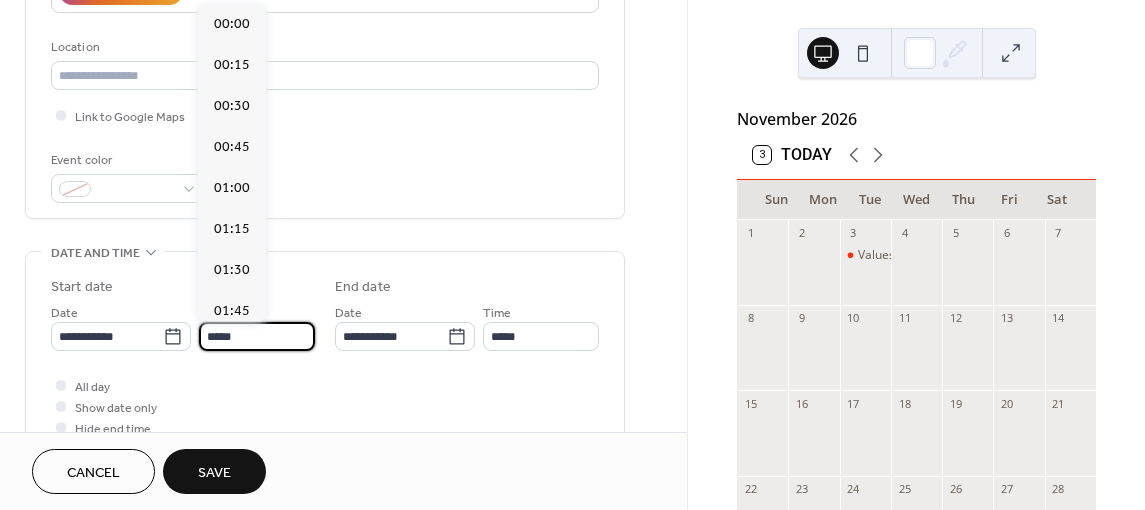 click on "*****" at bounding box center (257, 336) 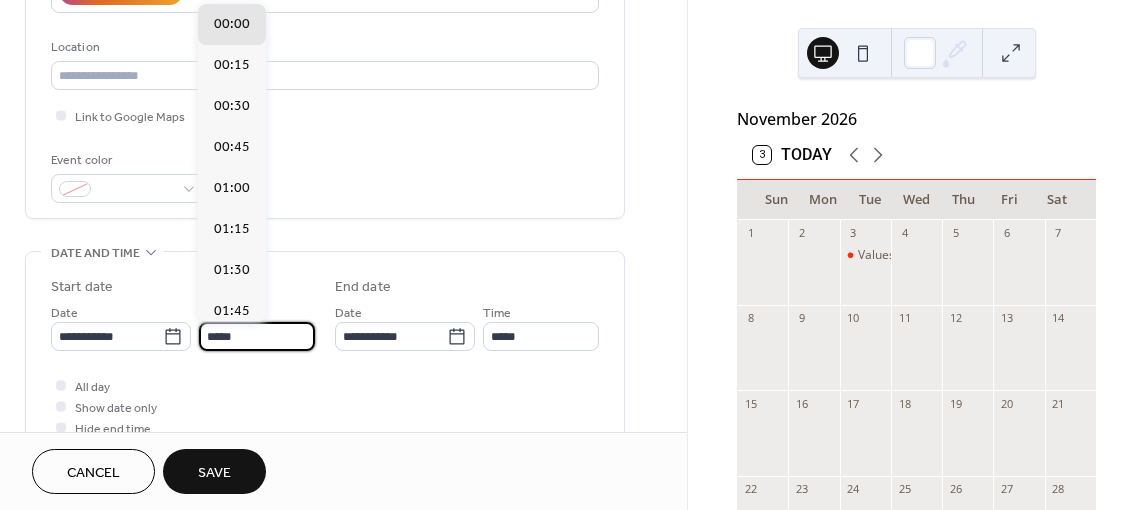 scroll, scrollTop: 1476, scrollLeft: 0, axis: vertical 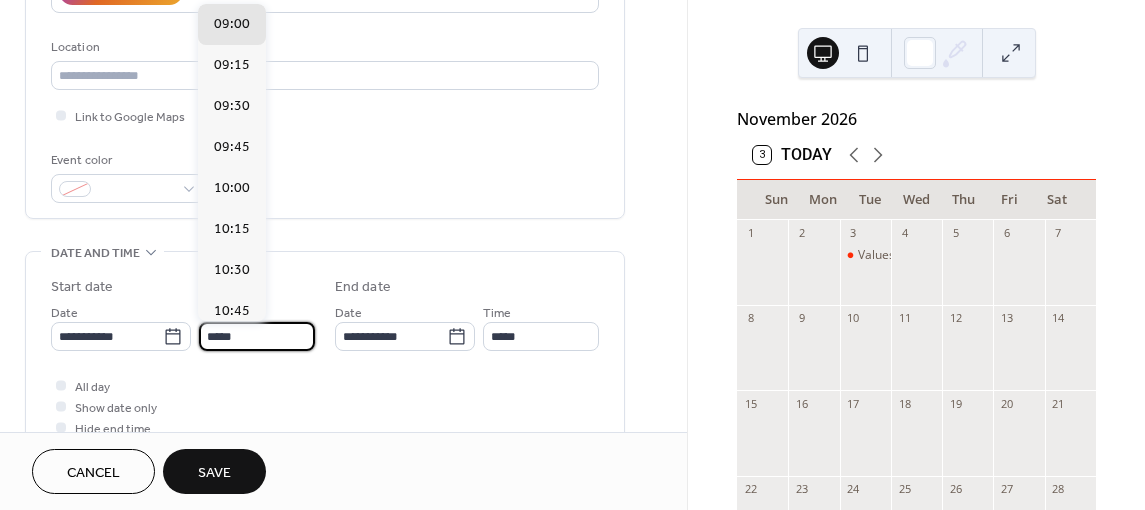 type on "*****" 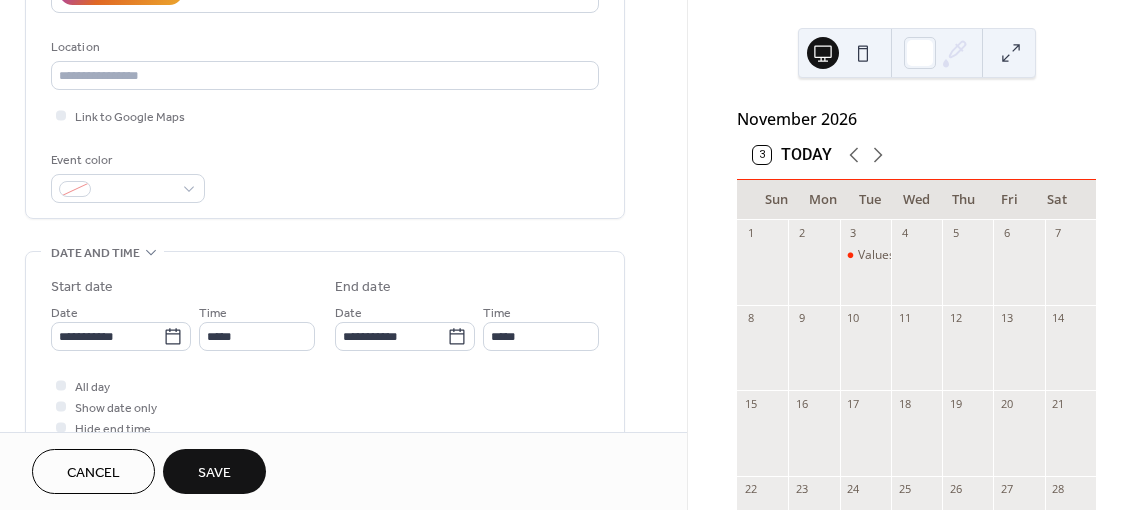 click on "All day Show date only Hide end time" at bounding box center (325, 406) 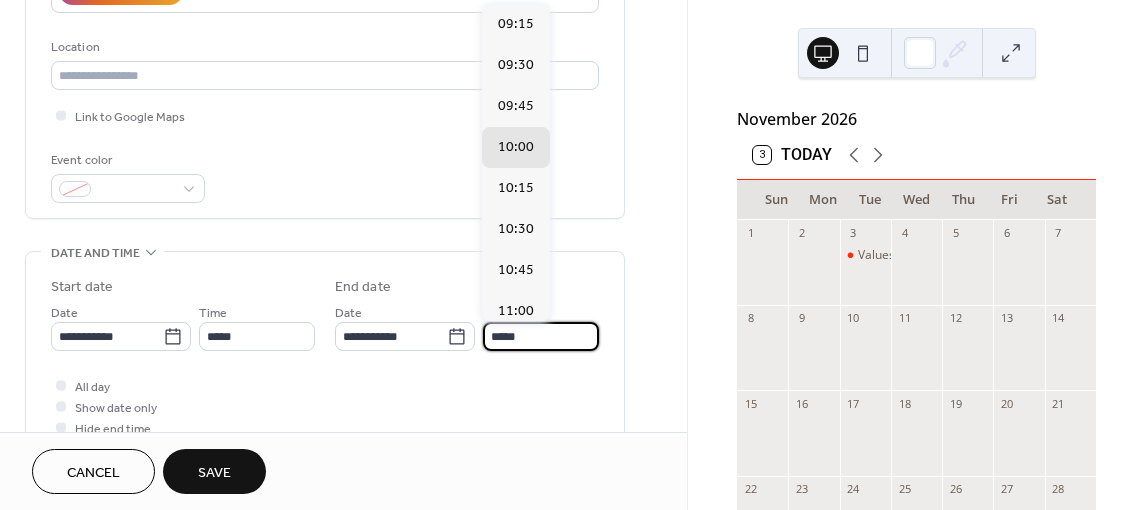 click on "*****" at bounding box center (541, 336) 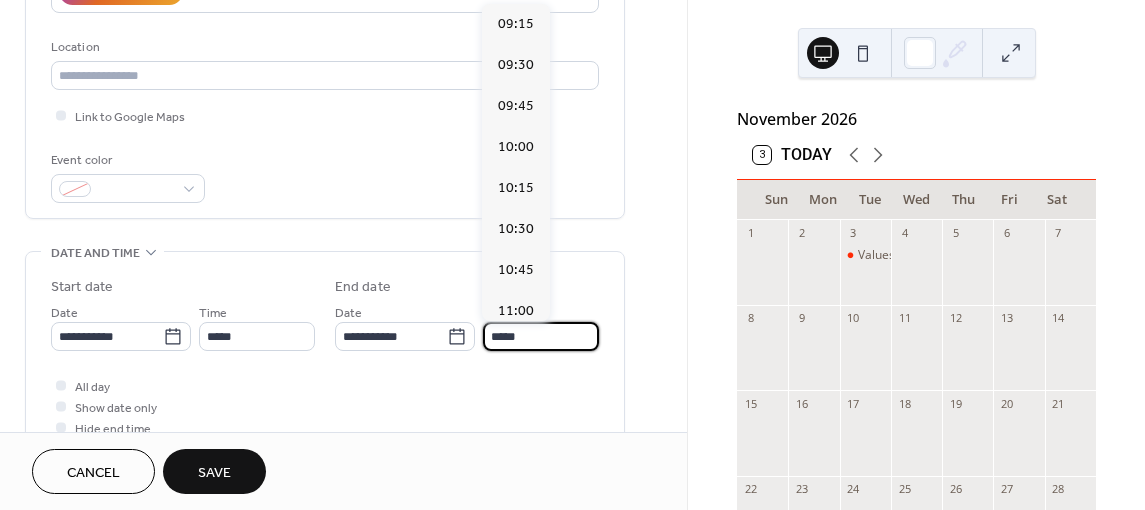 scroll, scrollTop: 1107, scrollLeft: 0, axis: vertical 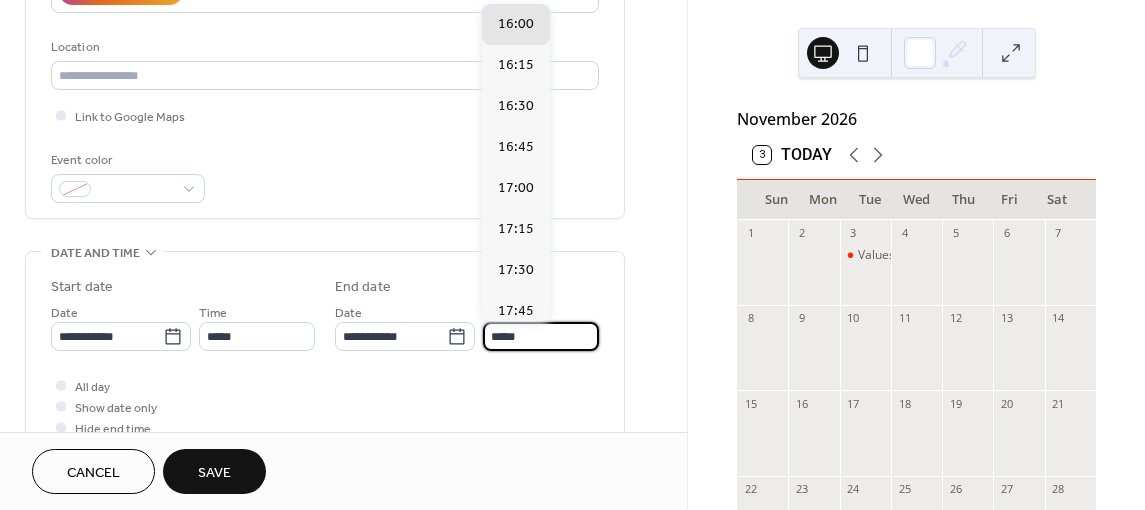 type on "*****" 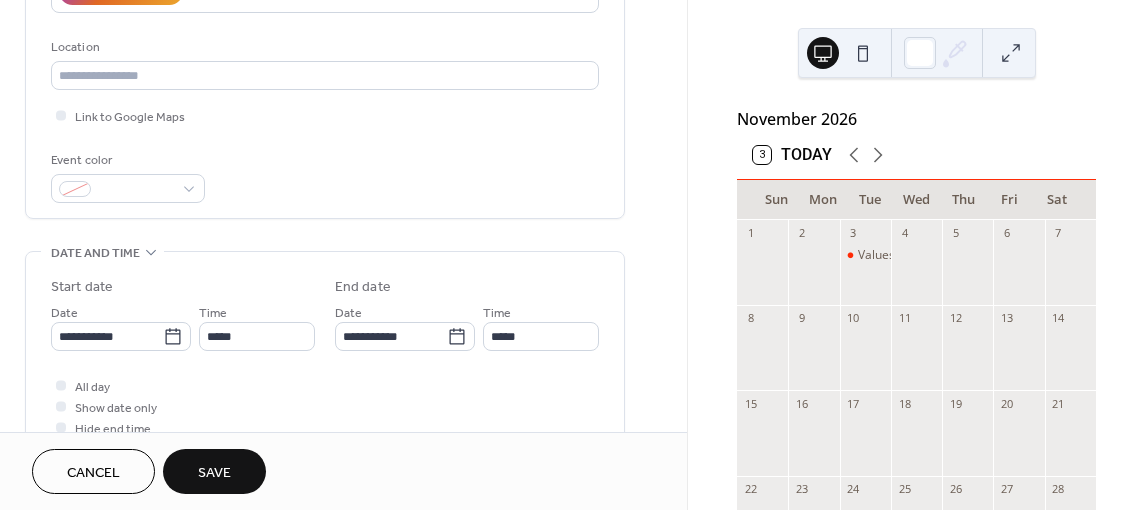 click on "Save" at bounding box center (214, 473) 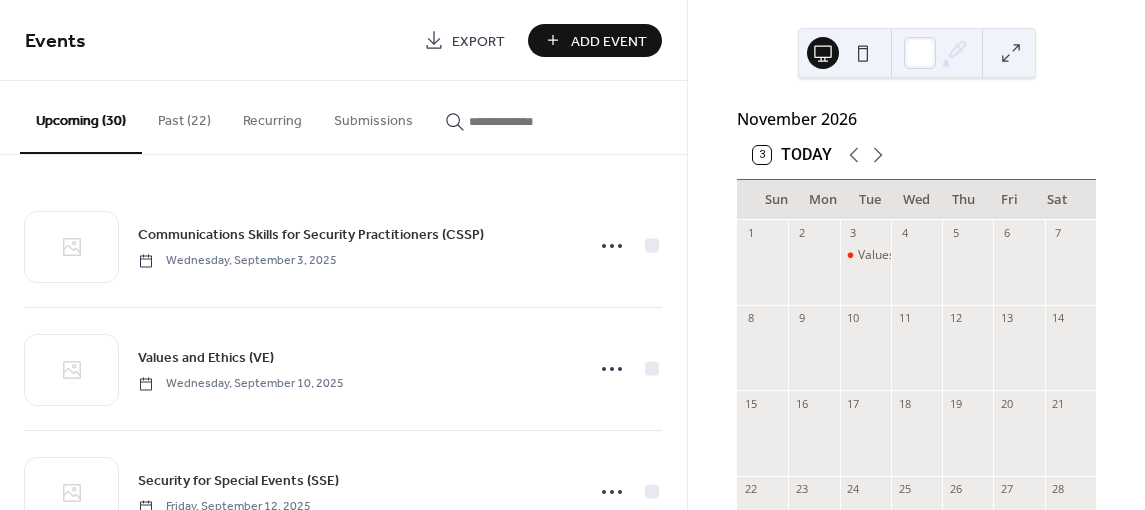 click on "Add Event" at bounding box center [609, 41] 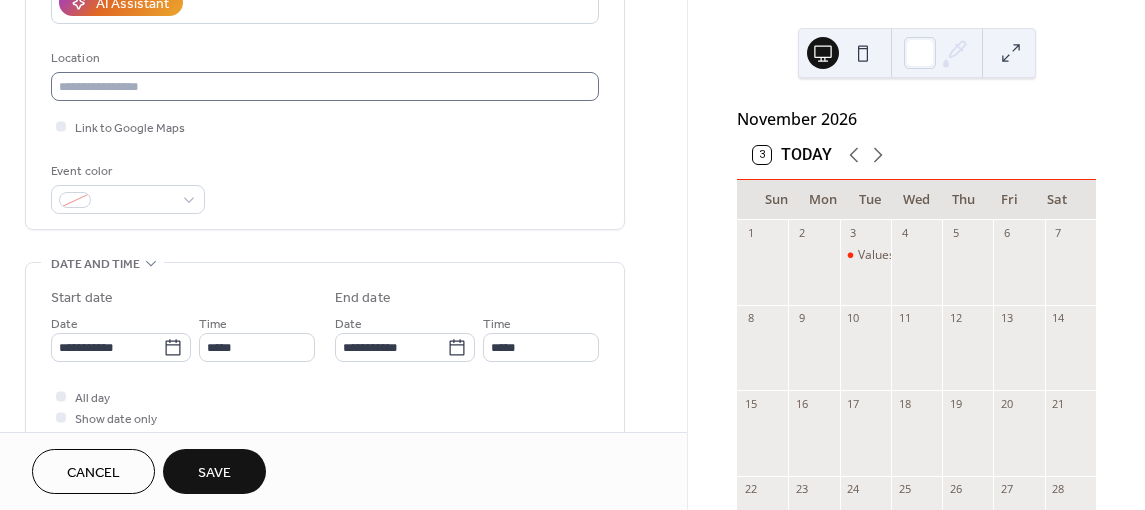 scroll, scrollTop: 400, scrollLeft: 0, axis: vertical 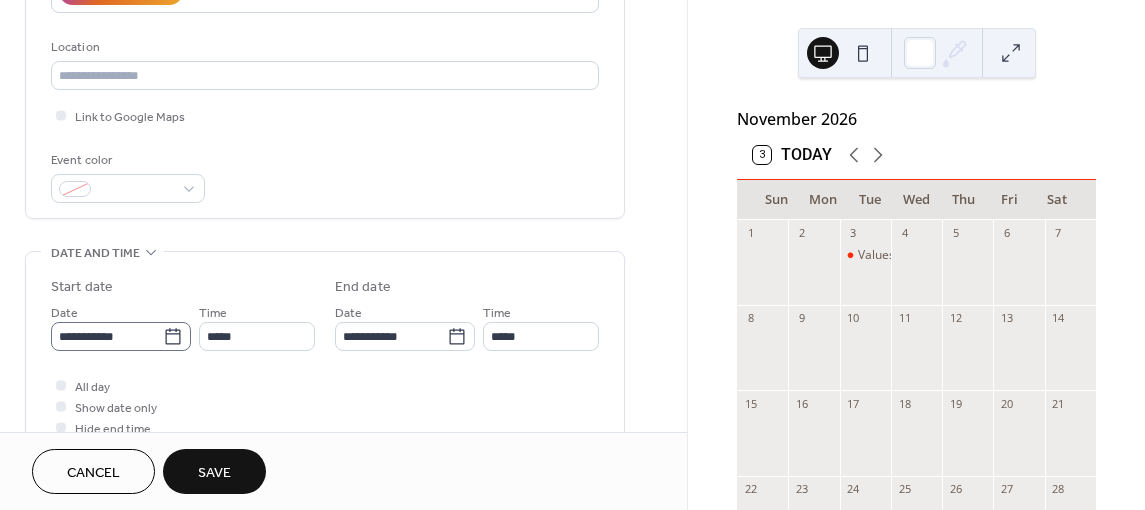 type on "**********" 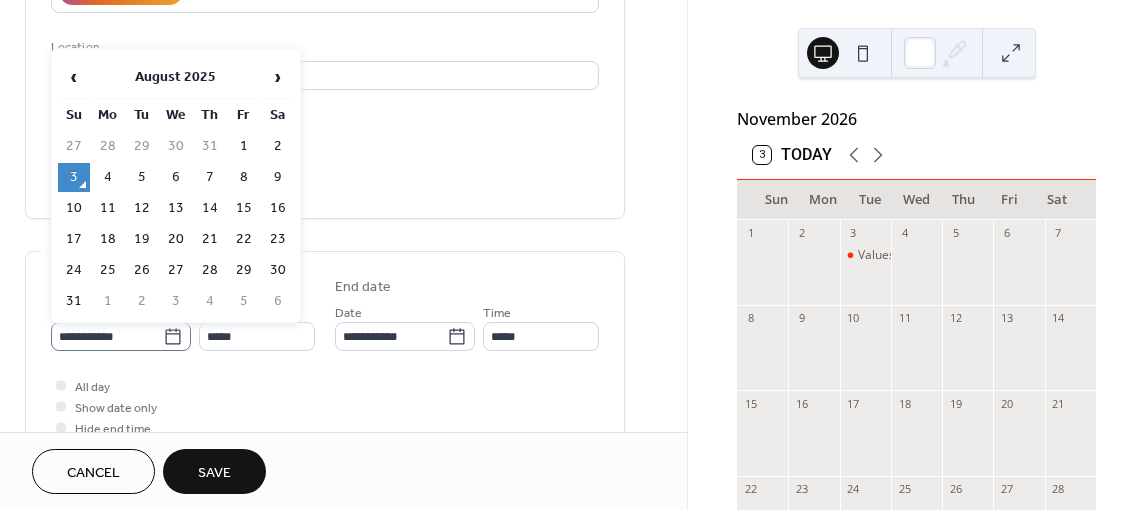 click 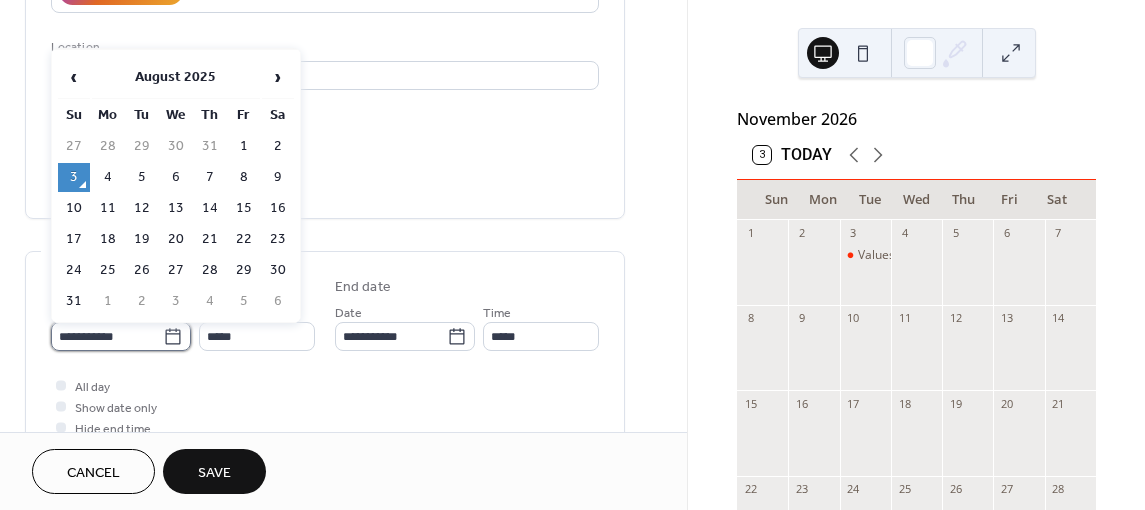 click on "**********" at bounding box center [107, 336] 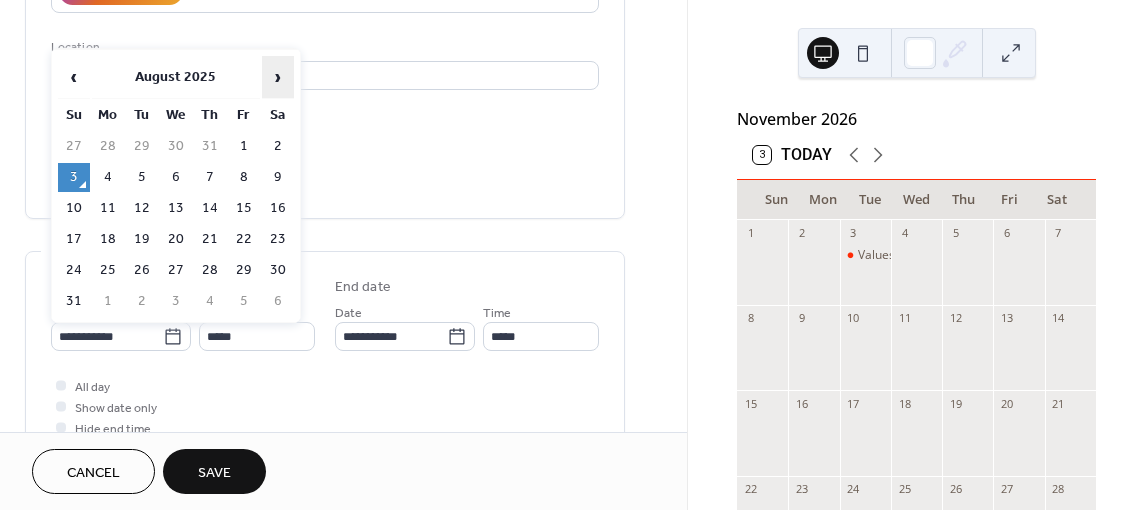 click on "›" at bounding box center (278, 77) 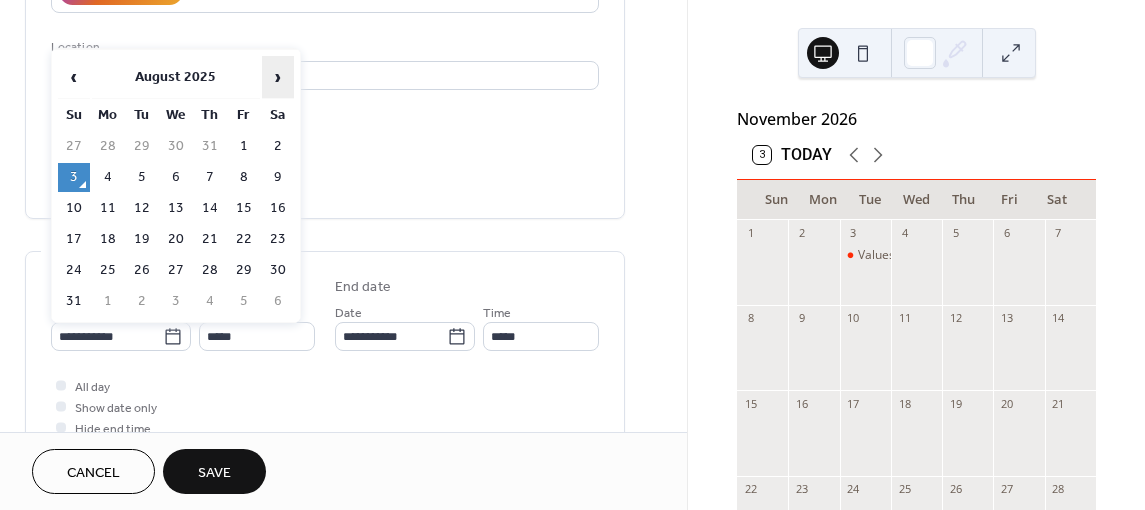 click on "›" at bounding box center [278, 77] 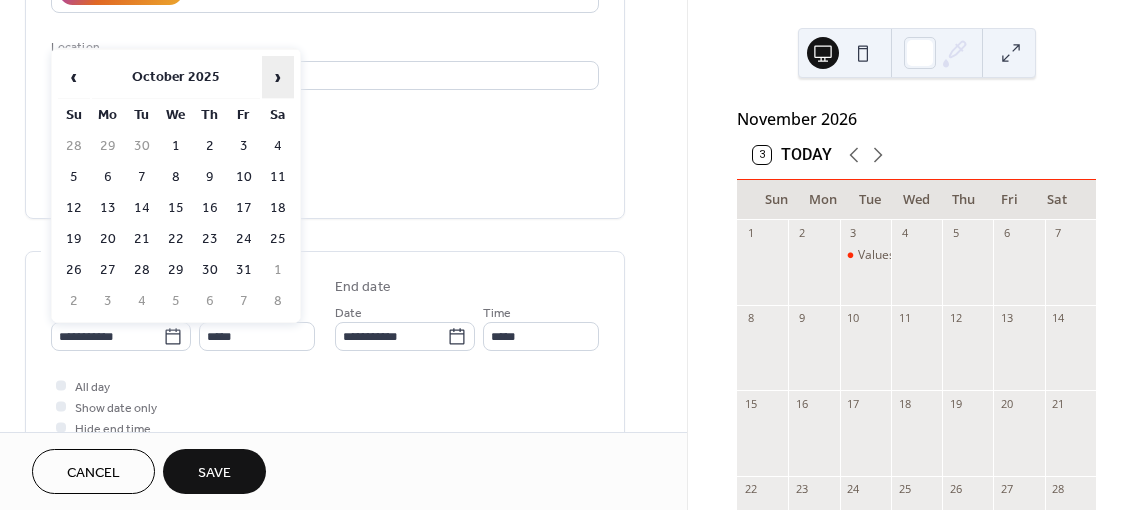 click on "›" at bounding box center (278, 77) 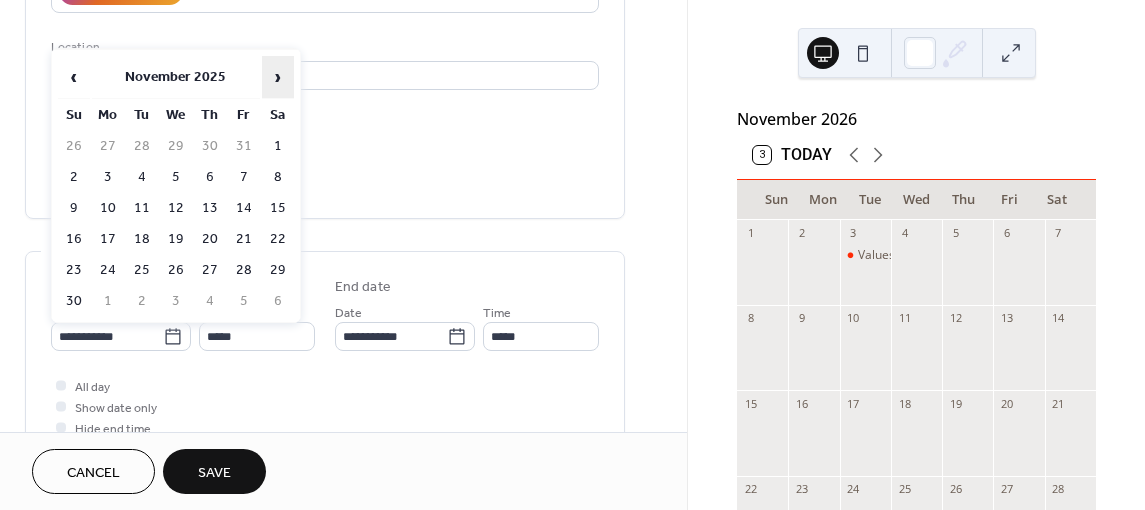 click on "›" at bounding box center [278, 77] 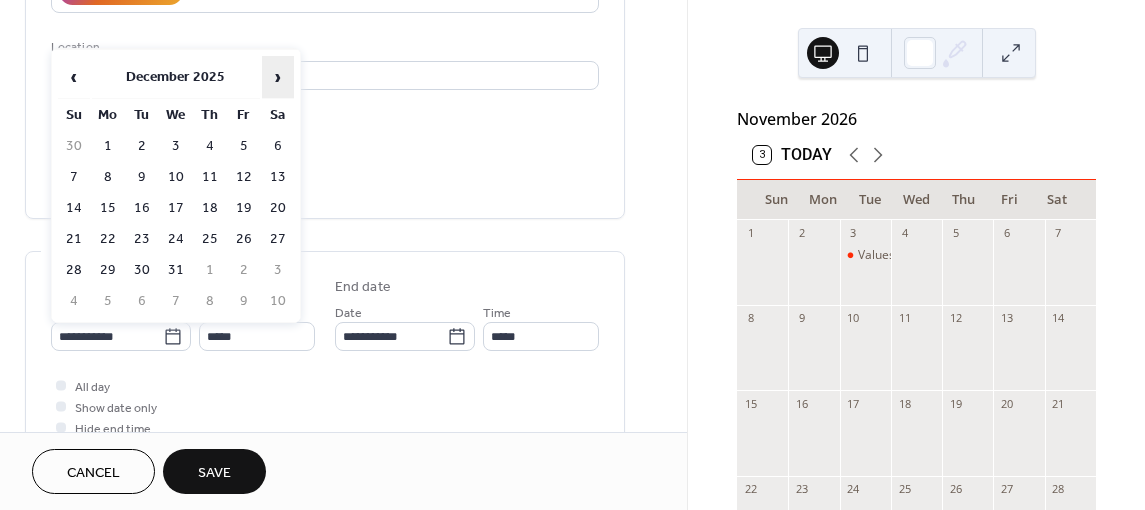 click on "›" at bounding box center (278, 77) 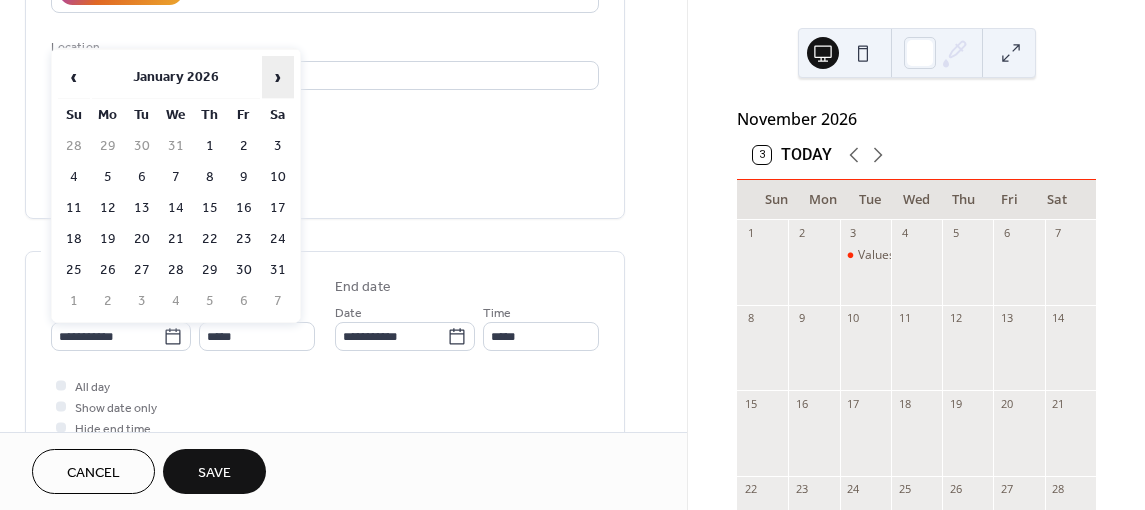 click on "›" at bounding box center (278, 77) 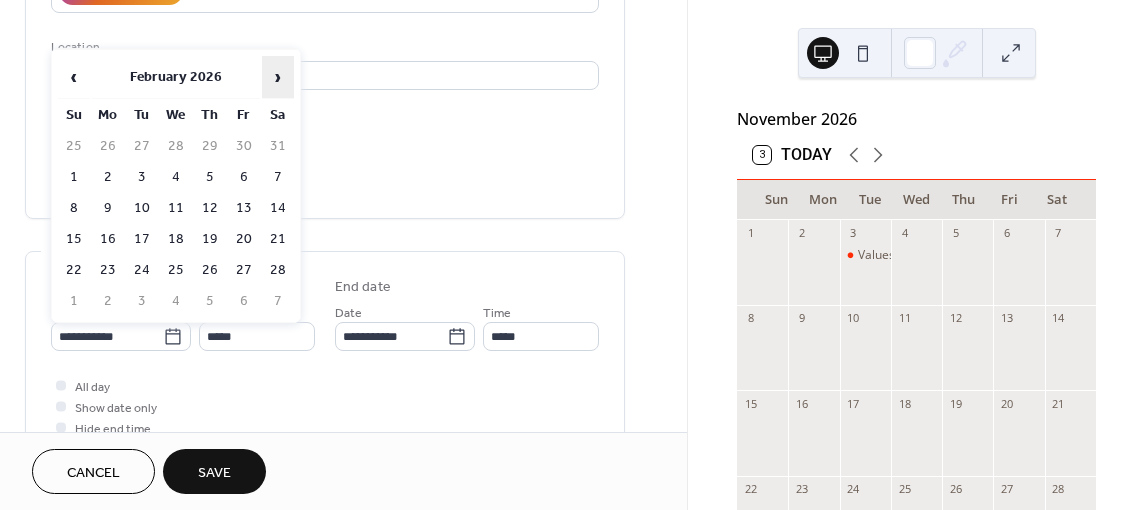 click on "›" at bounding box center [278, 77] 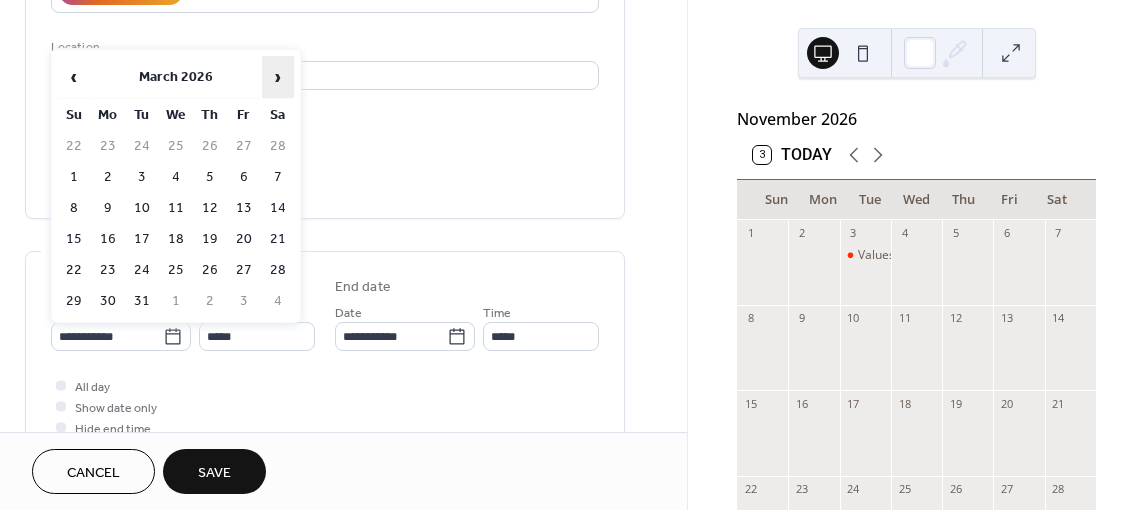 click on "›" at bounding box center [278, 77] 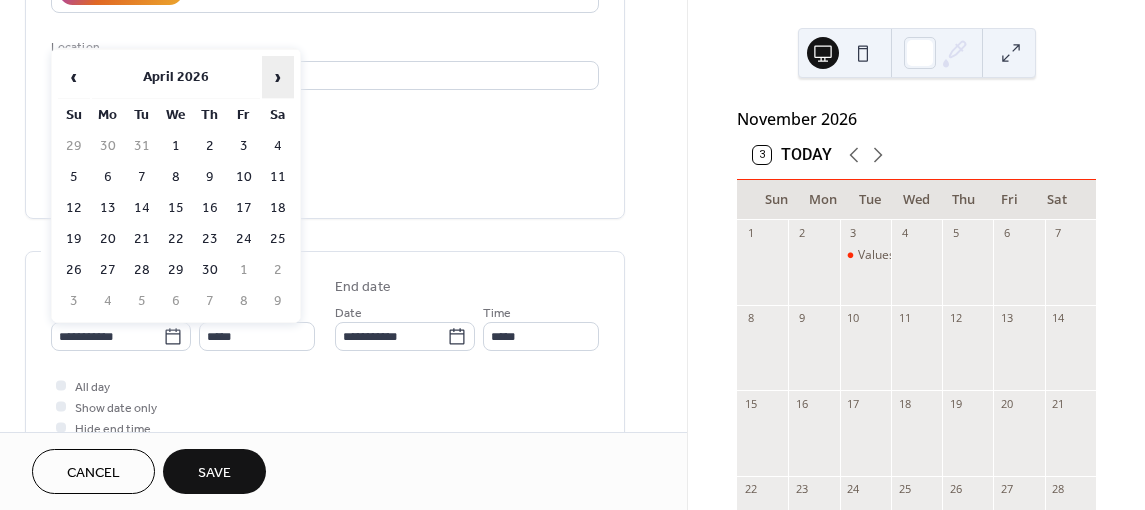 click on "›" at bounding box center (278, 77) 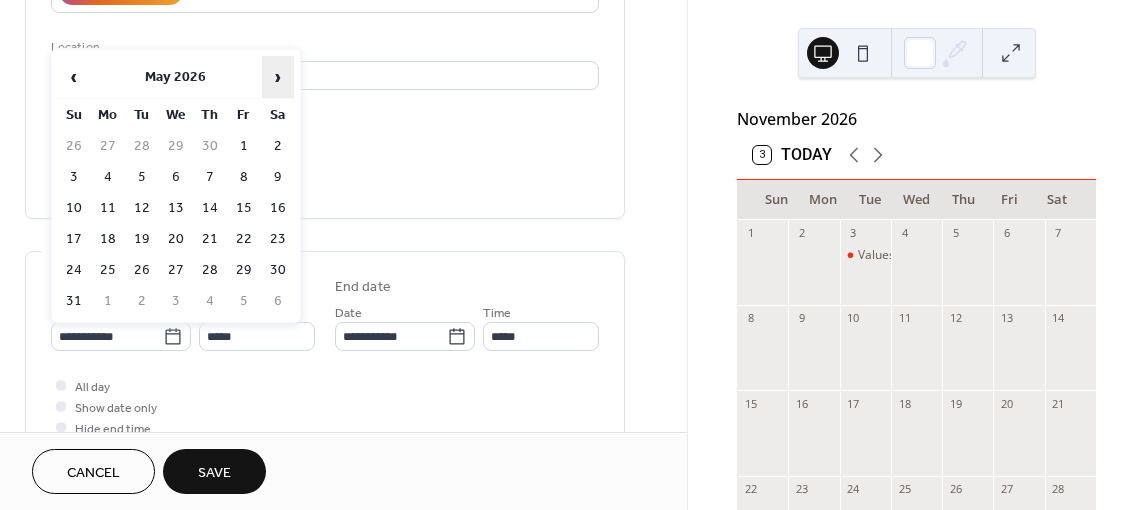 click on "›" at bounding box center (278, 77) 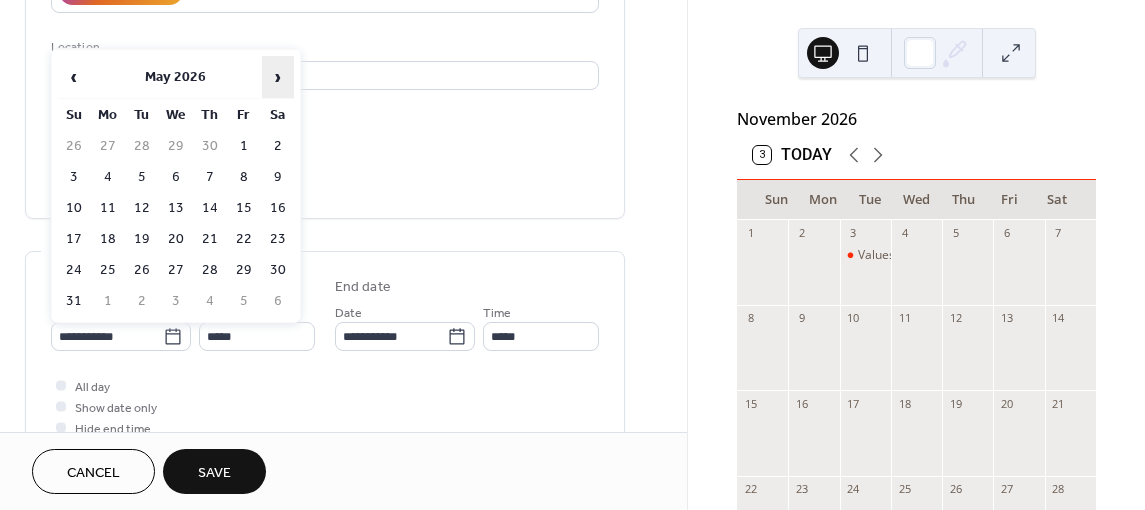 click on "›" at bounding box center [278, 77] 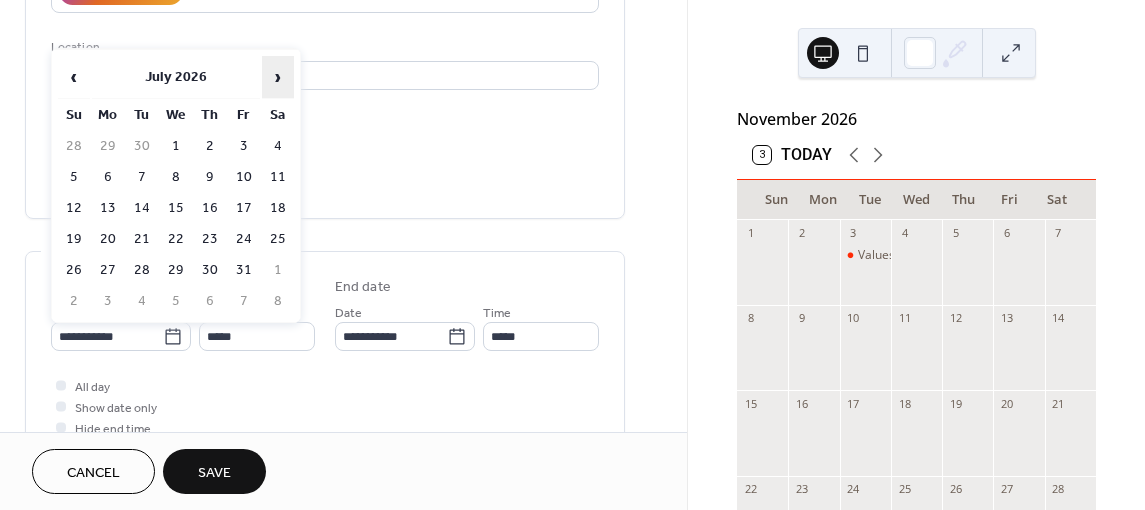 click on "›" at bounding box center (278, 77) 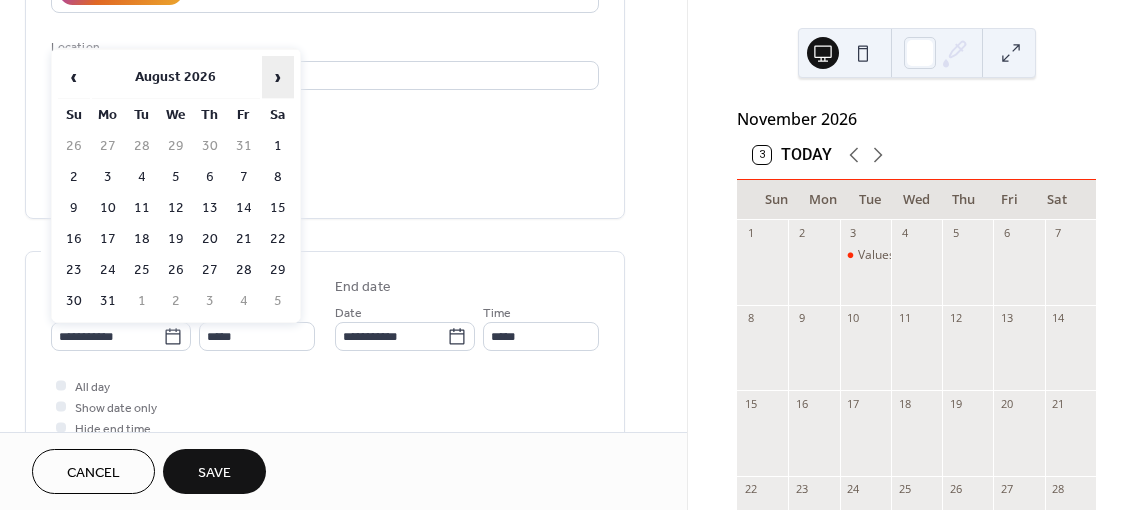 click on "›" at bounding box center (278, 77) 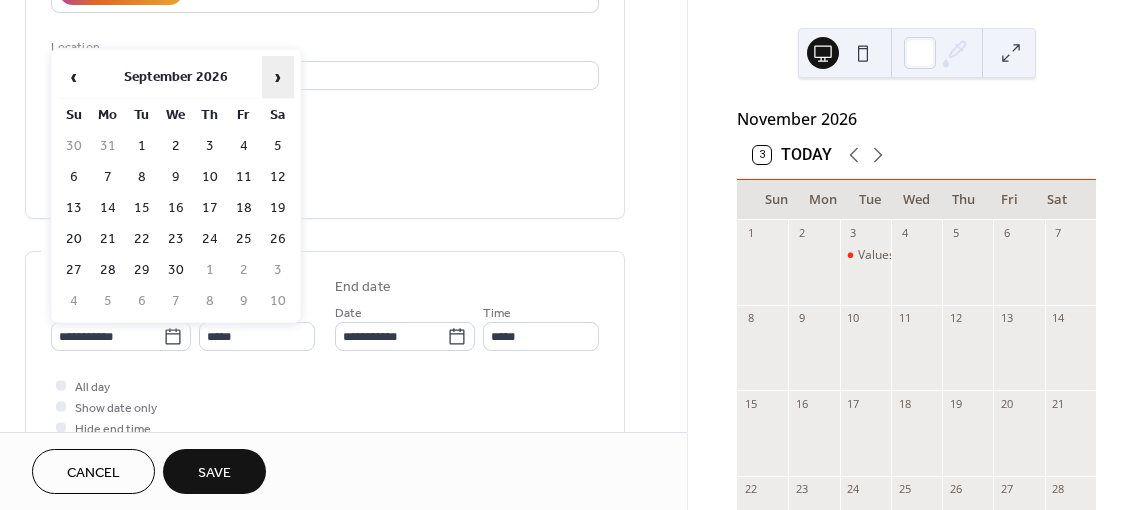 click on "›" at bounding box center [278, 77] 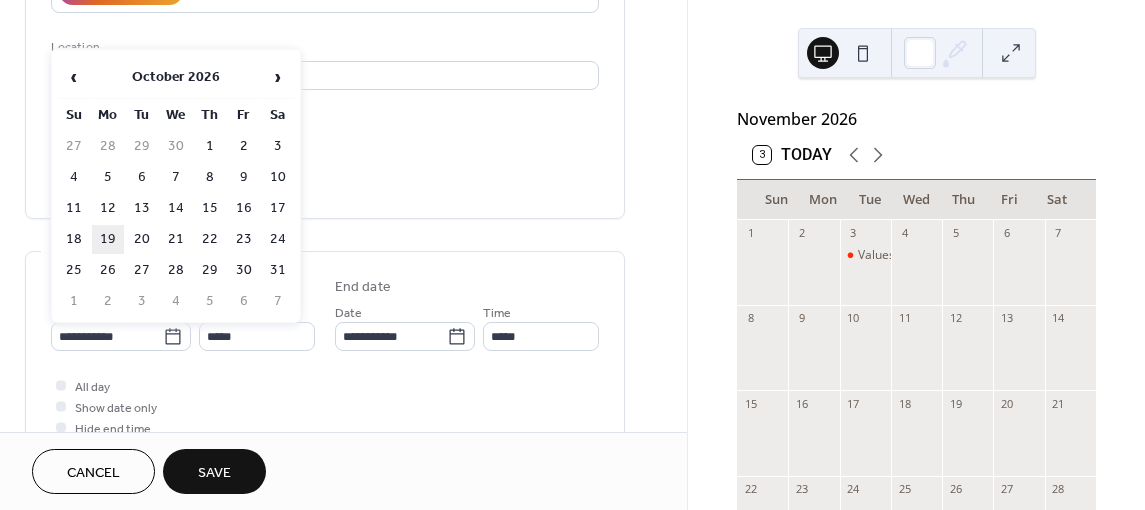 click on "19" at bounding box center [108, 239] 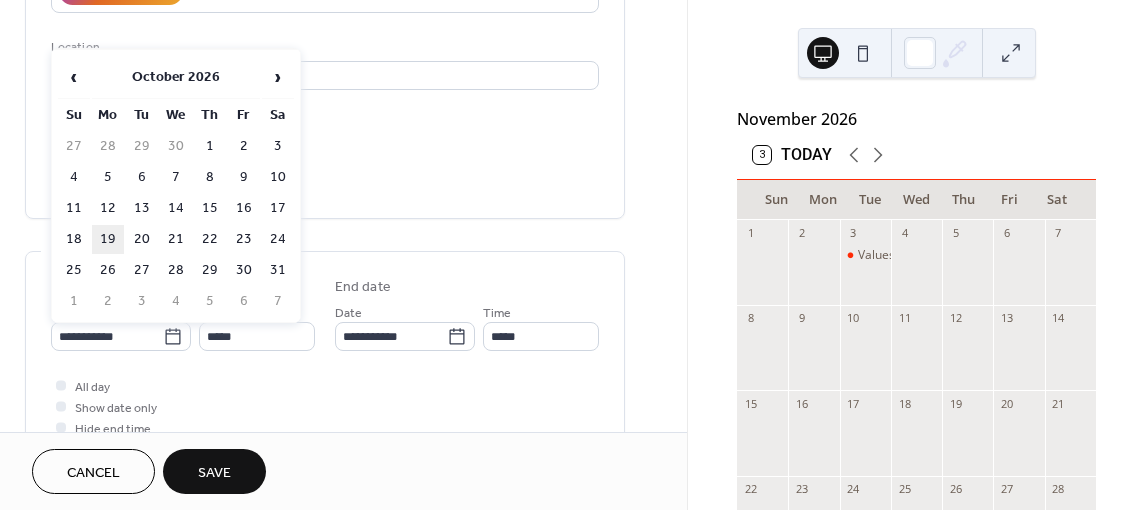 type on "**********" 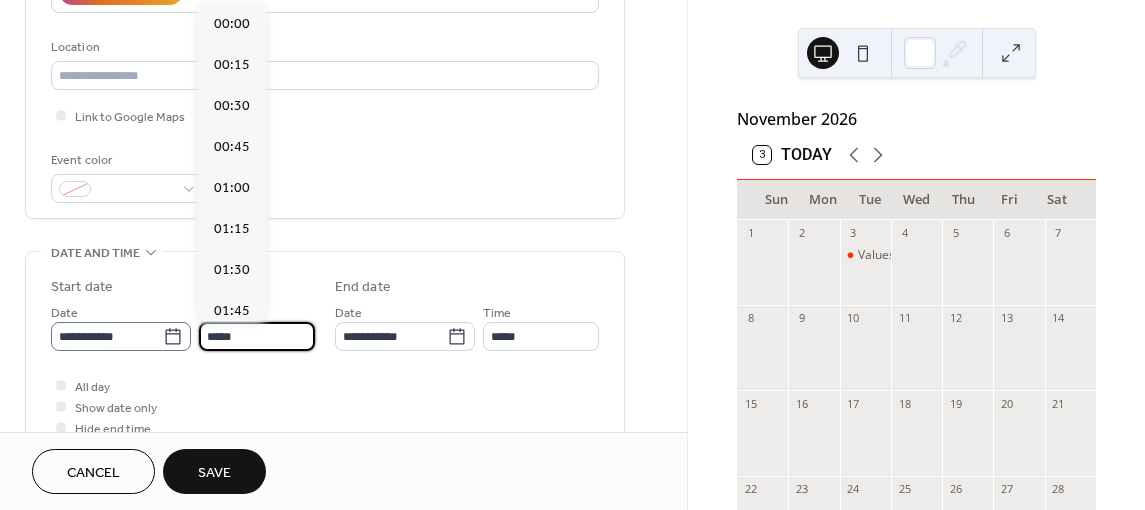 scroll, scrollTop: 1968, scrollLeft: 0, axis: vertical 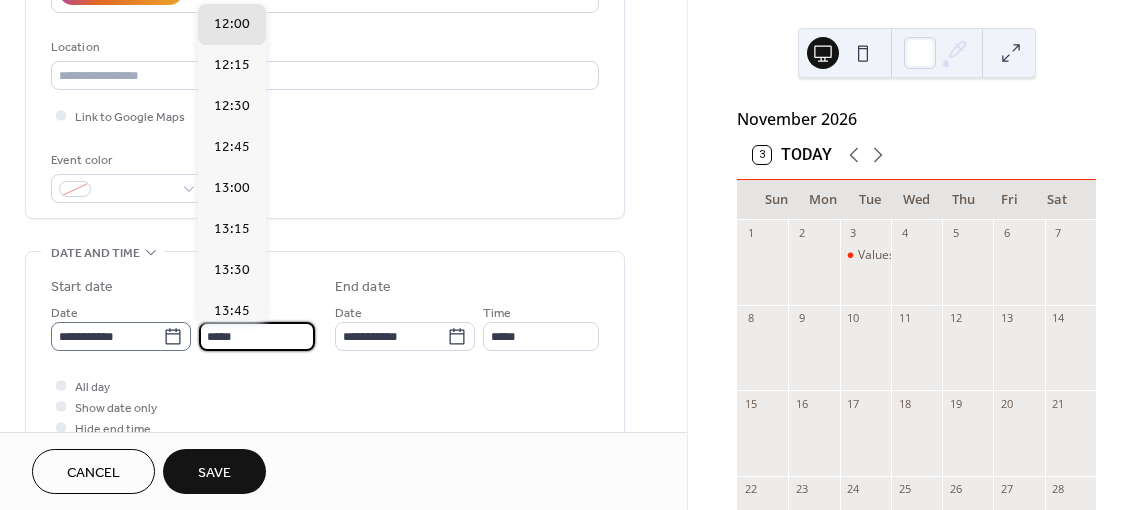 drag, startPoint x: 201, startPoint y: 328, endPoint x: 188, endPoint y: 328, distance: 13 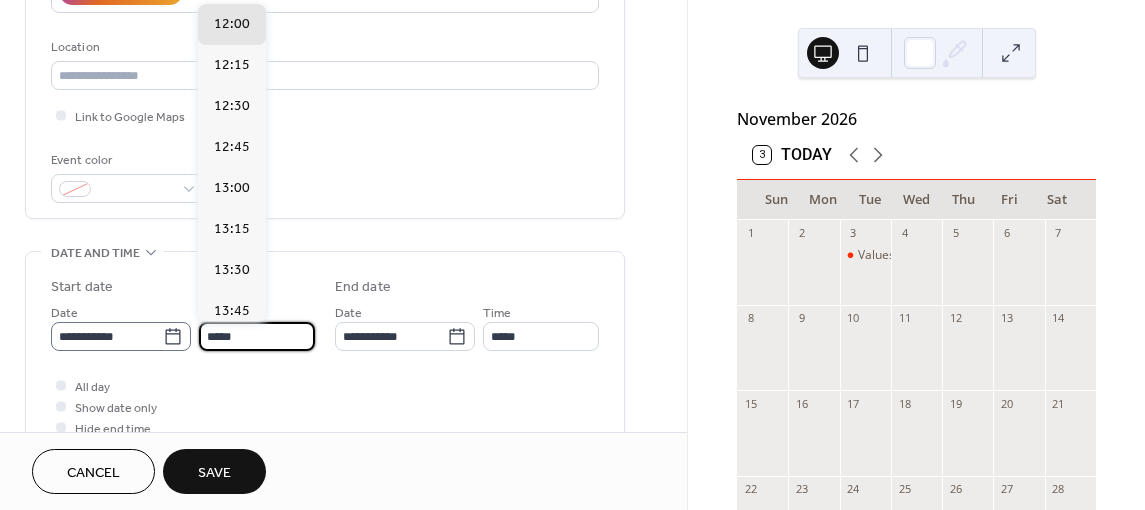 click on "**********" at bounding box center (183, 326) 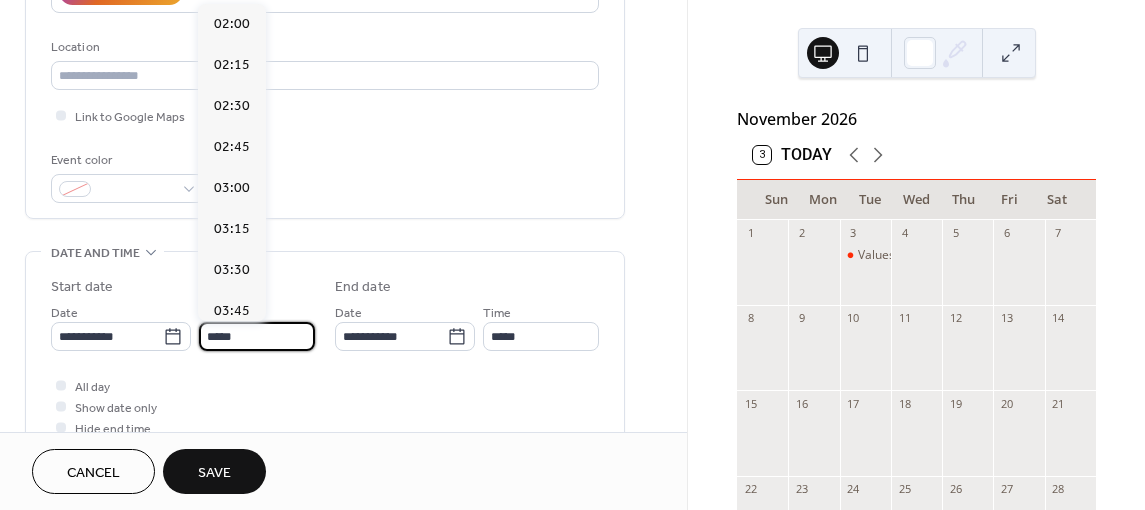 scroll, scrollTop: 1476, scrollLeft: 0, axis: vertical 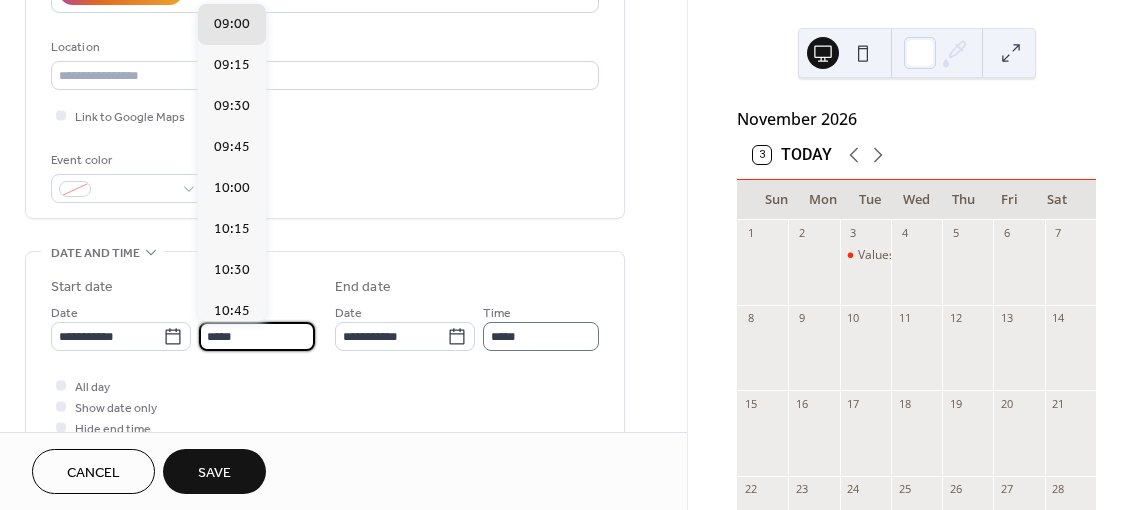 type on "*****" 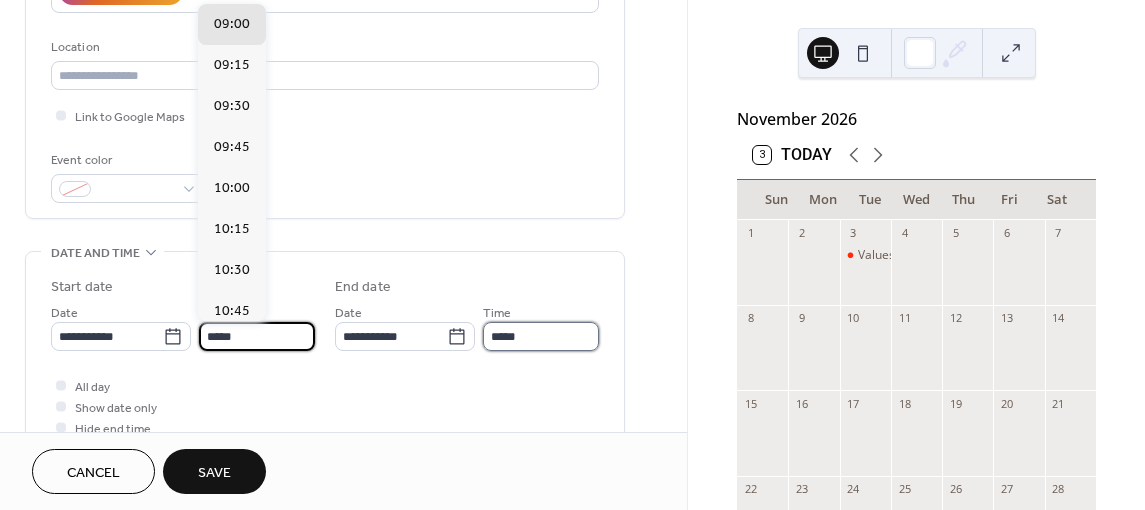 click on "*****" at bounding box center (541, 336) 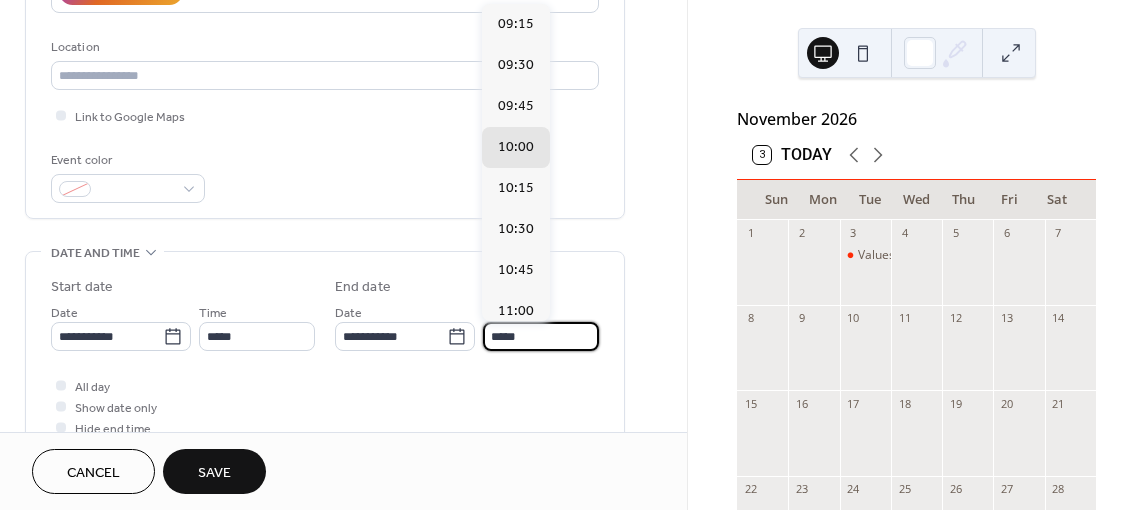 click on "*****" at bounding box center (541, 336) 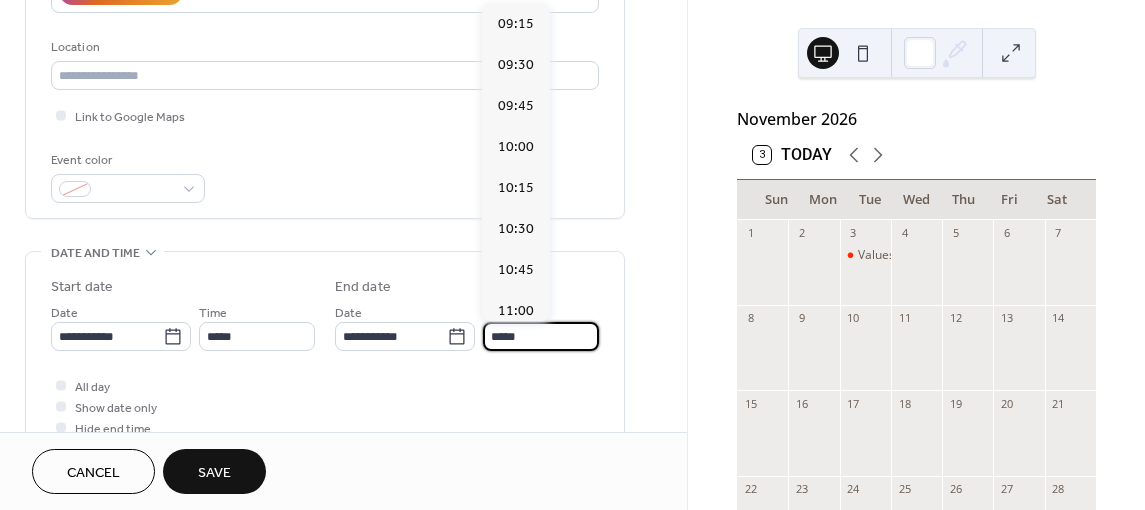 scroll, scrollTop: 1107, scrollLeft: 0, axis: vertical 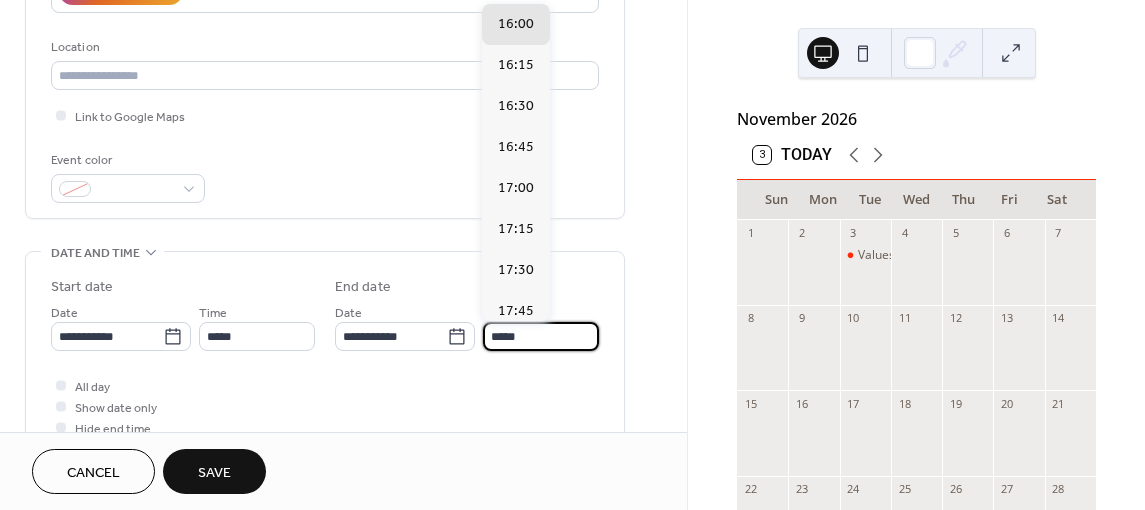 type on "*****" 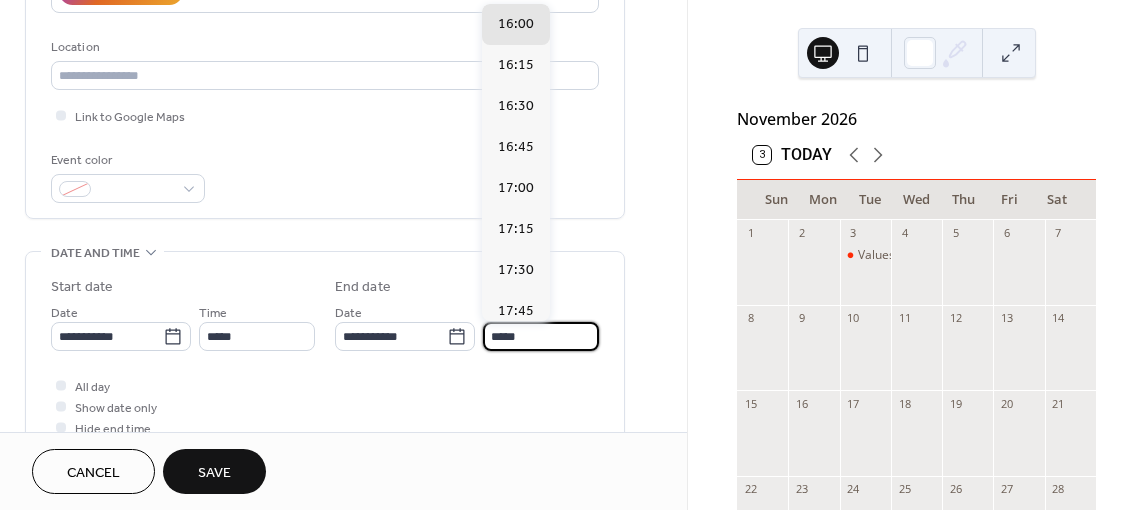 click on "Save" at bounding box center [214, 471] 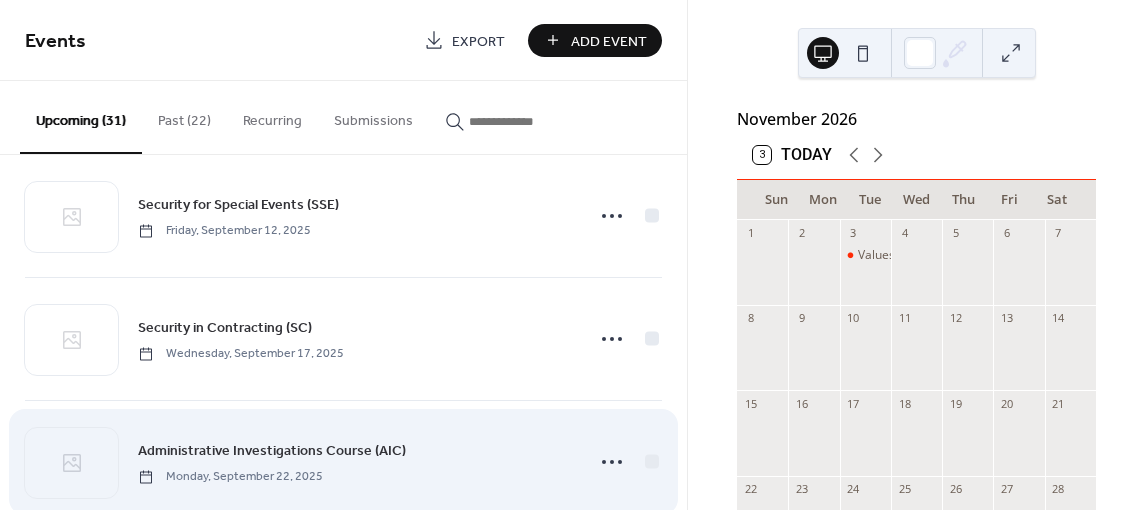 scroll, scrollTop: 200, scrollLeft: 0, axis: vertical 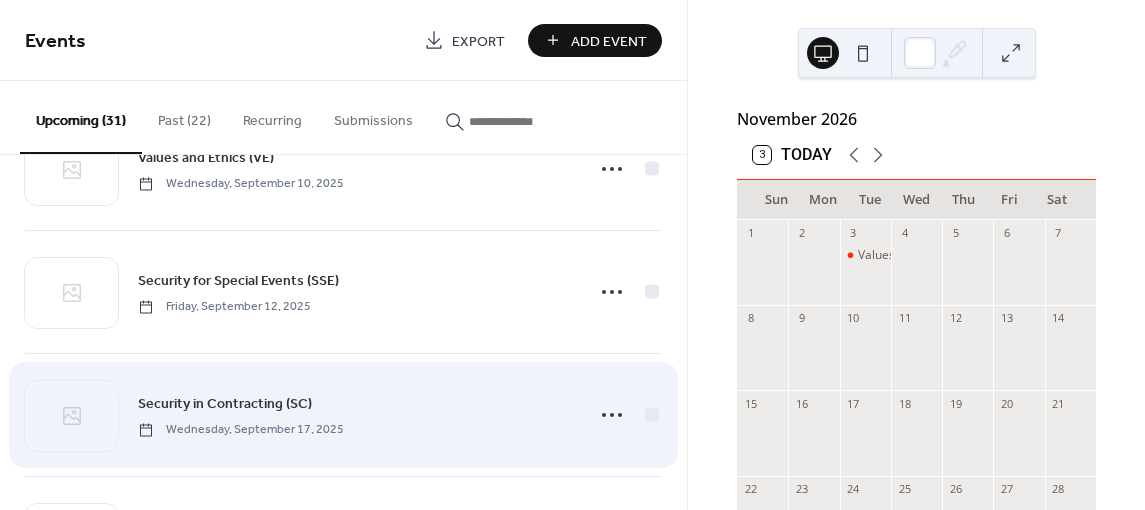 click on "Security in Contracting (SC)" at bounding box center [225, 404] 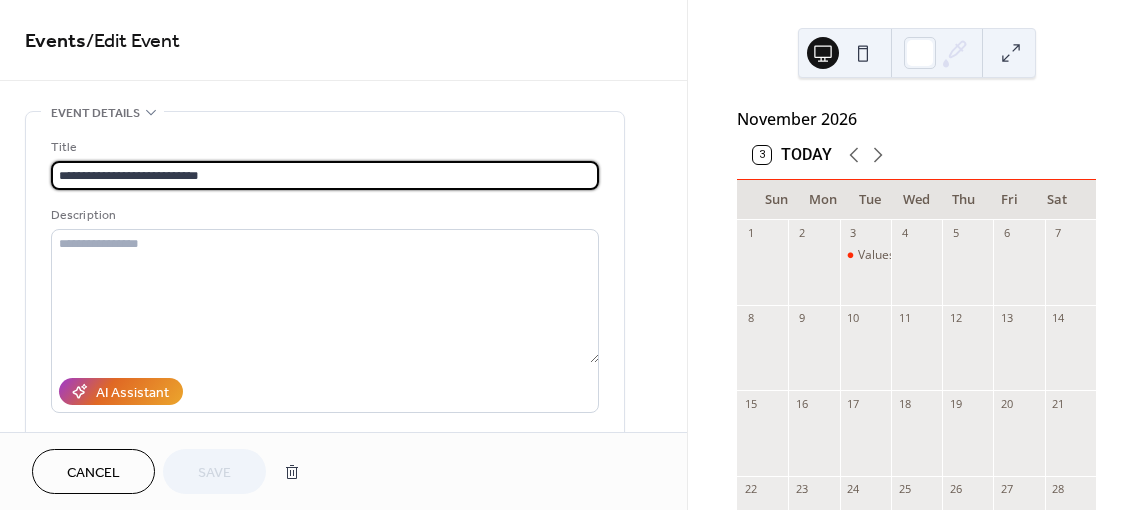 scroll, scrollTop: 0, scrollLeft: 0, axis: both 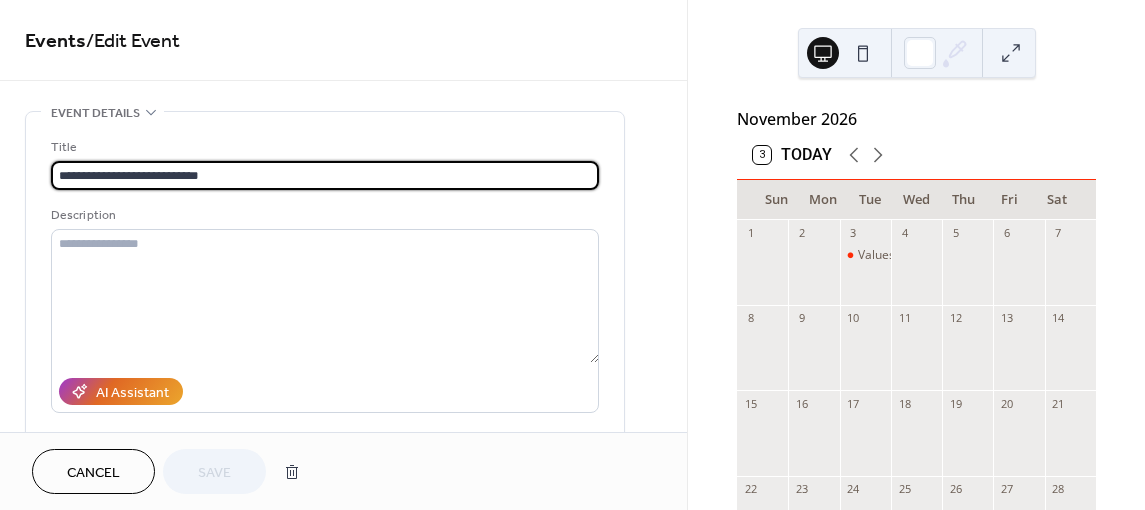 drag, startPoint x: 229, startPoint y: 176, endPoint x: 34, endPoint y: 178, distance: 195.01025 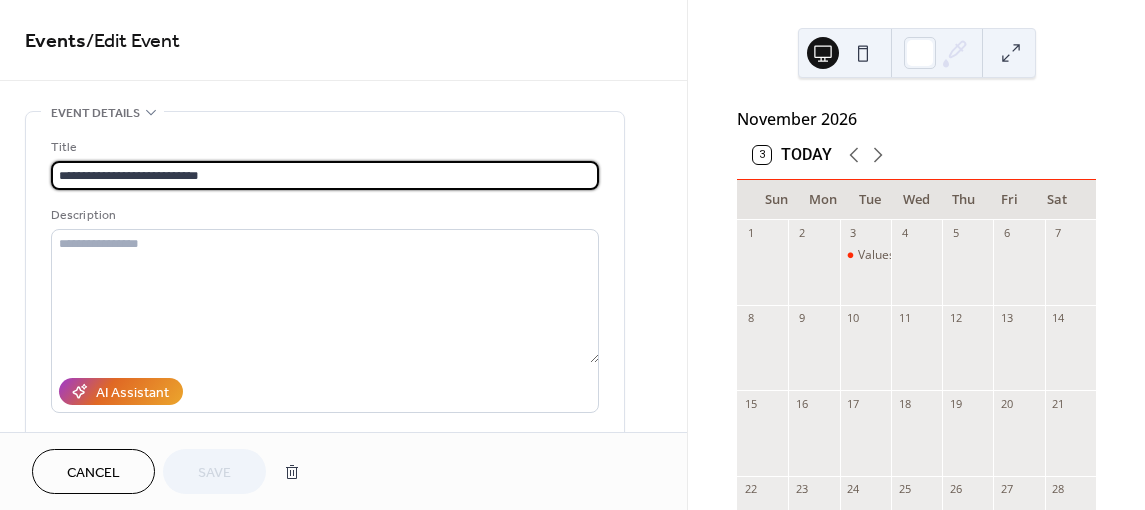 click on "**********" at bounding box center [325, 365] 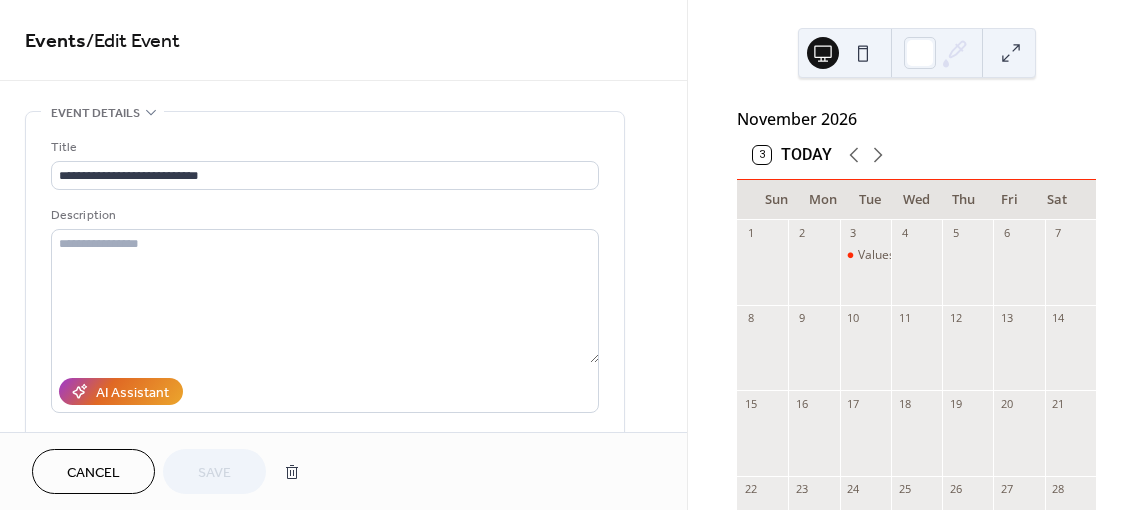 scroll, scrollTop: 0, scrollLeft: 0, axis: both 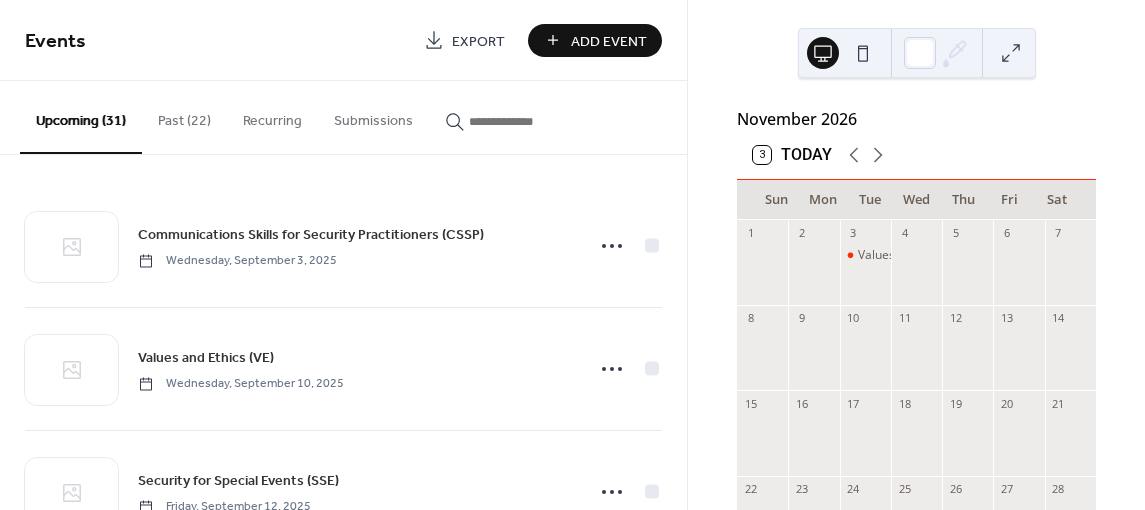 click on "Add Event" at bounding box center (609, 41) 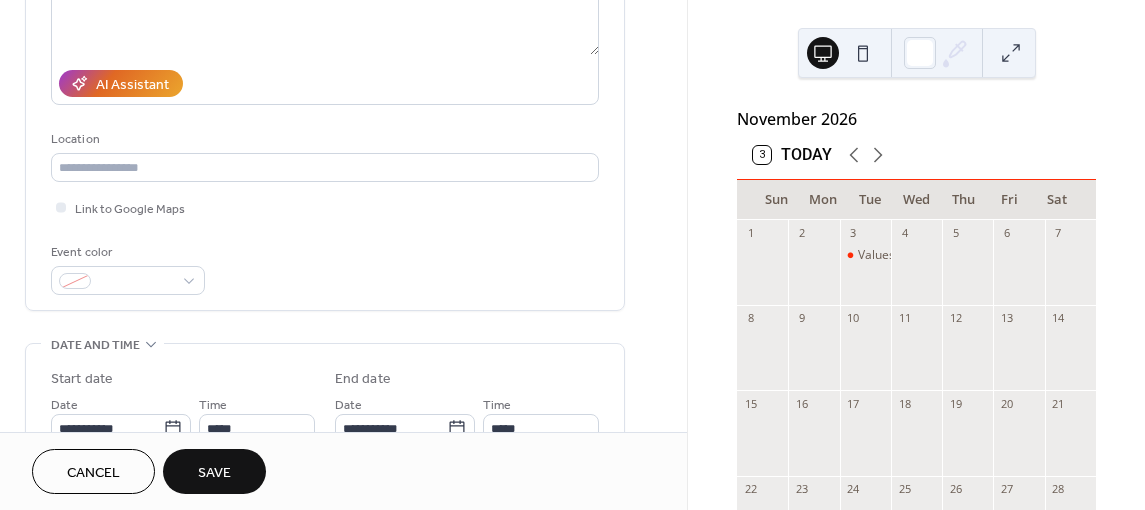 scroll, scrollTop: 400, scrollLeft: 0, axis: vertical 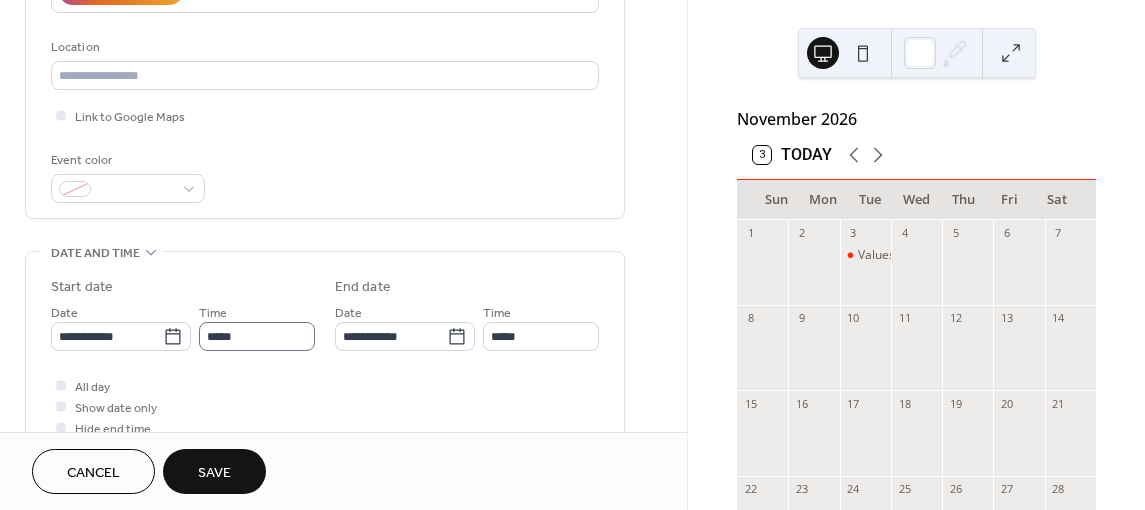 type on "**********" 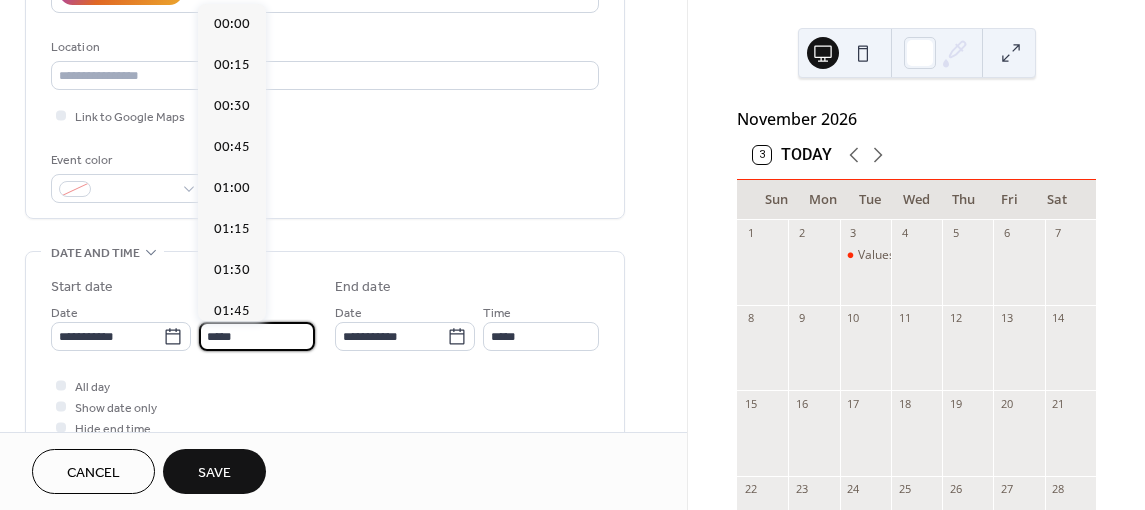 drag, startPoint x: 218, startPoint y: 328, endPoint x: 192, endPoint y: 330, distance: 26.076809 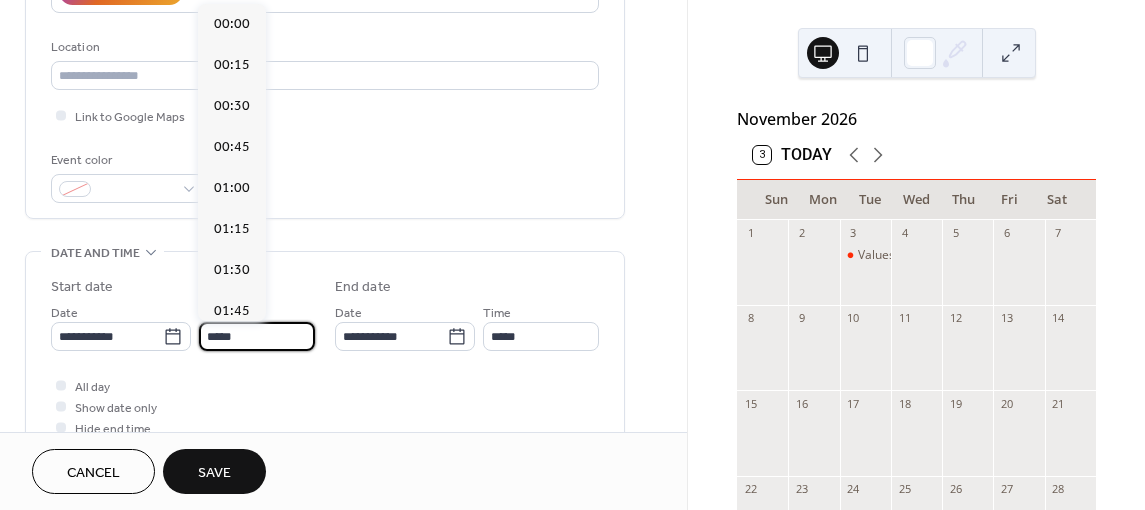 click on "**********" at bounding box center (183, 326) 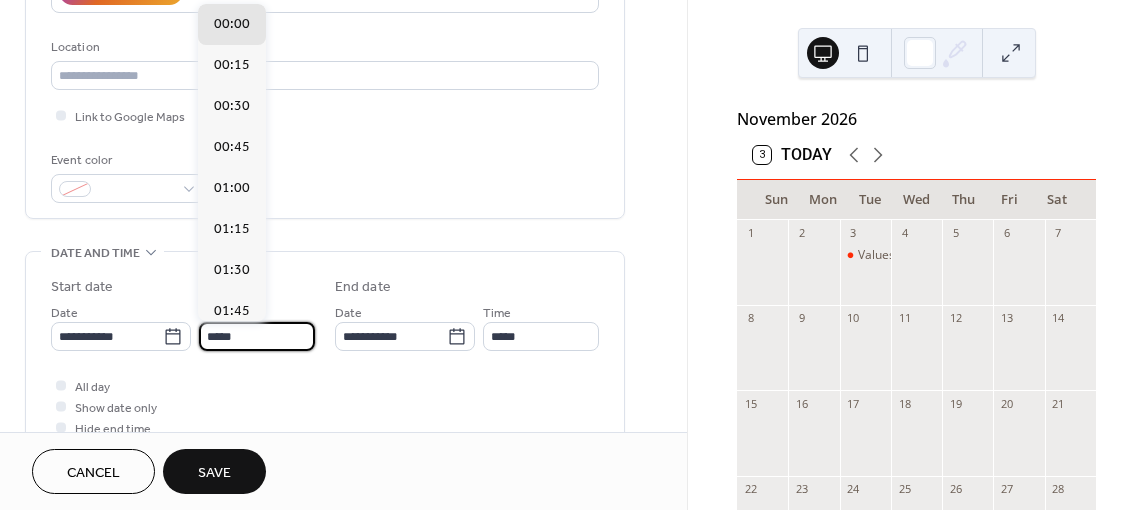 scroll, scrollTop: 1476, scrollLeft: 0, axis: vertical 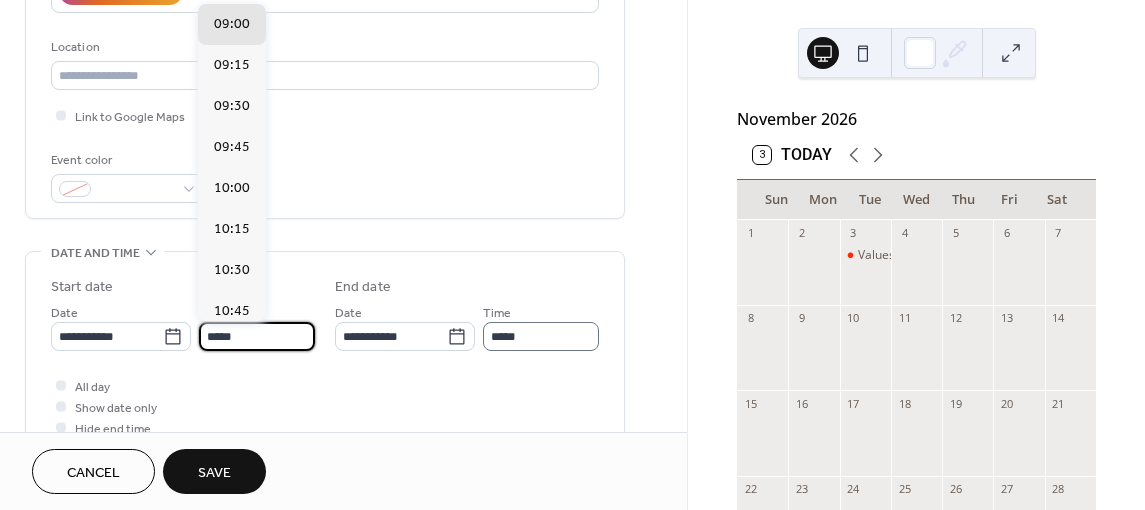type on "*****" 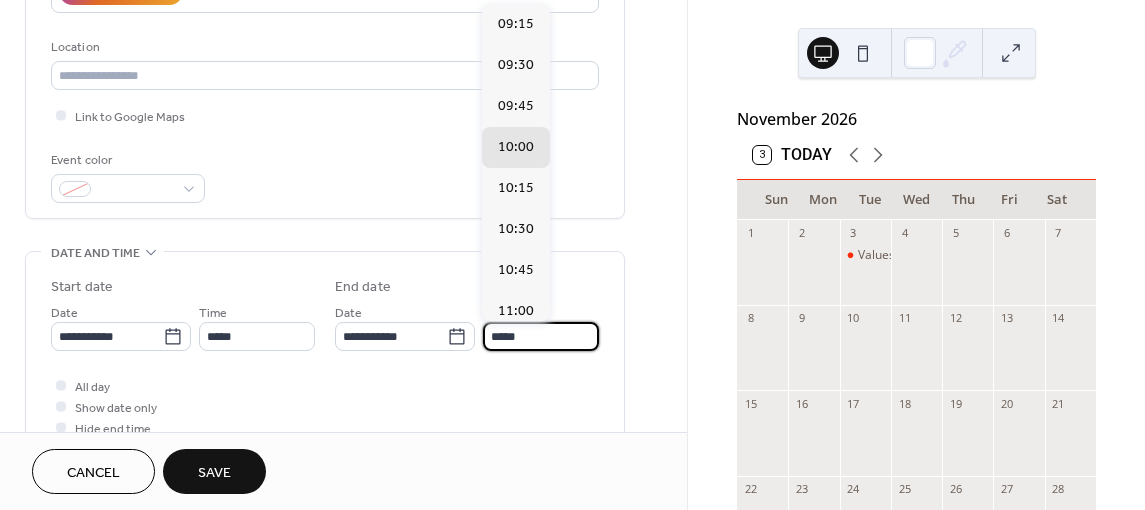 click on "*****" at bounding box center [541, 336] 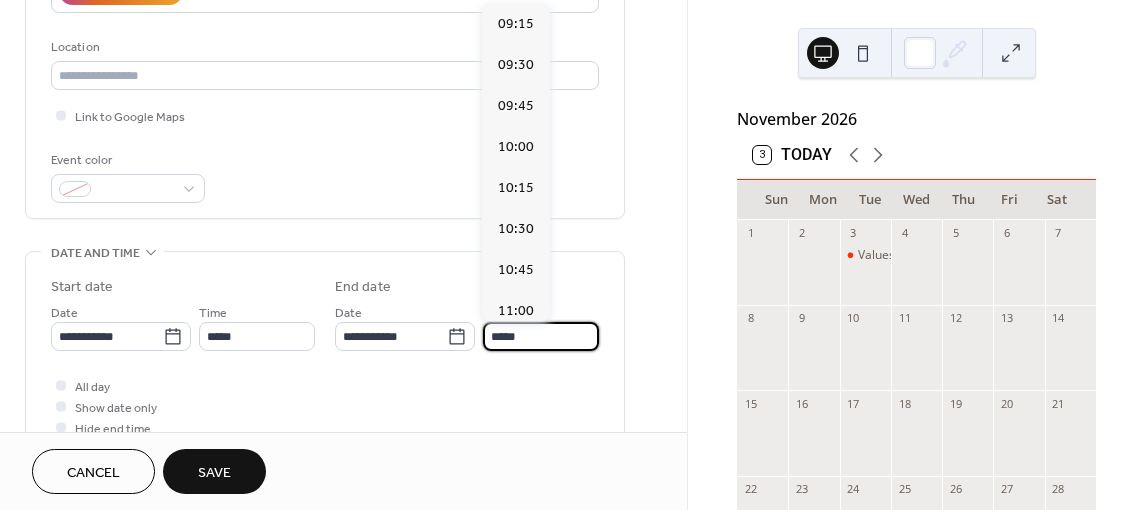 scroll, scrollTop: 1107, scrollLeft: 0, axis: vertical 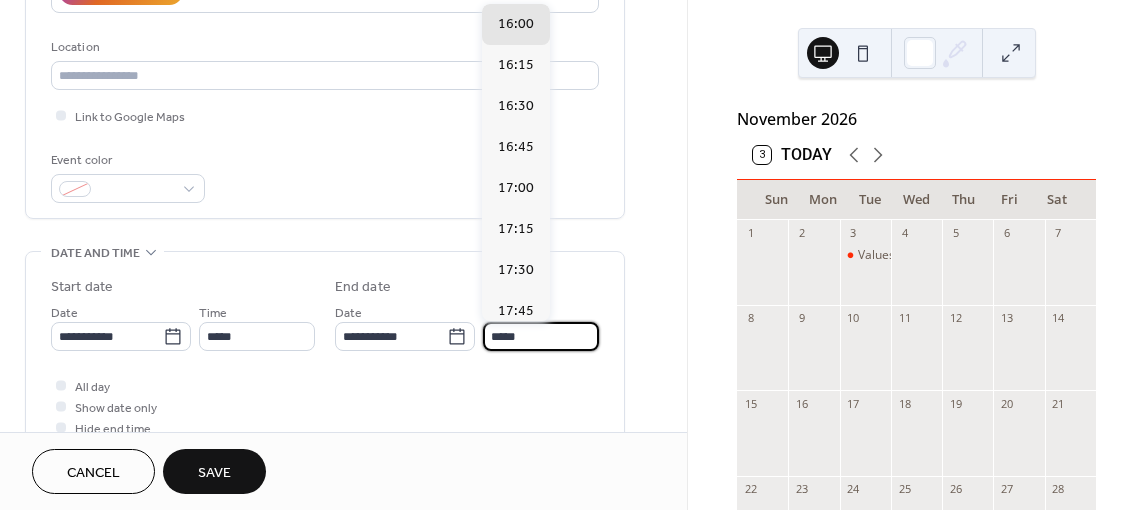 type on "*****" 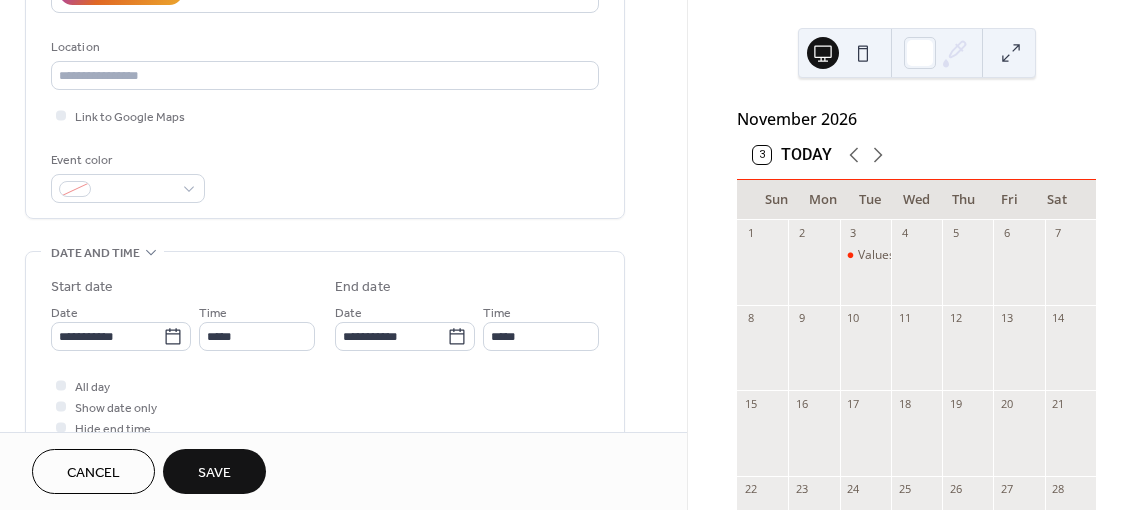 click on "**********" at bounding box center [325, 357] 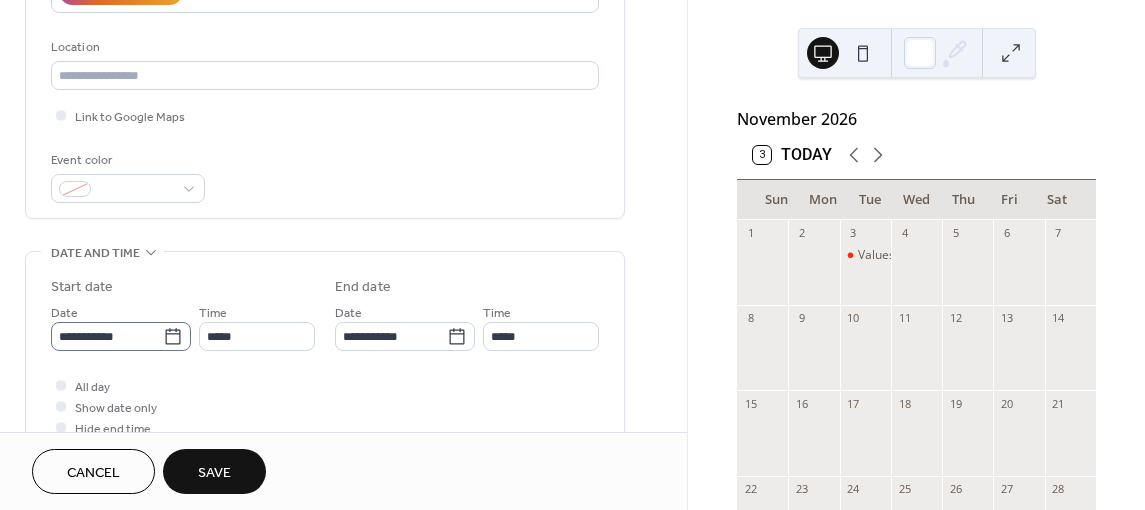 click 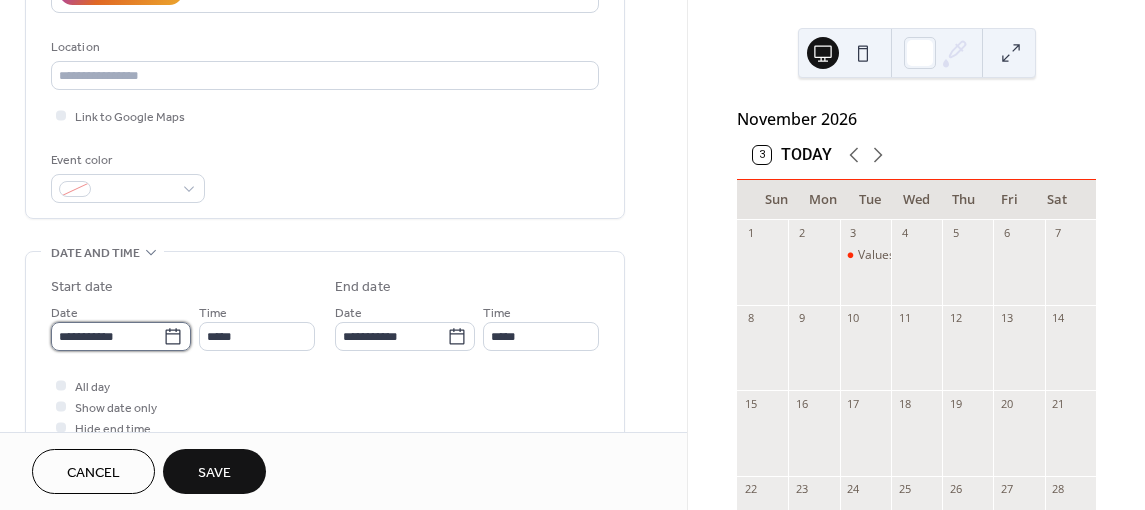 click on "**********" at bounding box center (107, 336) 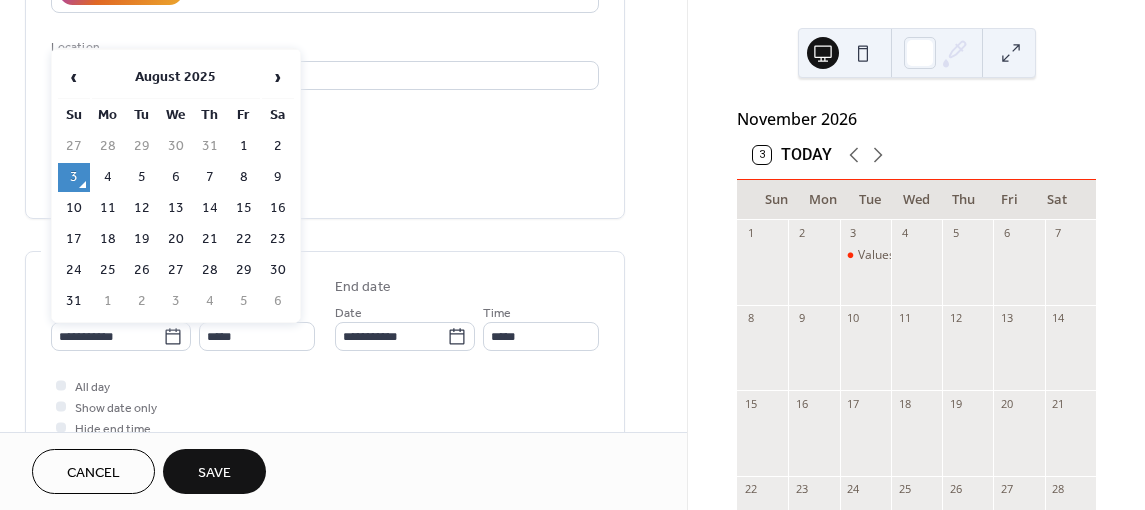 click on "‹ August 2025 › Su Mo Tu We Th Fr Sa 27 28 29 30 31 1 2 3 4 5 6 7 8 9 10 11 12 13 14 15 16 17 18 19 20 21 22 23 24 25 26 27 28 29 30 31 1 2 3 4 5 6" at bounding box center [176, 186] 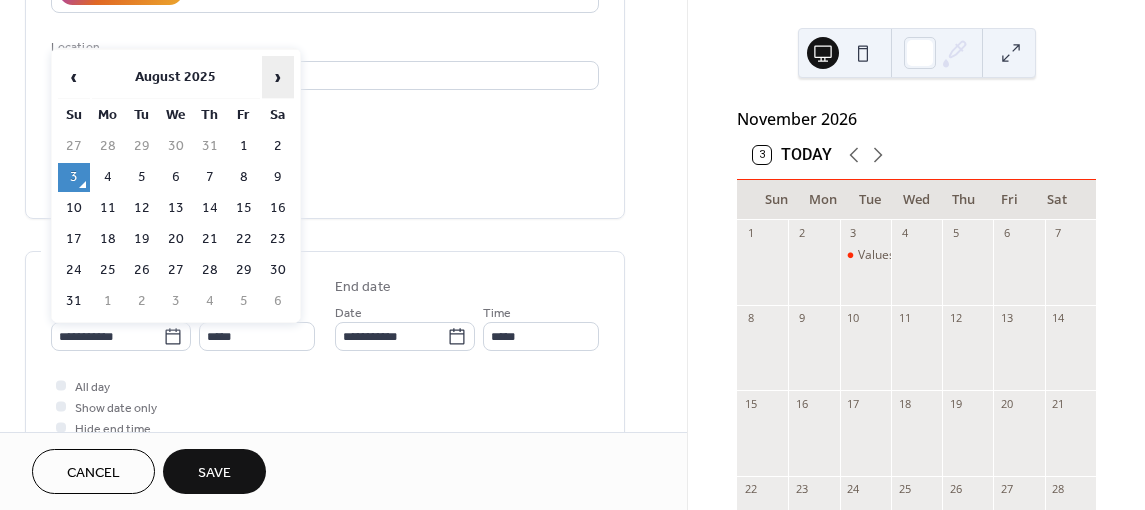 click on "›" at bounding box center [278, 77] 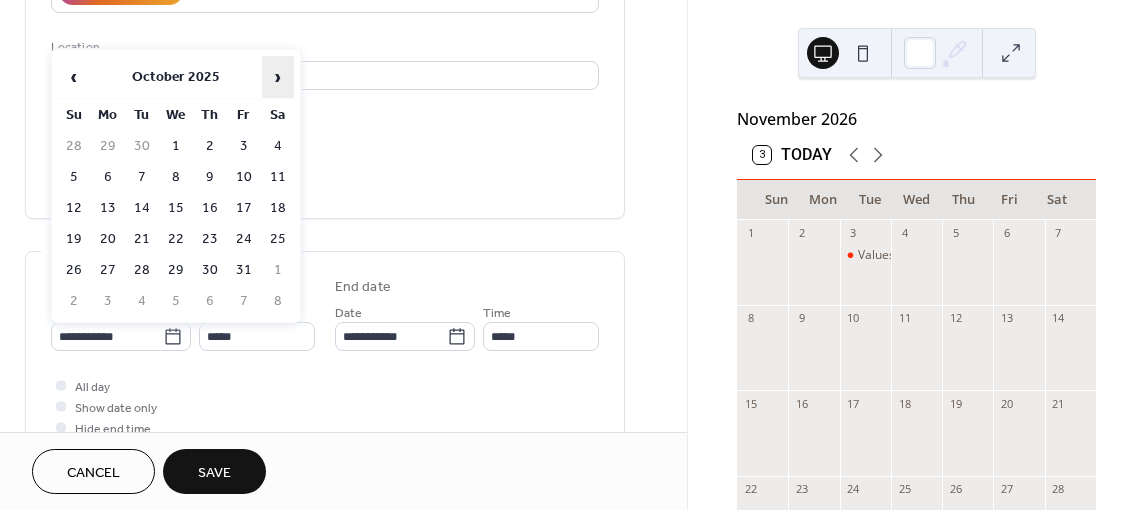 click on "›" at bounding box center (278, 77) 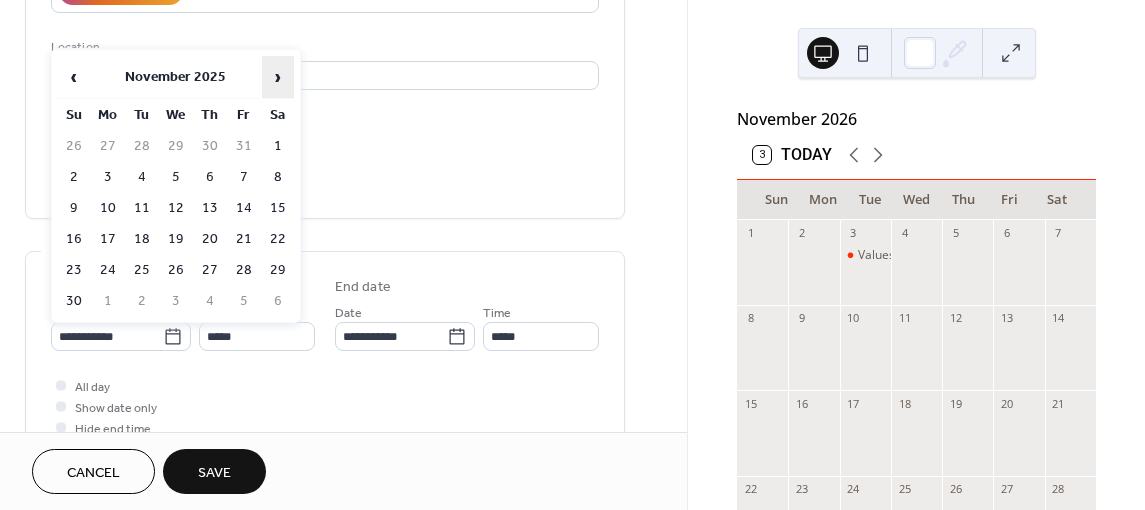 click on "›" at bounding box center (278, 77) 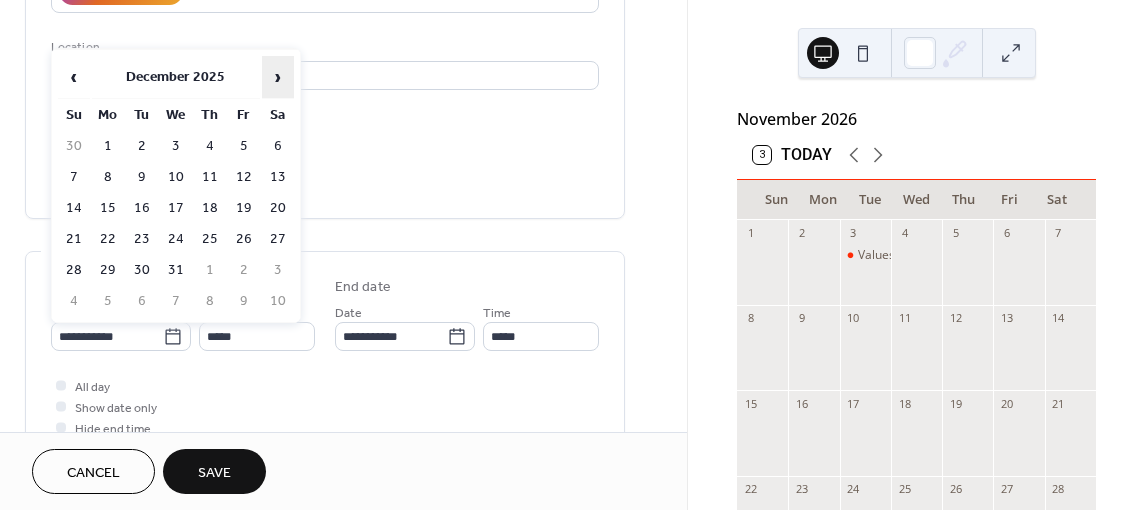 click on "›" at bounding box center [278, 77] 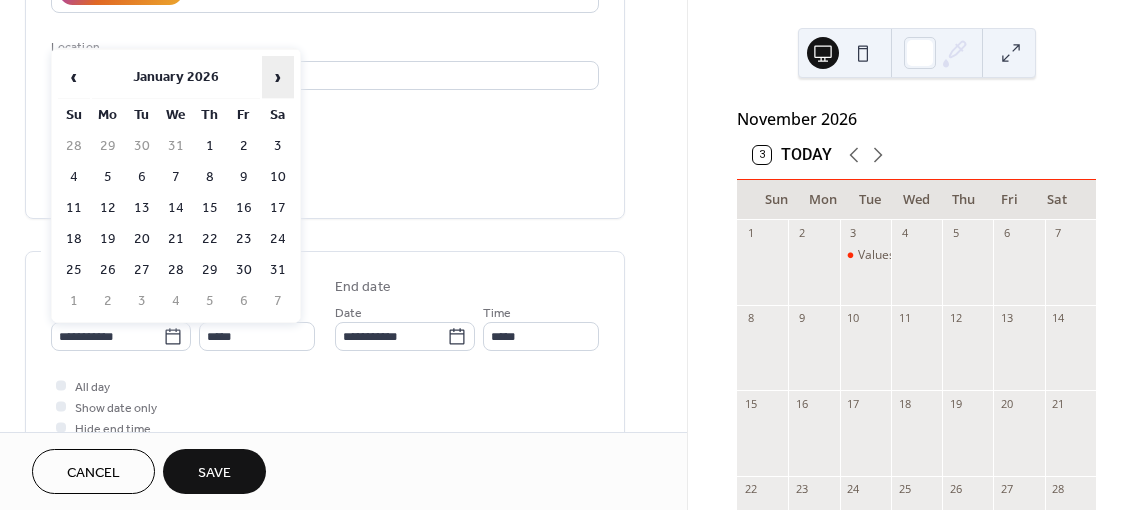 click on "›" at bounding box center [278, 77] 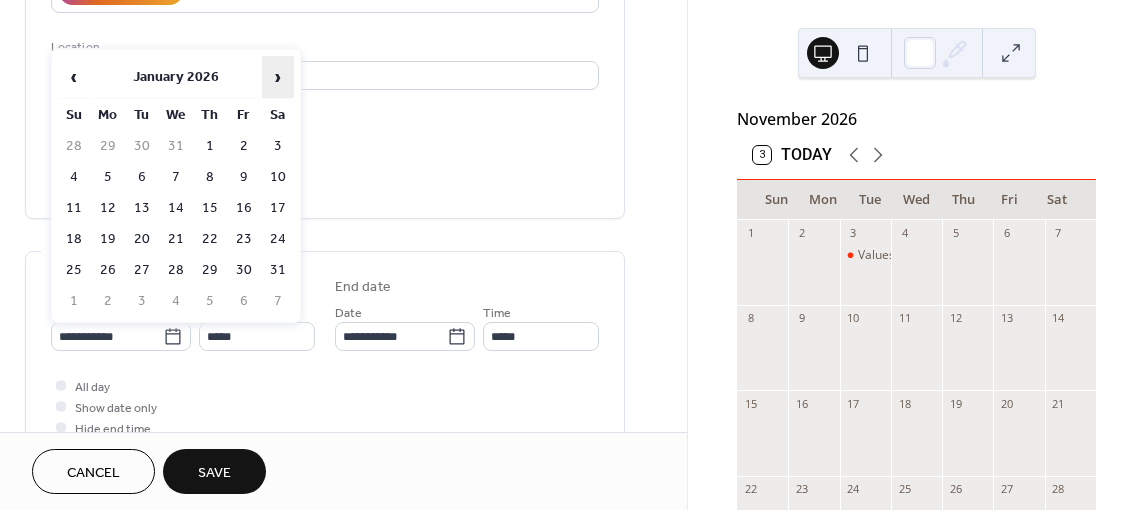 click on "›" at bounding box center [278, 77] 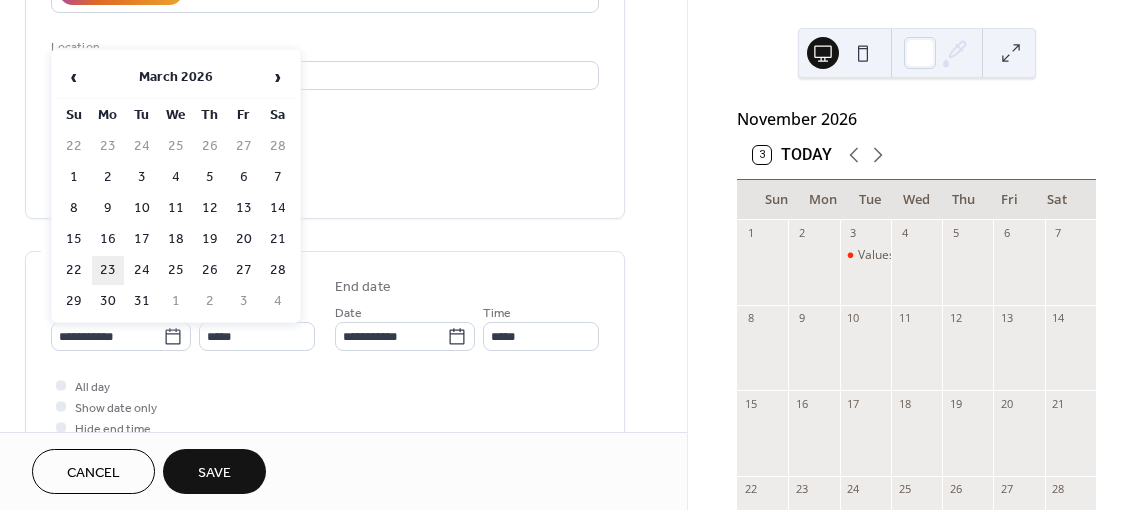 click on "23" at bounding box center [108, 270] 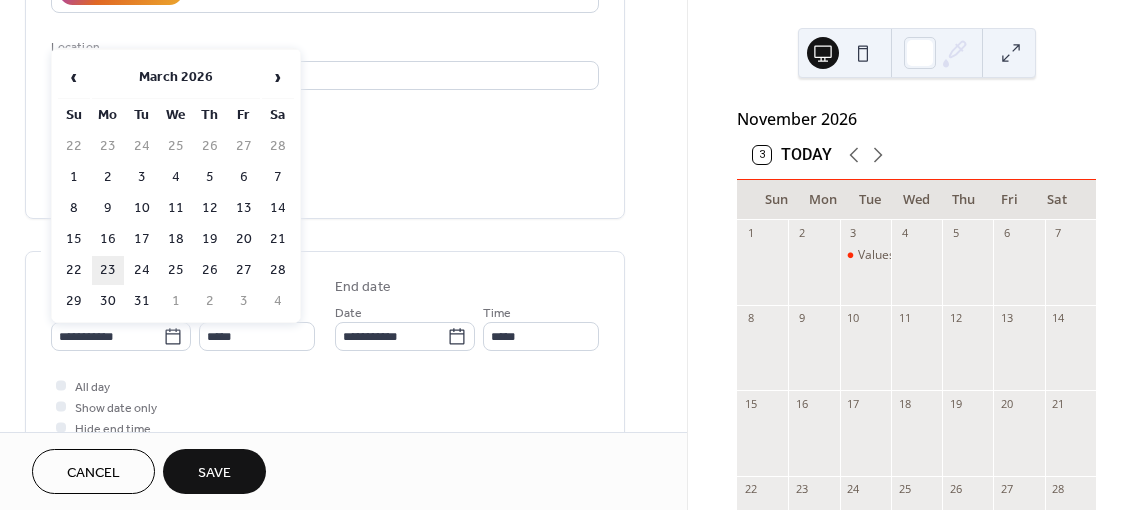 type on "**********" 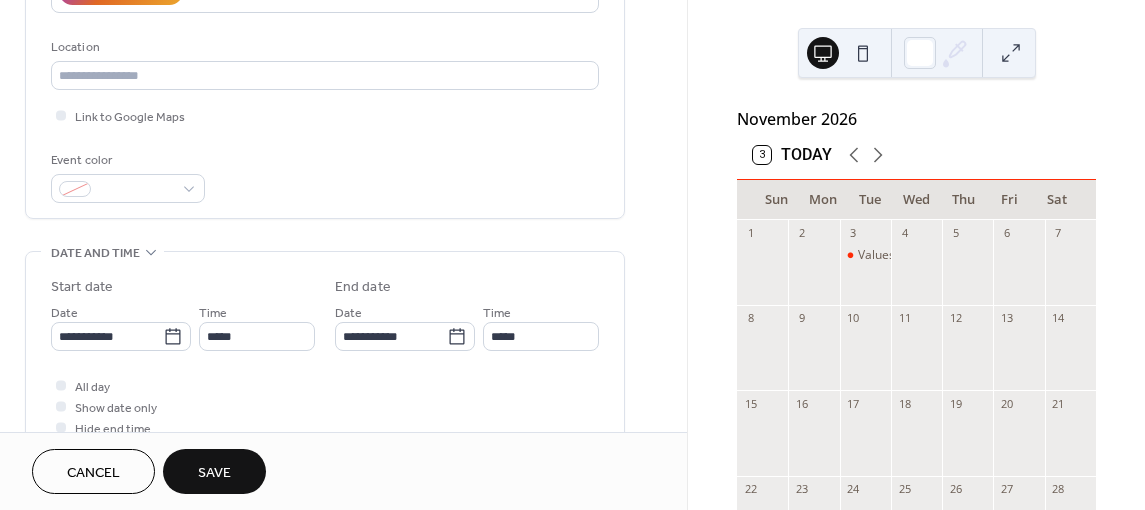 click on "Save" at bounding box center [214, 473] 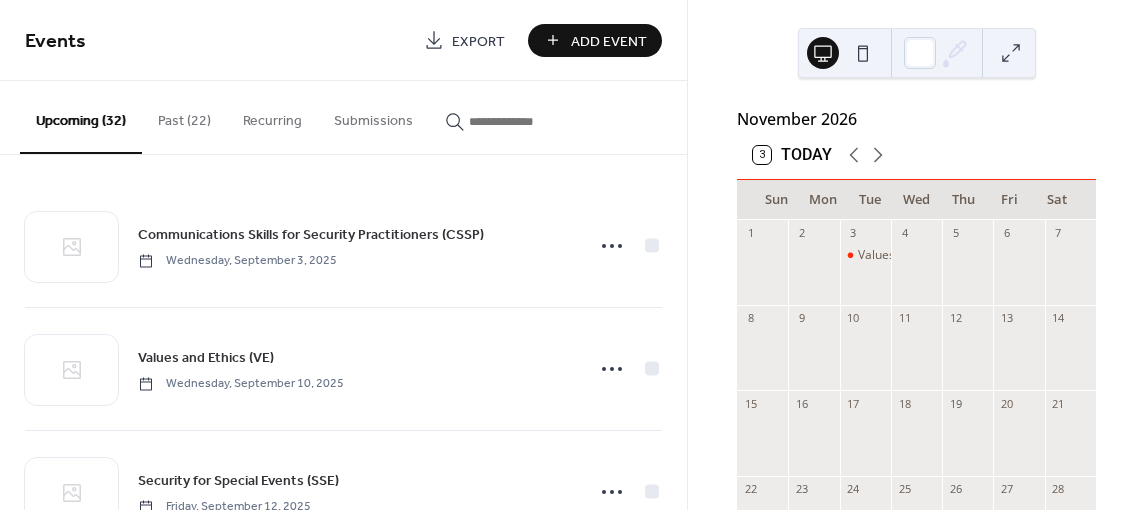 click on "Add Event" at bounding box center (595, 40) 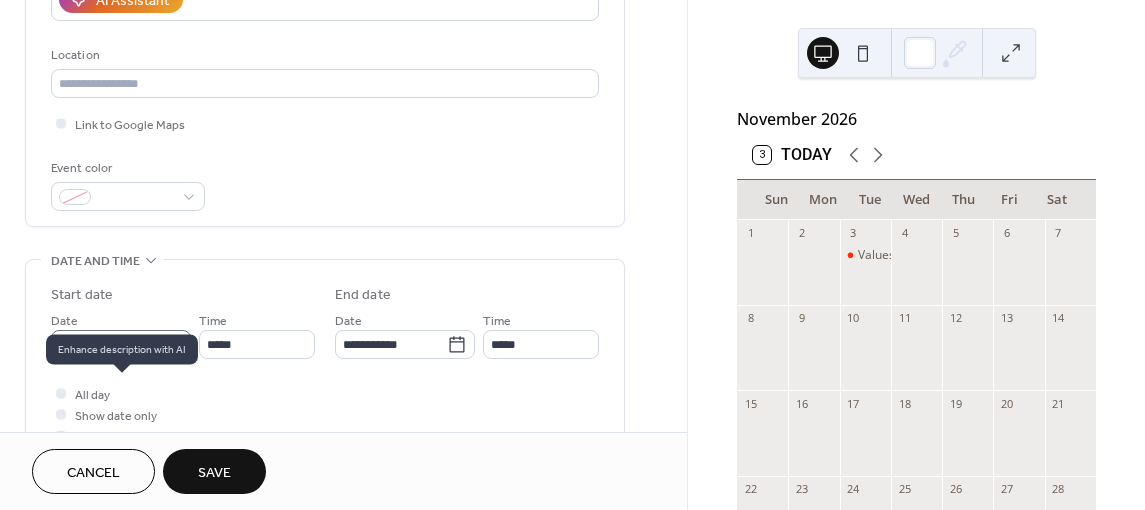 scroll, scrollTop: 400, scrollLeft: 0, axis: vertical 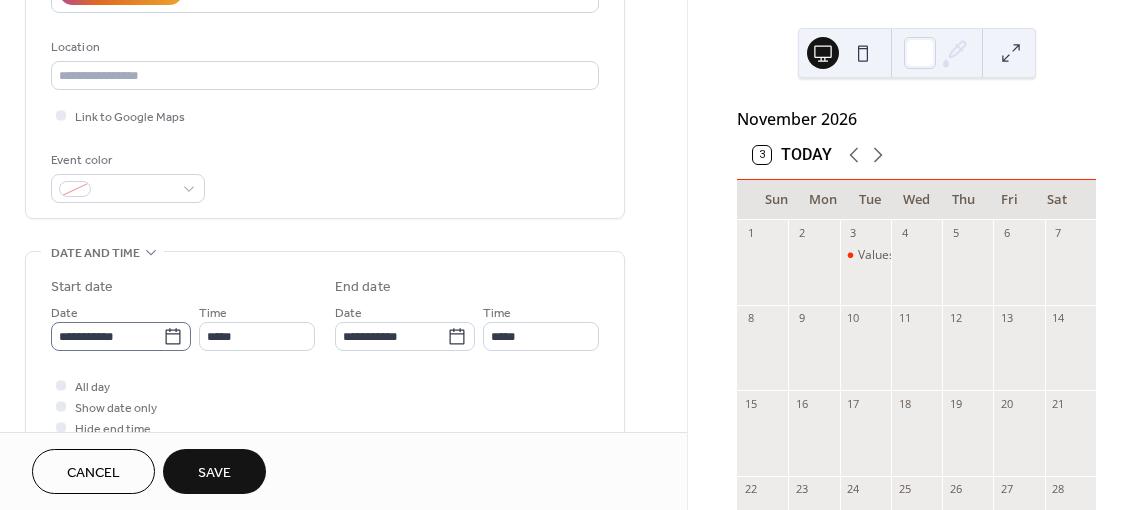 type on "**********" 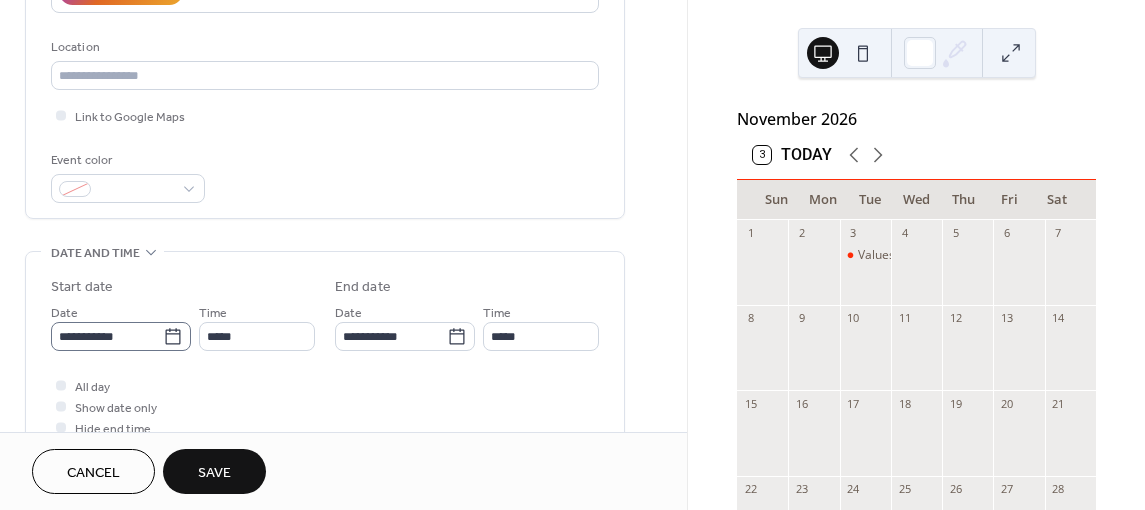 click 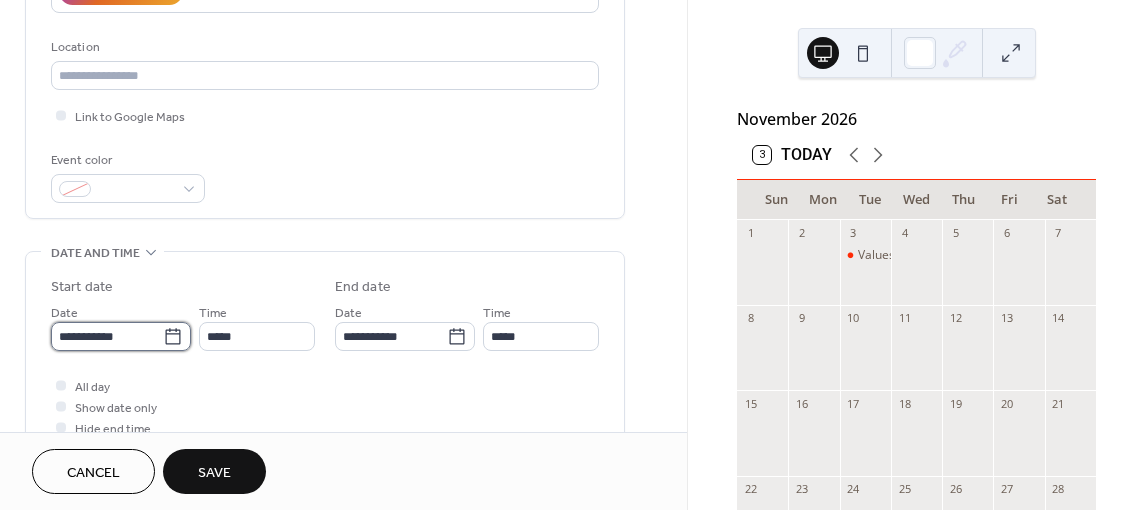 click on "**********" at bounding box center [107, 336] 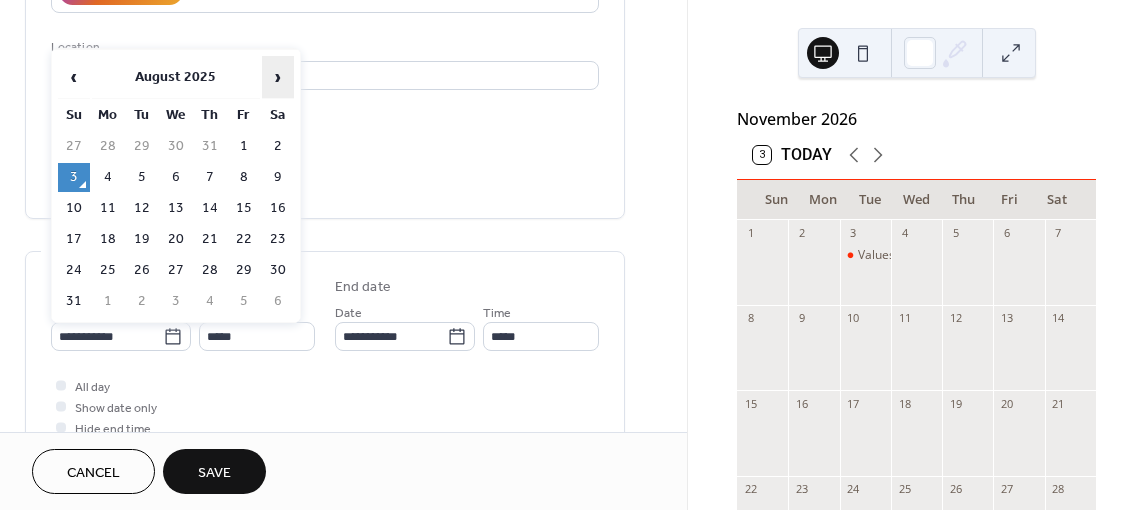 click on "›" at bounding box center [278, 77] 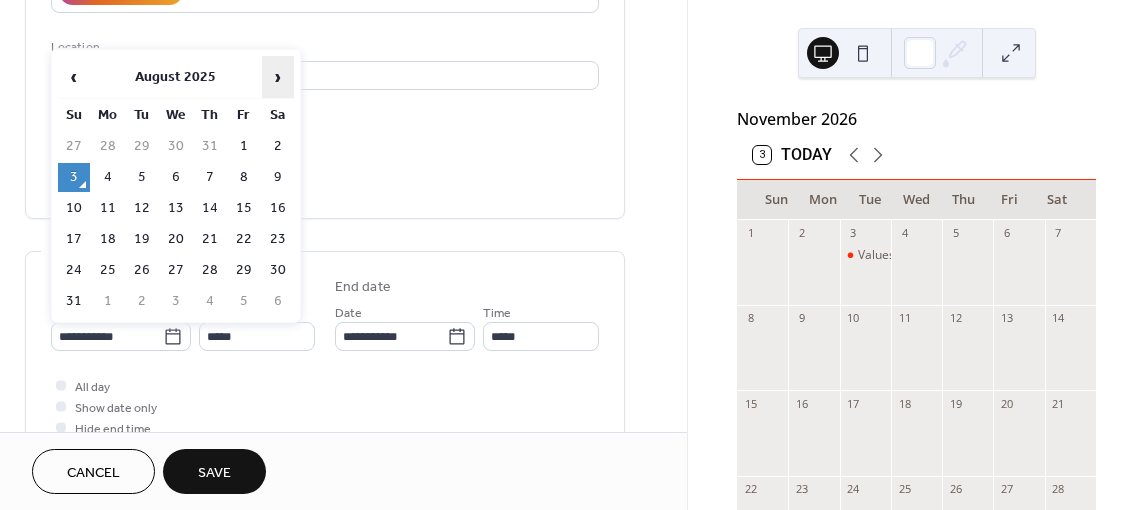 click on "›" at bounding box center [278, 77] 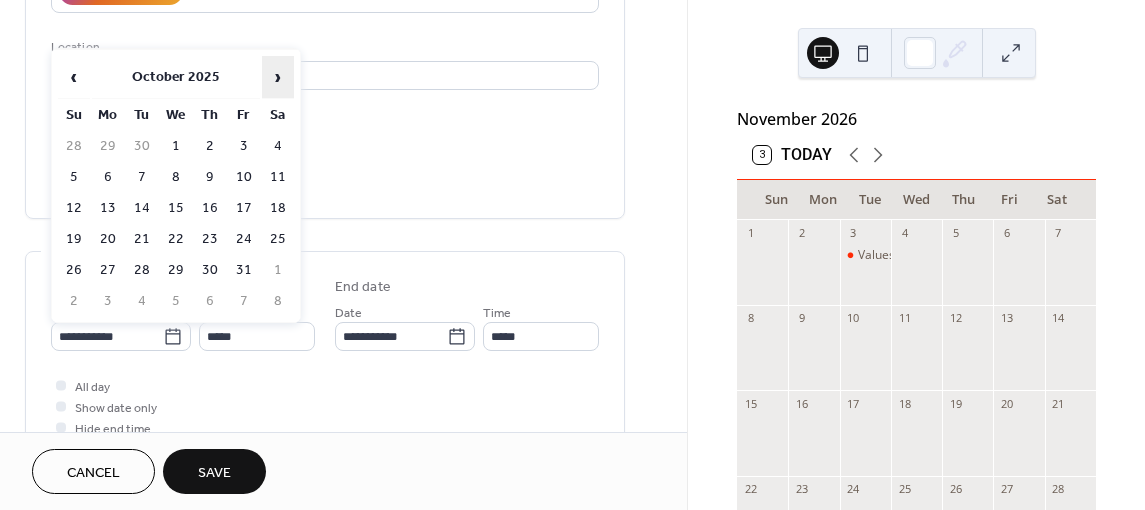click on "›" at bounding box center [278, 77] 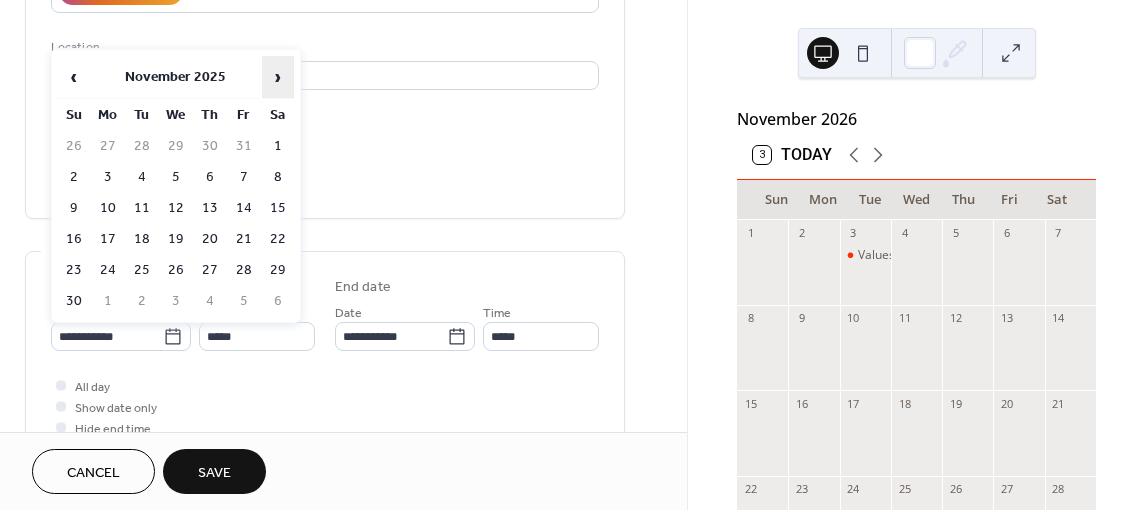 click on "›" at bounding box center (278, 77) 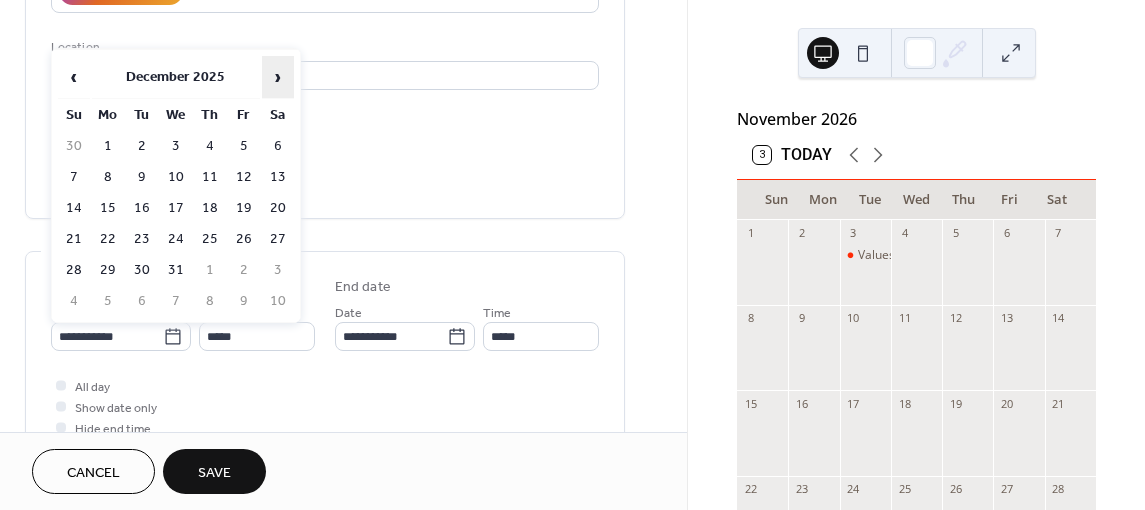 click on "›" at bounding box center (278, 77) 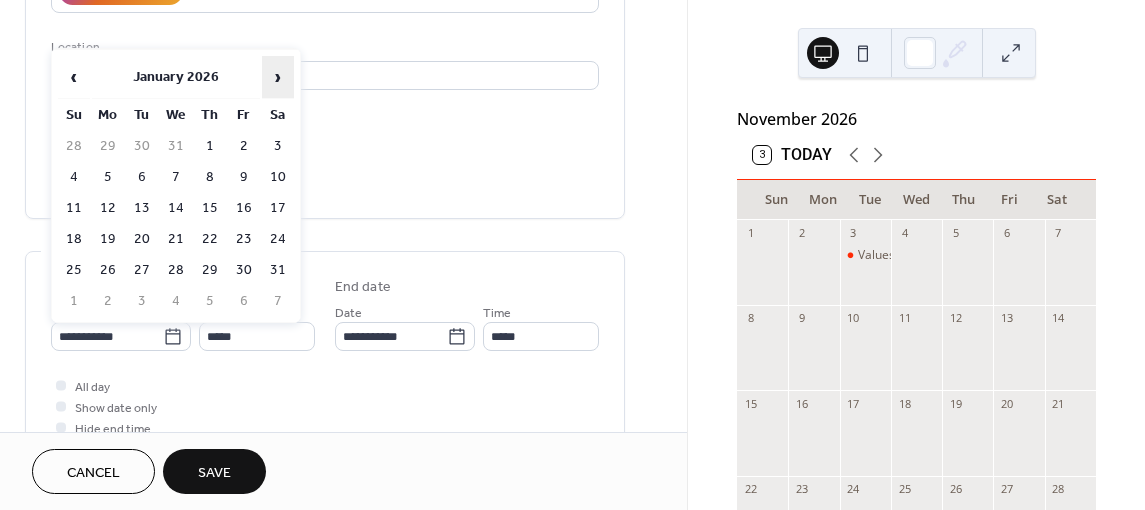 click on "›" at bounding box center (278, 77) 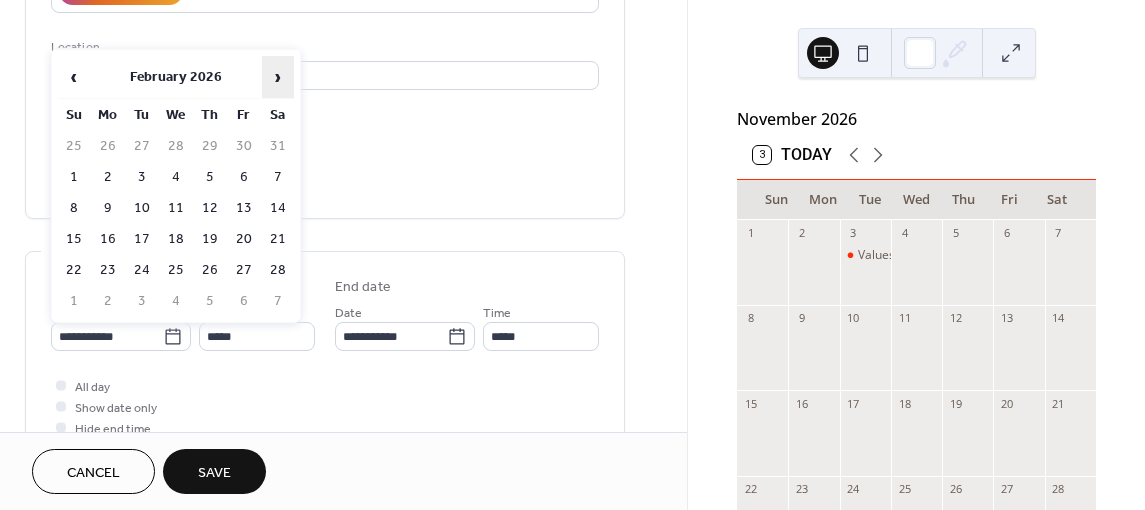 click on "›" at bounding box center (278, 77) 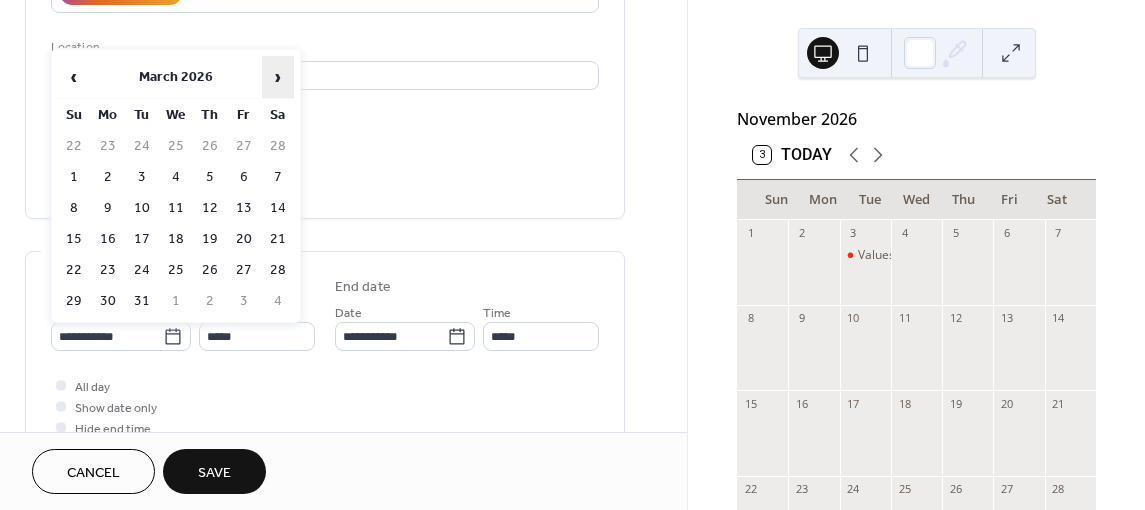 click on "›" at bounding box center [278, 77] 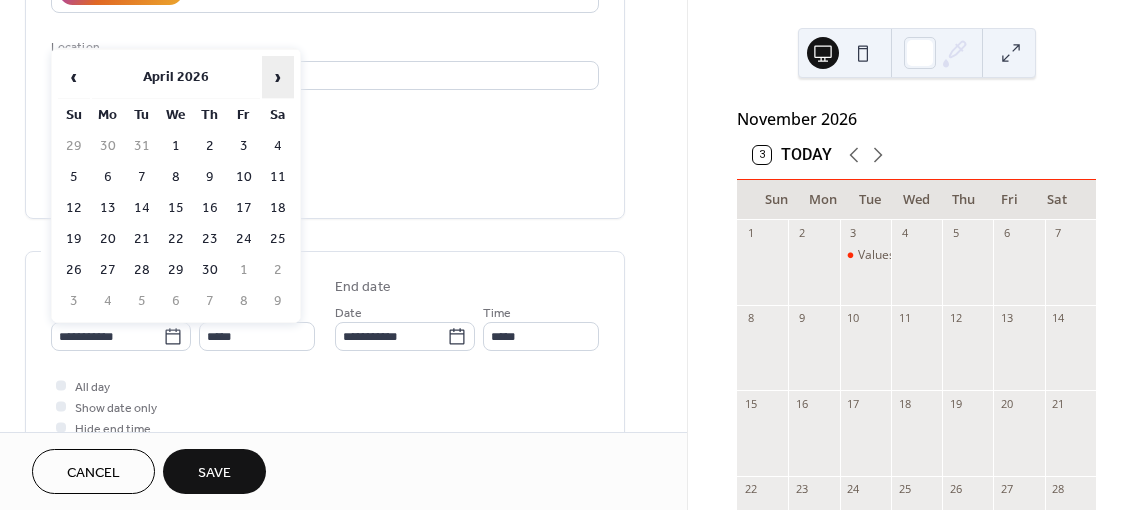 click on "›" at bounding box center [278, 77] 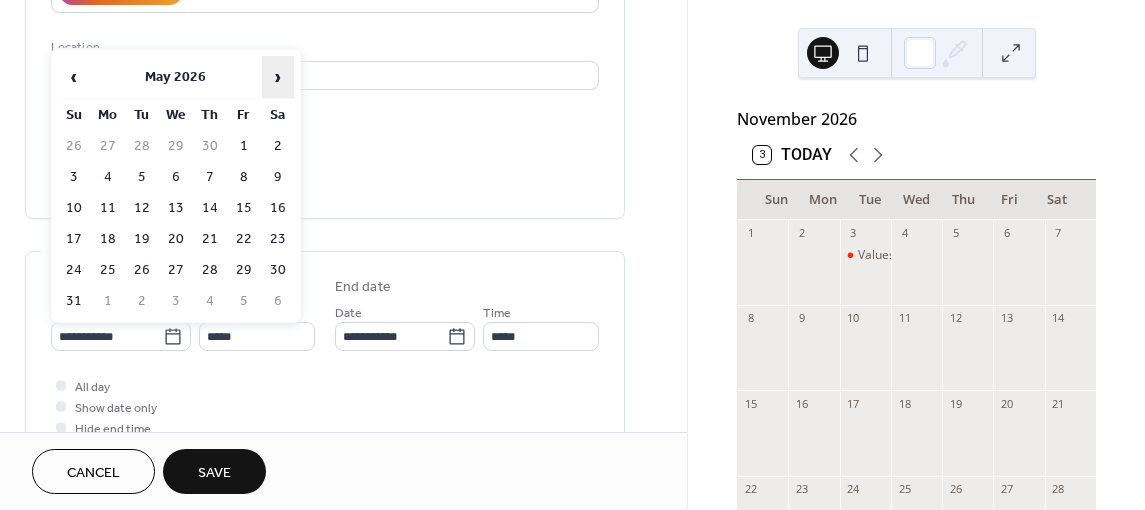 click on "›" at bounding box center [278, 77] 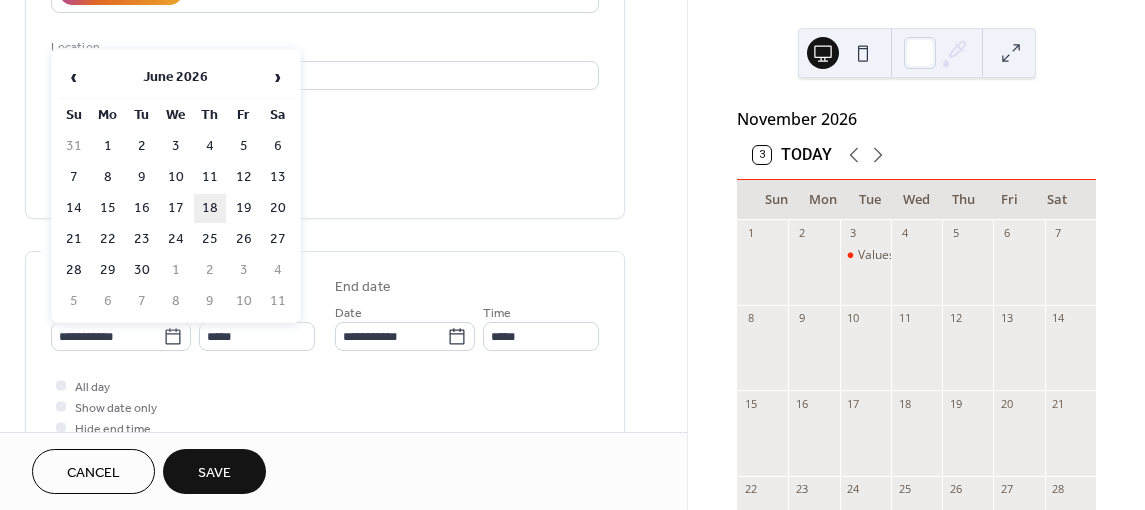 click on "18" at bounding box center [210, 208] 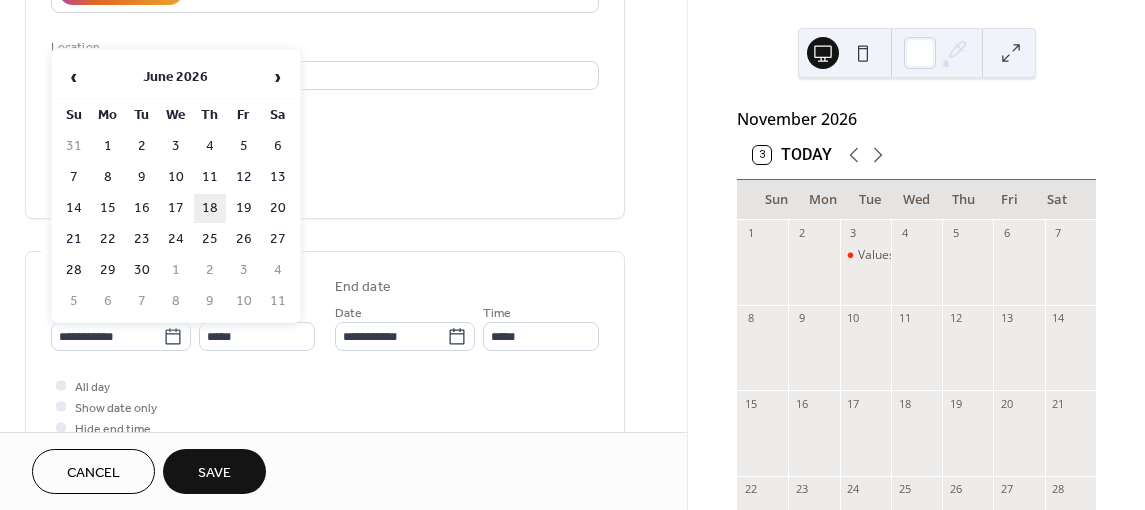 type on "**********" 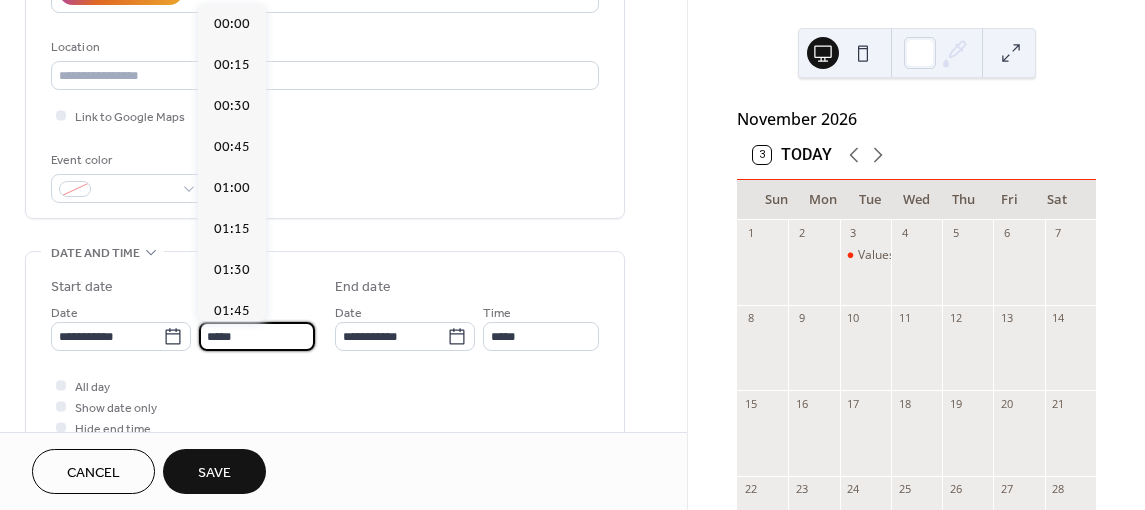 scroll, scrollTop: 1968, scrollLeft: 0, axis: vertical 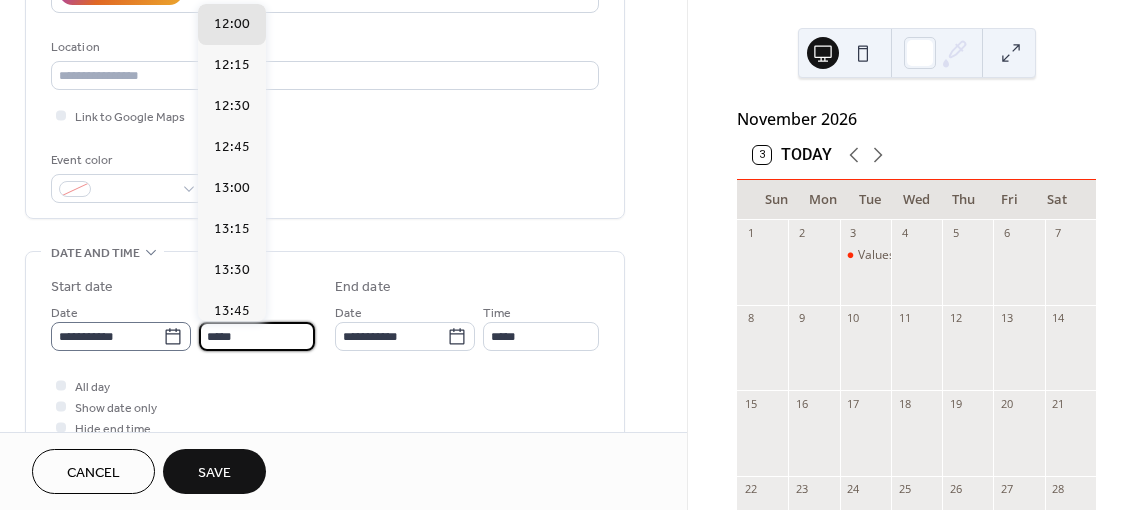 drag, startPoint x: 213, startPoint y: 333, endPoint x: 175, endPoint y: 336, distance: 38.118237 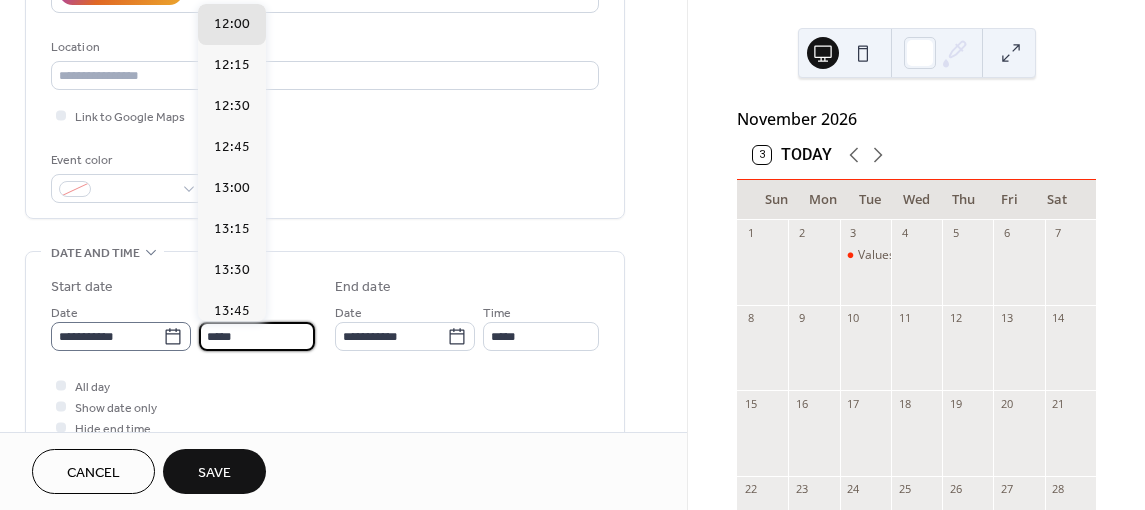 click on "**********" at bounding box center (183, 326) 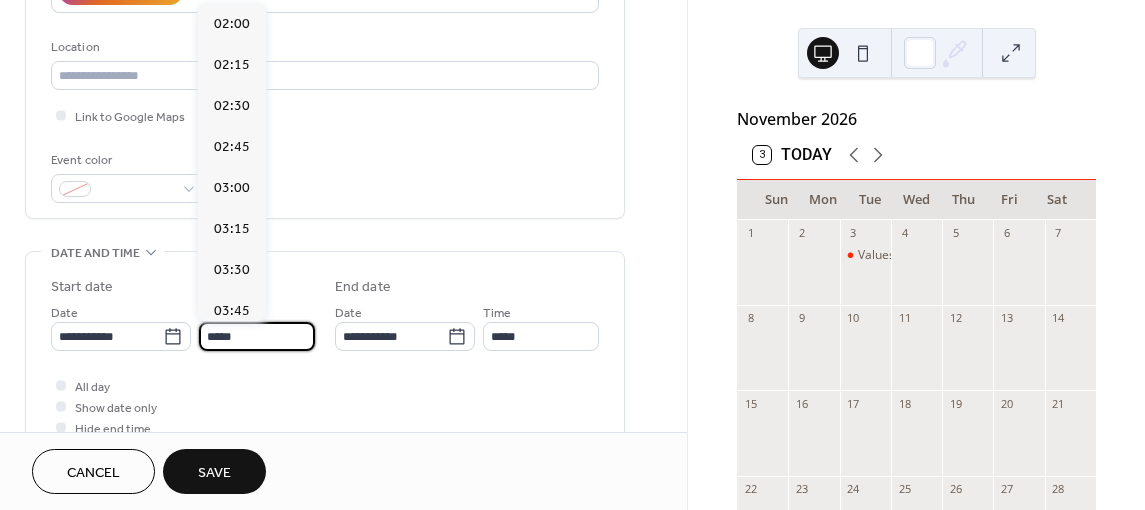 scroll, scrollTop: 1476, scrollLeft: 0, axis: vertical 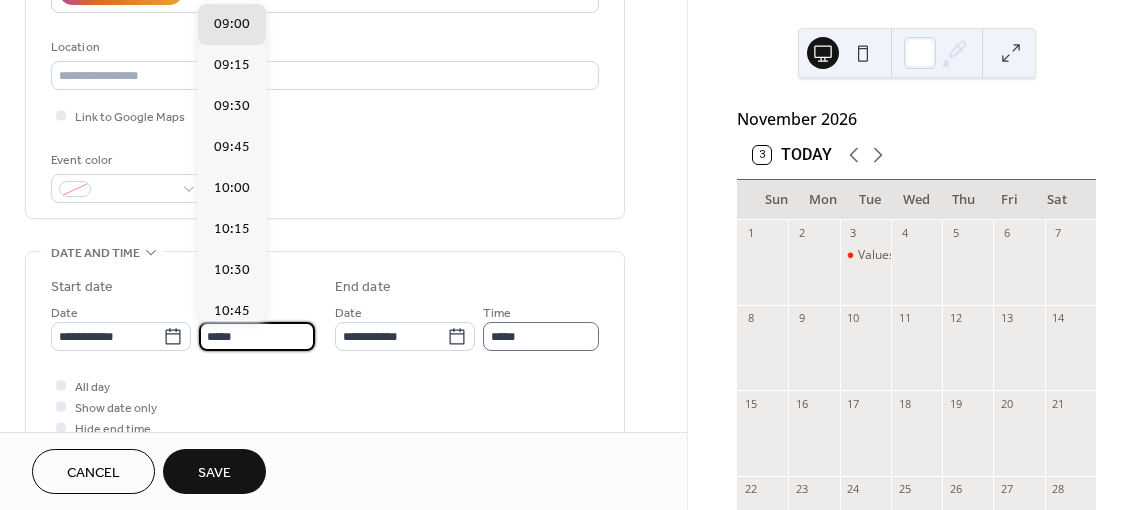 type on "*****" 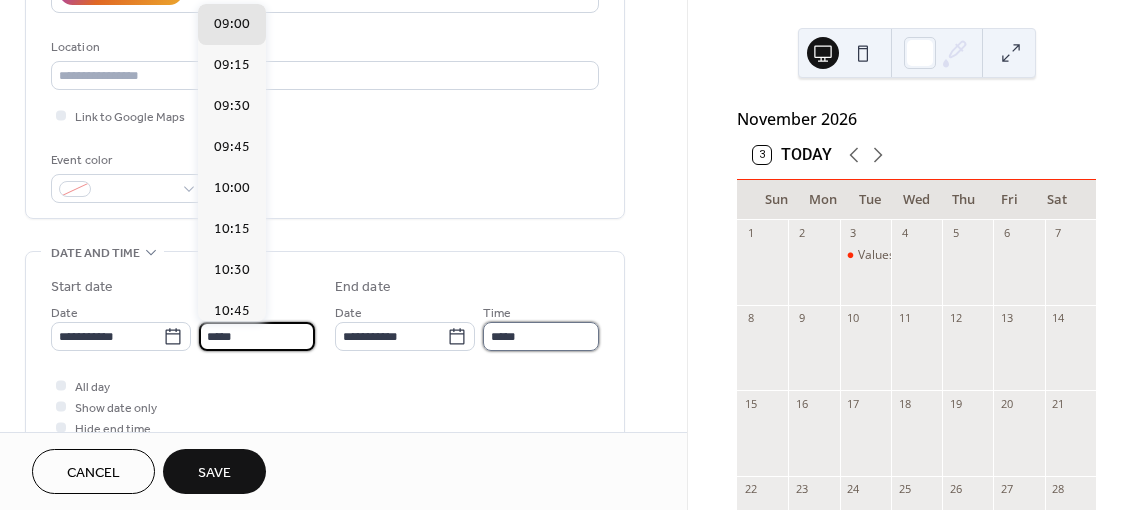 click on "*****" at bounding box center [541, 336] 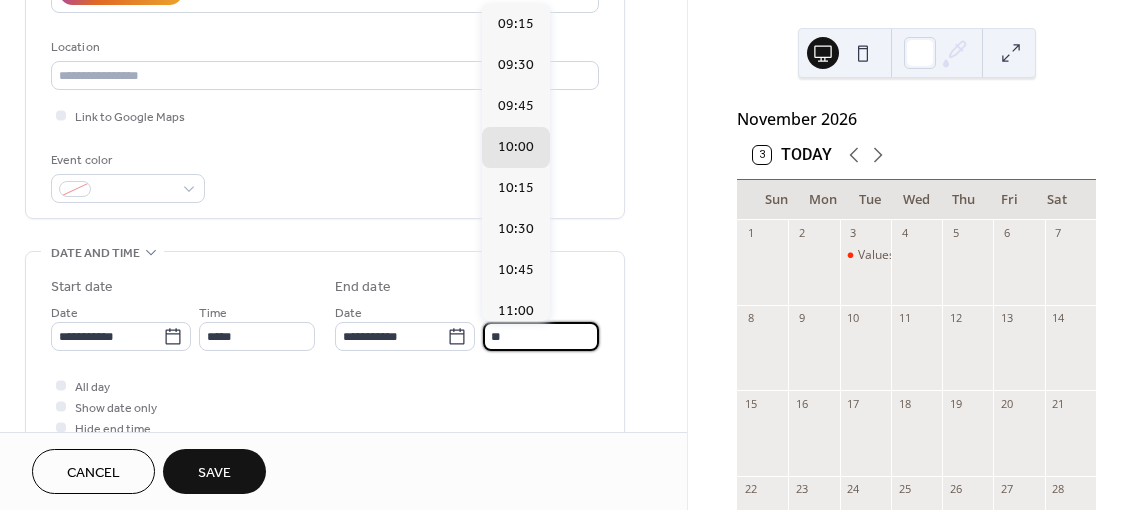 scroll, scrollTop: 1107, scrollLeft: 0, axis: vertical 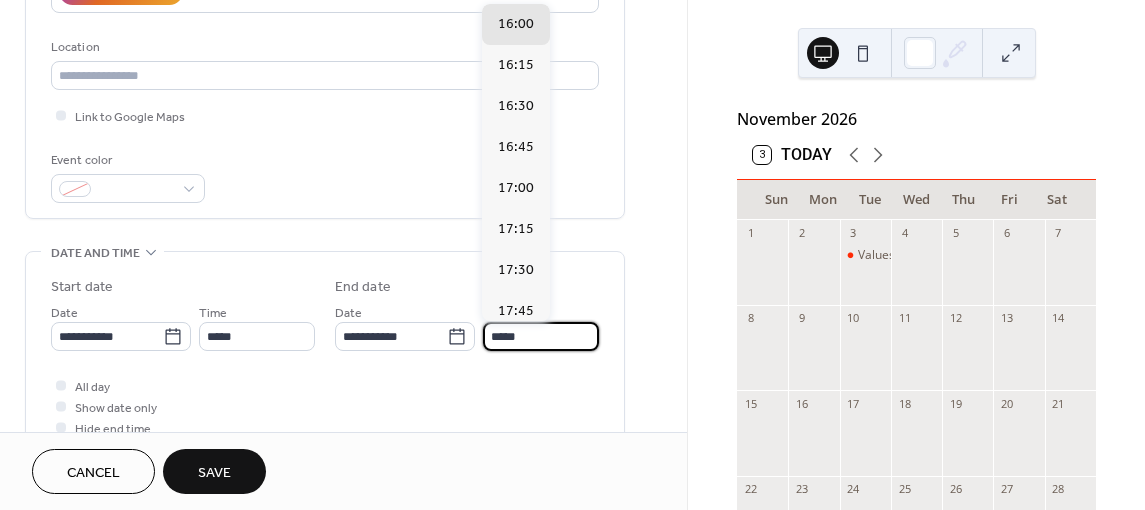 type on "*****" 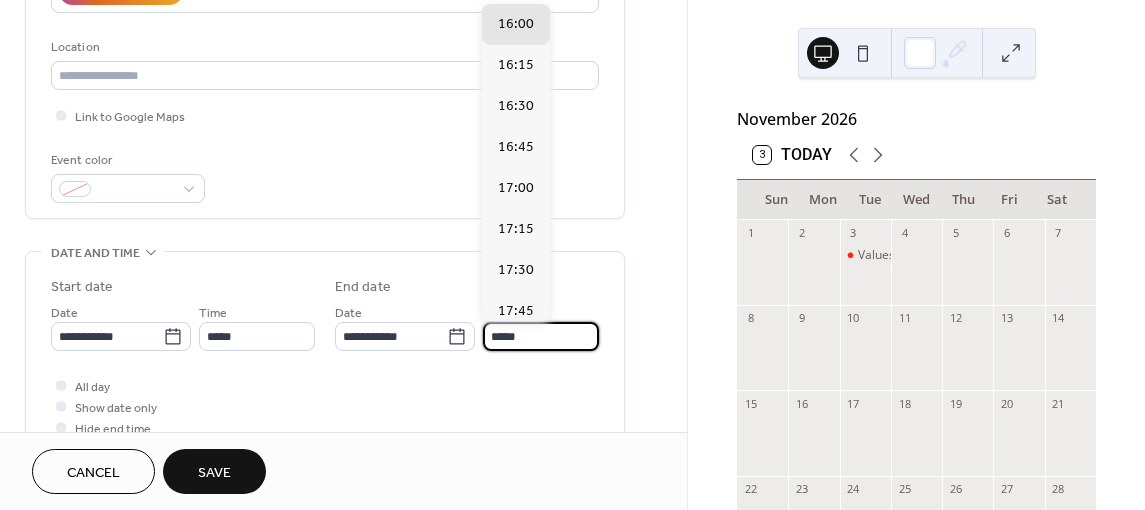click on "Save" at bounding box center [214, 471] 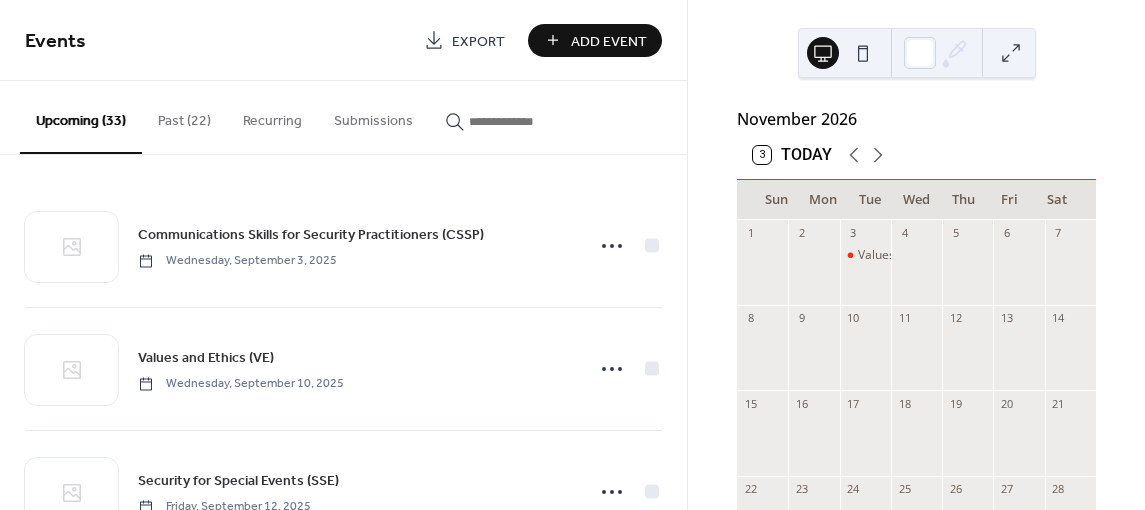 click on "Add Event" at bounding box center [595, 40] 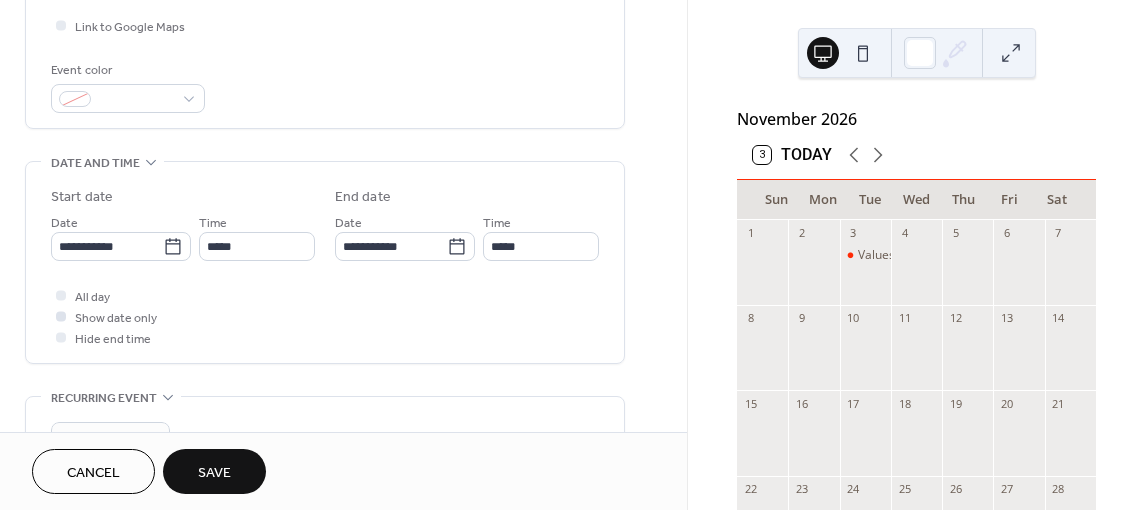 scroll, scrollTop: 500, scrollLeft: 0, axis: vertical 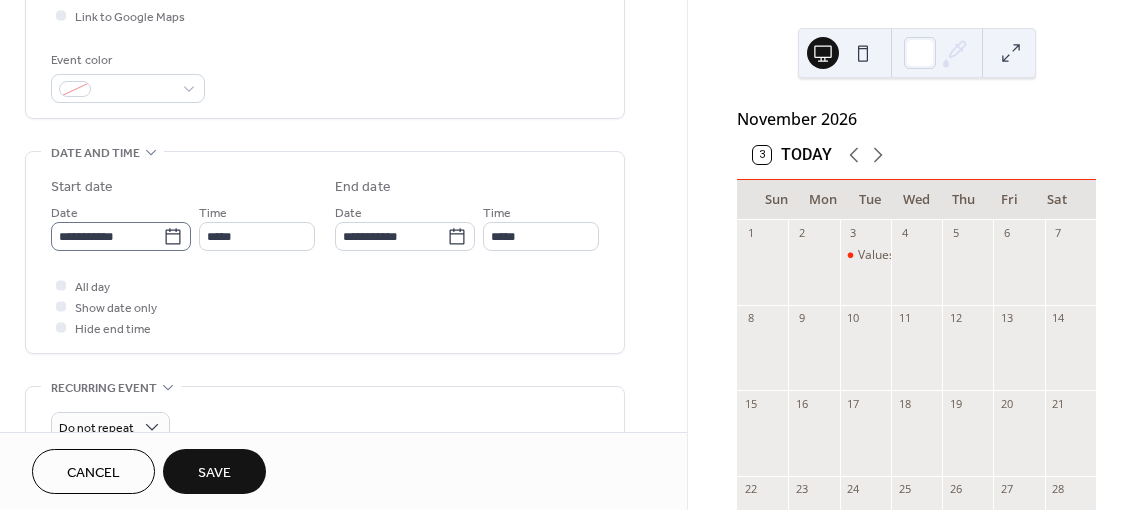 type on "**********" 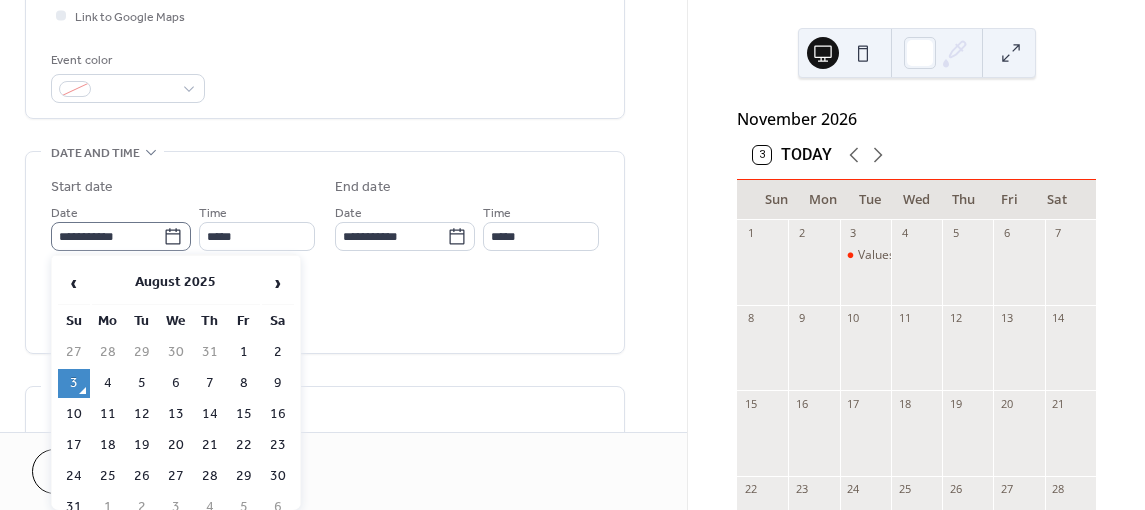 click 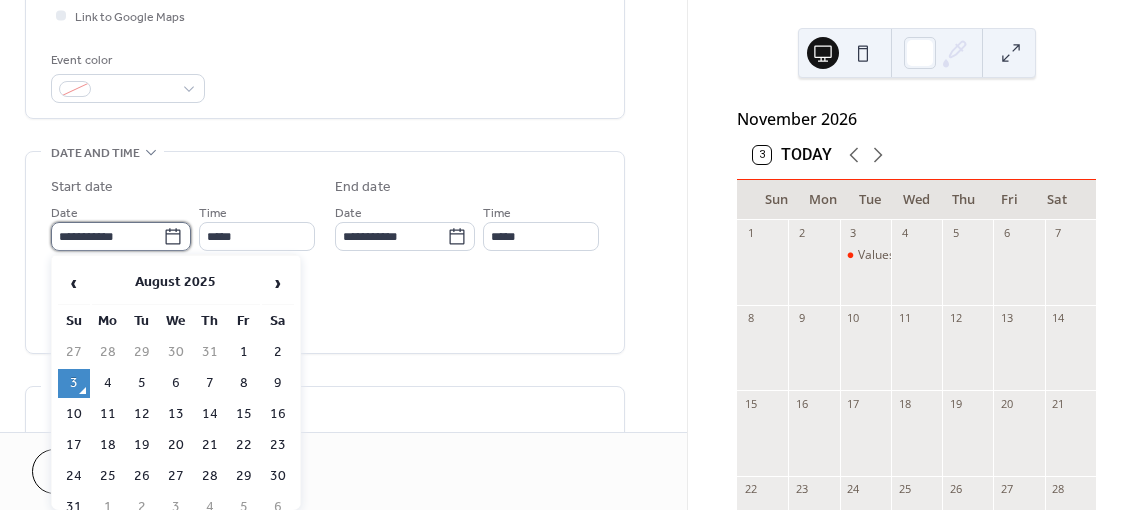 click on "**********" at bounding box center [107, 236] 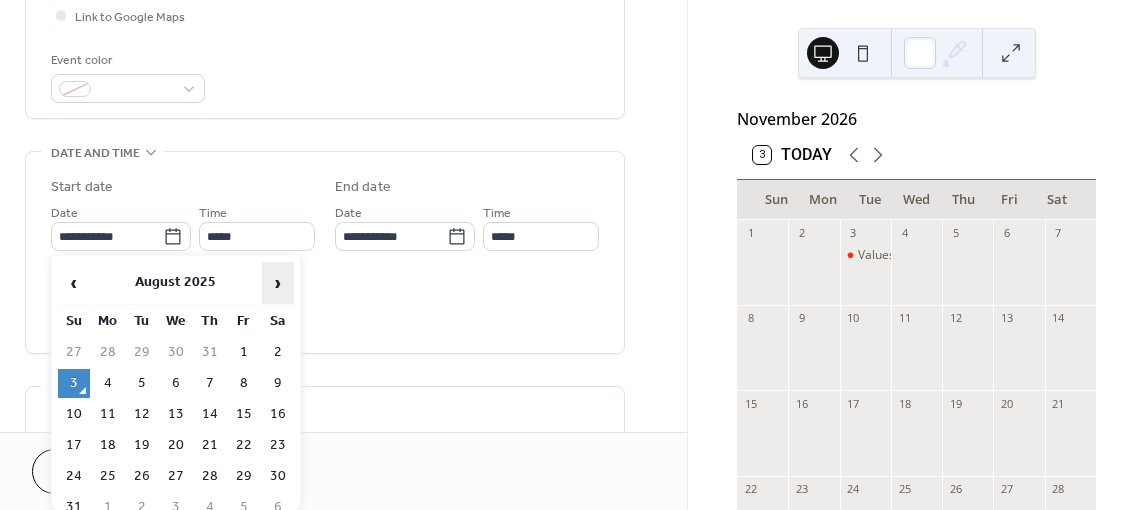 click on "›" at bounding box center [278, 283] 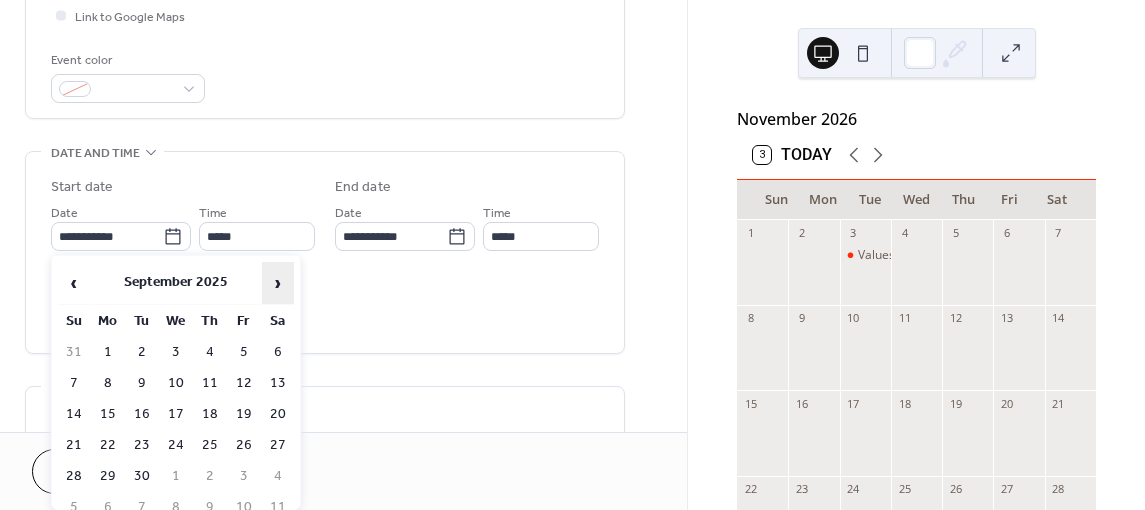click on "›" at bounding box center (278, 283) 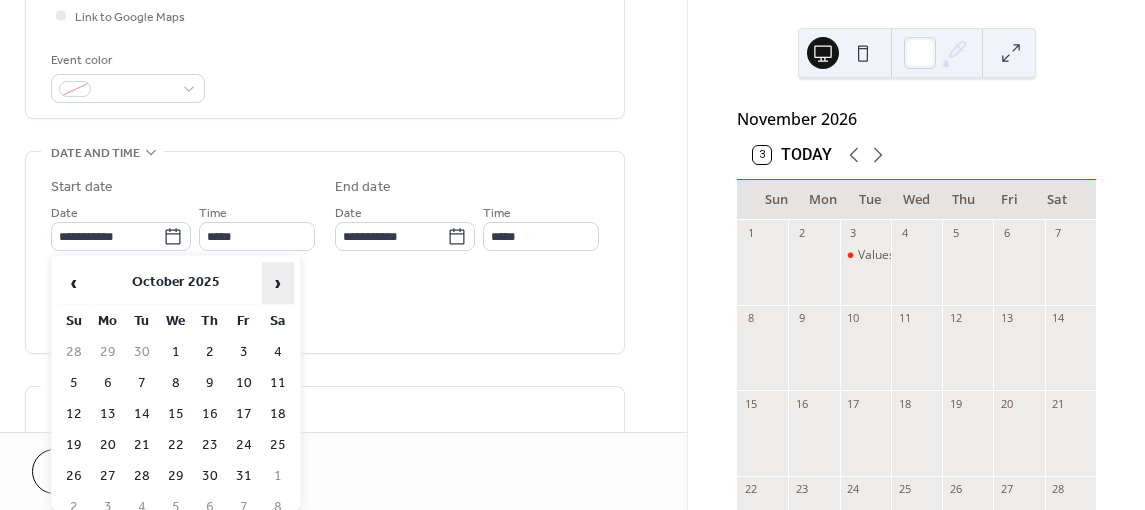 click on "›" at bounding box center [278, 283] 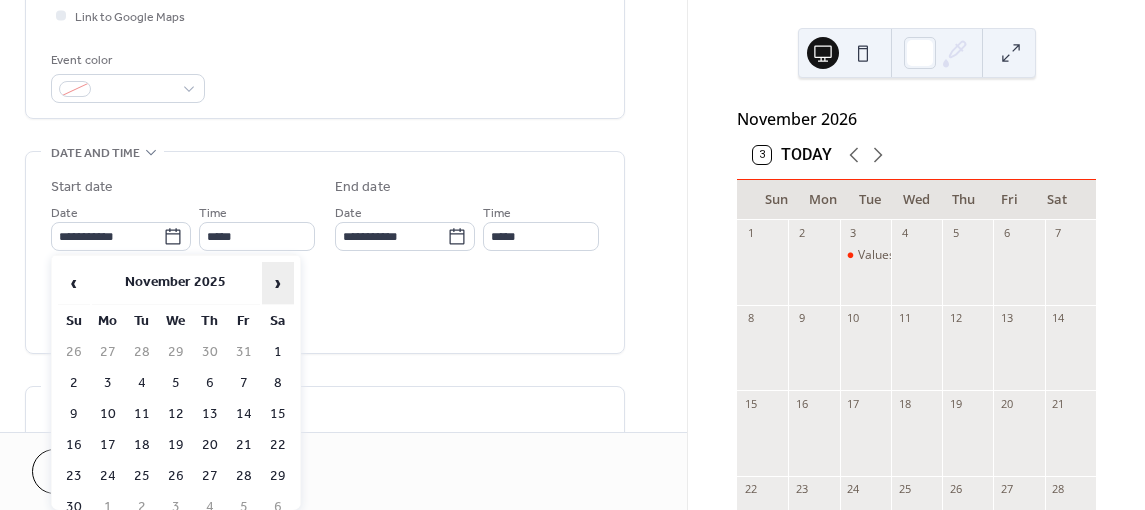 click on "›" at bounding box center [278, 283] 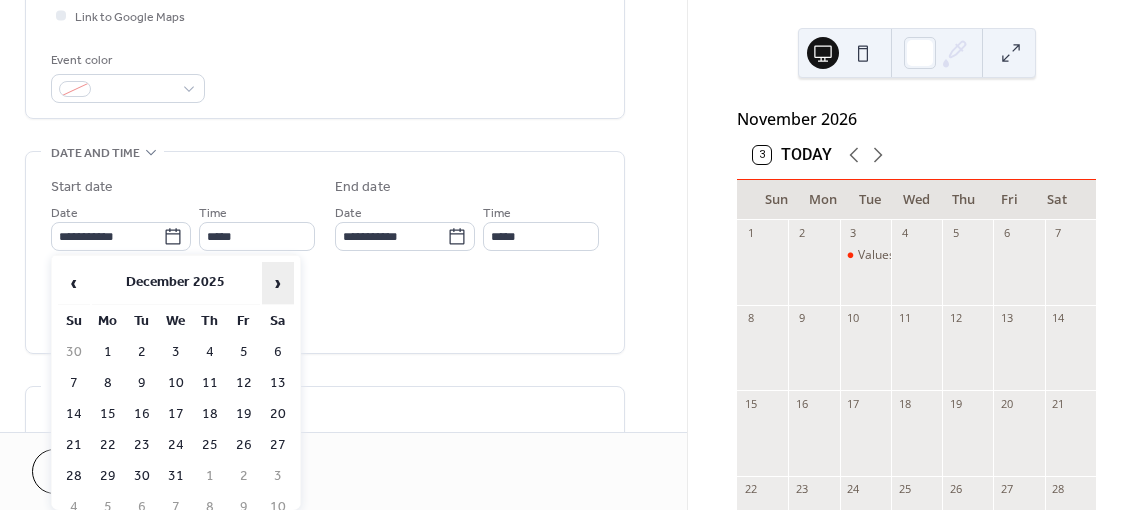 click on "›" at bounding box center [278, 283] 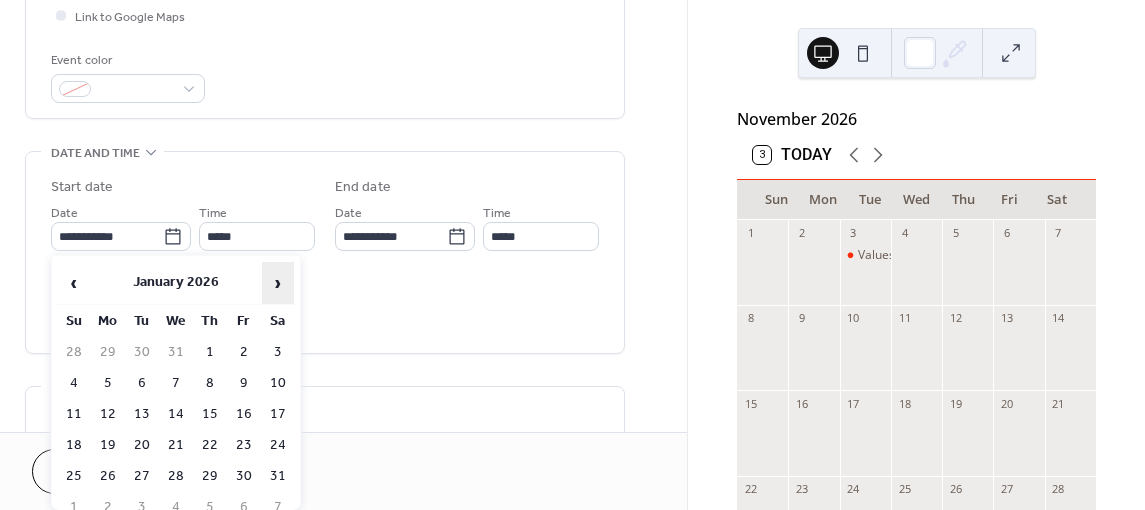 click on "›" at bounding box center [278, 283] 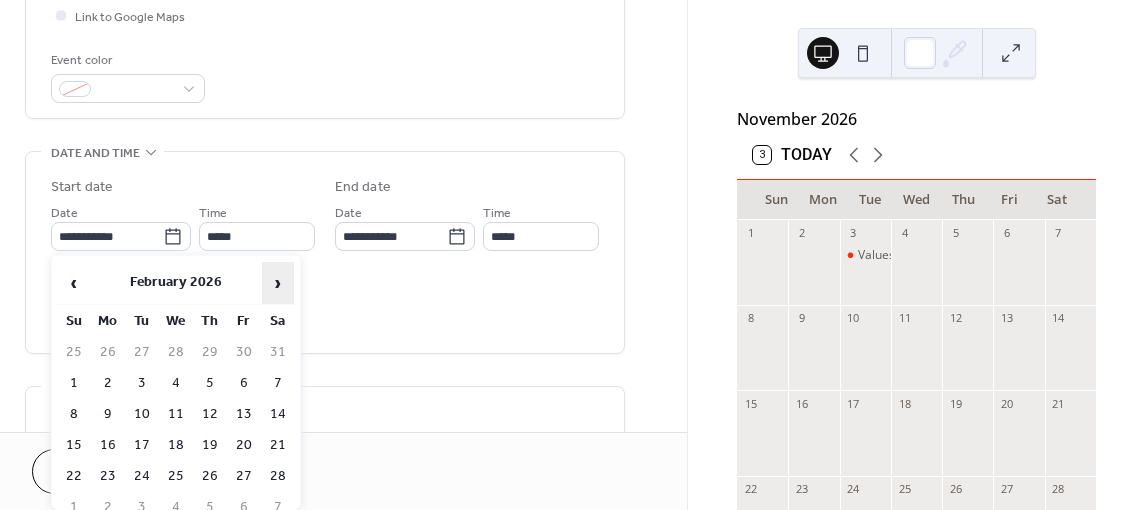 click on "›" at bounding box center (278, 283) 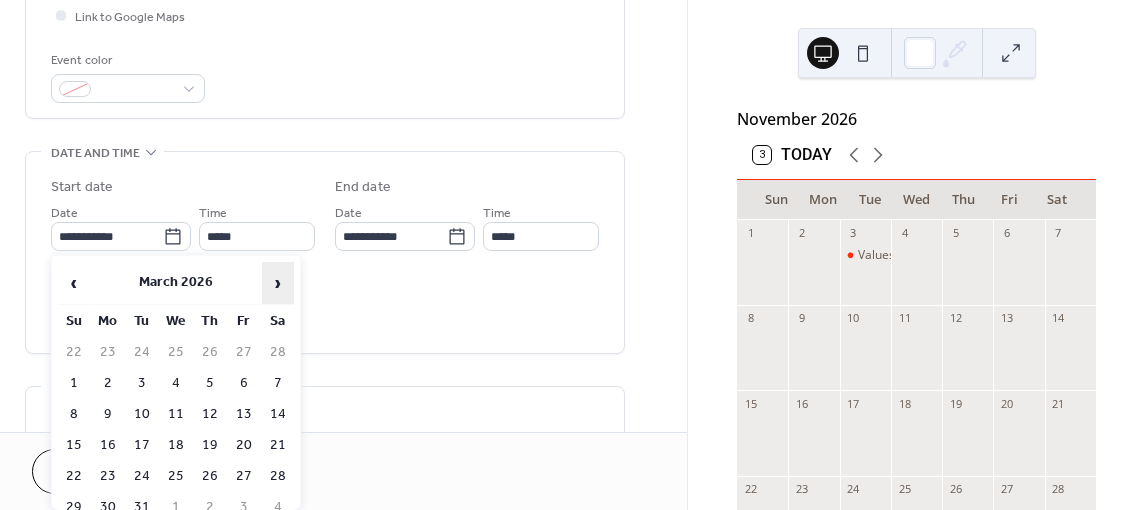 click on "›" at bounding box center [278, 283] 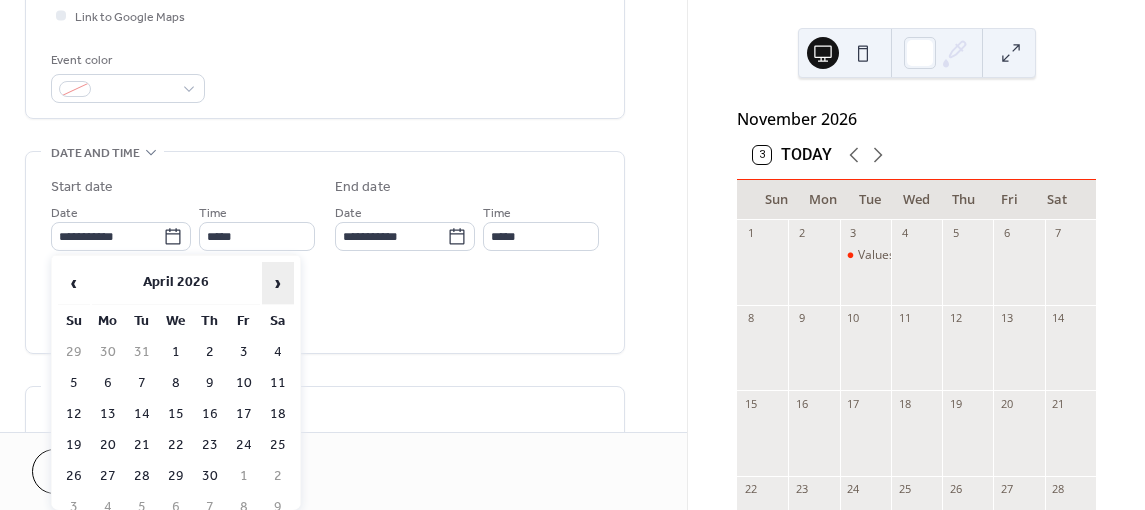 click on "›" at bounding box center (278, 283) 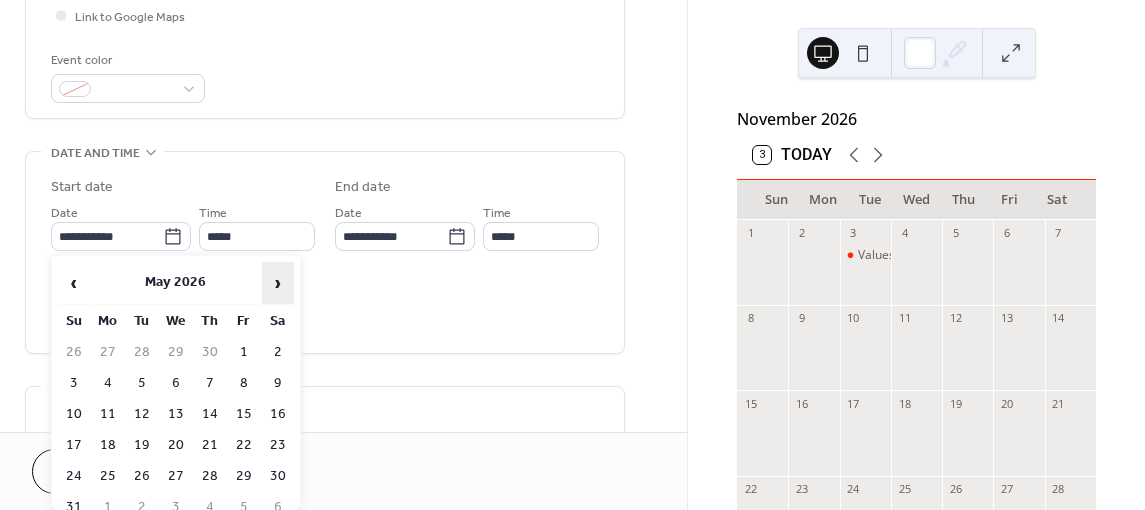 click on "›" at bounding box center [278, 283] 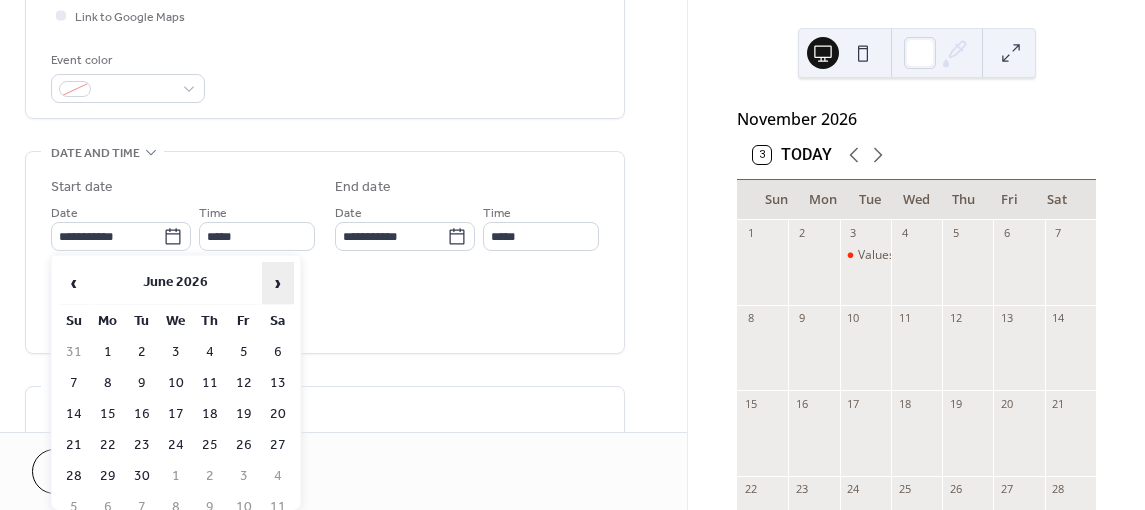 click on "›" at bounding box center (278, 283) 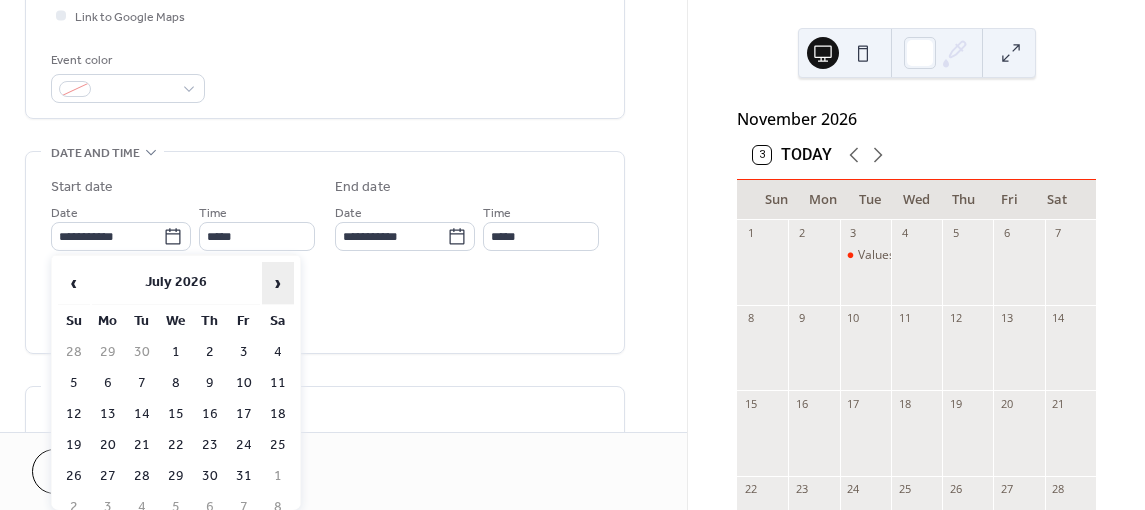 click on "›" at bounding box center (278, 283) 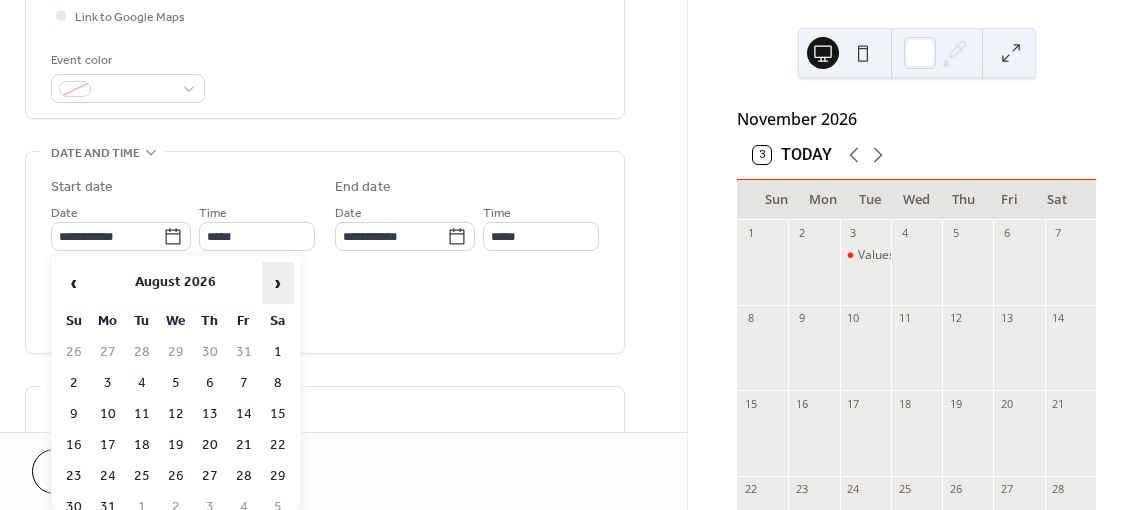 click on "›" at bounding box center [278, 283] 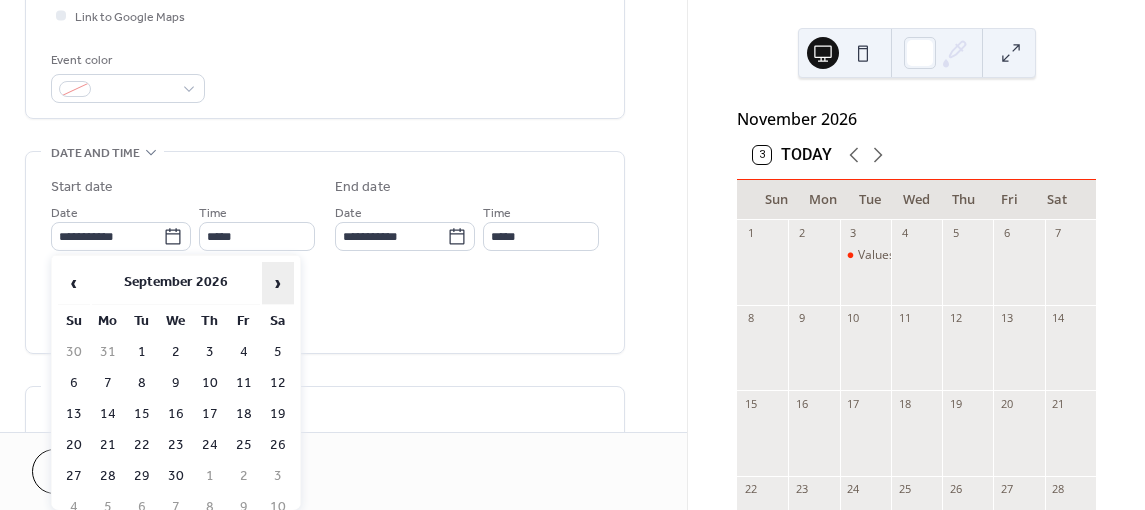 click on "›" at bounding box center [278, 283] 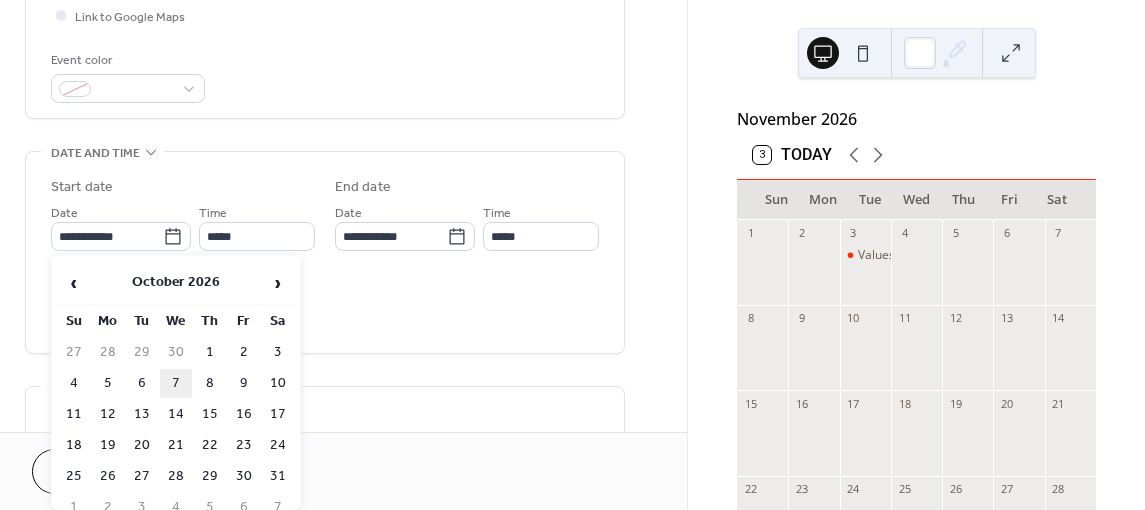 click on "7" at bounding box center [176, 383] 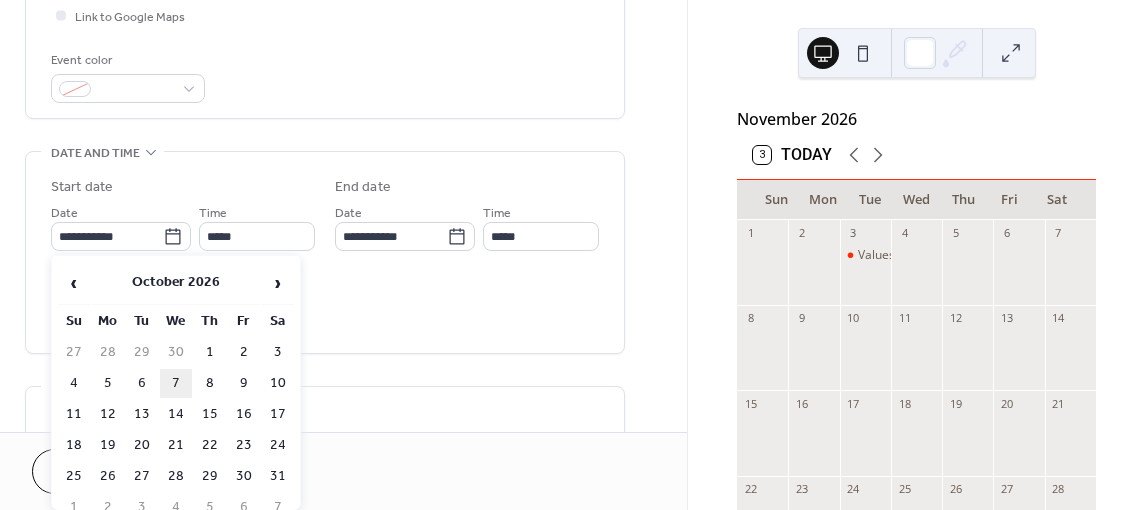 type on "**********" 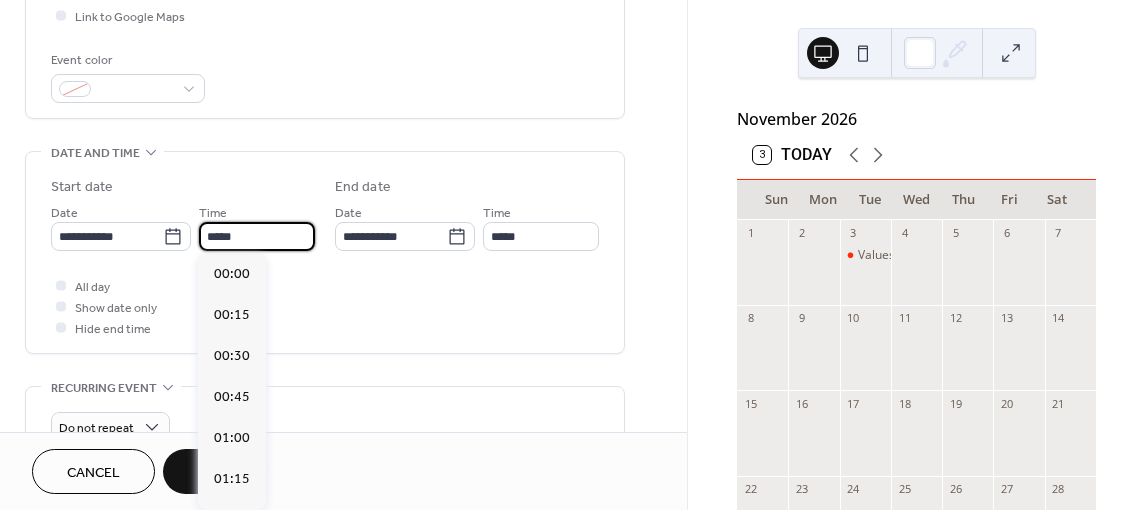 scroll, scrollTop: 1968, scrollLeft: 0, axis: vertical 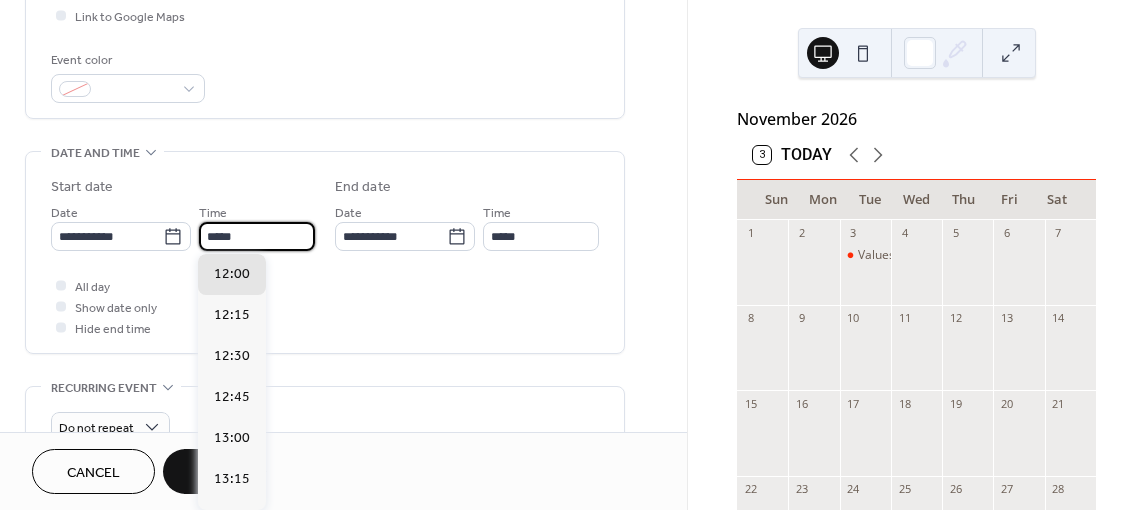 drag, startPoint x: 214, startPoint y: 233, endPoint x: 198, endPoint y: 233, distance: 16 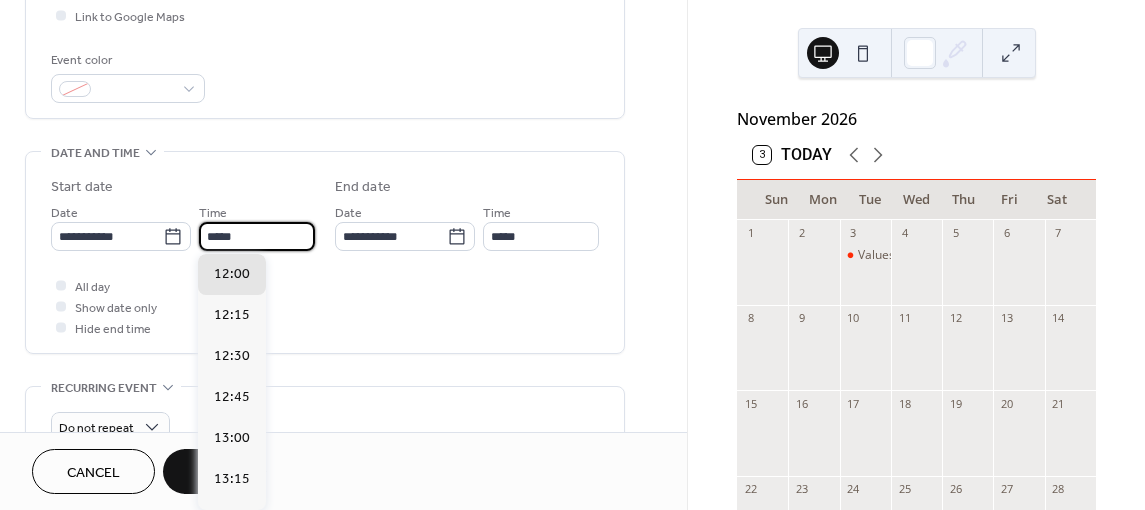 click on "*****" at bounding box center (257, 236) 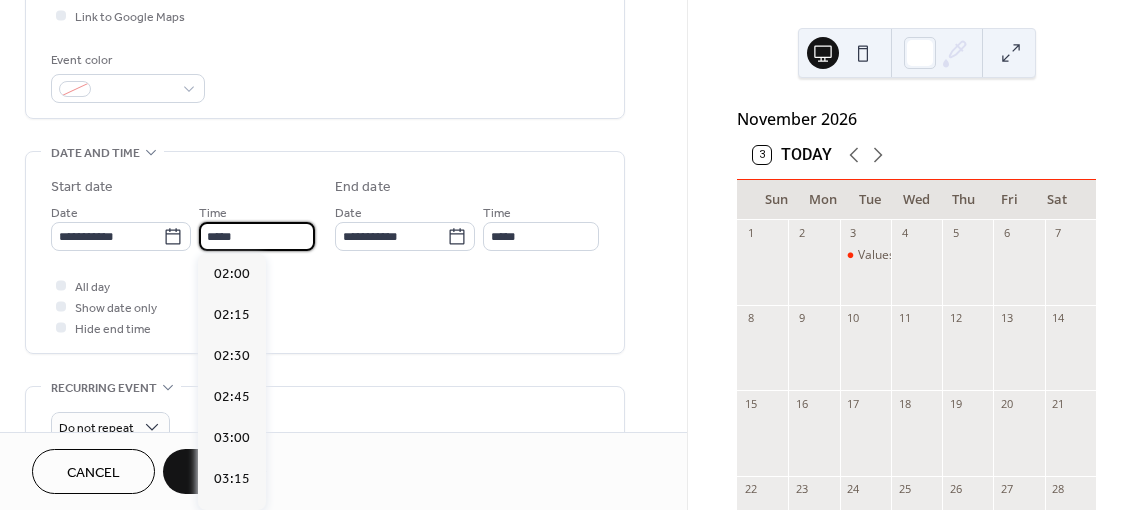 scroll, scrollTop: 1476, scrollLeft: 0, axis: vertical 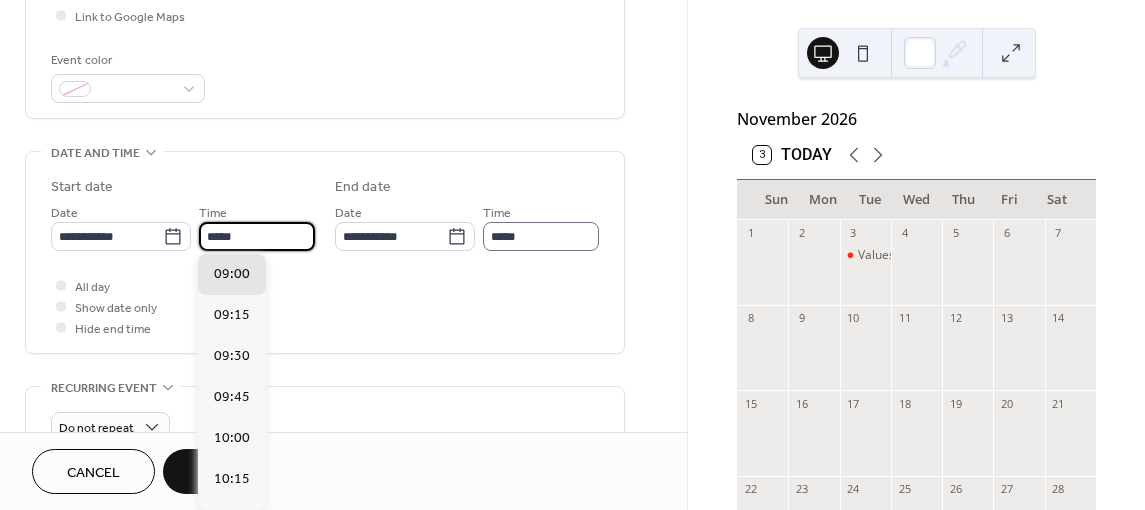 type on "*****" 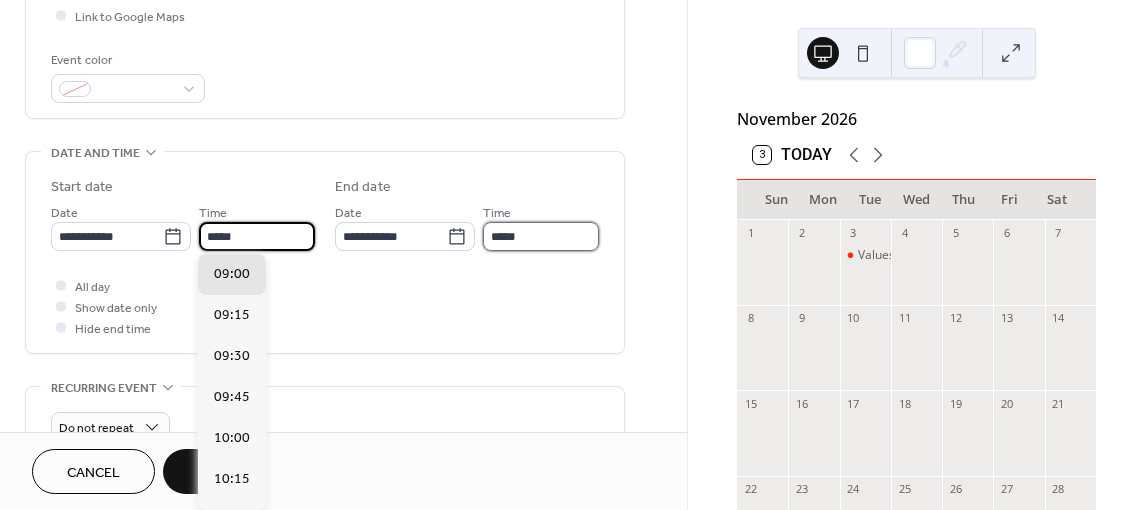 click on "*****" at bounding box center [541, 236] 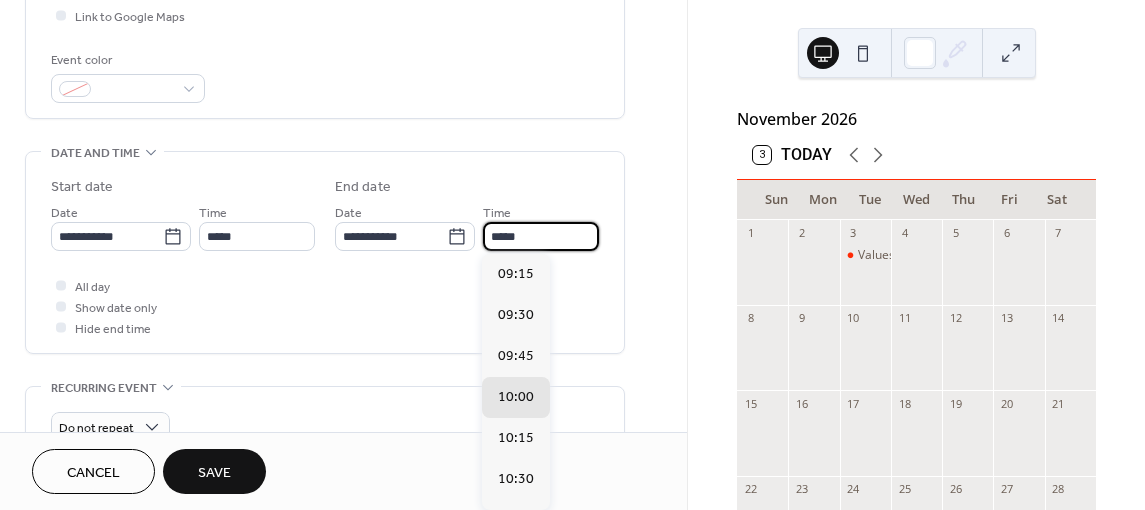 click on "*****" at bounding box center (541, 236) 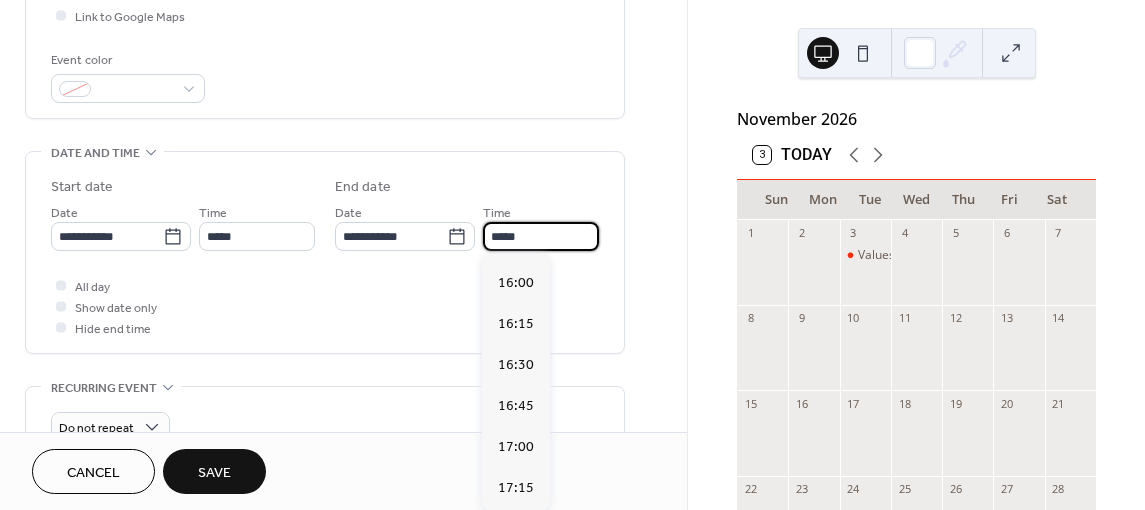 scroll, scrollTop: 1100, scrollLeft: 0, axis: vertical 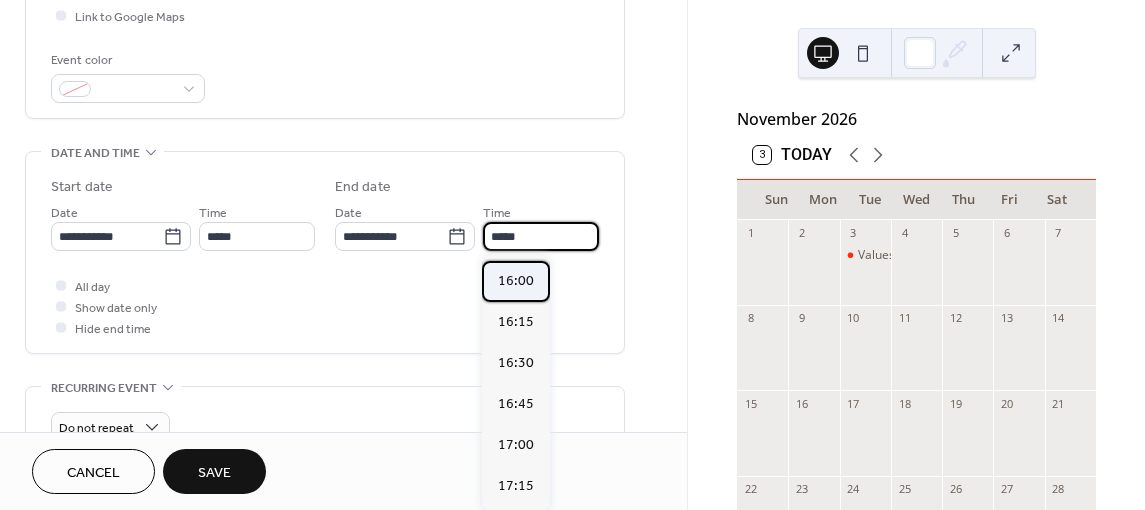 click on "16:00" at bounding box center [516, 280] 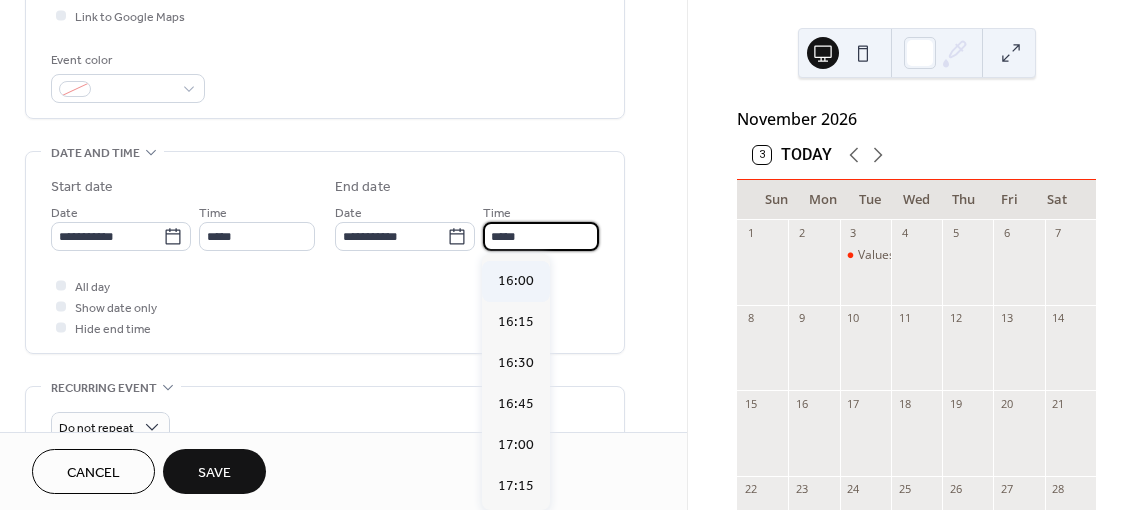 type on "*****" 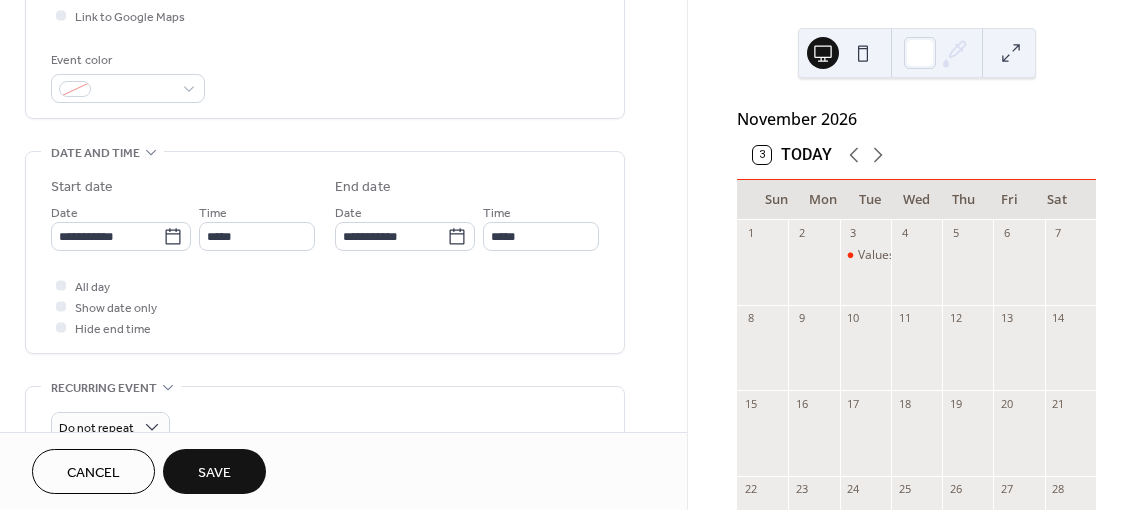 click on "Save" at bounding box center (214, 473) 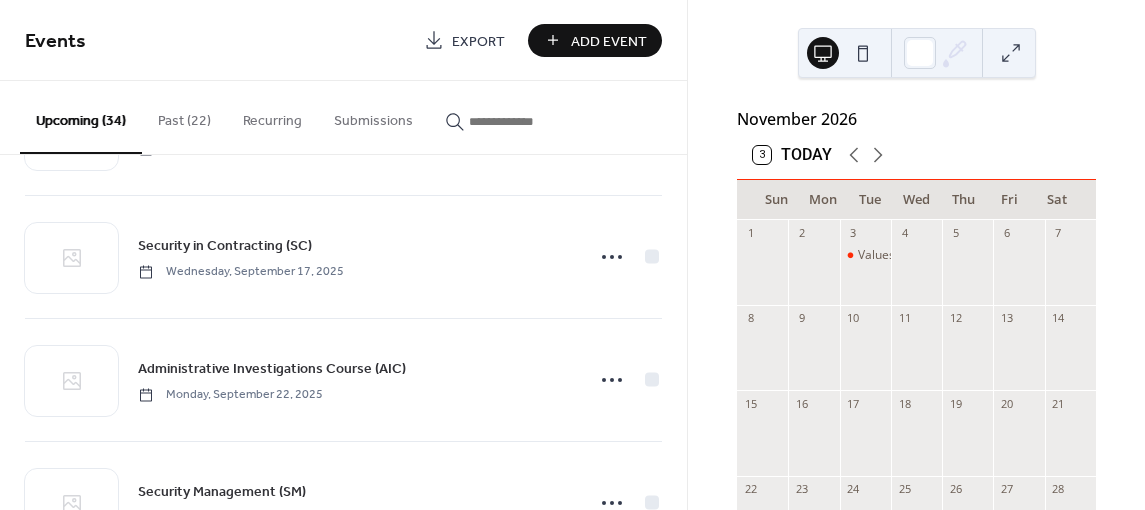 scroll, scrollTop: 400, scrollLeft: 0, axis: vertical 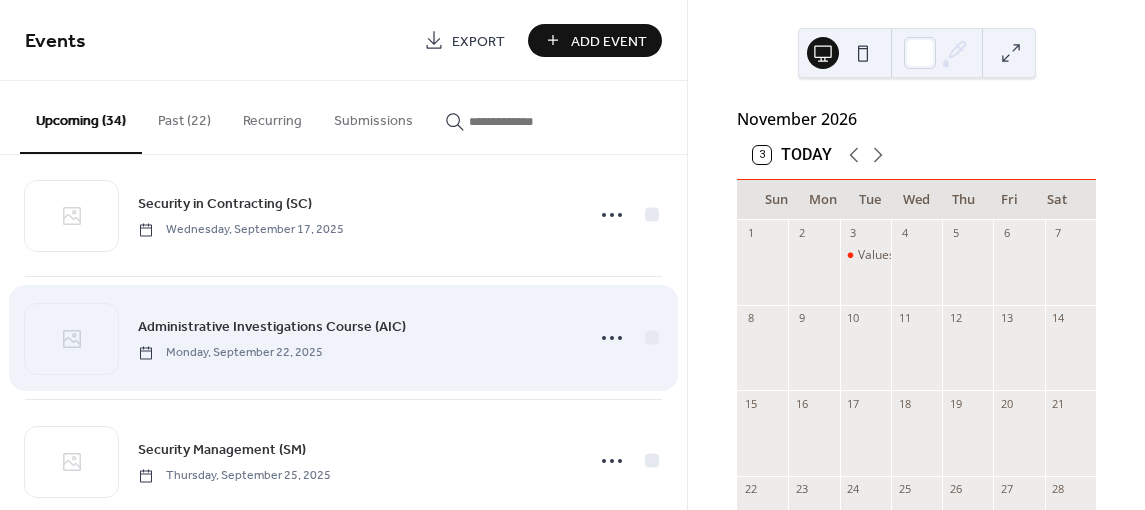 click on "Administrative Investigations Course (AIC)" at bounding box center (272, 327) 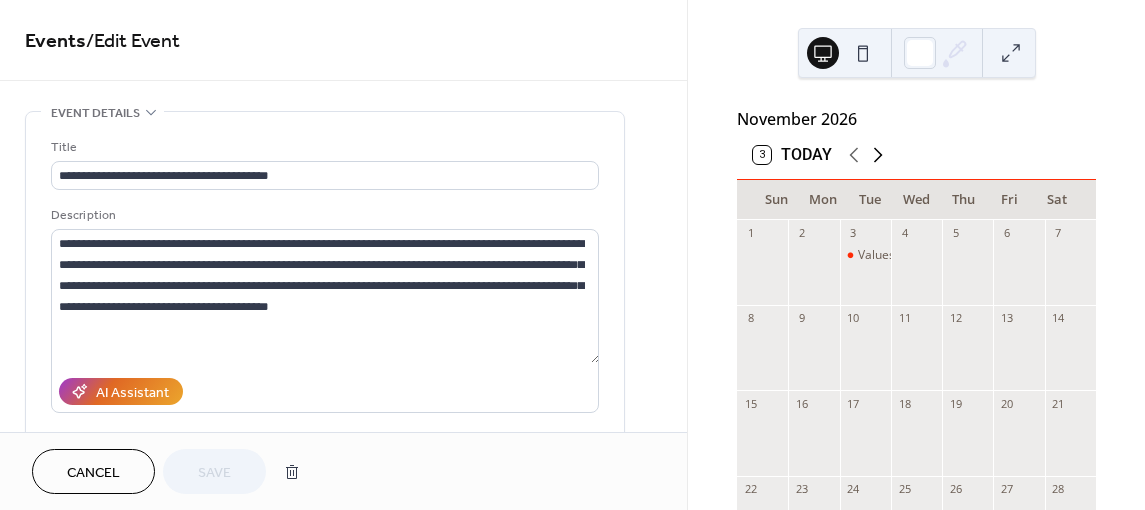 click 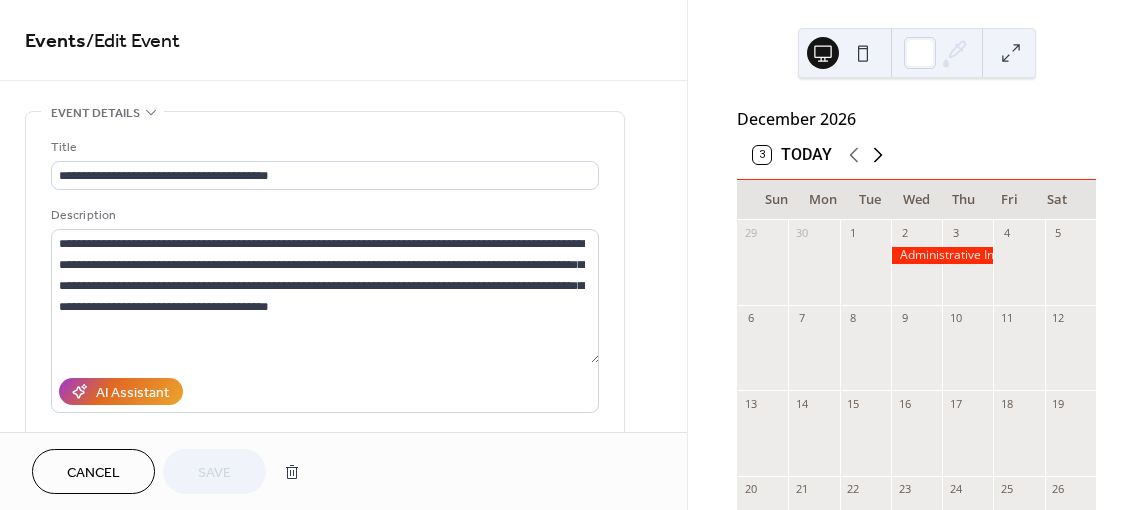 click 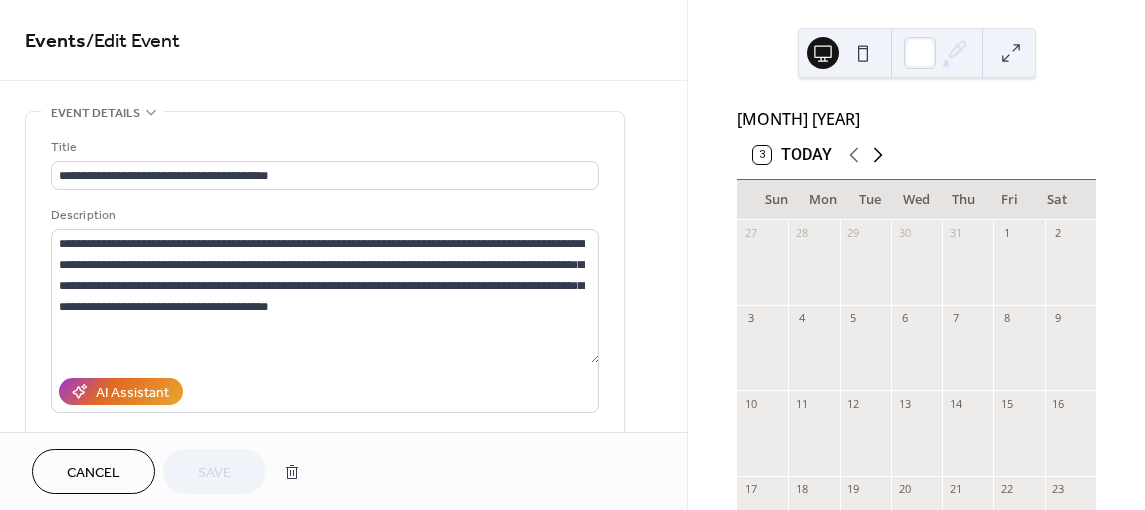 click 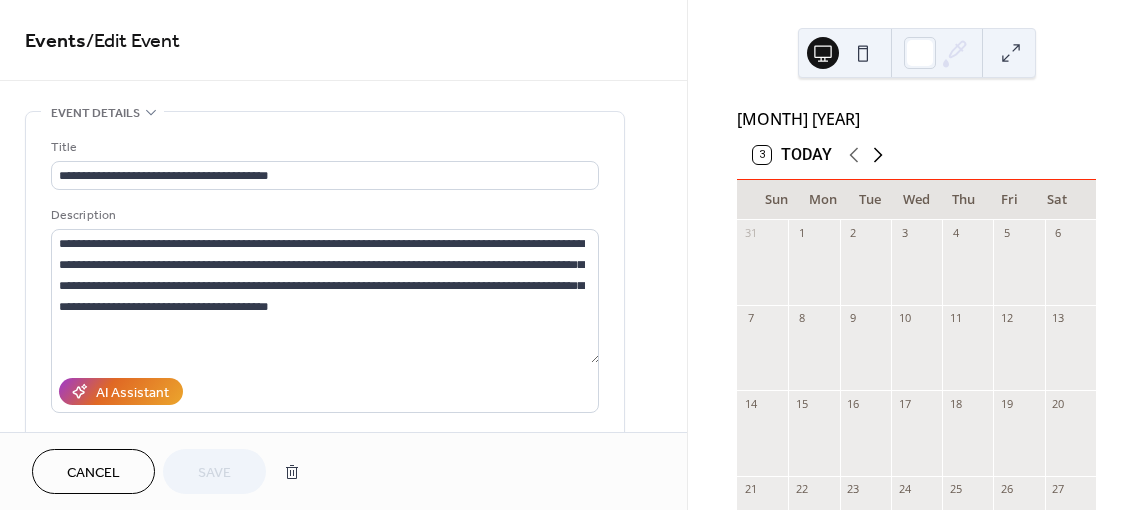 click 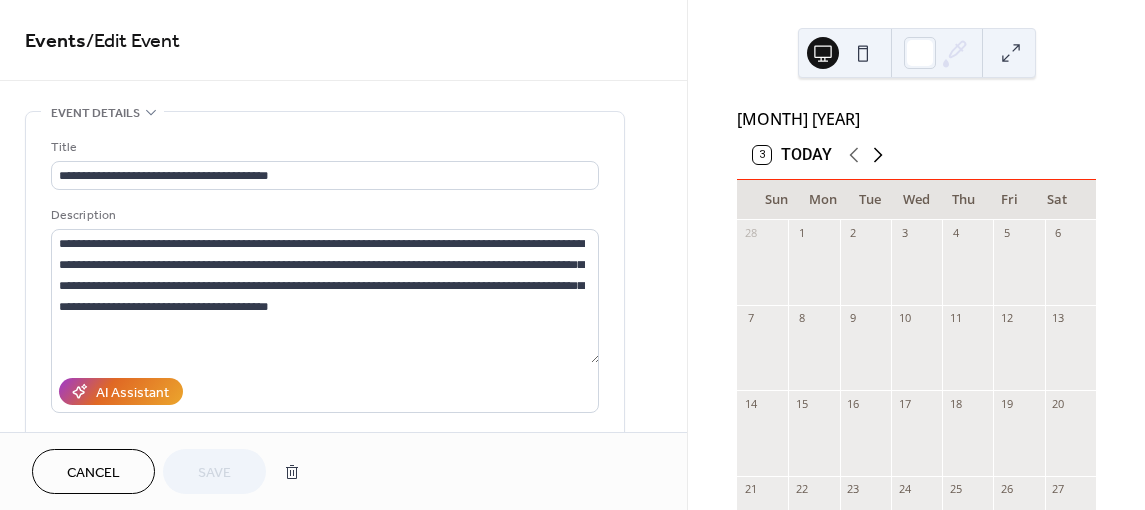 click 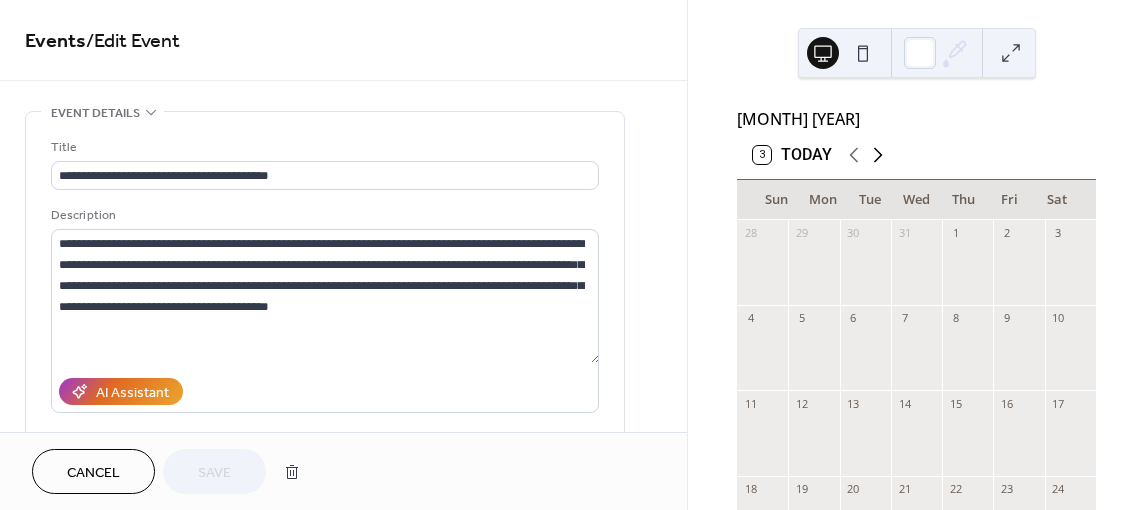 click 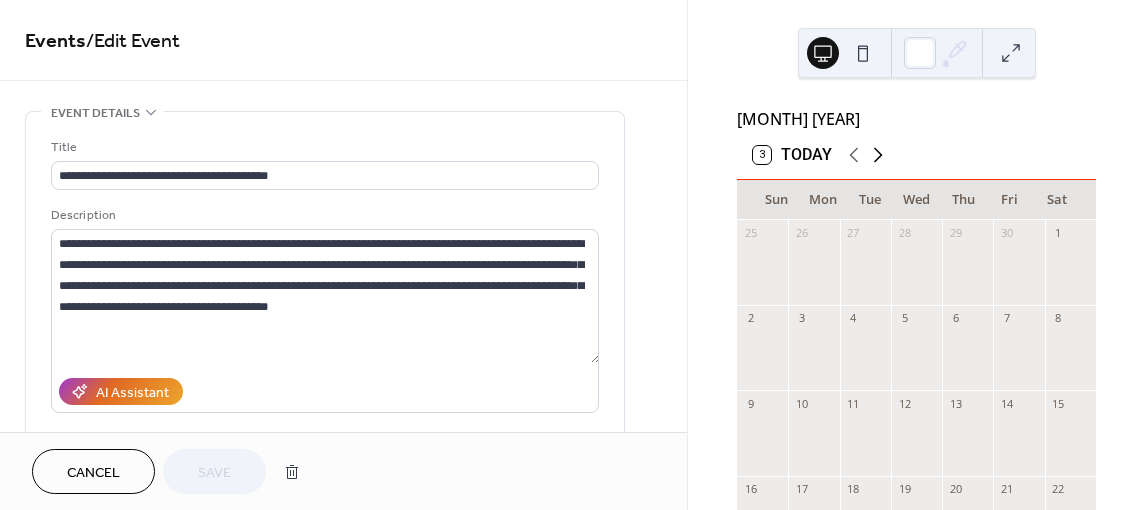click 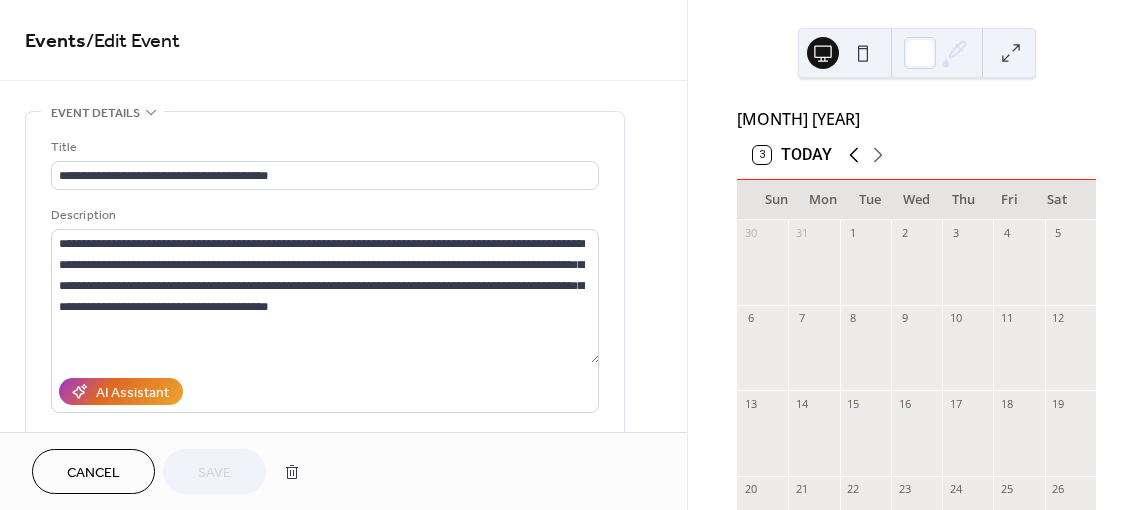click 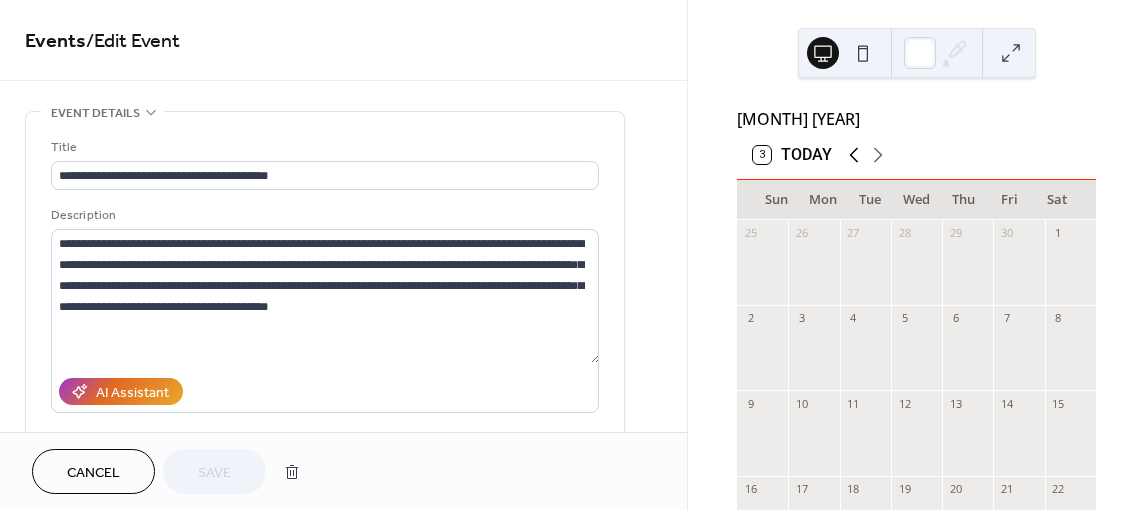 click 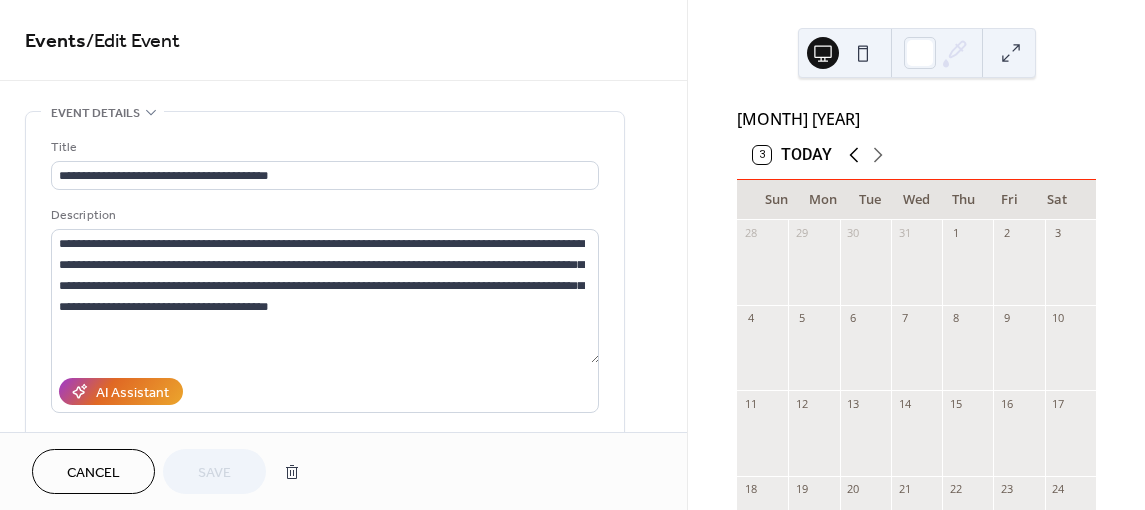 click 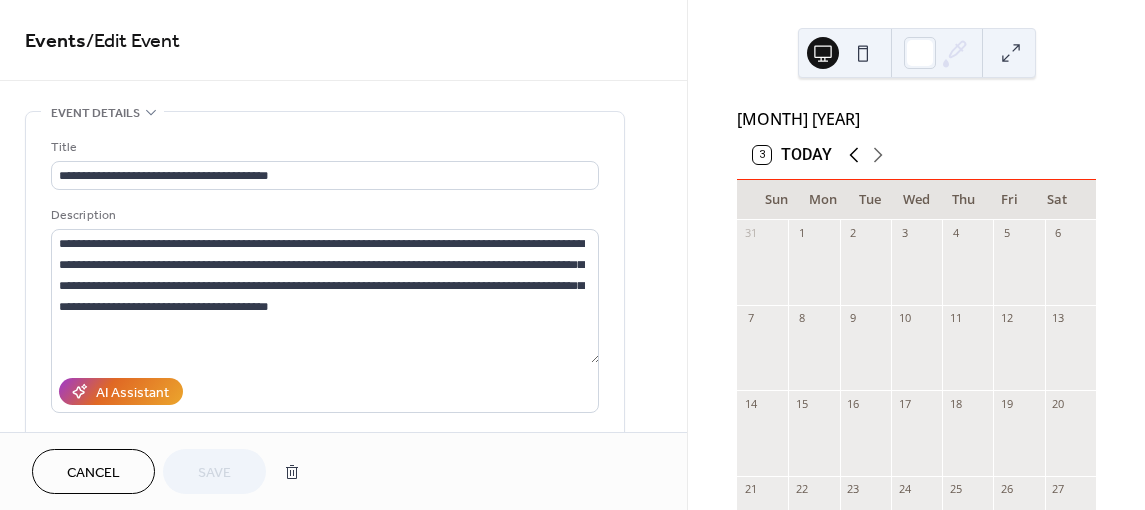 click 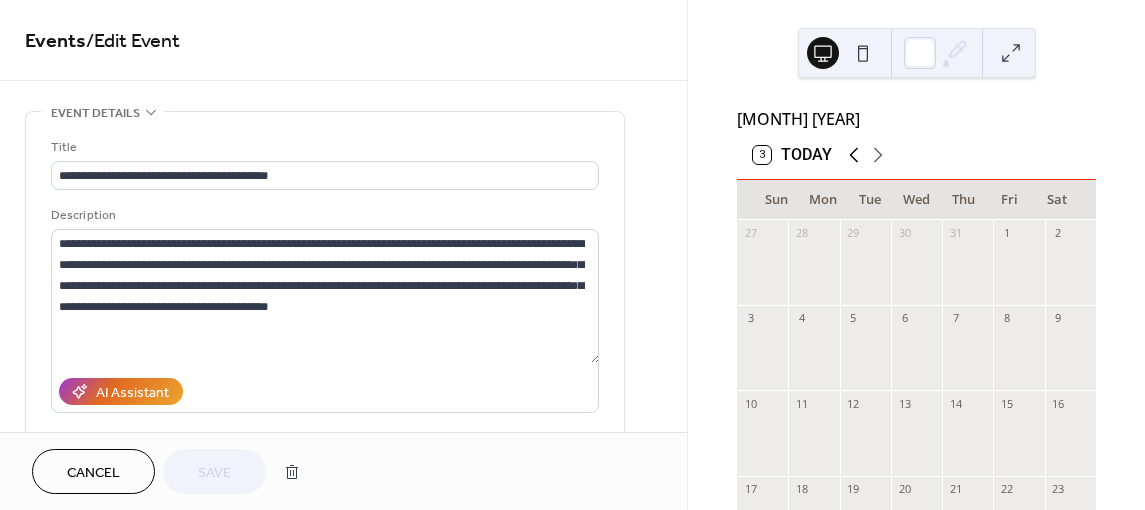 click 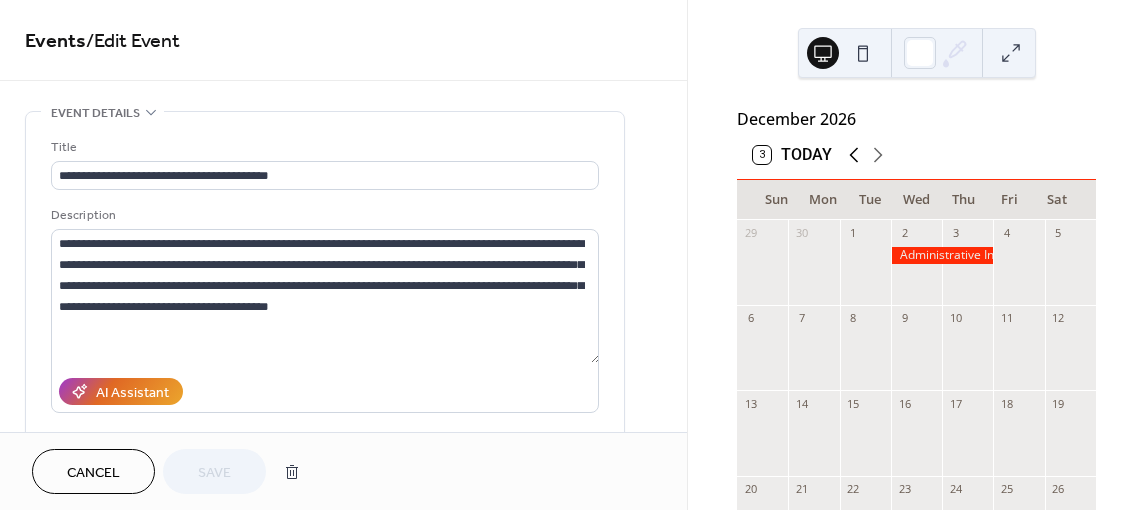 click 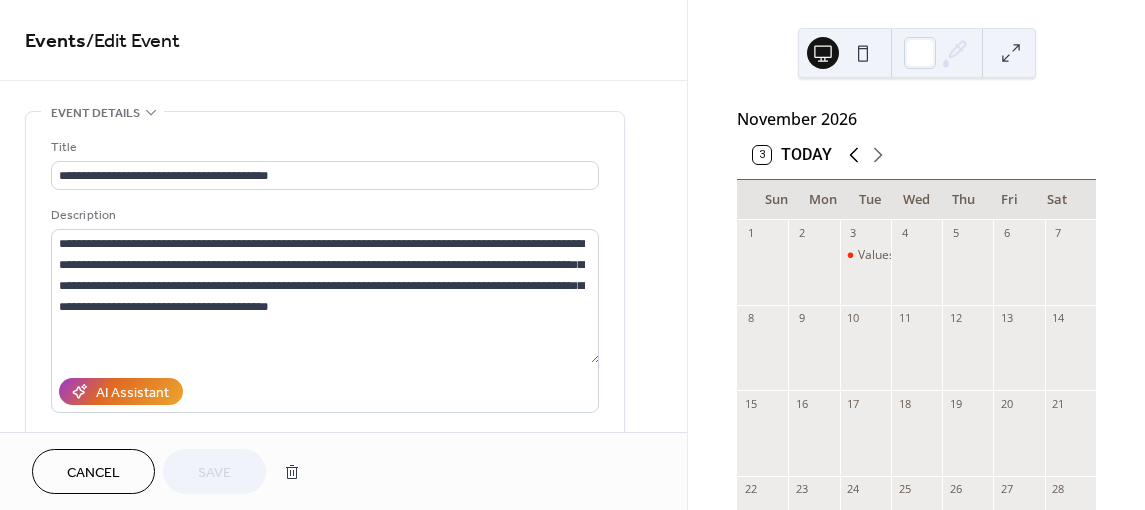 click 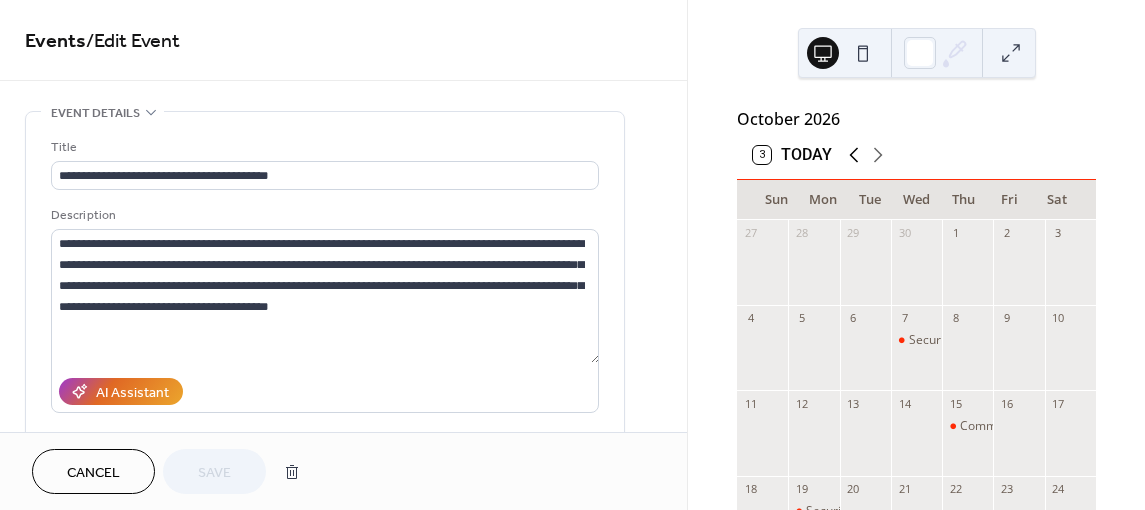 click 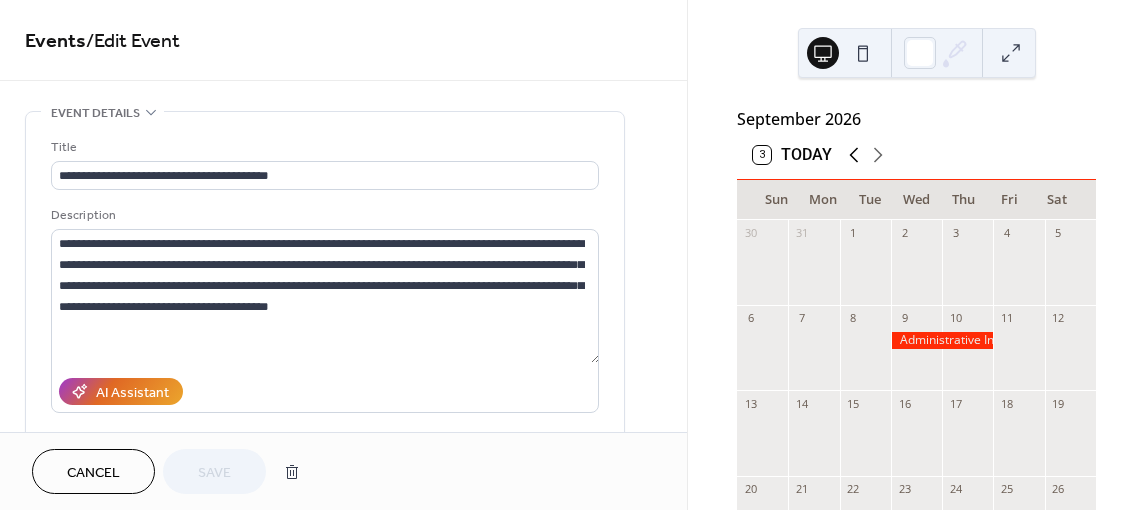 click 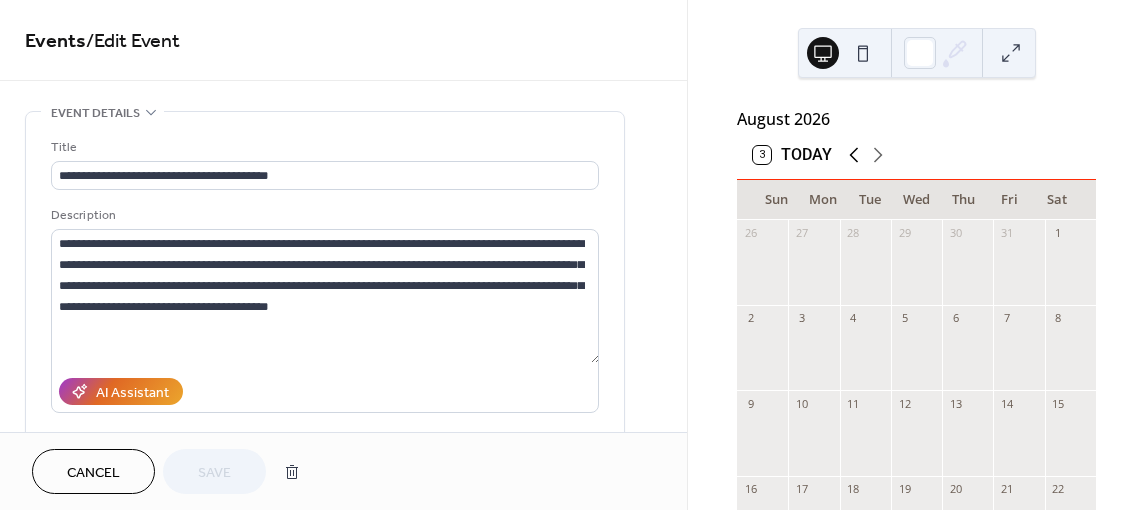 click 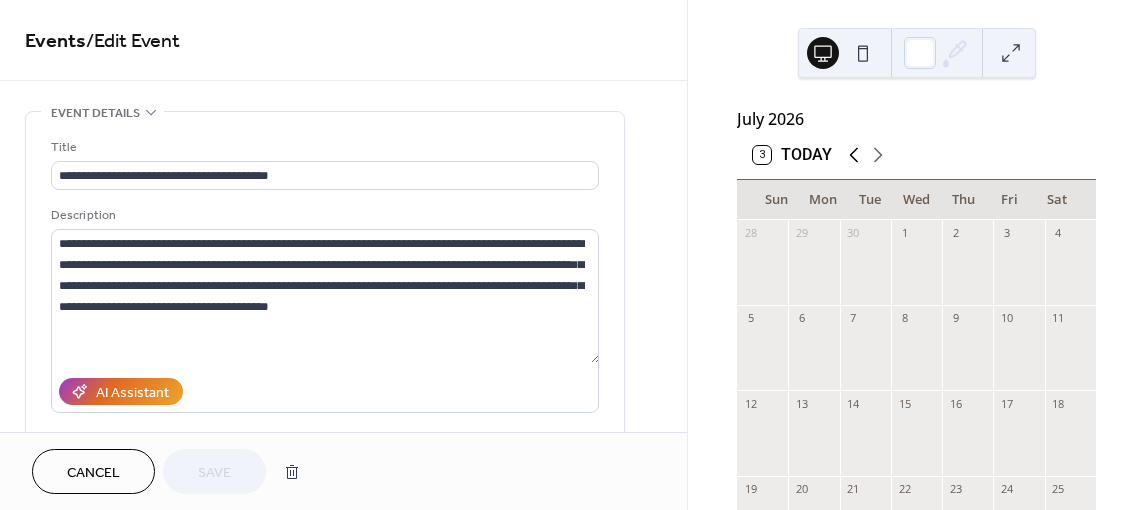 click 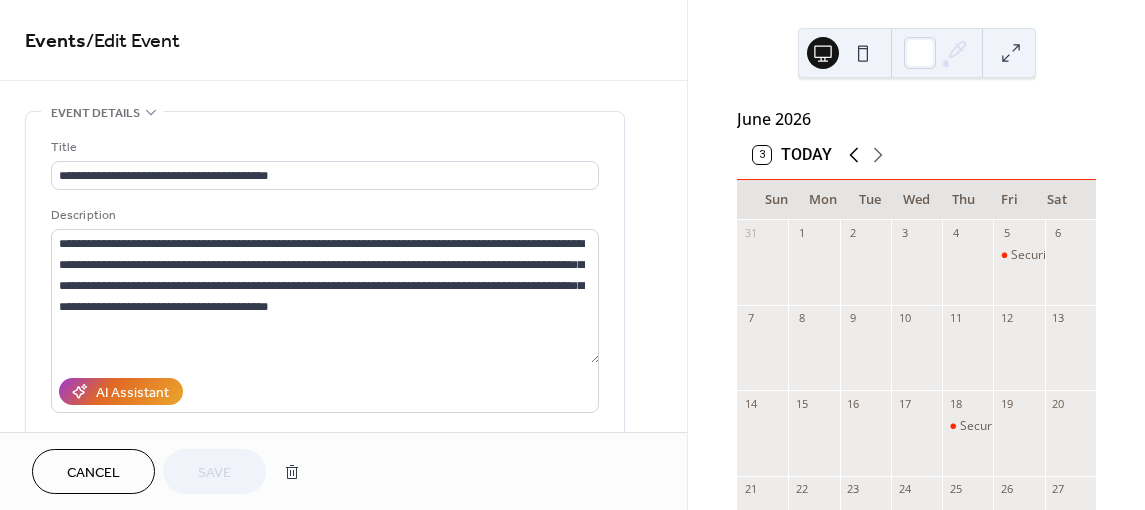 click 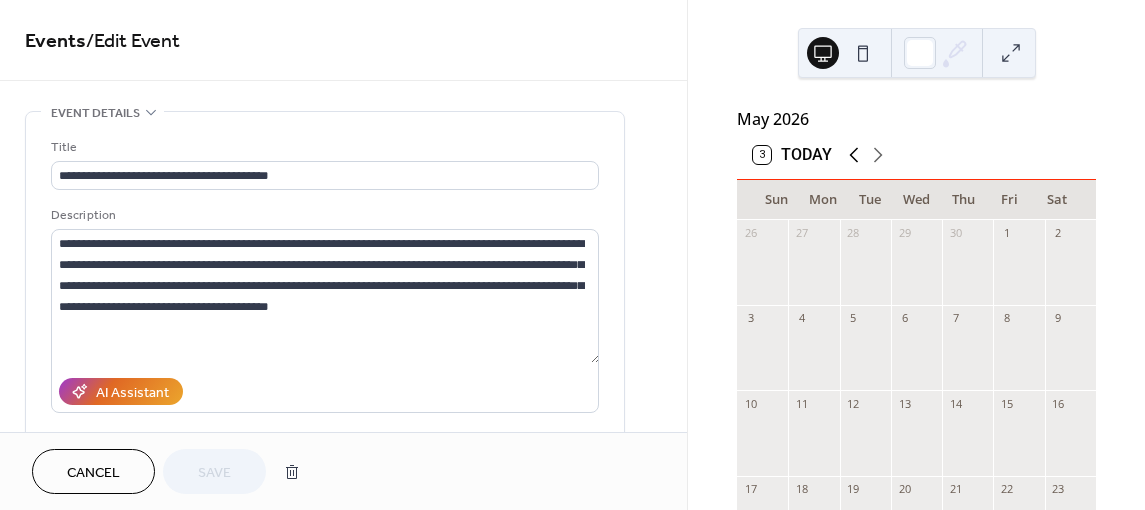 click 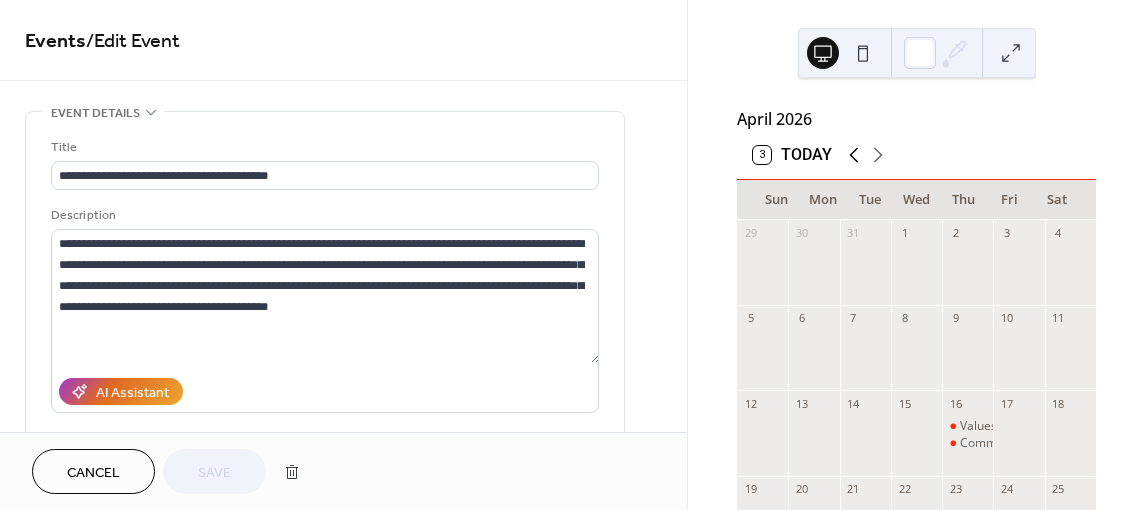 click 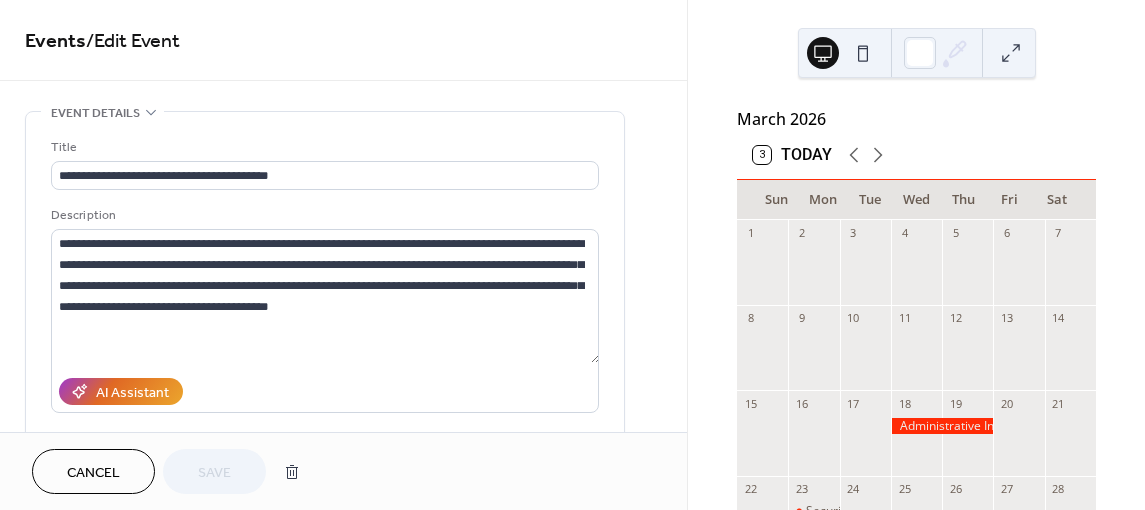 click on "**********" at bounding box center (343, 216) 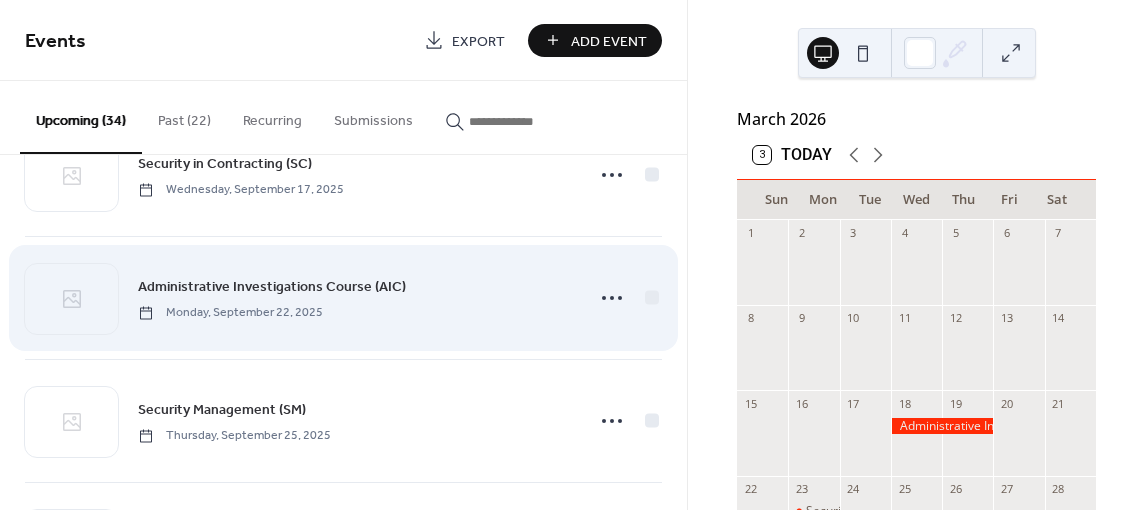 scroll, scrollTop: 500, scrollLeft: 0, axis: vertical 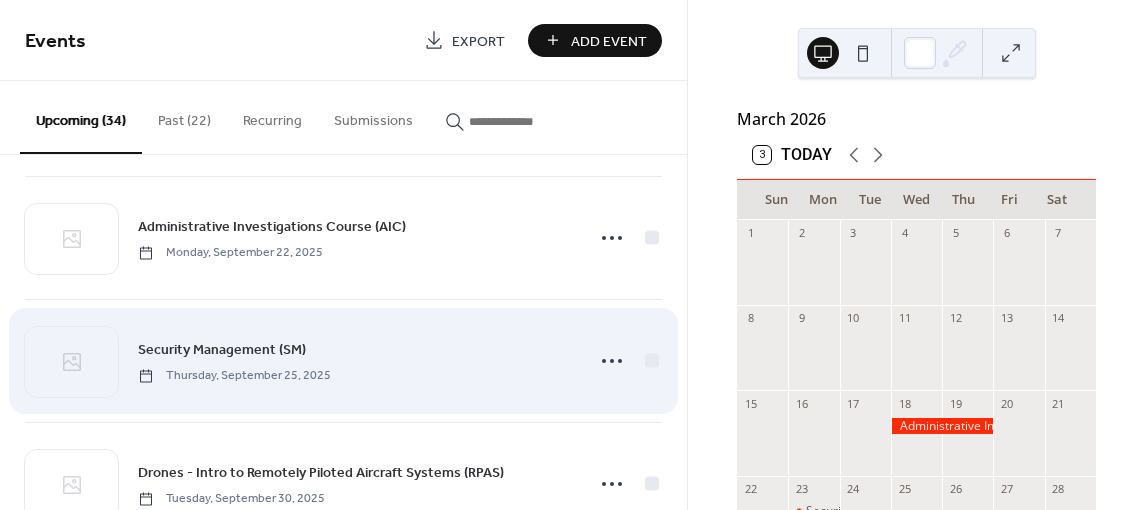 click on "Security Management (SM)" at bounding box center [222, 350] 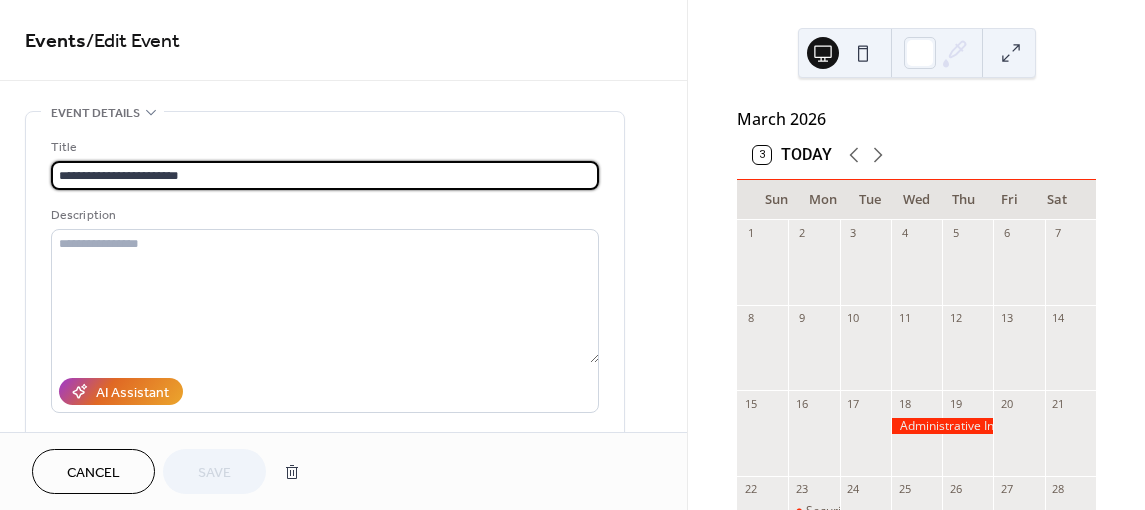 scroll, scrollTop: 0, scrollLeft: 0, axis: both 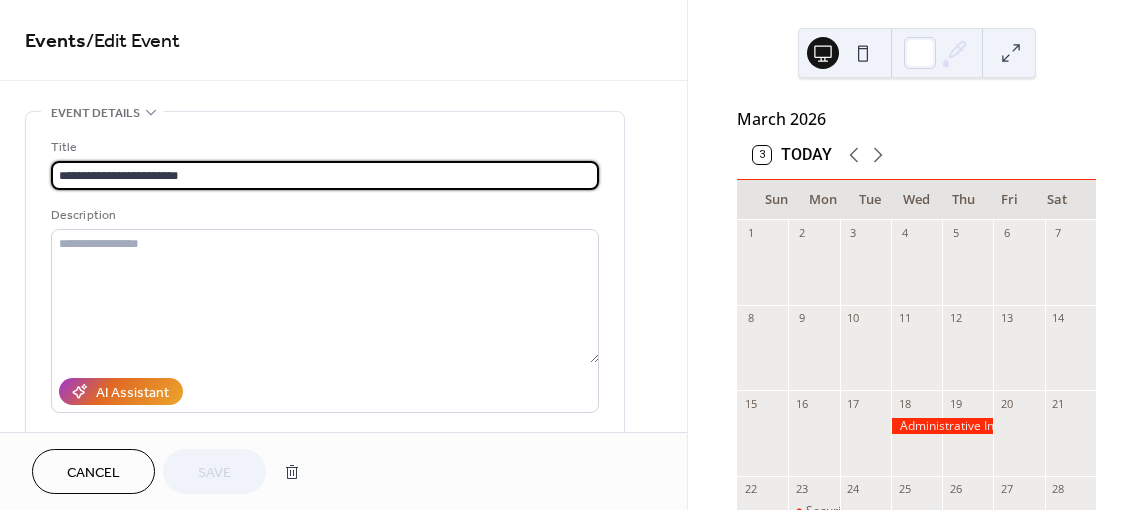 drag, startPoint x: 245, startPoint y: 165, endPoint x: 60, endPoint y: 178, distance: 185.45619 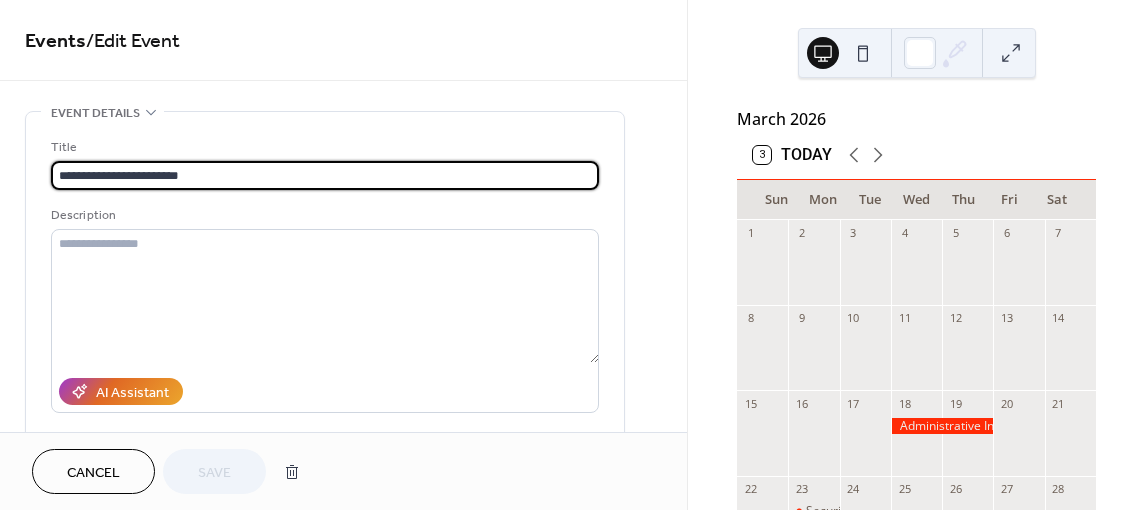 click on "**********" at bounding box center (325, 175) 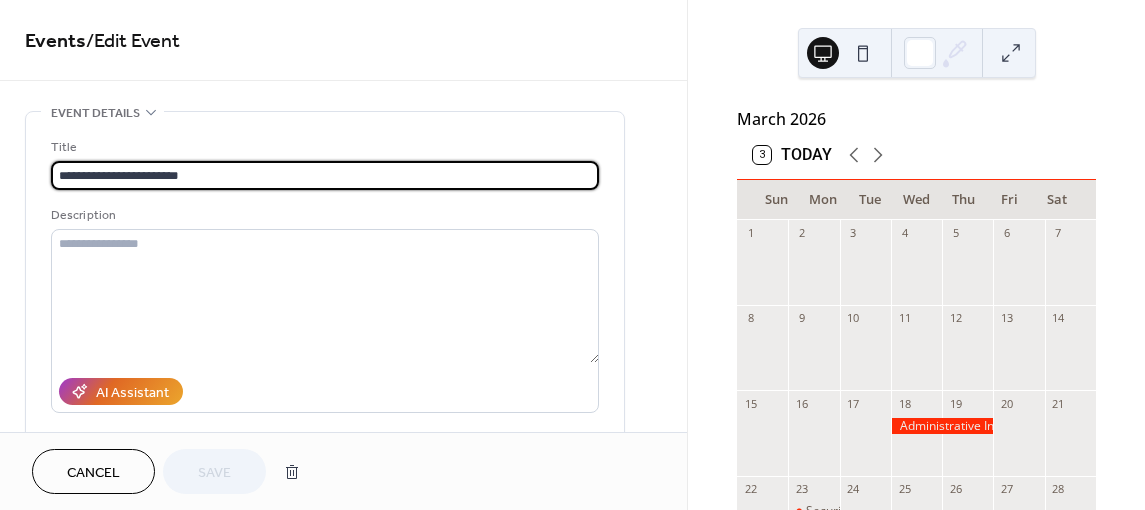 click on "Cancel" at bounding box center (93, 473) 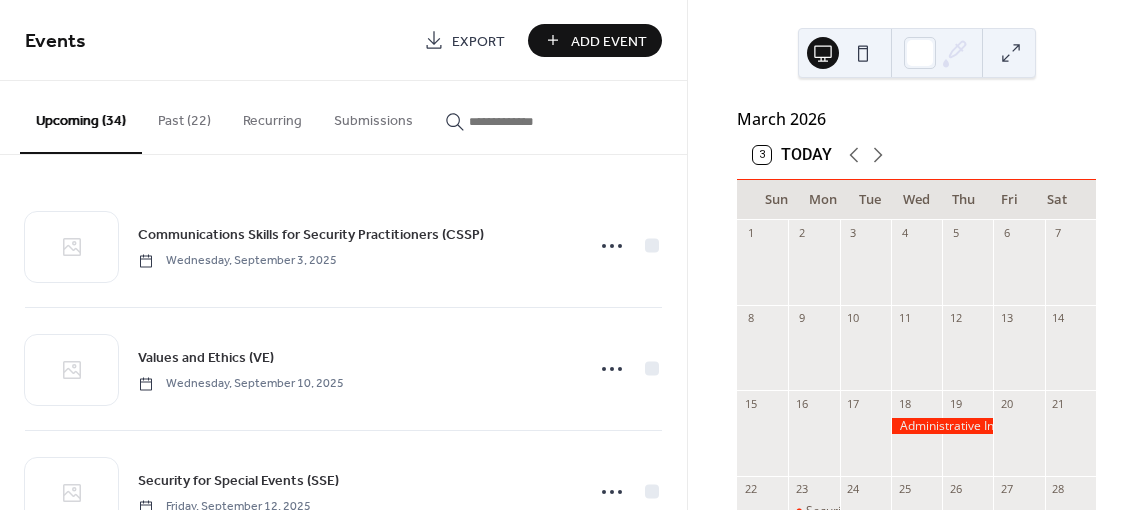 click on "Add Event" at bounding box center (609, 41) 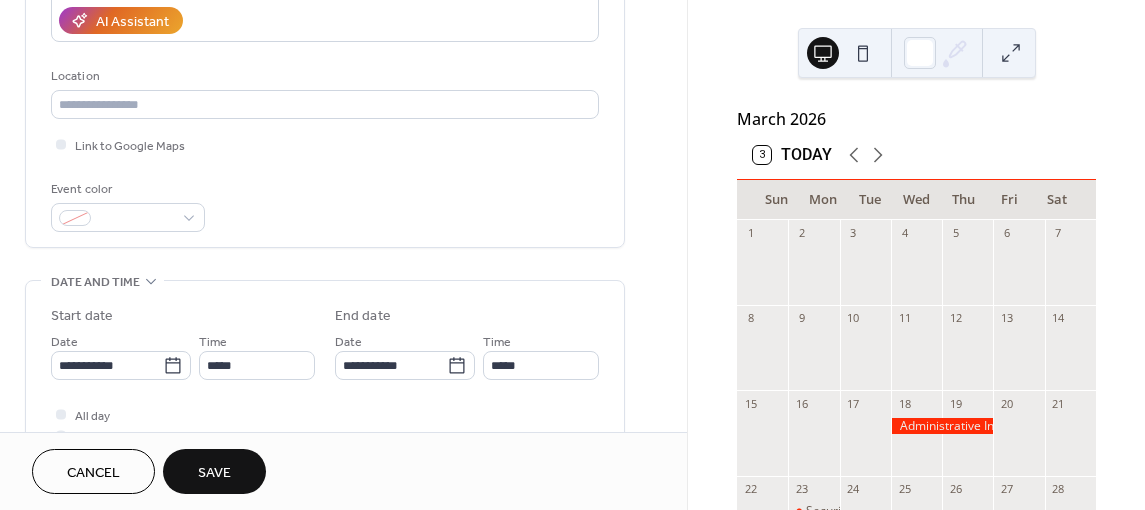 scroll, scrollTop: 600, scrollLeft: 0, axis: vertical 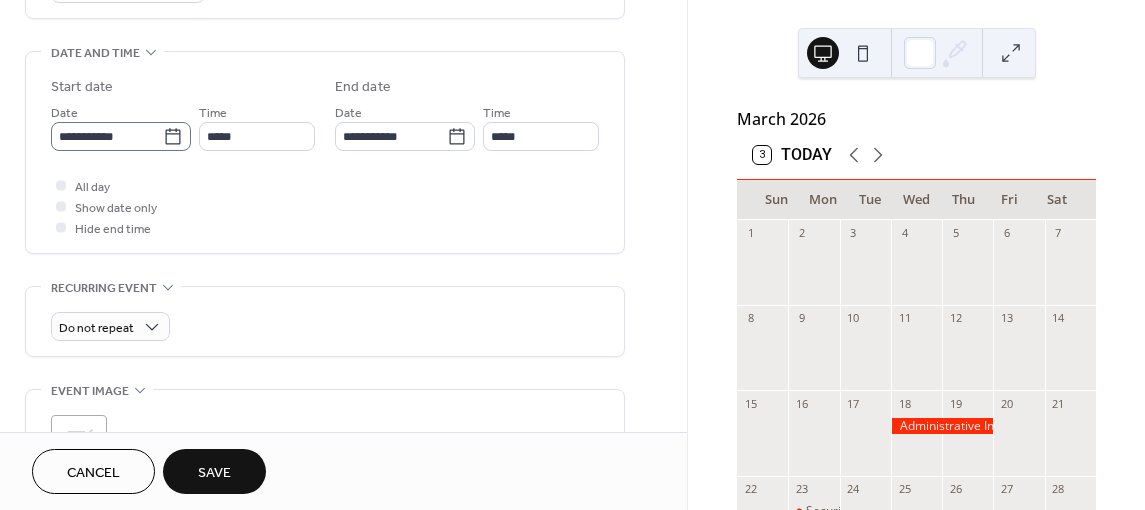 type on "**********" 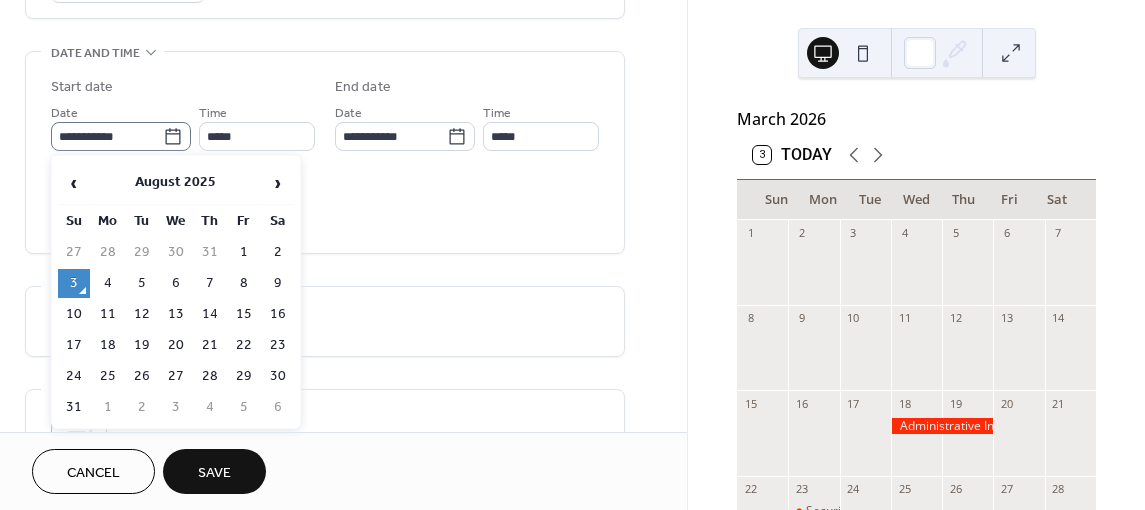 click 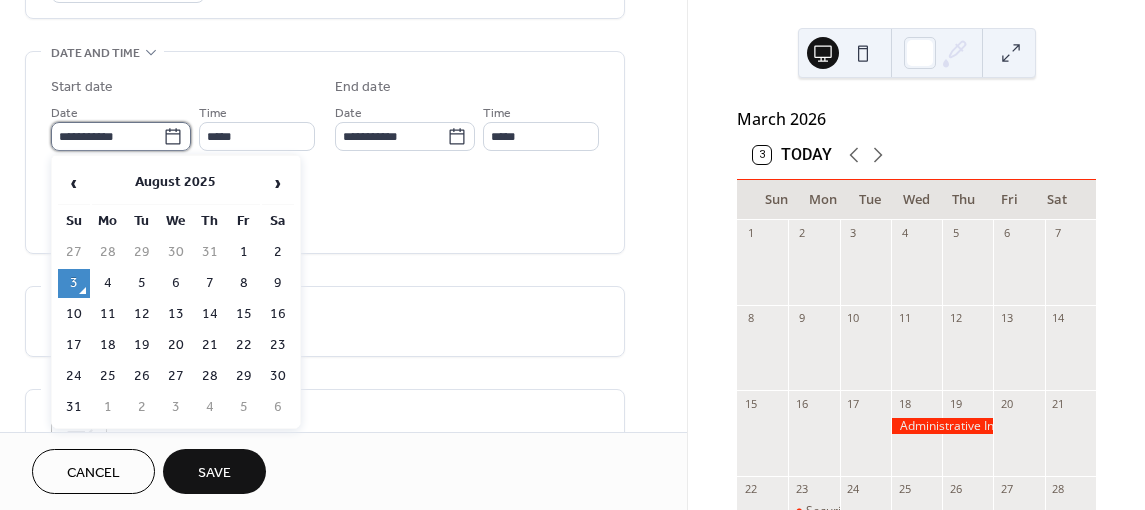 click on "**********" at bounding box center (107, 136) 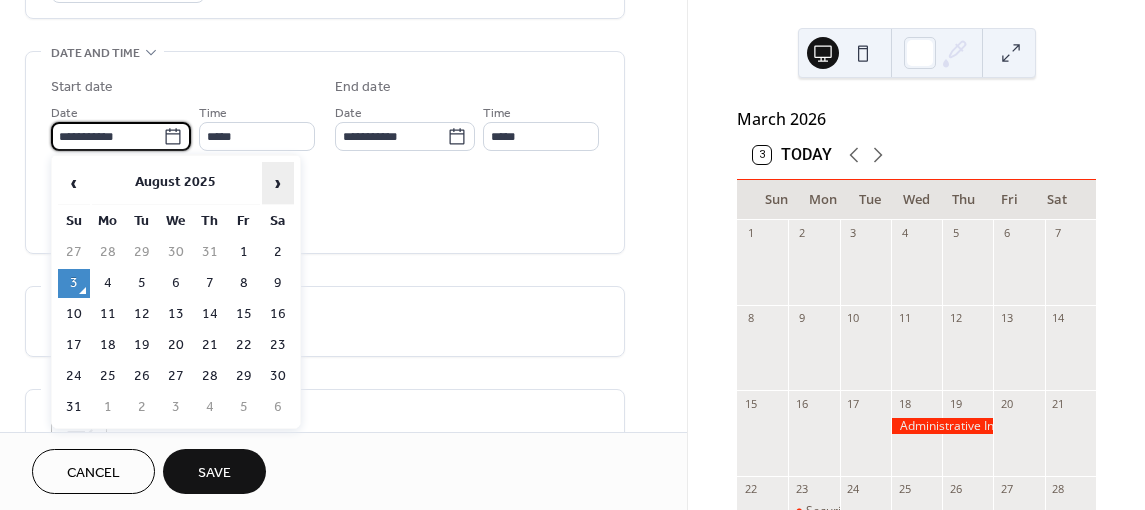 click on "›" at bounding box center (278, 183) 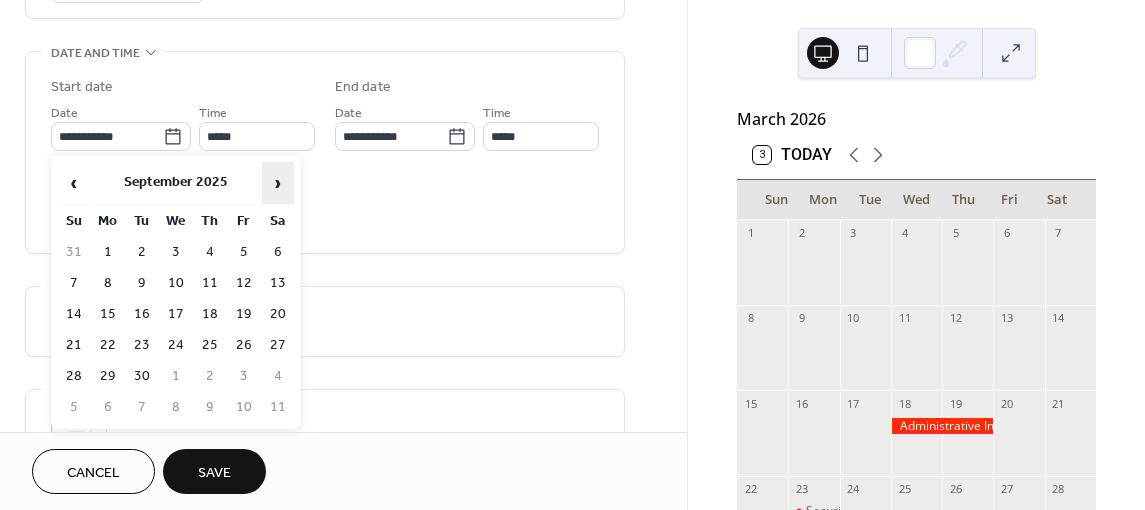 click on "›" at bounding box center [278, 183] 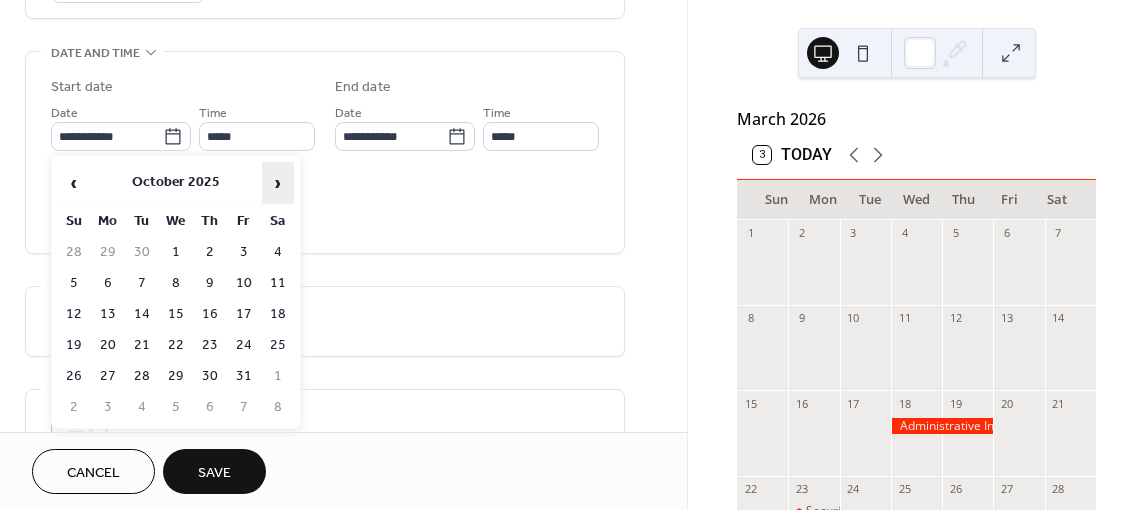 click on "›" at bounding box center (278, 183) 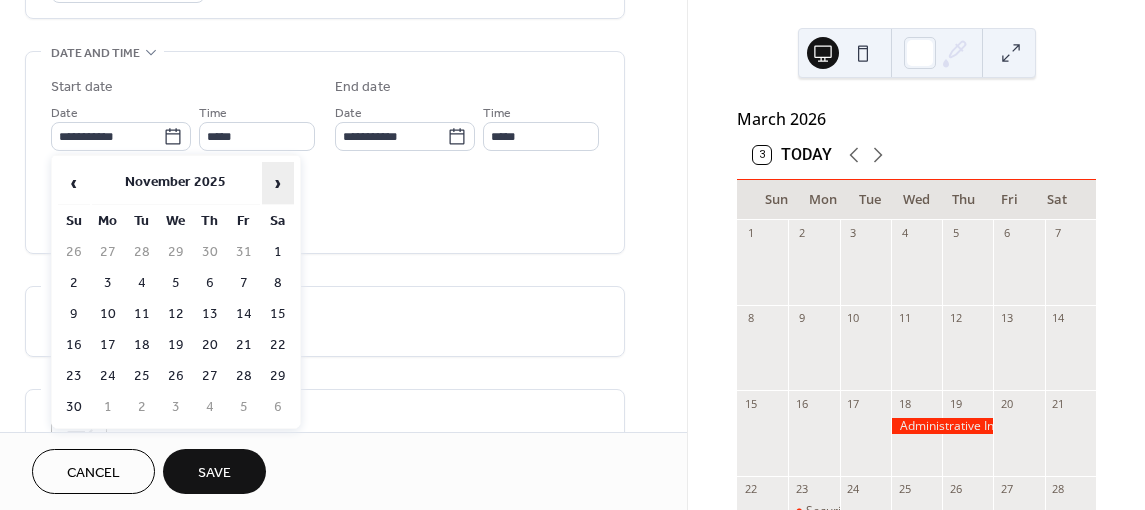 click on "›" at bounding box center (278, 183) 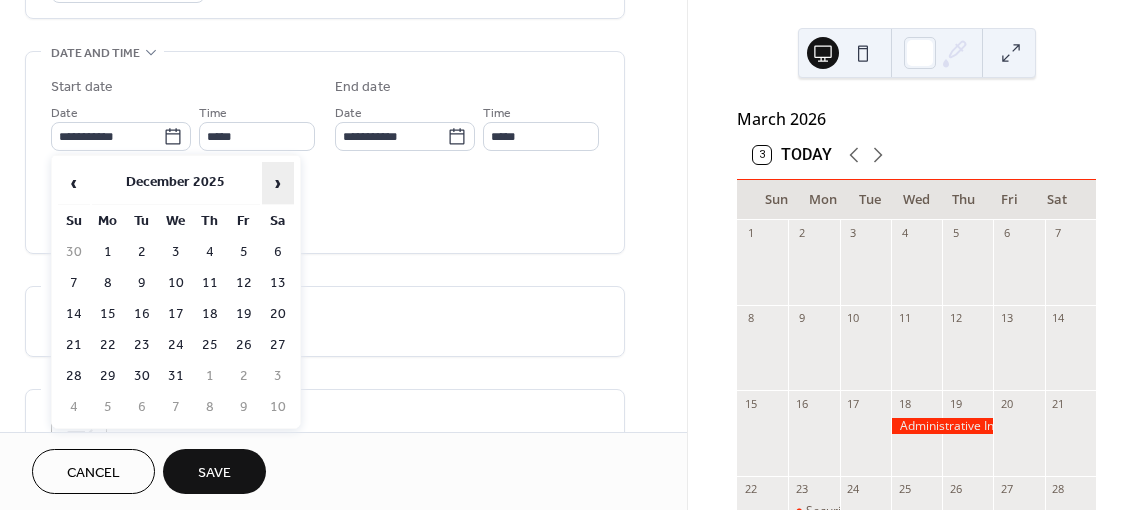 click on "›" at bounding box center (278, 183) 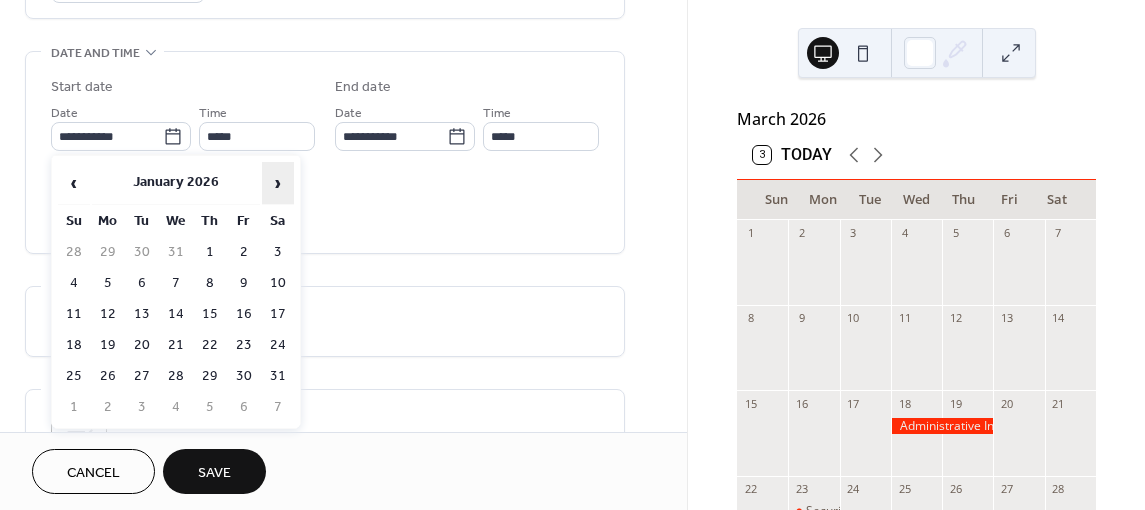 click on "›" at bounding box center [278, 183] 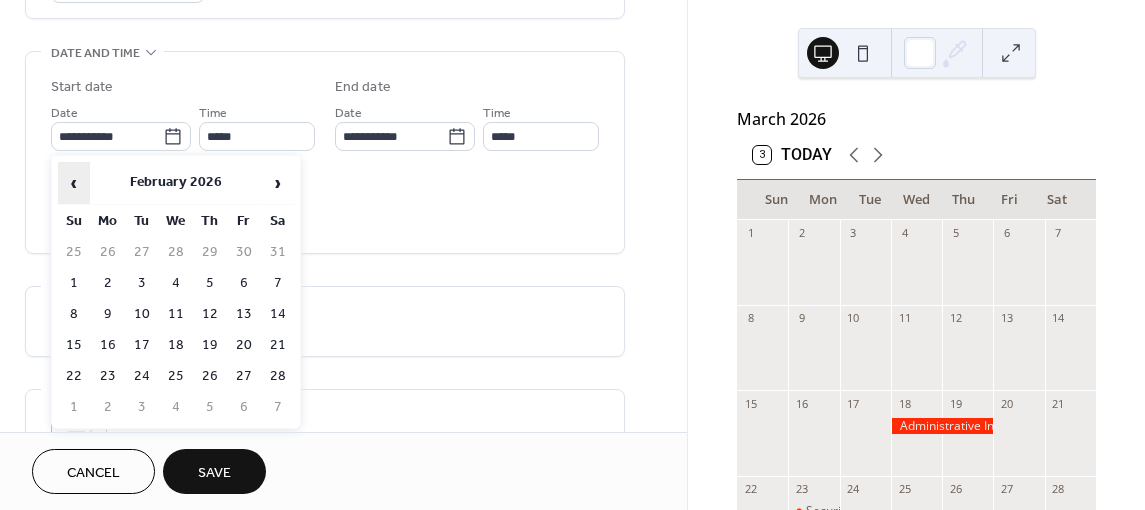click on "‹" at bounding box center [74, 183] 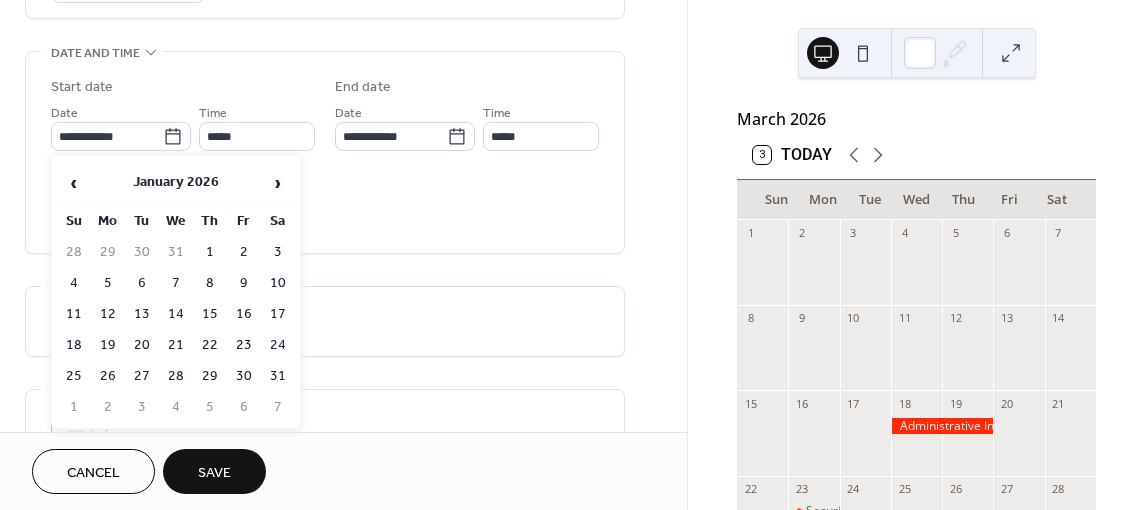 drag, startPoint x: 100, startPoint y: 312, endPoint x: 126, endPoint y: 316, distance: 26.305893 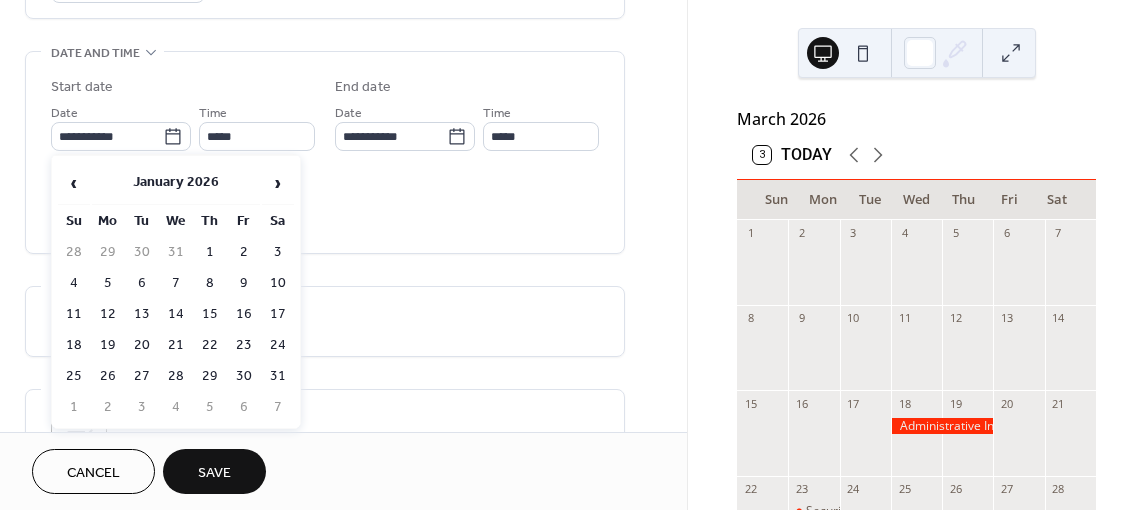click on "12" at bounding box center (108, 314) 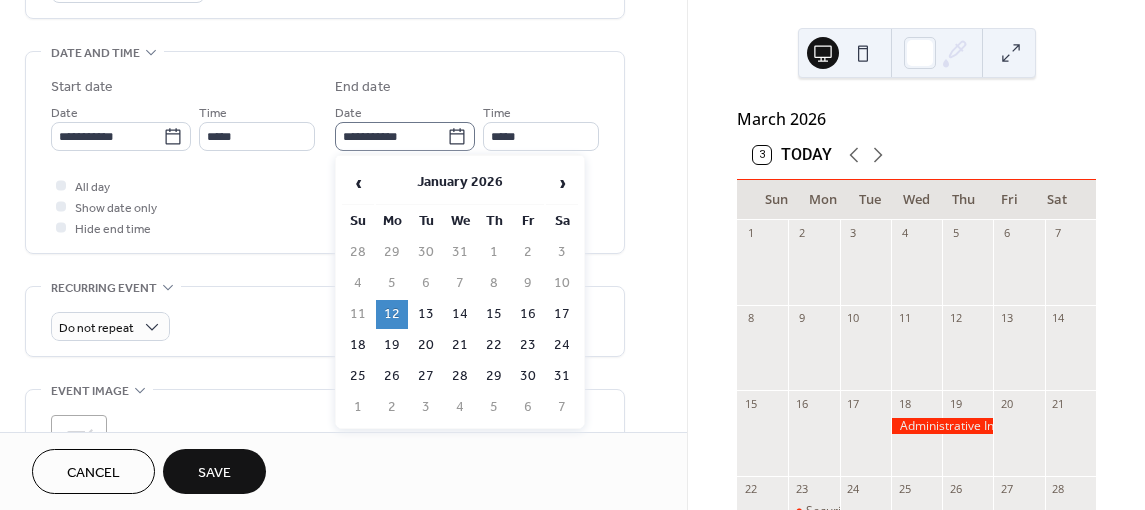 click 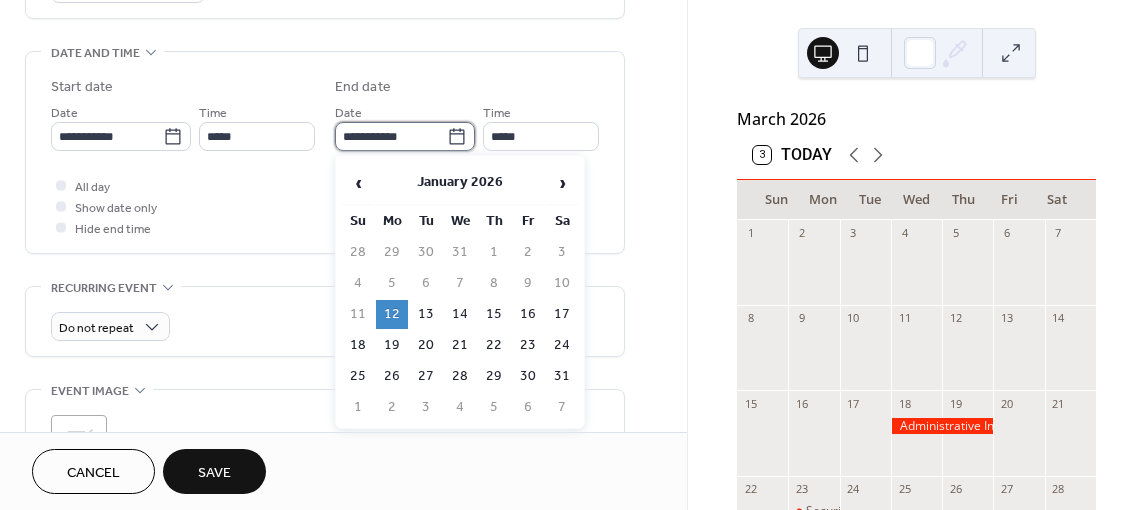 click on "**********" at bounding box center [391, 136] 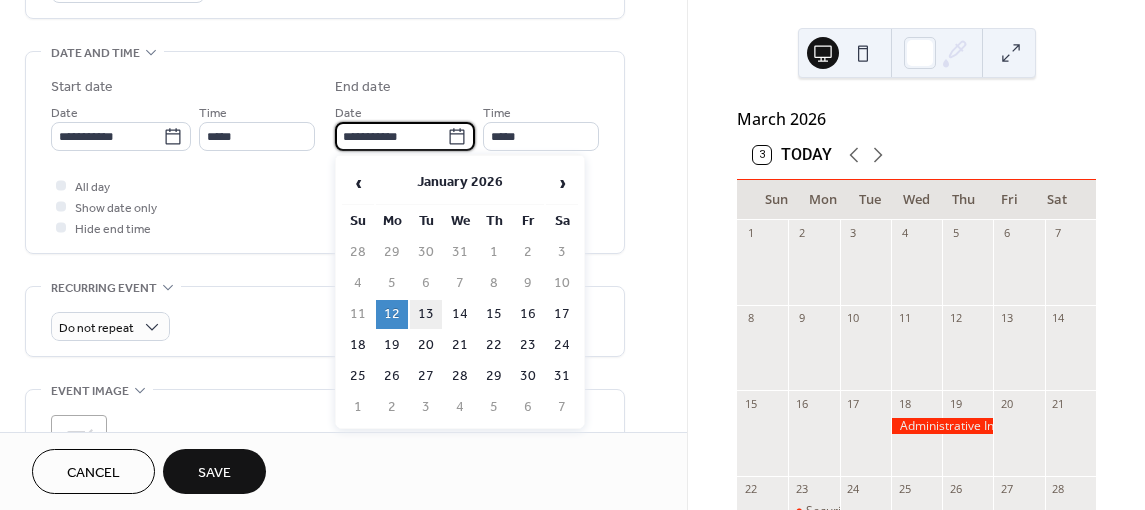 click on "13" at bounding box center (426, 314) 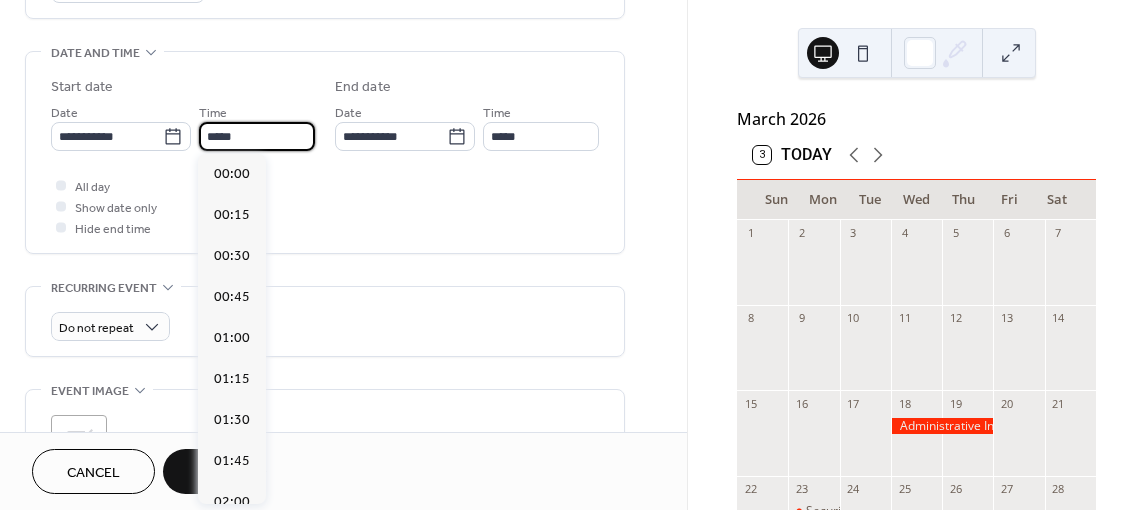 scroll, scrollTop: 1968, scrollLeft: 0, axis: vertical 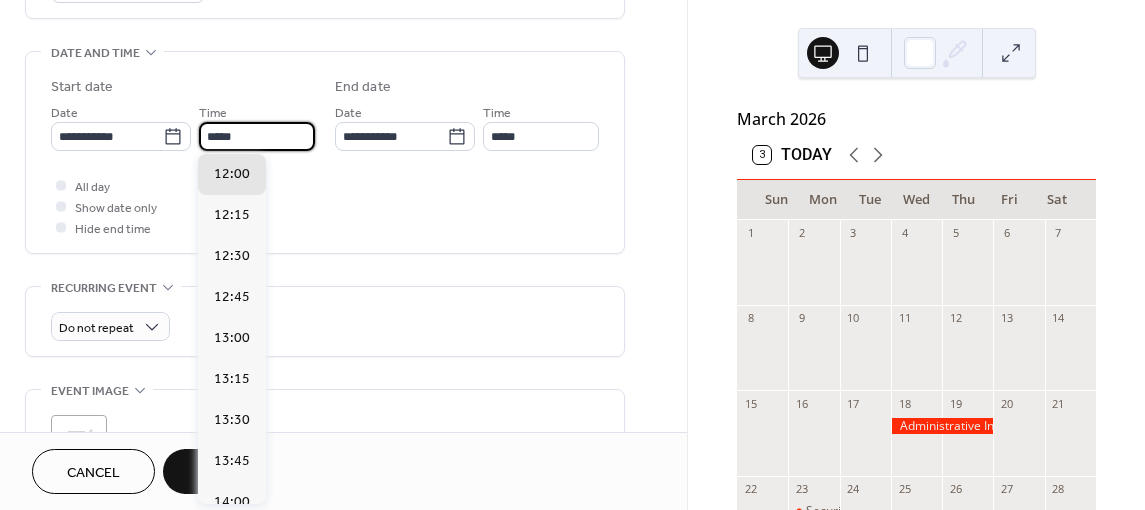 drag, startPoint x: 219, startPoint y: 135, endPoint x: 199, endPoint y: 134, distance: 20.024984 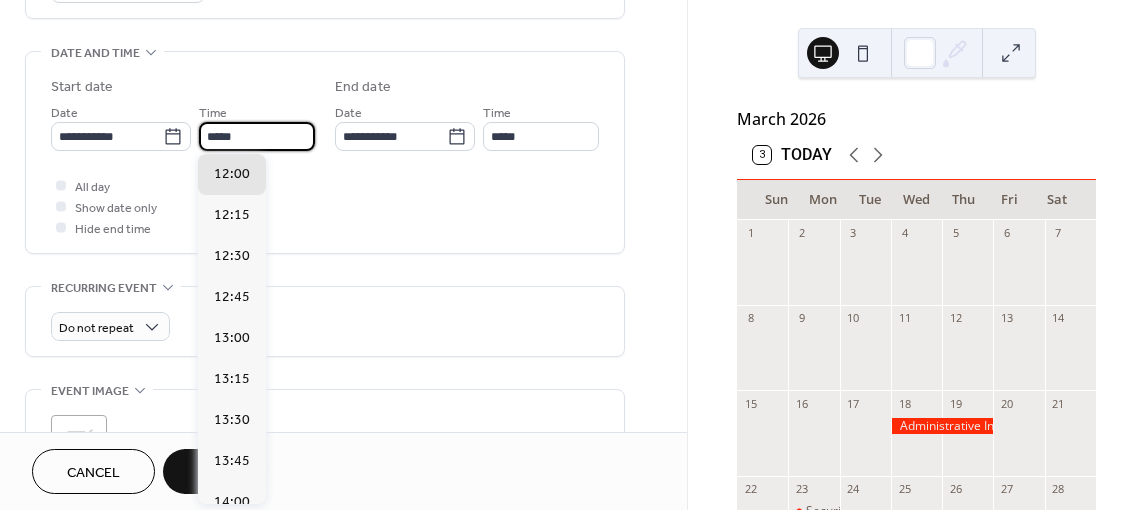 click on "*****" at bounding box center (257, 136) 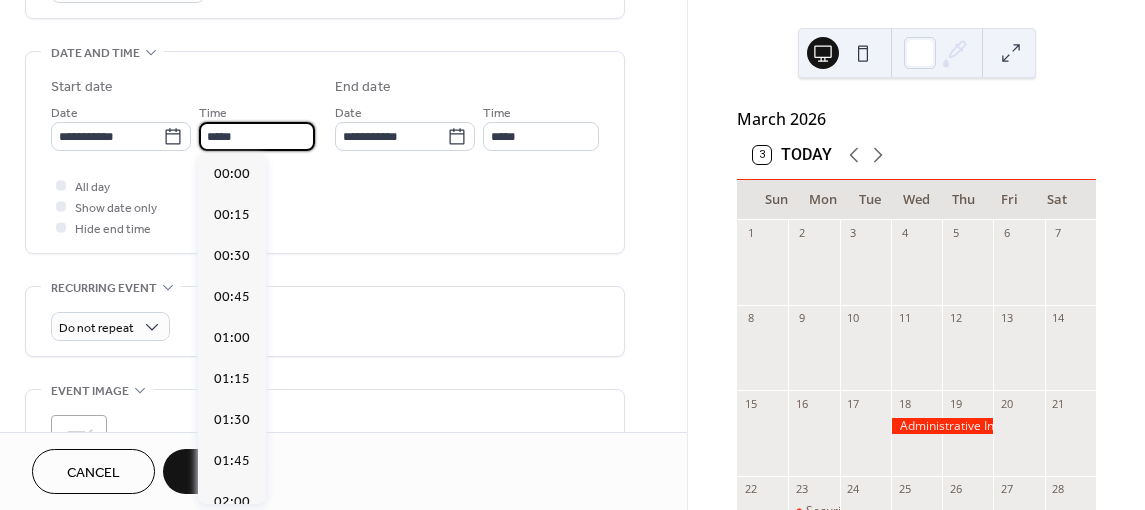 scroll, scrollTop: 1476, scrollLeft: 0, axis: vertical 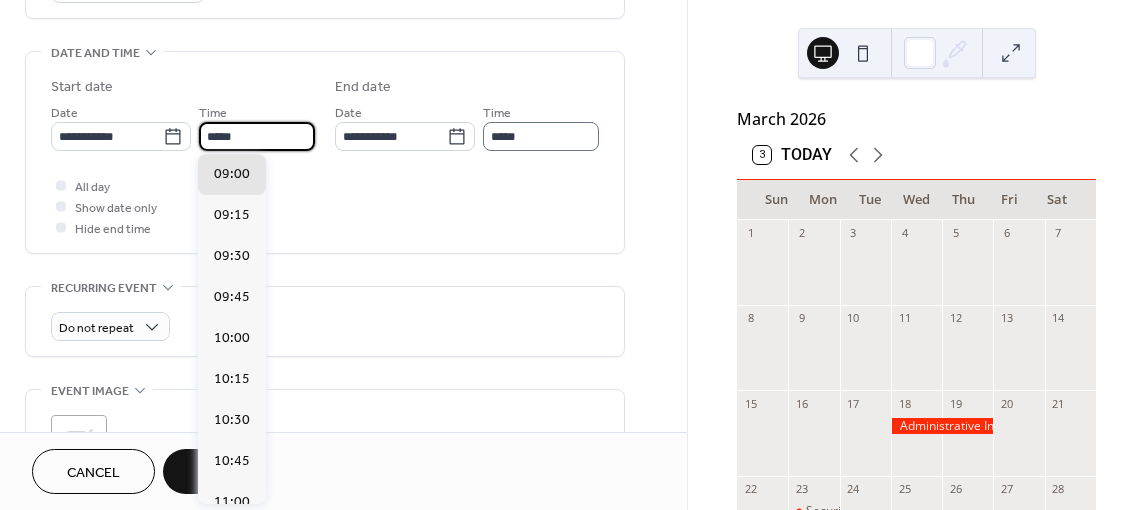 type on "*****" 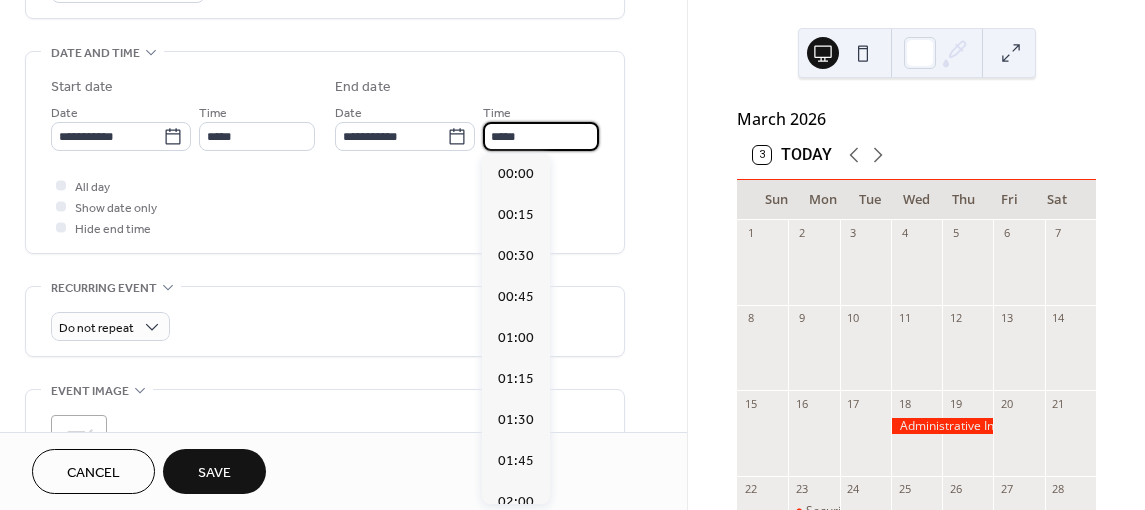 click on "*****" at bounding box center (541, 136) 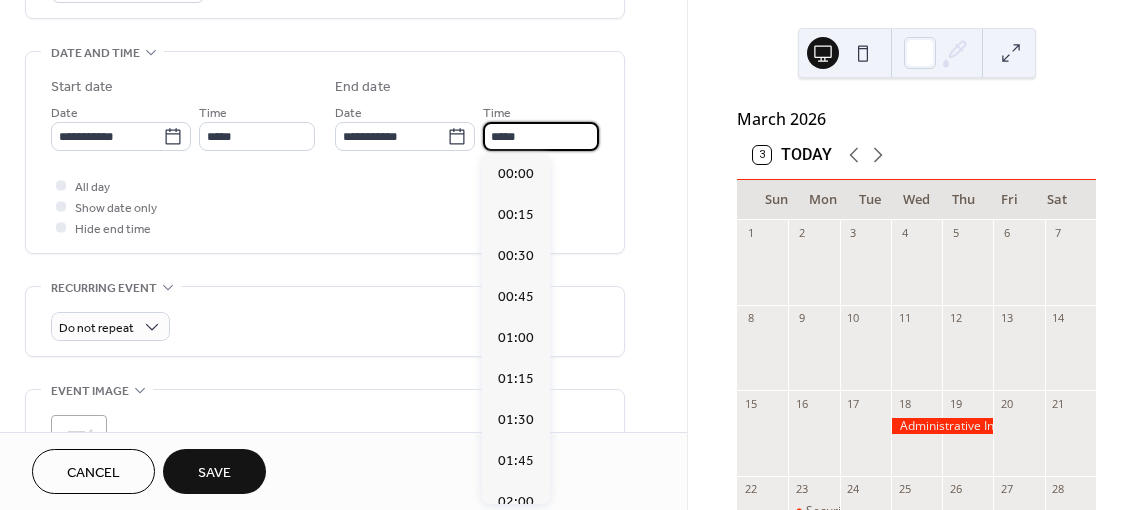 scroll, scrollTop: 1640, scrollLeft: 0, axis: vertical 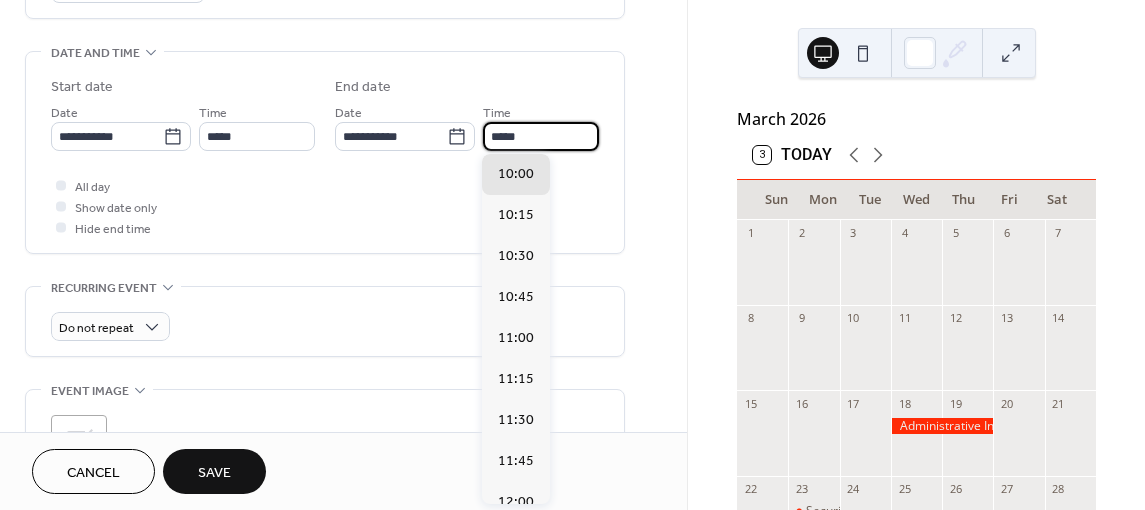 click on "*****" at bounding box center (541, 136) 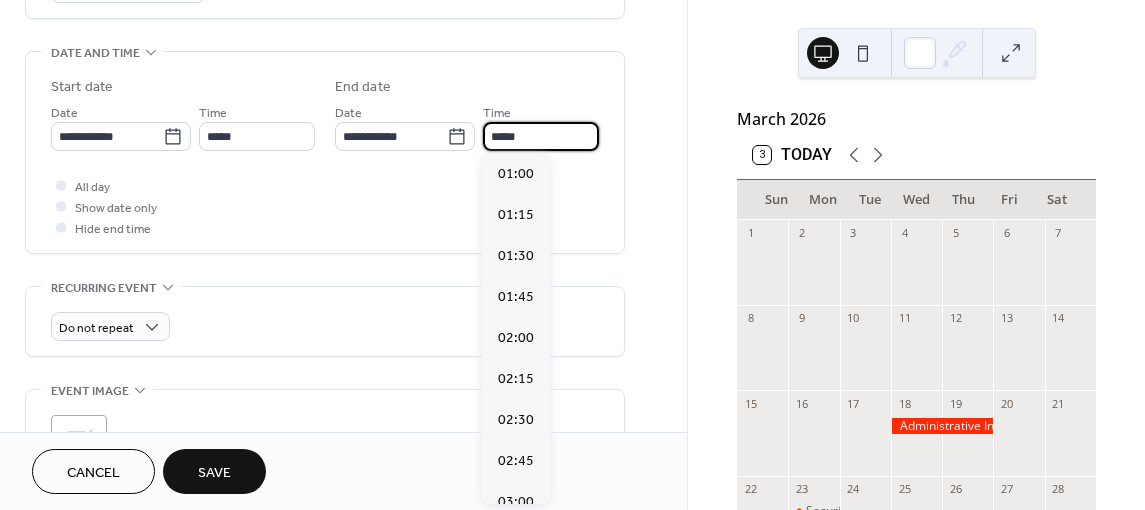 scroll, scrollTop: 2624, scrollLeft: 0, axis: vertical 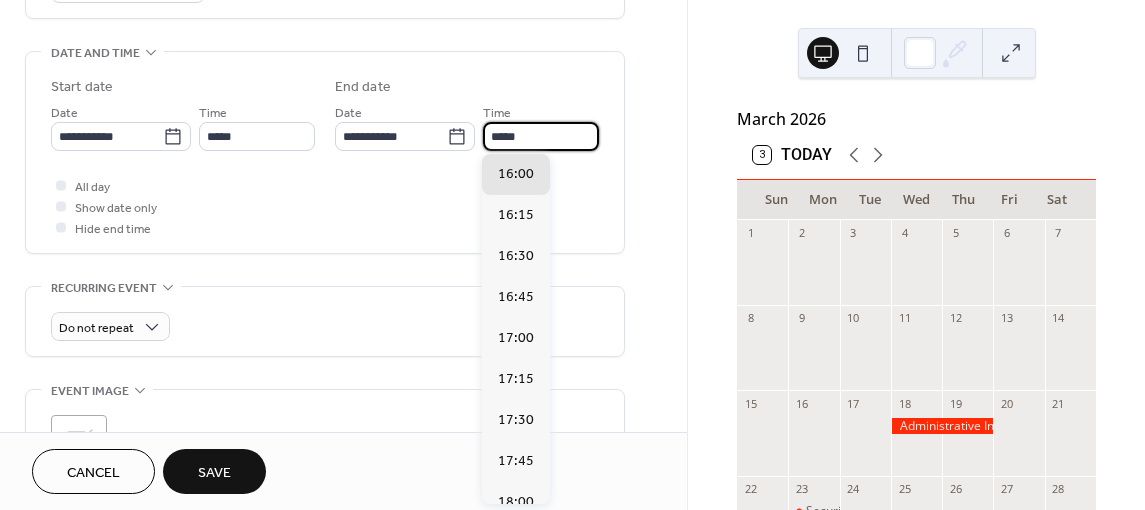 type on "*****" 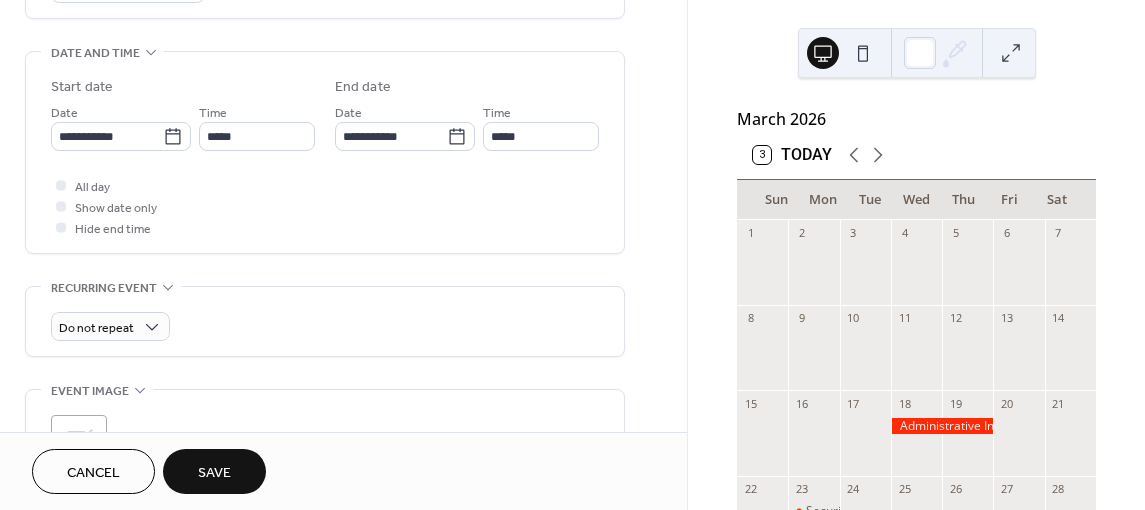 click on "Save" at bounding box center [214, 473] 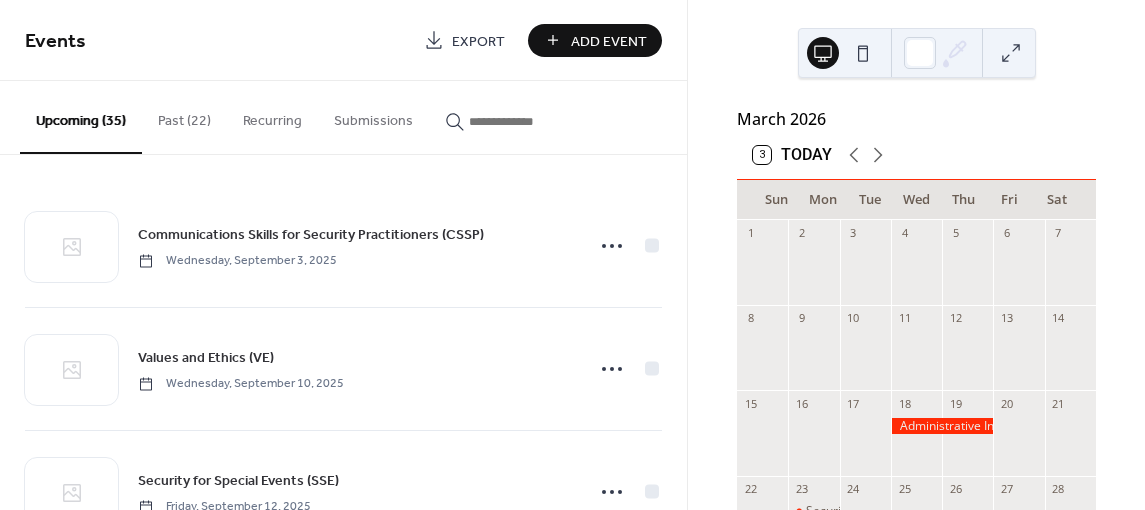 click on "Add Event" at bounding box center [609, 41] 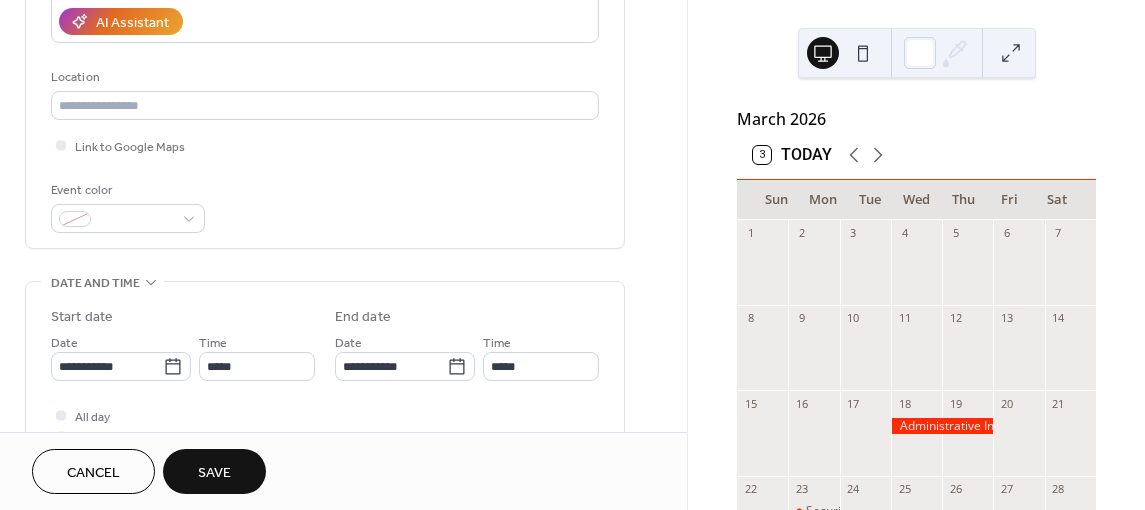scroll, scrollTop: 400, scrollLeft: 0, axis: vertical 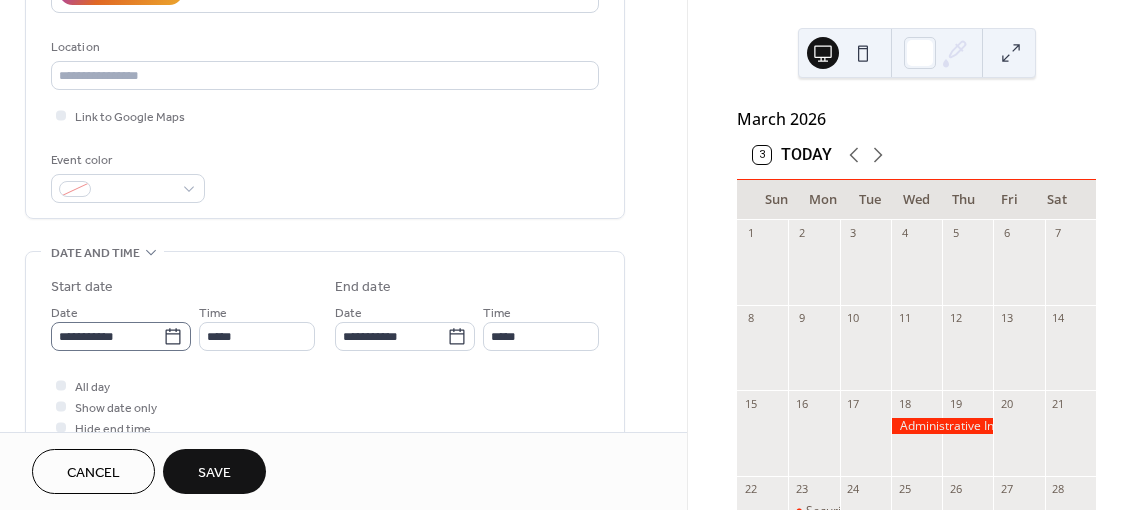 type on "**********" 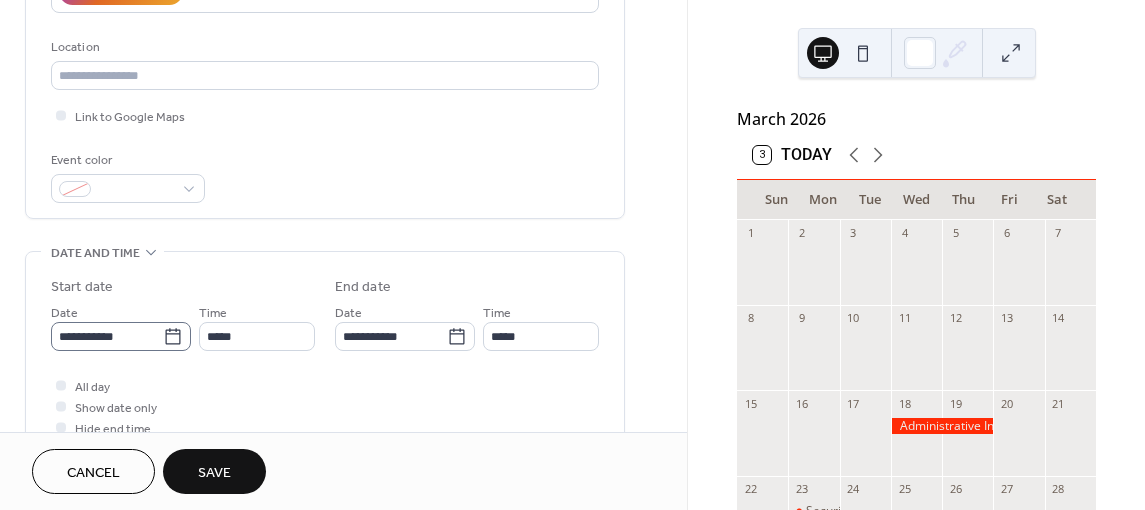 click 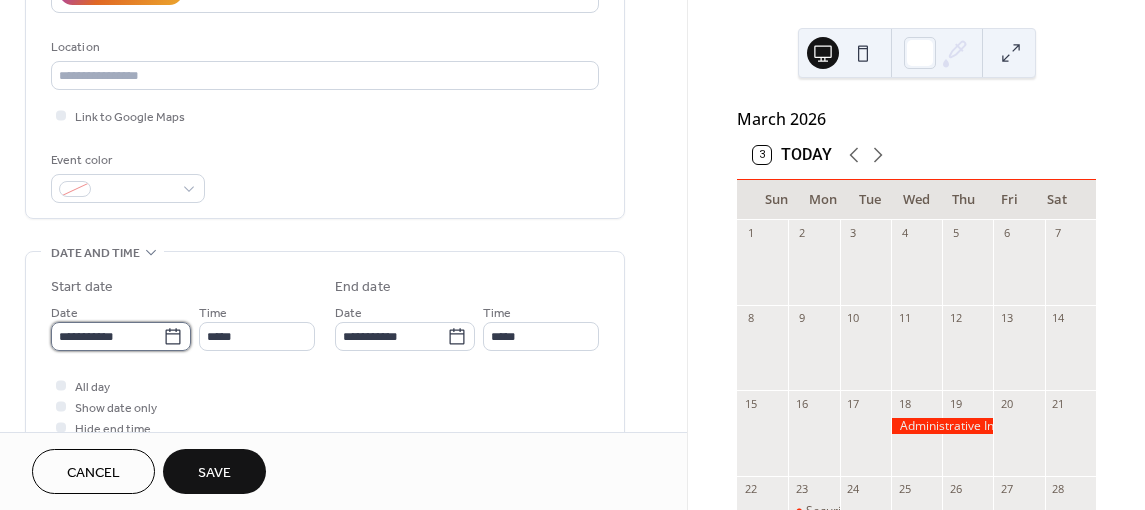 click on "**********" at bounding box center [107, 336] 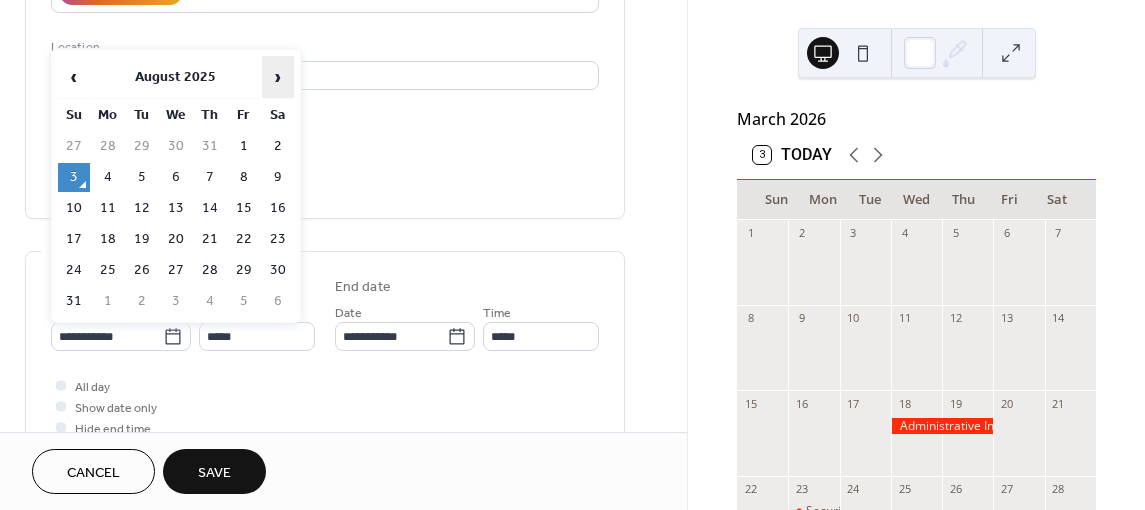 click on "›" at bounding box center [278, 77] 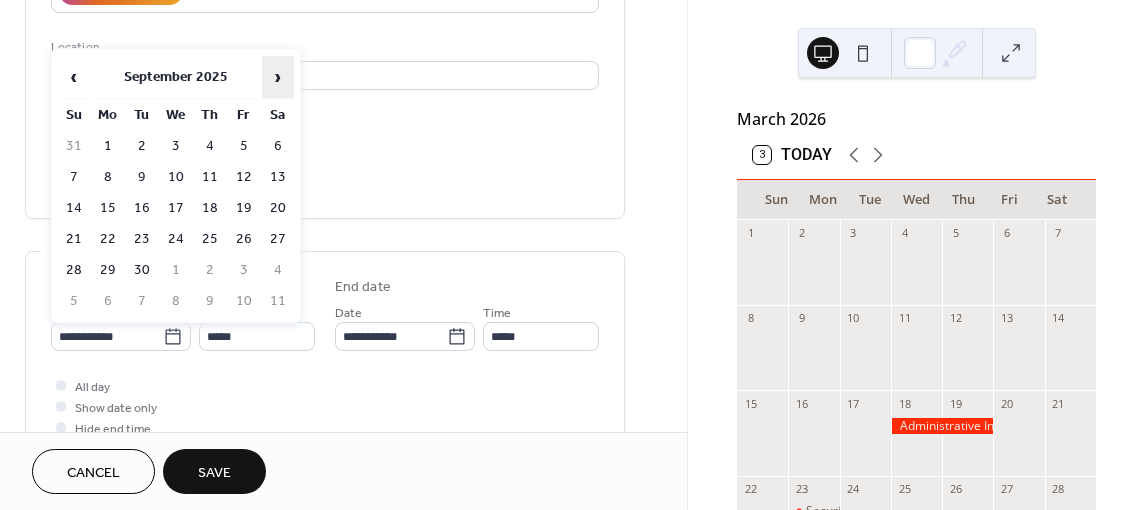 click on "›" at bounding box center (278, 77) 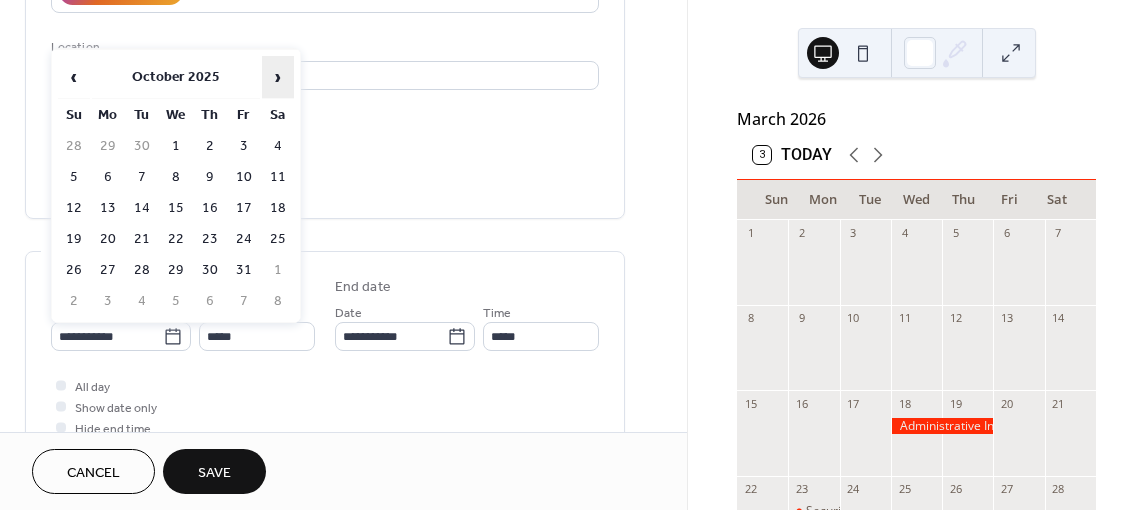 click on "›" at bounding box center (278, 77) 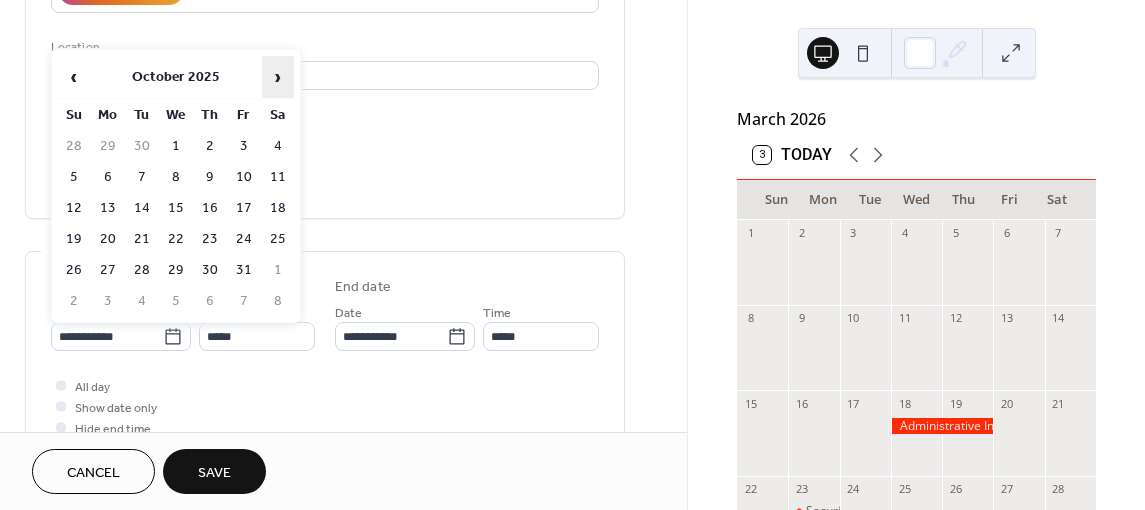 click on "›" at bounding box center [278, 77] 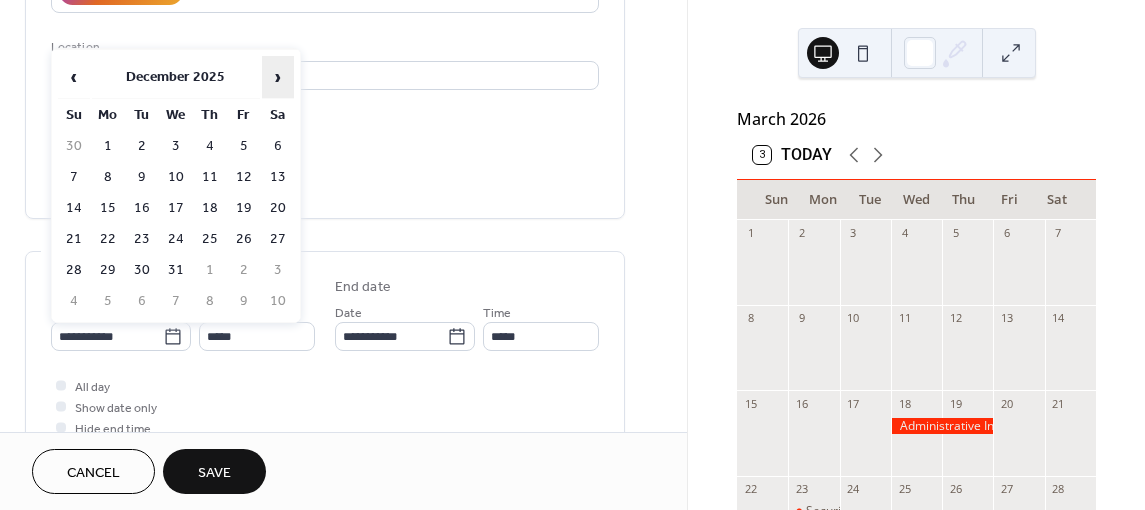 click on "›" at bounding box center (278, 77) 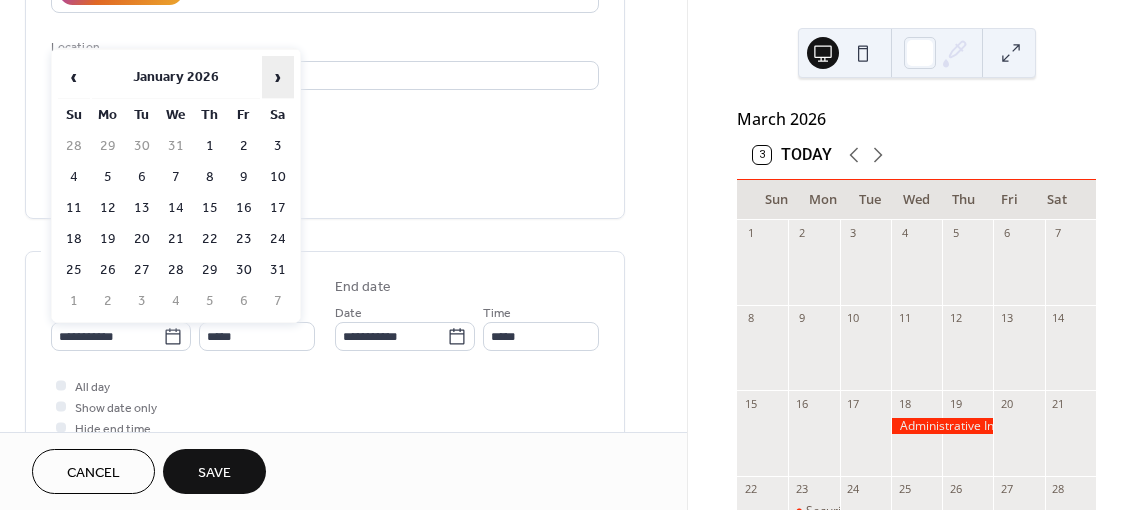 click on "›" at bounding box center (278, 77) 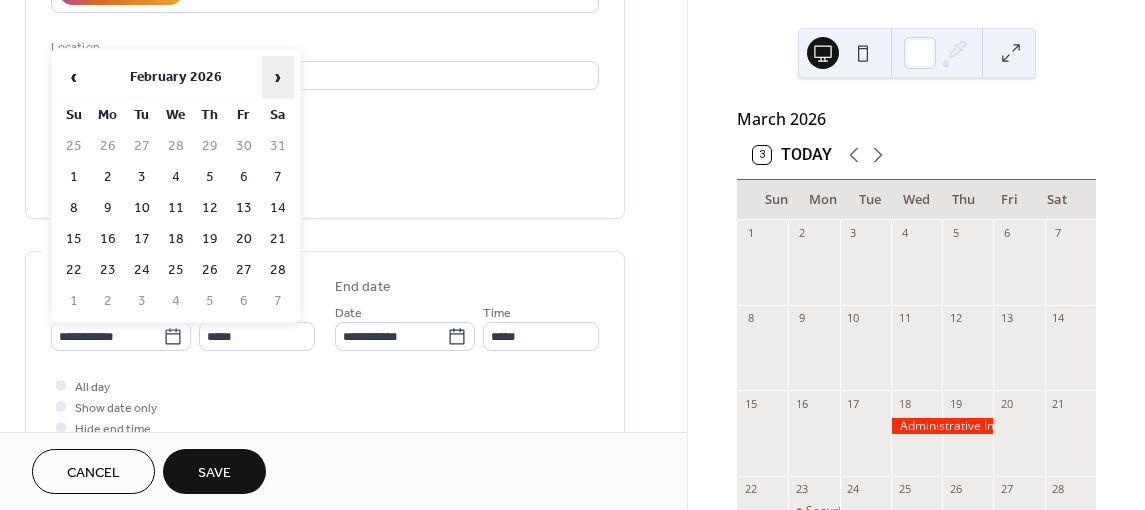 click on "›" at bounding box center (278, 77) 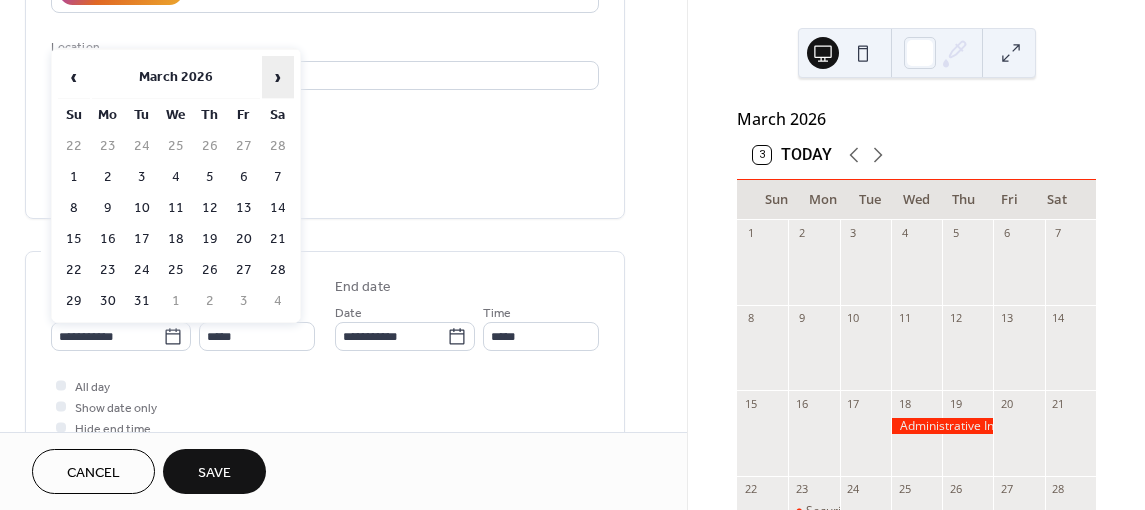 click on "›" at bounding box center [278, 77] 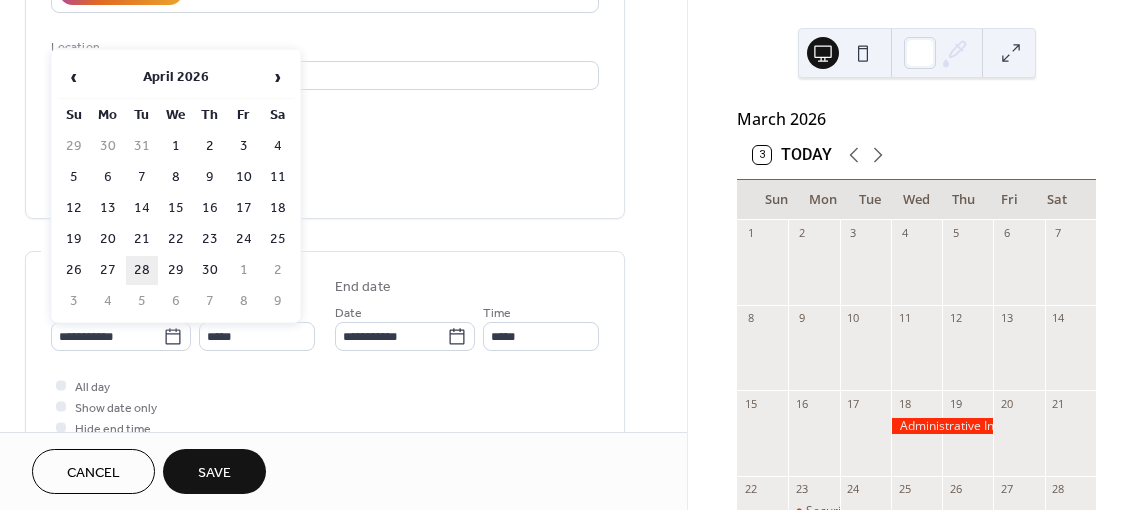 click on "28" at bounding box center (142, 270) 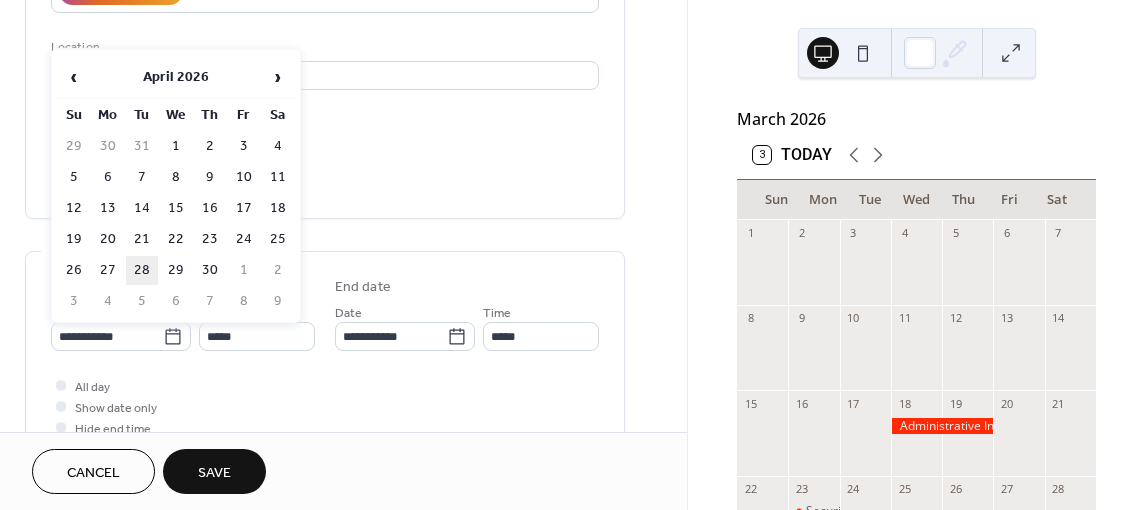 type on "**********" 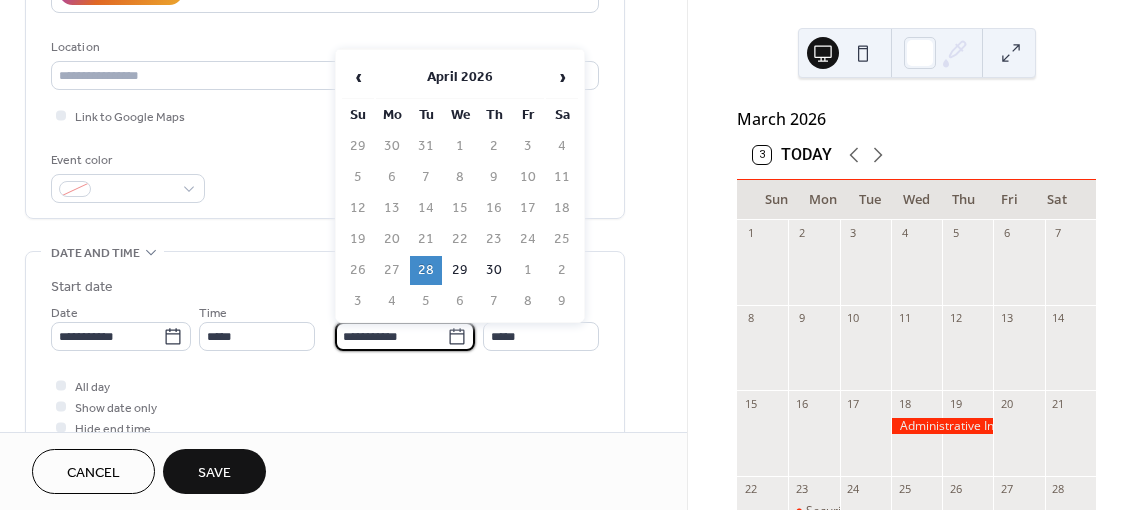 click on "**********" at bounding box center [391, 336] 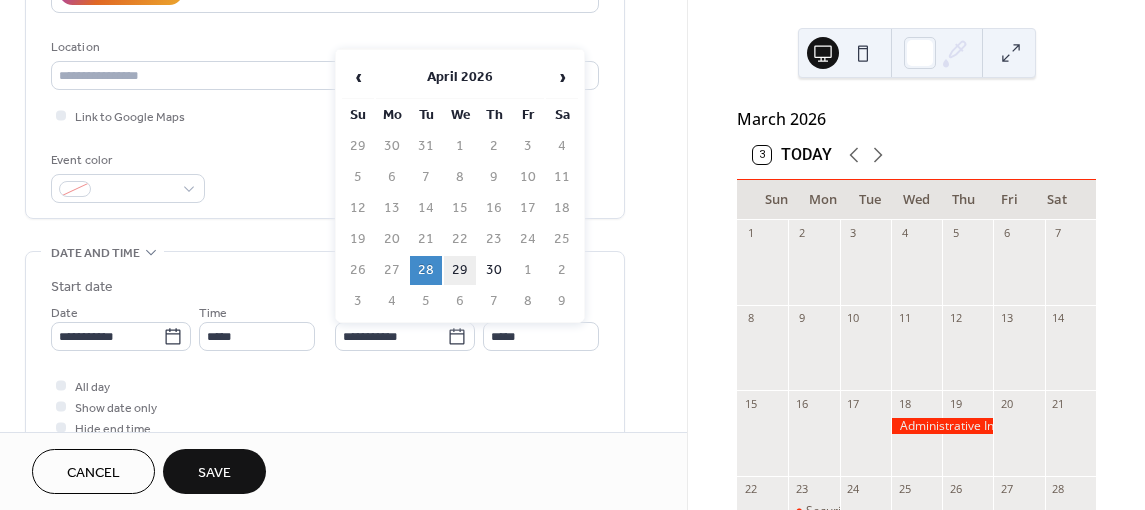click on "29" at bounding box center [460, 270] 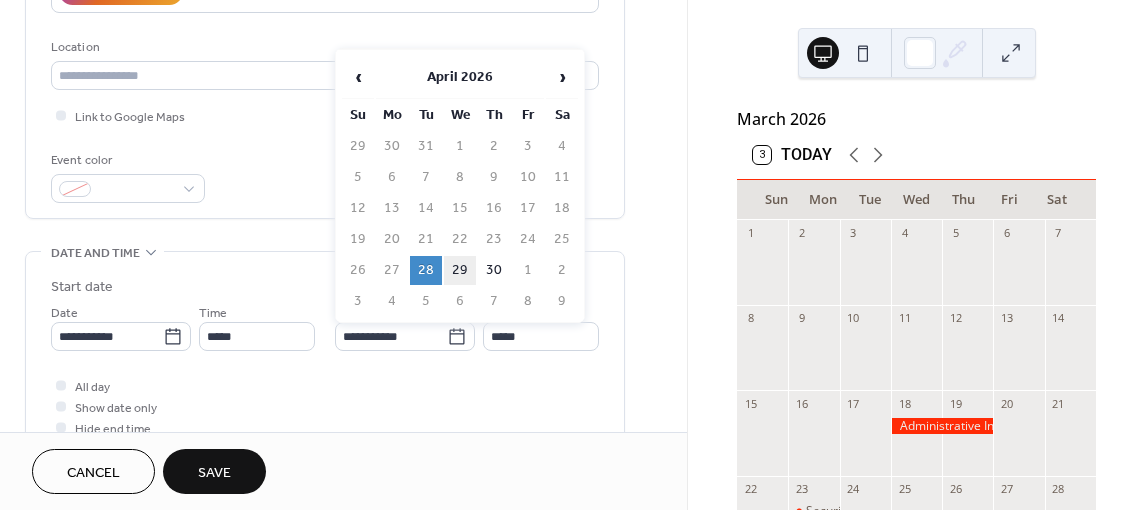 type on "**********" 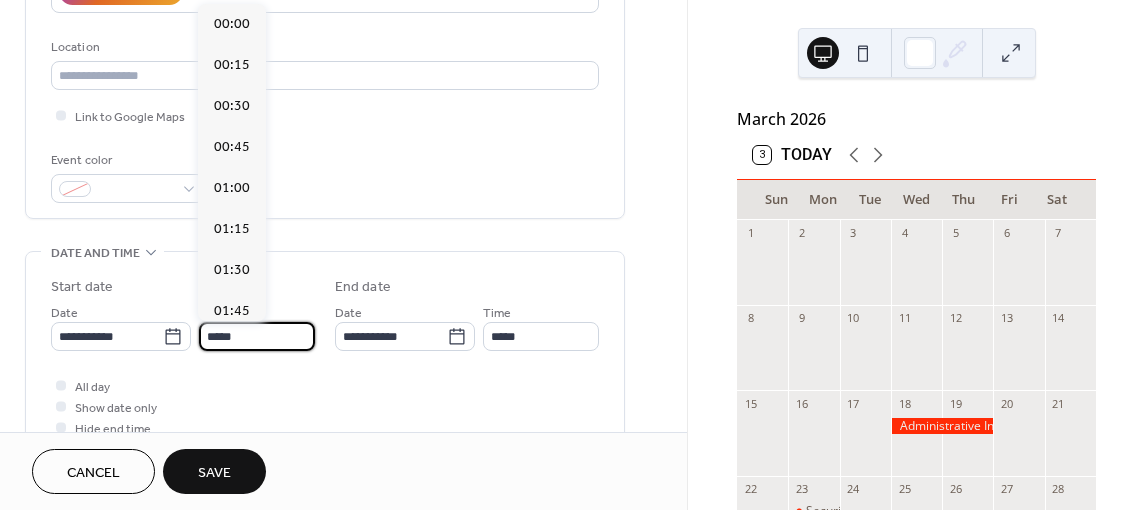 scroll, scrollTop: 1968, scrollLeft: 0, axis: vertical 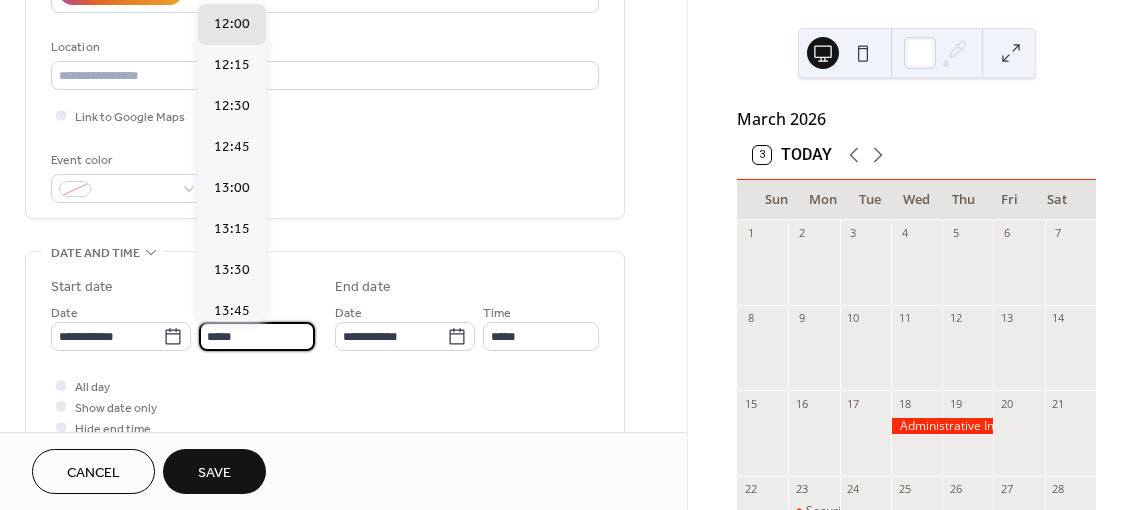 drag, startPoint x: 217, startPoint y: 332, endPoint x: 206, endPoint y: 332, distance: 11 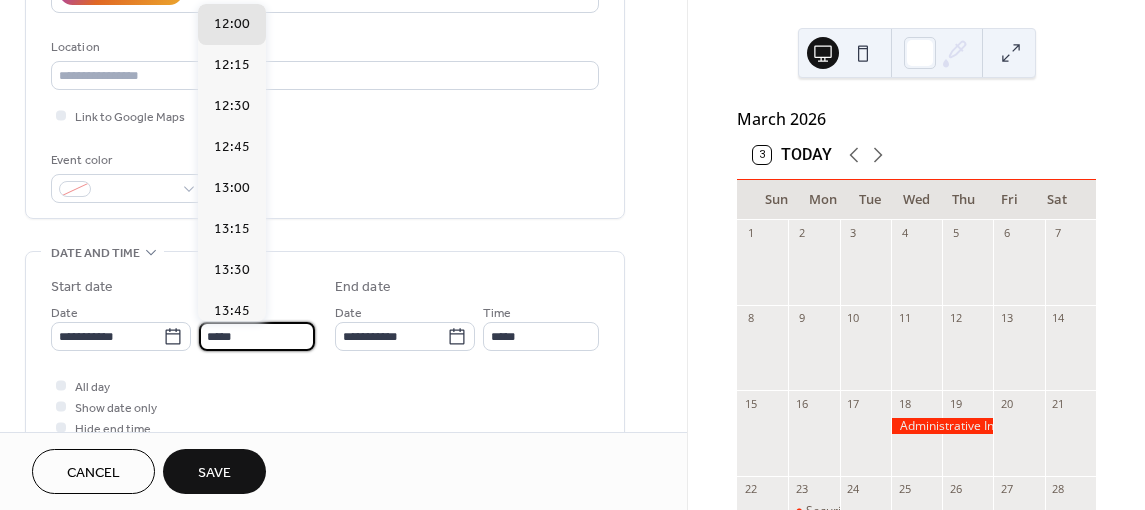 click on "*****" at bounding box center [257, 336] 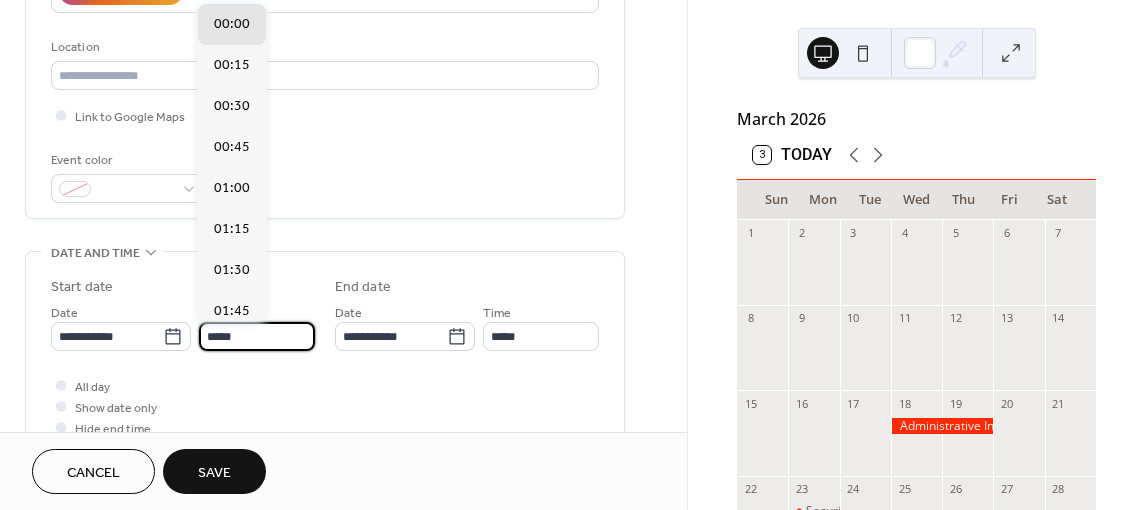 scroll, scrollTop: 1476, scrollLeft: 0, axis: vertical 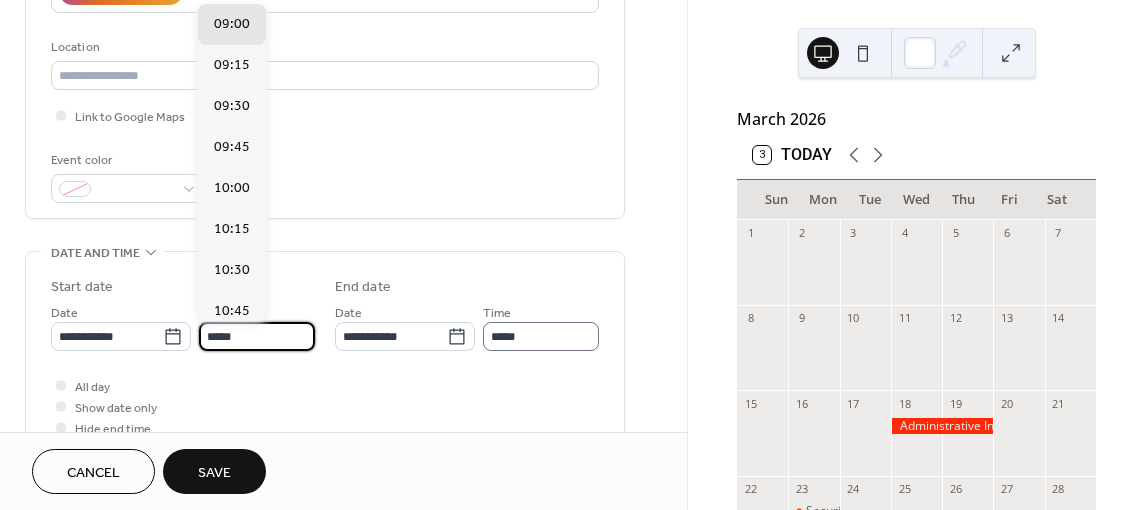 type on "*****" 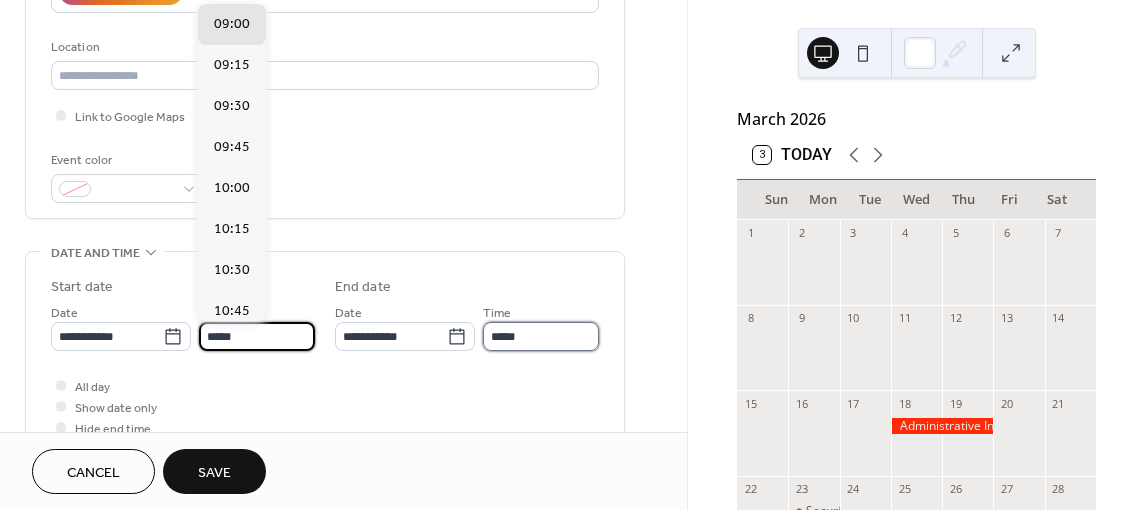 click on "*****" at bounding box center [541, 336] 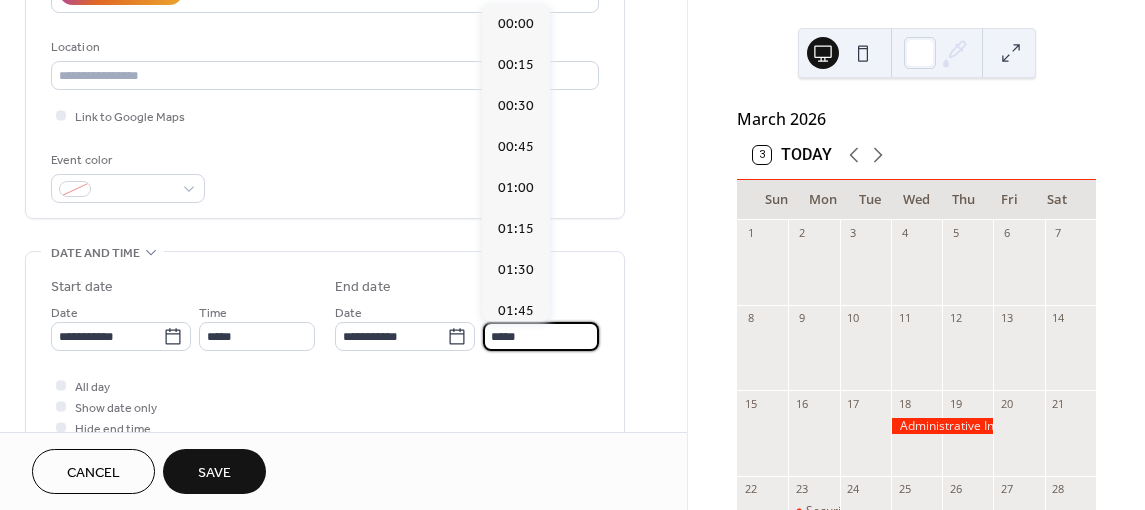 scroll, scrollTop: 1640, scrollLeft: 0, axis: vertical 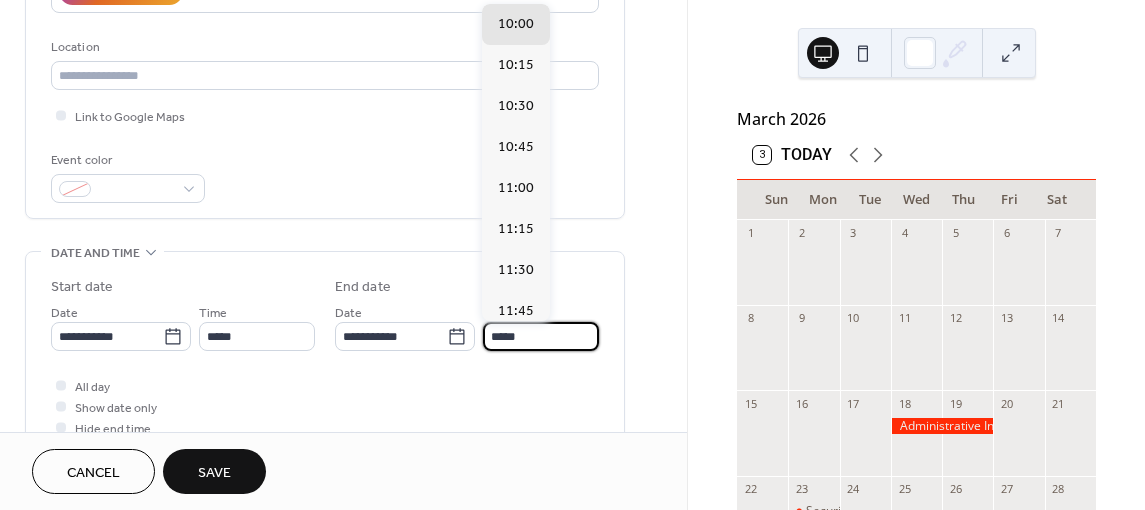 drag, startPoint x: 497, startPoint y: 332, endPoint x: 528, endPoint y: 352, distance: 36.891735 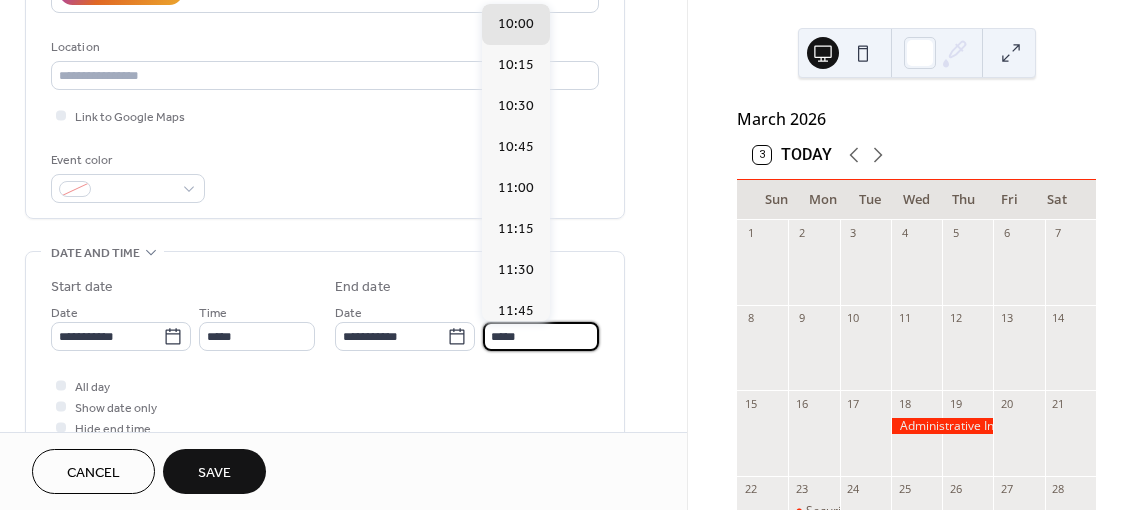 click on "*****" at bounding box center [541, 336] 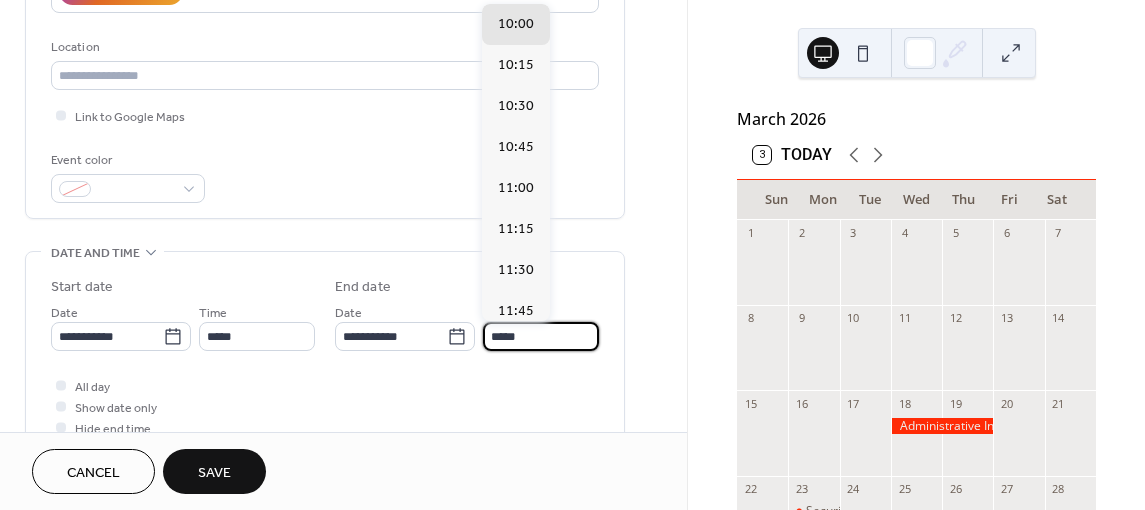 scroll, scrollTop: 2624, scrollLeft: 0, axis: vertical 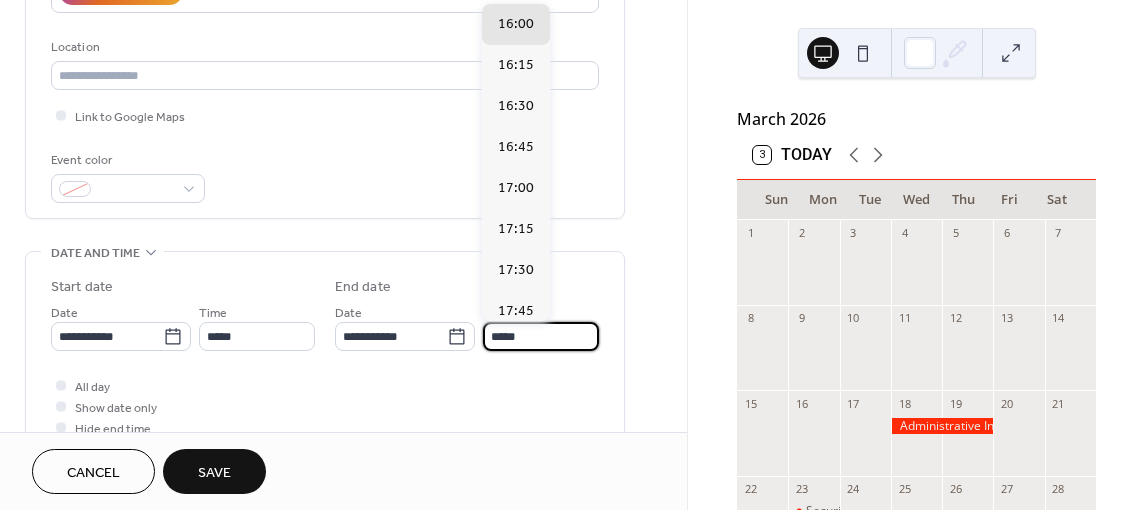 type on "*****" 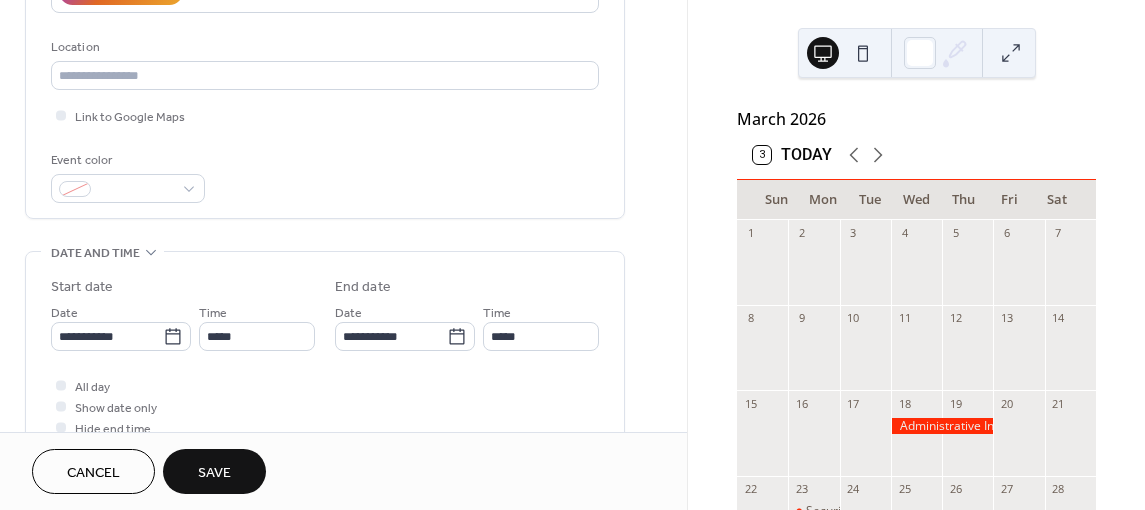 click on "Save" at bounding box center (214, 471) 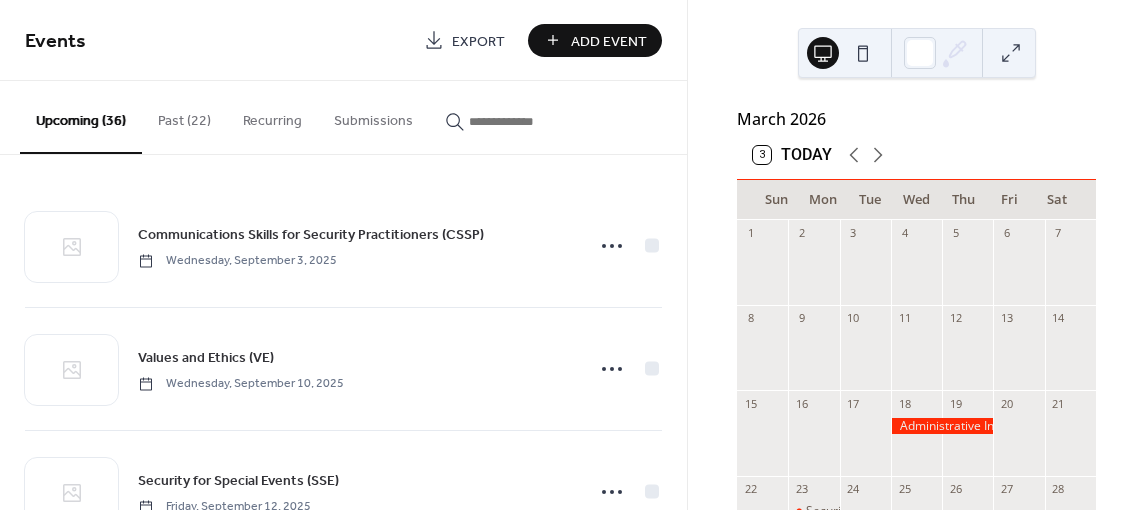 click on "Add Event" at bounding box center (595, 40) 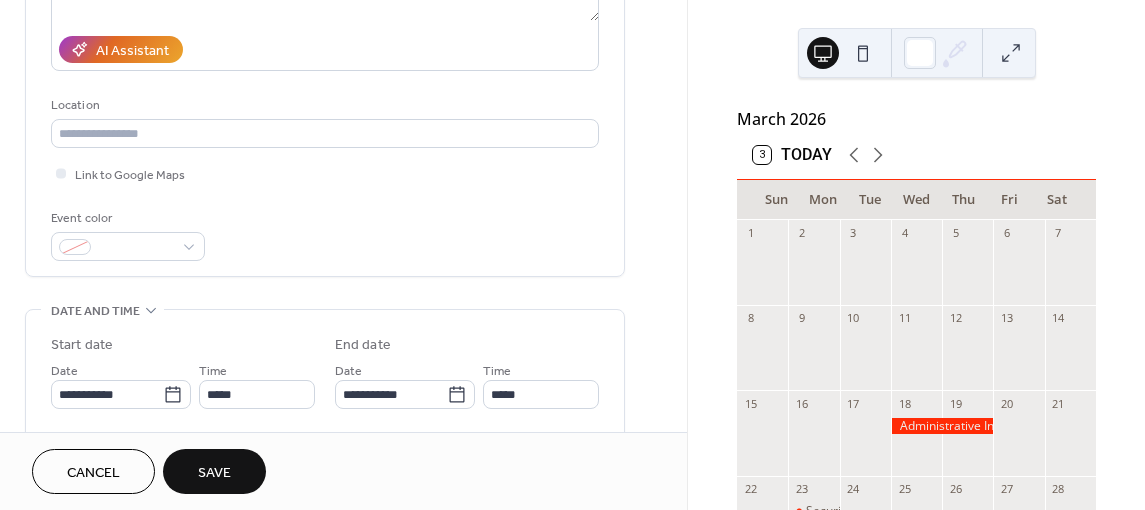 scroll, scrollTop: 500, scrollLeft: 0, axis: vertical 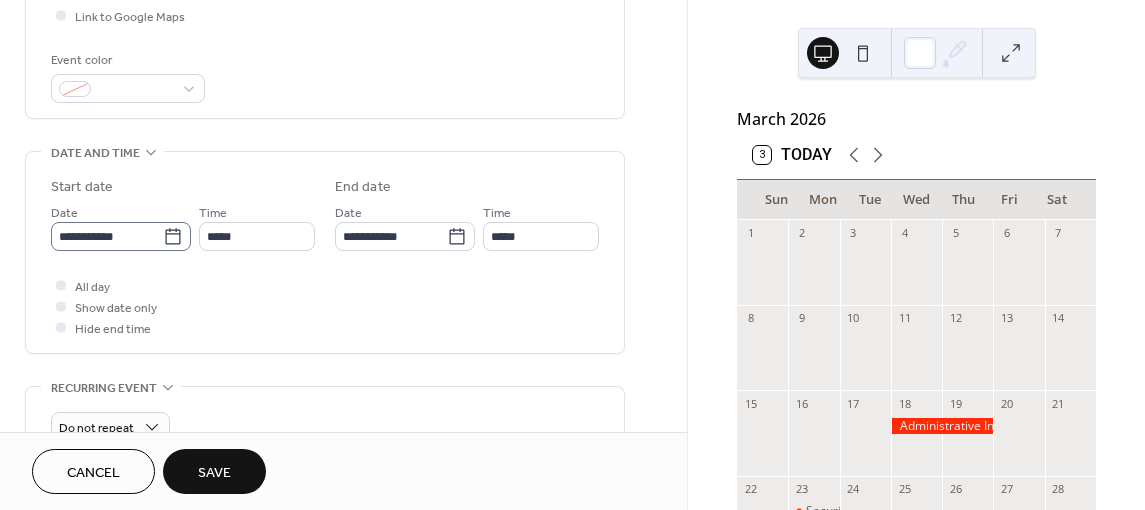 type on "**********" 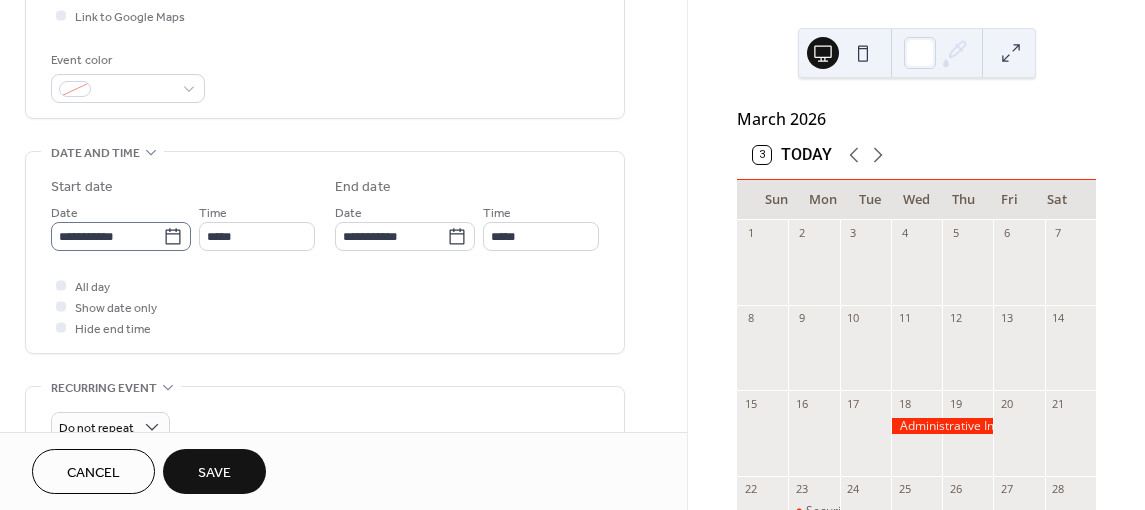 click 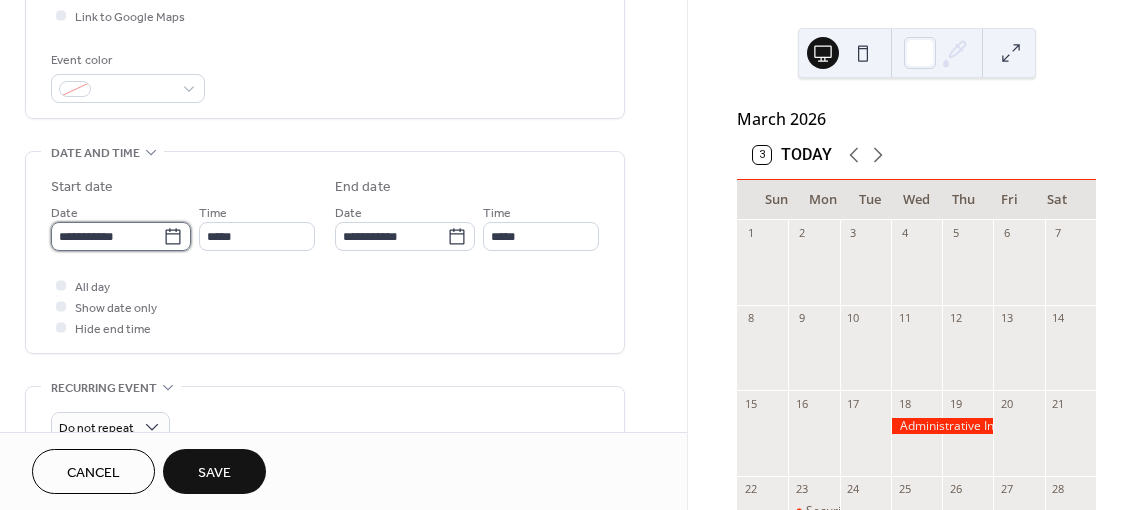 click on "**********" at bounding box center (107, 236) 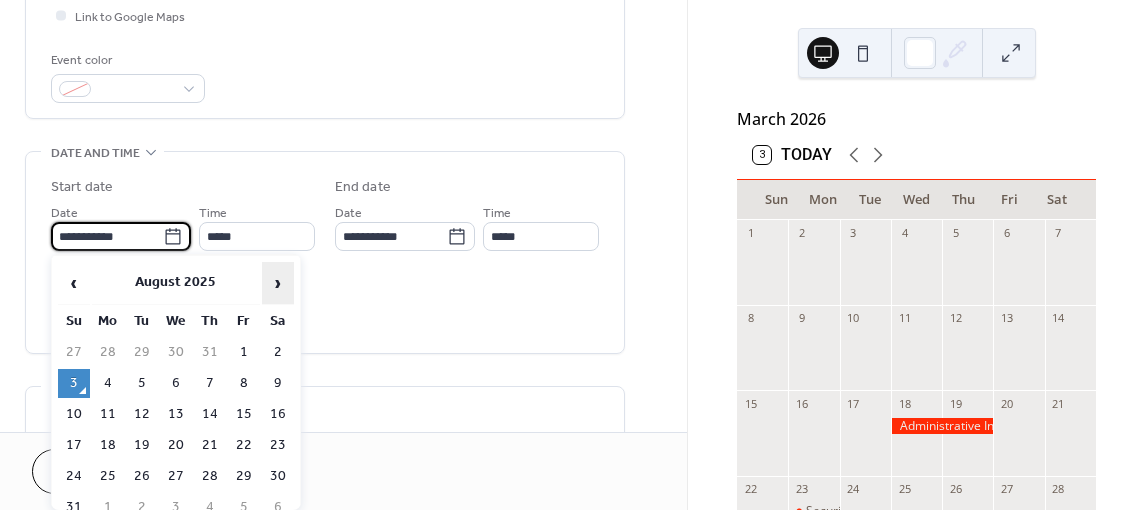 click on "›" at bounding box center (278, 283) 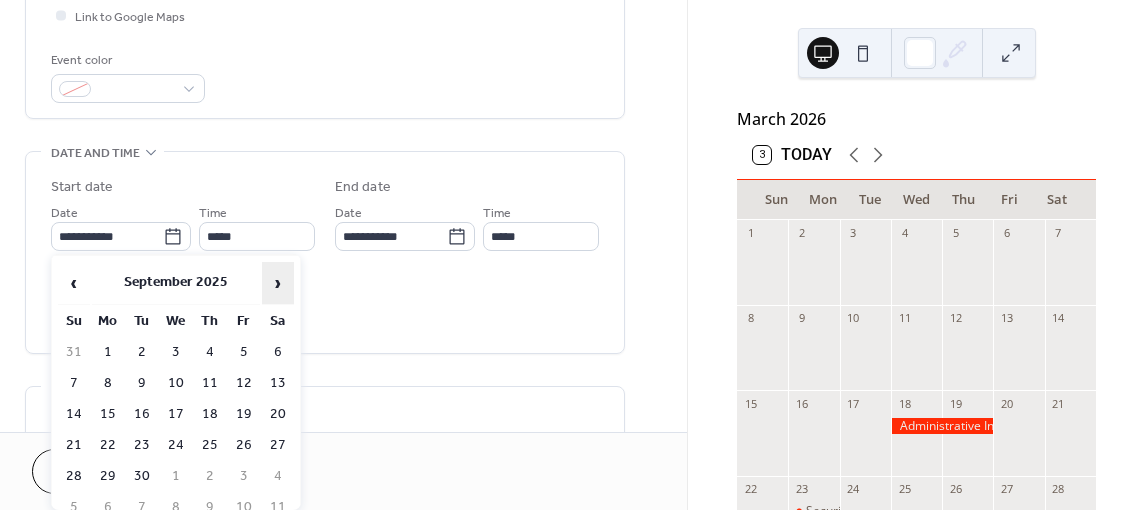 click on "›" at bounding box center [278, 283] 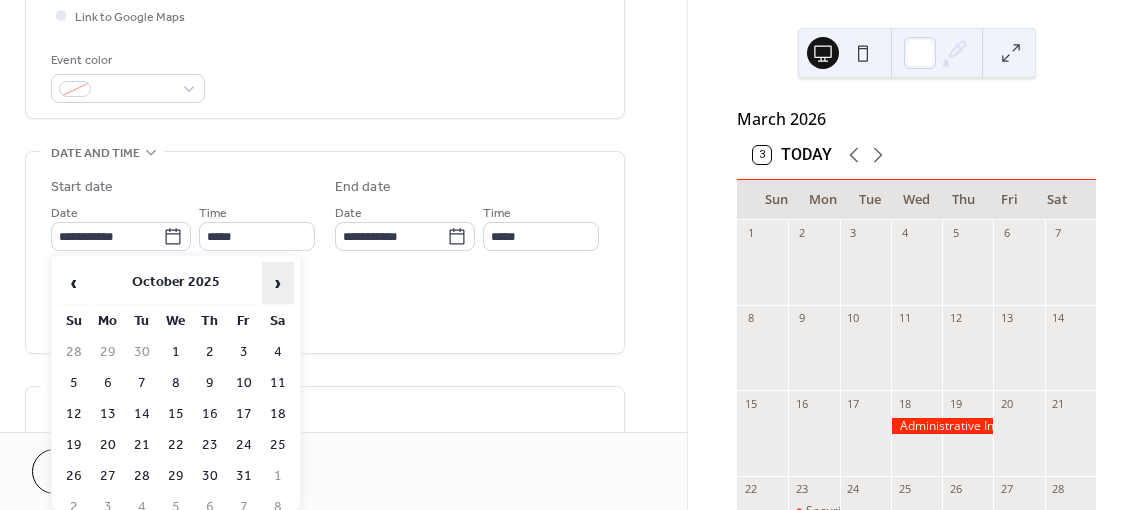 click on "›" at bounding box center (278, 283) 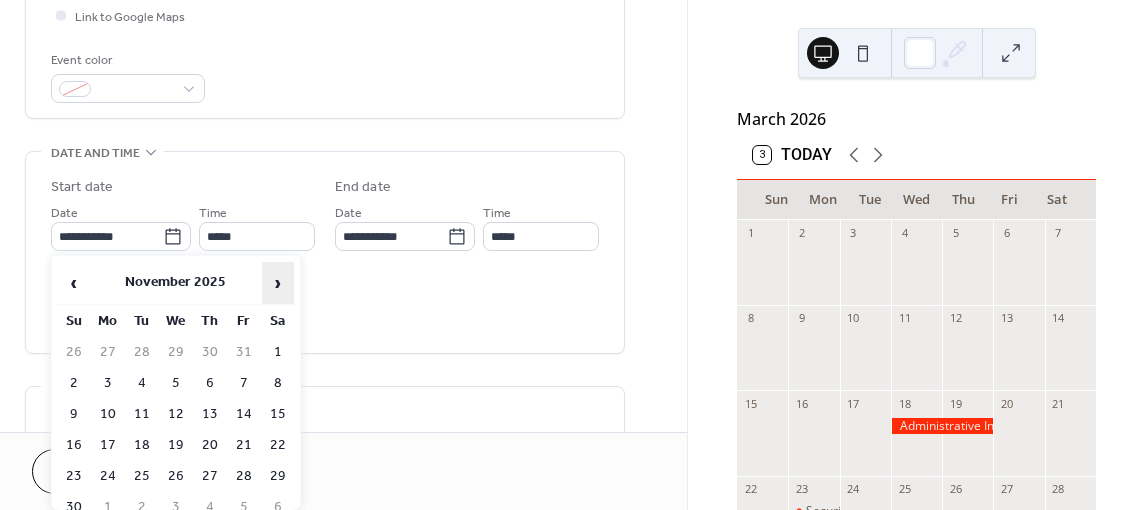 click on "›" at bounding box center (278, 283) 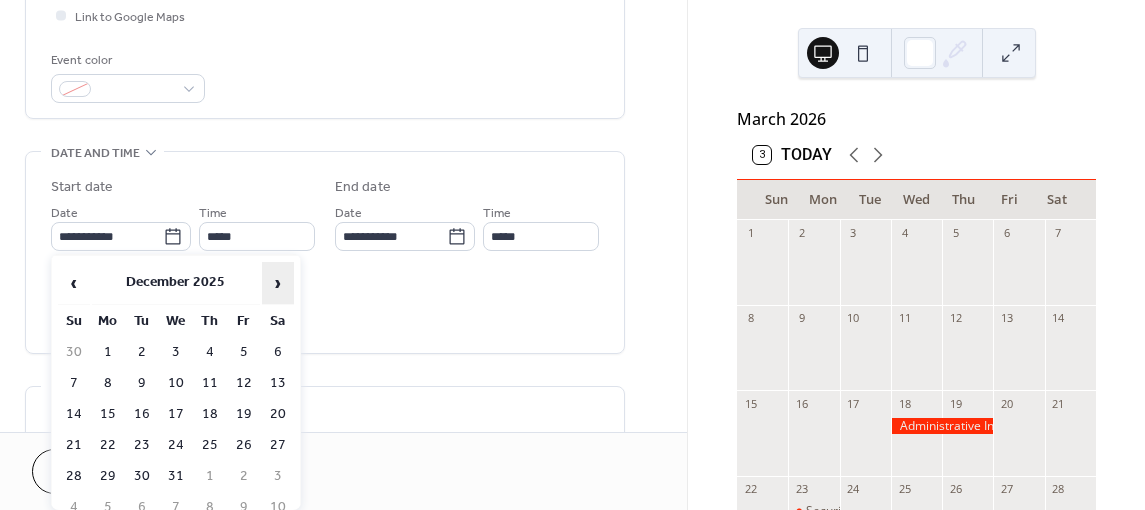 click on "›" at bounding box center (278, 283) 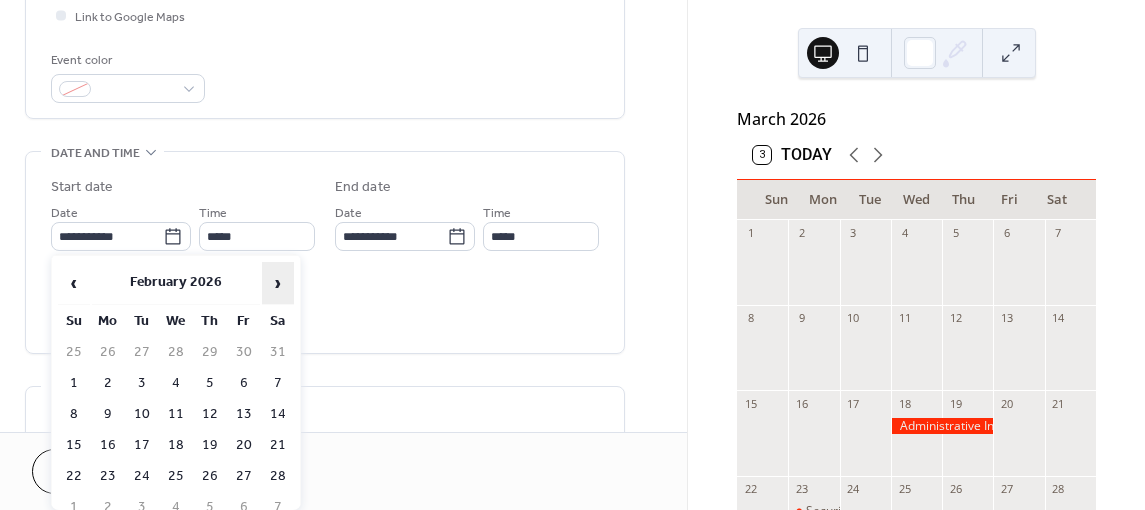 click on "›" at bounding box center (278, 283) 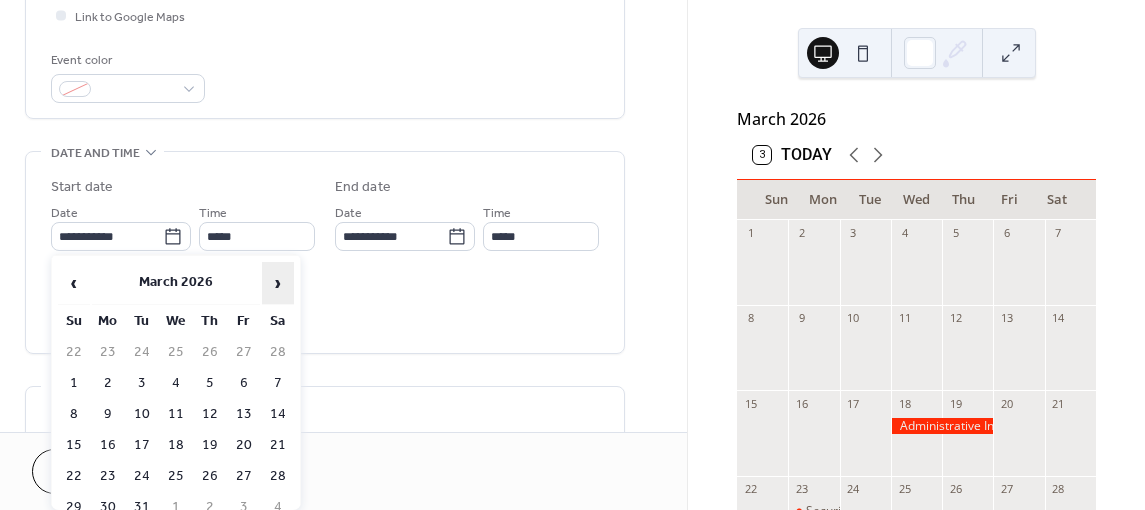 click on "›" at bounding box center [278, 283] 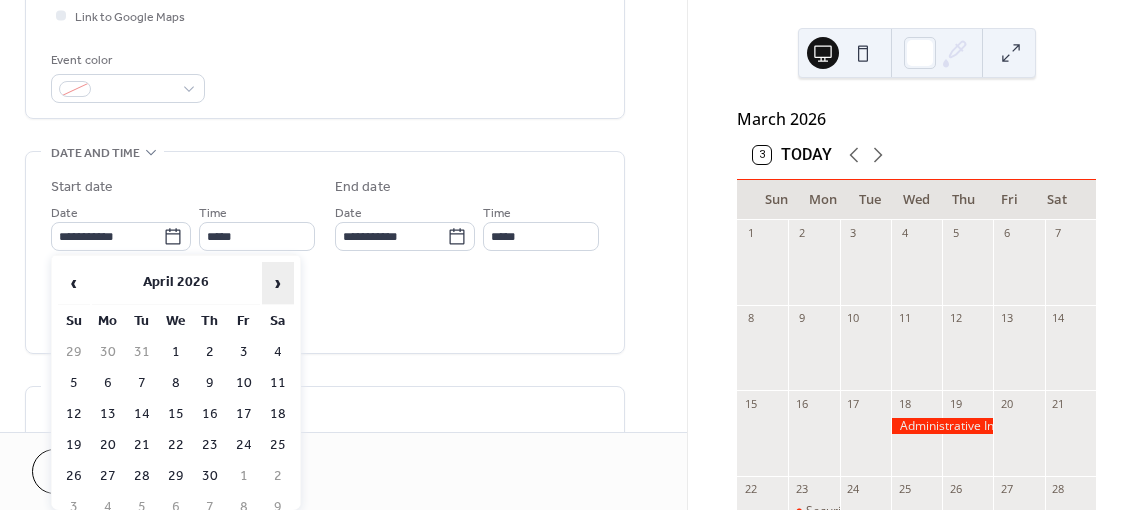 click on "›" at bounding box center (278, 283) 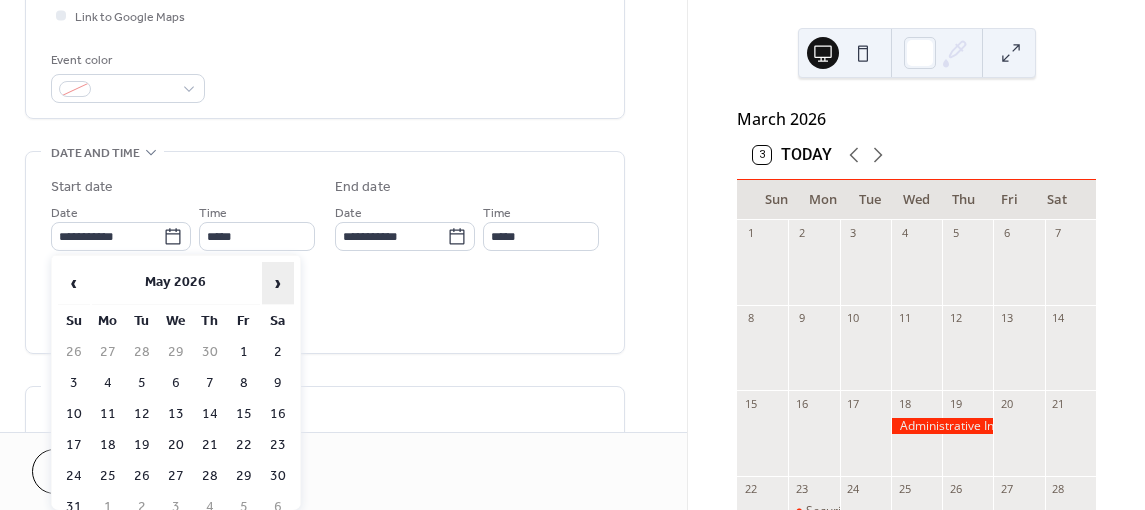 click on "›" at bounding box center [278, 283] 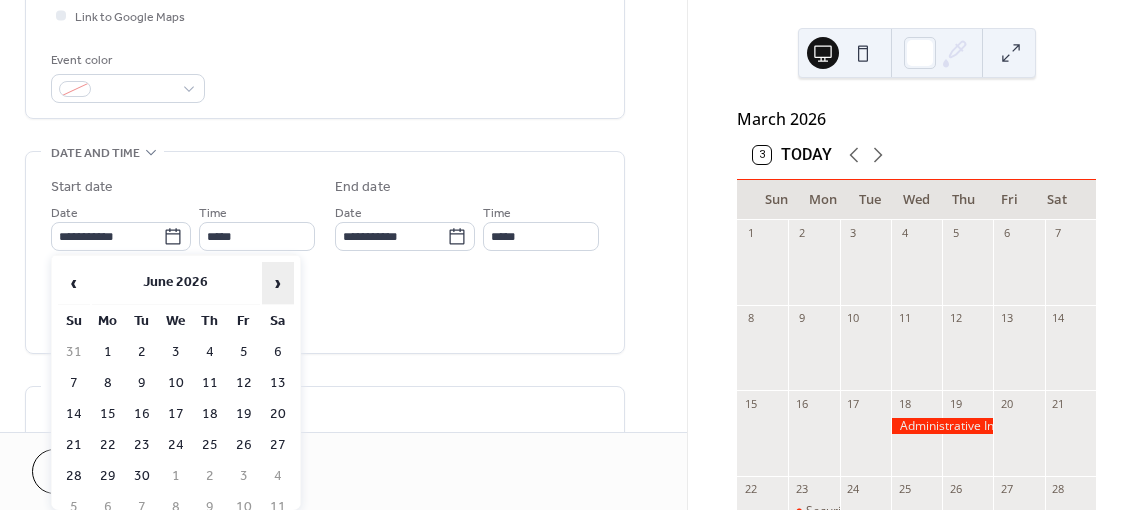 click on "›" at bounding box center (278, 283) 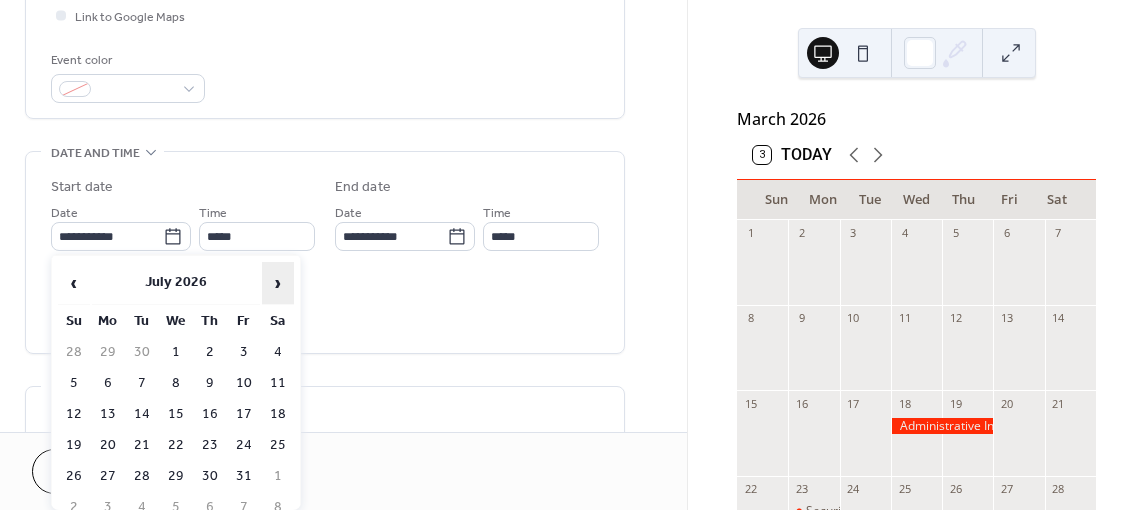 click on "›" at bounding box center [278, 283] 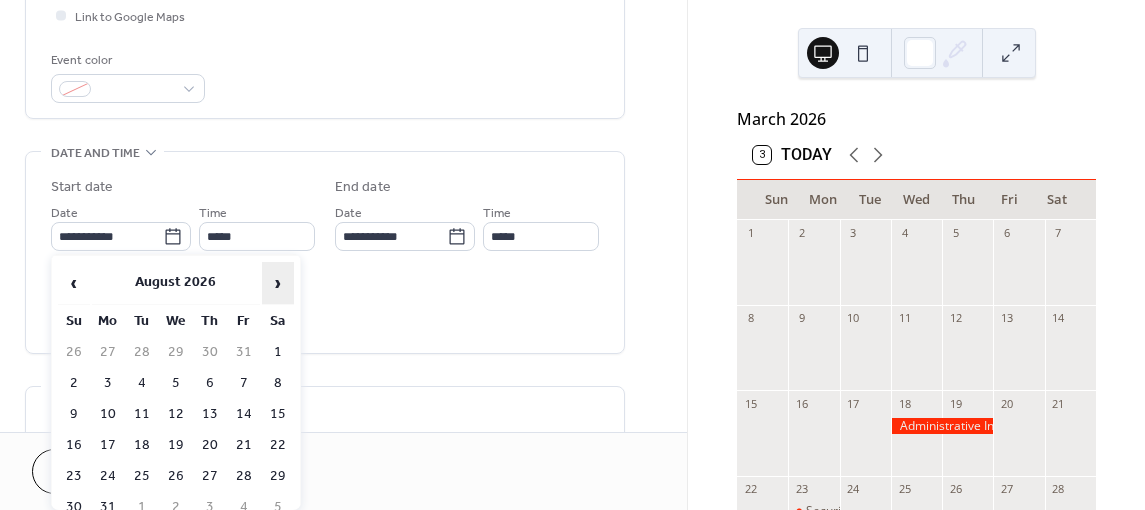 click on "›" at bounding box center [278, 283] 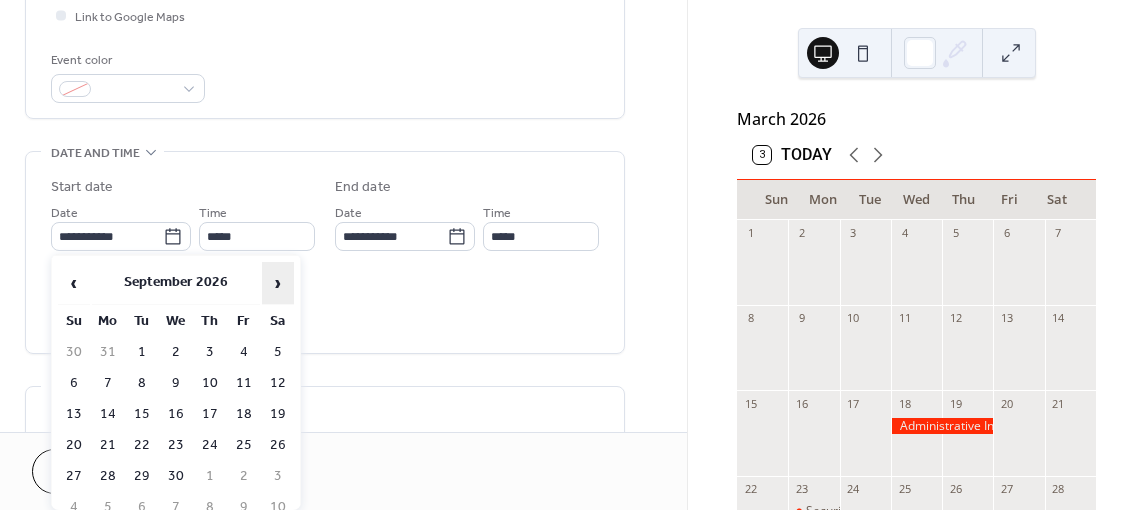 click on "›" at bounding box center [278, 283] 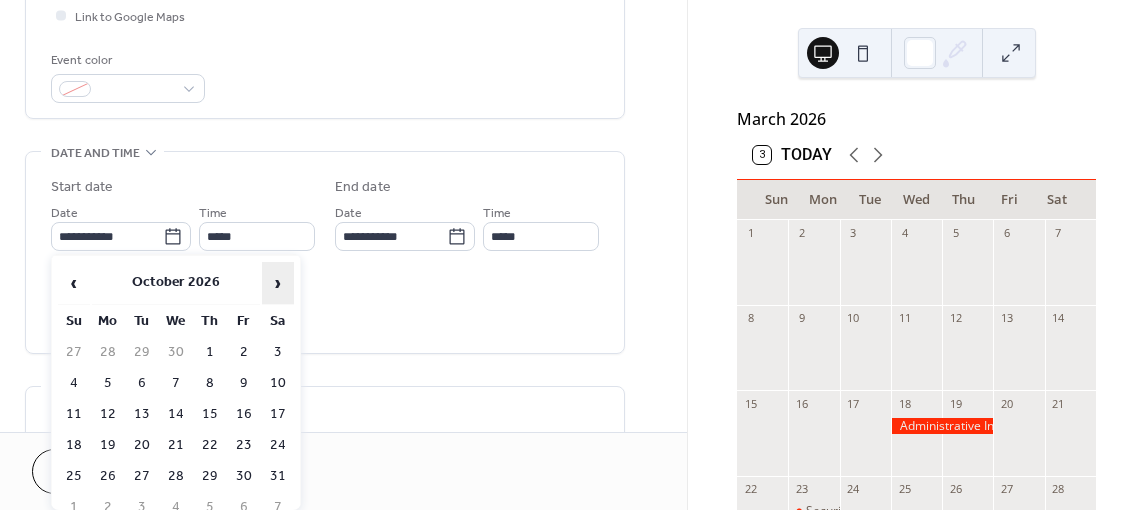 click on "›" at bounding box center [278, 283] 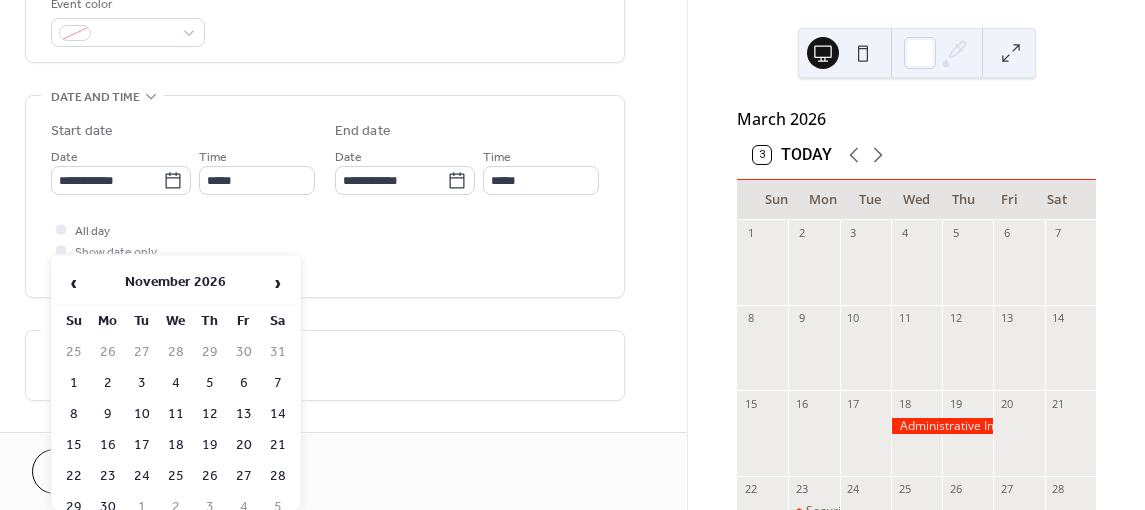scroll, scrollTop: 700, scrollLeft: 0, axis: vertical 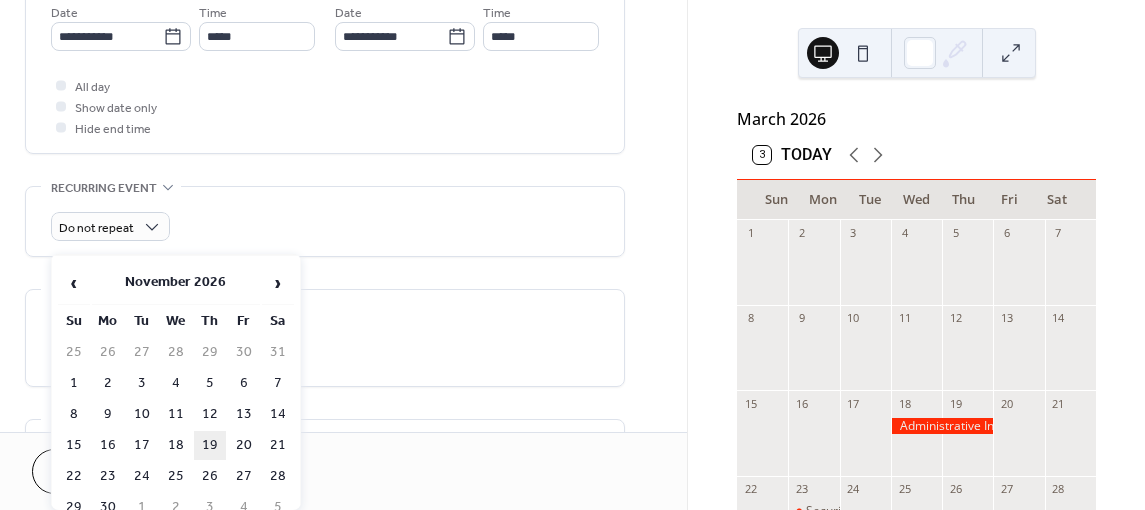 click on "19" at bounding box center [210, 445] 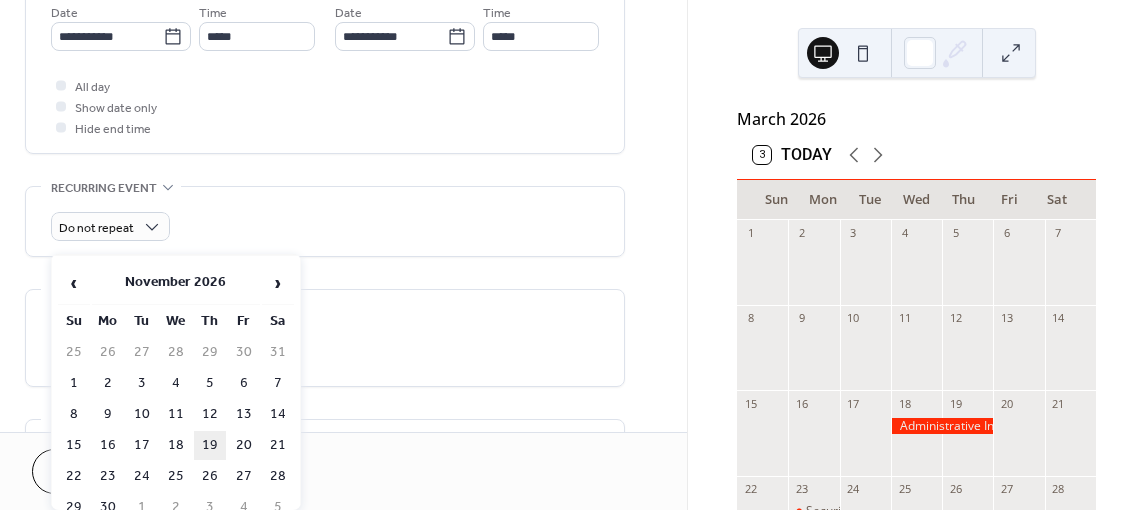 type on "**********" 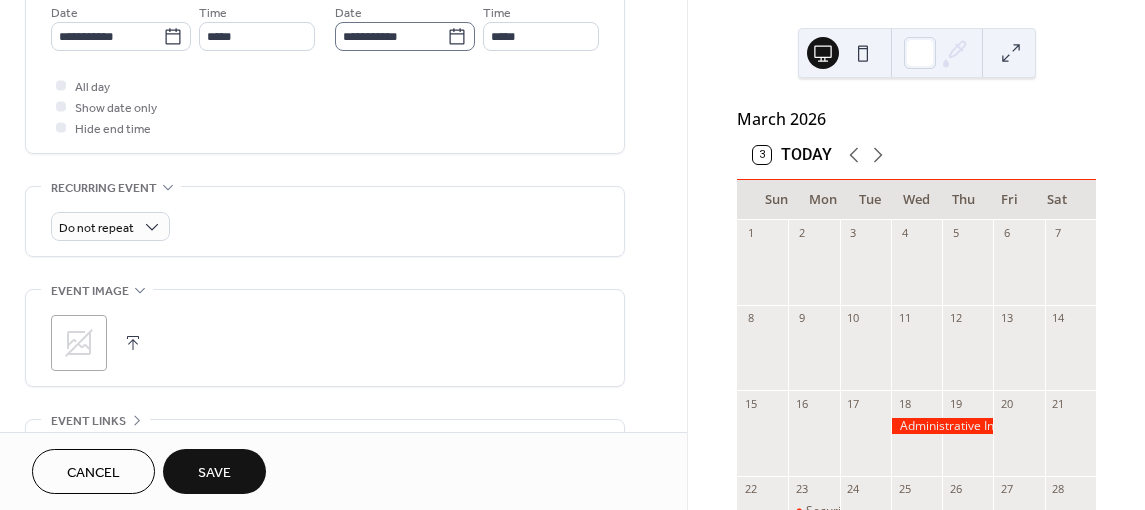 click 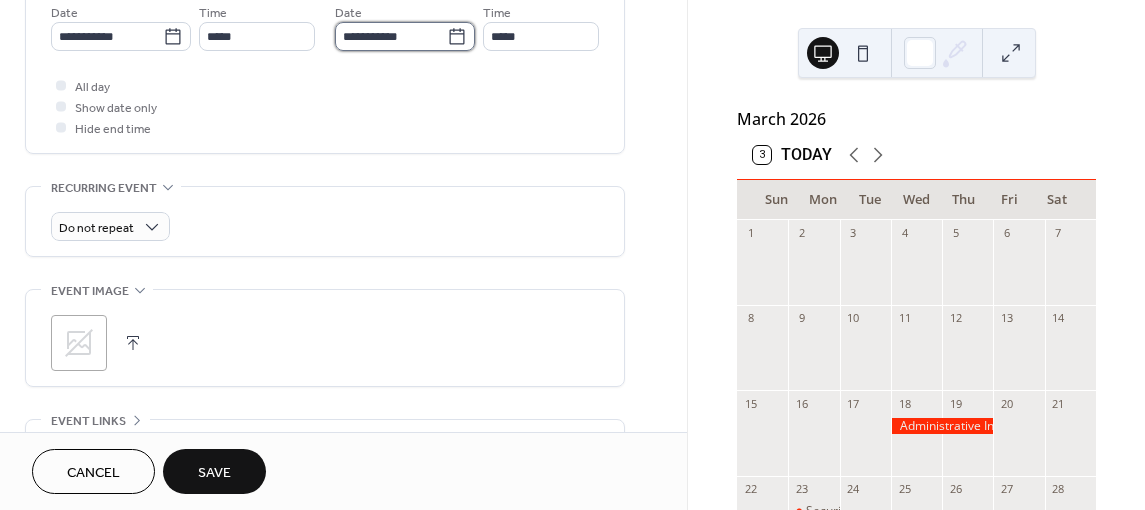 click on "**********" at bounding box center [391, 36] 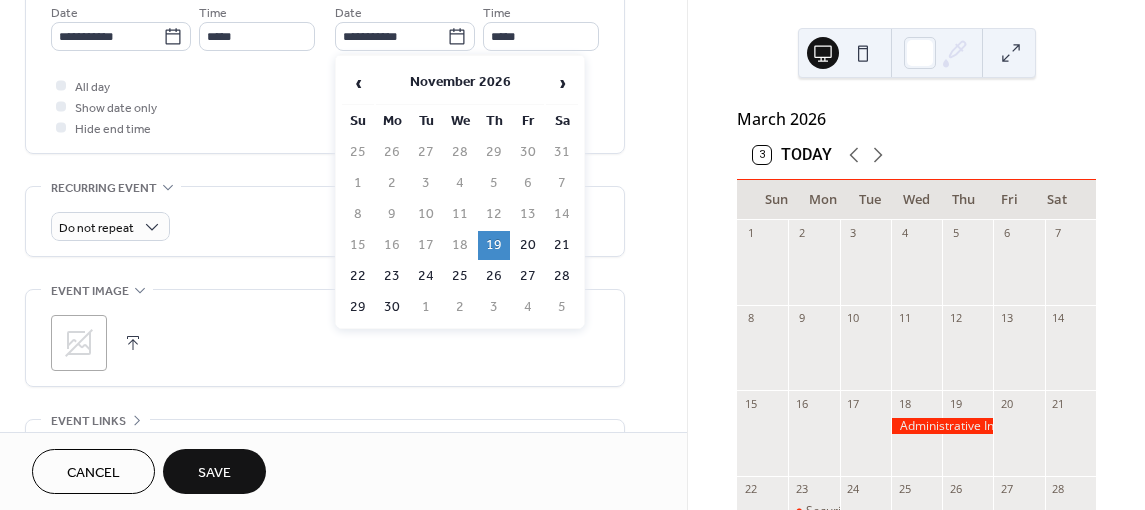 drag, startPoint x: 527, startPoint y: 238, endPoint x: 421, endPoint y: 198, distance: 113.296074 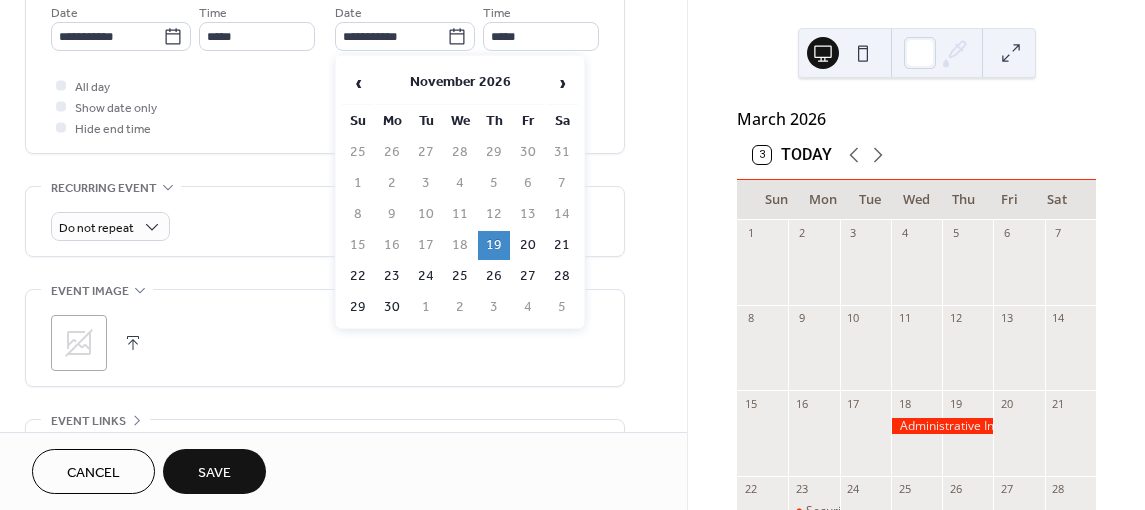 click on "20" at bounding box center [528, 245] 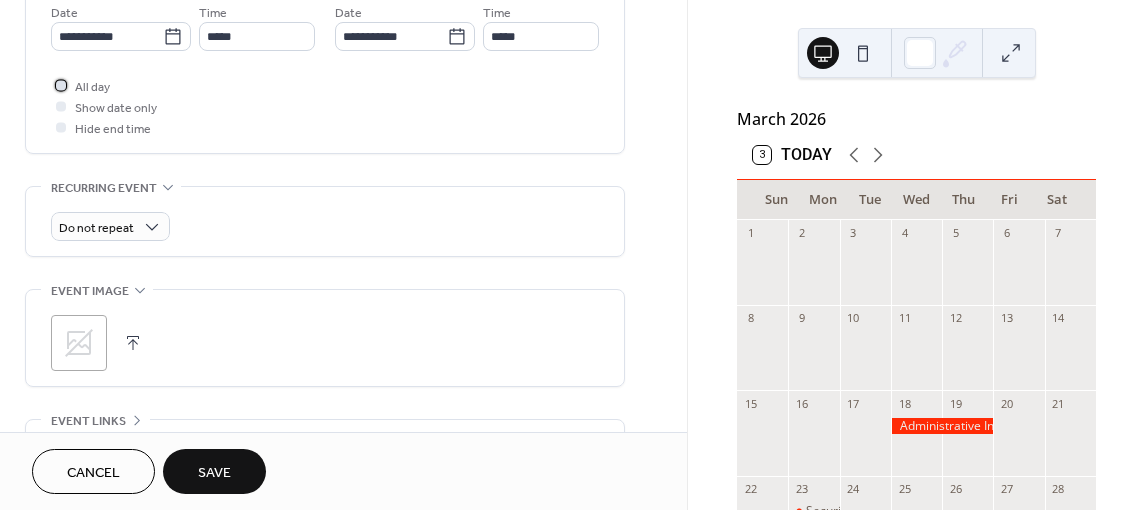 click at bounding box center [61, 85] 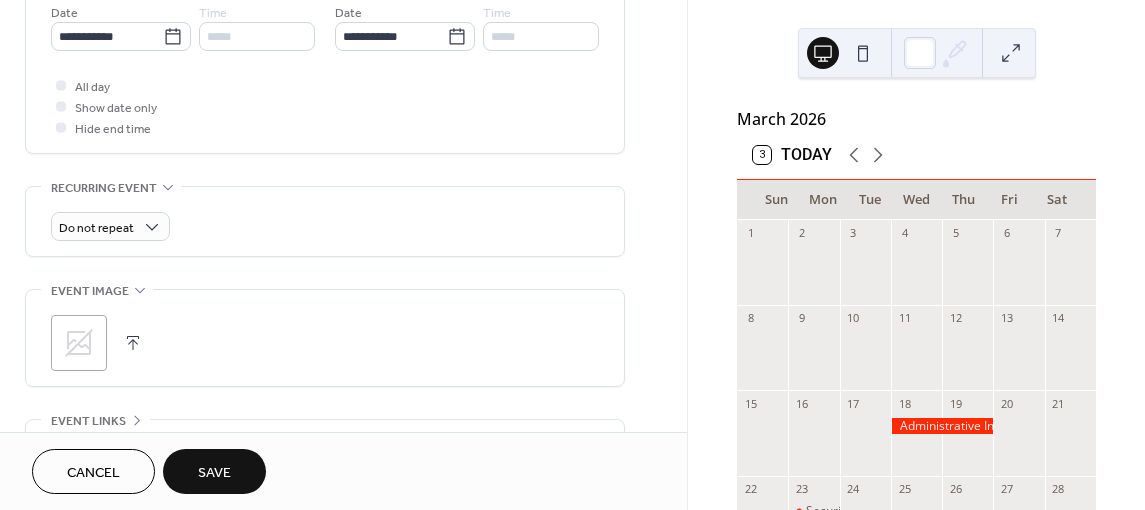 click on "Save" at bounding box center [214, 473] 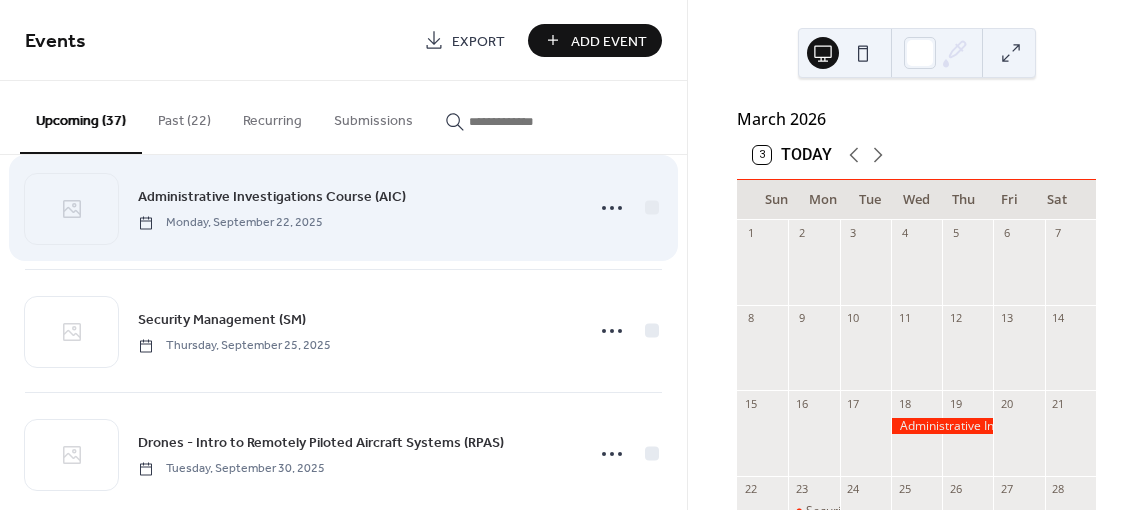 scroll, scrollTop: 600, scrollLeft: 0, axis: vertical 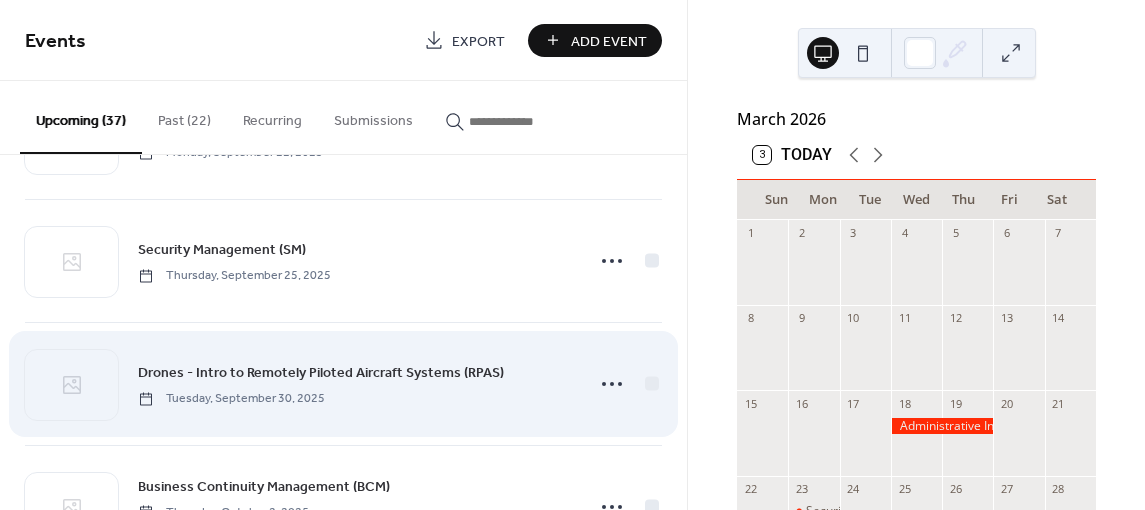 click on "Drones - Intro to Remotely Piloted Aircraft Systems (RPAS)" at bounding box center (321, 373) 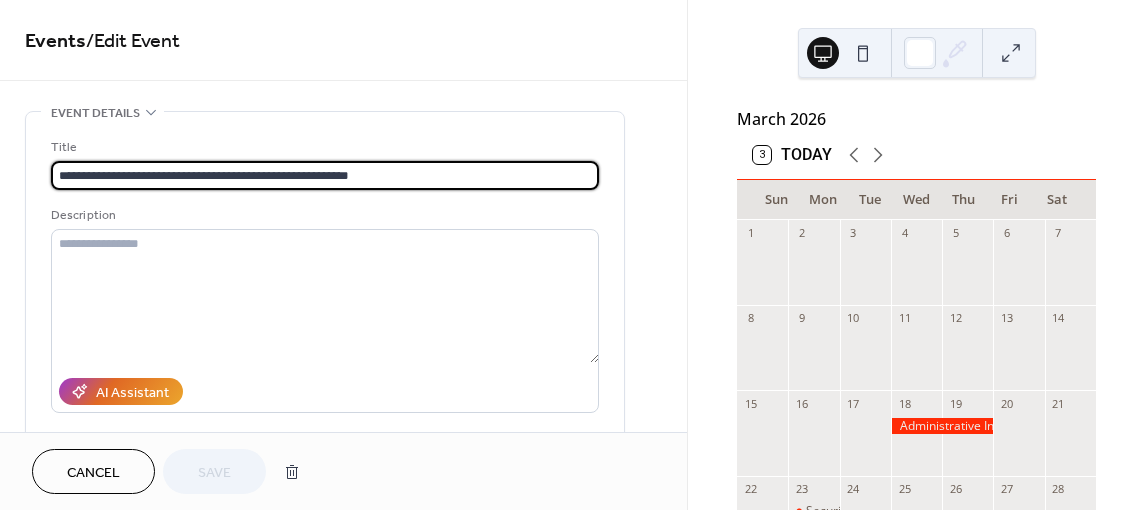 drag, startPoint x: 410, startPoint y: 171, endPoint x: 9, endPoint y: 172, distance: 401.00125 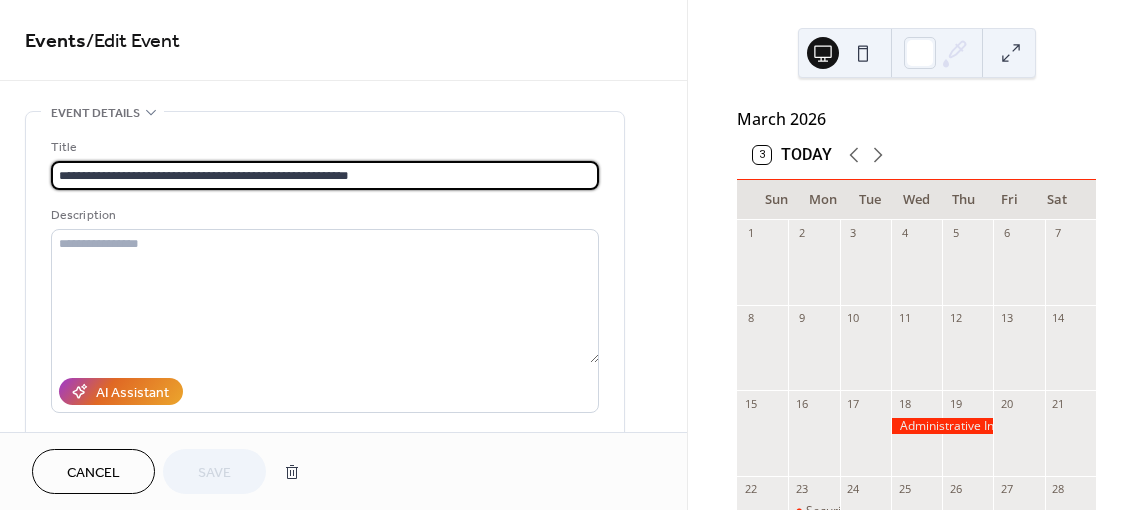 click on "**********" at bounding box center [343, 720] 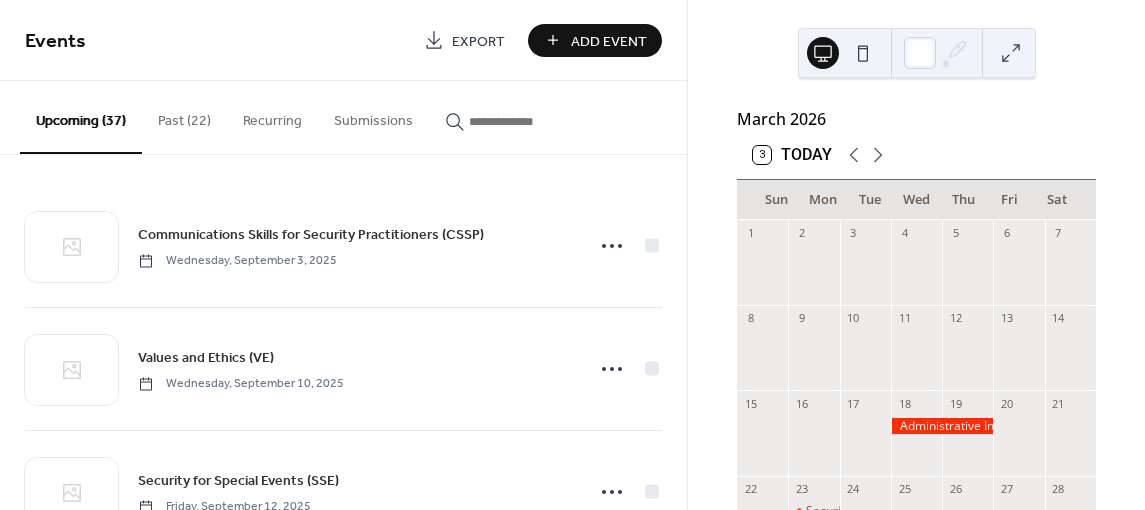 click on "Add Event" at bounding box center (609, 41) 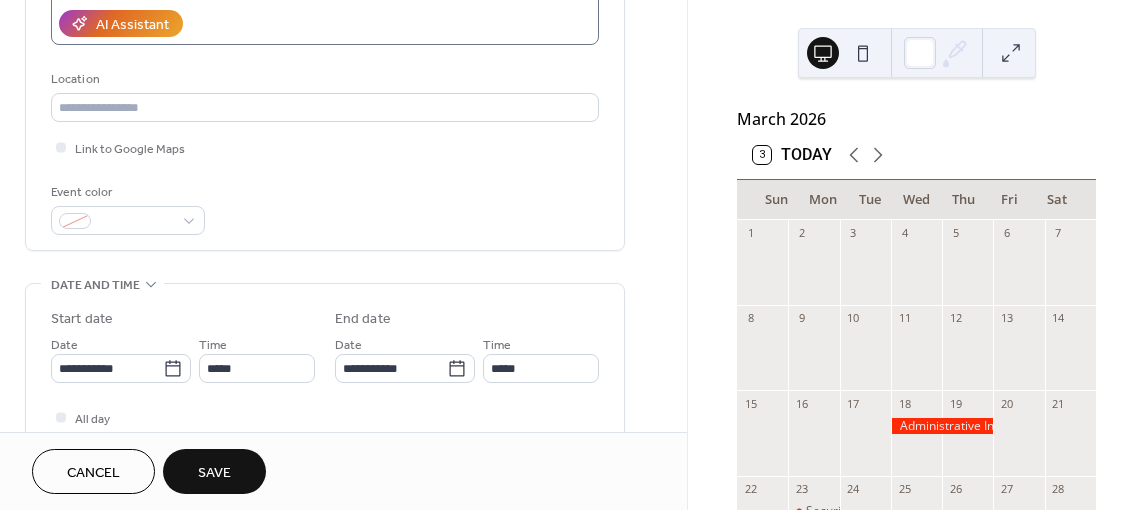 scroll, scrollTop: 400, scrollLeft: 0, axis: vertical 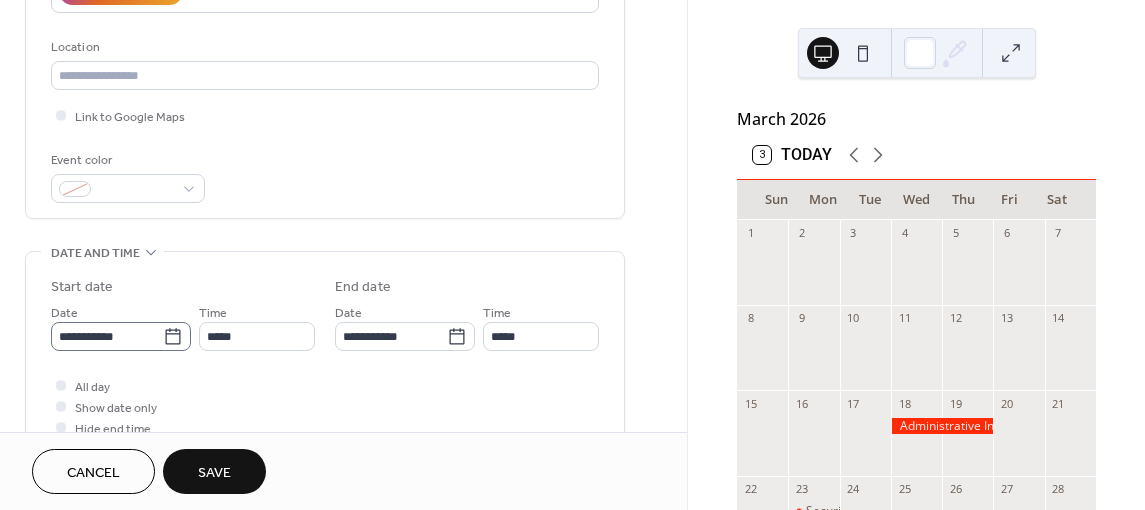 type on "**********" 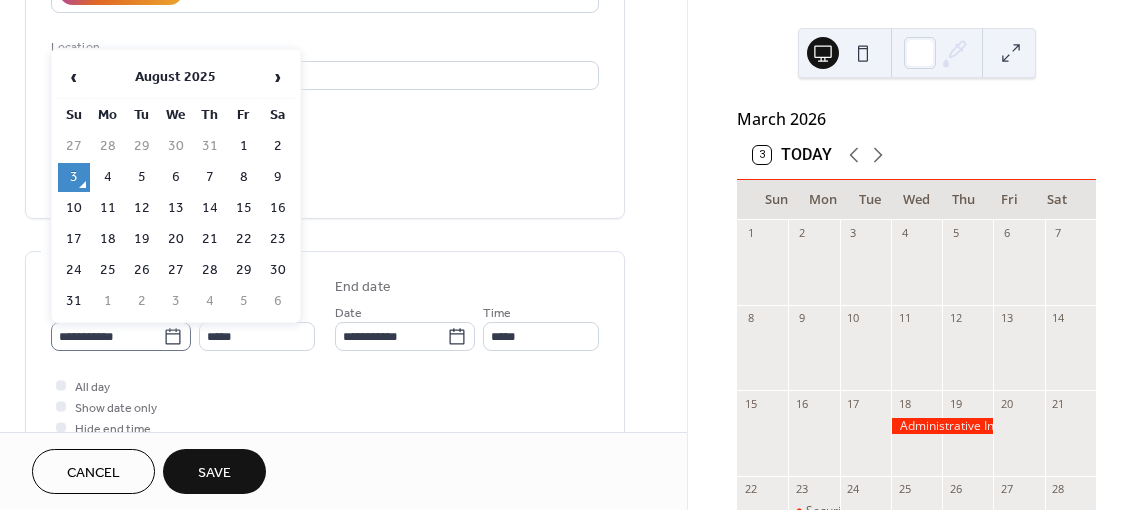 click 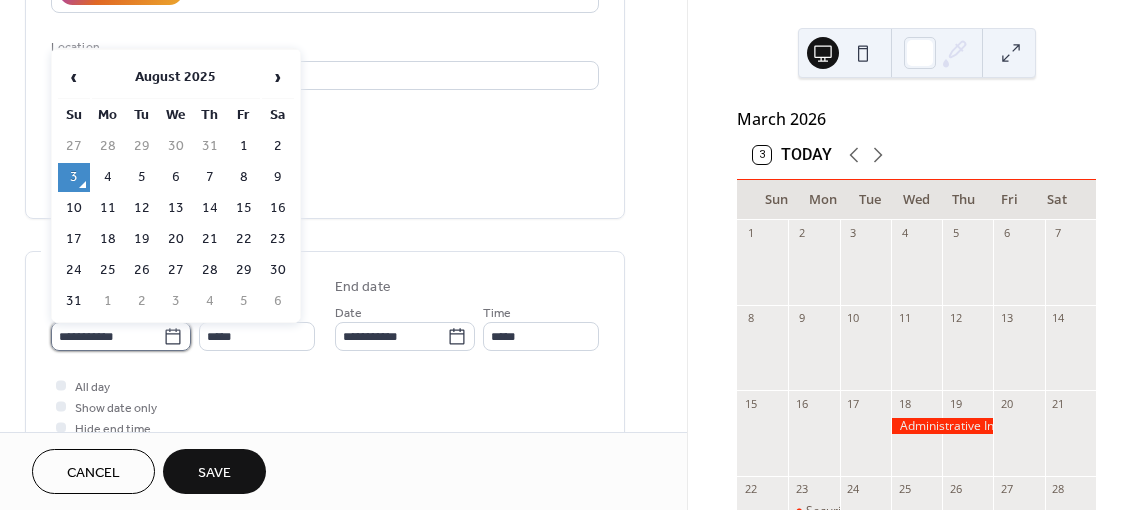 click on "**********" at bounding box center [107, 336] 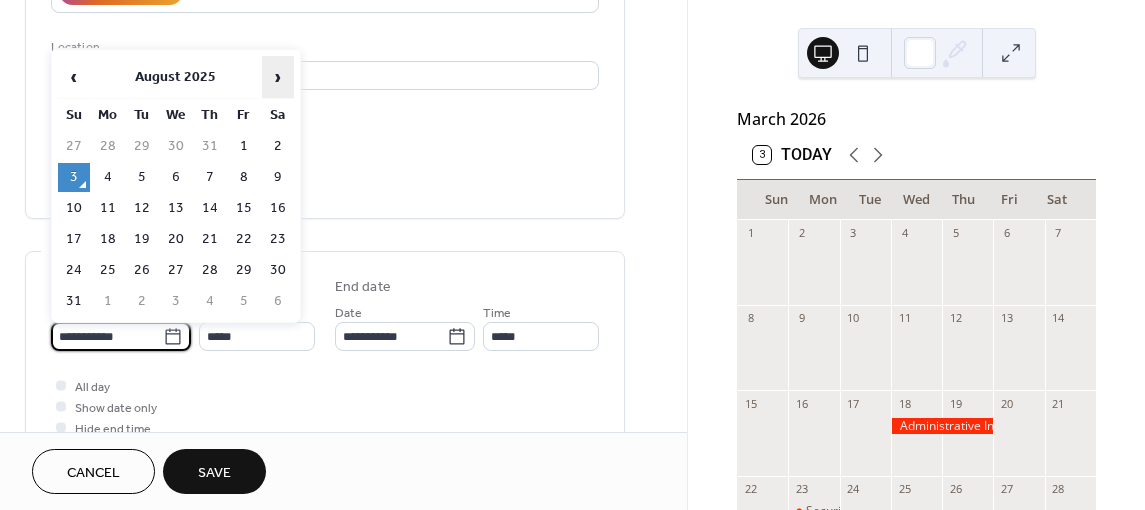 click on "›" at bounding box center [278, 77] 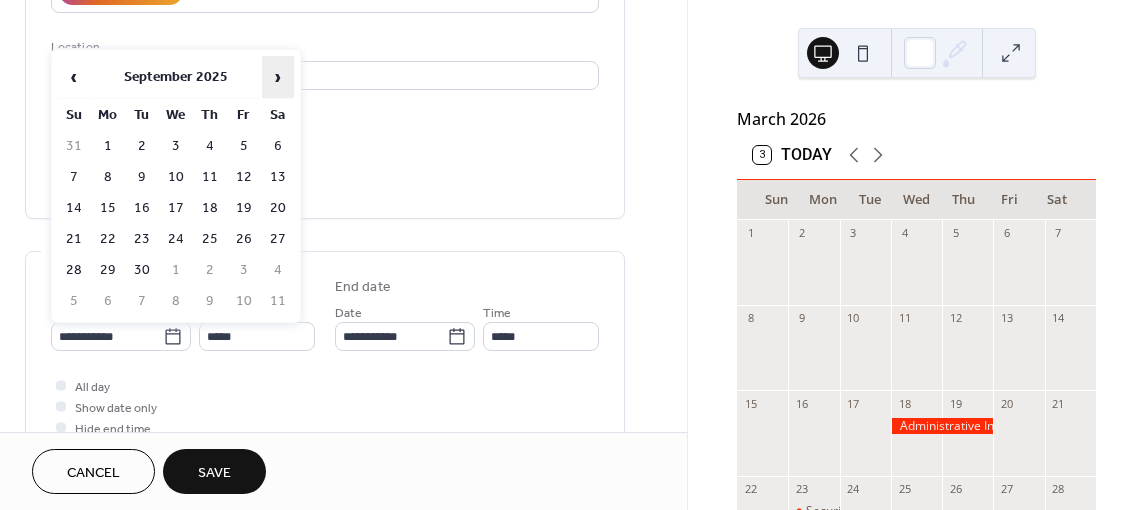 click on "›" at bounding box center [278, 77] 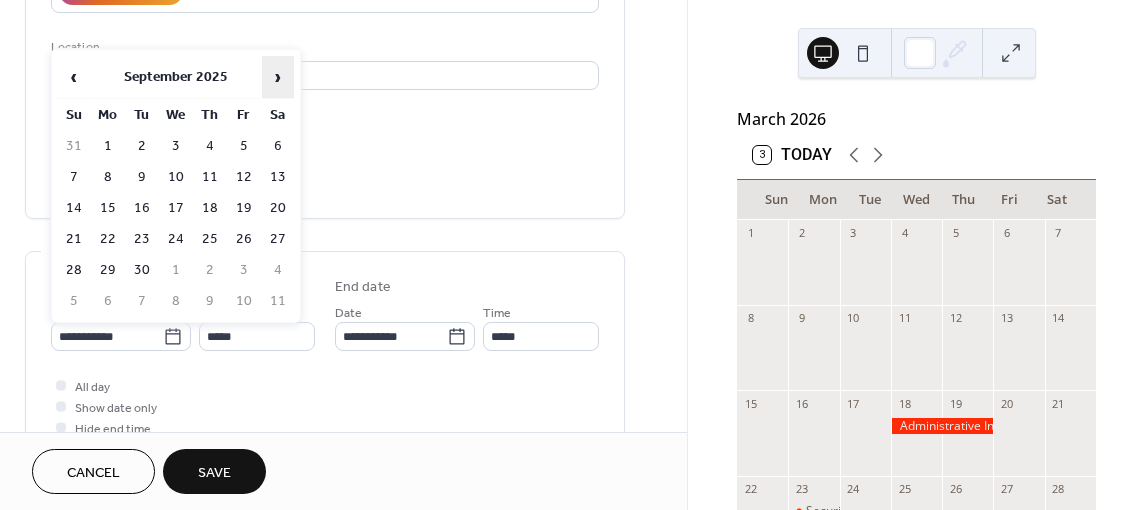 click on "›" at bounding box center (278, 77) 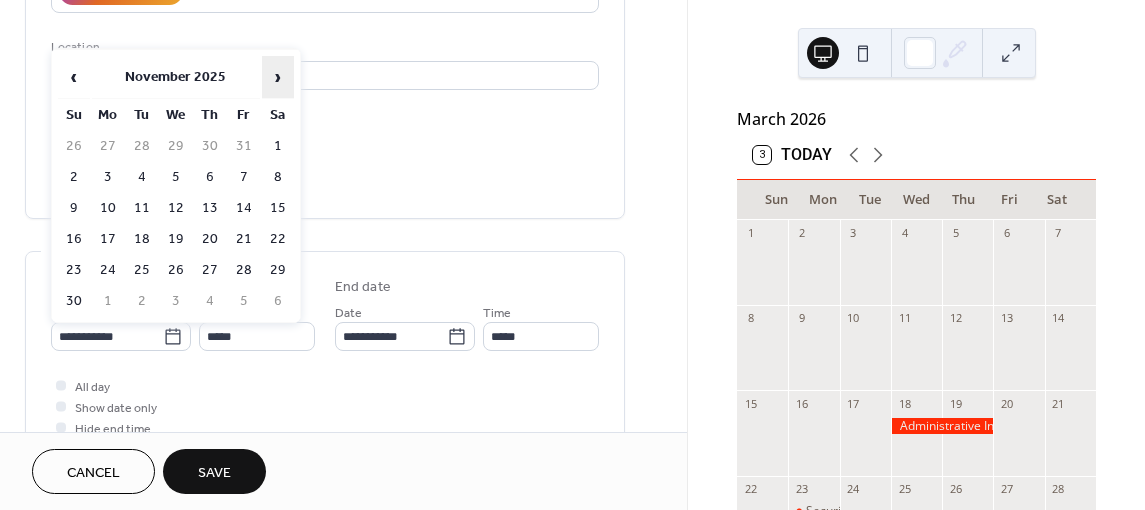 click on "›" at bounding box center [278, 77] 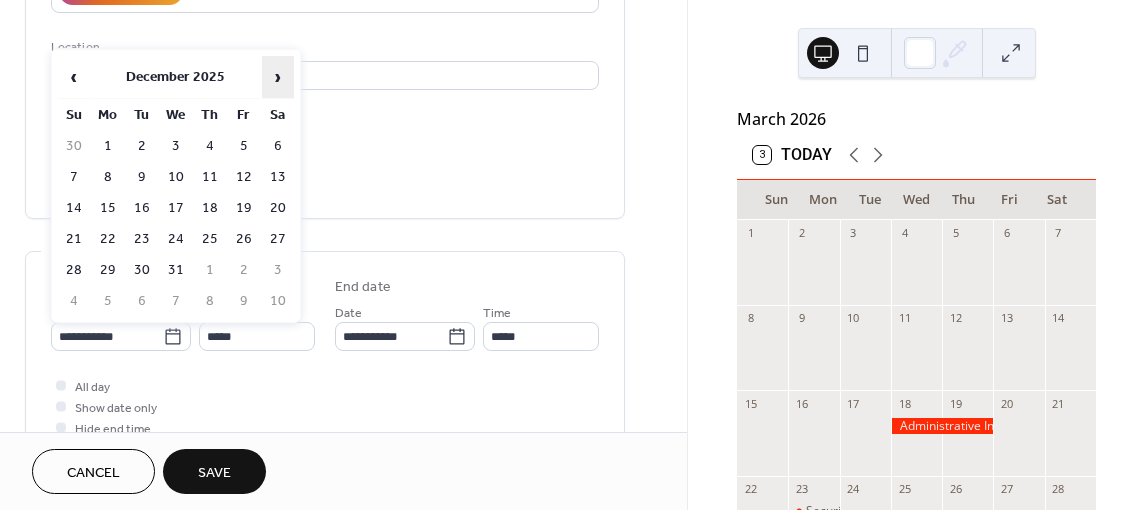 click on "›" at bounding box center (278, 77) 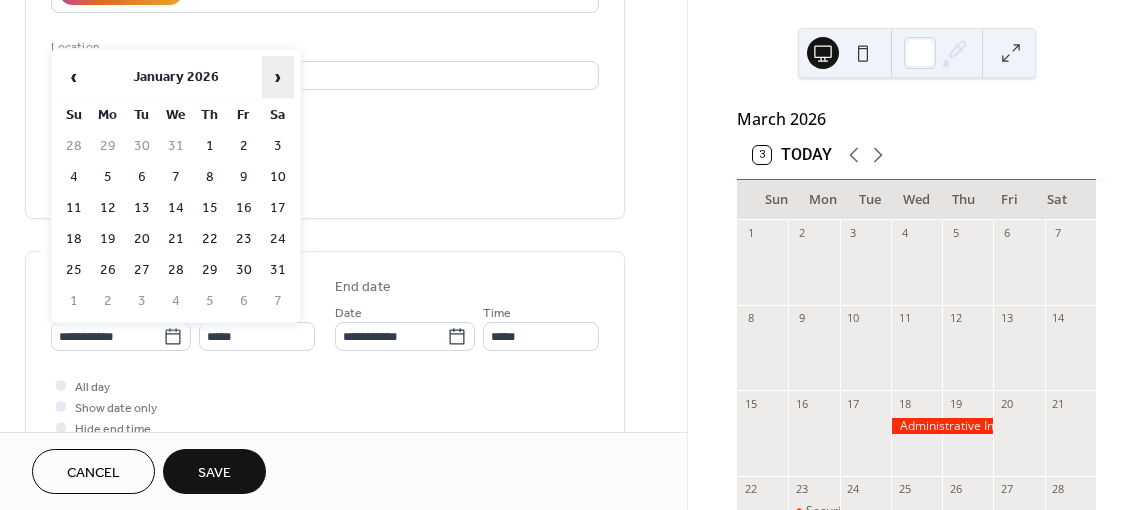click on "›" at bounding box center (278, 77) 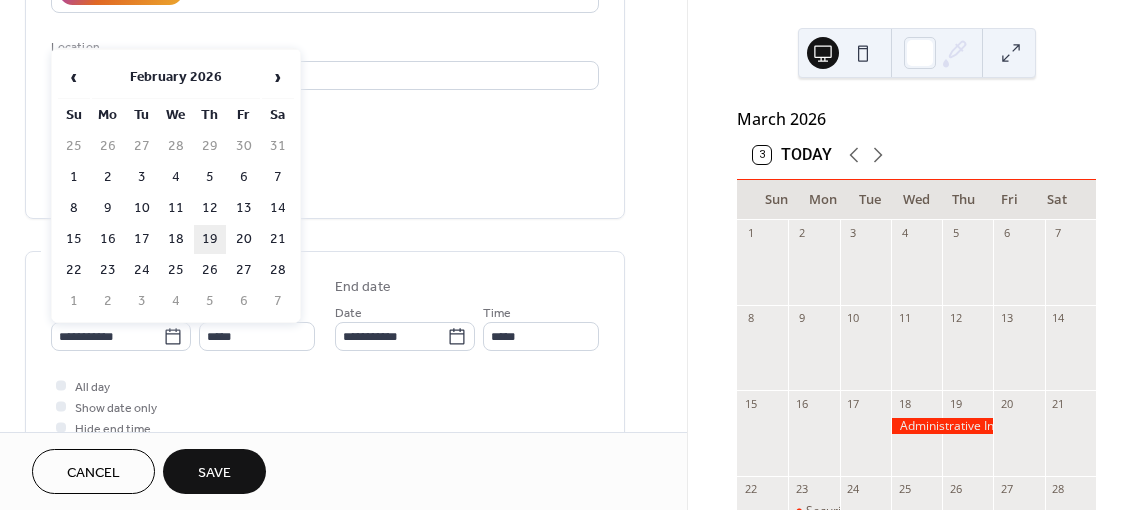 click on "19" at bounding box center [210, 239] 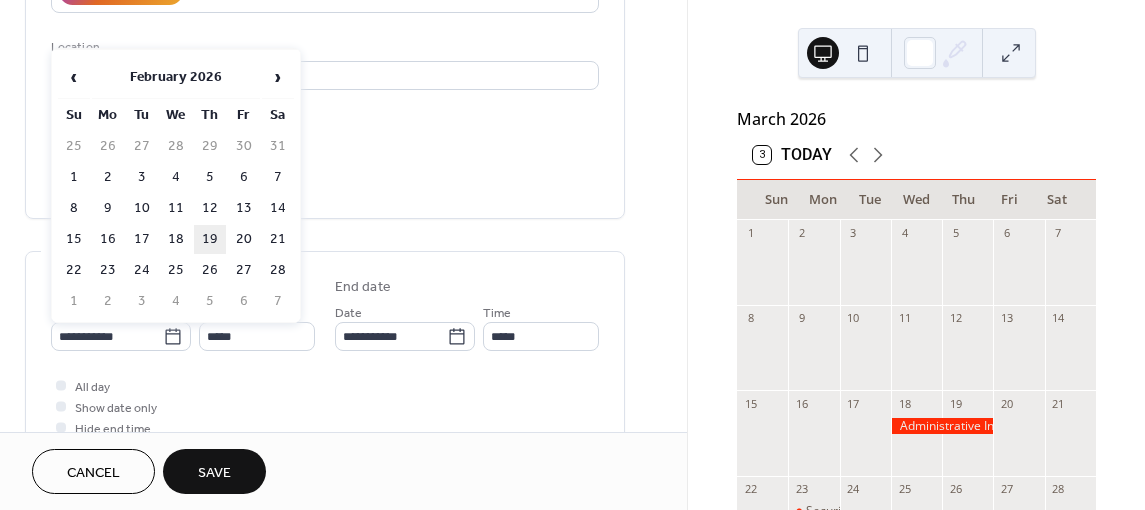 type on "**********" 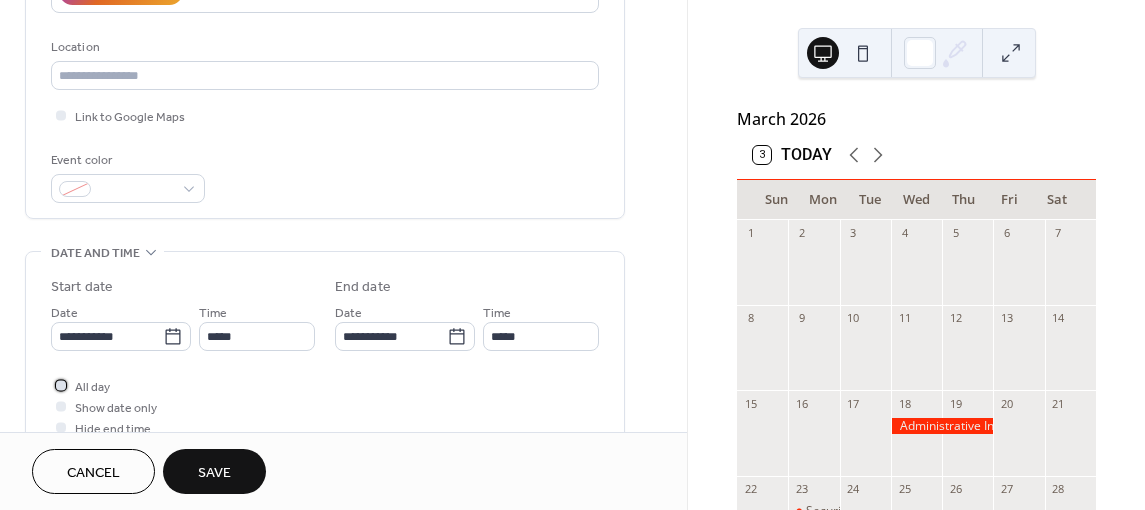 click at bounding box center (61, 385) 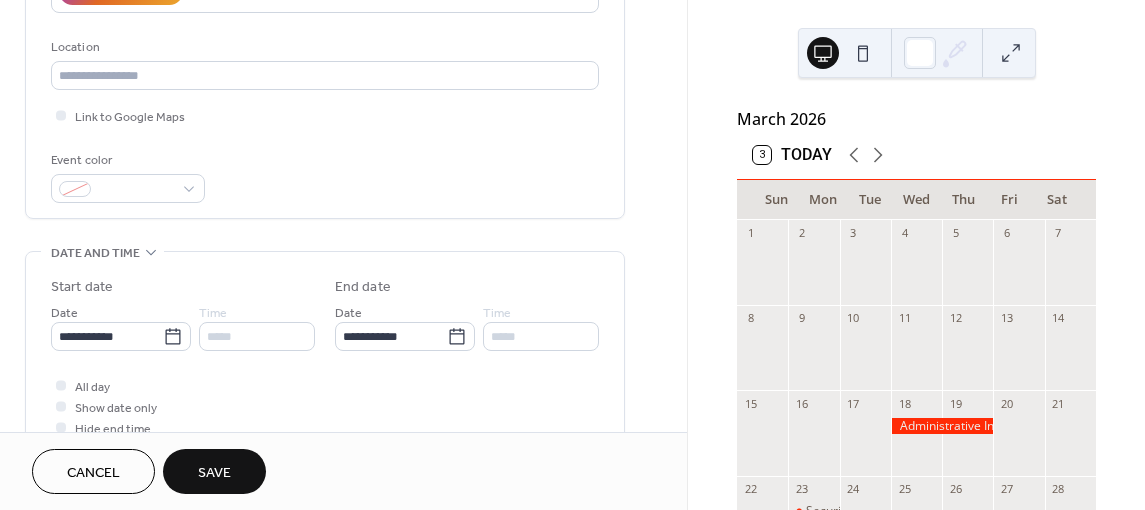 click on "Save" at bounding box center (214, 471) 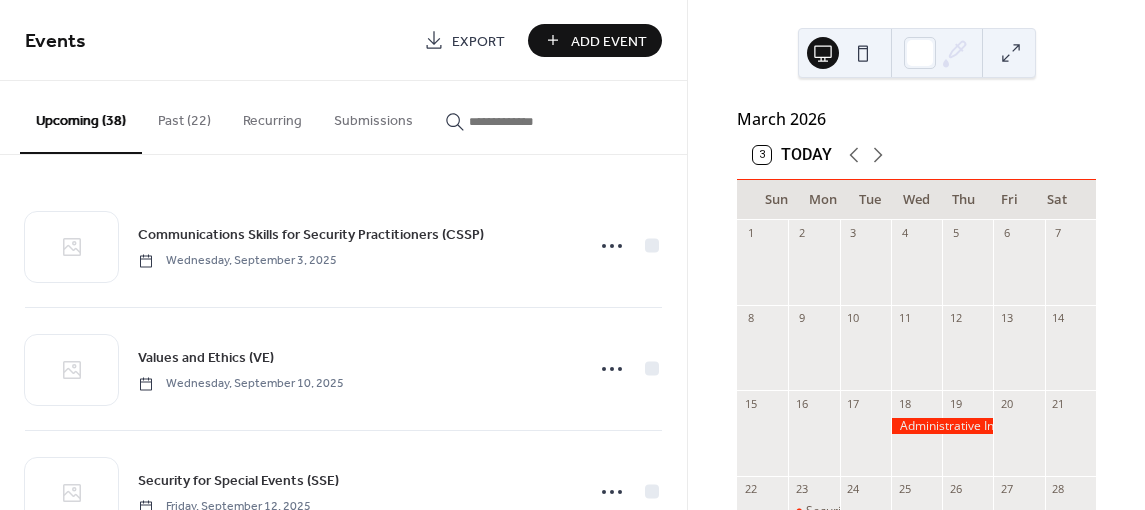 click on "Add Event" at bounding box center [609, 41] 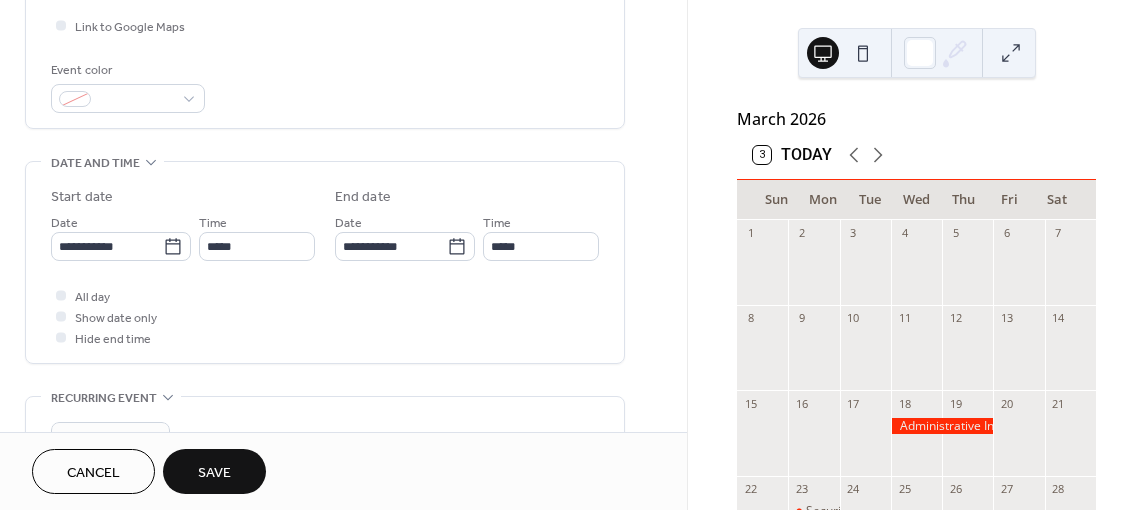 scroll, scrollTop: 500, scrollLeft: 0, axis: vertical 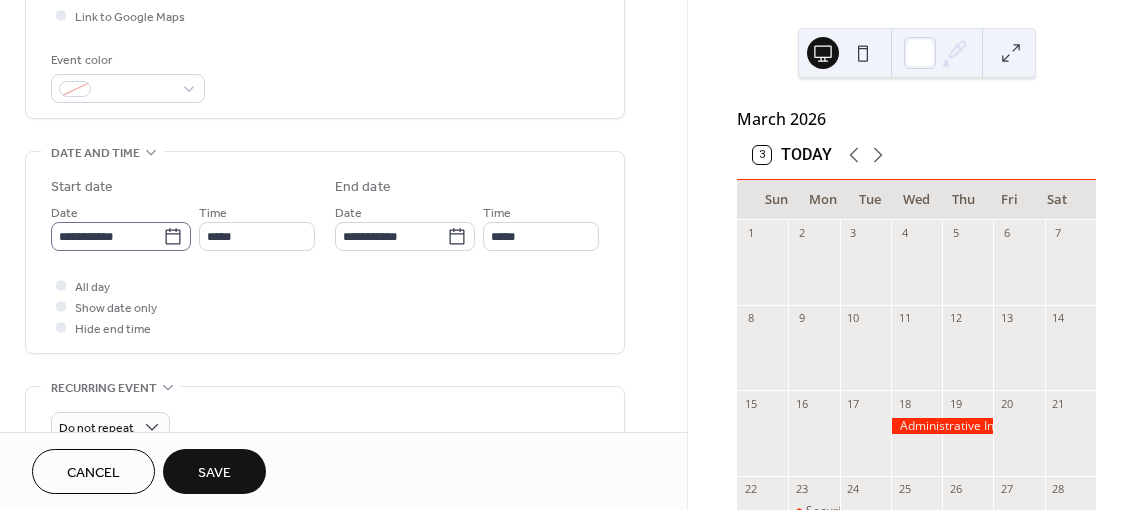 type on "**********" 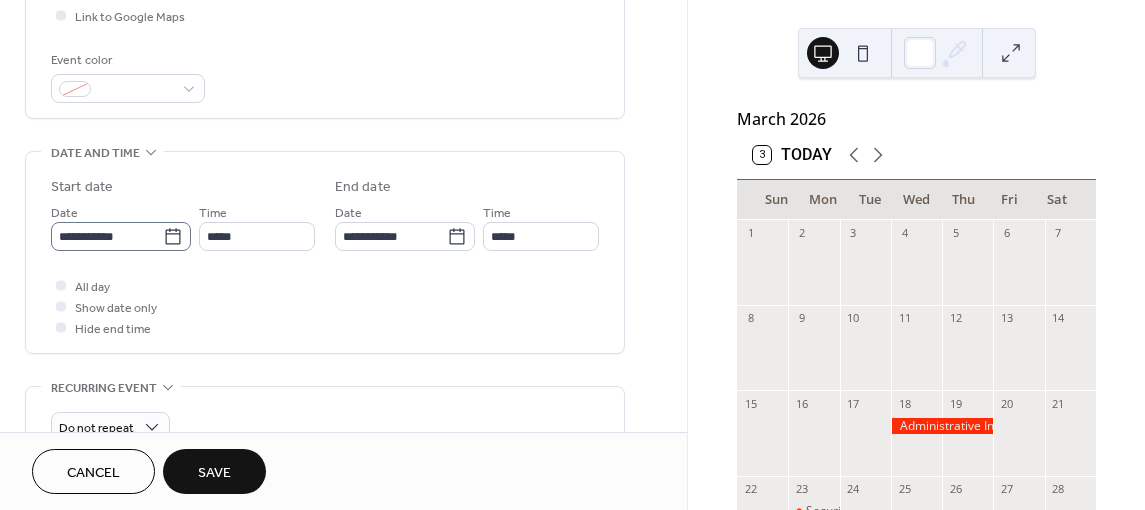 click 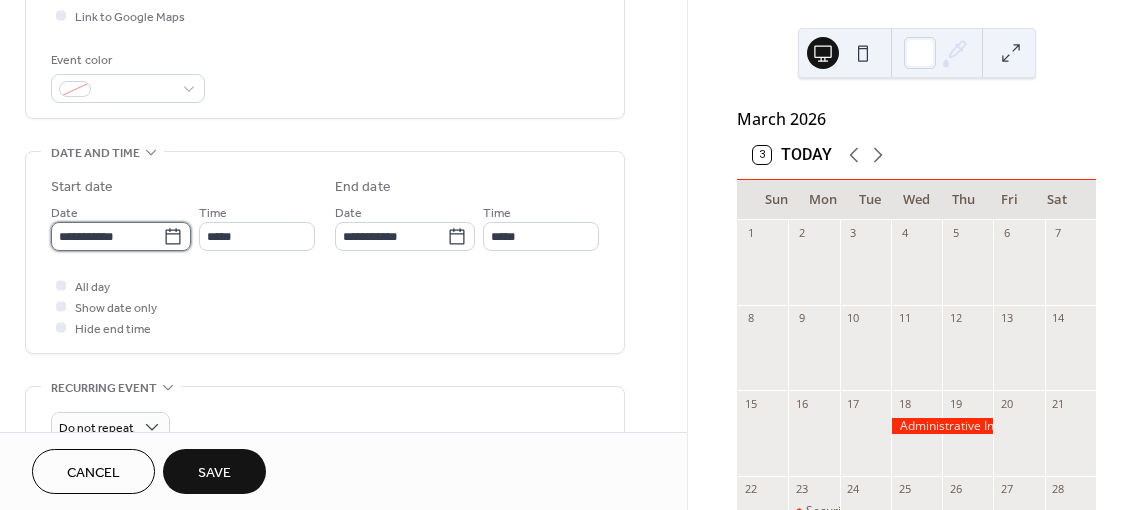 click on "**********" at bounding box center (107, 236) 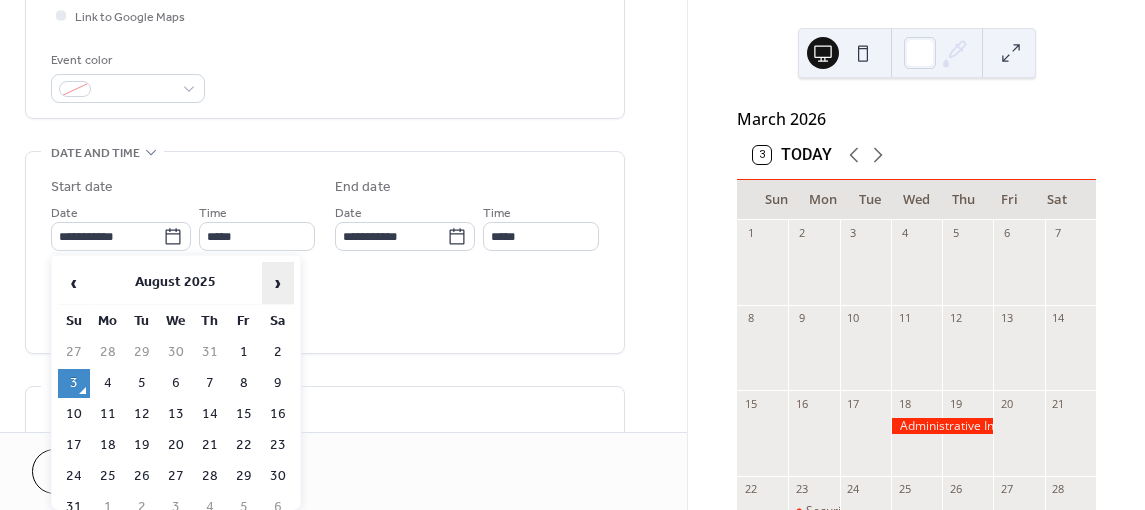 click on "›" at bounding box center (278, 283) 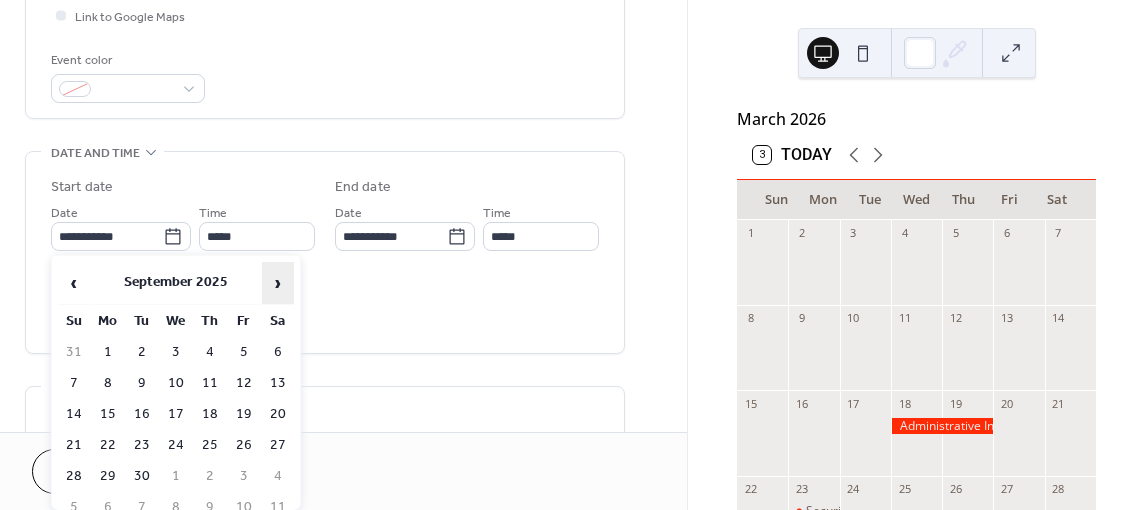 click on "›" at bounding box center (278, 283) 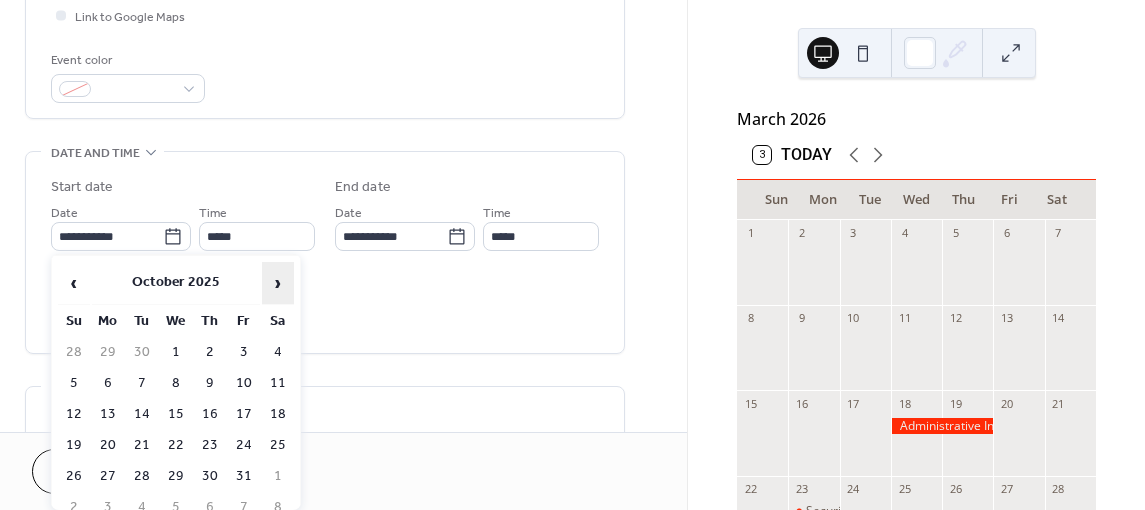 click on "›" at bounding box center (278, 283) 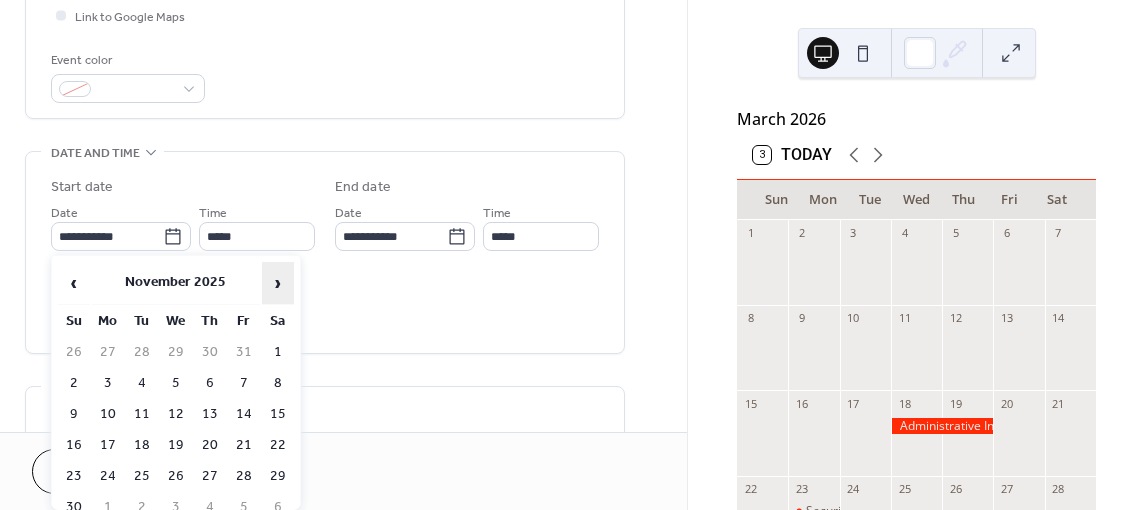 click on "›" at bounding box center [278, 283] 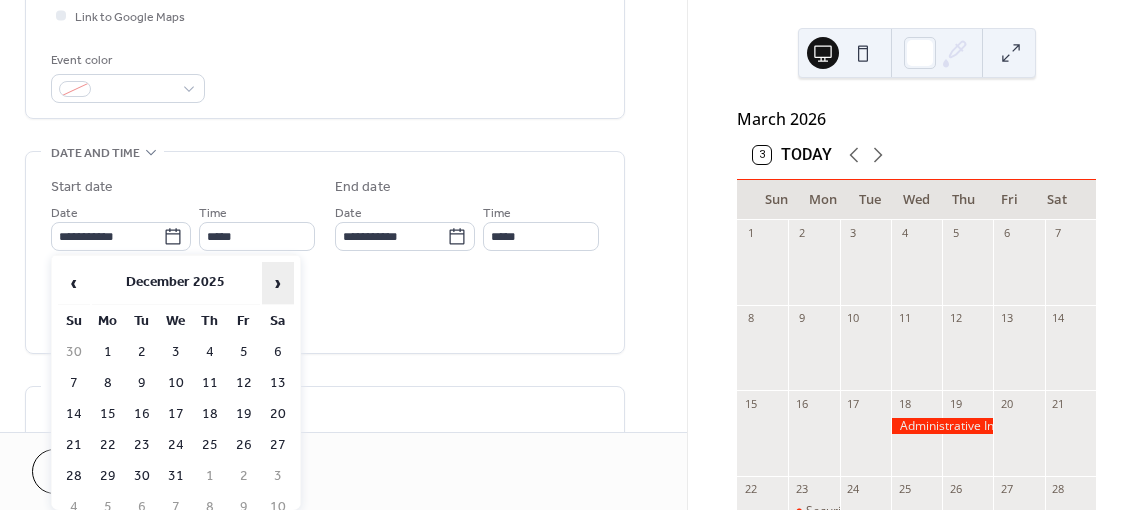 click on "›" at bounding box center (278, 283) 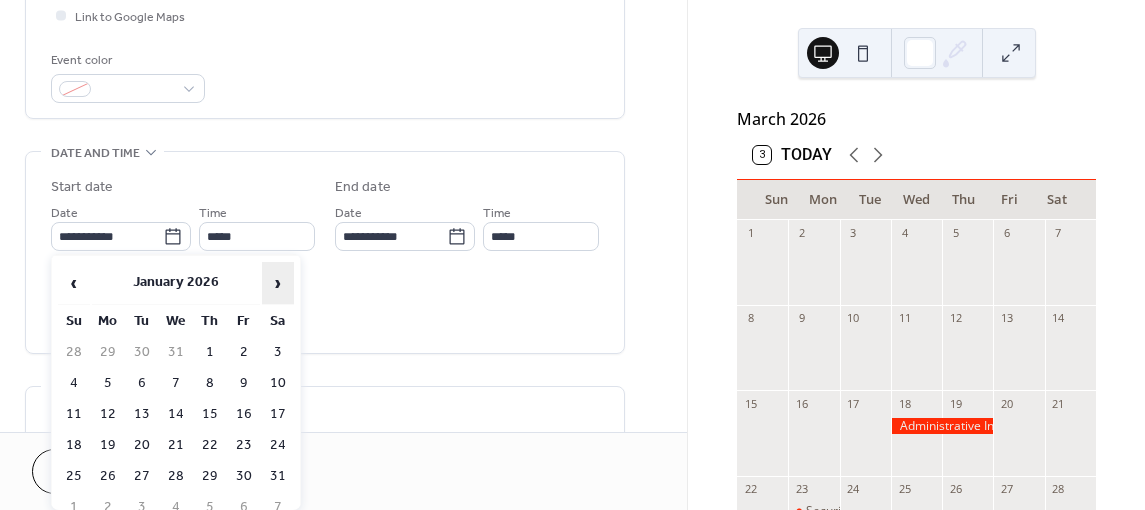 click on "›" at bounding box center (278, 283) 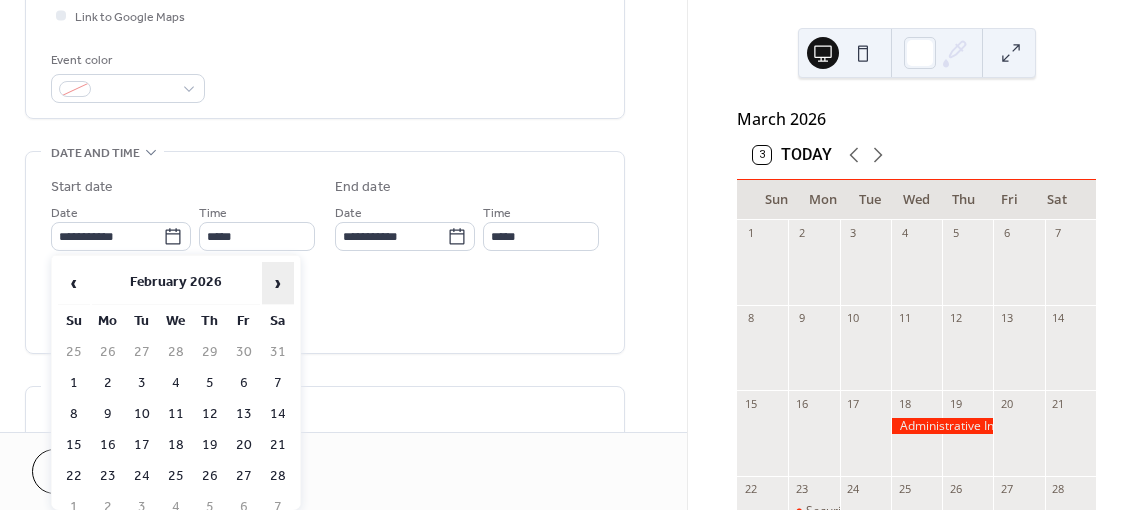 click on "›" at bounding box center (278, 283) 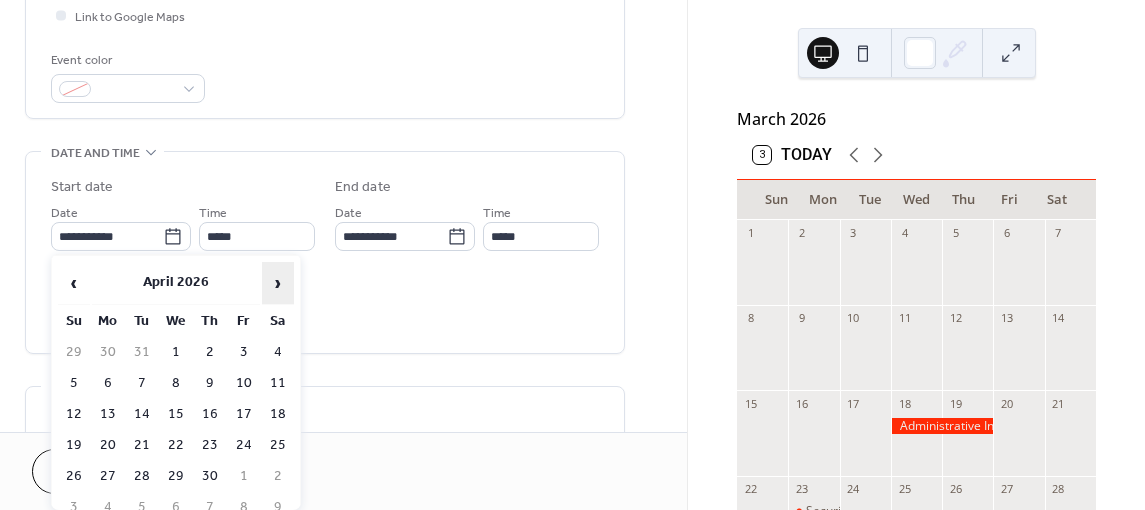 click on "›" at bounding box center [278, 283] 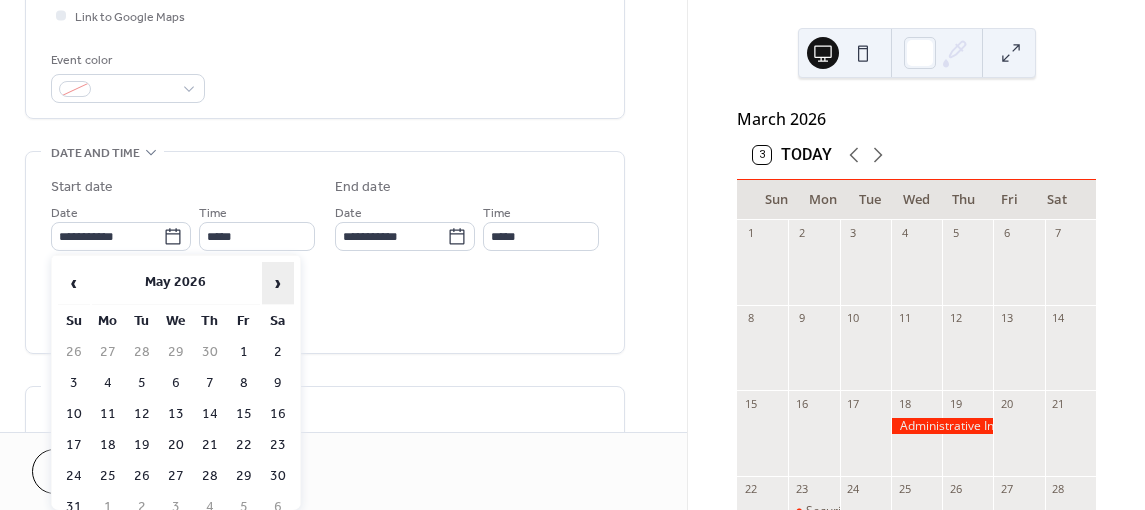 click on "›" at bounding box center [278, 283] 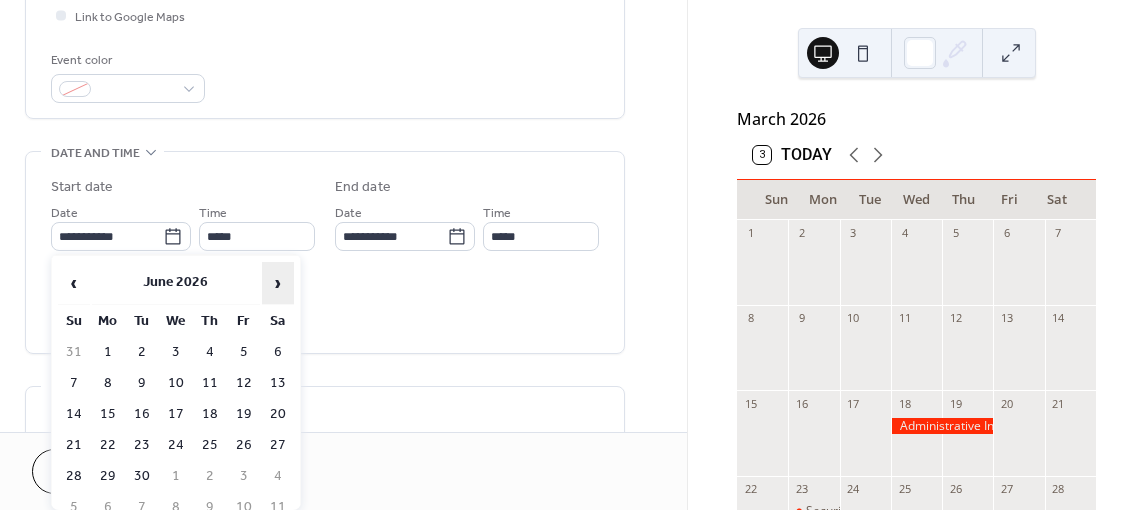 click on "›" at bounding box center (278, 283) 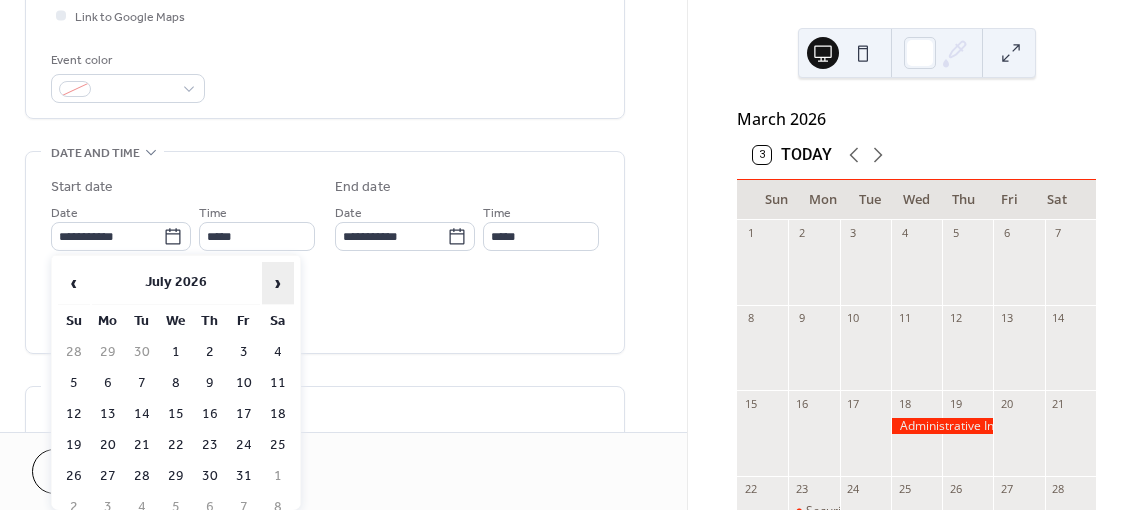 click on "›" at bounding box center (278, 283) 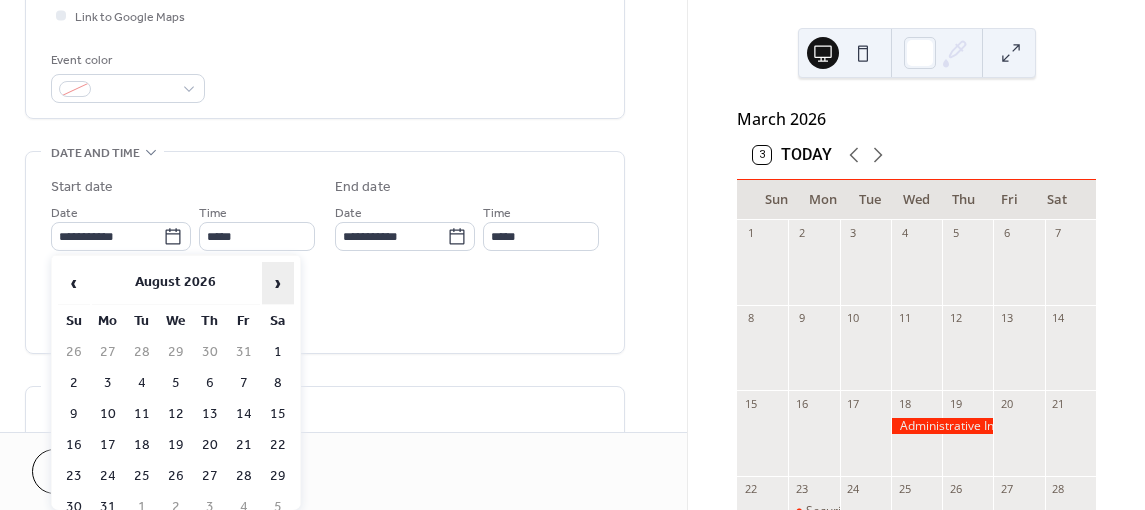 click on "›" at bounding box center [278, 283] 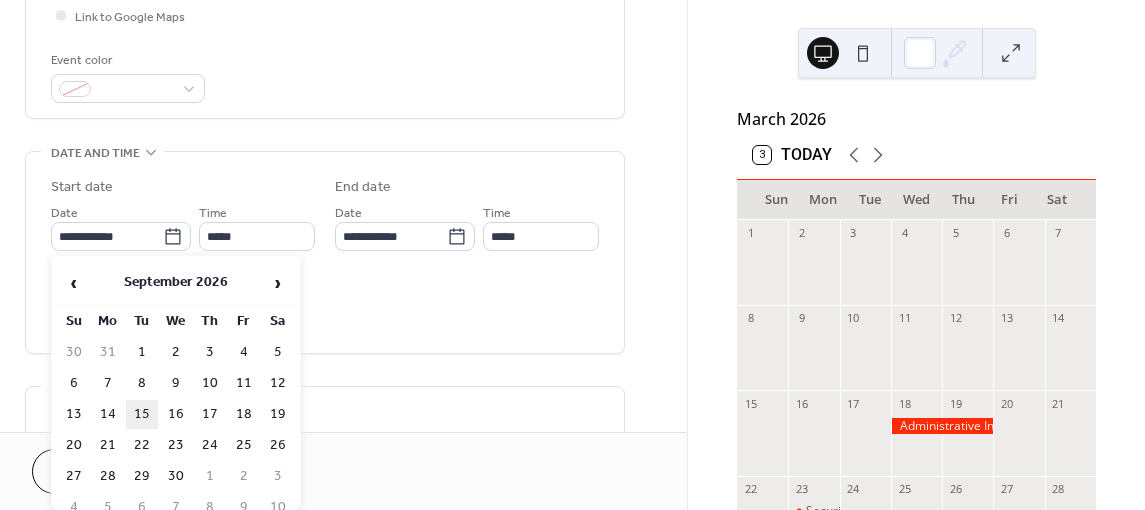 click on "15" at bounding box center [142, 414] 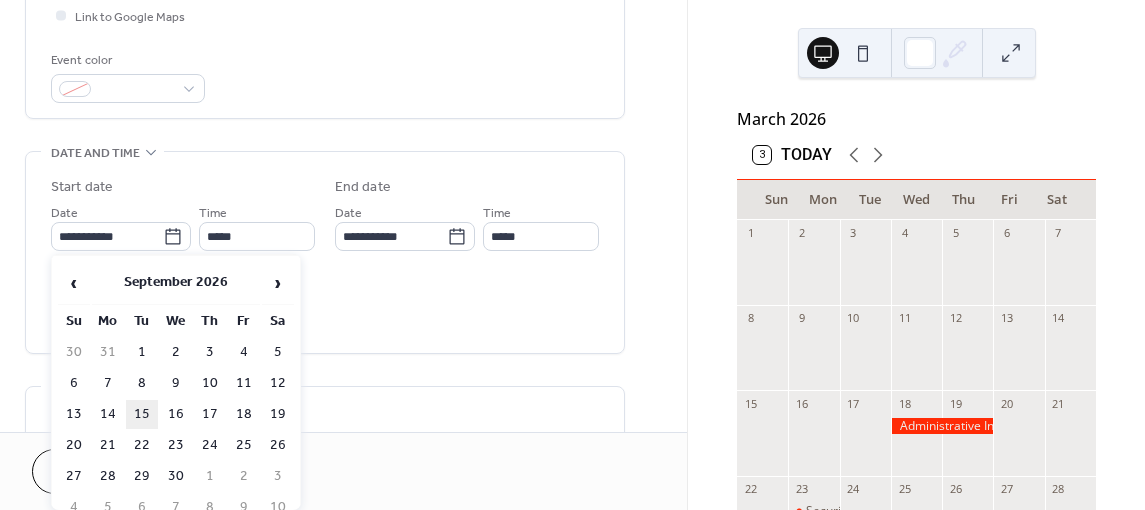 type on "**********" 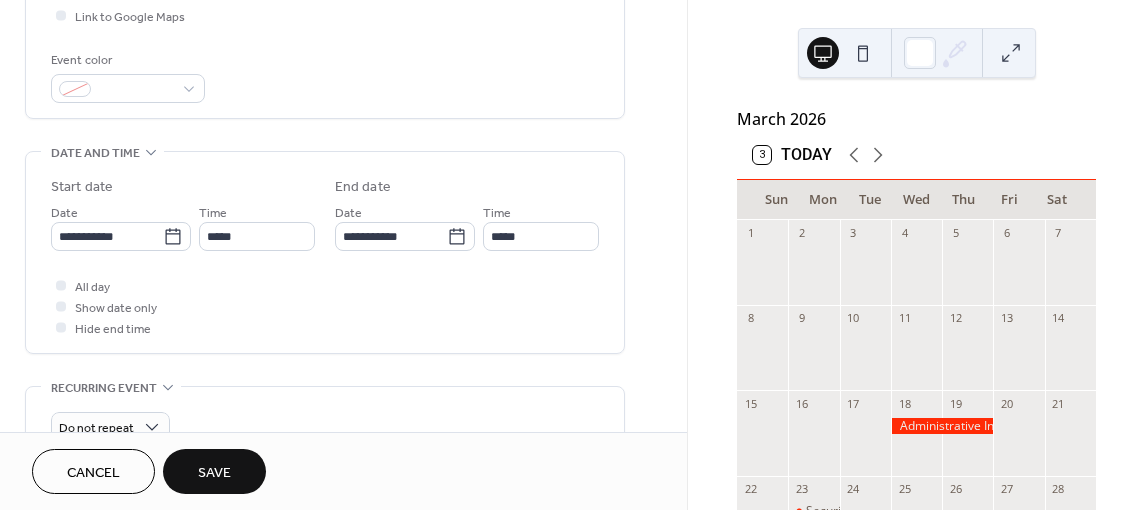 click on "Save" at bounding box center [214, 473] 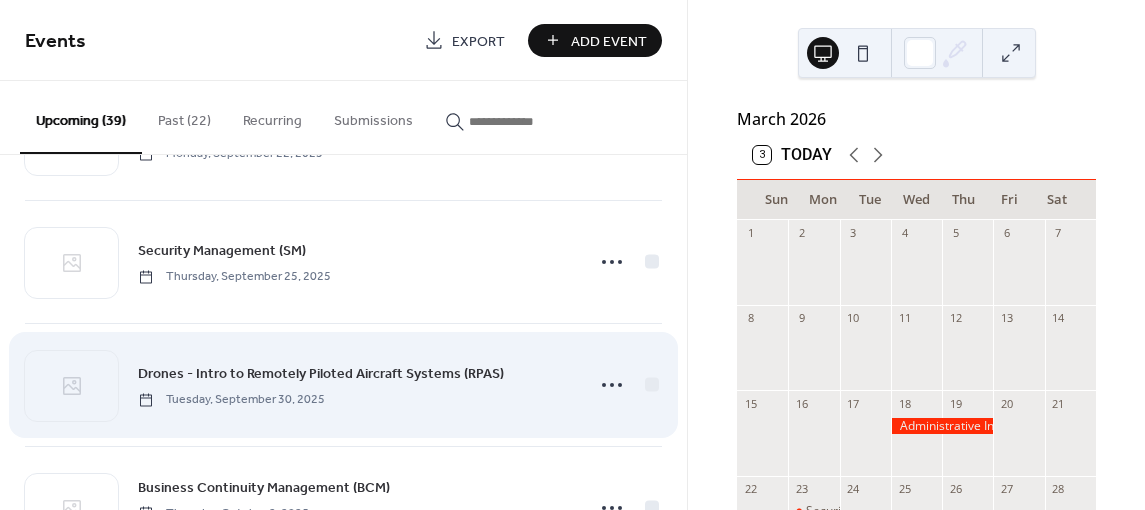 scroll, scrollTop: 700, scrollLeft: 0, axis: vertical 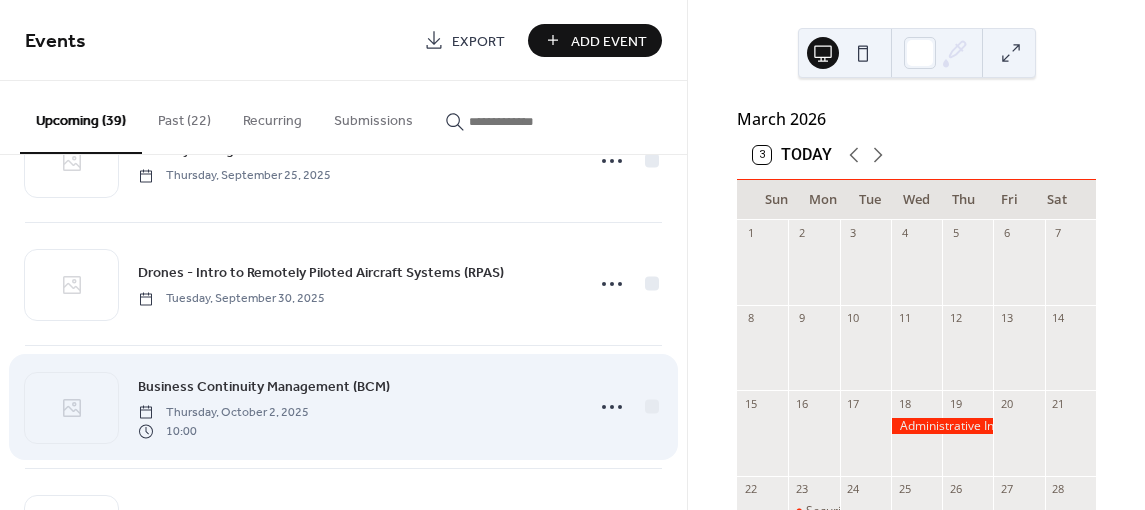 click on "Business Continuity Management (BCM)" at bounding box center [264, 387] 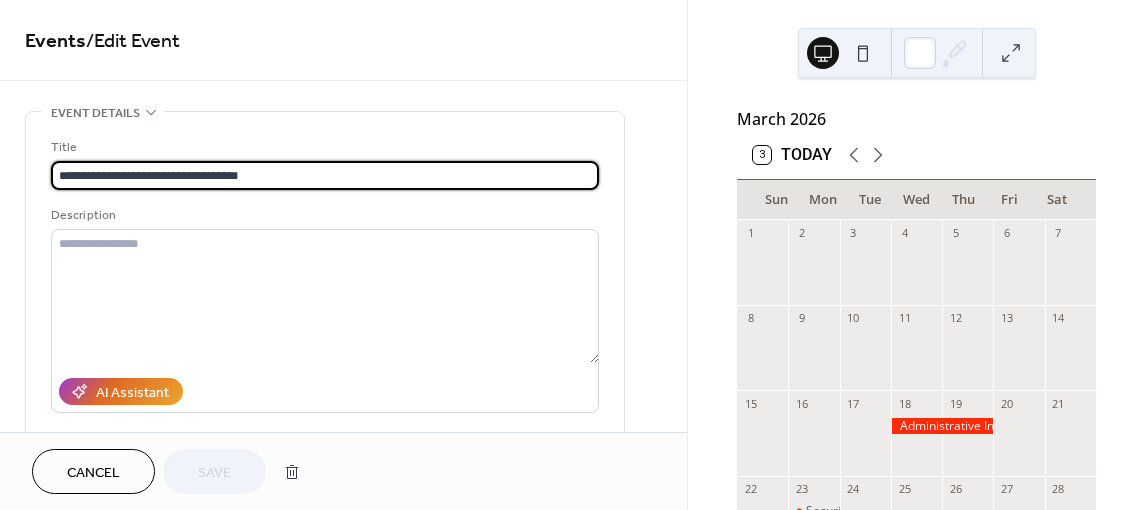 drag, startPoint x: 320, startPoint y: 170, endPoint x: 54, endPoint y: 162, distance: 266.12027 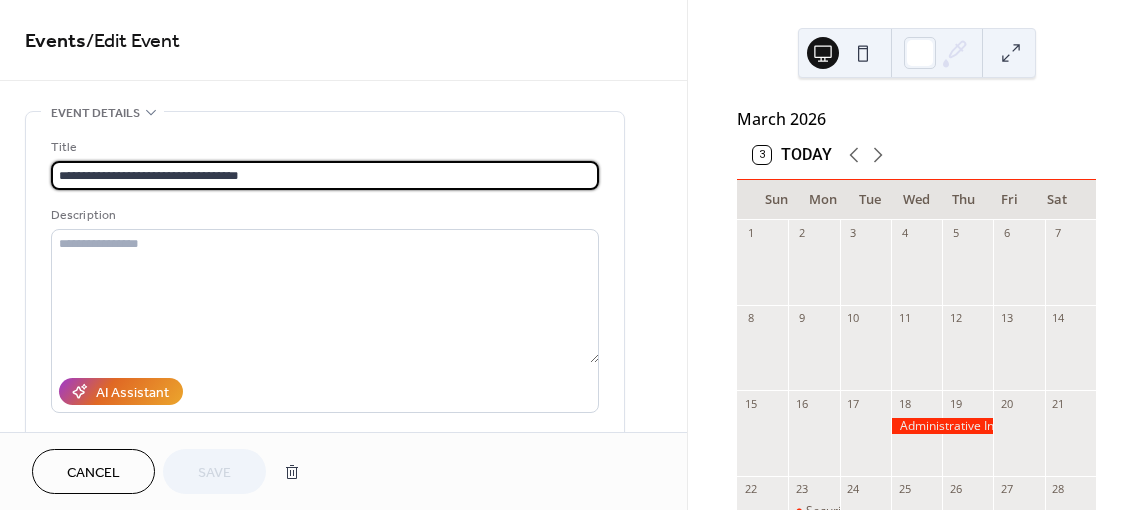 click on "**********" at bounding box center (325, 175) 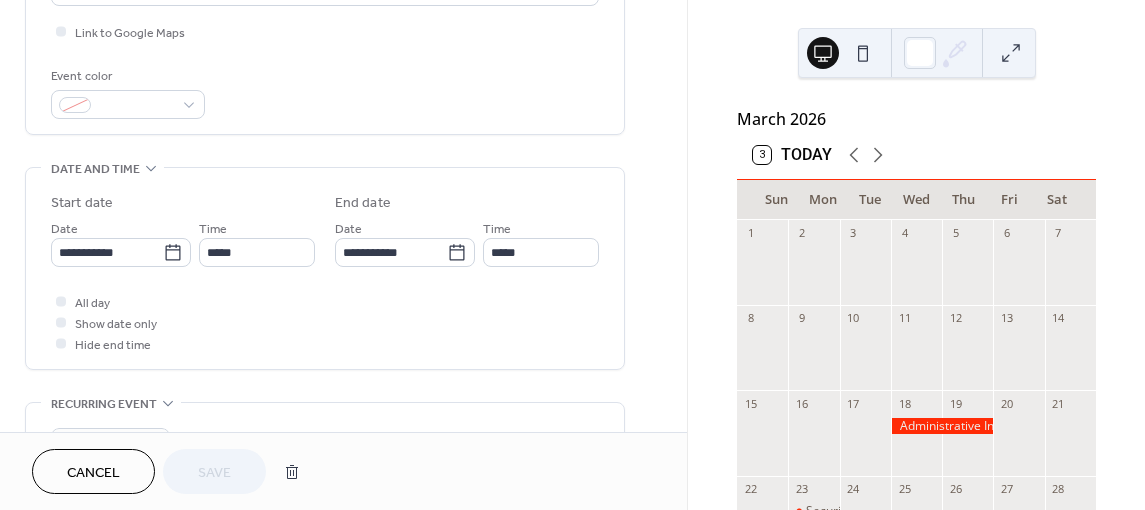 scroll, scrollTop: 500, scrollLeft: 0, axis: vertical 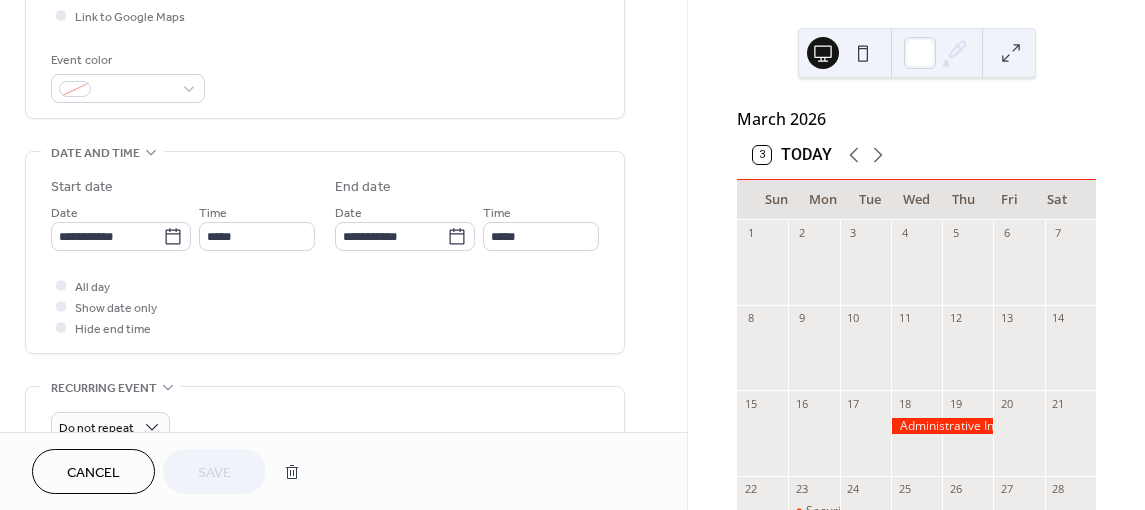 click on "Cancel" at bounding box center (93, 473) 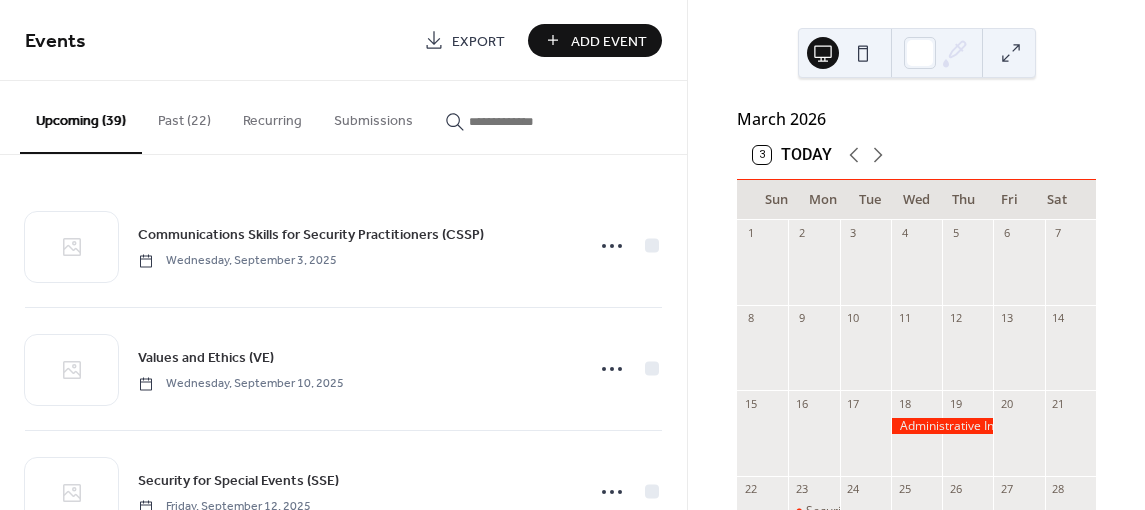 click on "Add Event" at bounding box center [609, 41] 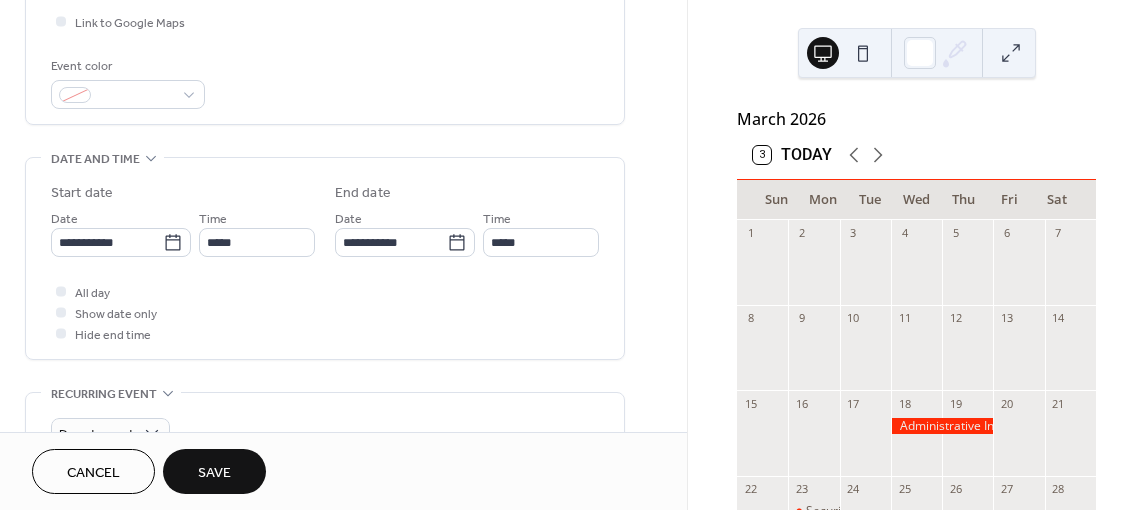 scroll, scrollTop: 500, scrollLeft: 0, axis: vertical 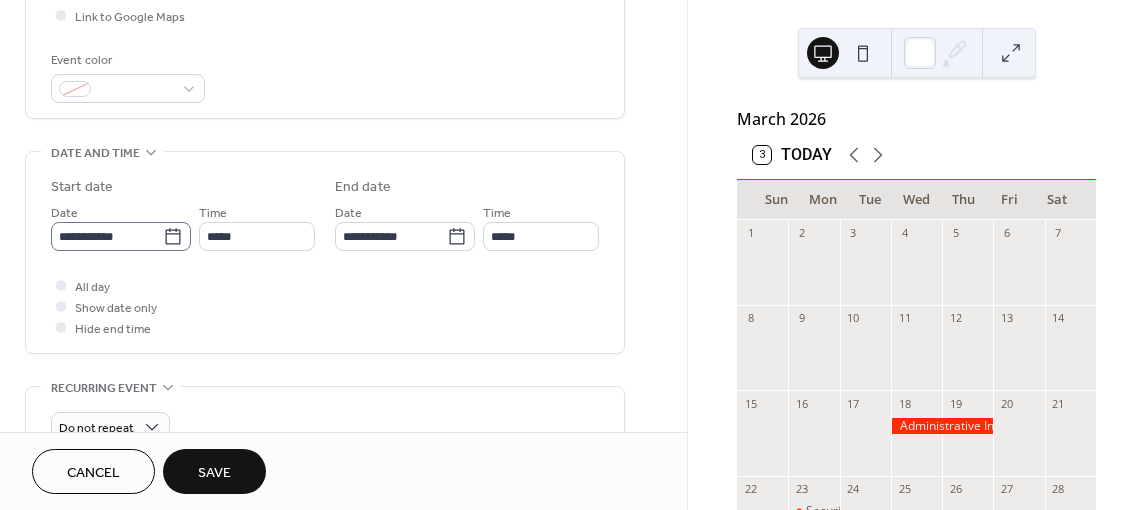 type on "**********" 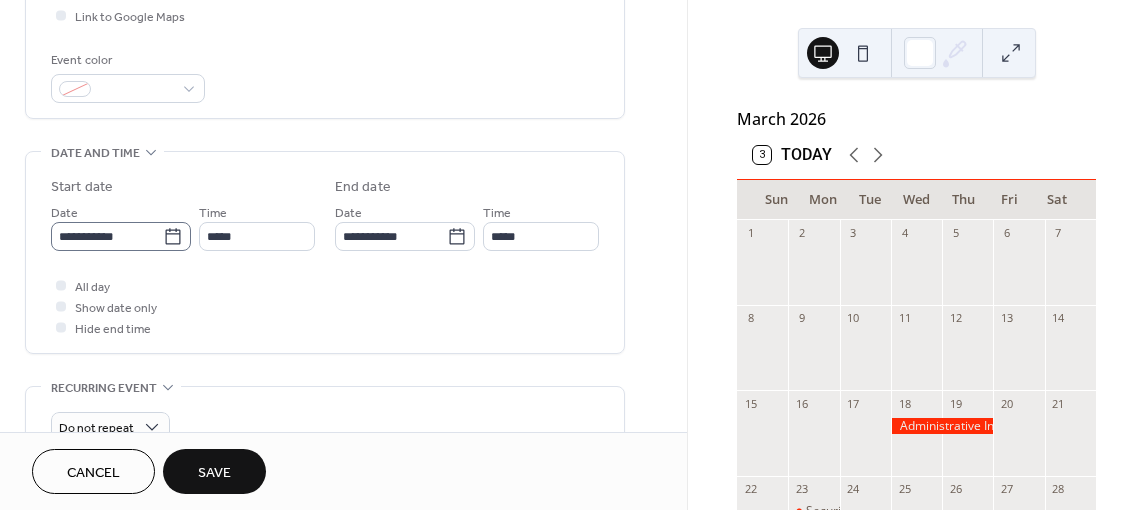 click 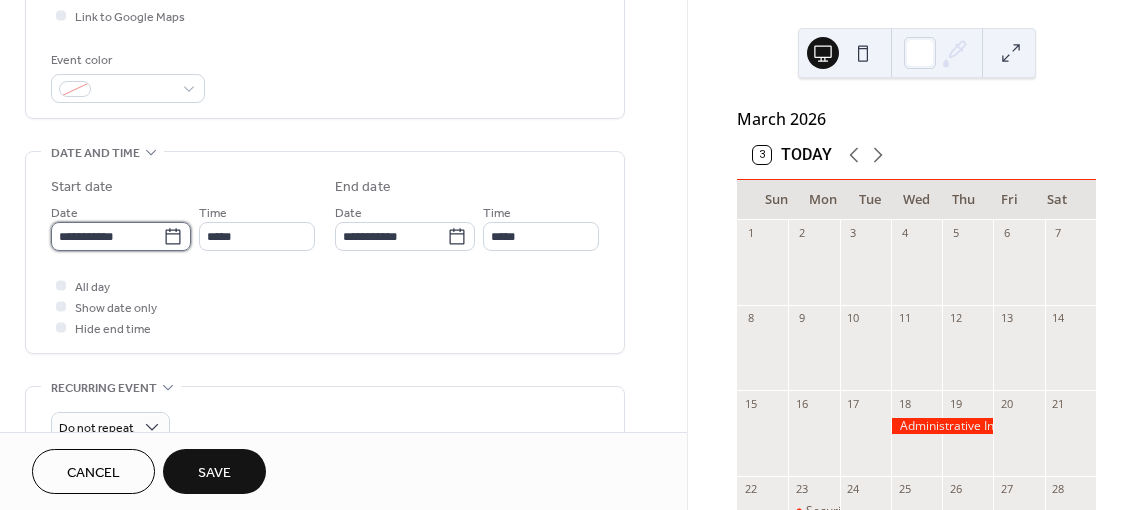 click on "**********" at bounding box center (107, 236) 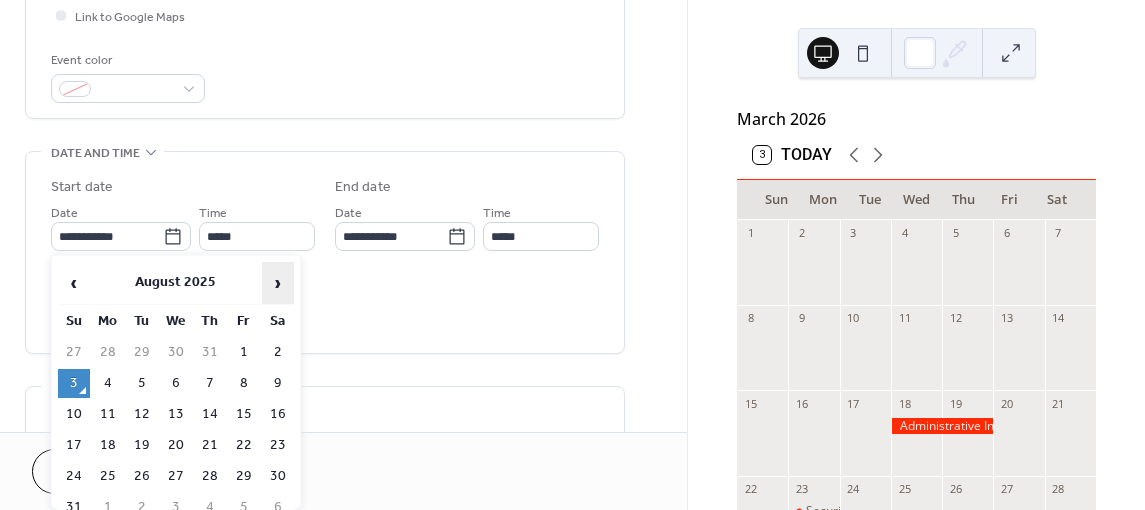 click on "›" at bounding box center [278, 283] 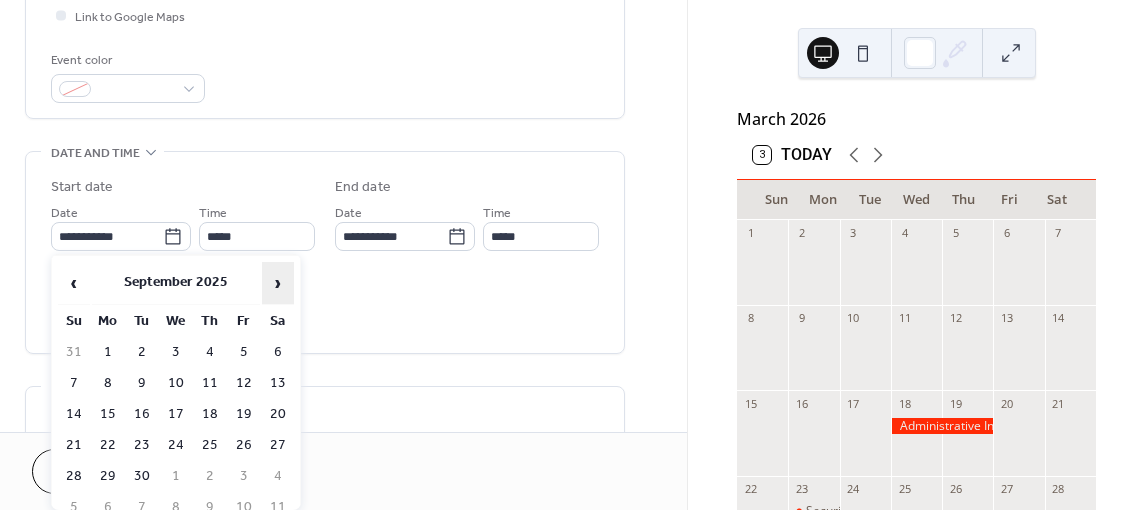 click on "›" at bounding box center [278, 283] 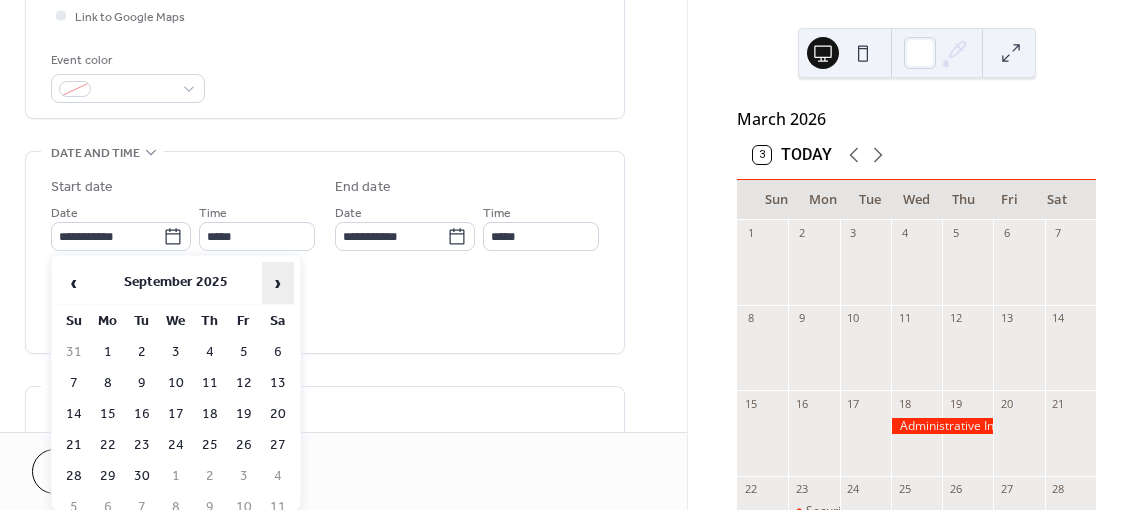 click on "›" at bounding box center (278, 283) 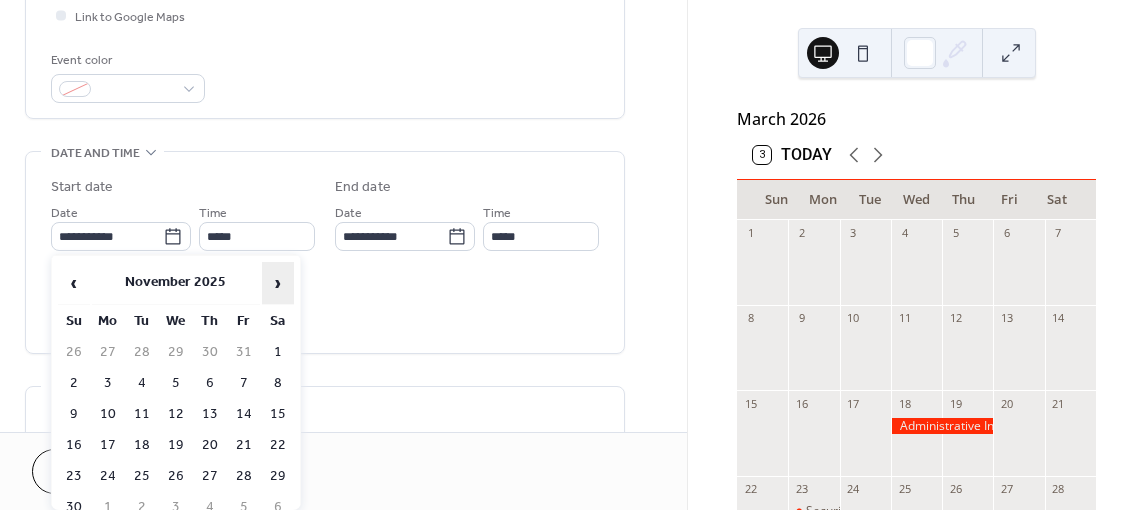 click on "›" at bounding box center (278, 283) 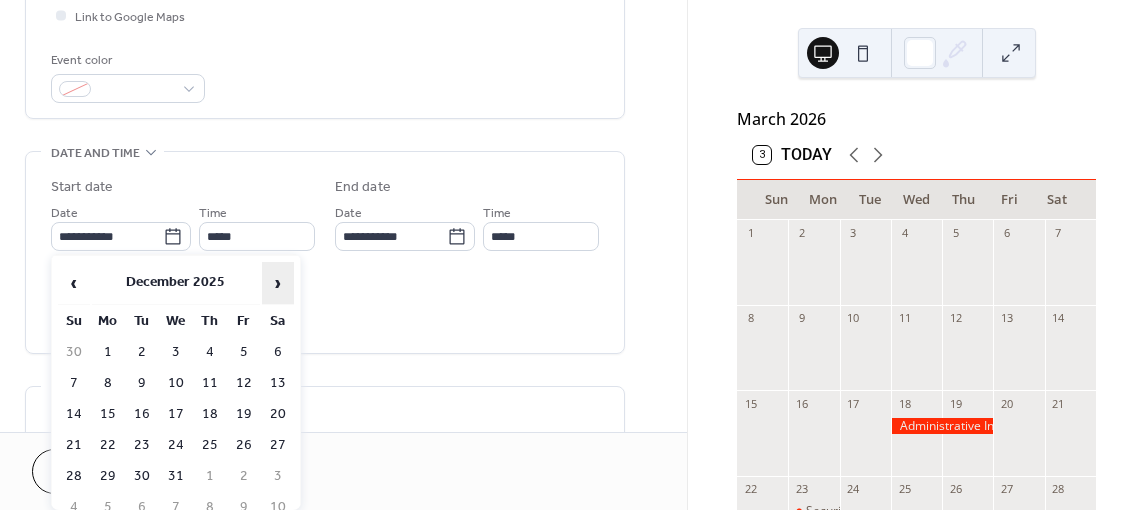 click on "›" at bounding box center (278, 283) 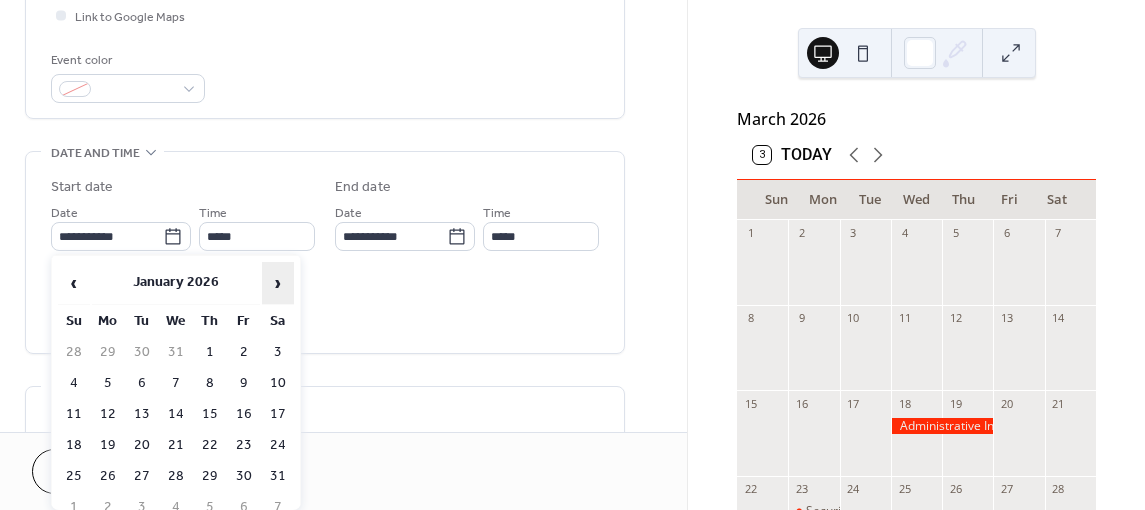 click on "›" at bounding box center (278, 283) 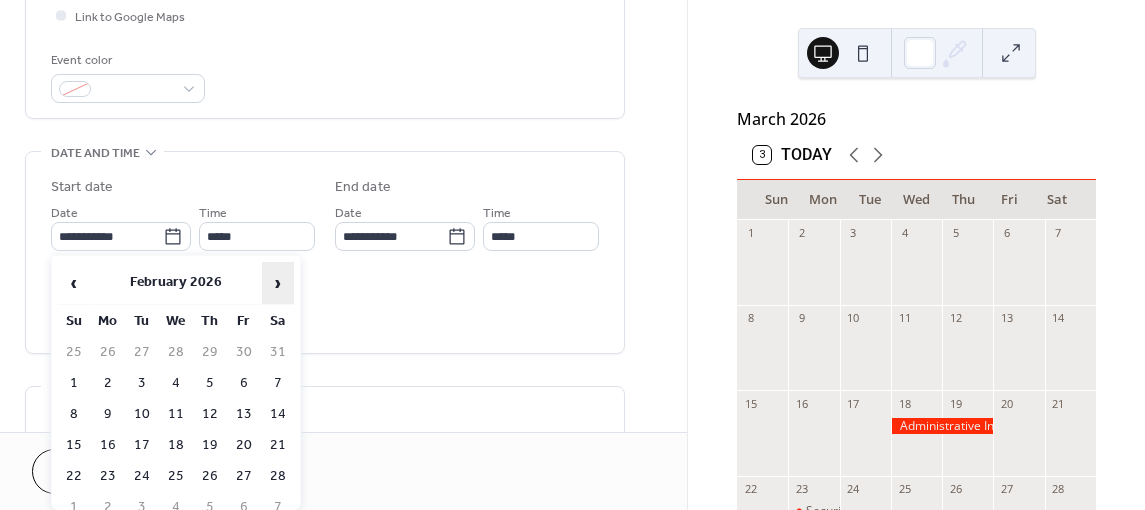 click on "›" at bounding box center [278, 283] 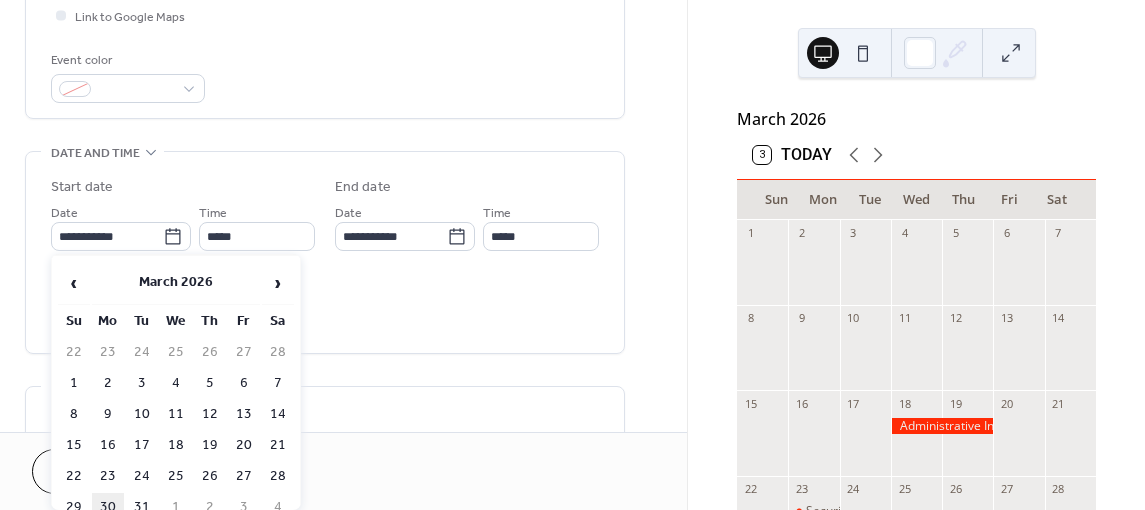 click on "30" at bounding box center (108, 507) 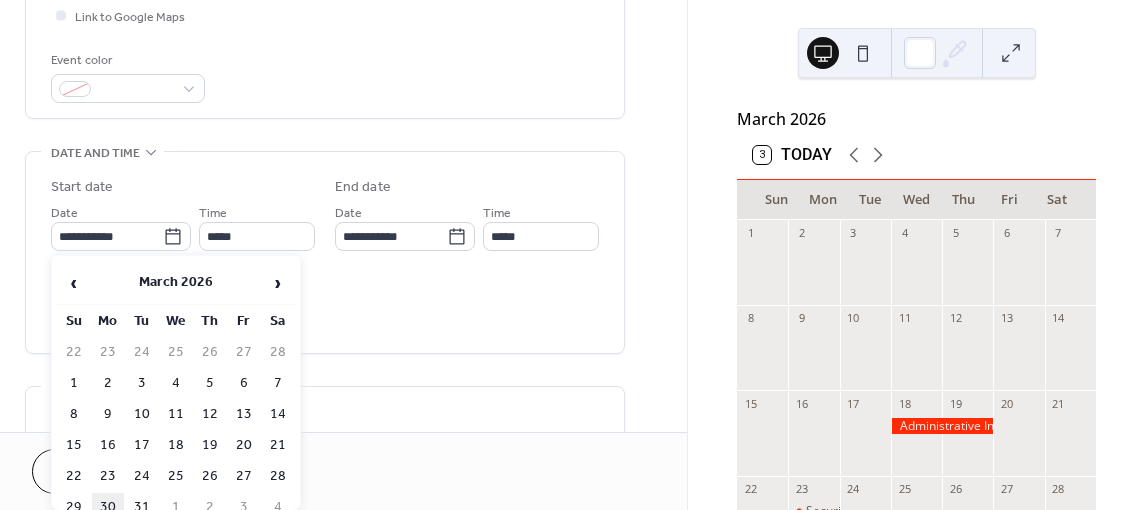 type on "**********" 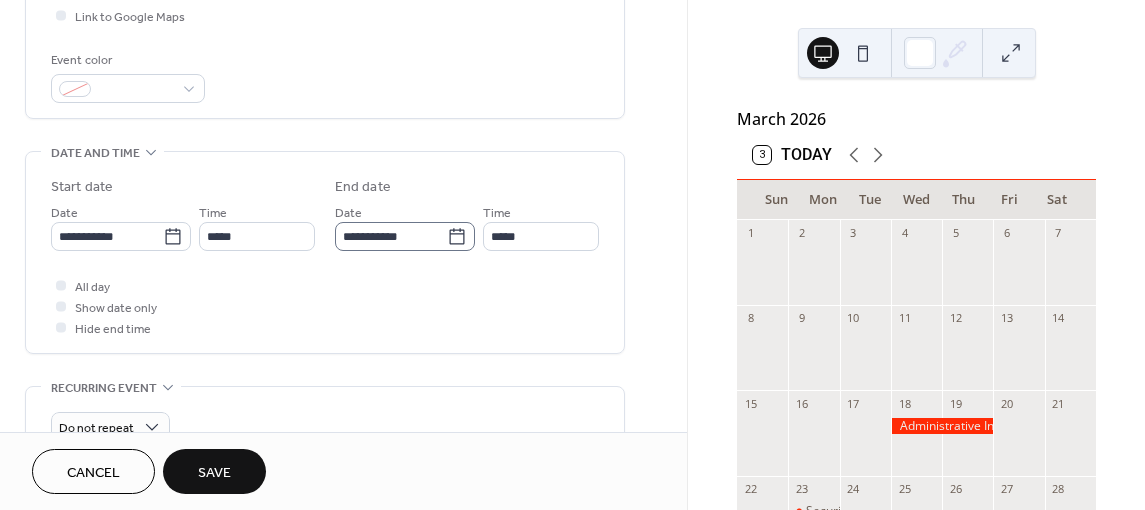 click 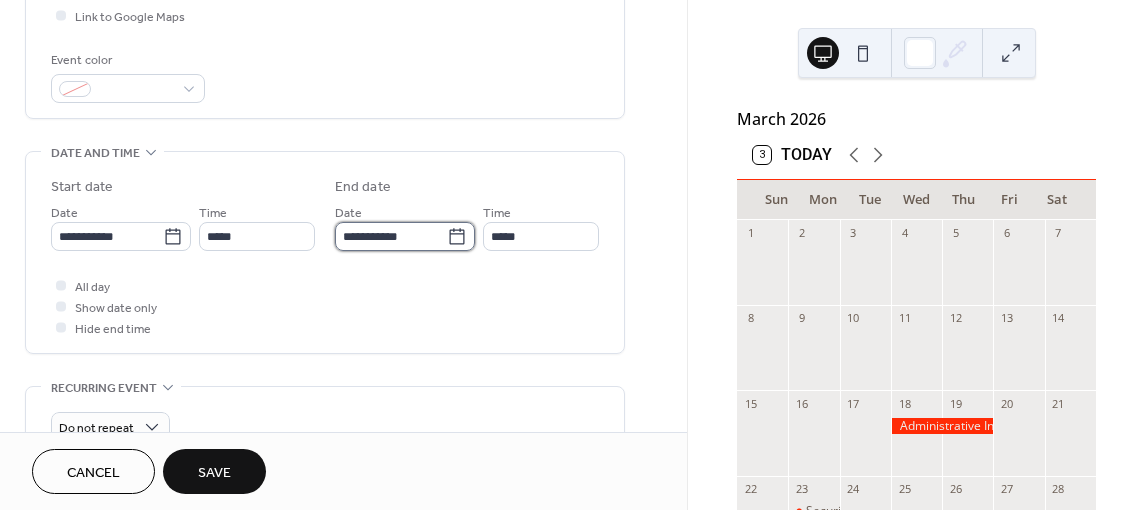 click on "**********" at bounding box center (391, 236) 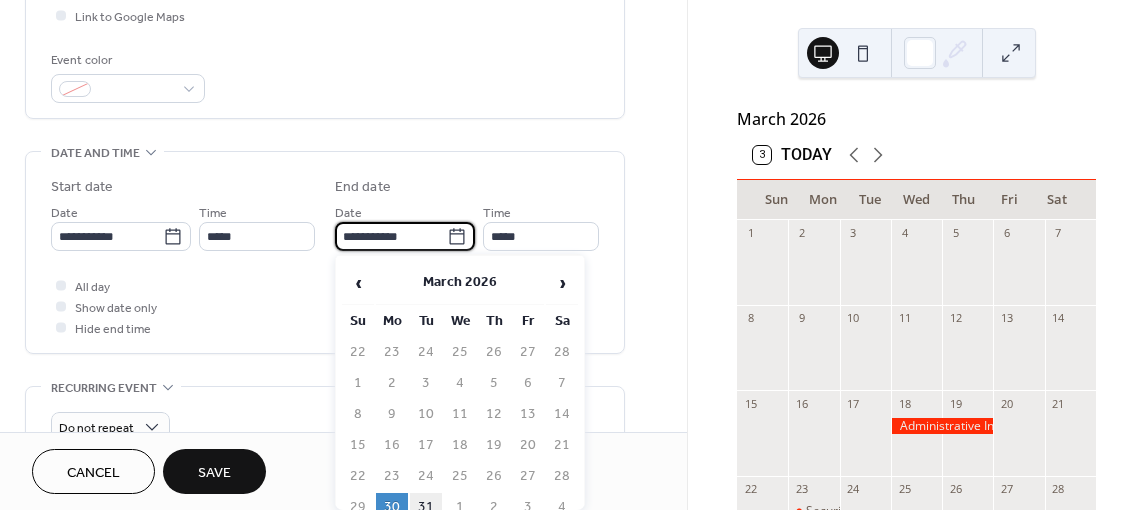 click on "31" at bounding box center [426, 507] 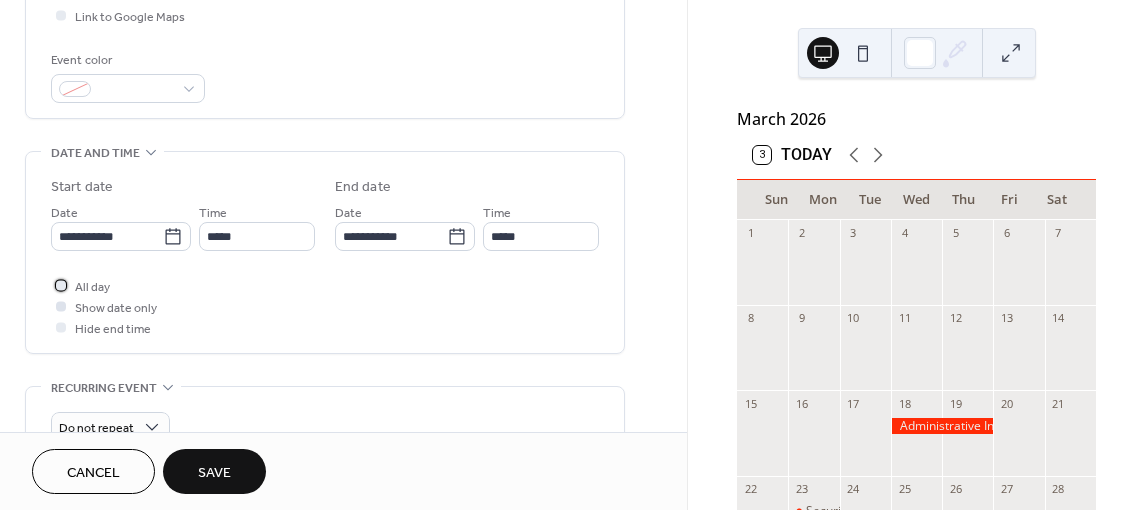 drag, startPoint x: 61, startPoint y: 277, endPoint x: 76, endPoint y: 311, distance: 37.161808 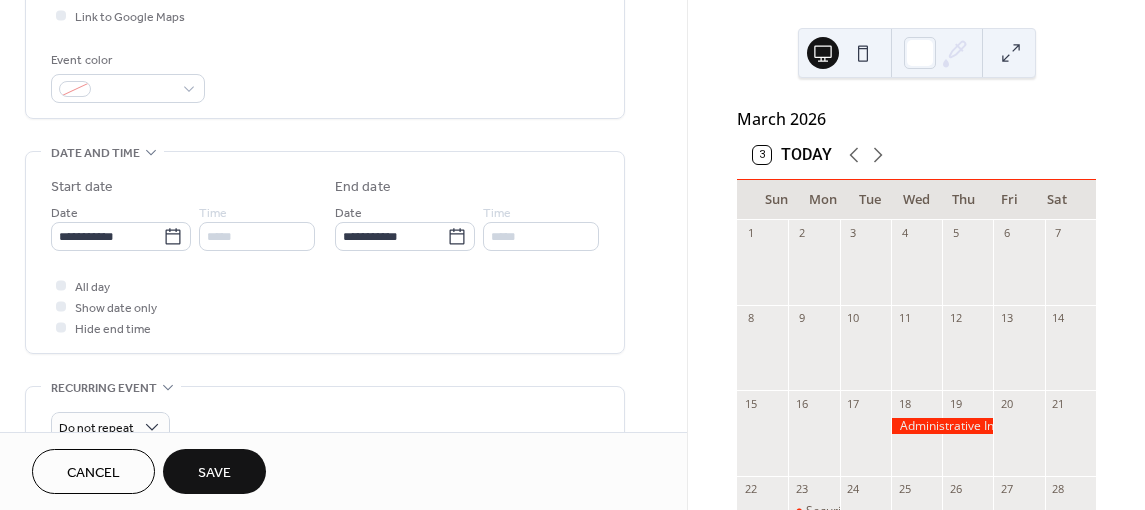 click on "Save" at bounding box center [214, 473] 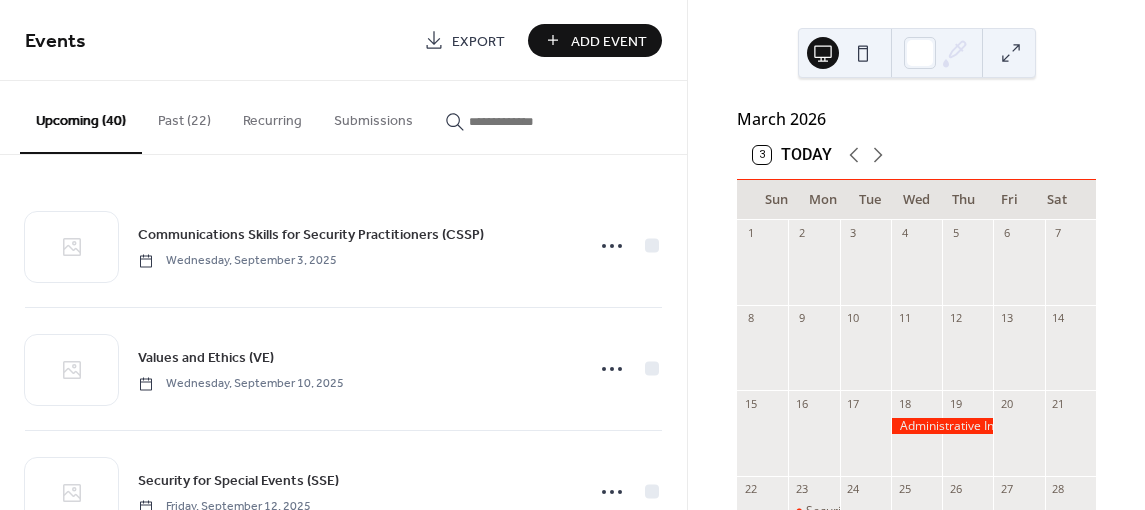 click on "Add Event" at bounding box center [595, 40] 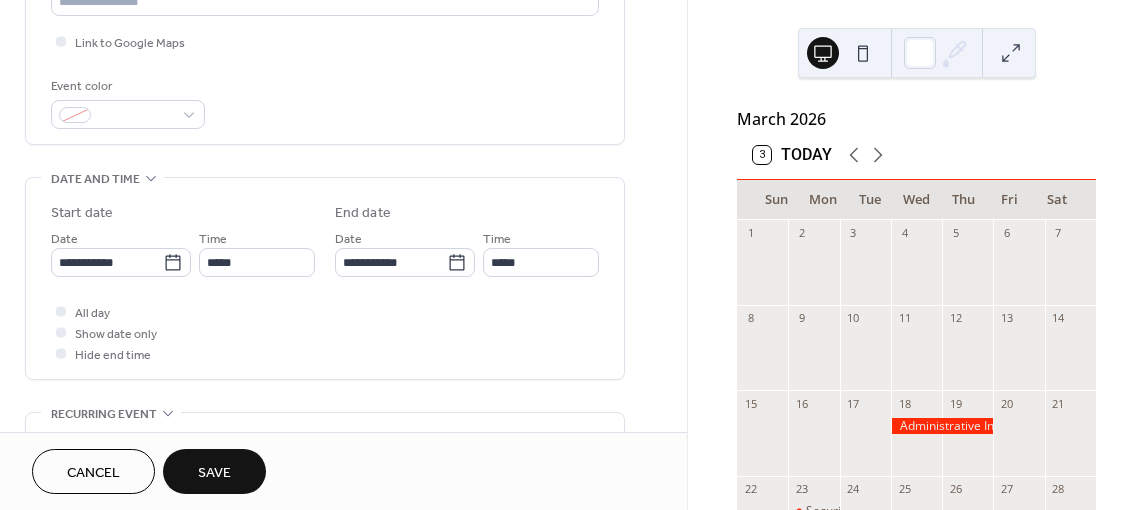 scroll, scrollTop: 500, scrollLeft: 0, axis: vertical 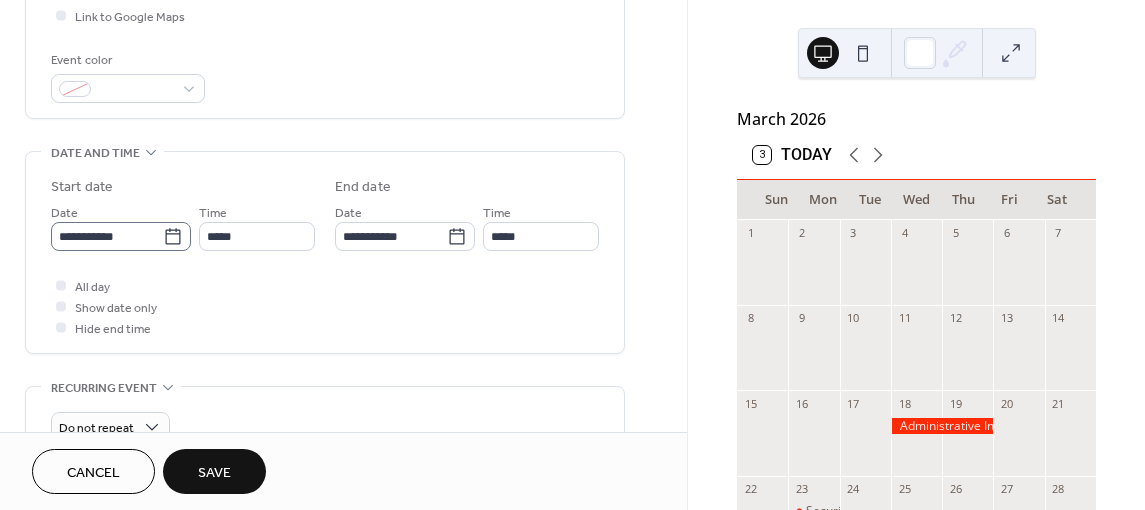 type on "**********" 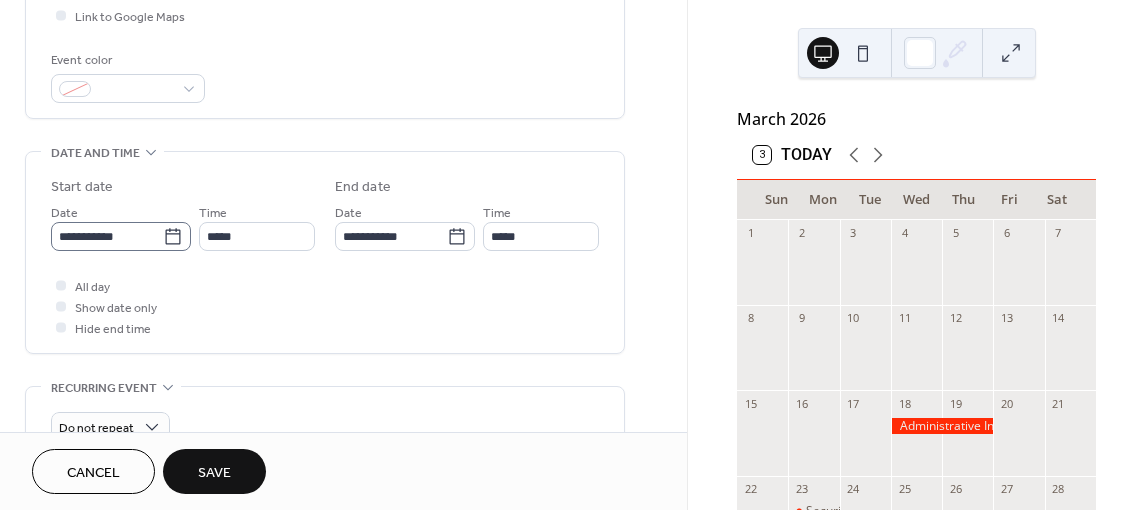 click 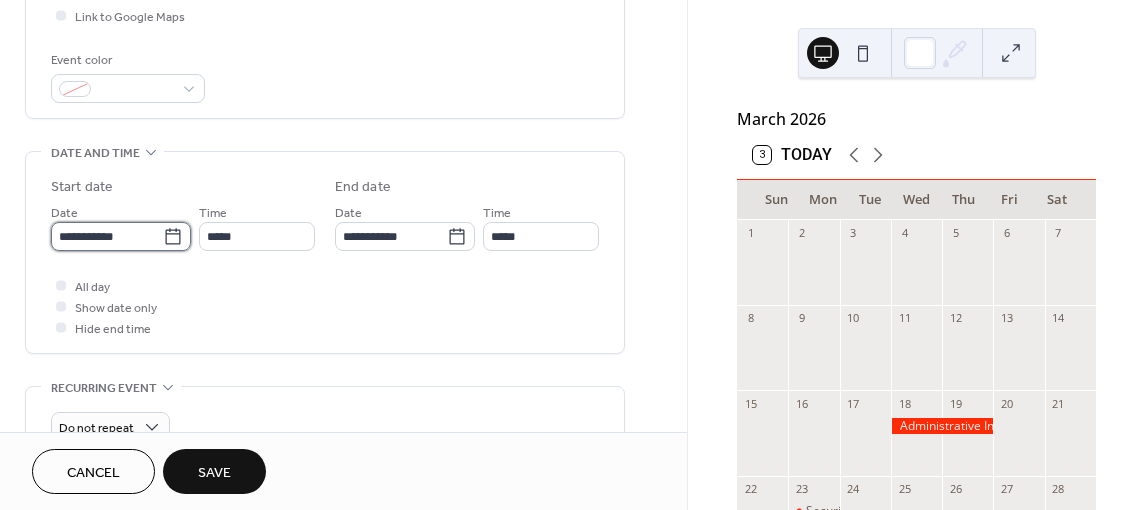 click on "**********" at bounding box center (107, 236) 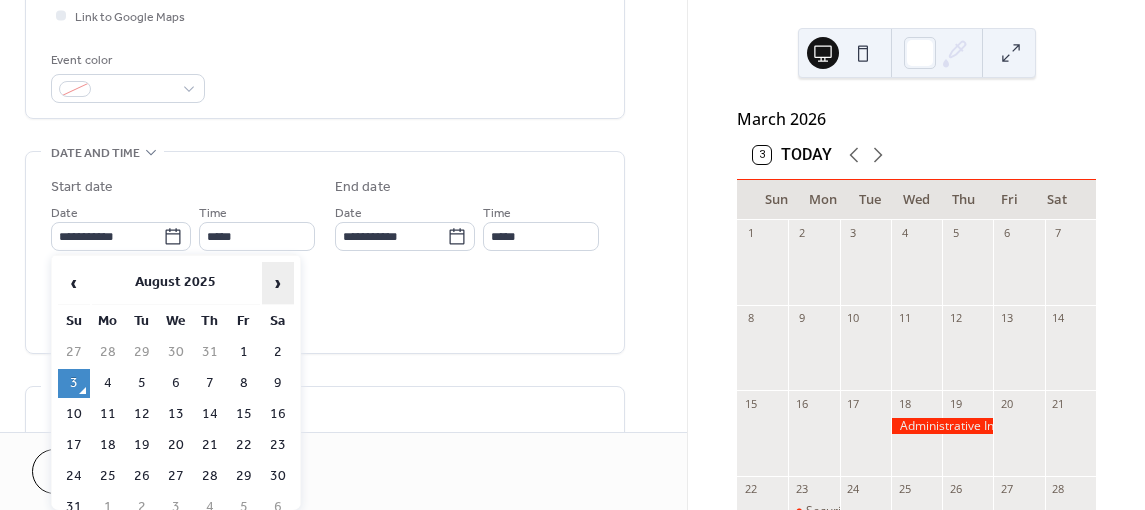 click on "›" at bounding box center [278, 283] 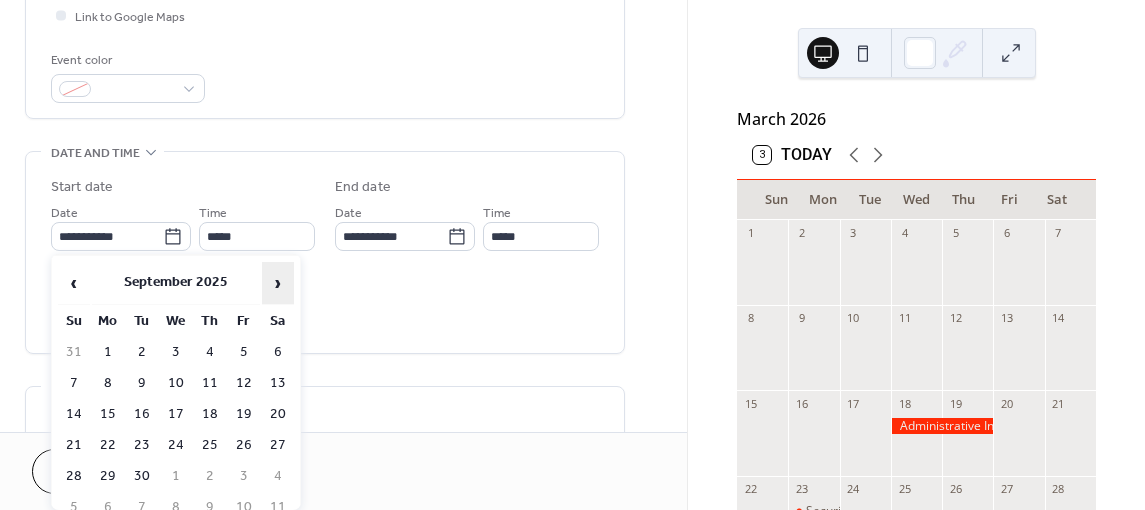 click on "›" at bounding box center [278, 283] 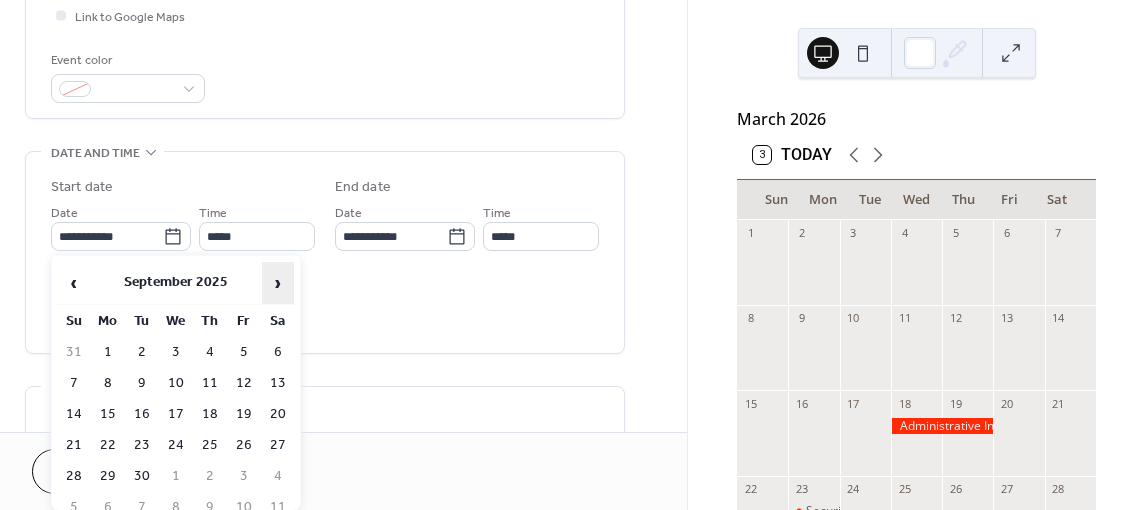 click on "›" at bounding box center (278, 283) 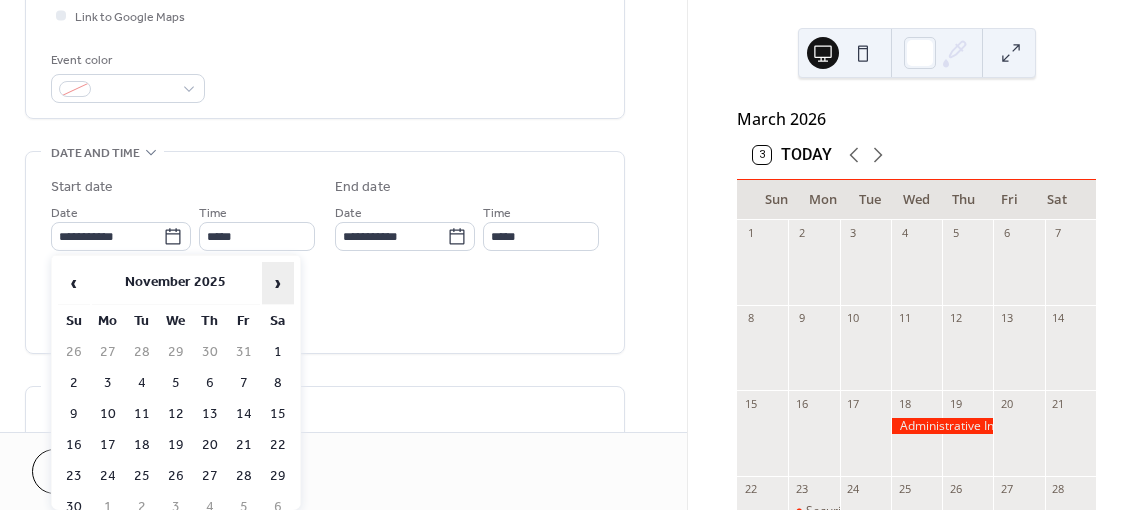 click on "›" at bounding box center (278, 283) 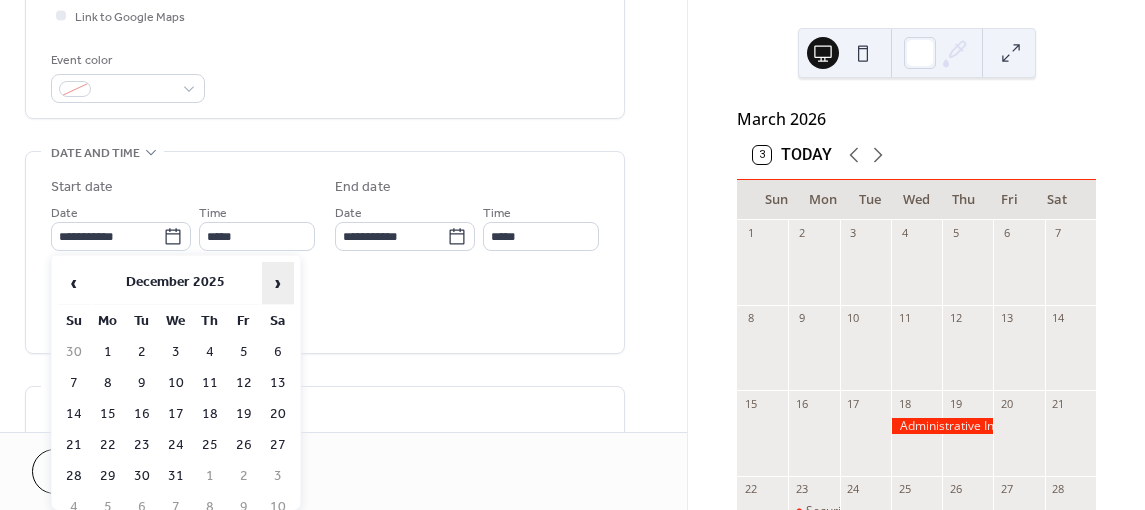 click on "›" at bounding box center (278, 283) 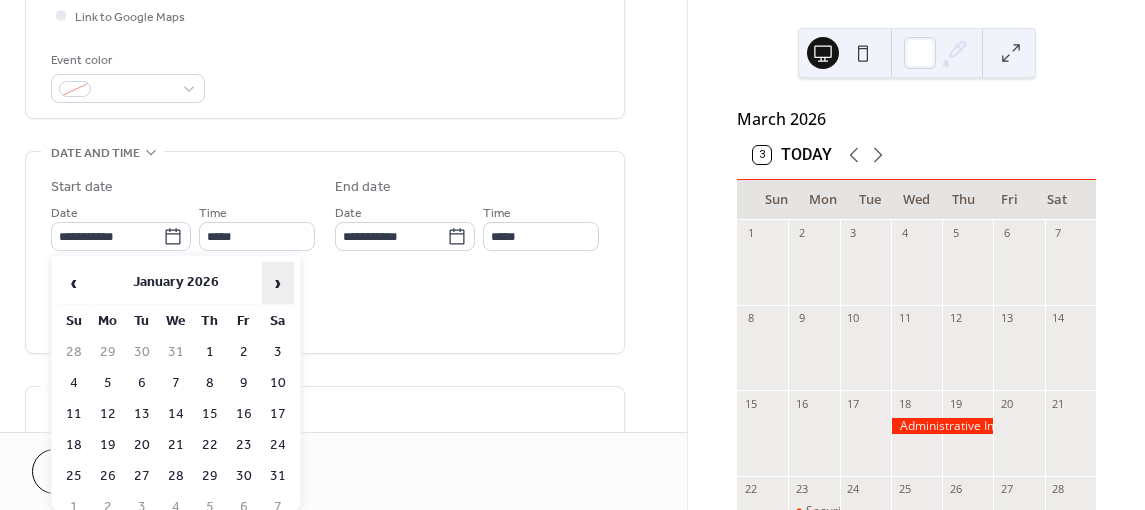 click on "›" at bounding box center (278, 283) 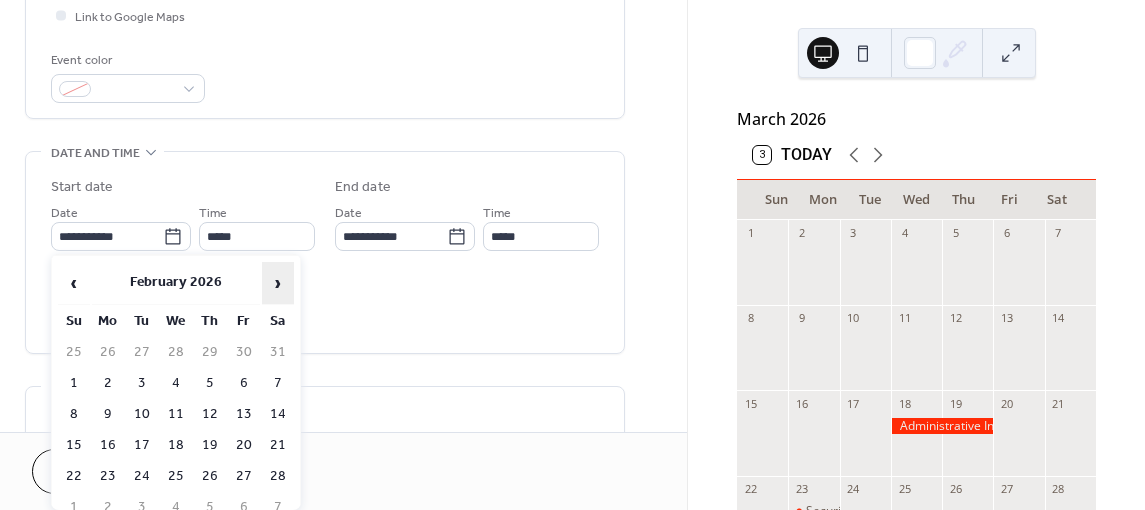 click on "›" at bounding box center [278, 283] 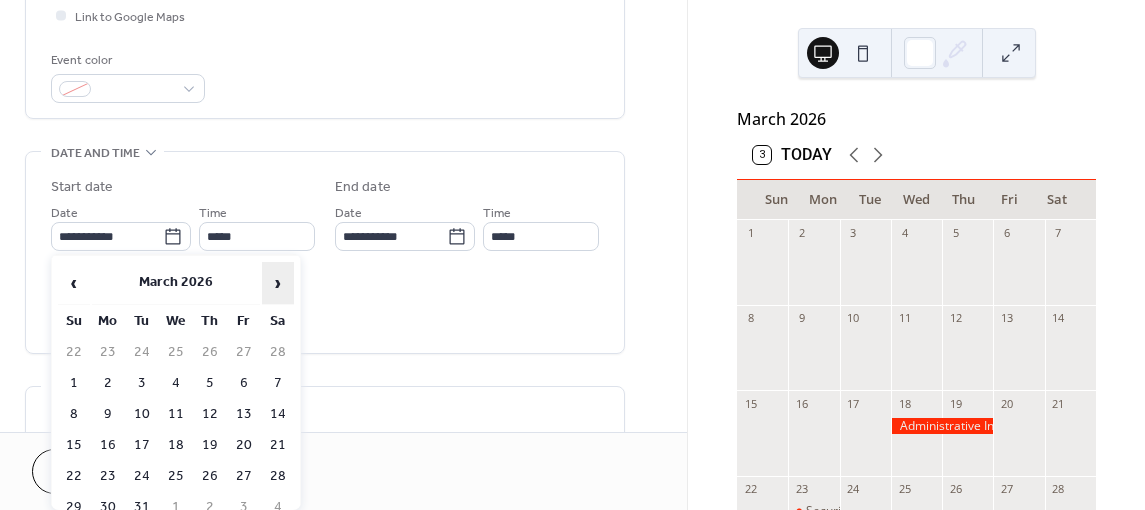 click on "›" at bounding box center (278, 283) 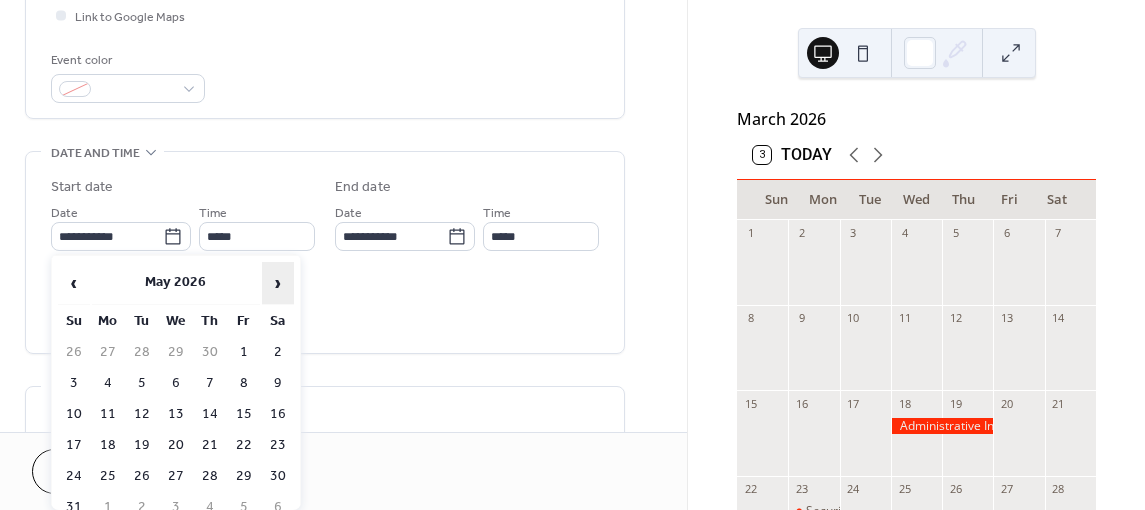 click on "›" at bounding box center (278, 283) 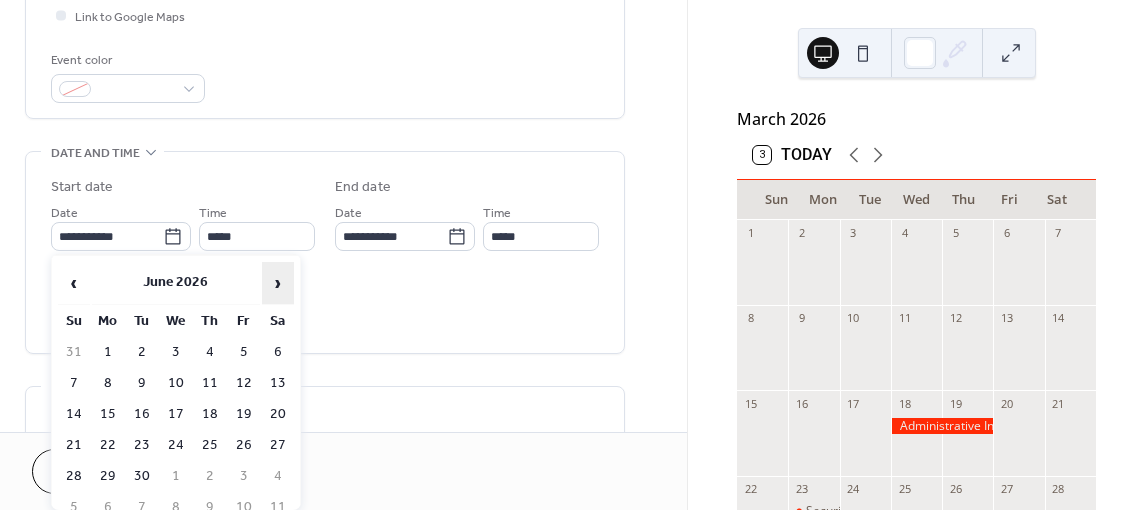 click on "›" at bounding box center (278, 283) 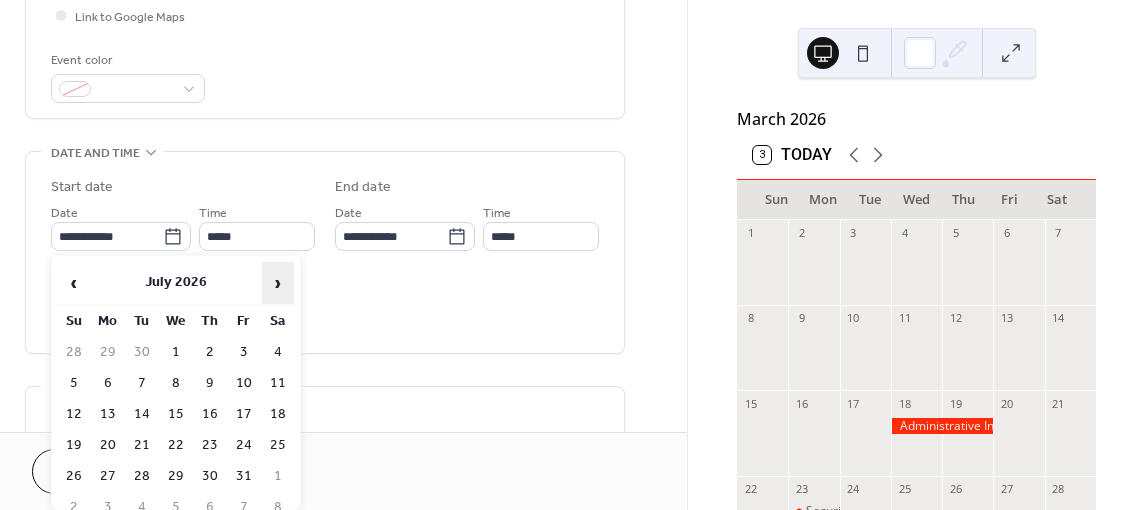 click on "›" at bounding box center [278, 283] 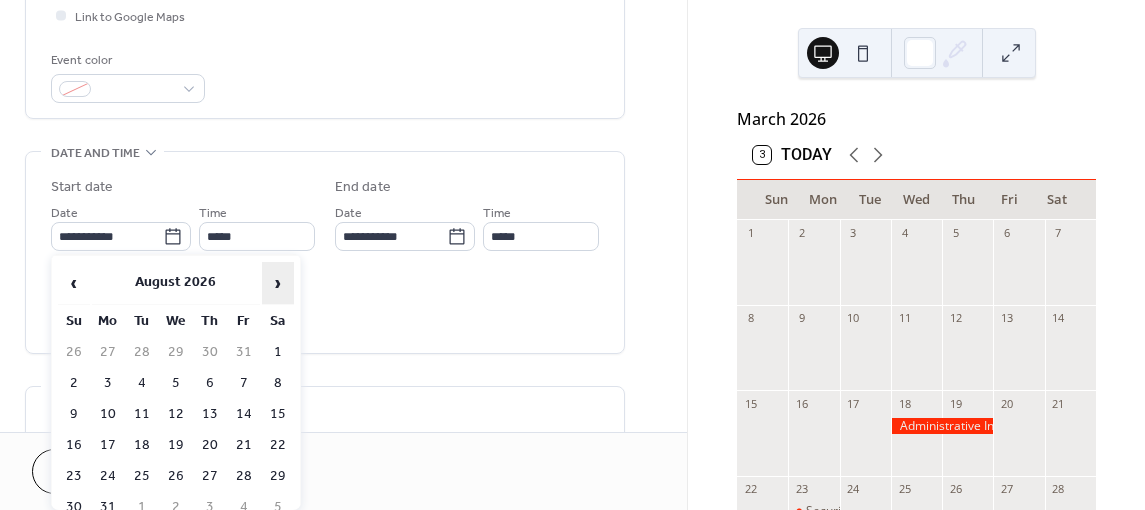 click on "›" at bounding box center [278, 283] 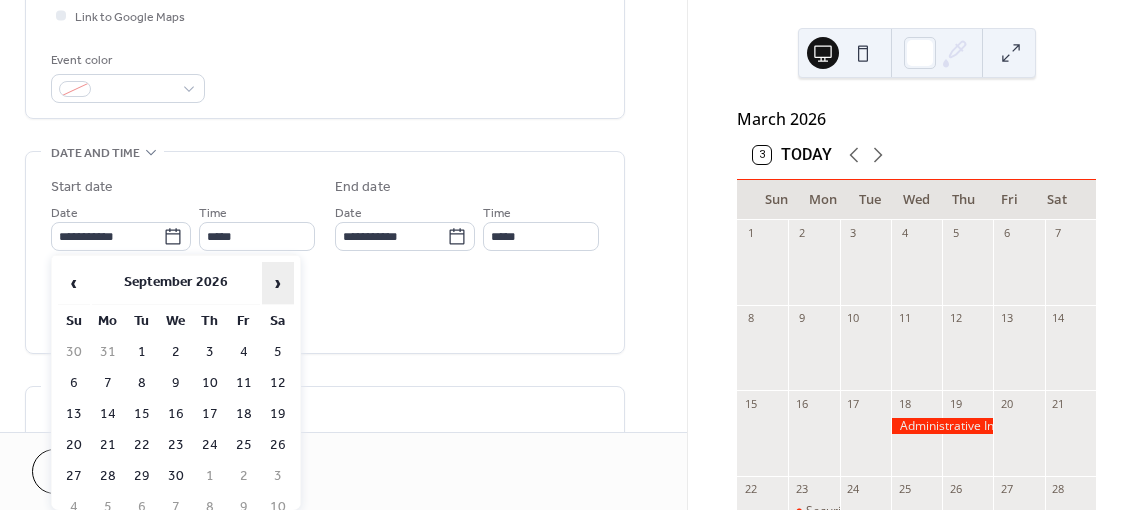 click on "›" at bounding box center [278, 283] 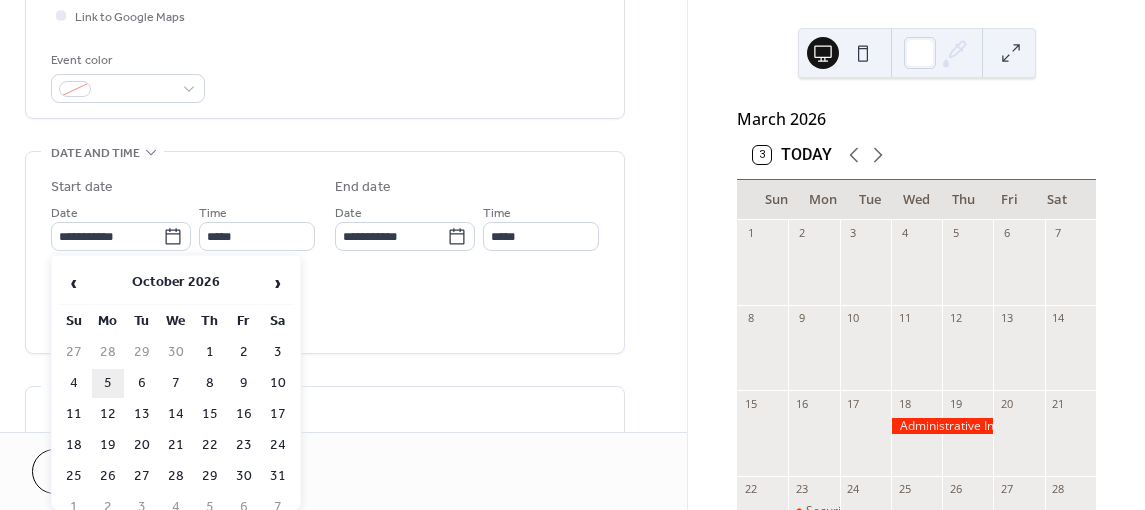 click on "5" at bounding box center [108, 383] 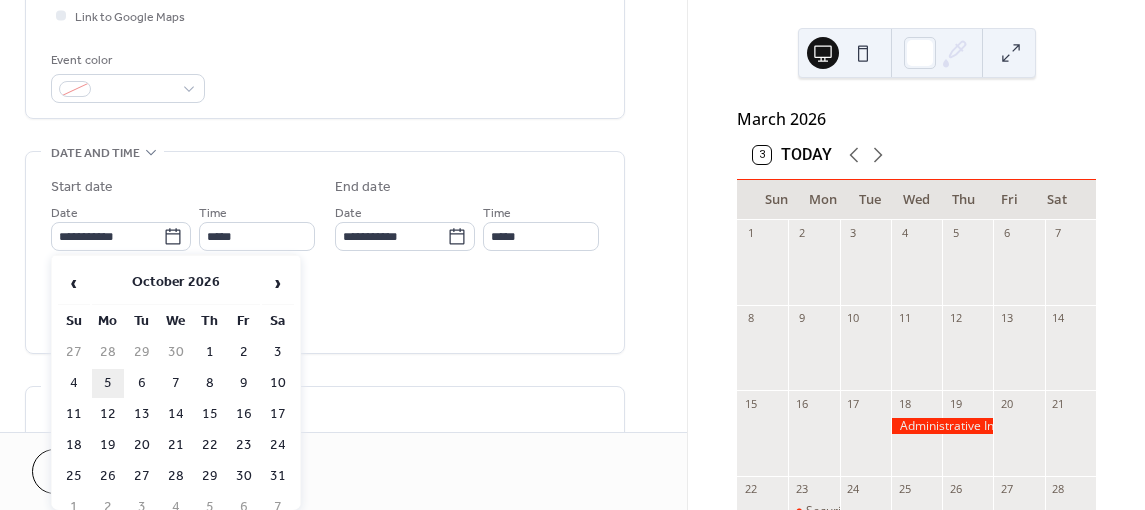 type on "**********" 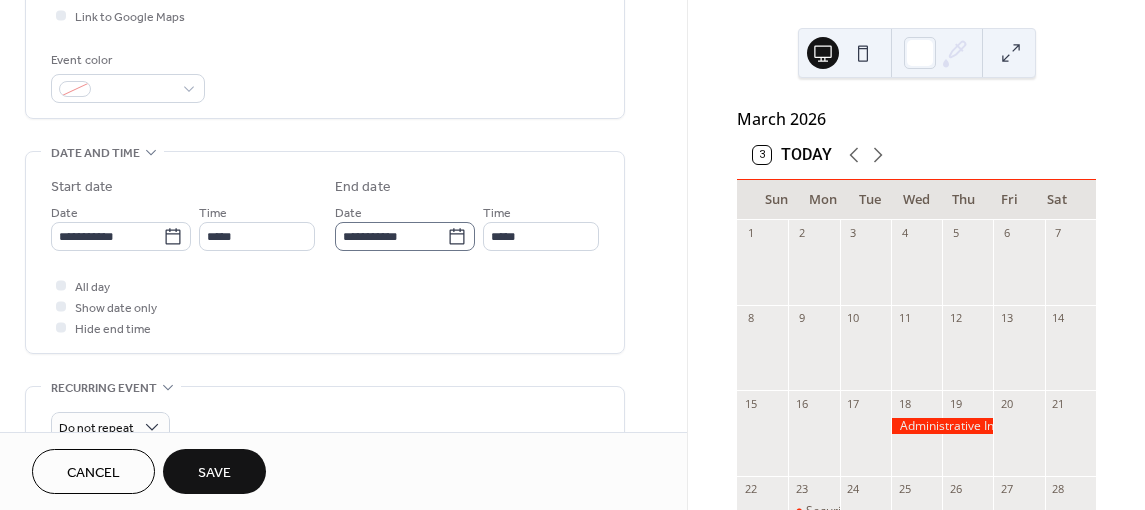 click 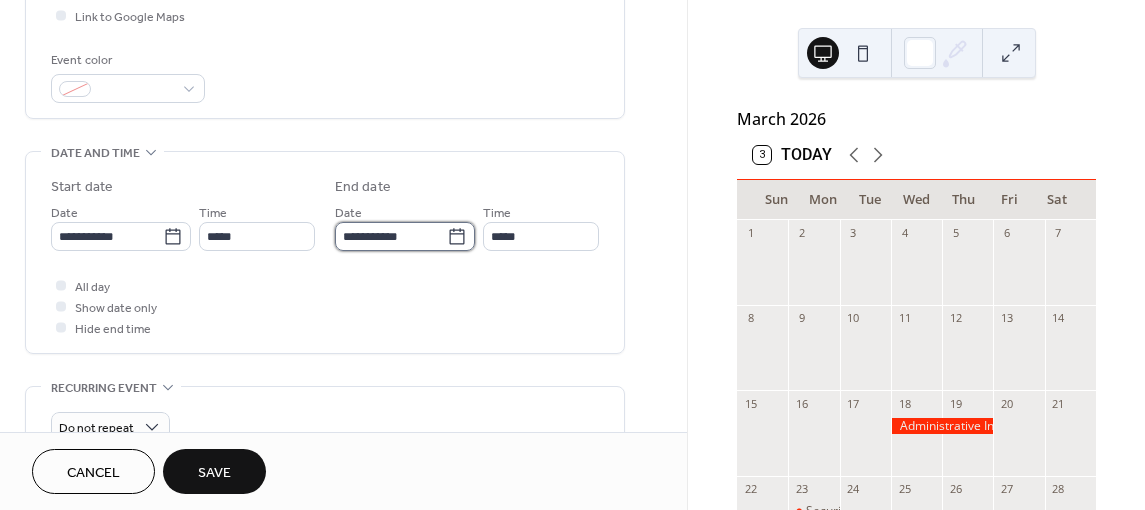 click on "**********" at bounding box center (391, 236) 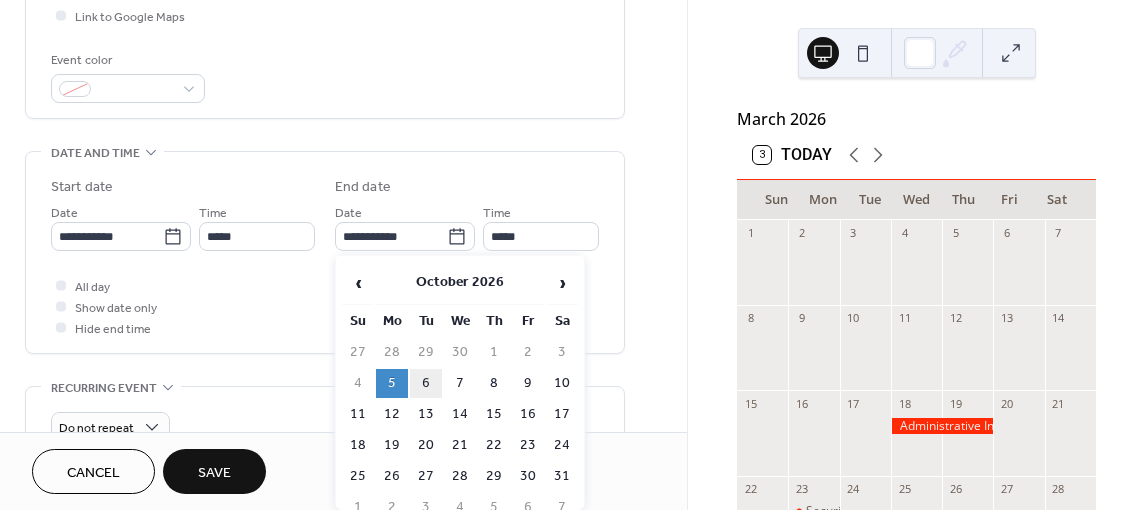 click on "6" at bounding box center (426, 383) 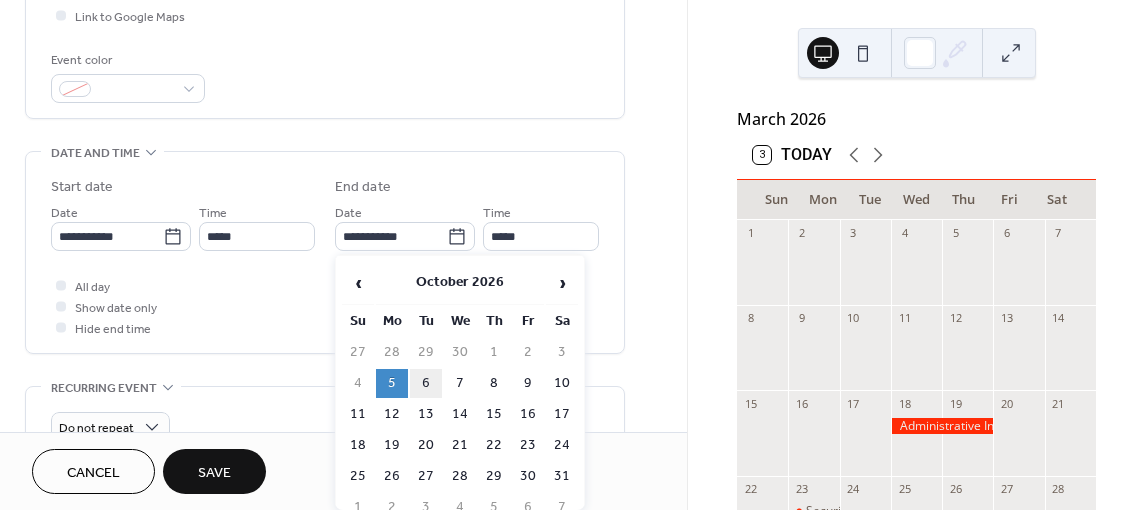 type on "**********" 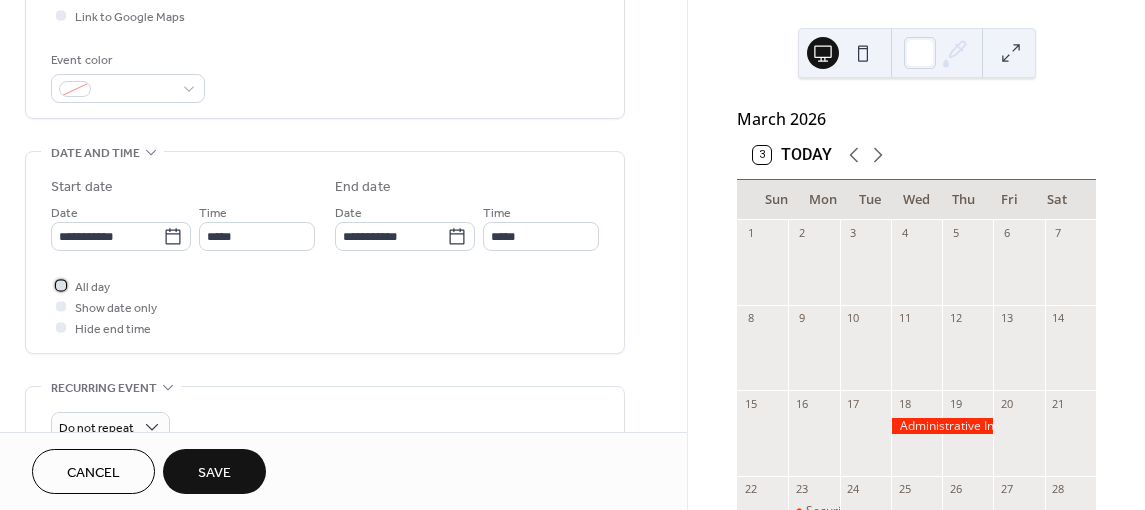click at bounding box center (61, 285) 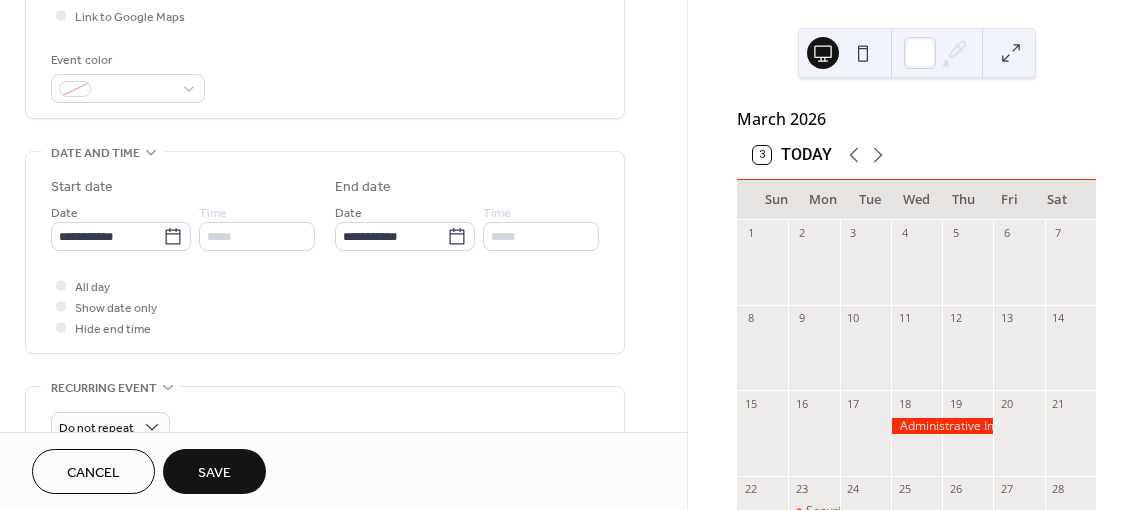 click on "Save" at bounding box center [214, 473] 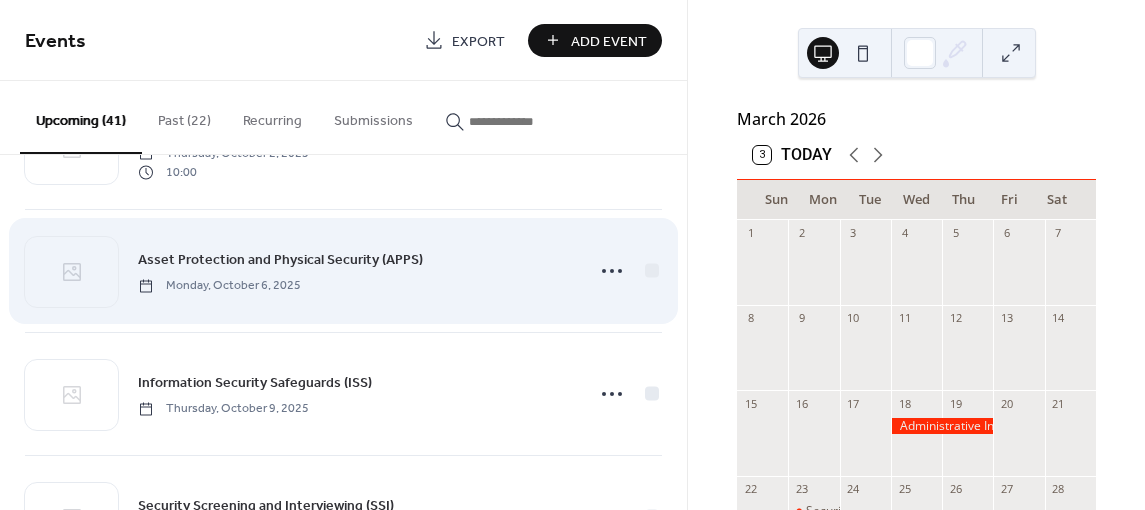 scroll, scrollTop: 1000, scrollLeft: 0, axis: vertical 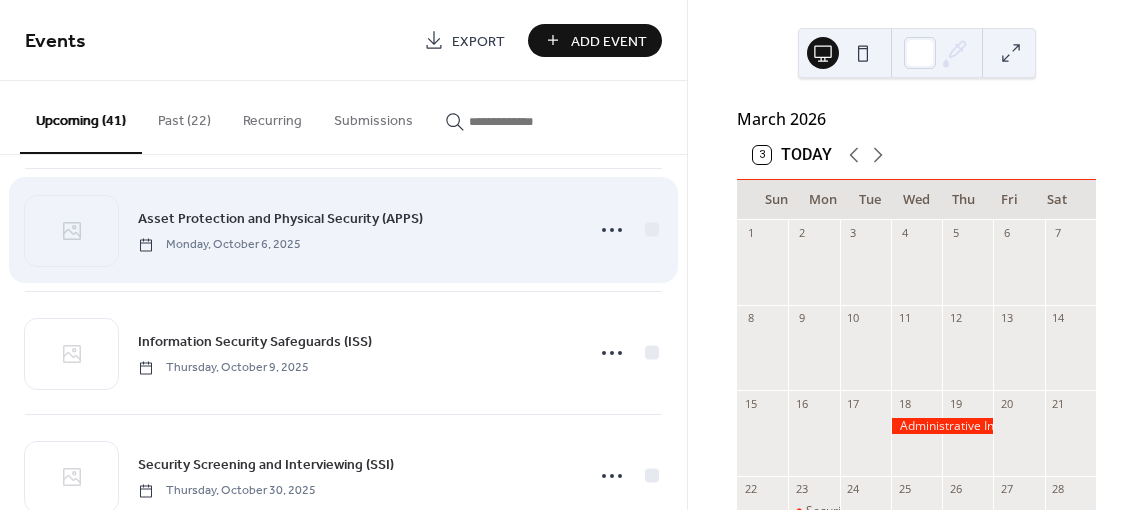 click on "Monday, October 6, 2025" at bounding box center [219, 245] 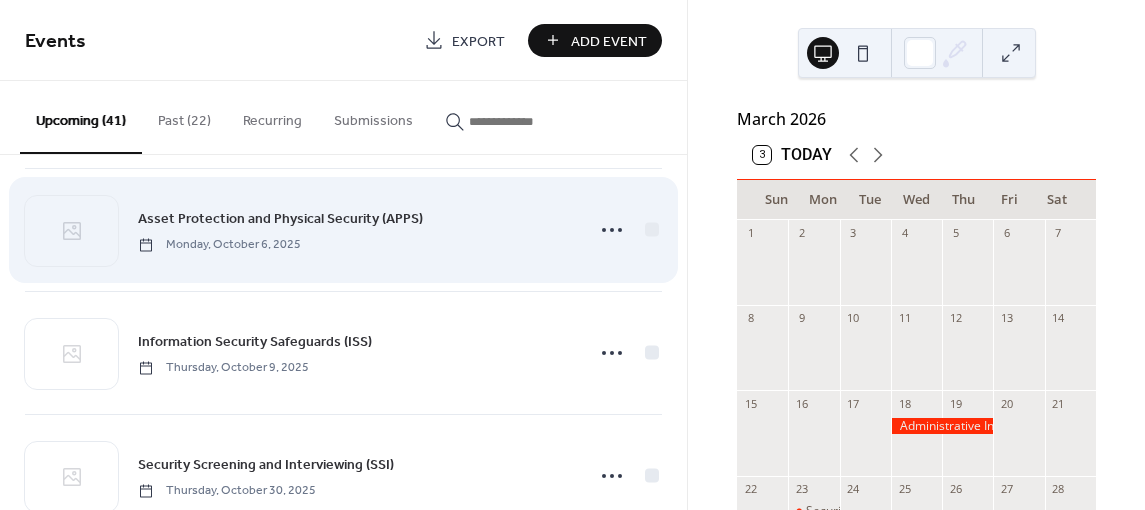 click on "Asset Protection and Physical Security (APPS)" at bounding box center [280, 219] 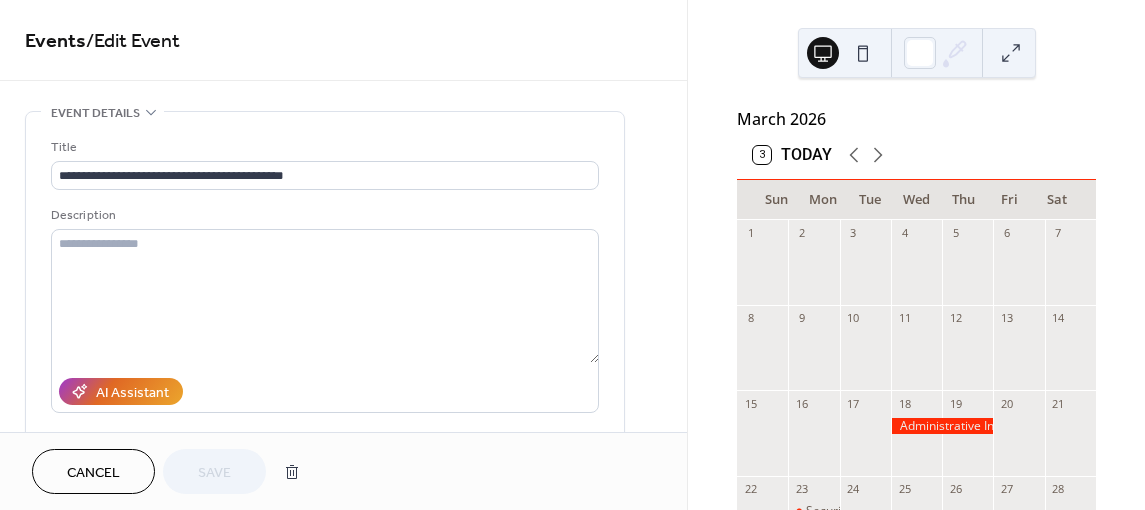 click on "Description" at bounding box center [323, 215] 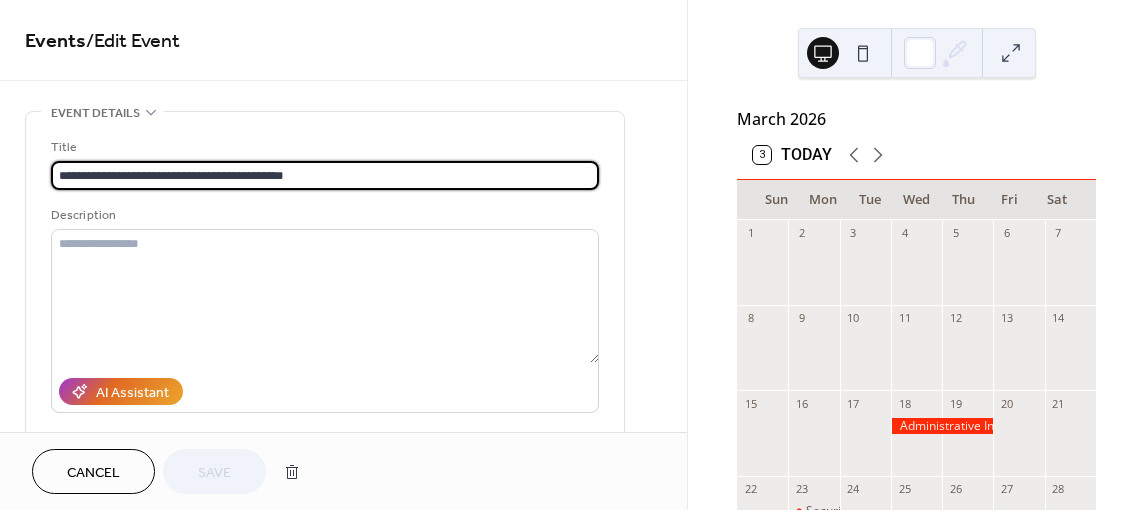 drag, startPoint x: 341, startPoint y: 164, endPoint x: 126, endPoint y: 176, distance: 215.33463 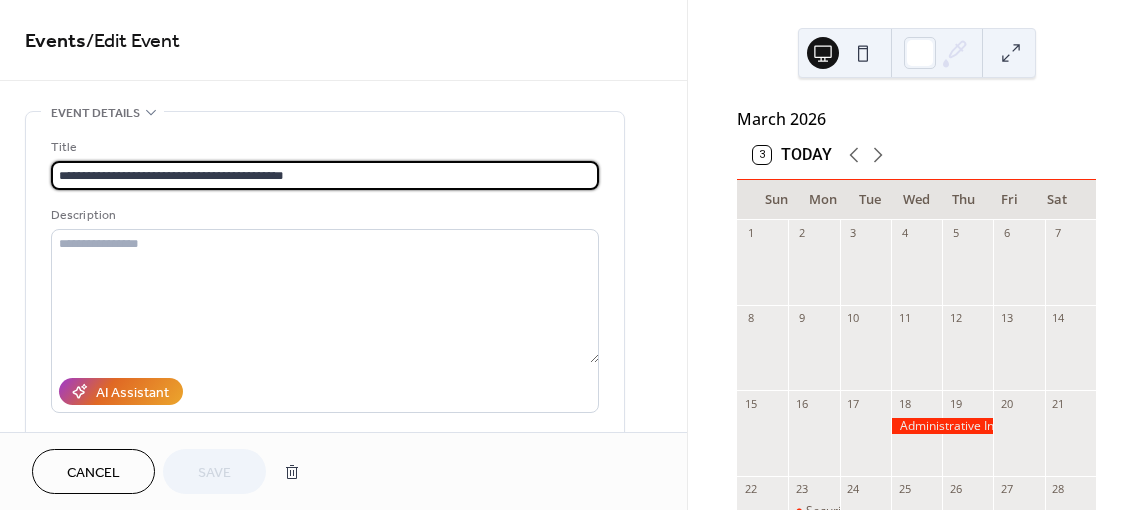 click on "**********" at bounding box center [325, 365] 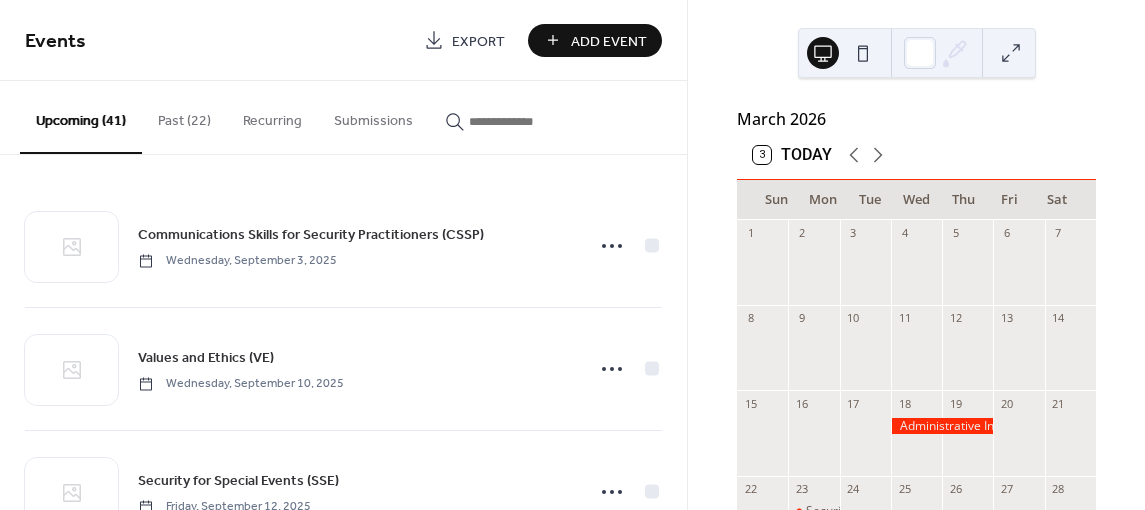 click on "Add Event" at bounding box center (595, 40) 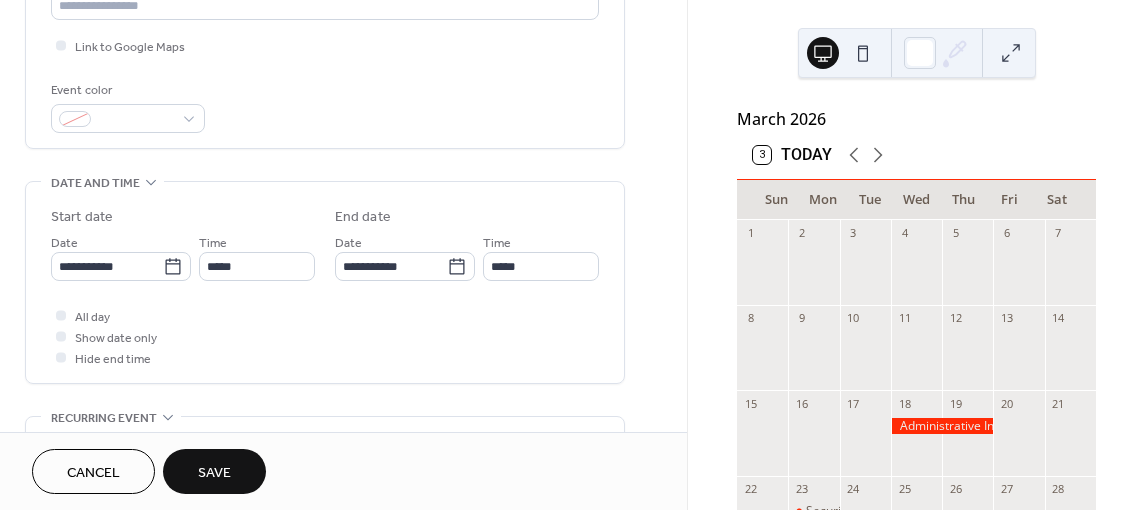 scroll, scrollTop: 500, scrollLeft: 0, axis: vertical 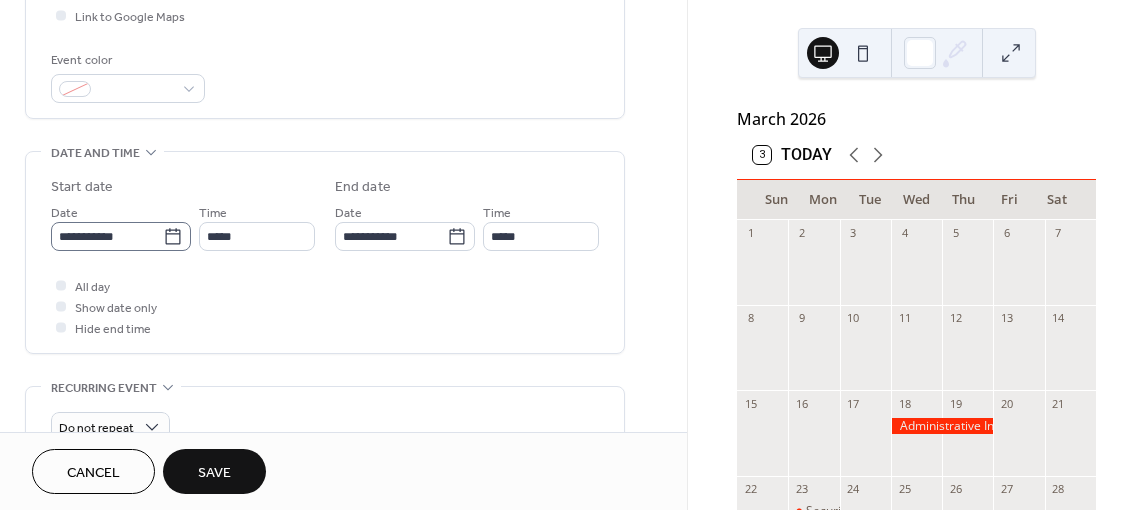 type on "**********" 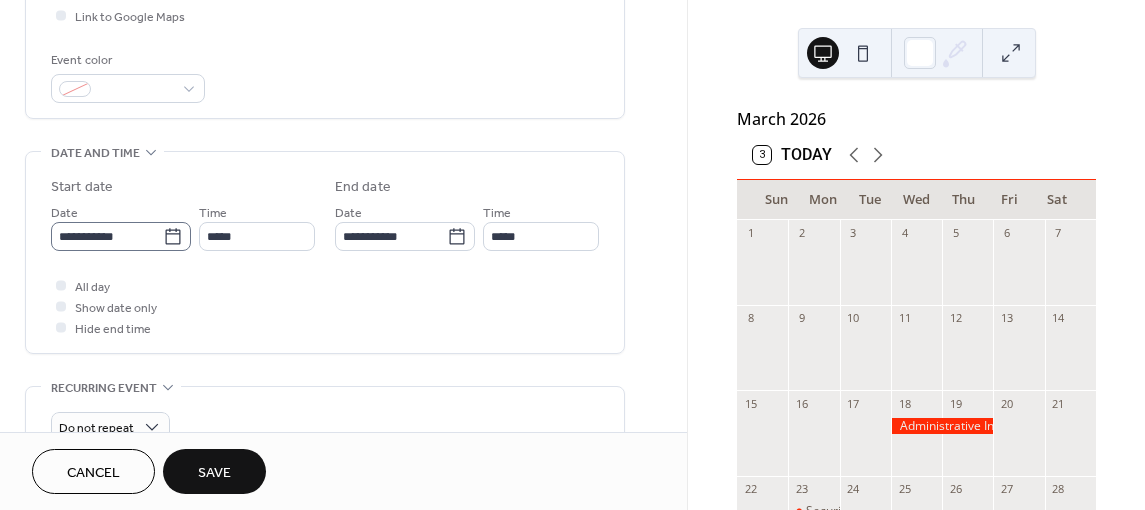 click 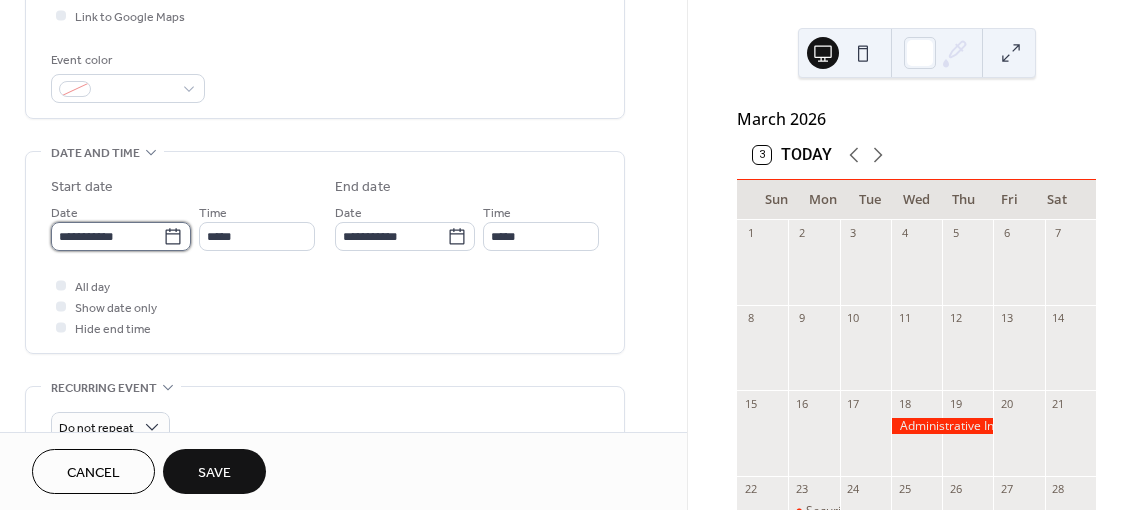 click on "**********" at bounding box center (107, 236) 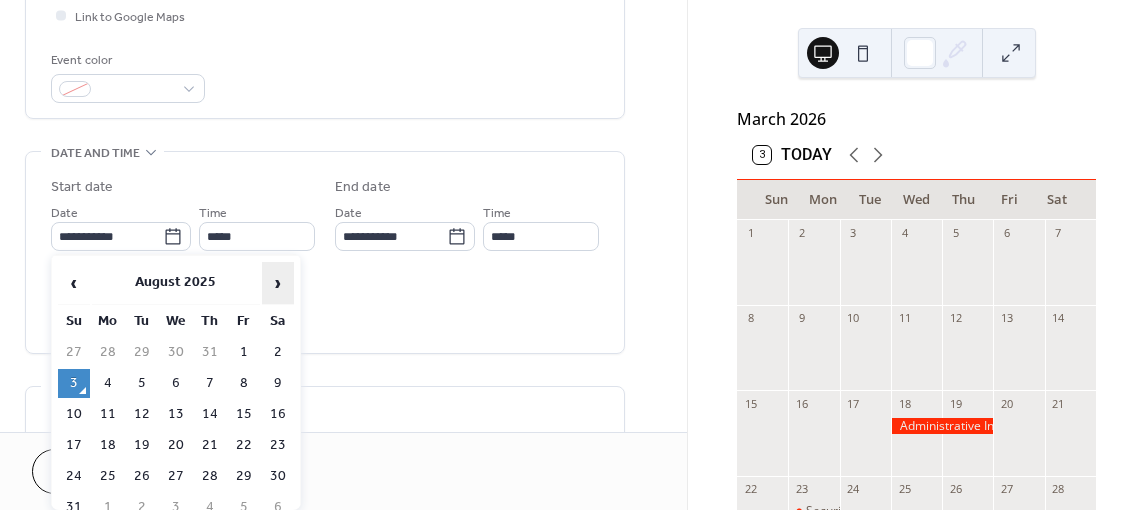 click on "›" at bounding box center [278, 283] 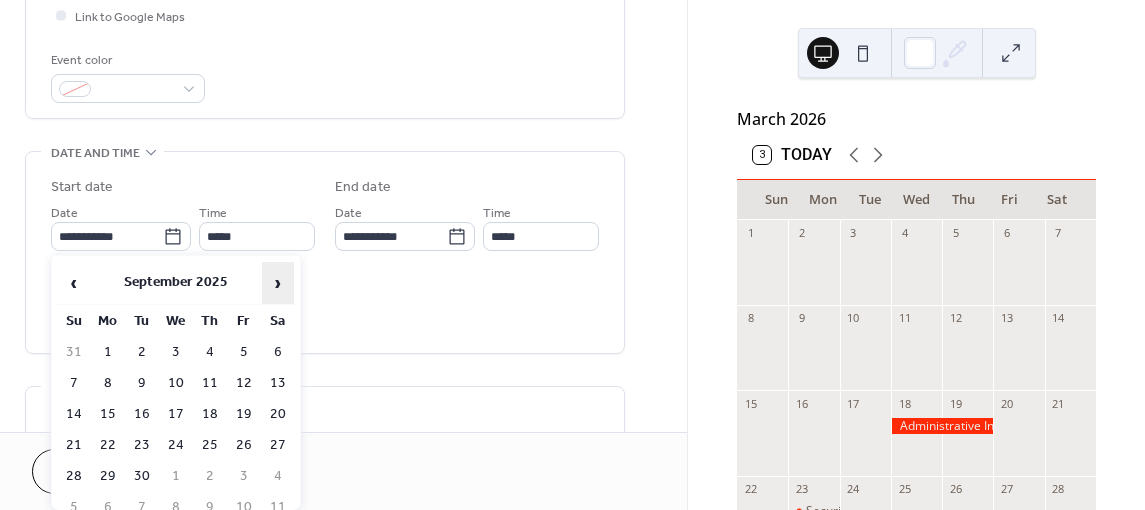 click on "›" at bounding box center (278, 283) 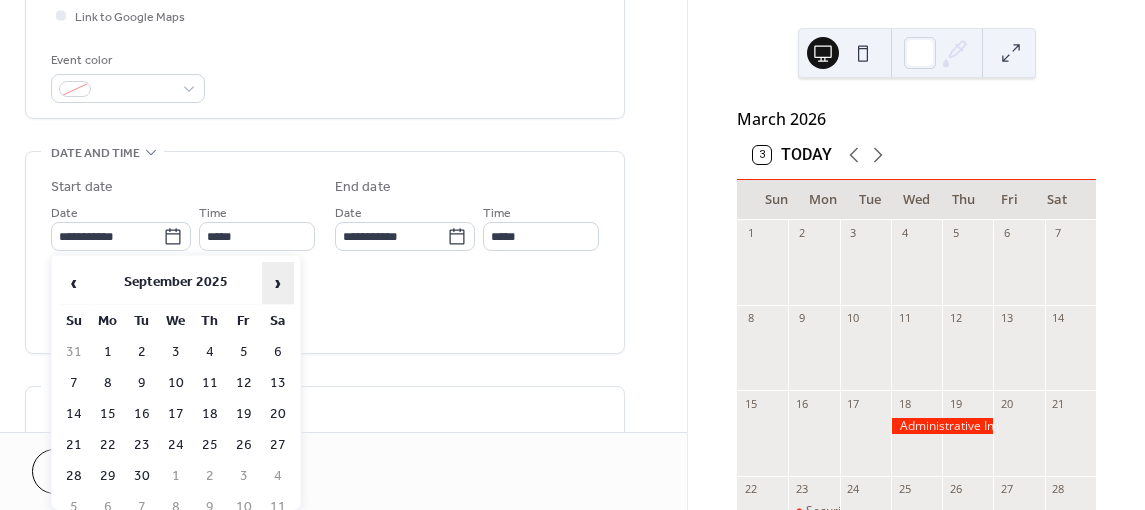 click on "›" at bounding box center (278, 283) 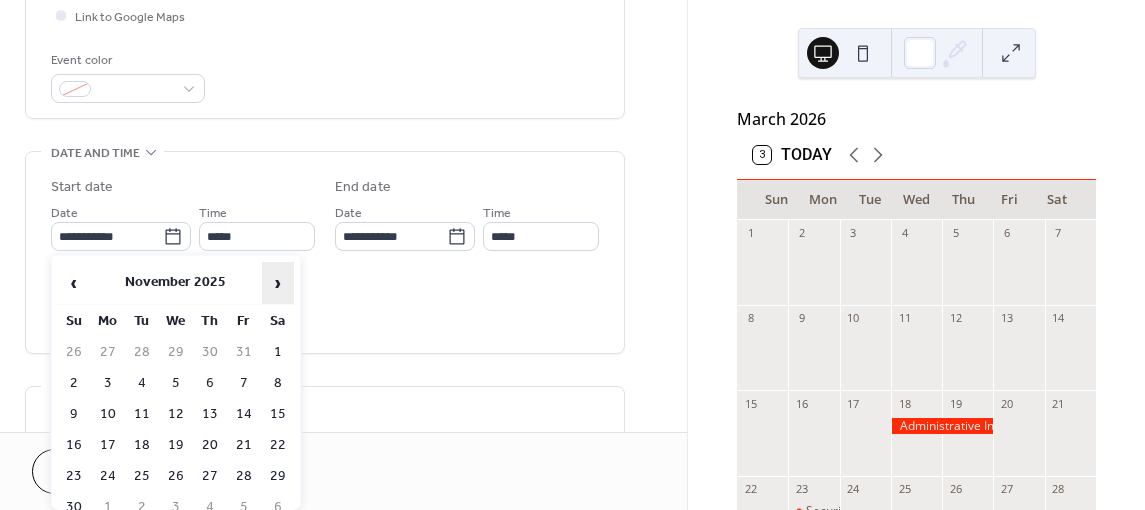 click on "›" at bounding box center (278, 283) 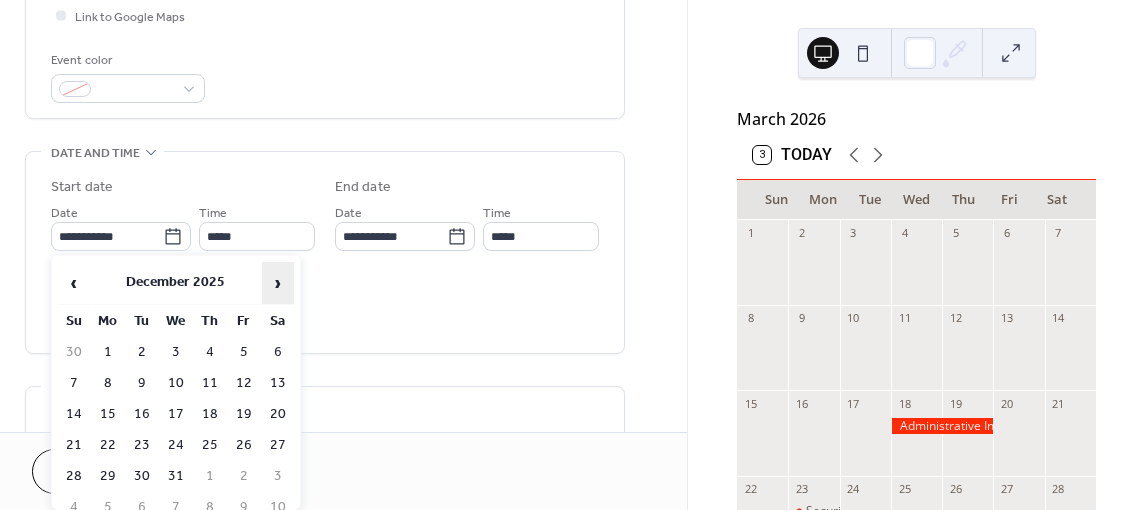 click on "›" at bounding box center [278, 283] 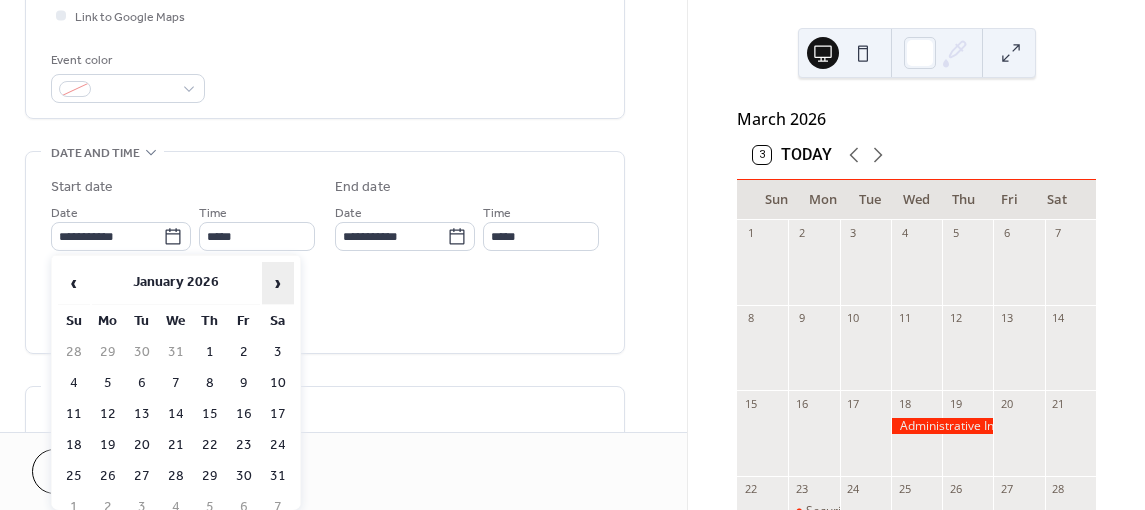 click on "›" at bounding box center [278, 283] 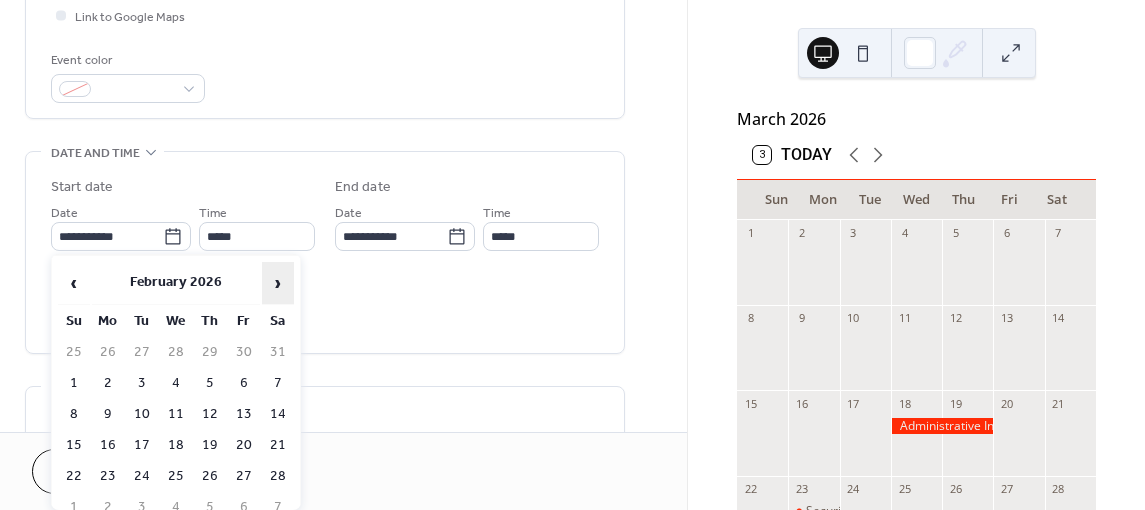 click on "›" at bounding box center (278, 283) 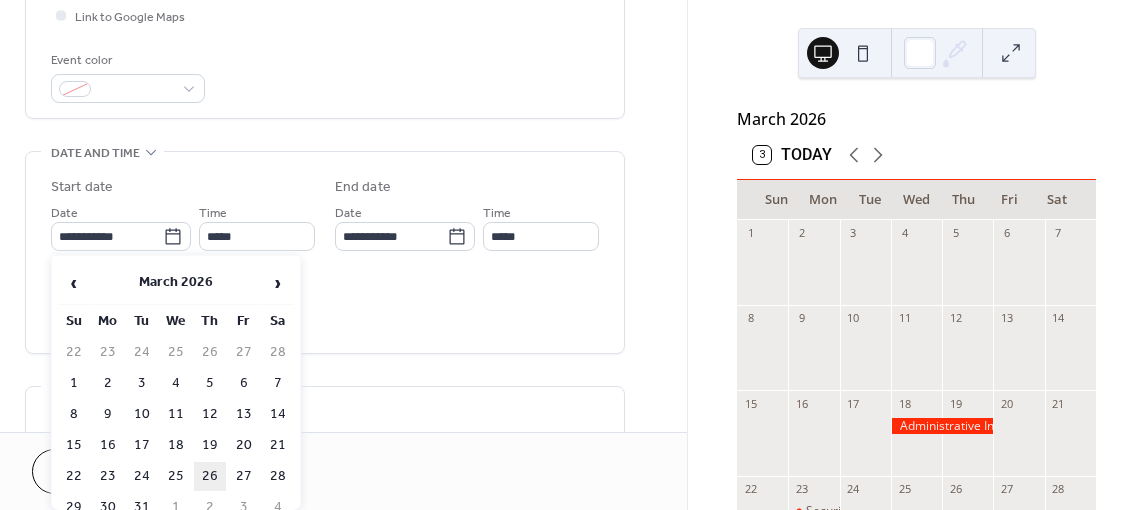click on "26" at bounding box center [210, 476] 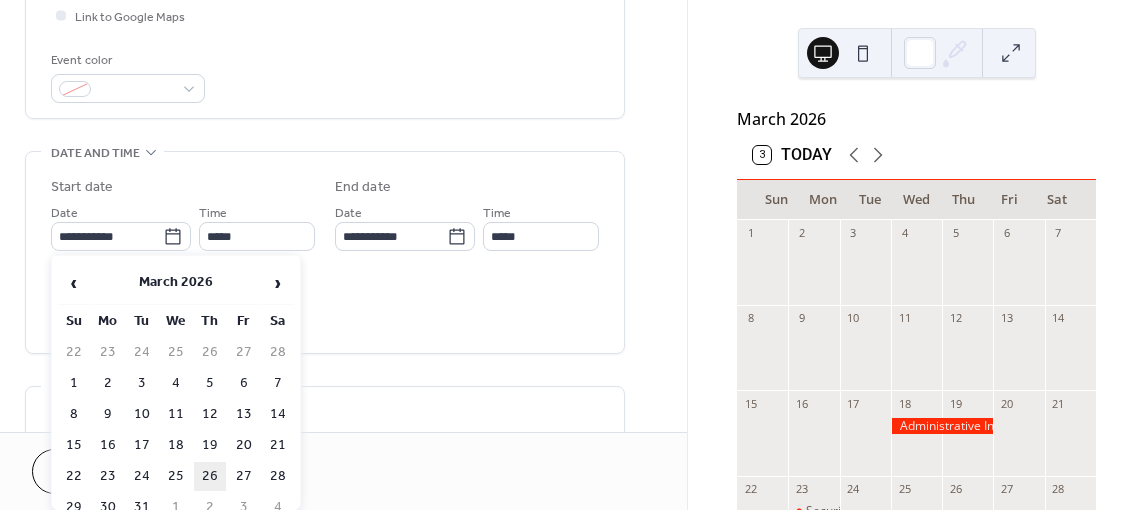 type on "**********" 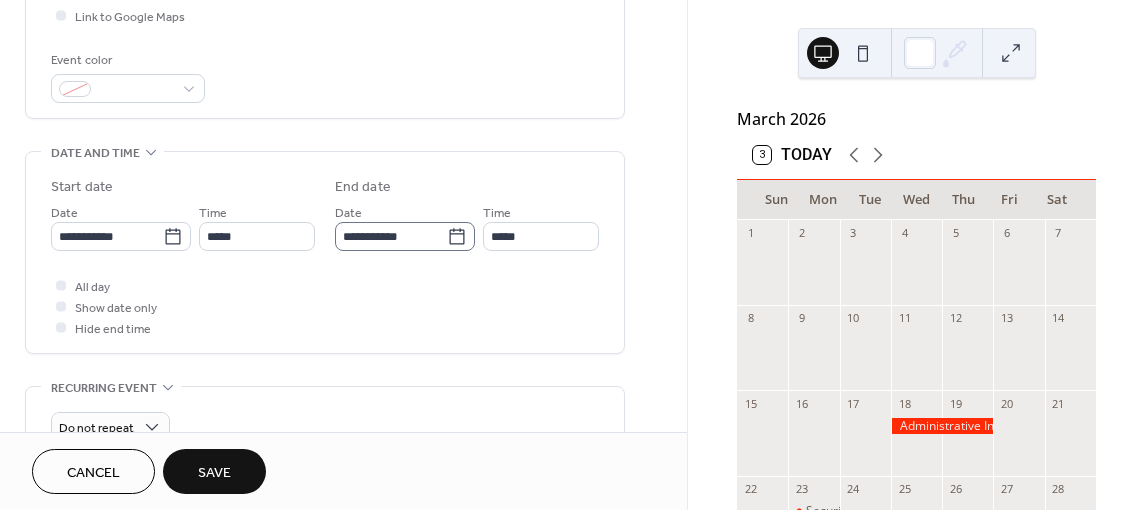 click 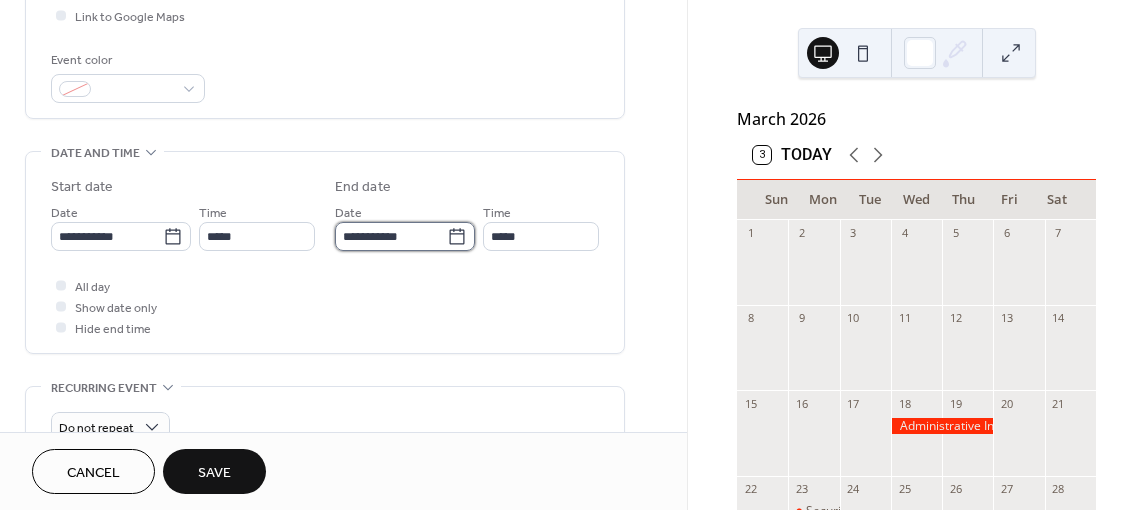 click on "**********" at bounding box center (391, 236) 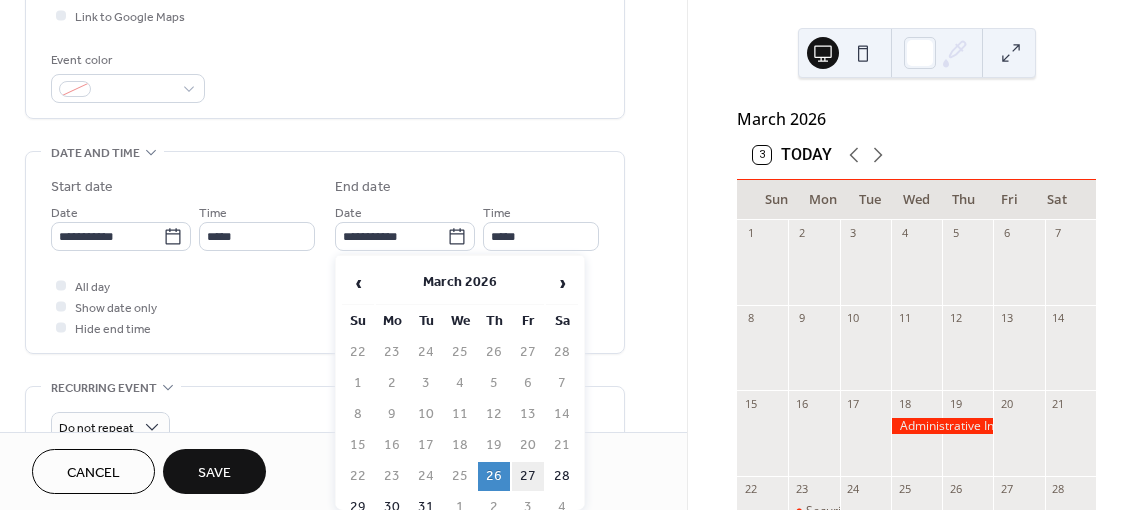click on "27" at bounding box center (528, 476) 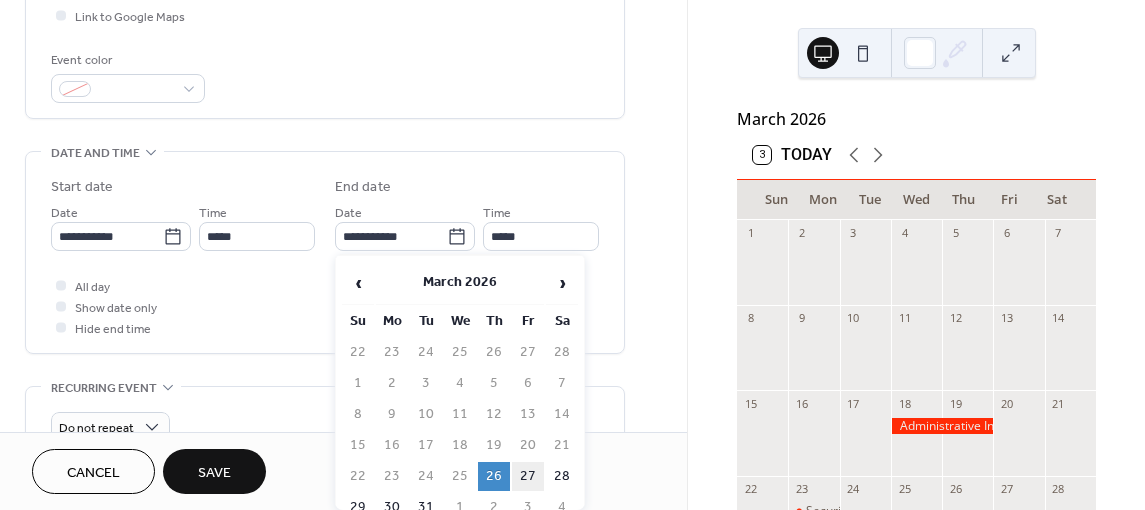 type on "**********" 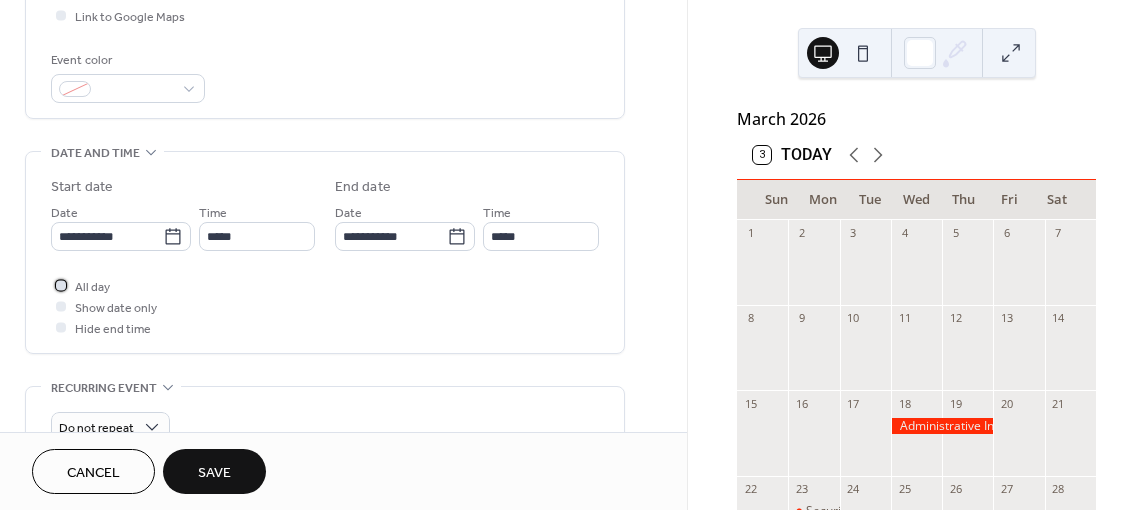 click at bounding box center [61, 285] 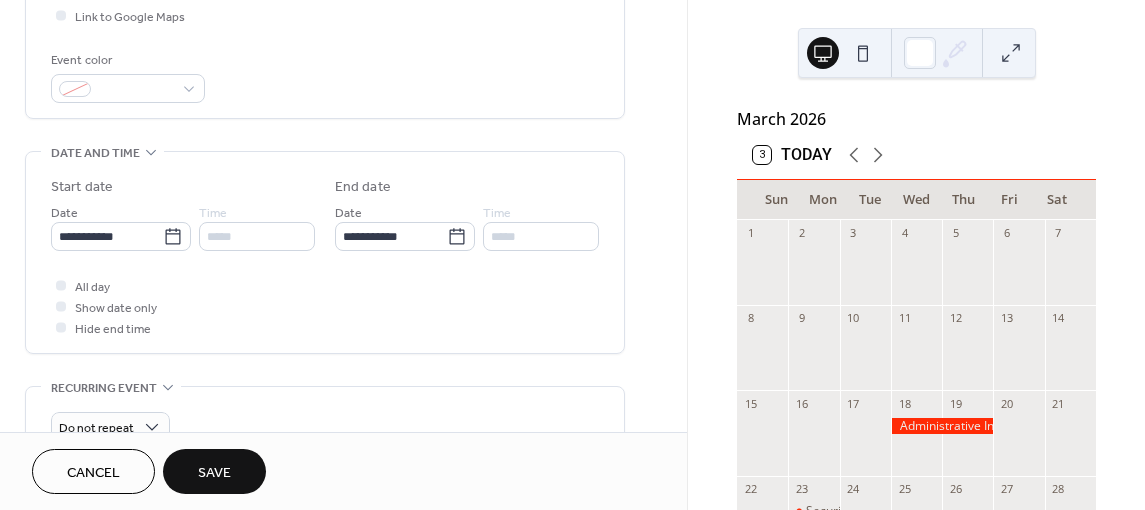 click on "Save" at bounding box center (214, 473) 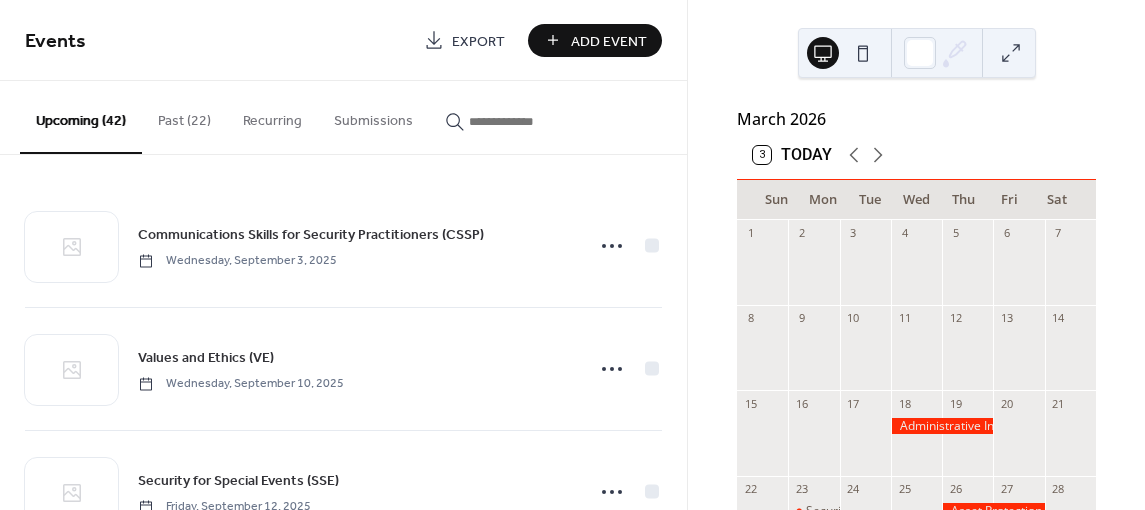 click on "Add Event" at bounding box center (609, 41) 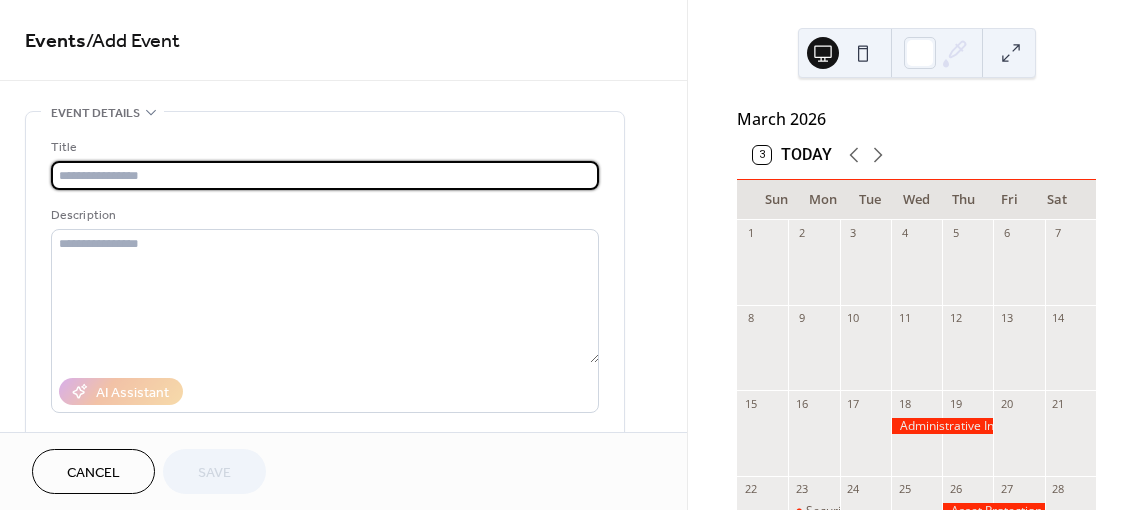 drag, startPoint x: 131, startPoint y: 158, endPoint x: 105, endPoint y: 173, distance: 30.016663 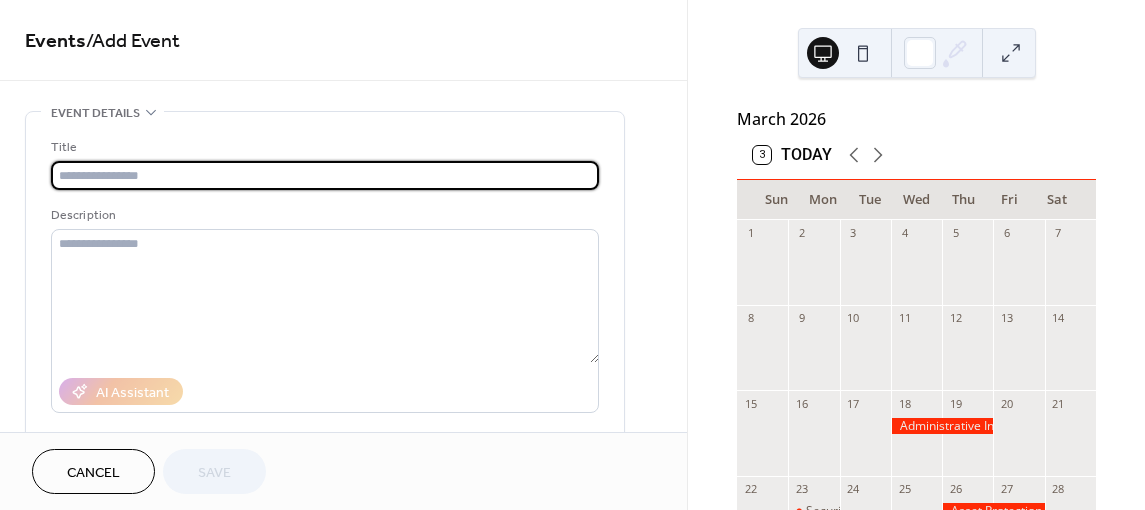 click at bounding box center [325, 175] 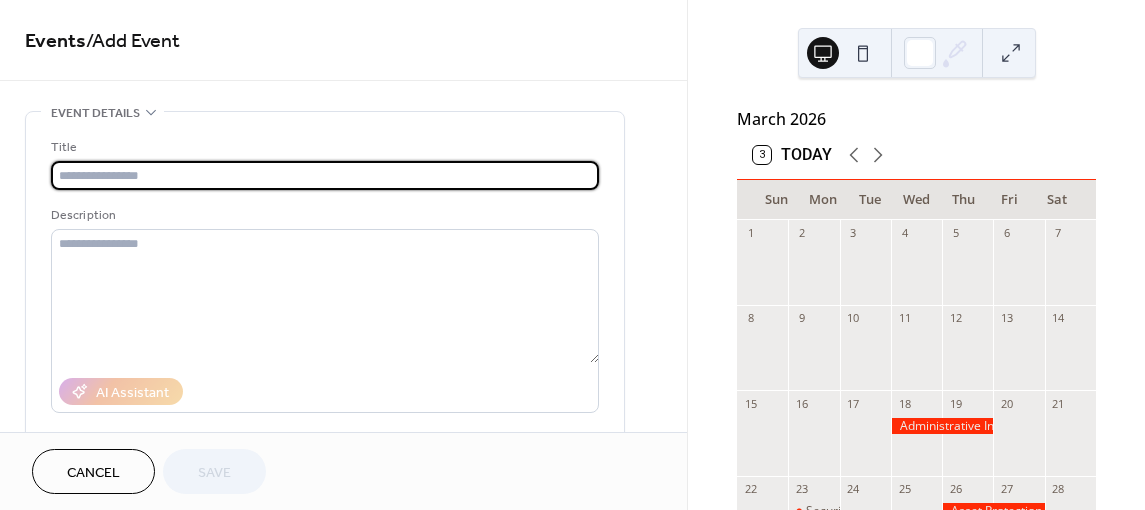 paste on "**********" 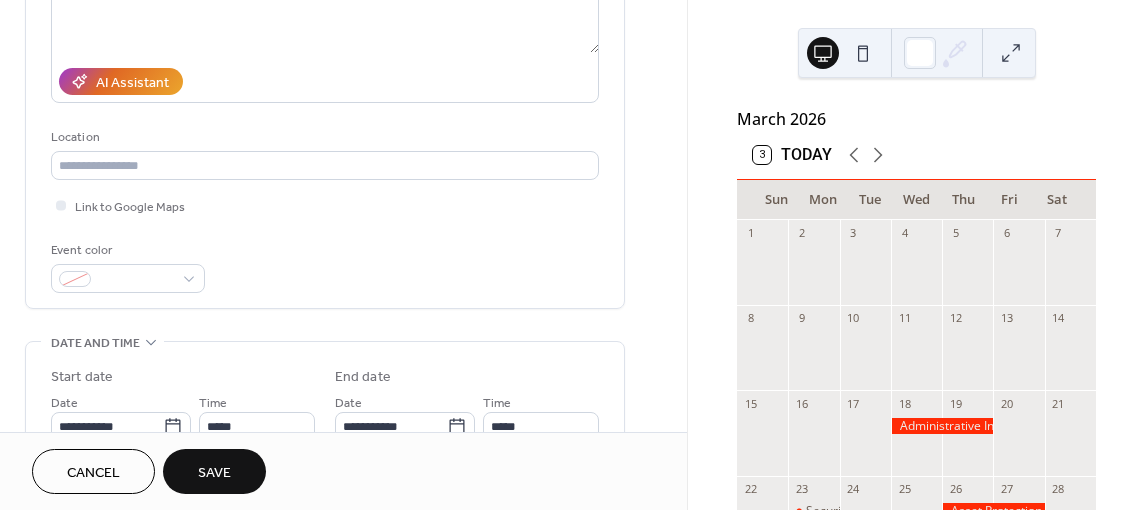 scroll, scrollTop: 400, scrollLeft: 0, axis: vertical 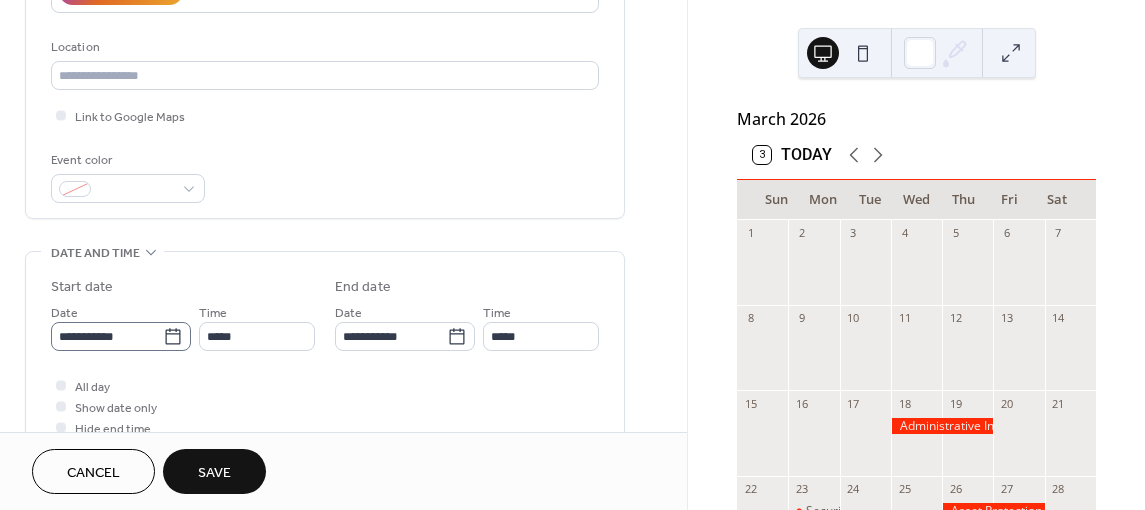 type on "**********" 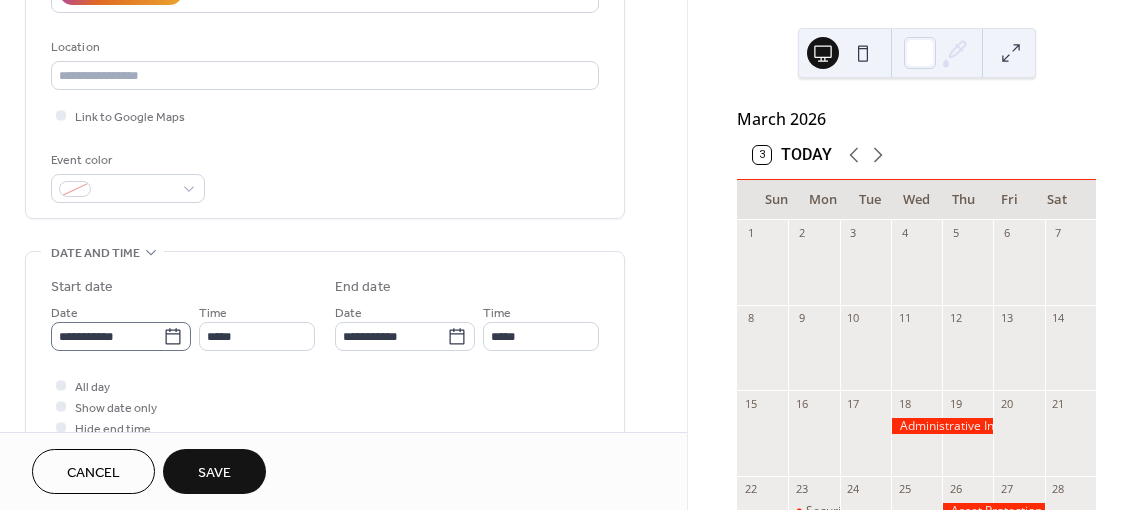 click 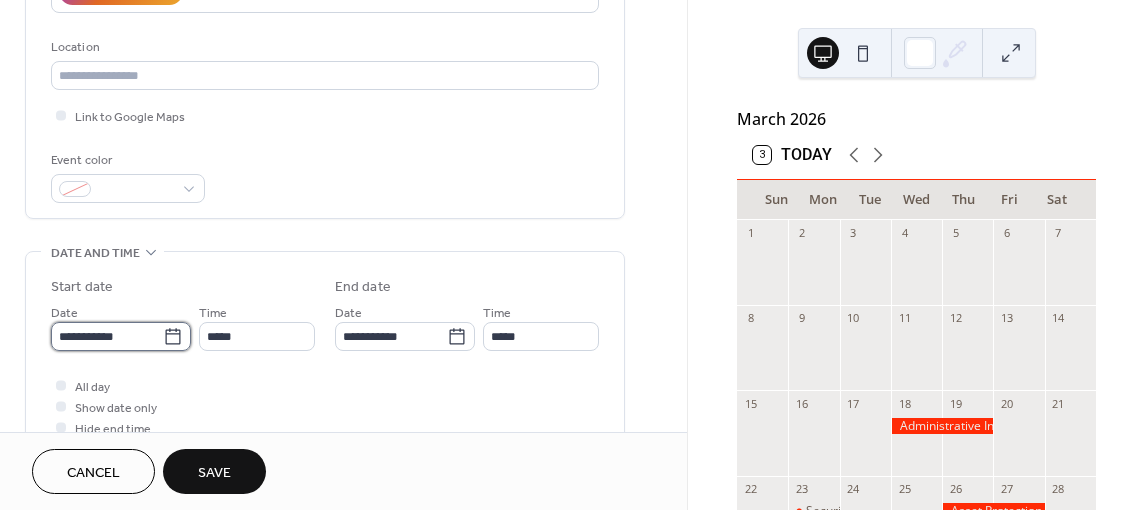 click on "**********" at bounding box center [107, 336] 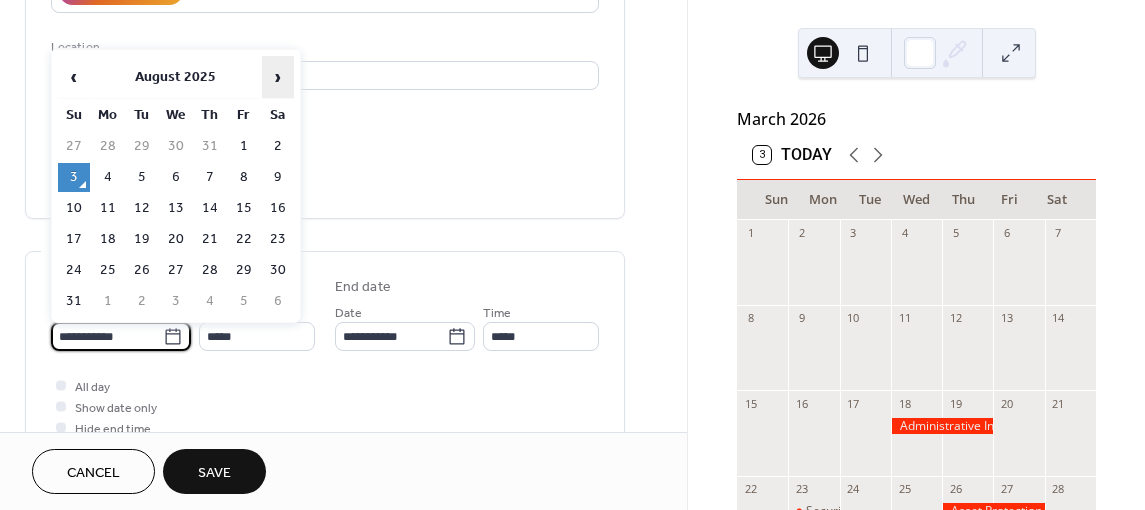click on "›" at bounding box center [278, 77] 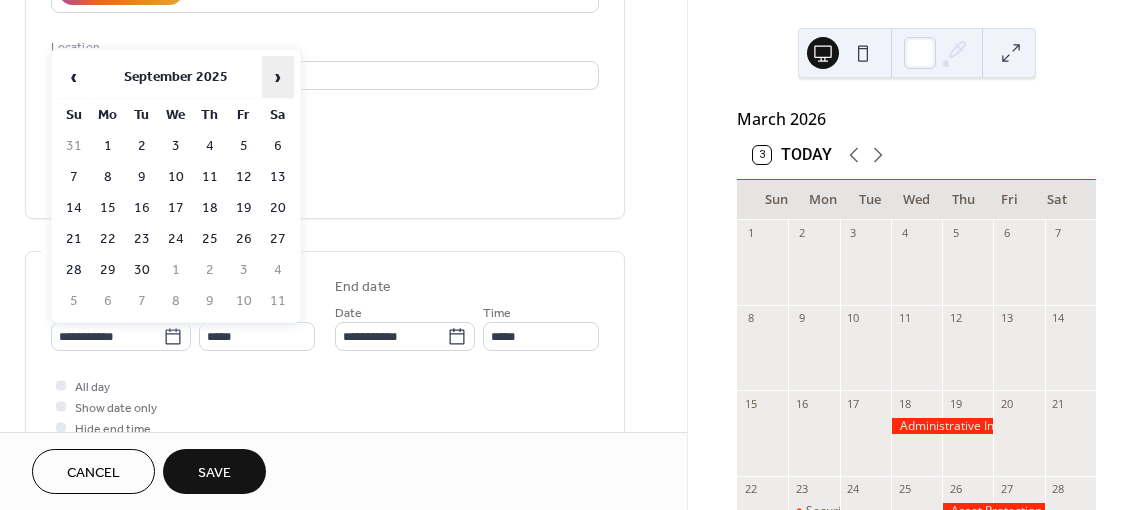 click on "›" at bounding box center [278, 77] 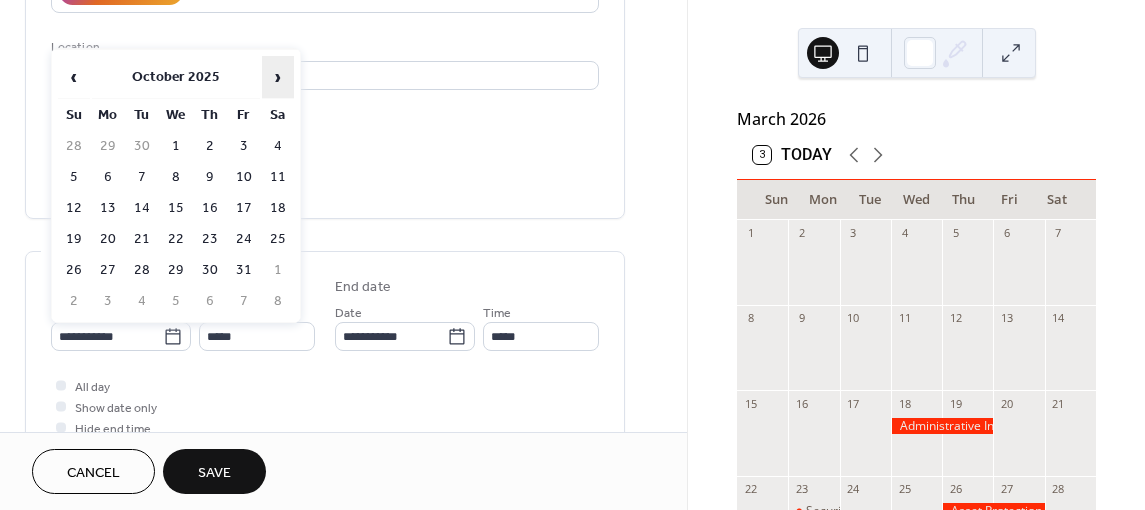 click on "›" at bounding box center [278, 77] 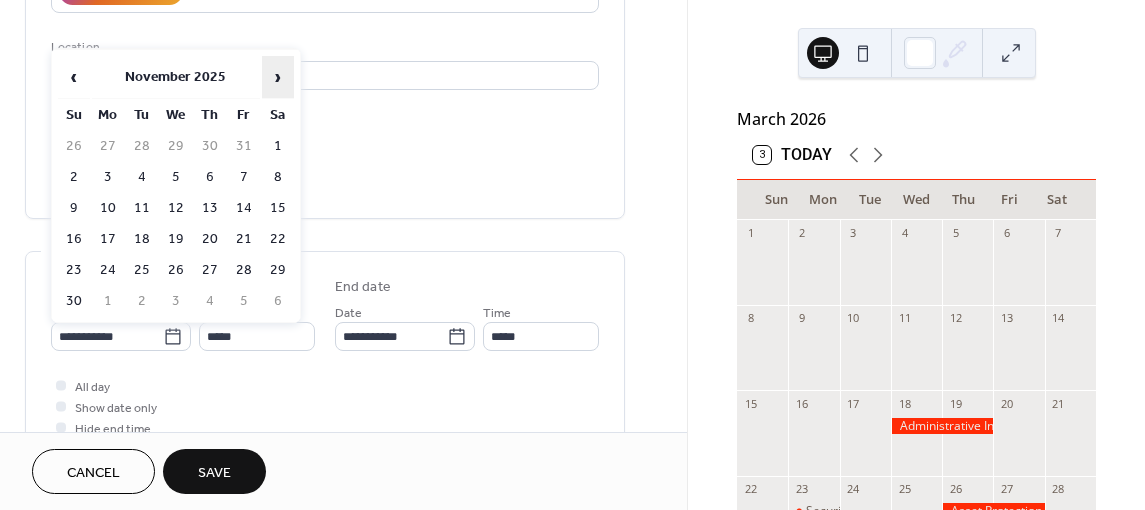 click on "›" at bounding box center [278, 77] 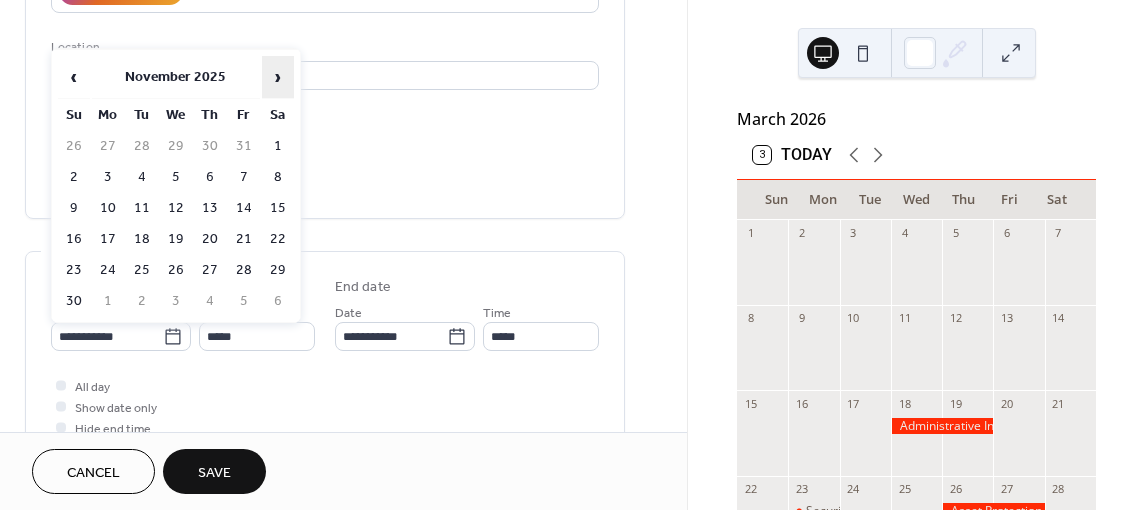 click on "›" at bounding box center (278, 77) 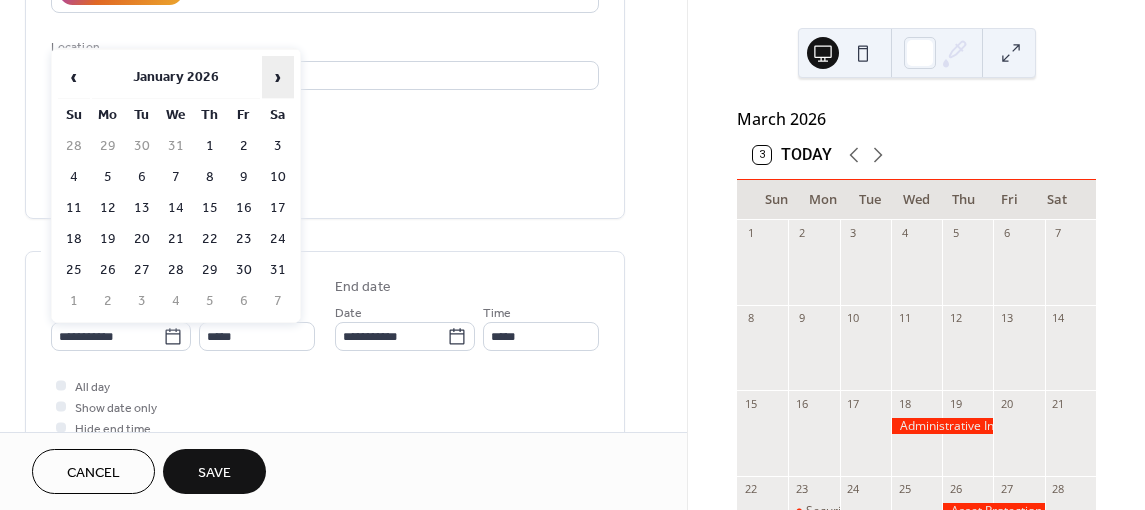 click on "›" at bounding box center (278, 77) 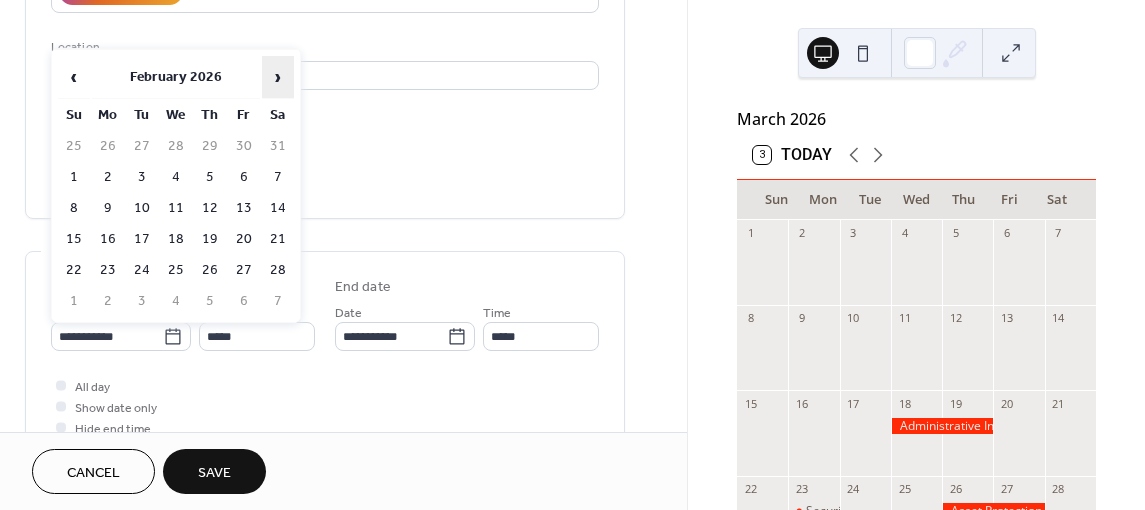 click on "›" at bounding box center (278, 77) 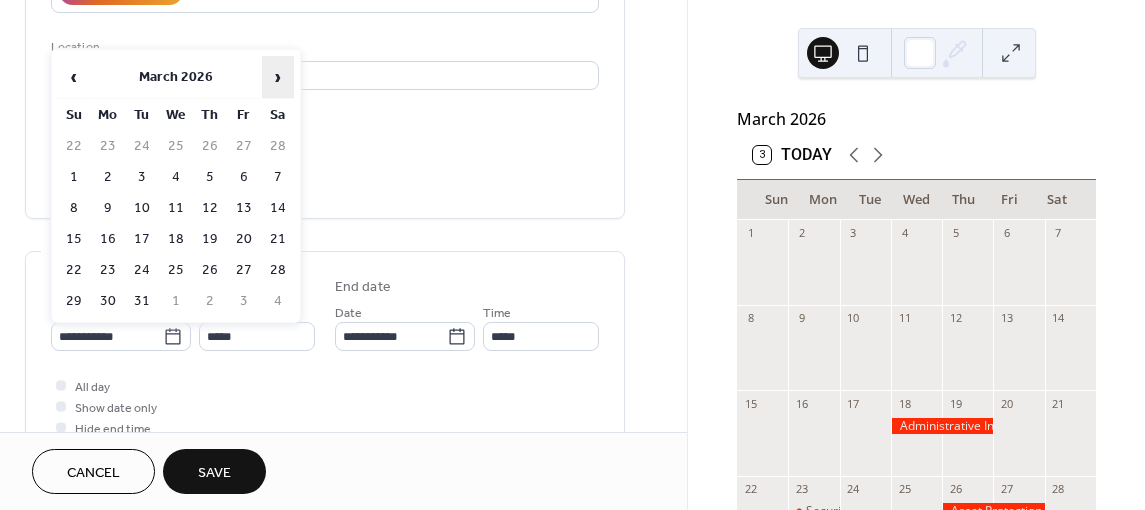click on "›" at bounding box center [278, 77] 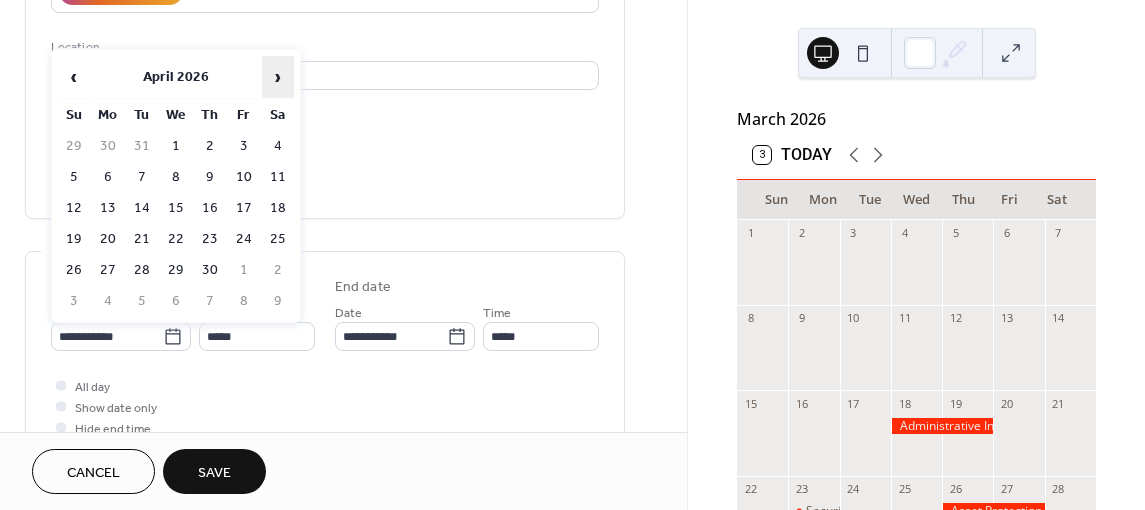 click on "›" at bounding box center [278, 77] 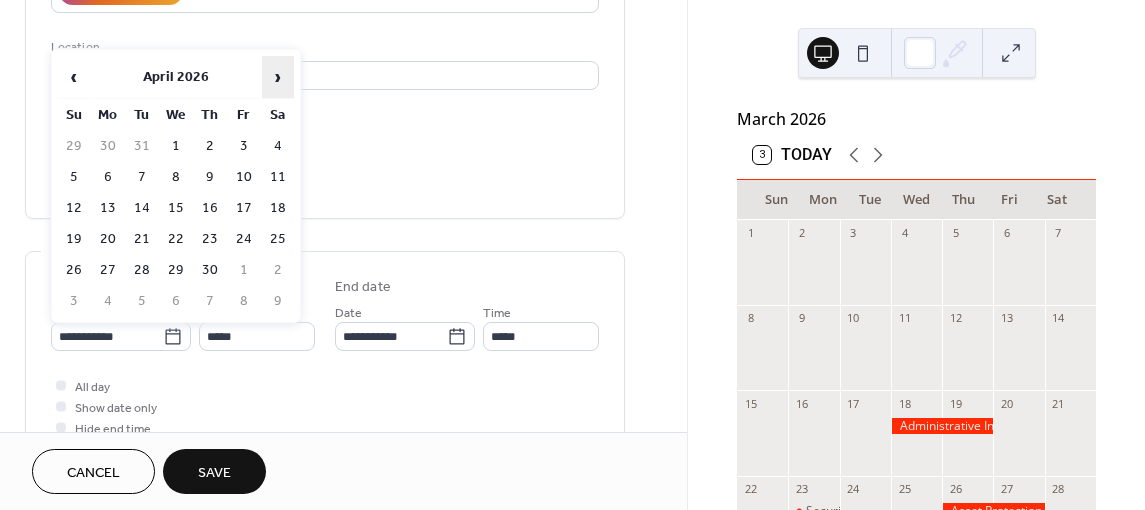 click on "›" at bounding box center (278, 77) 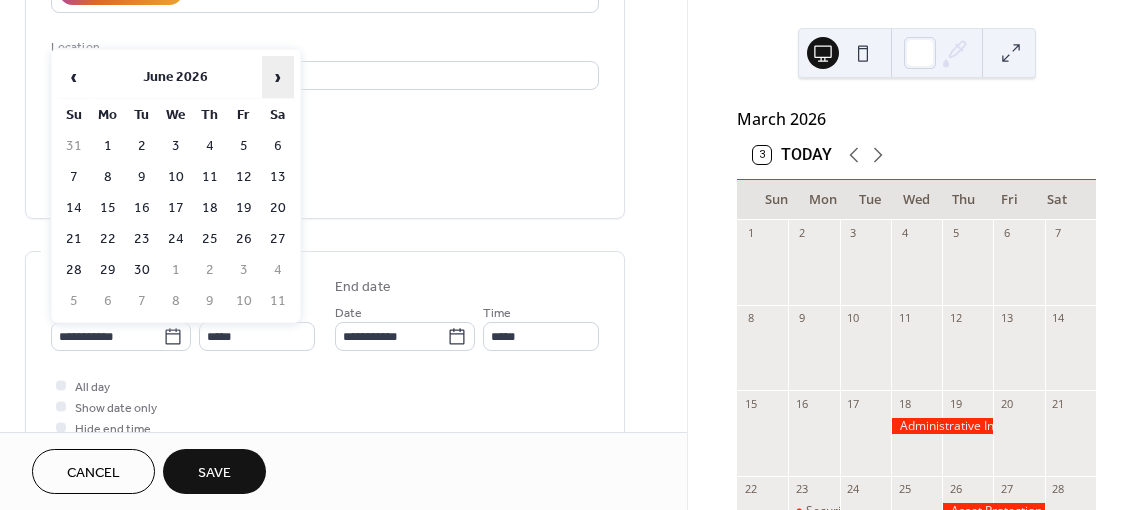 click on "›" at bounding box center (278, 77) 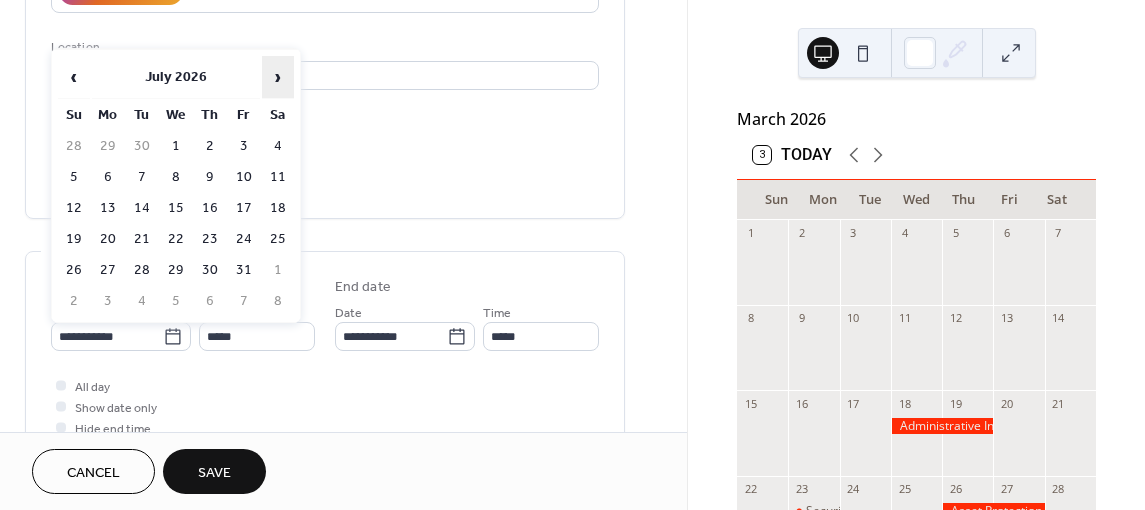 click on "›" at bounding box center [278, 77] 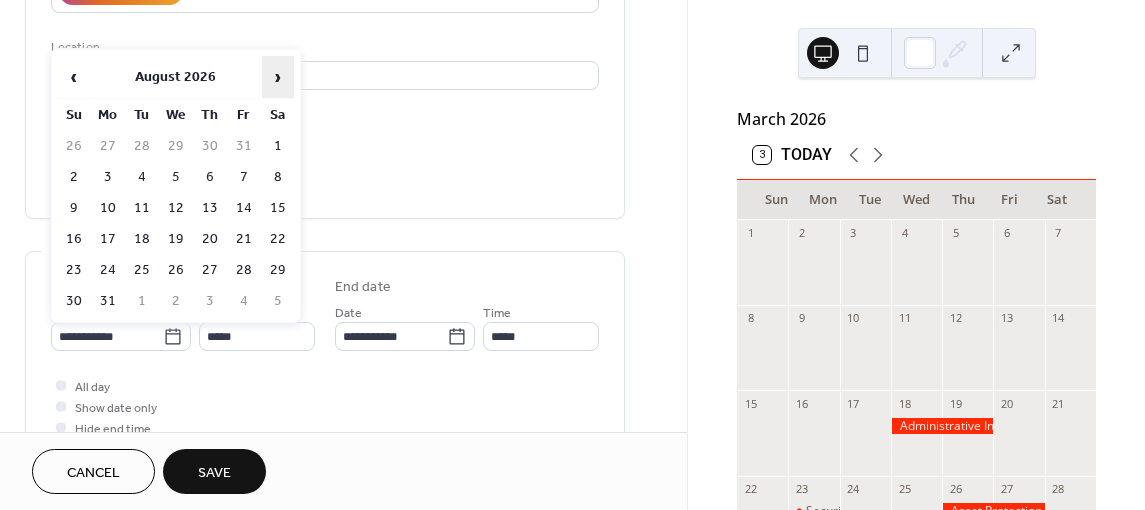click on "›" at bounding box center [278, 77] 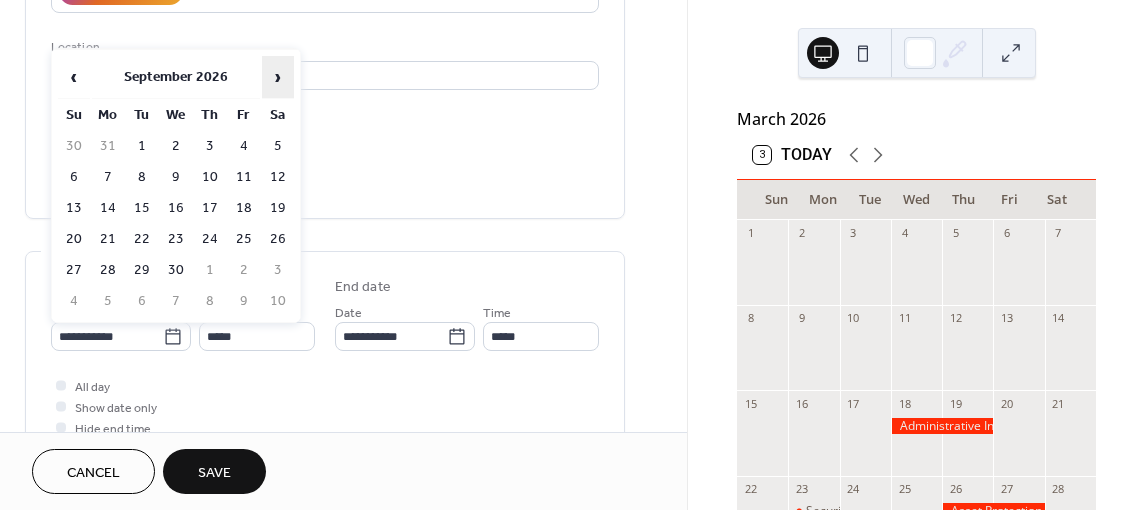 click on "›" at bounding box center [278, 77] 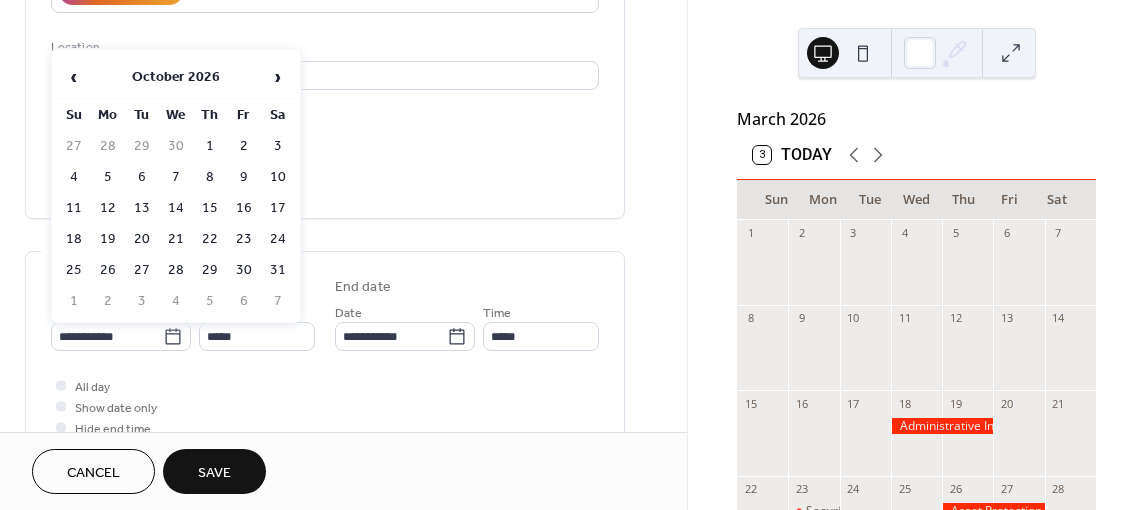 click on "8" at bounding box center [210, 177] 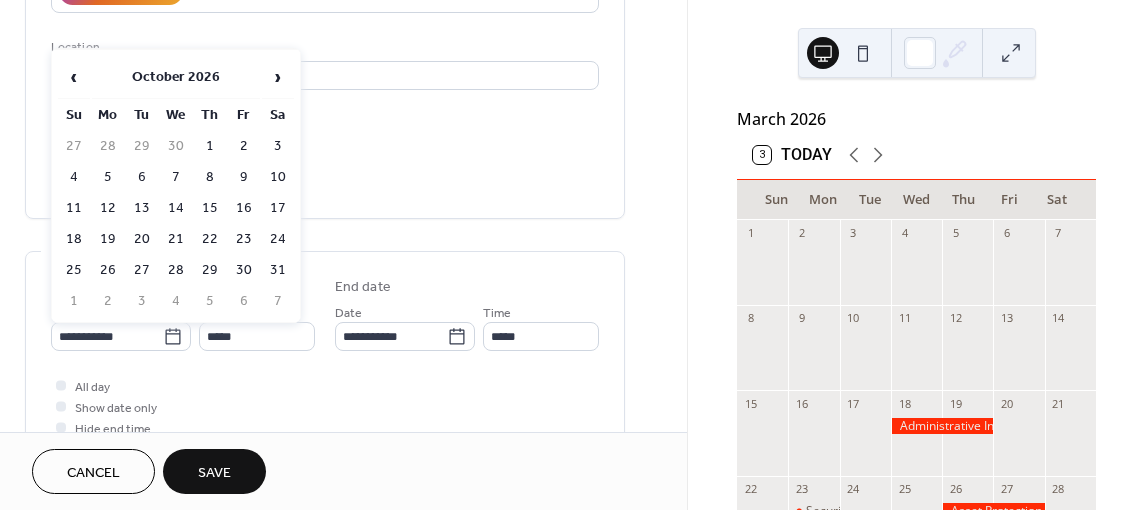 type on "**********" 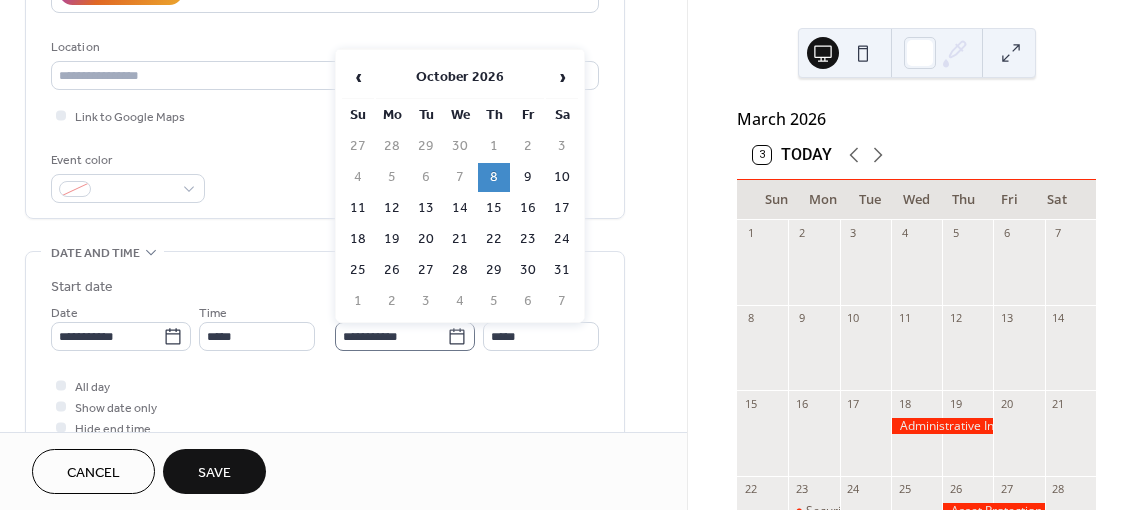 click 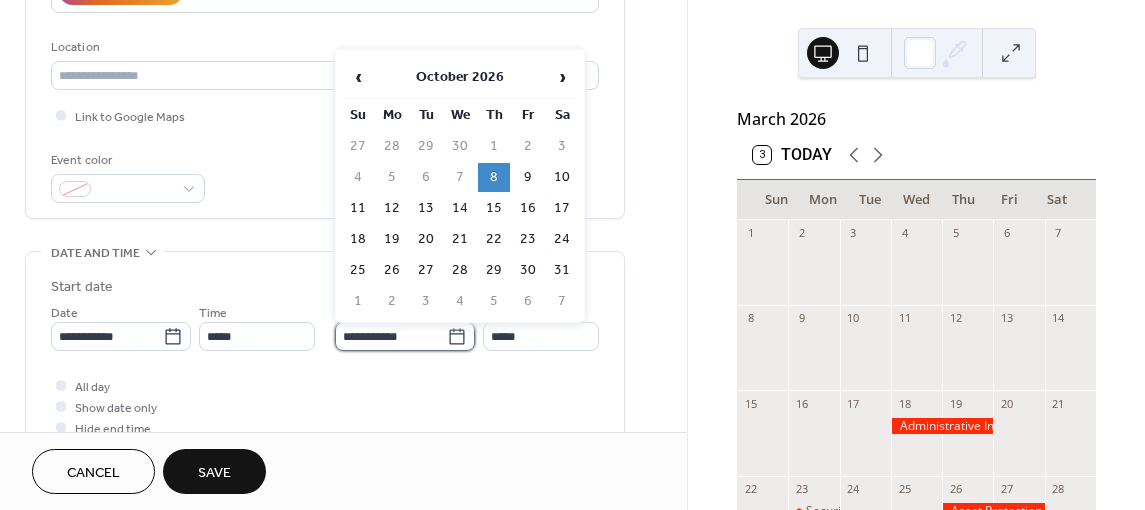click on "**********" at bounding box center (391, 336) 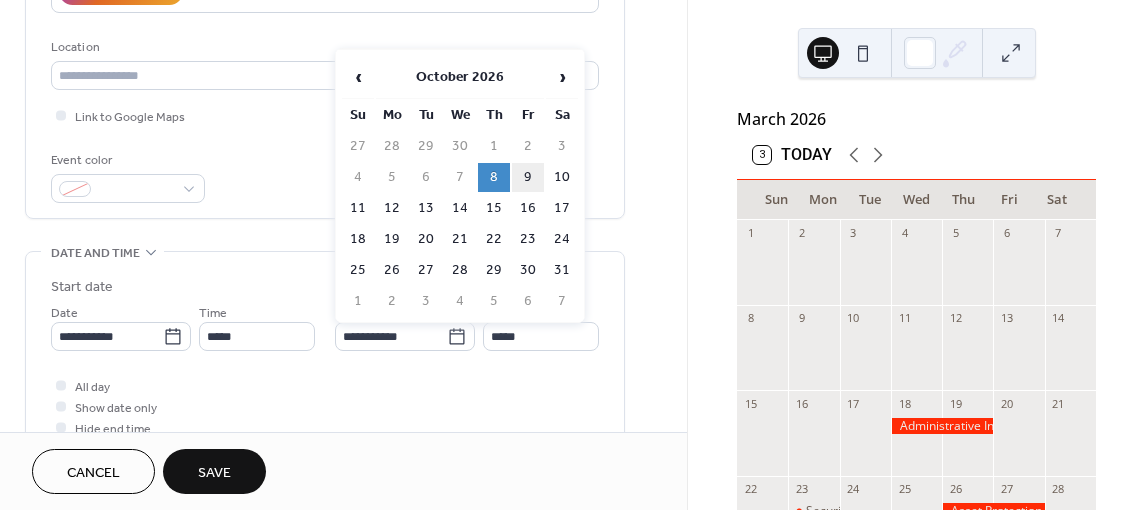 click on "9" at bounding box center (528, 177) 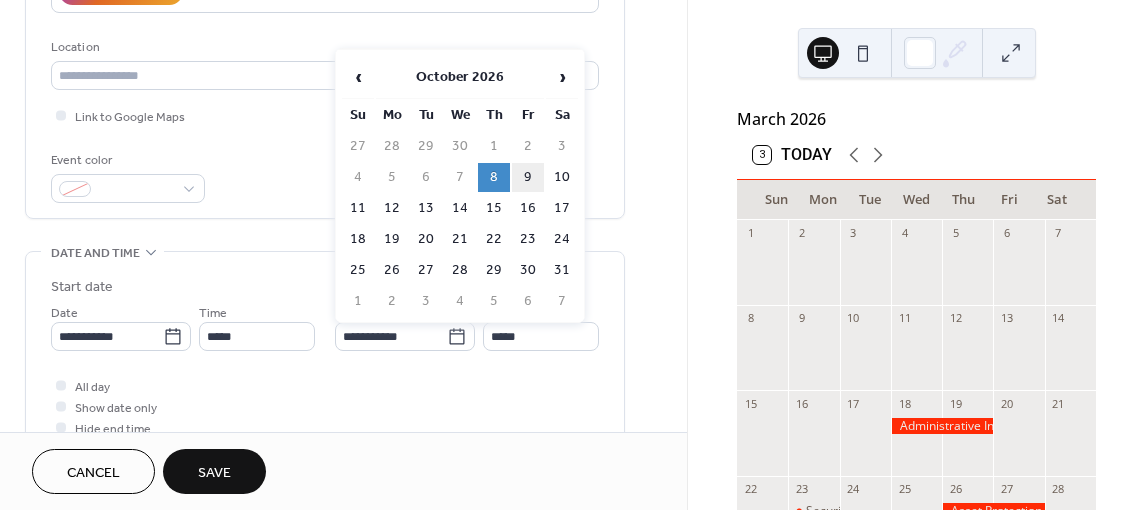 type on "**********" 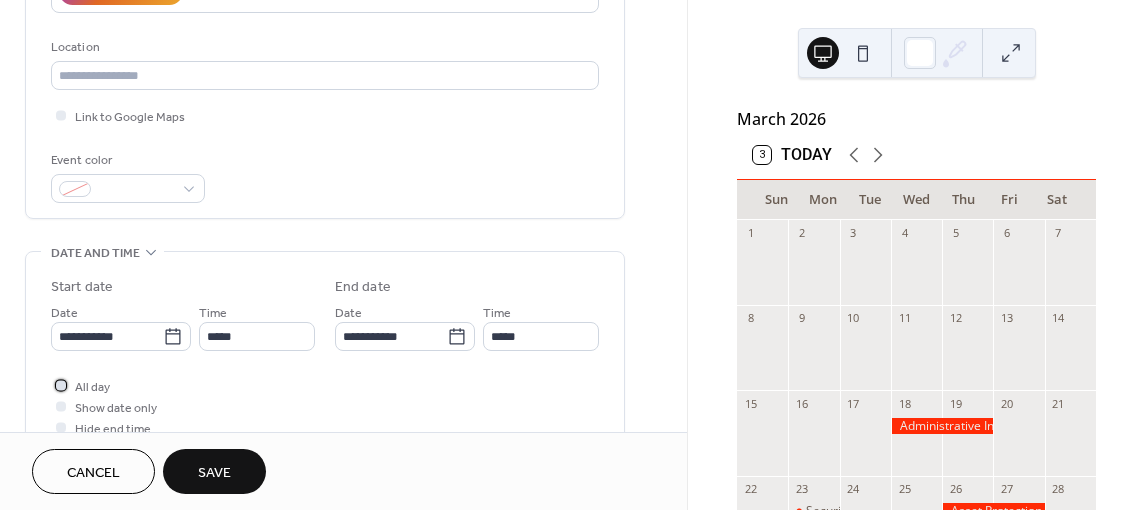 click at bounding box center [61, 385] 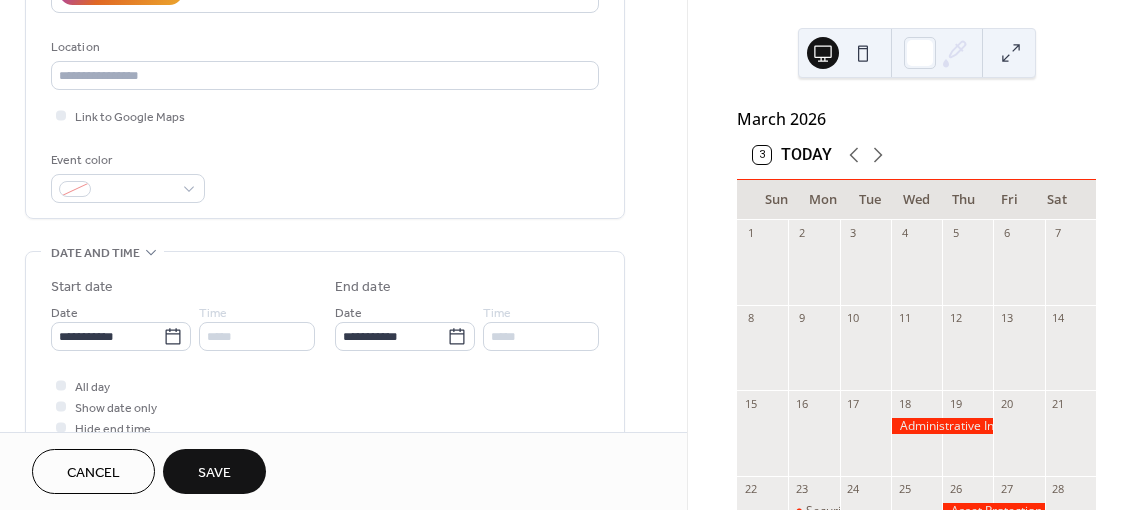 click on "Save" at bounding box center [214, 473] 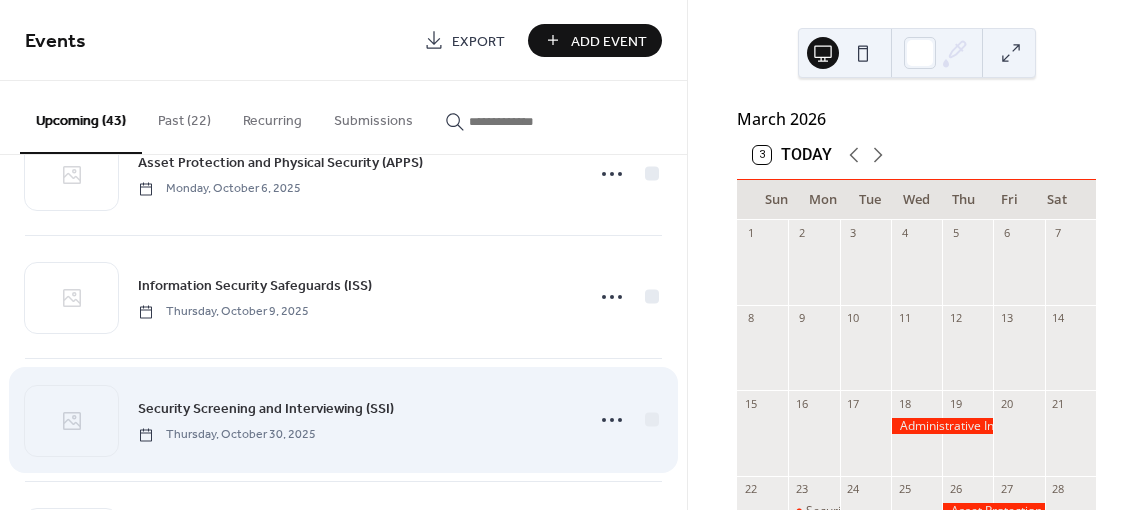 scroll, scrollTop: 1100, scrollLeft: 0, axis: vertical 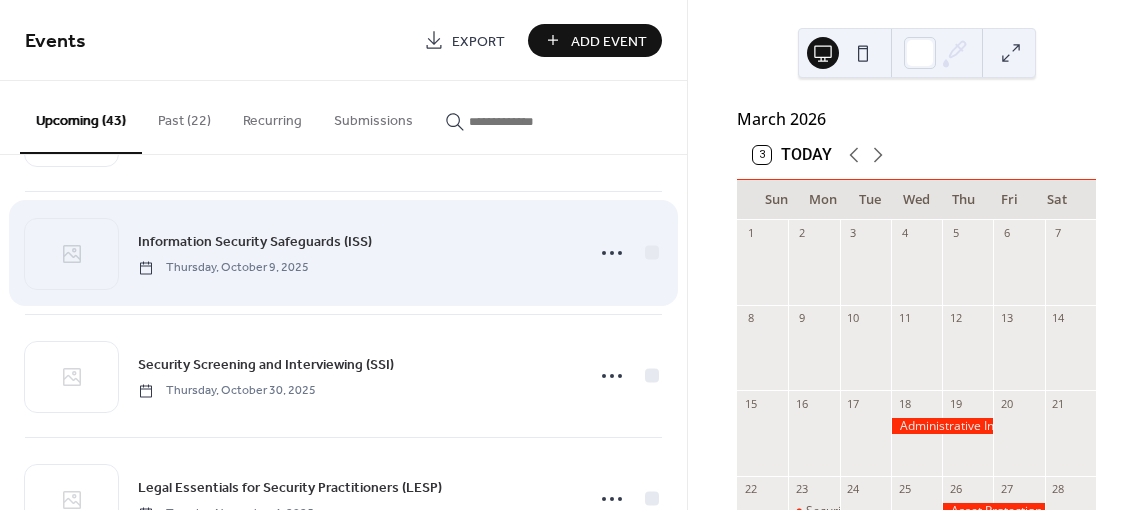 click on "Information Security Safeguards (ISS)" at bounding box center [255, 242] 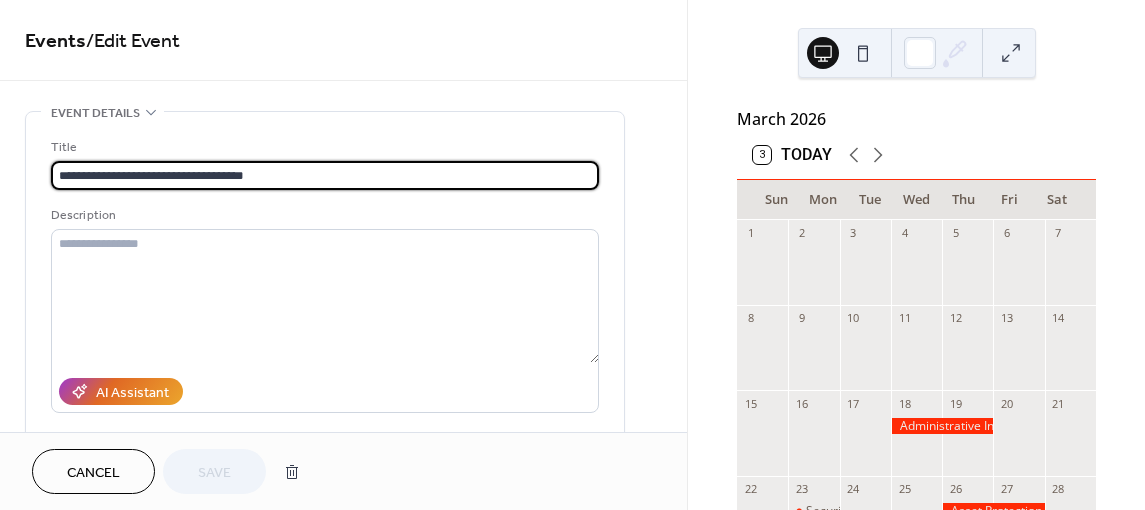 drag, startPoint x: 305, startPoint y: 170, endPoint x: 29, endPoint y: 170, distance: 276 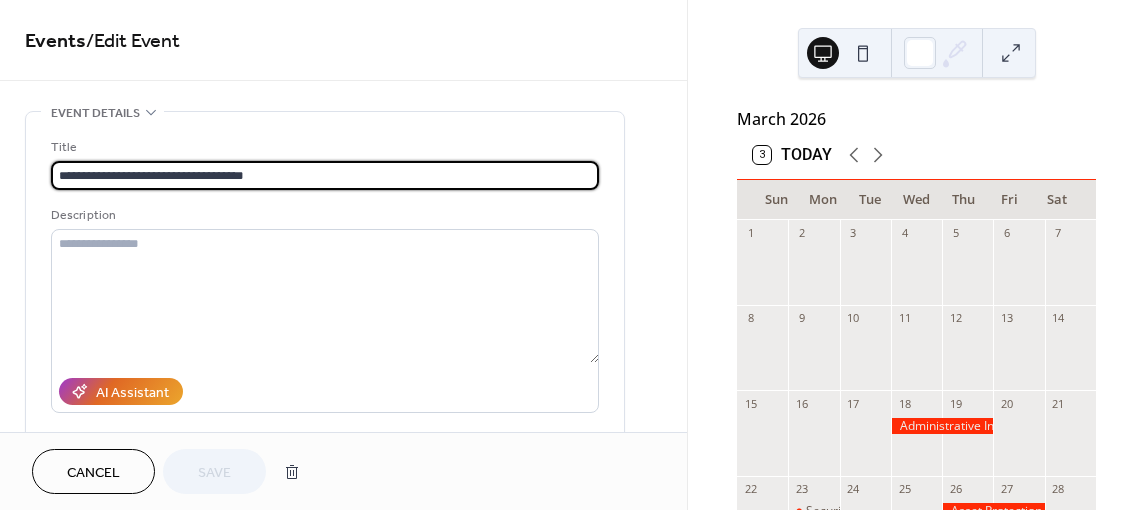 click on "**********" at bounding box center [343, 720] 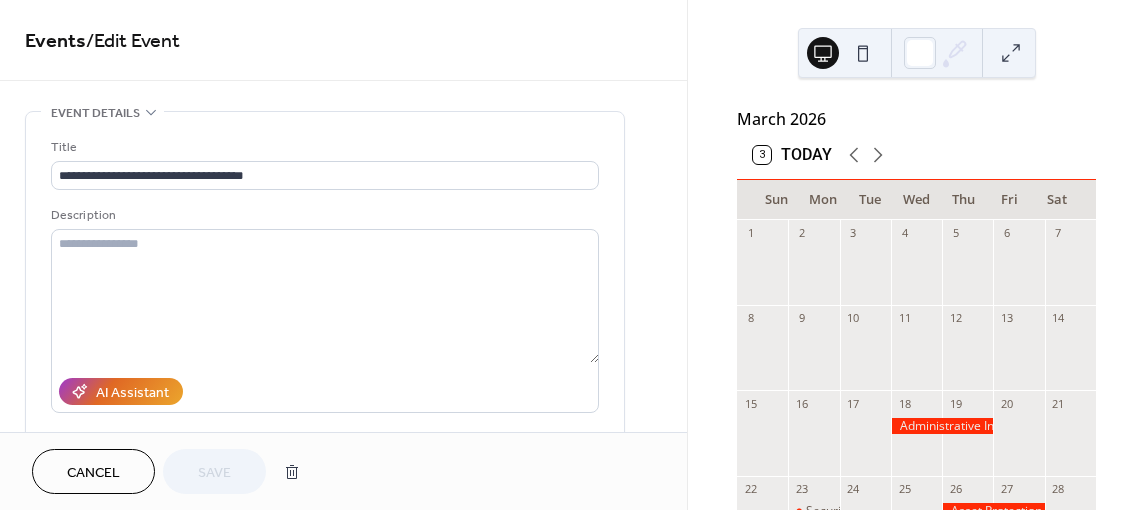 click on "Cancel" at bounding box center (93, 473) 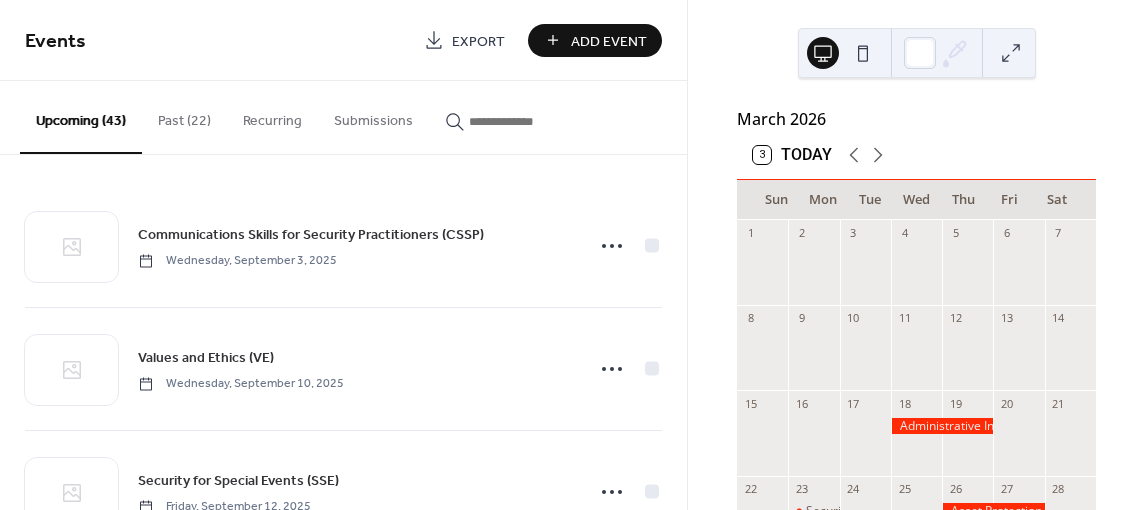 click on "Add Event" at bounding box center [609, 41] 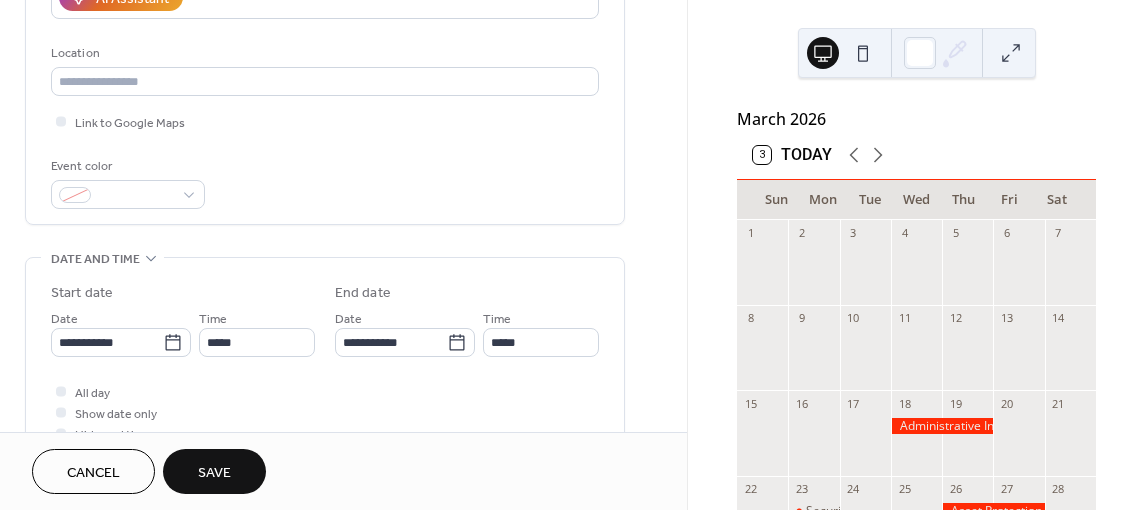 scroll, scrollTop: 400, scrollLeft: 0, axis: vertical 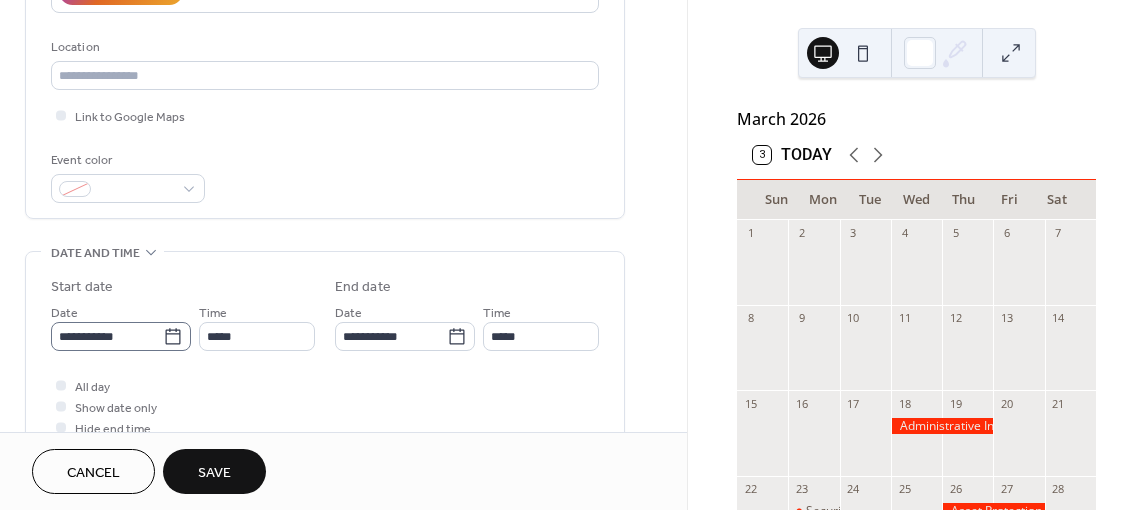 type on "**********" 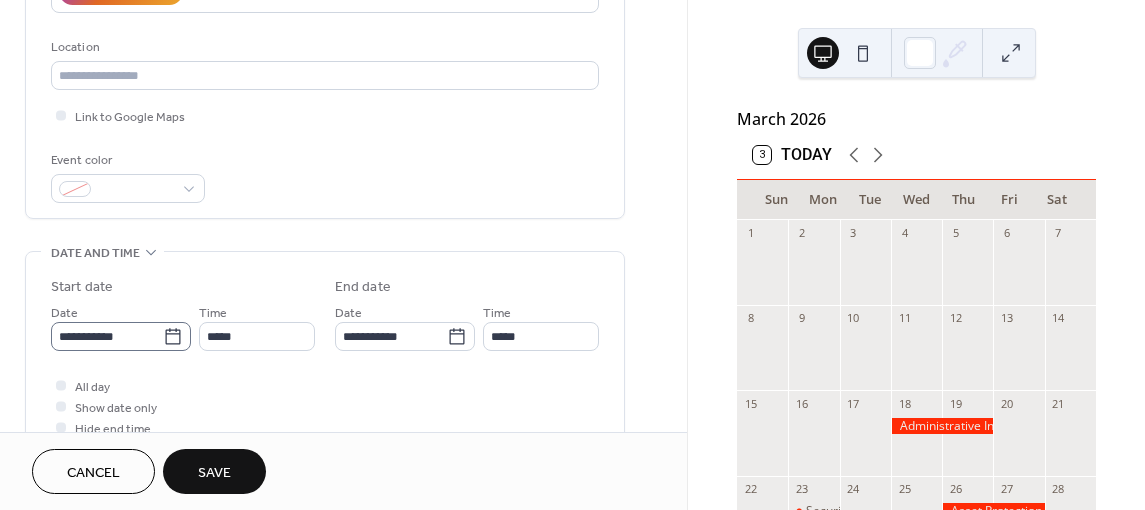 click 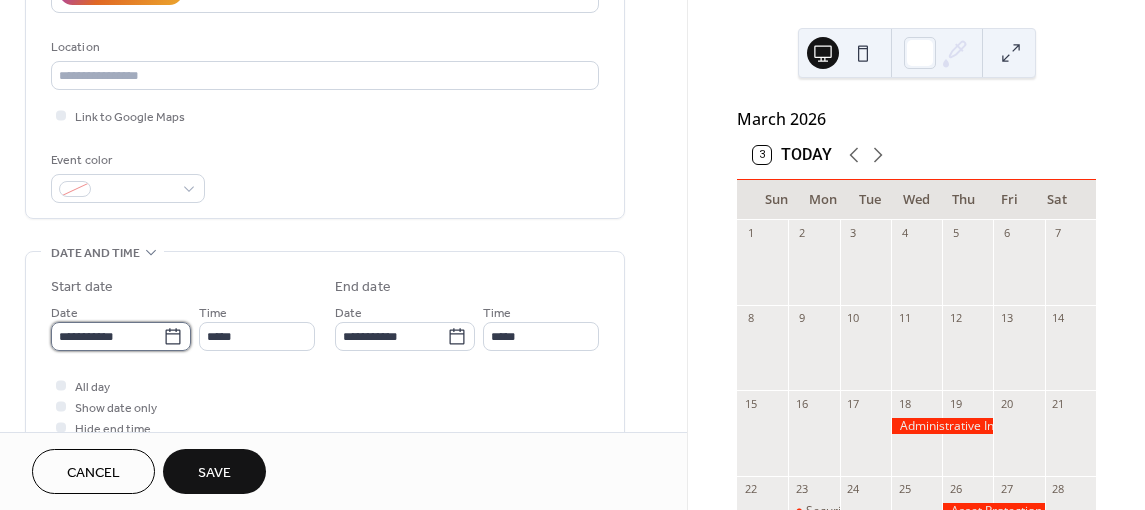 click on "**********" at bounding box center (107, 336) 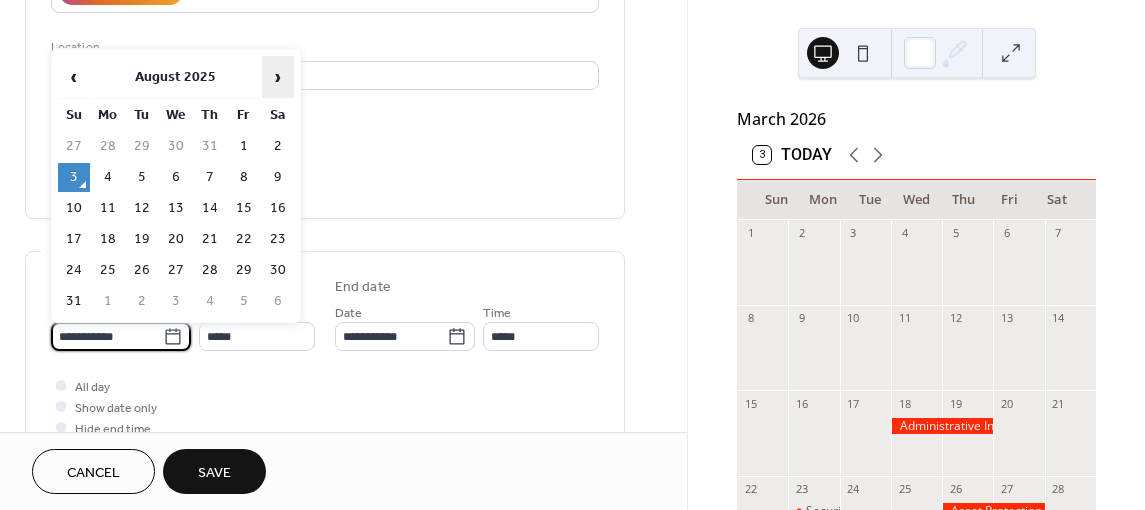 click on "›" at bounding box center [278, 77] 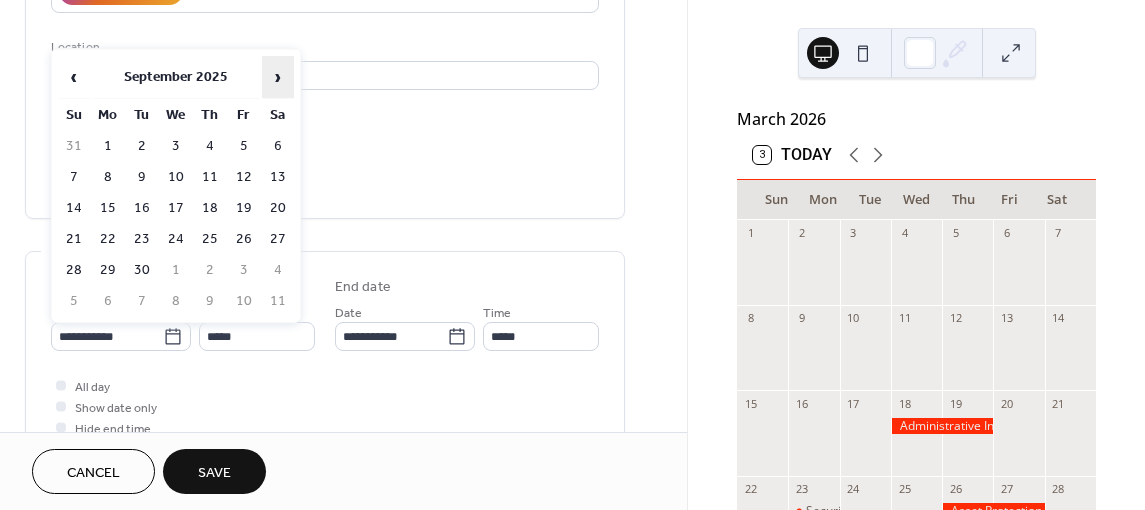 click on "›" at bounding box center [278, 77] 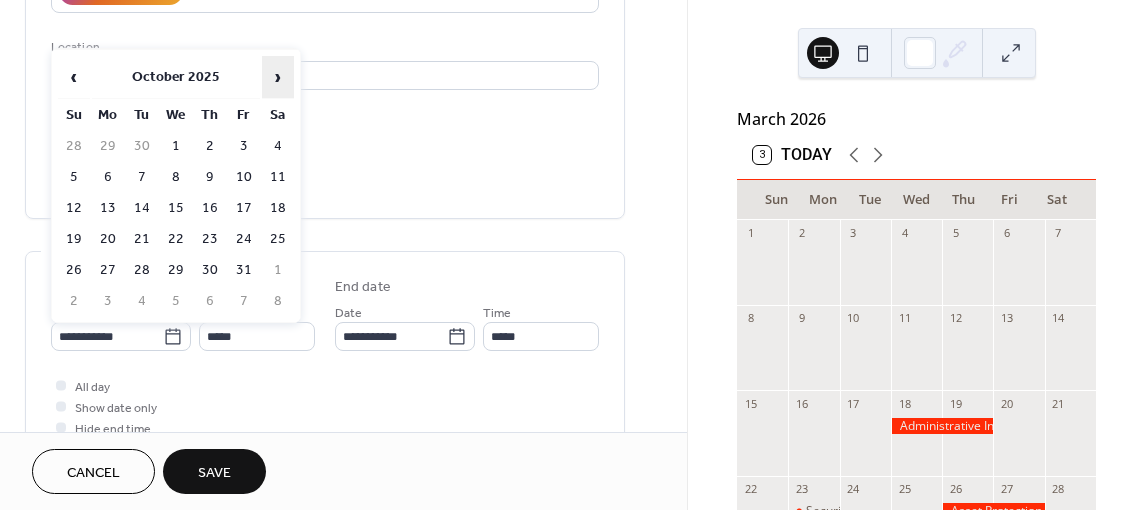 click on "›" at bounding box center (278, 77) 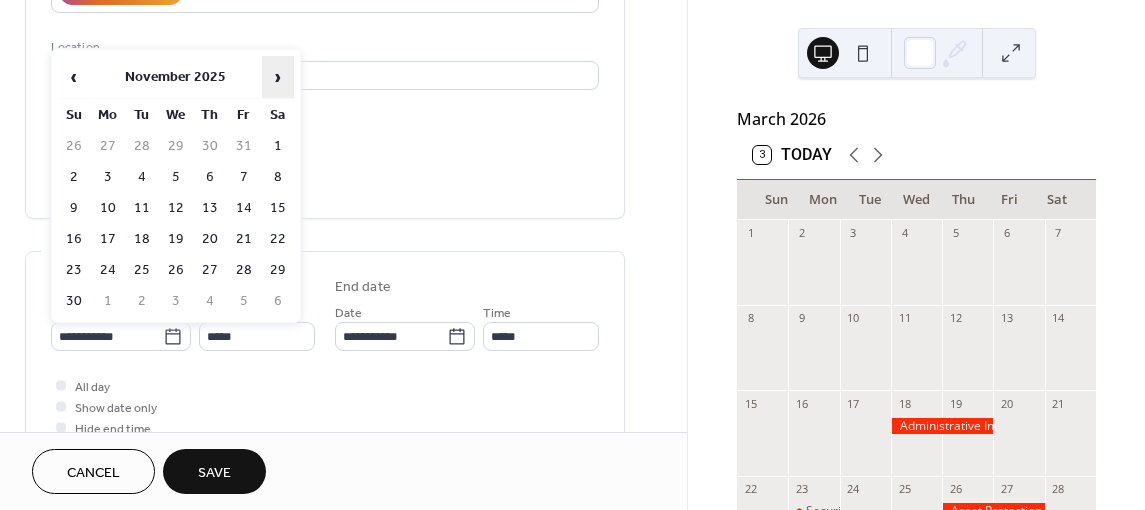 click on "›" at bounding box center (278, 77) 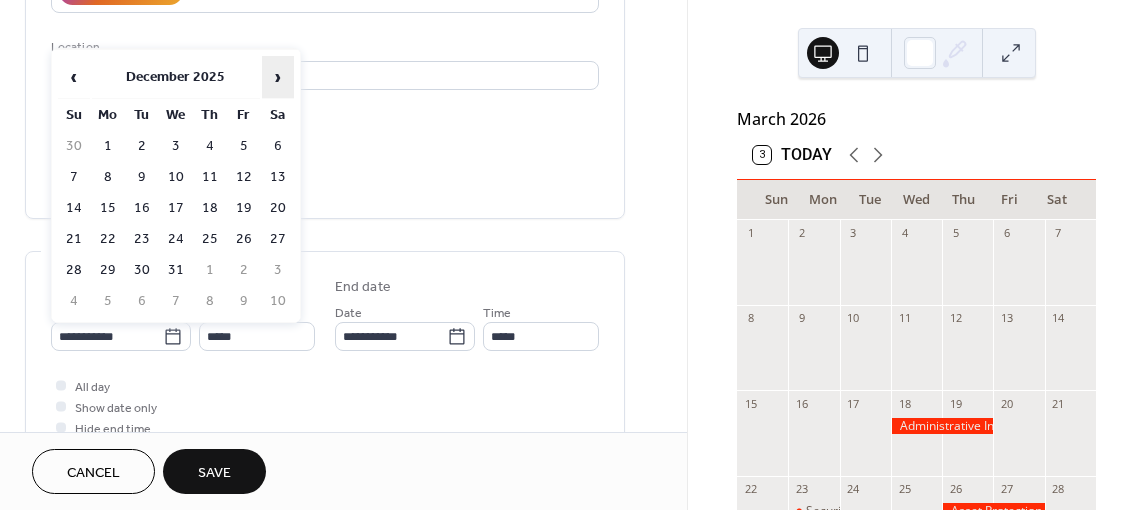 click on "›" at bounding box center [278, 77] 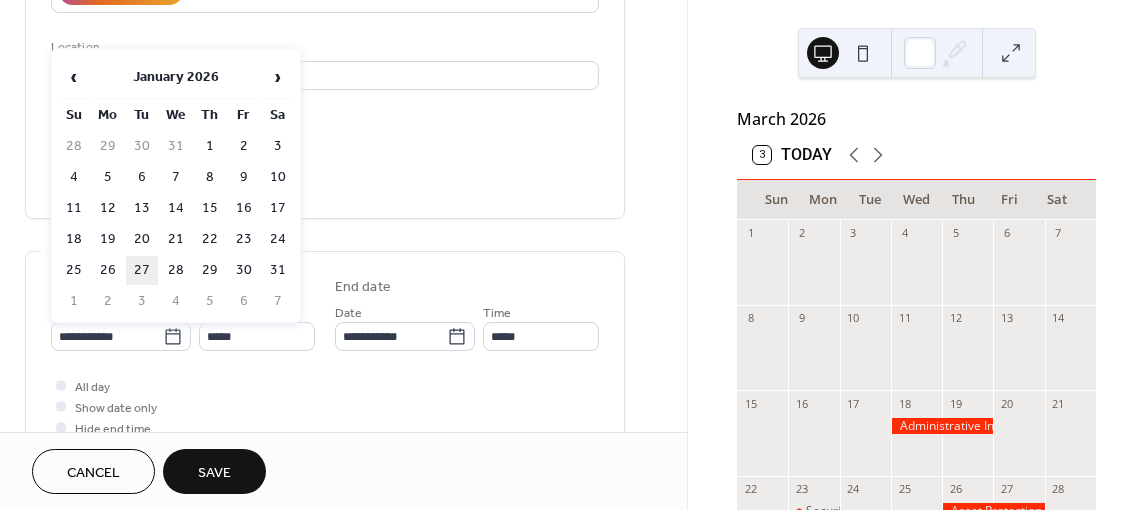 click on "27" at bounding box center (142, 270) 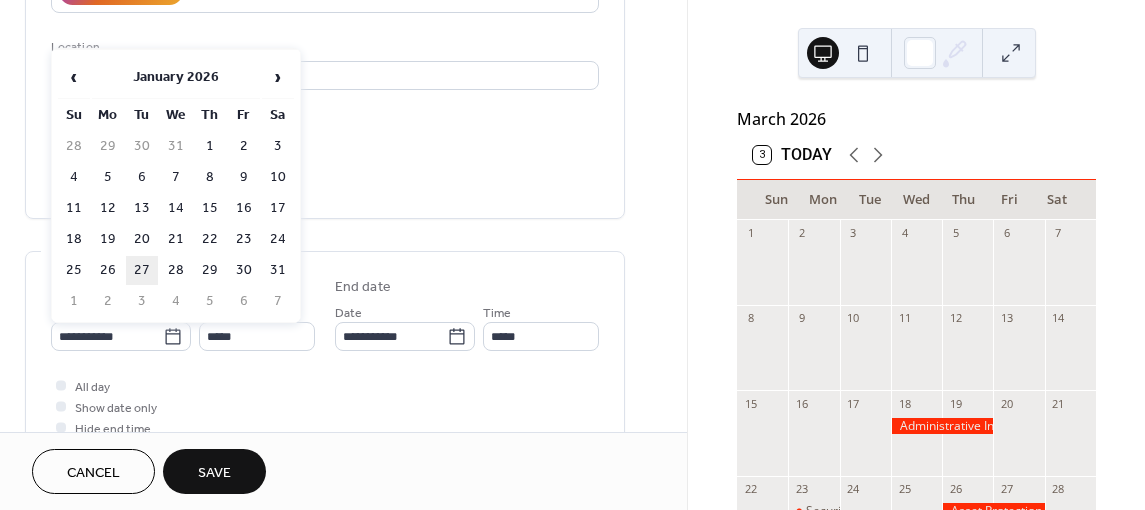 type on "**********" 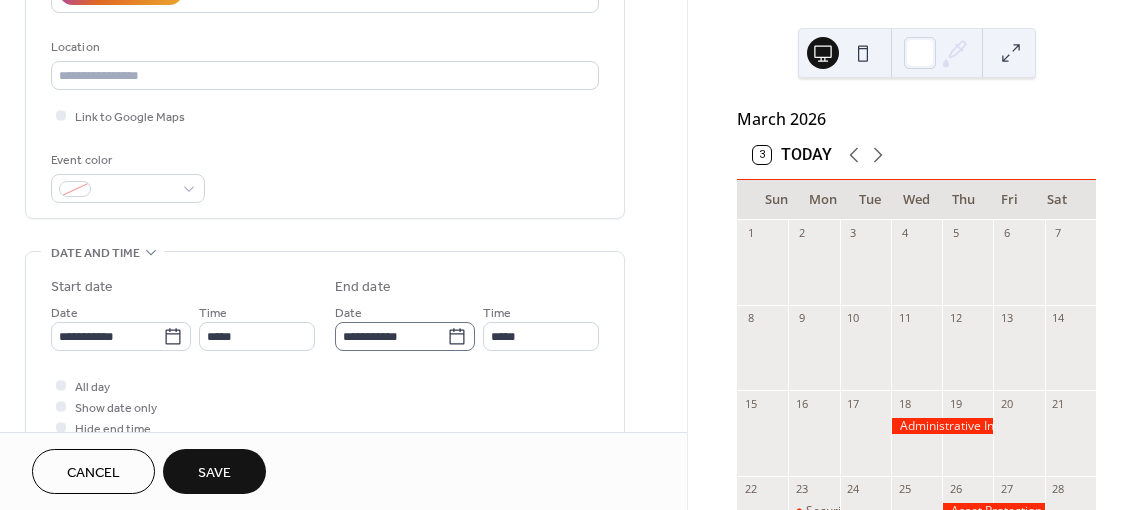 click 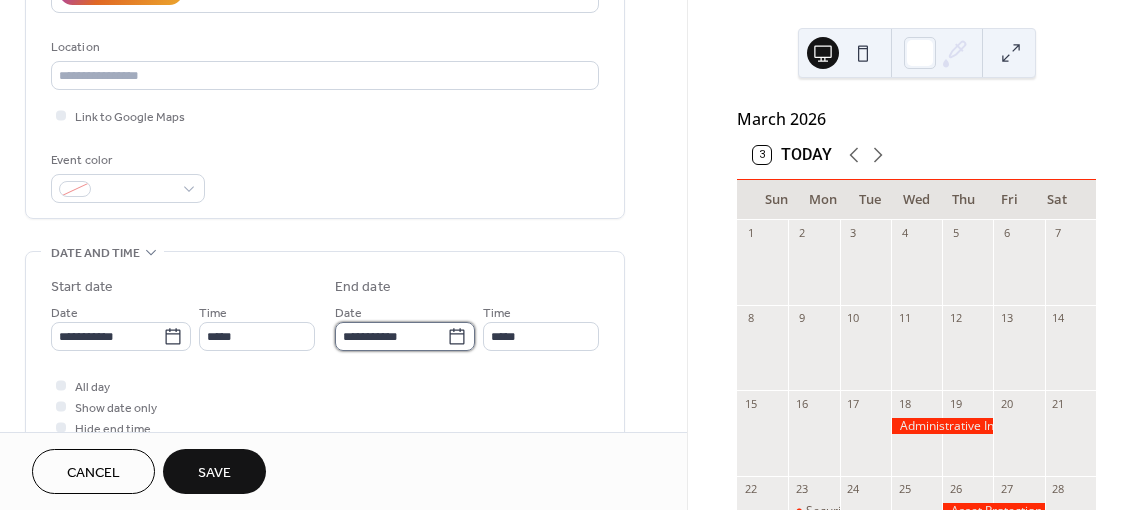 click on "**********" at bounding box center (391, 336) 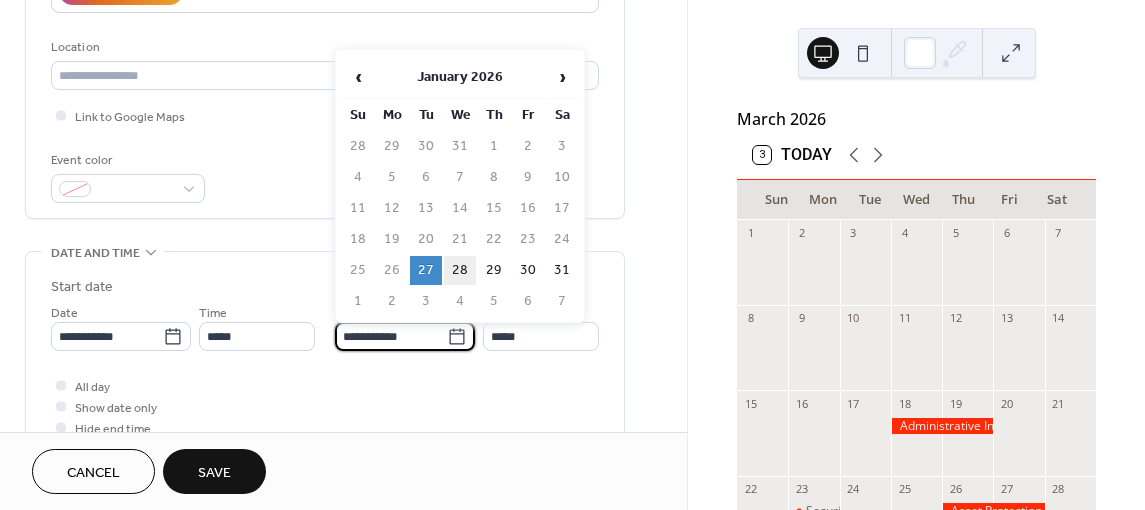 click on "28" at bounding box center (460, 270) 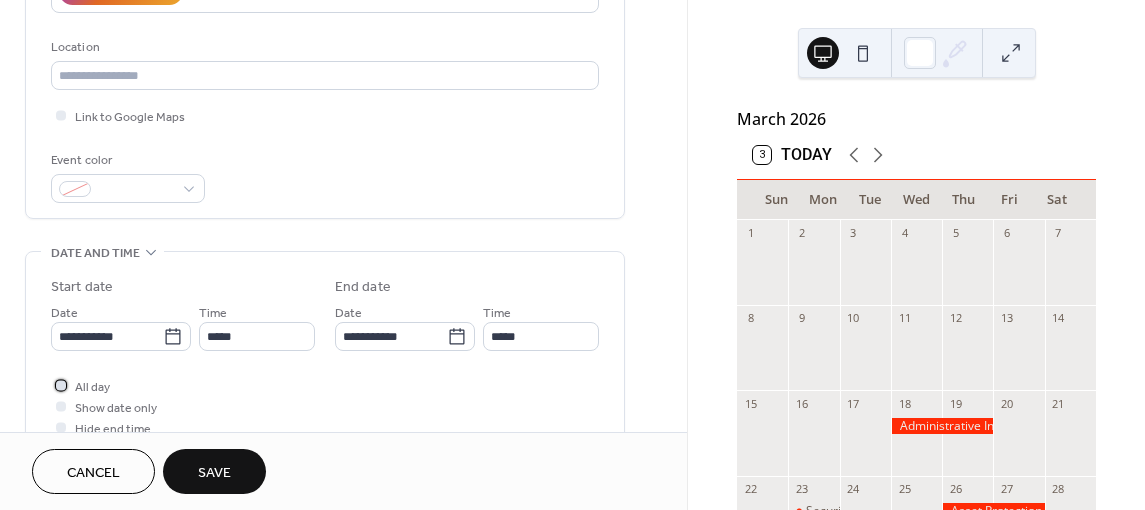 click at bounding box center (61, 385) 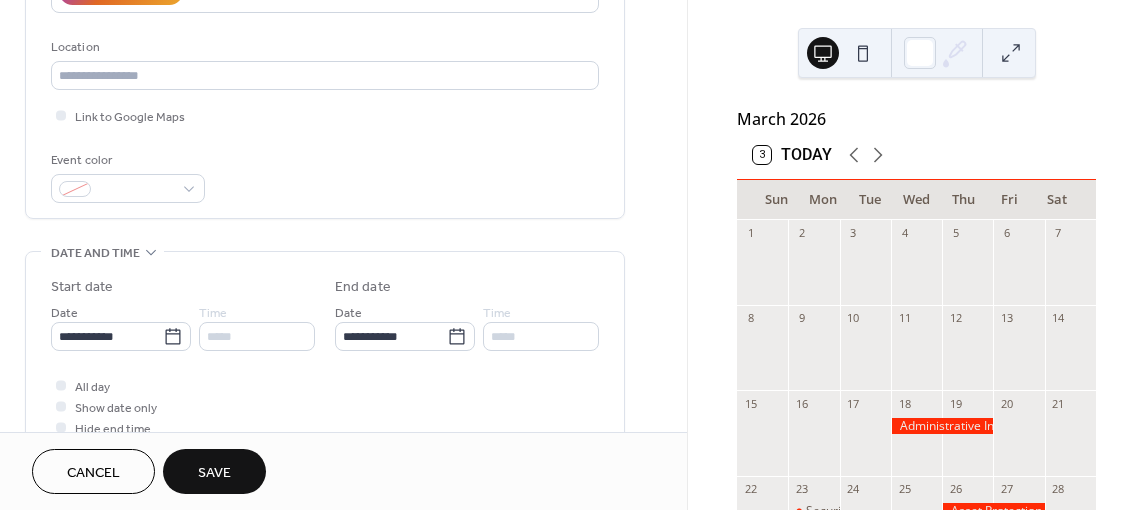 click on "Save" at bounding box center [214, 473] 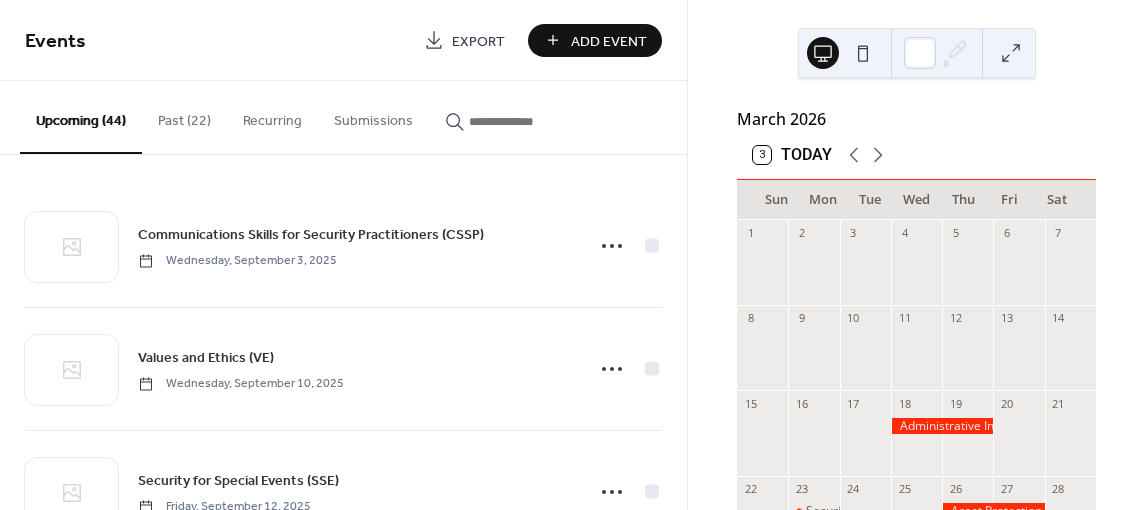 click on "Add Event" at bounding box center (609, 41) 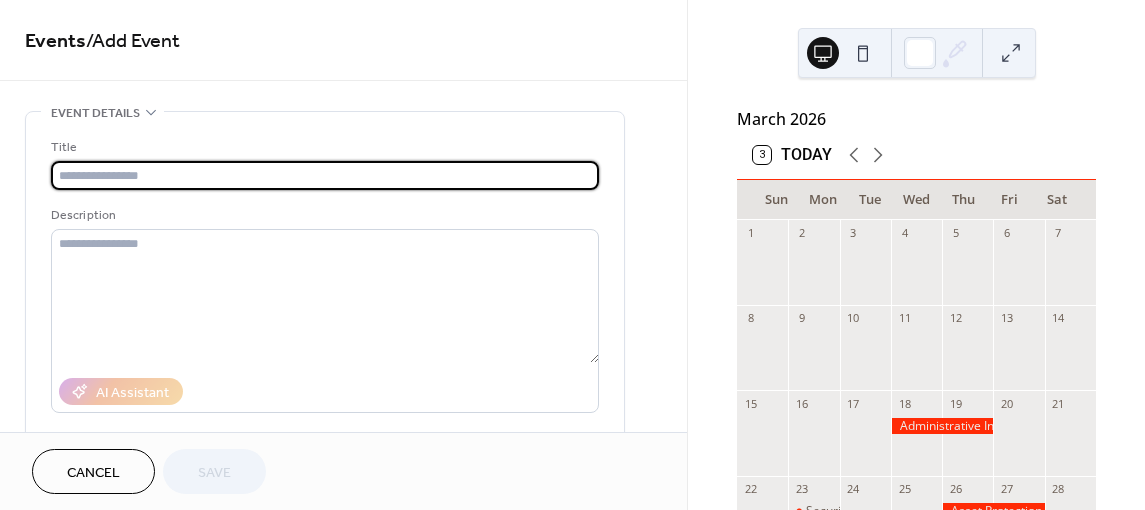 click at bounding box center (325, 175) 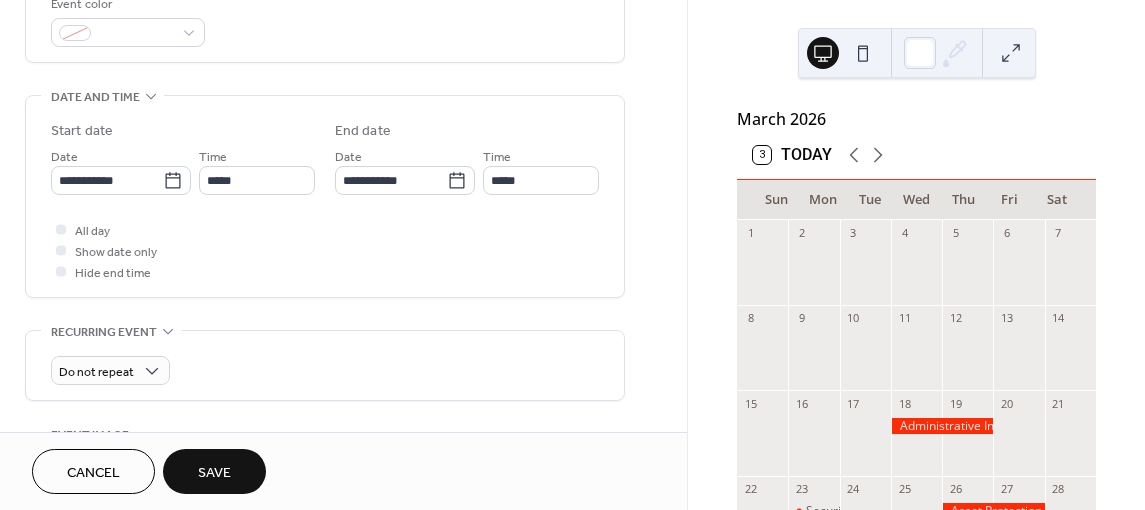 scroll, scrollTop: 600, scrollLeft: 0, axis: vertical 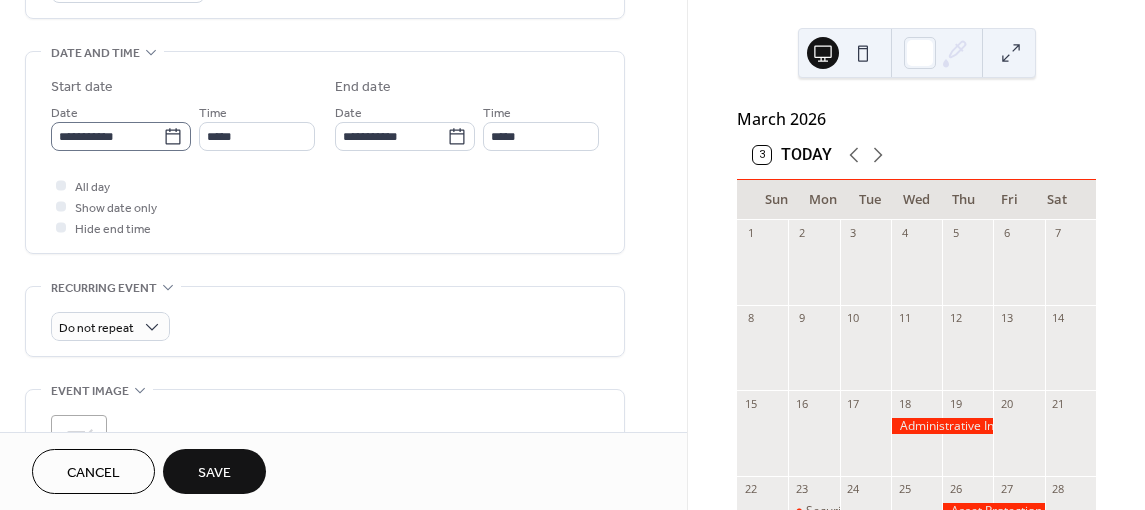 type on "**********" 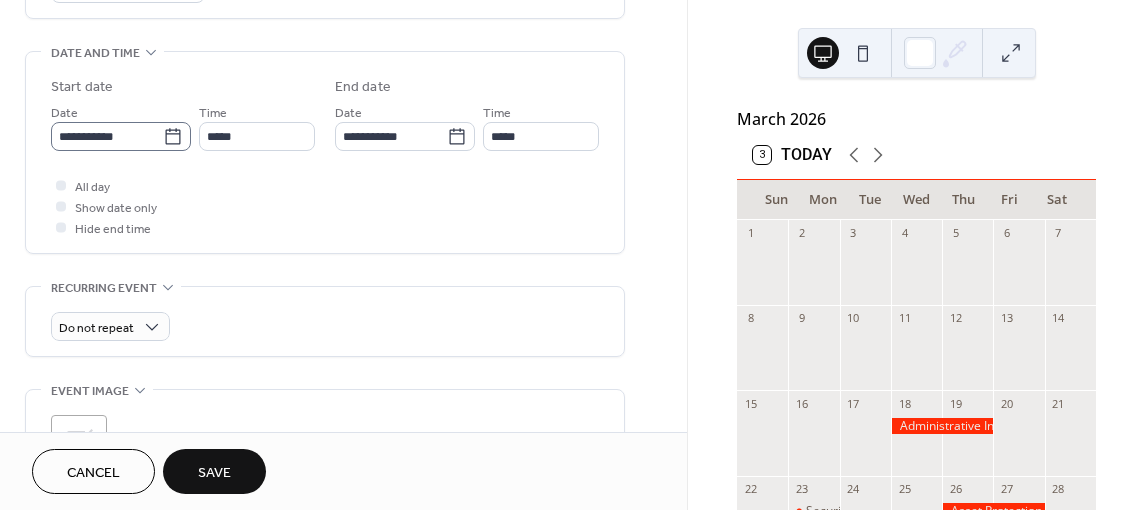 click on "**********" at bounding box center [121, 136] 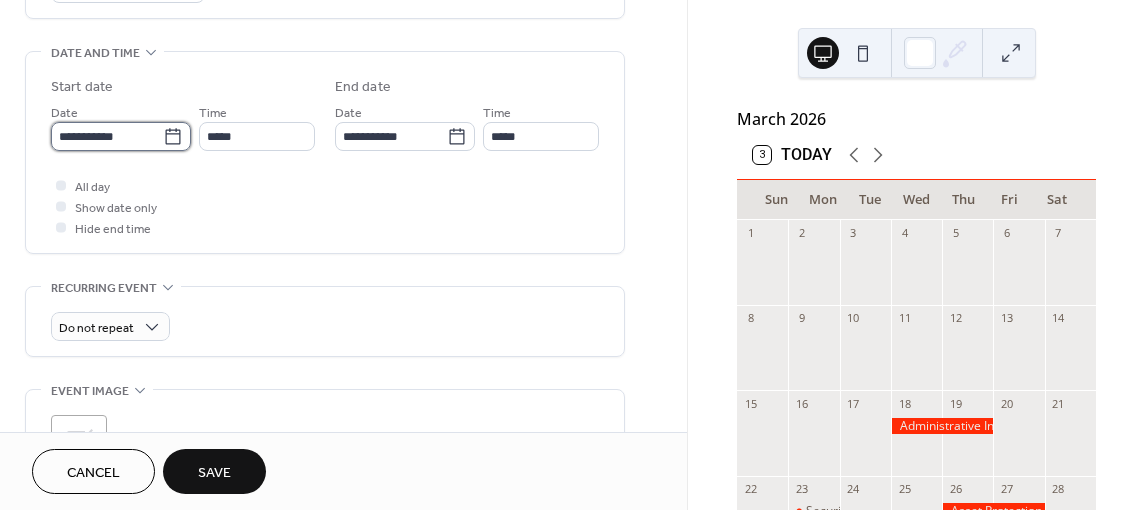 click on "**********" at bounding box center [107, 136] 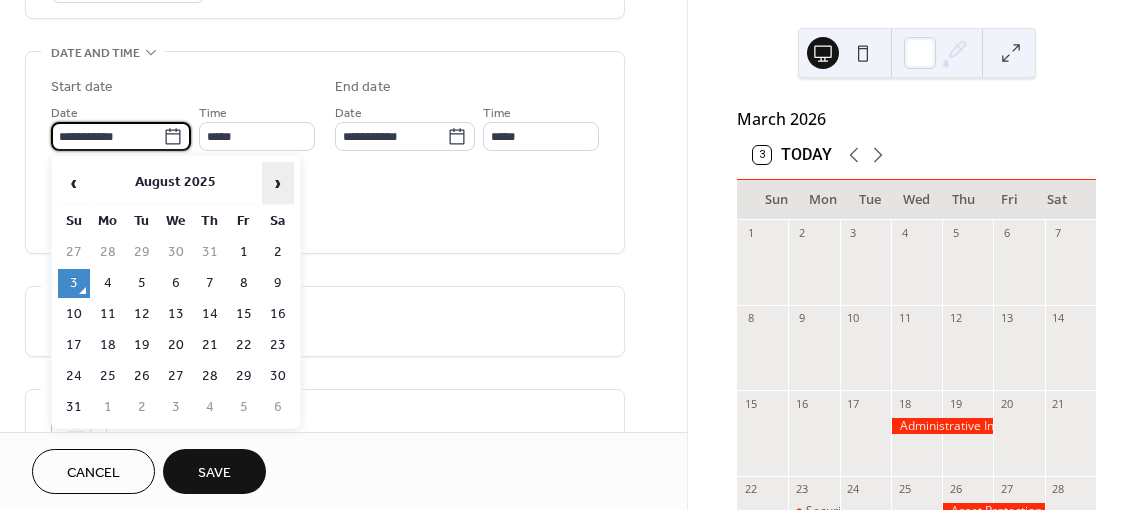 click on "›" at bounding box center [278, 183] 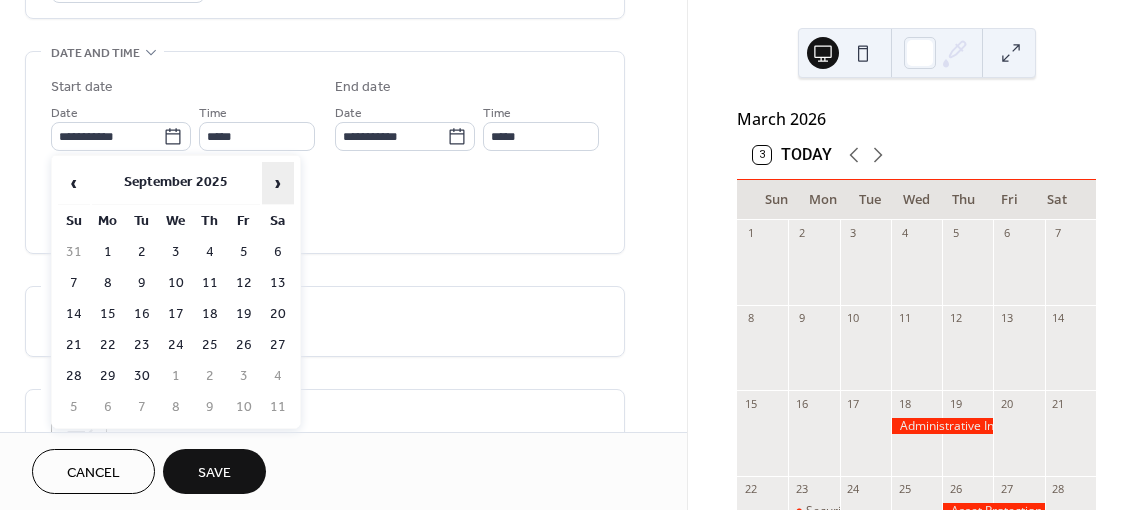 click on "›" at bounding box center [278, 183] 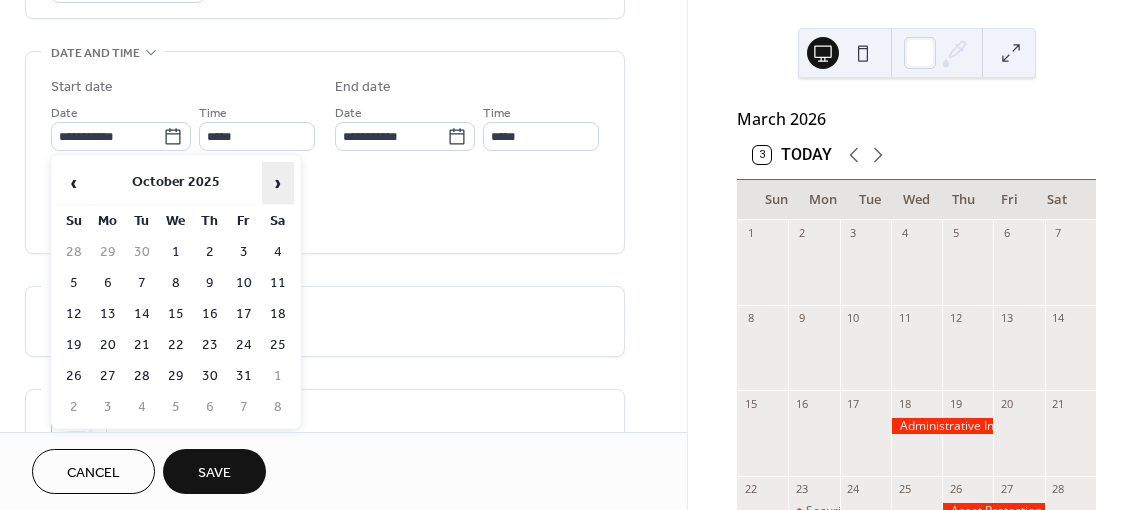 click on "›" at bounding box center [278, 183] 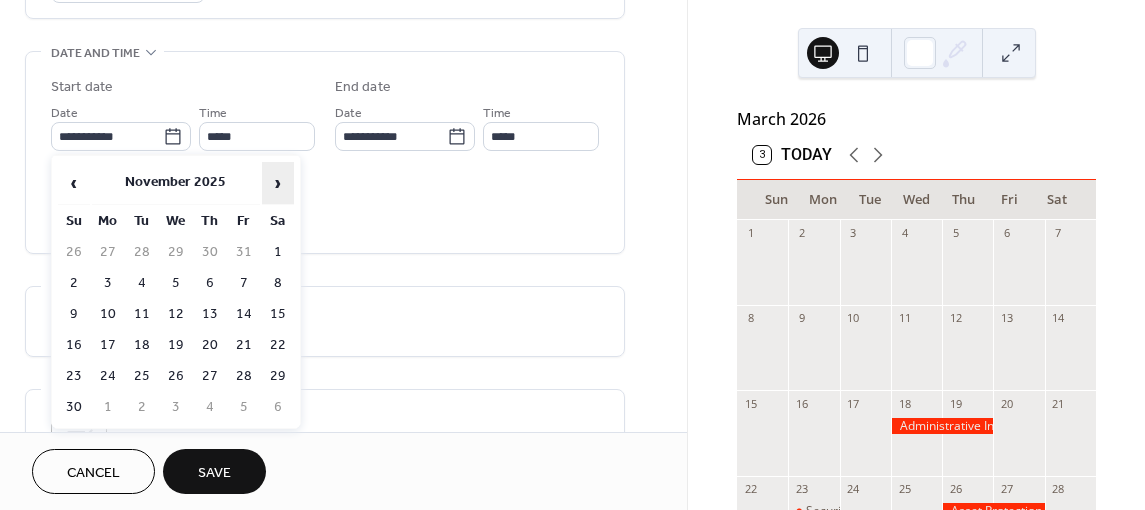 click on "›" at bounding box center [278, 183] 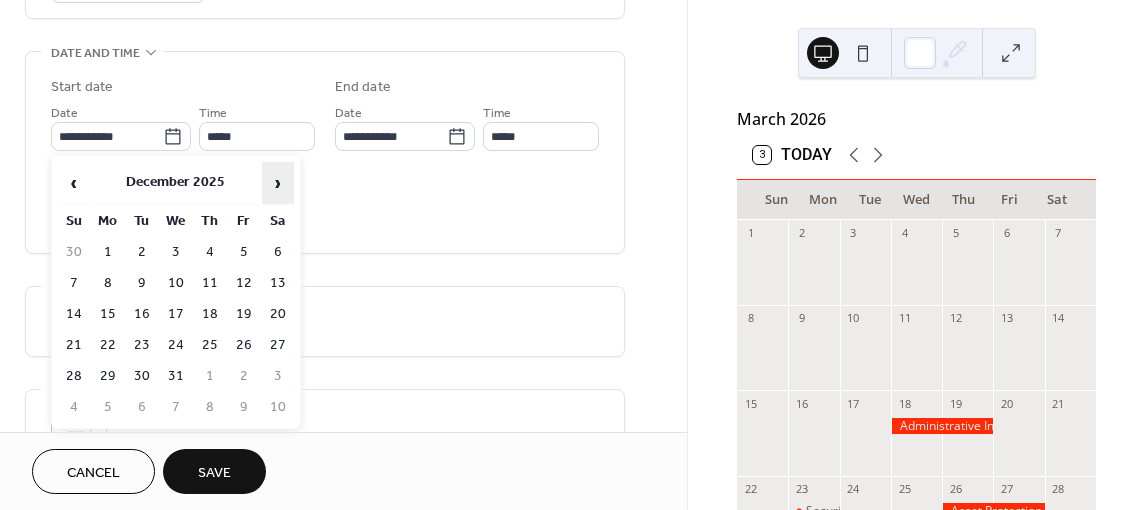 click on "›" at bounding box center [278, 183] 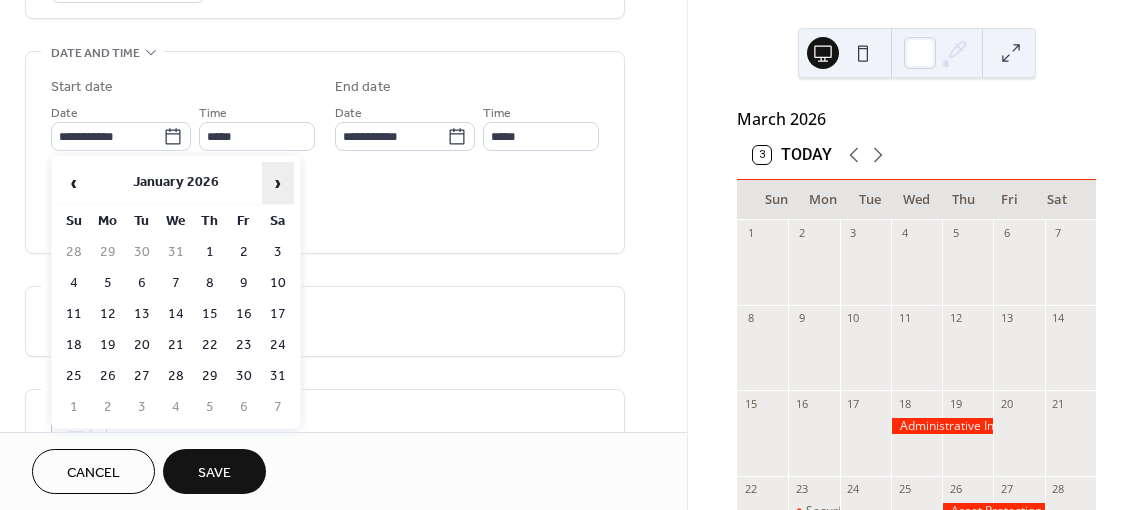 click on "›" at bounding box center (278, 183) 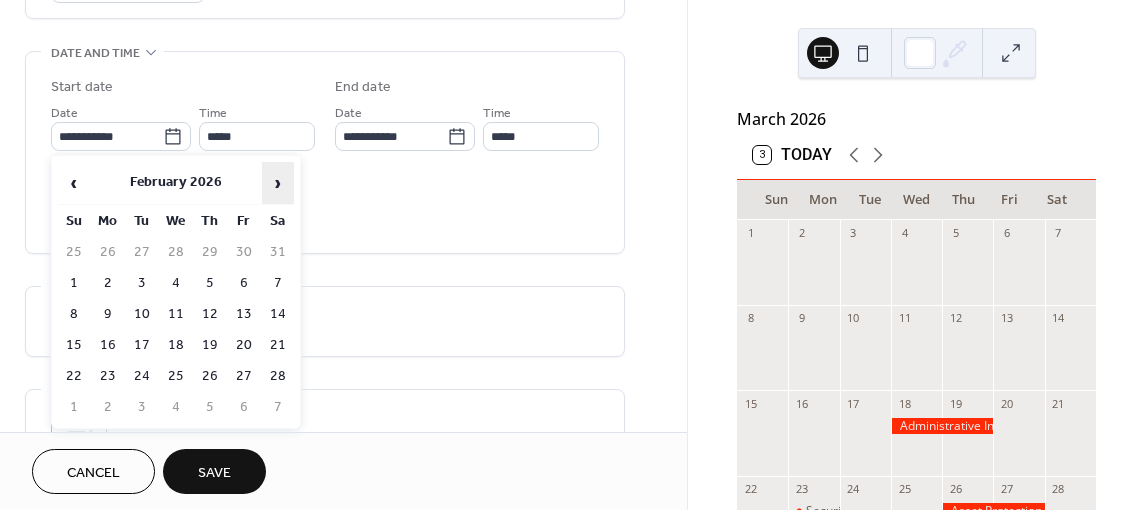 click on "›" at bounding box center [278, 183] 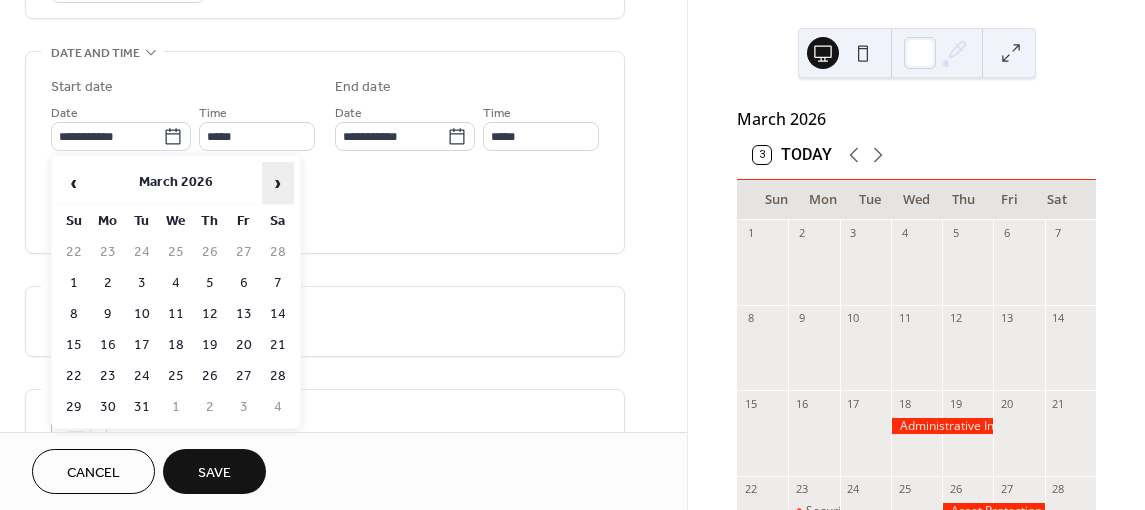 click on "›" at bounding box center [278, 183] 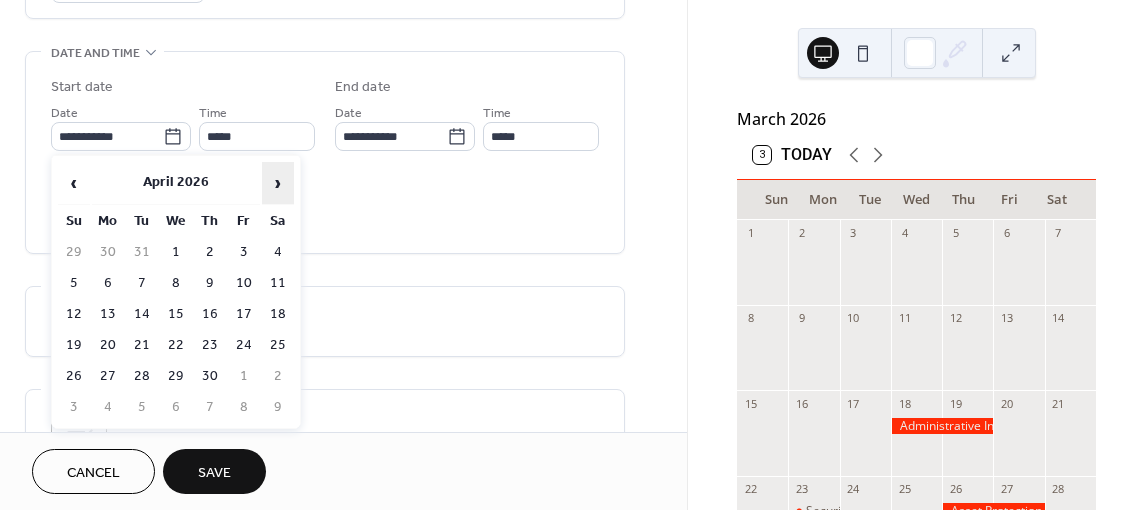 click on "›" at bounding box center [278, 183] 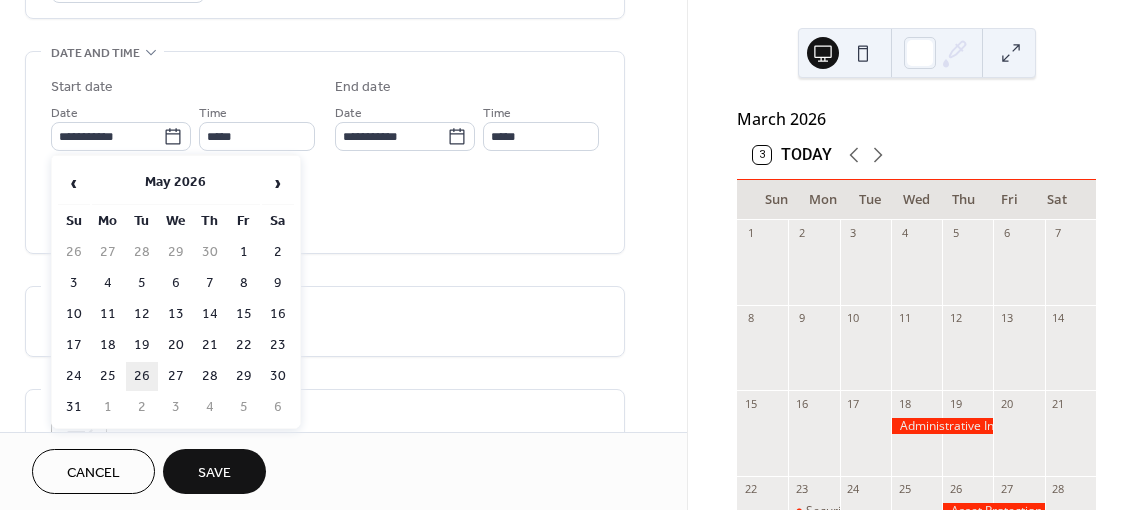 click on "26" at bounding box center [142, 376] 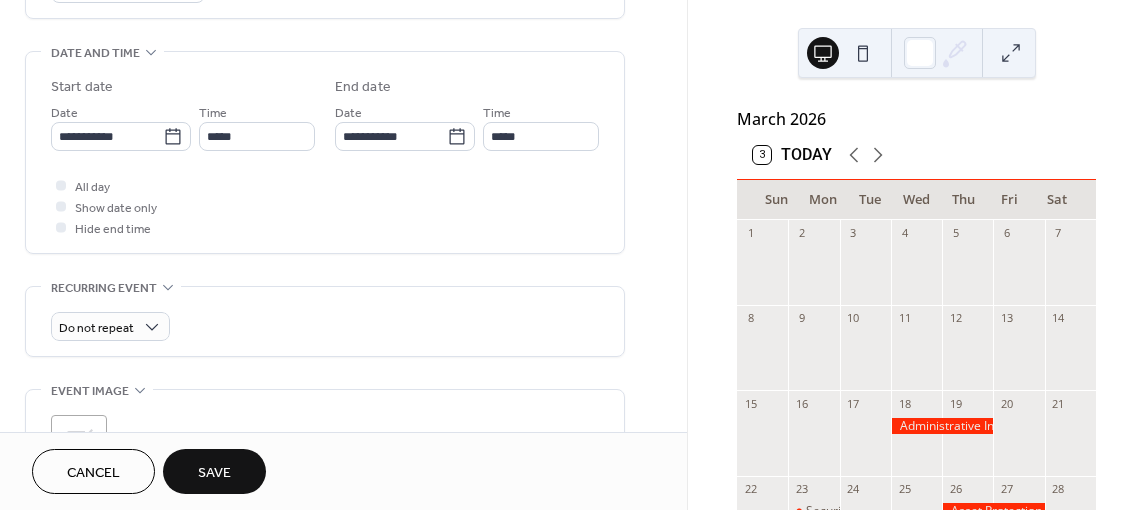 type on "**********" 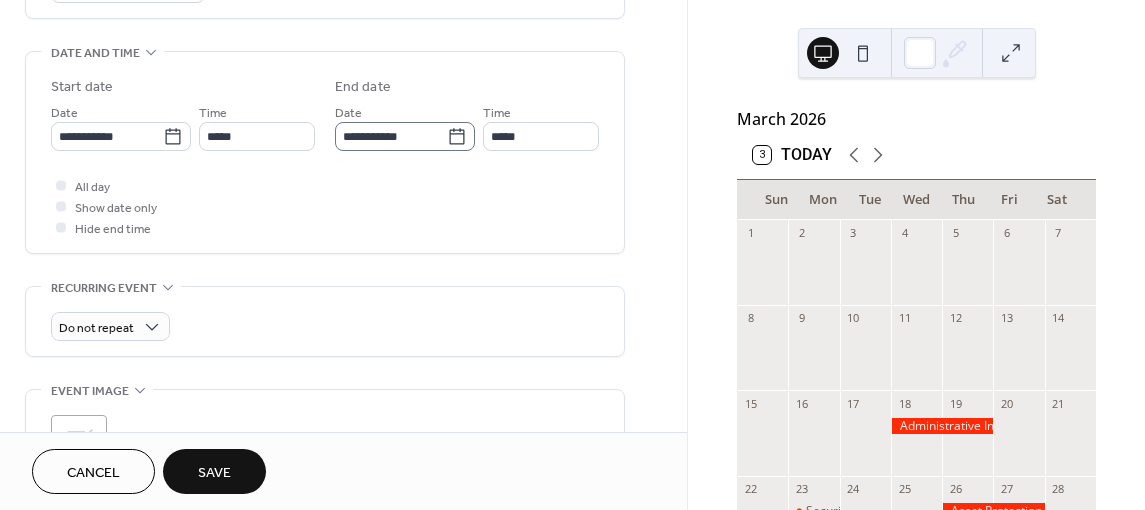 click on "**********" at bounding box center (405, 136) 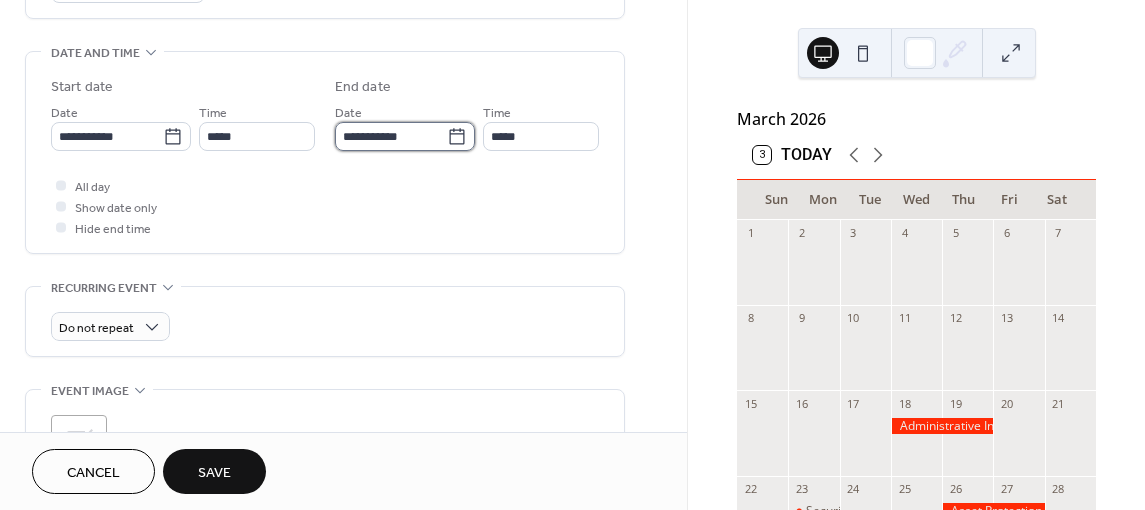 click on "**********" at bounding box center (391, 136) 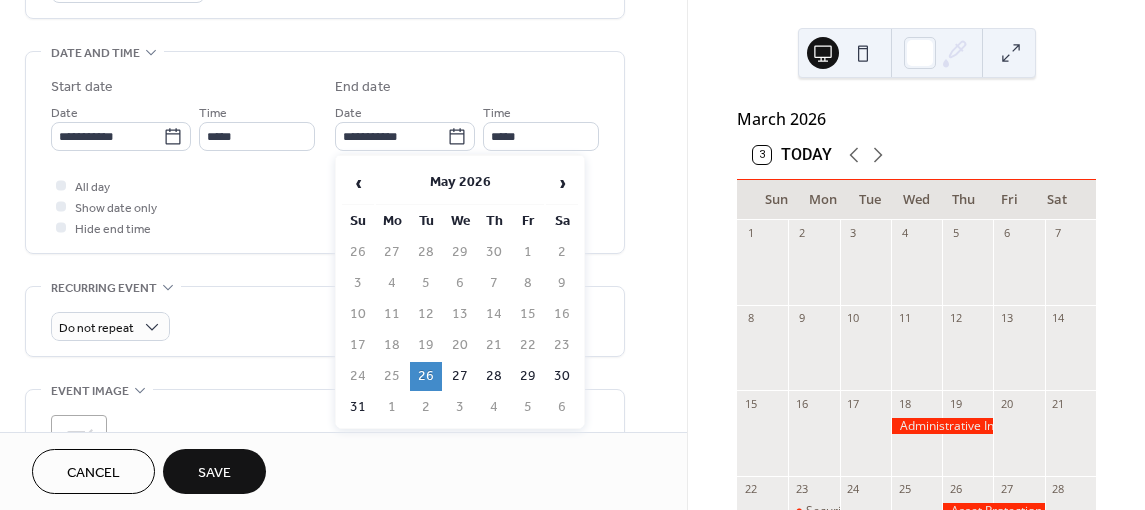 drag, startPoint x: 459, startPoint y: 371, endPoint x: 441, endPoint y: 384, distance: 22.203604 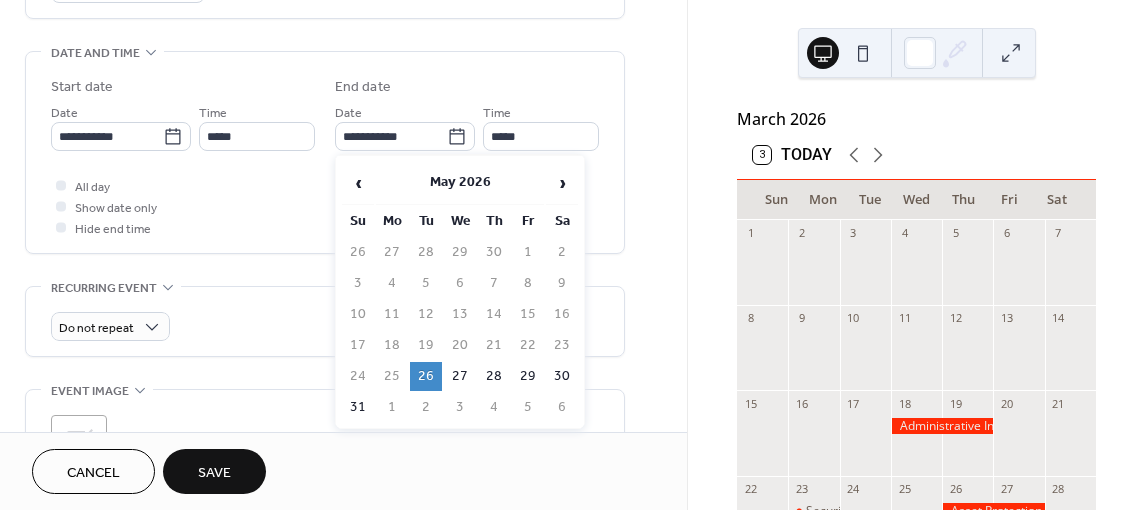 click on "27" at bounding box center [460, 376] 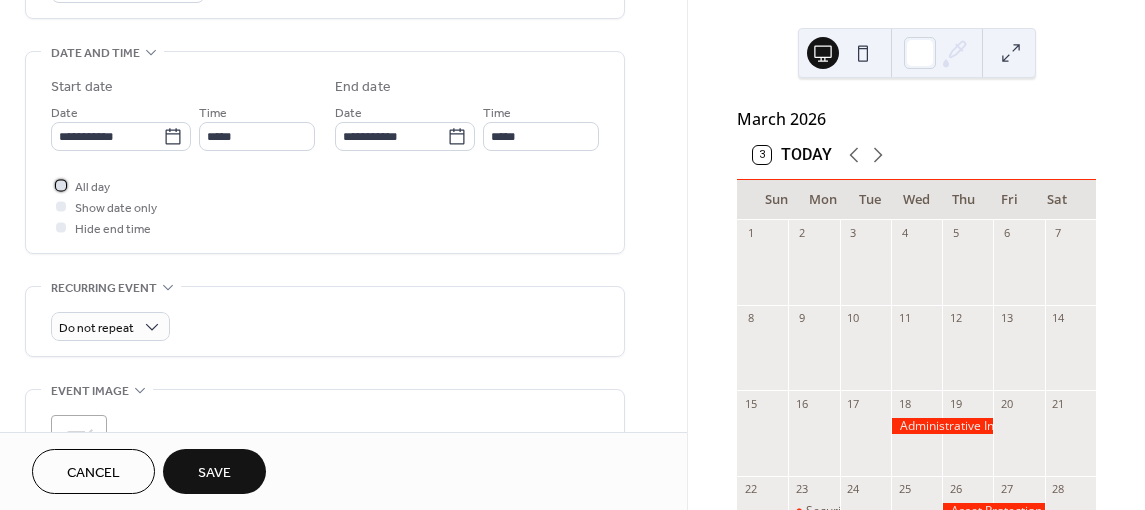 click at bounding box center (61, 185) 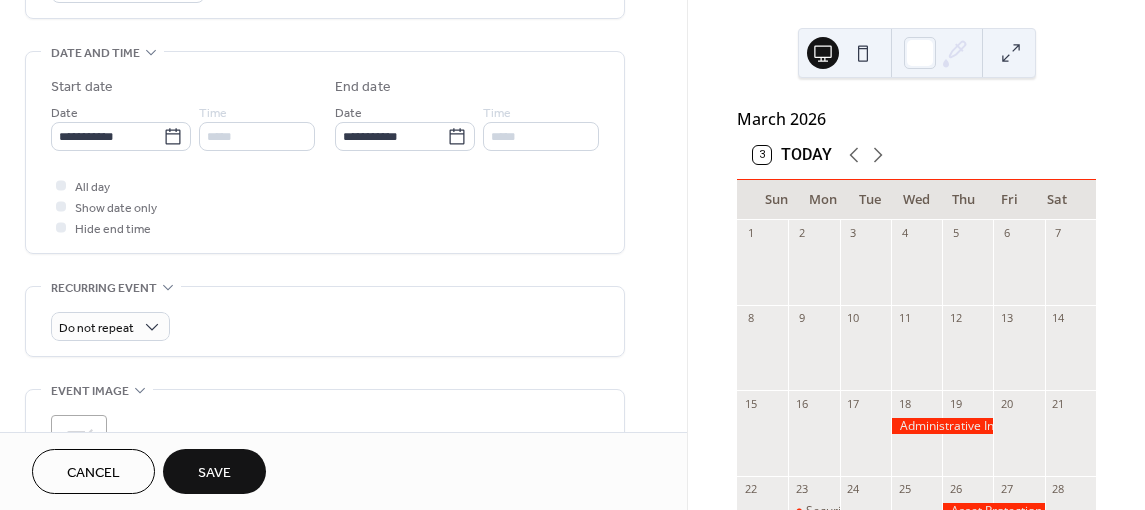 click on "Save" at bounding box center (214, 473) 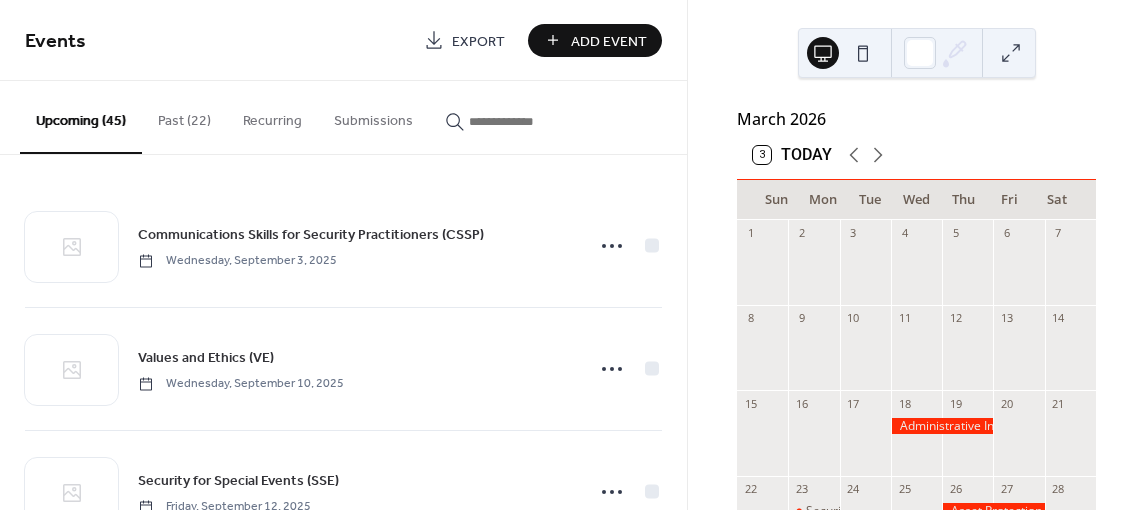 click on "Add Event" at bounding box center [609, 41] 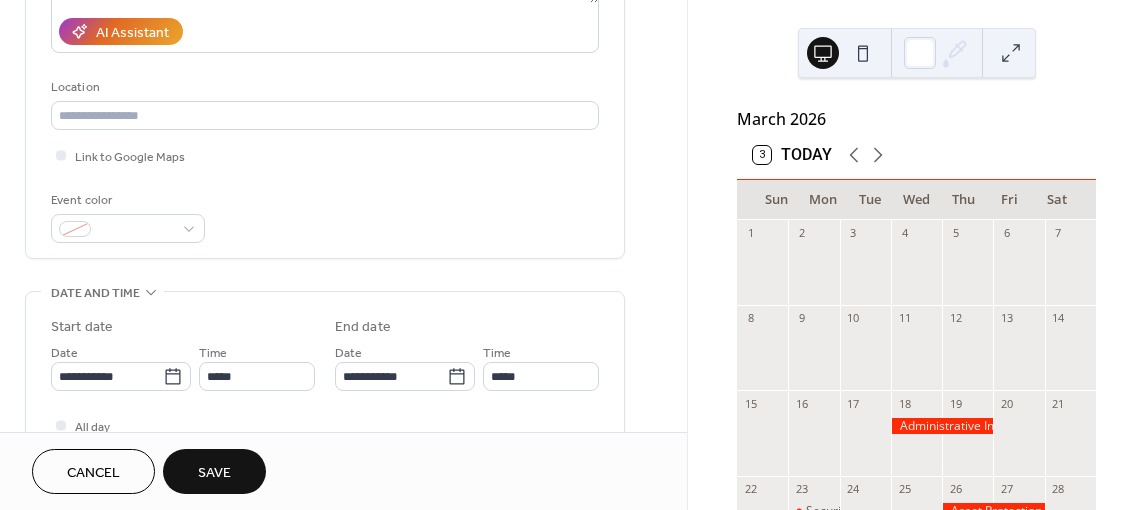 scroll, scrollTop: 400, scrollLeft: 0, axis: vertical 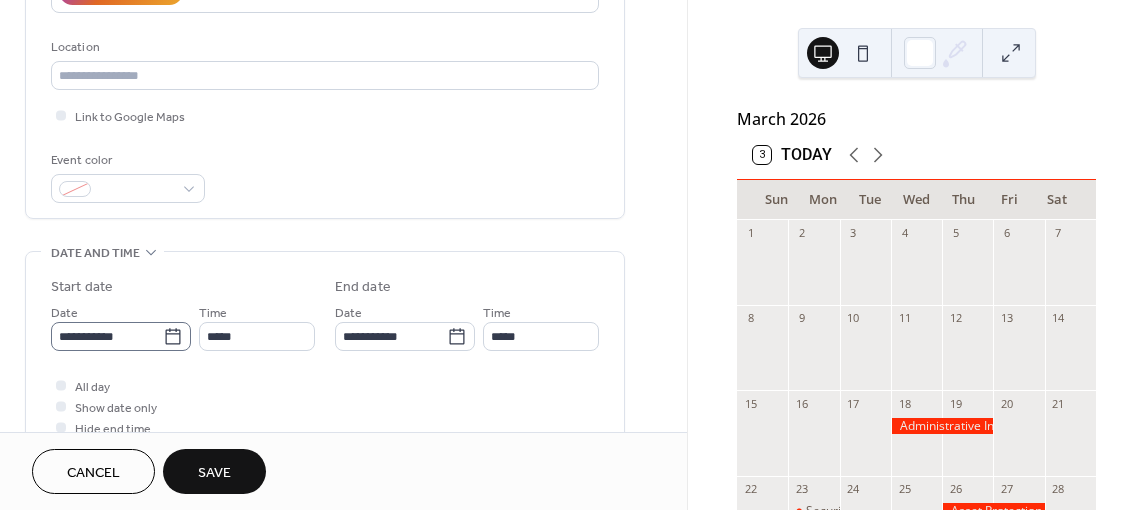 type on "**********" 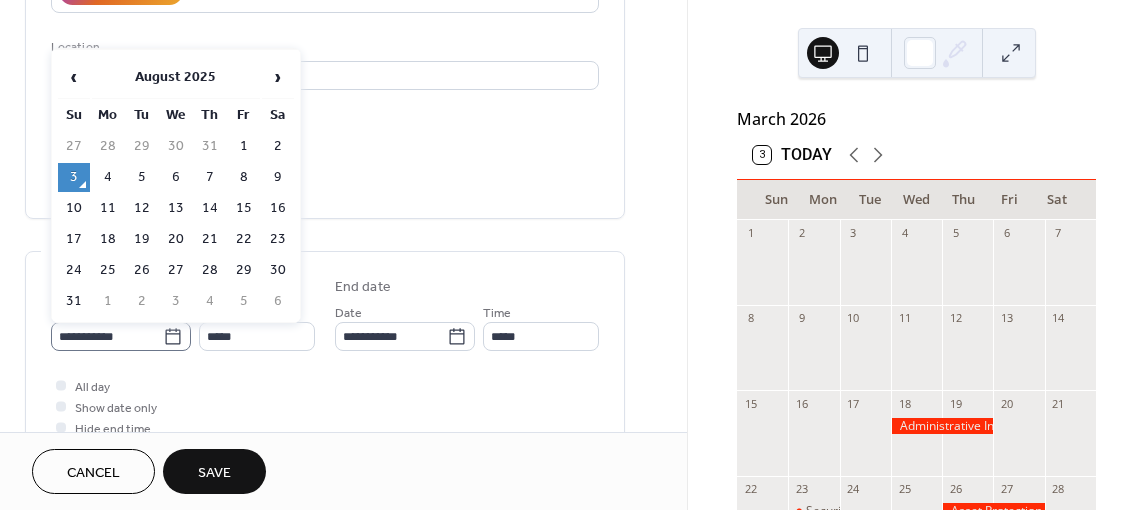 click 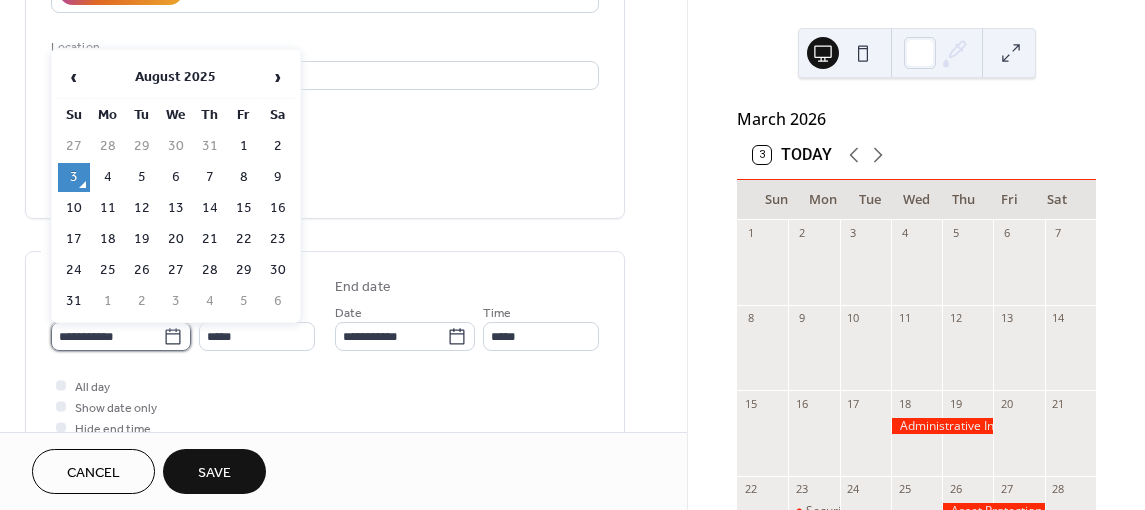 click on "**********" at bounding box center (107, 336) 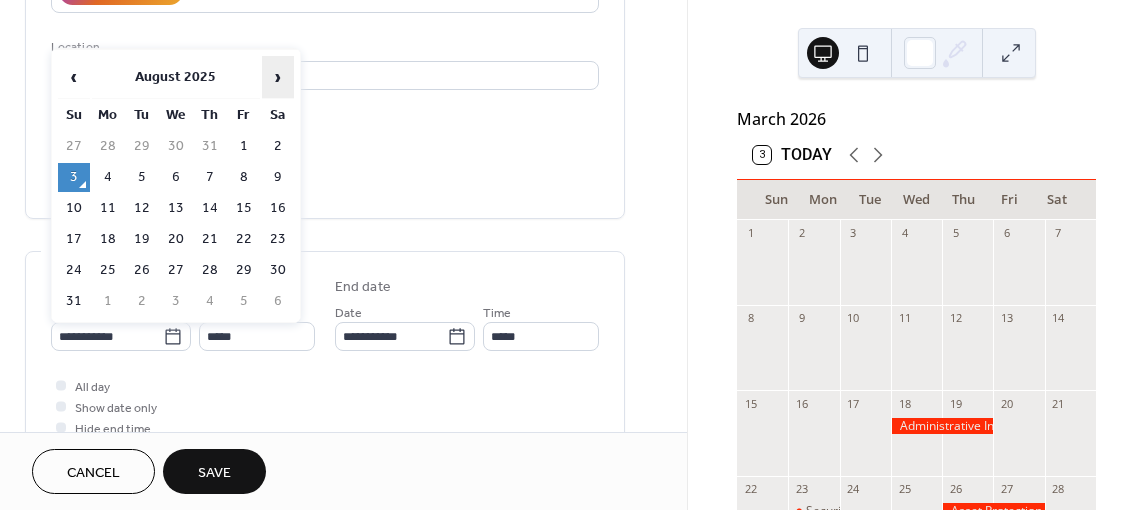 click on "›" at bounding box center (278, 77) 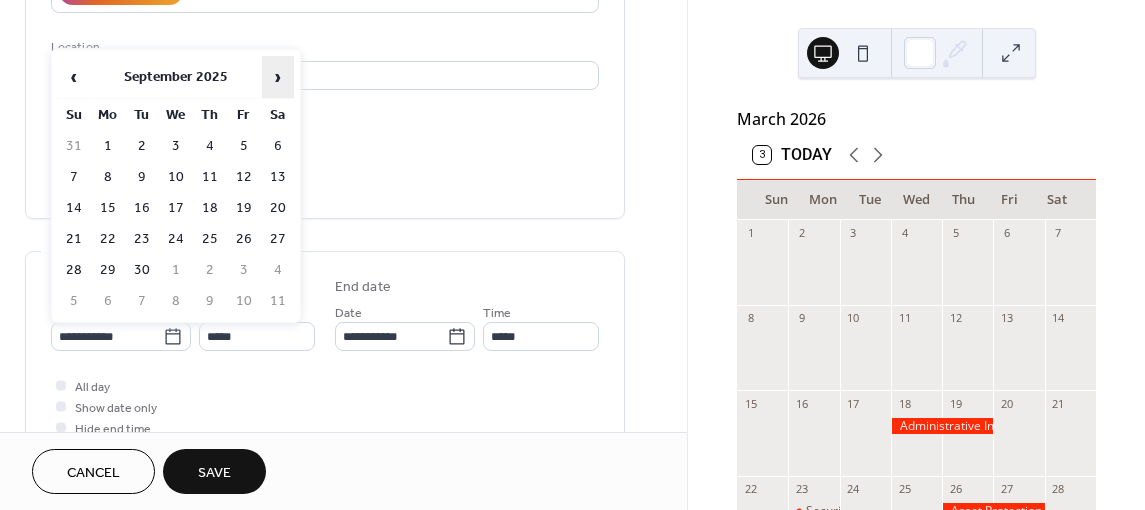 click on "›" at bounding box center (278, 77) 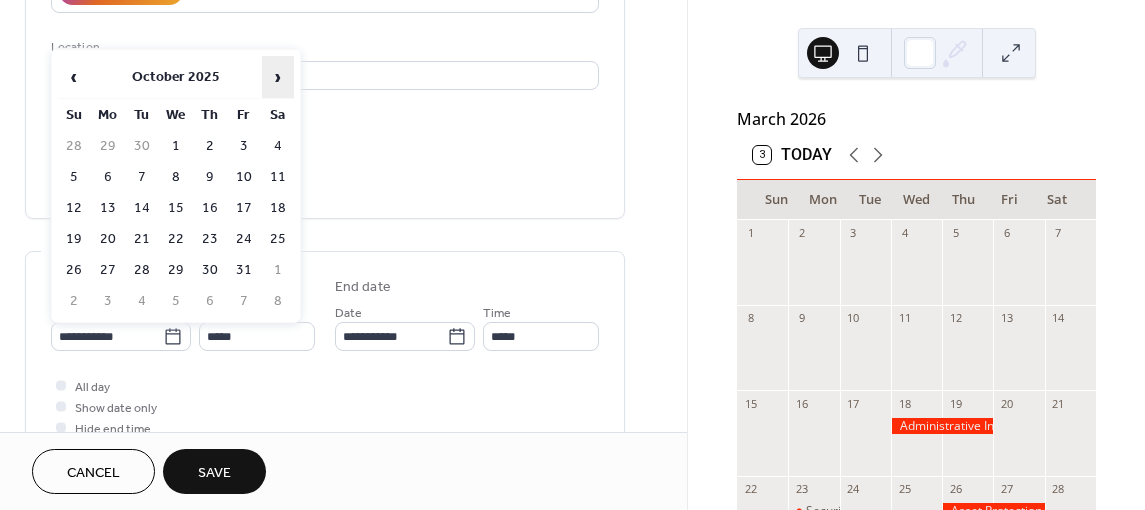 click on "›" at bounding box center (278, 77) 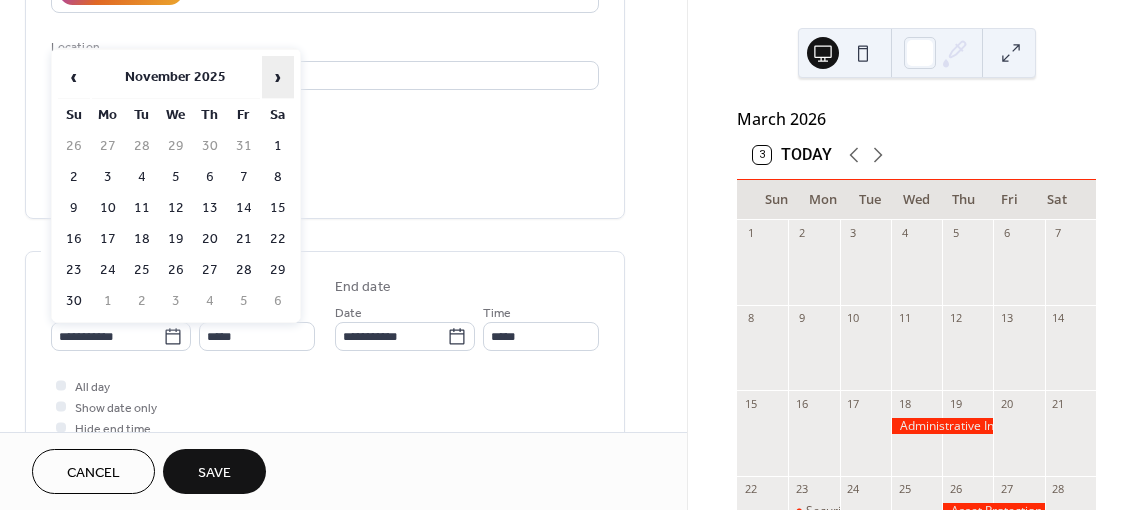 click on "›" at bounding box center (278, 77) 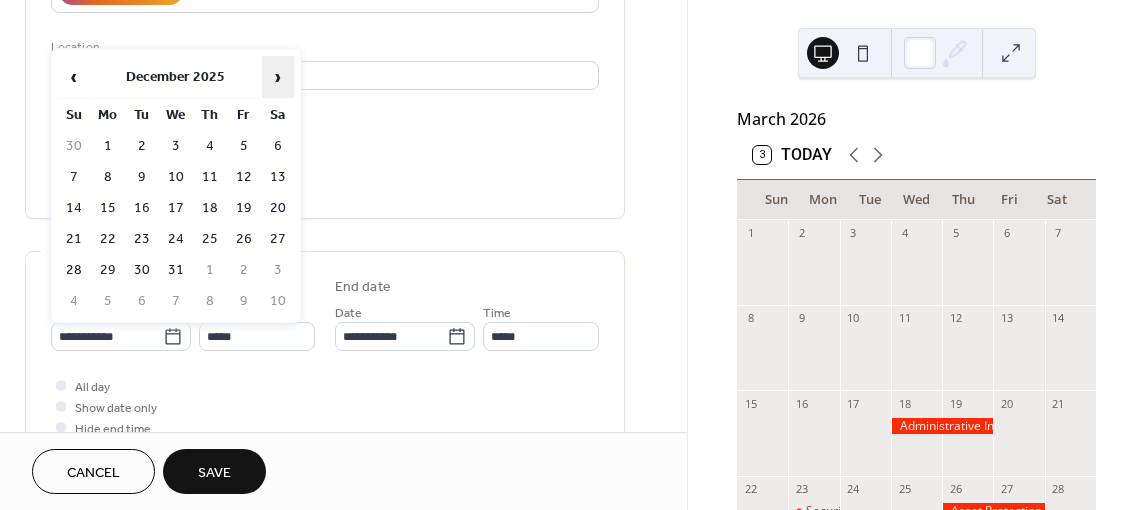 click on "›" at bounding box center (278, 77) 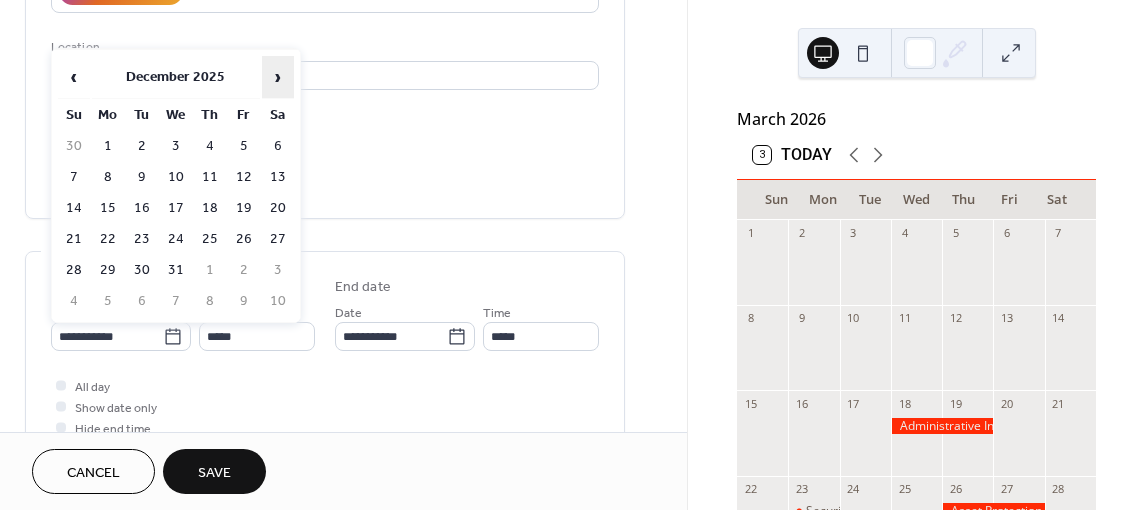 click on "›" at bounding box center [278, 77] 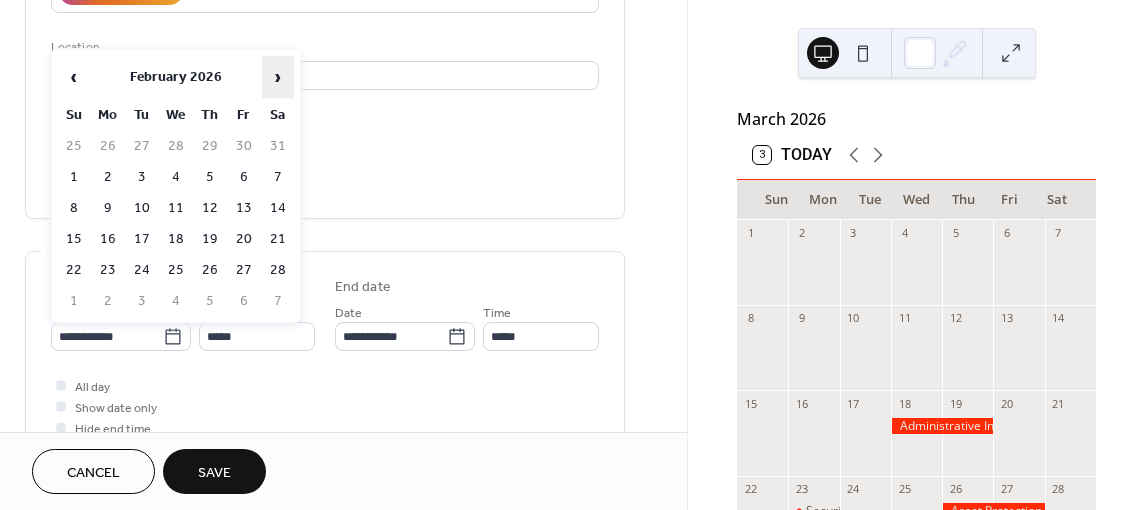 click on "›" at bounding box center [278, 77] 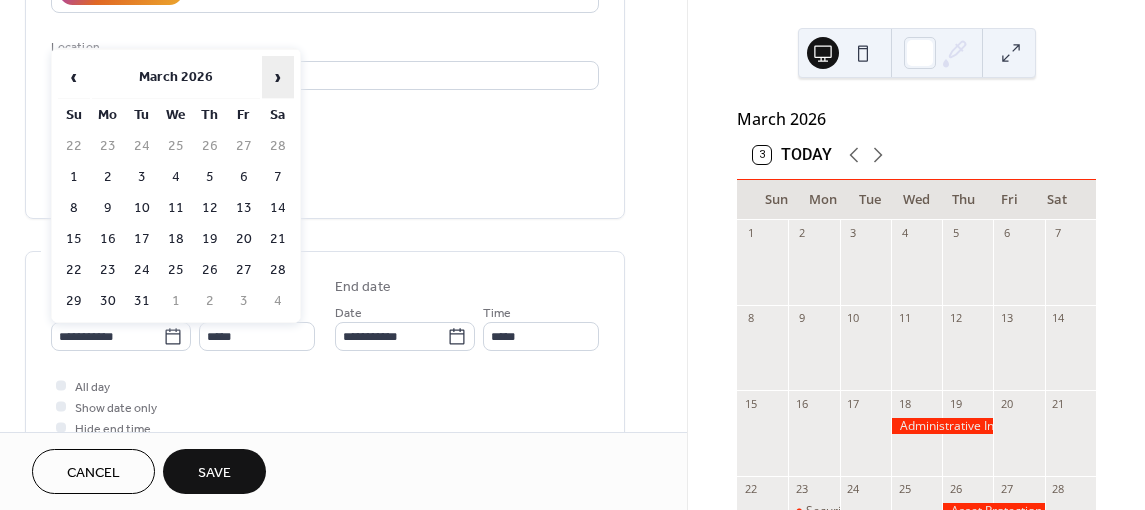 click on "›" at bounding box center (278, 77) 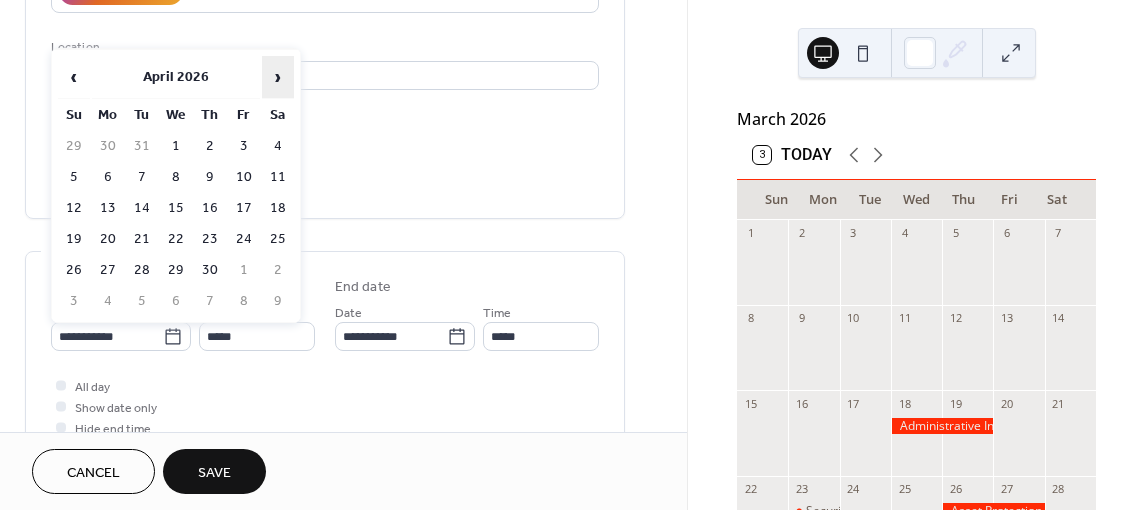 click on "›" at bounding box center (278, 77) 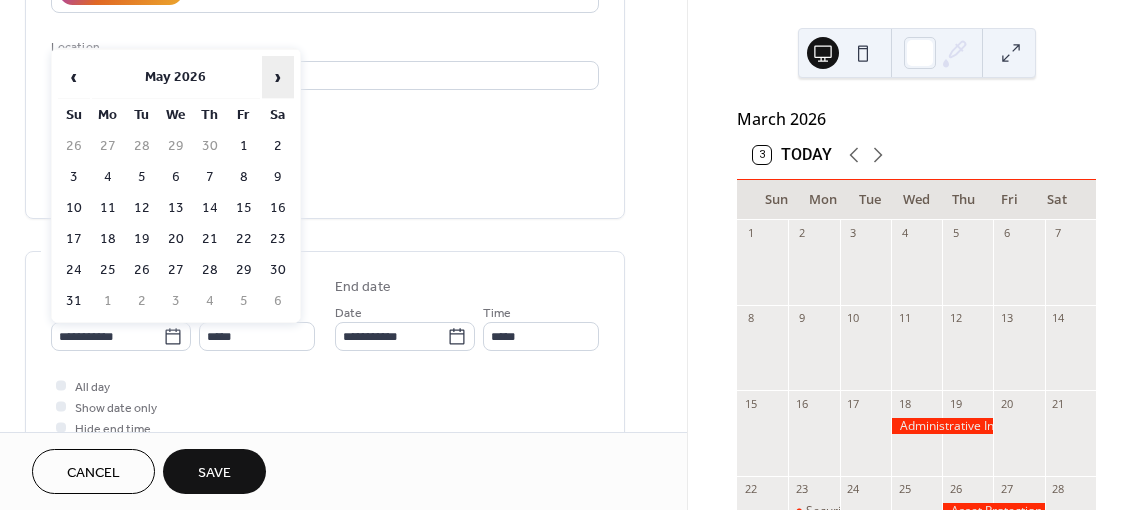 click on "›" at bounding box center (278, 77) 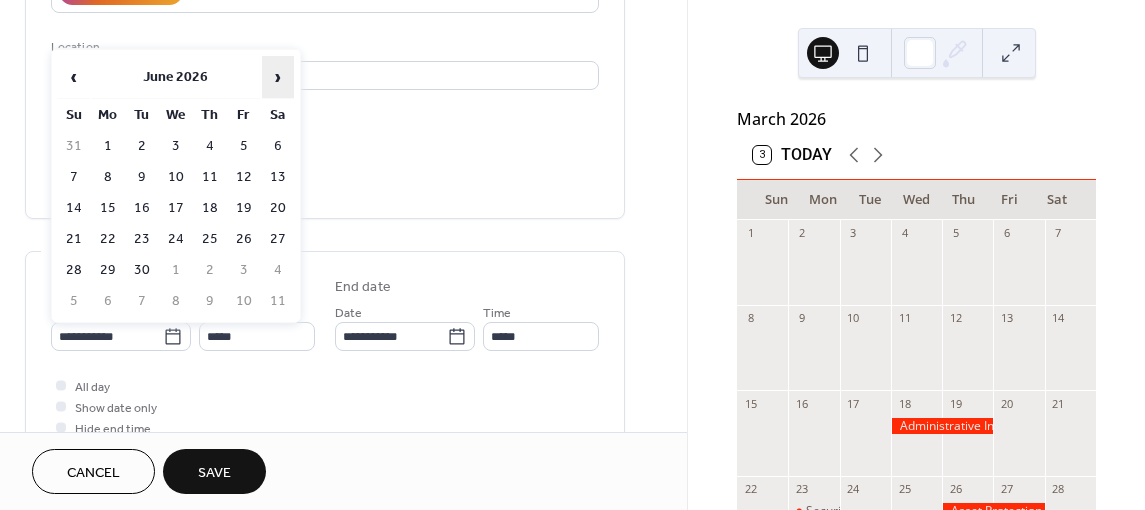 click on "›" at bounding box center (278, 77) 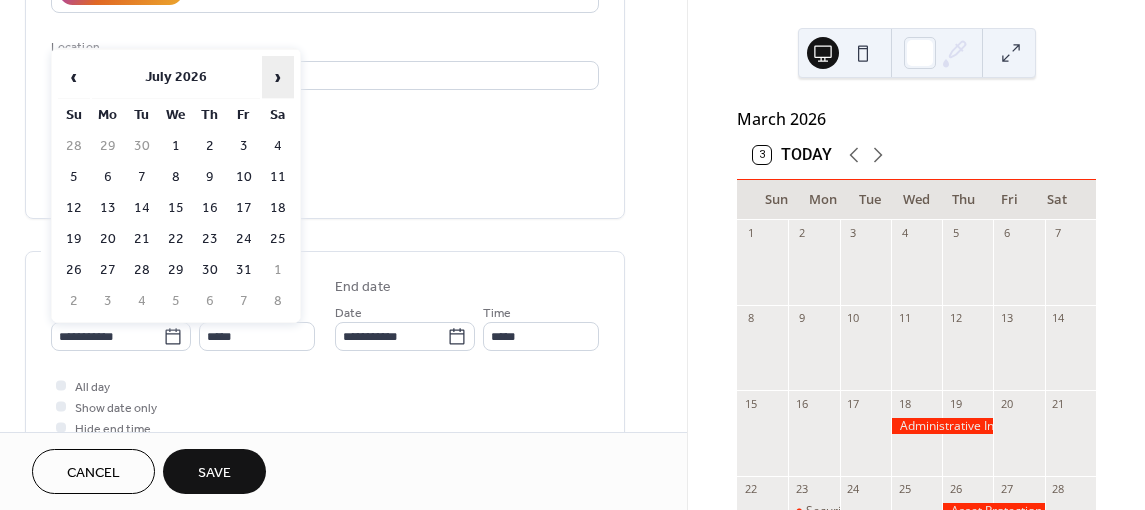 click on "›" at bounding box center [278, 77] 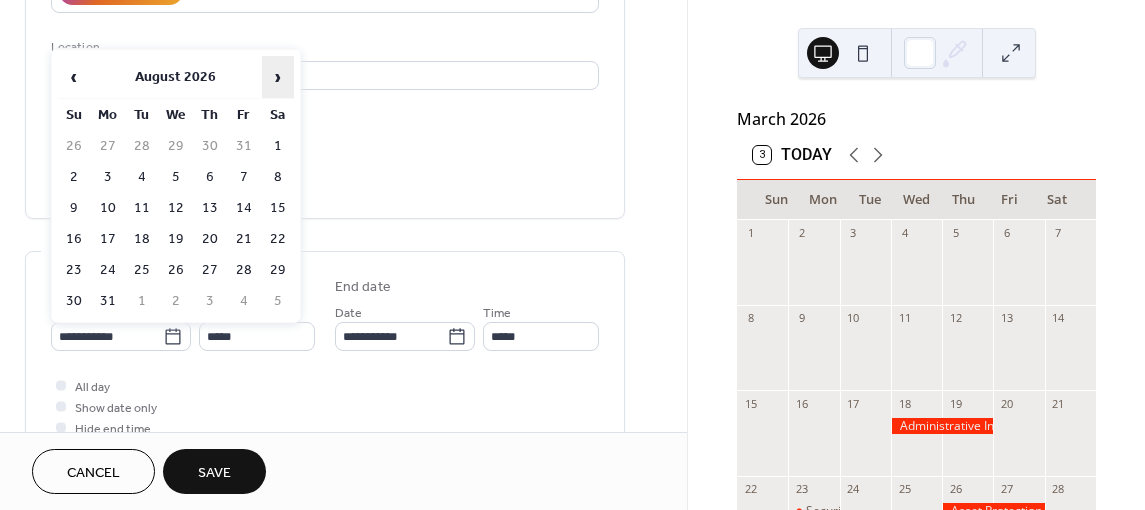 click on "›" at bounding box center (278, 77) 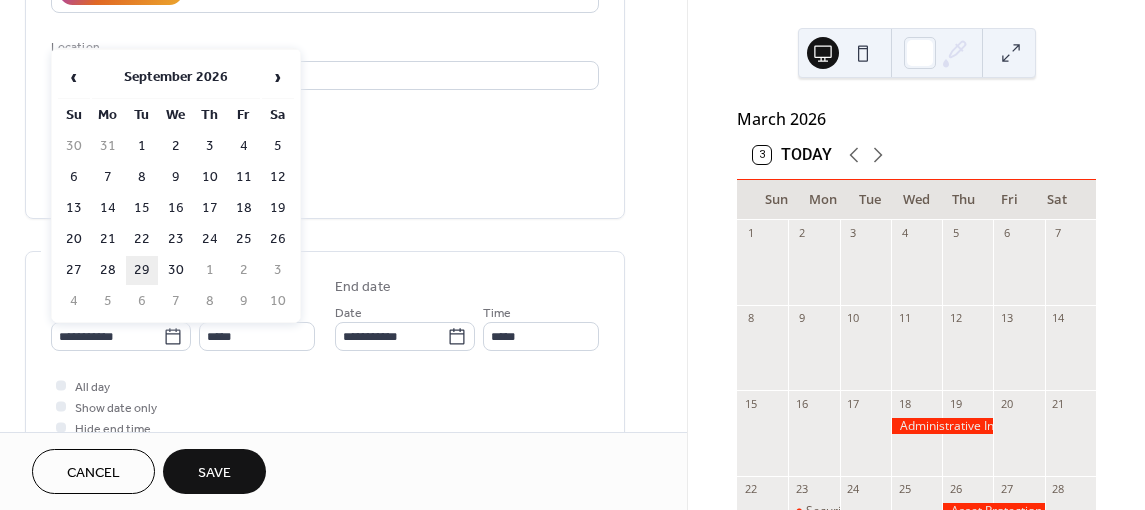 click on "29" at bounding box center (142, 270) 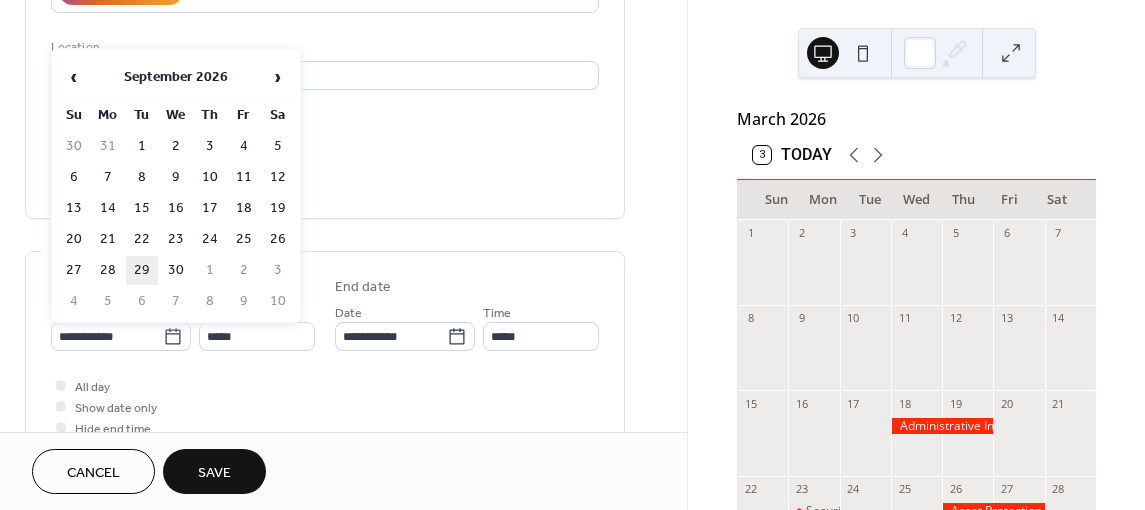 type on "**********" 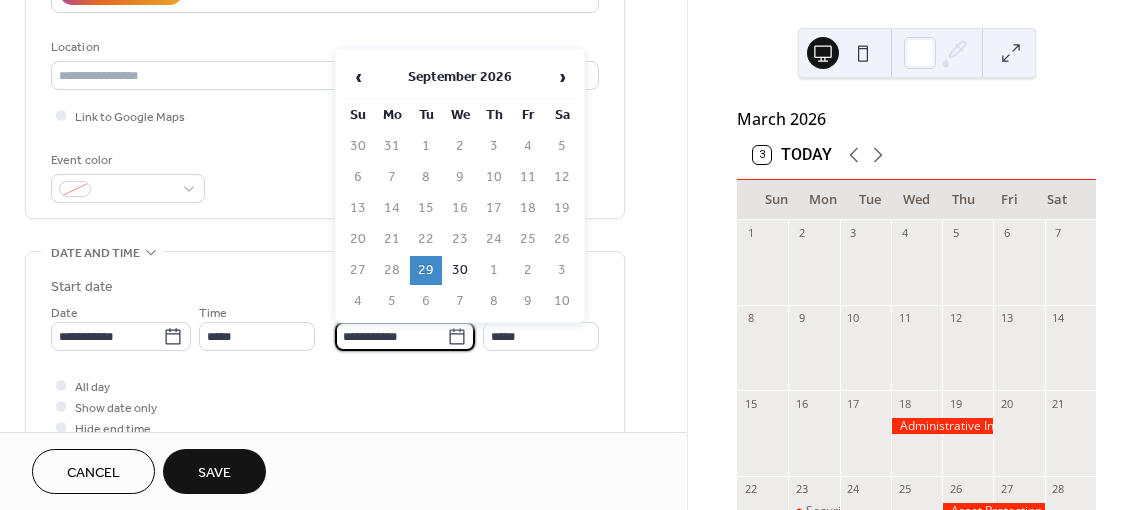 click on "**********" at bounding box center (391, 336) 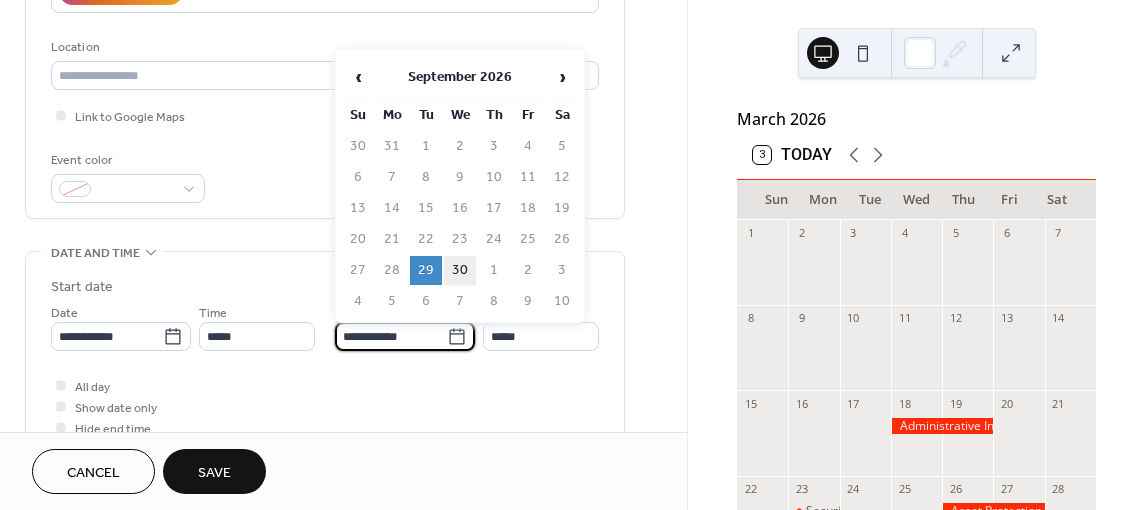 click on "30" at bounding box center (460, 270) 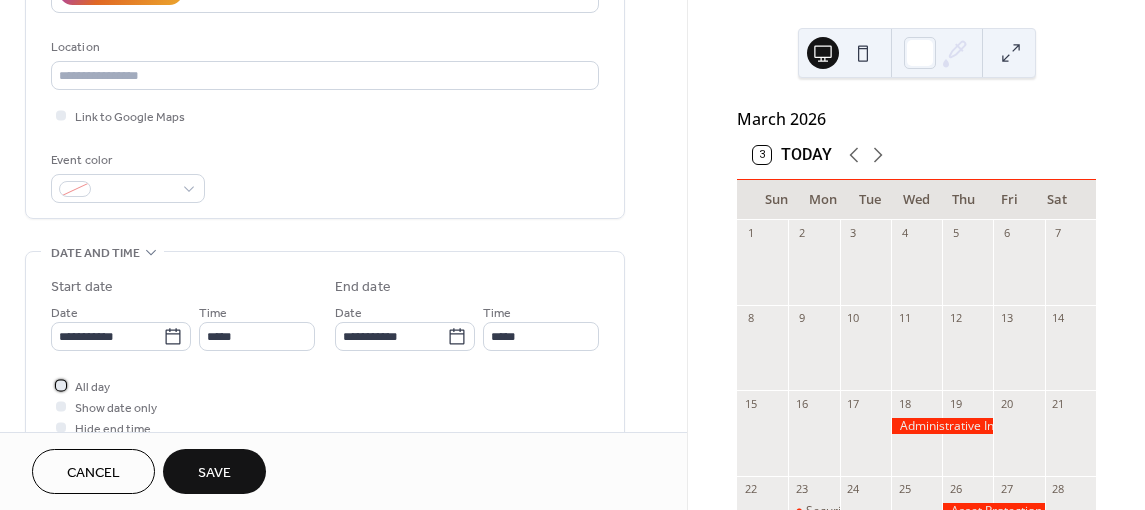 drag, startPoint x: 61, startPoint y: 383, endPoint x: 102, endPoint y: 434, distance: 65.43699 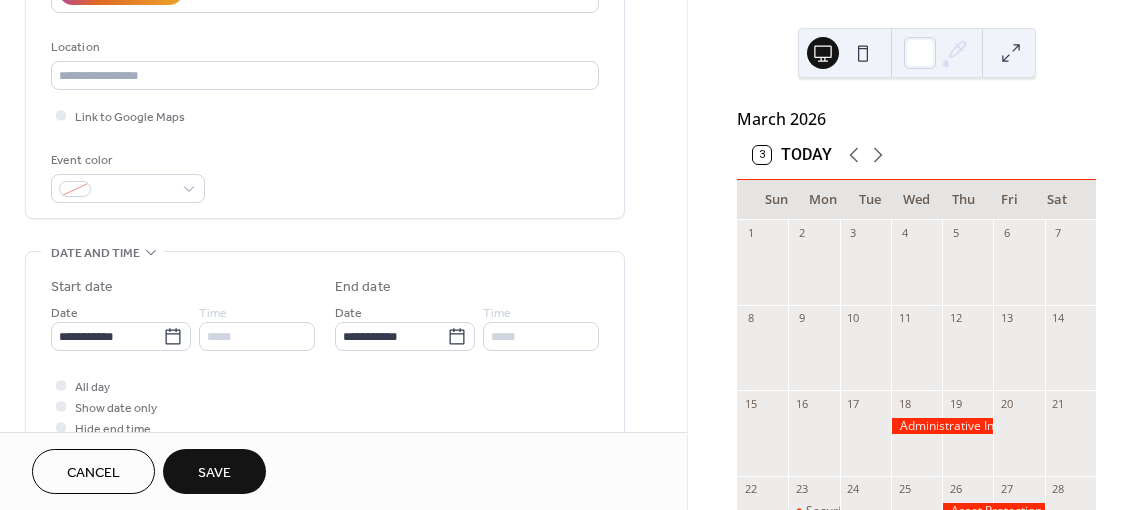 click on "Save" at bounding box center [214, 473] 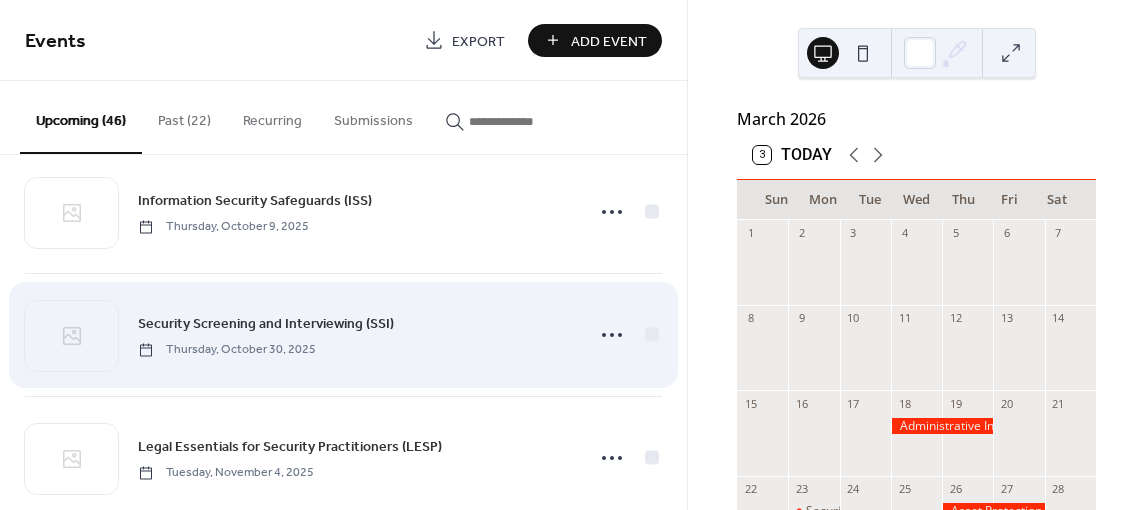 scroll, scrollTop: 1100, scrollLeft: 0, axis: vertical 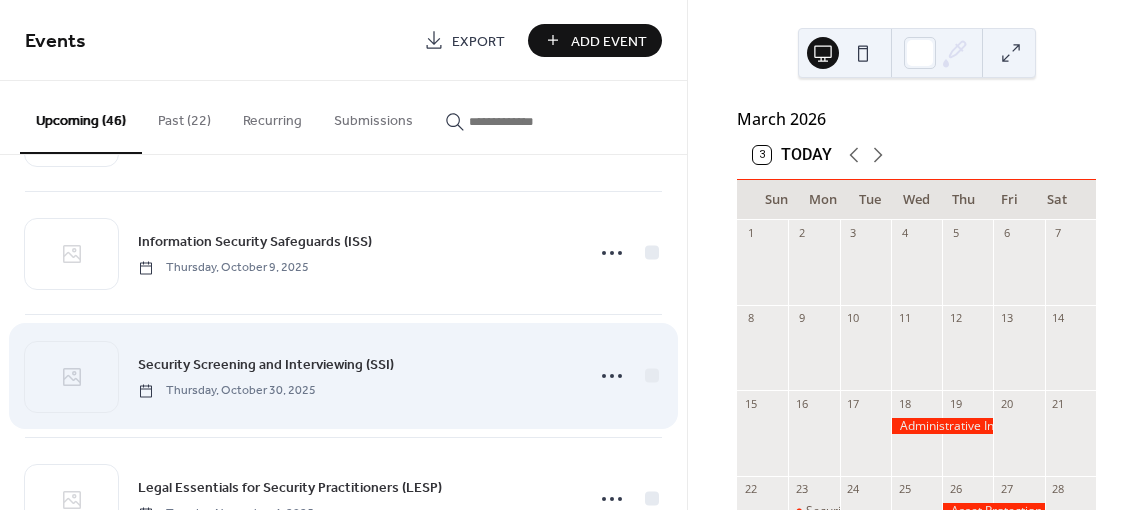 click on "Security Screening and Interviewing (SSI)" at bounding box center [266, 365] 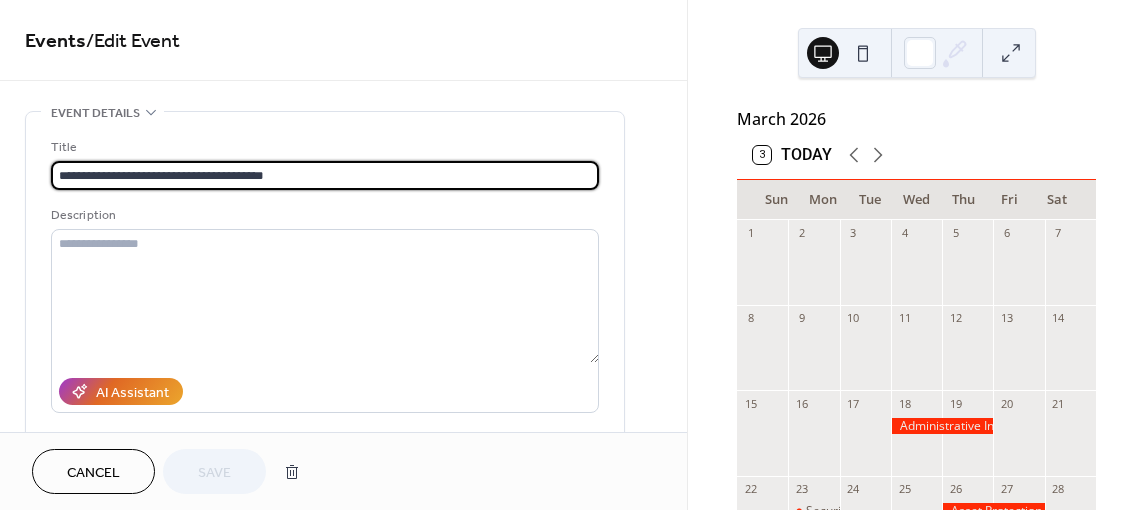 drag, startPoint x: 310, startPoint y: 161, endPoint x: 103, endPoint y: 169, distance: 207.15453 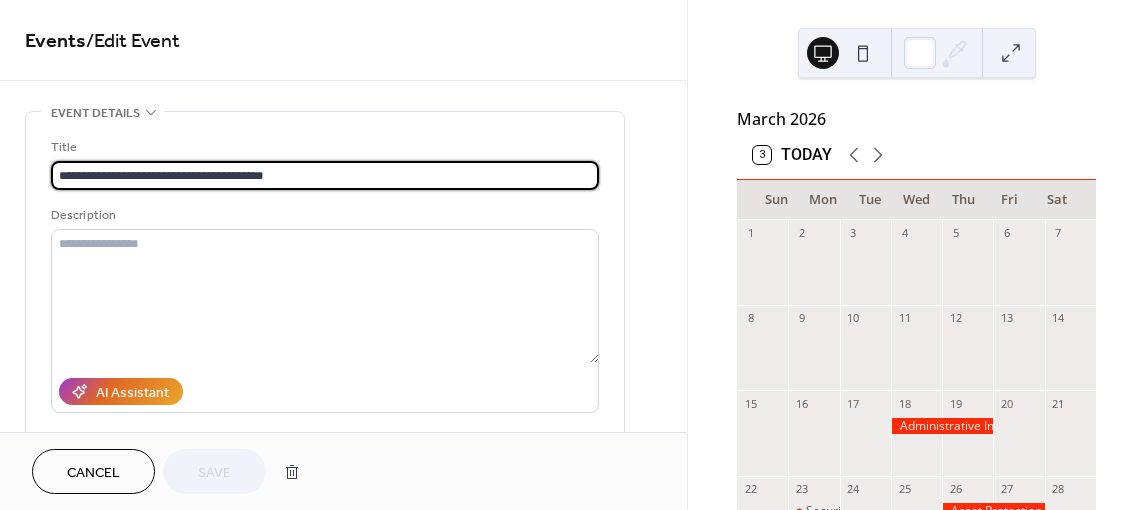click on "**********" at bounding box center [343, 720] 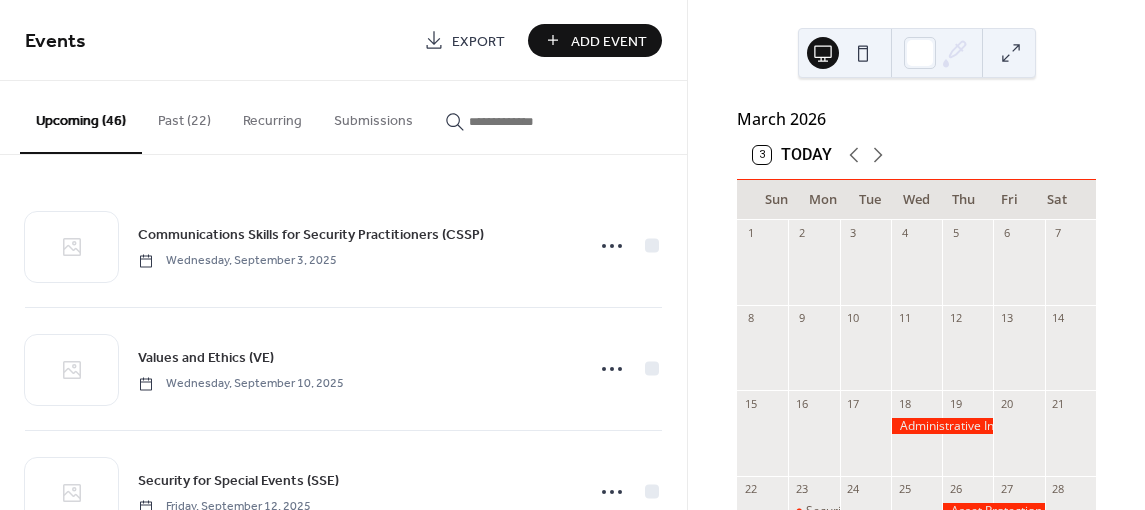 click on "Add Event" at bounding box center (609, 41) 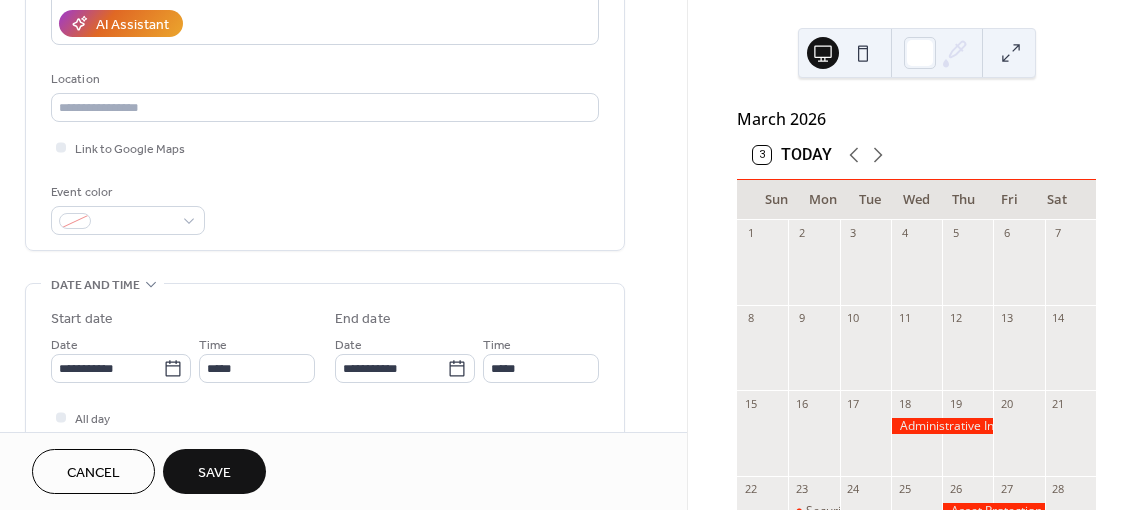 scroll, scrollTop: 400, scrollLeft: 0, axis: vertical 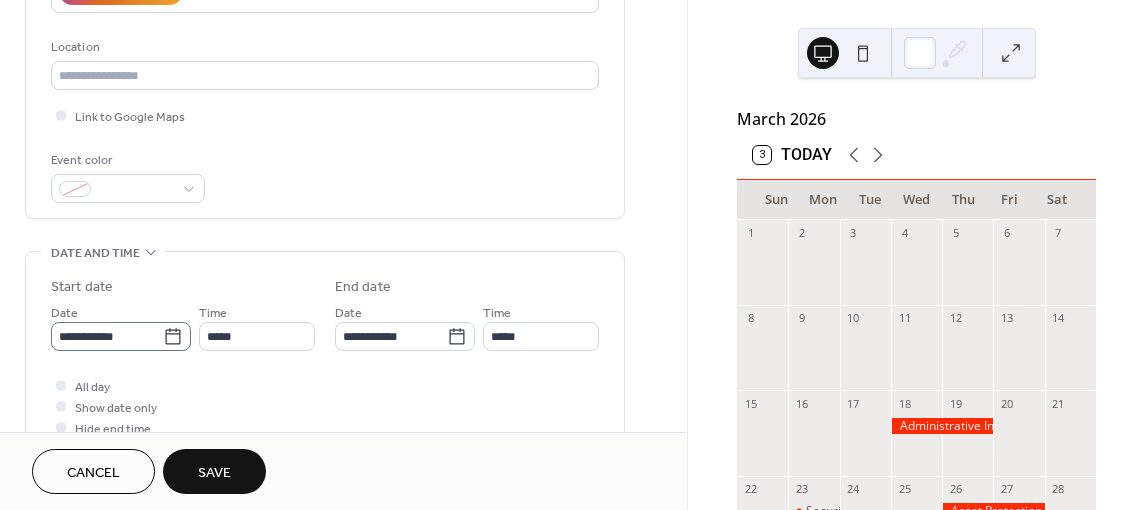 type on "**********" 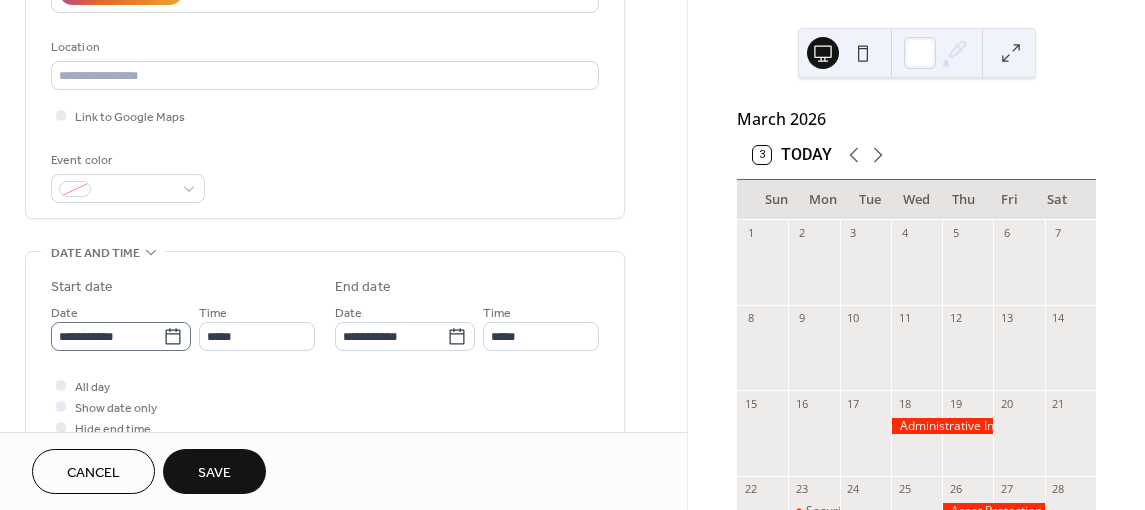 click 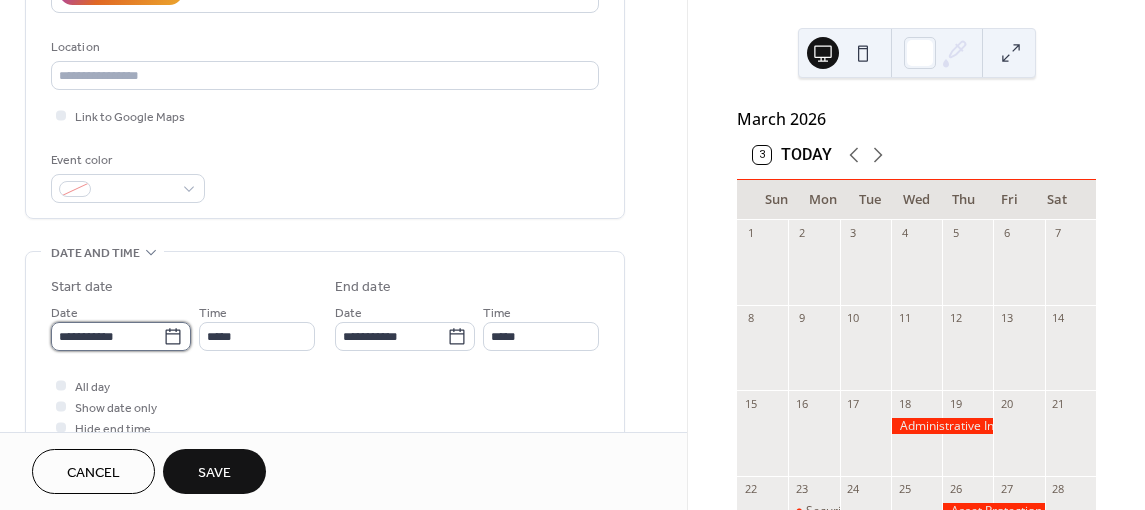 click on "**********" at bounding box center [107, 336] 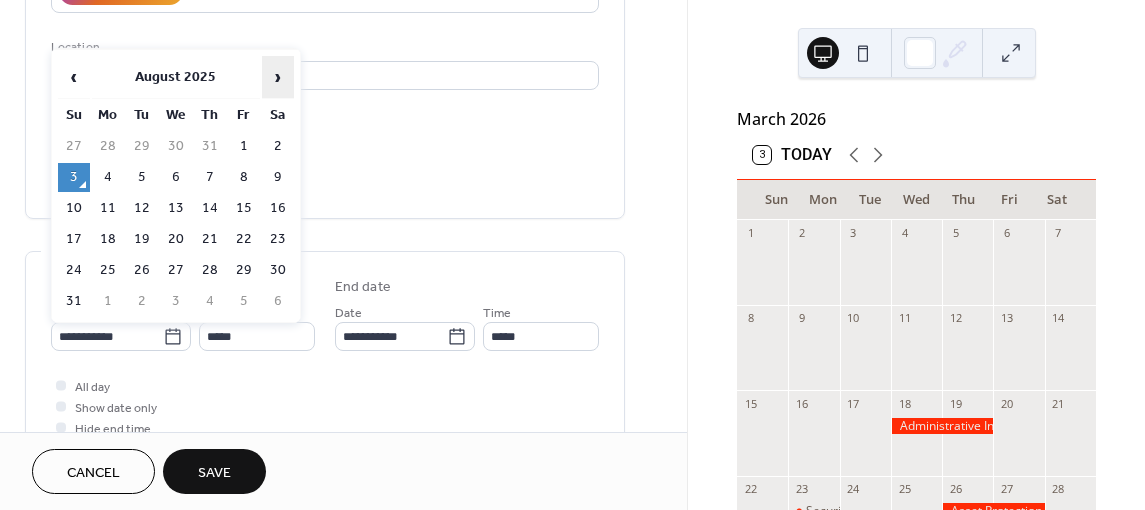 click on "›" at bounding box center (278, 77) 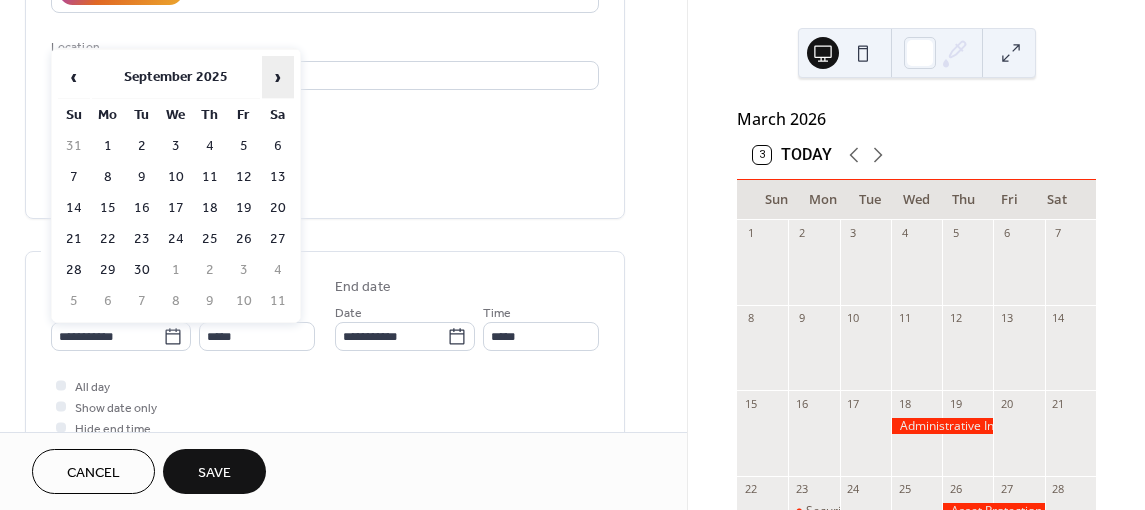click on "›" at bounding box center [278, 77] 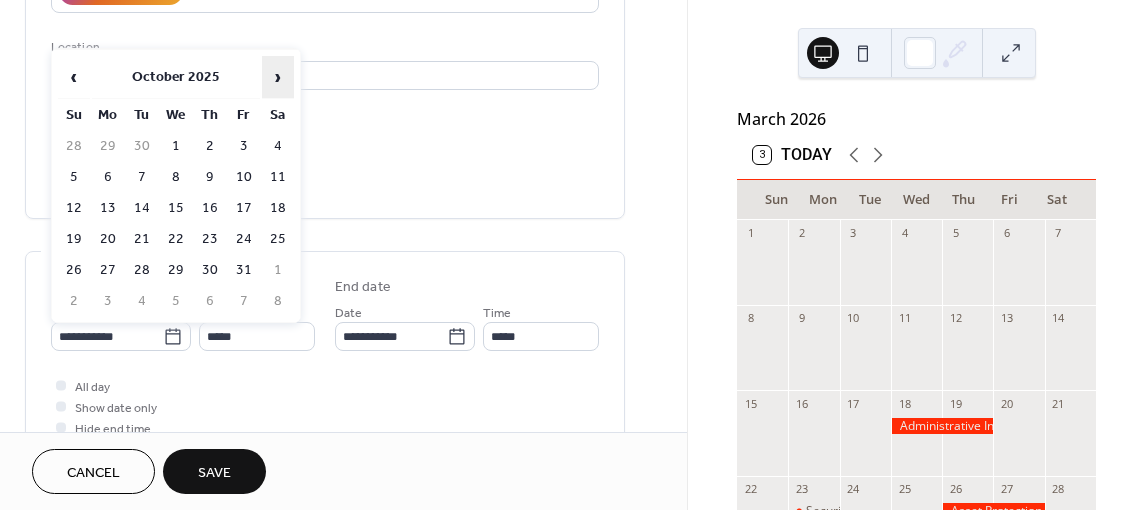 click on "›" at bounding box center [278, 77] 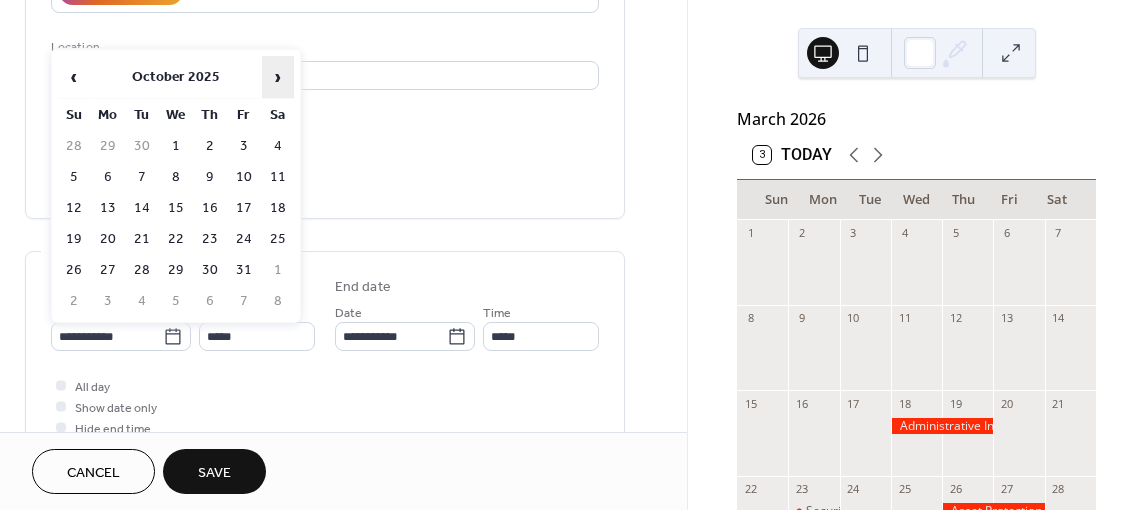 click on "›" at bounding box center [278, 77] 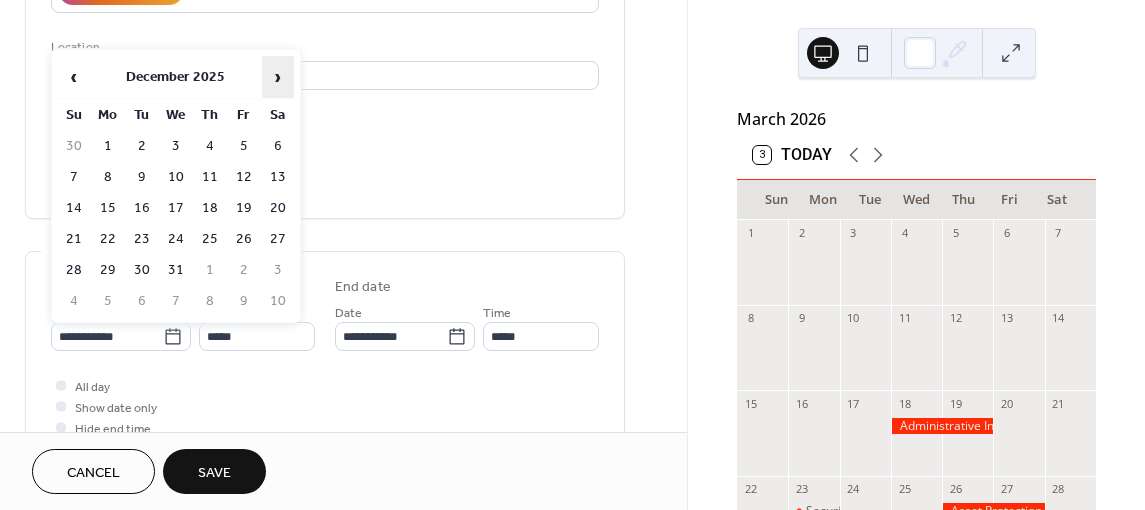 click on "›" at bounding box center (278, 77) 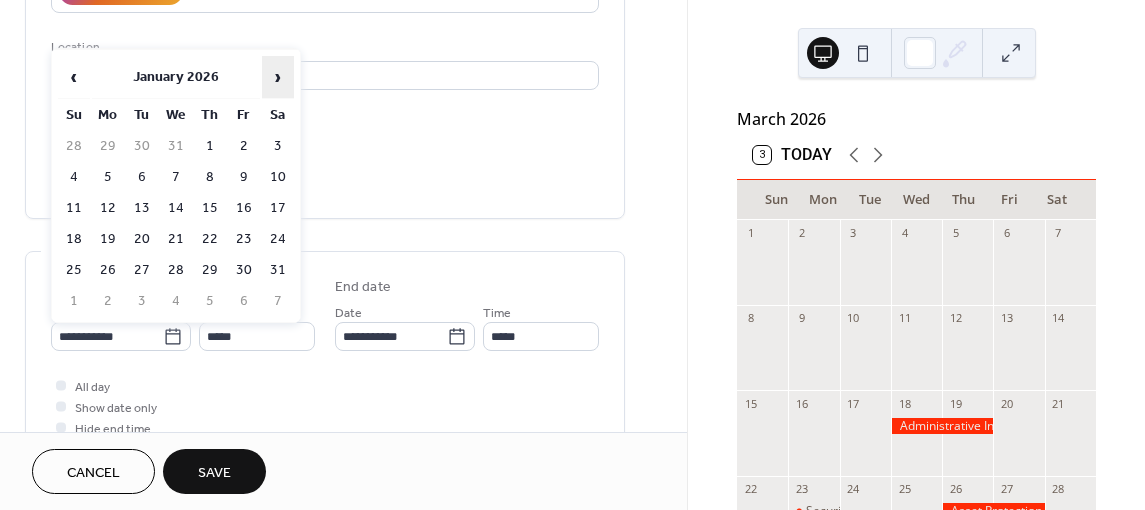 click on "›" at bounding box center [278, 77] 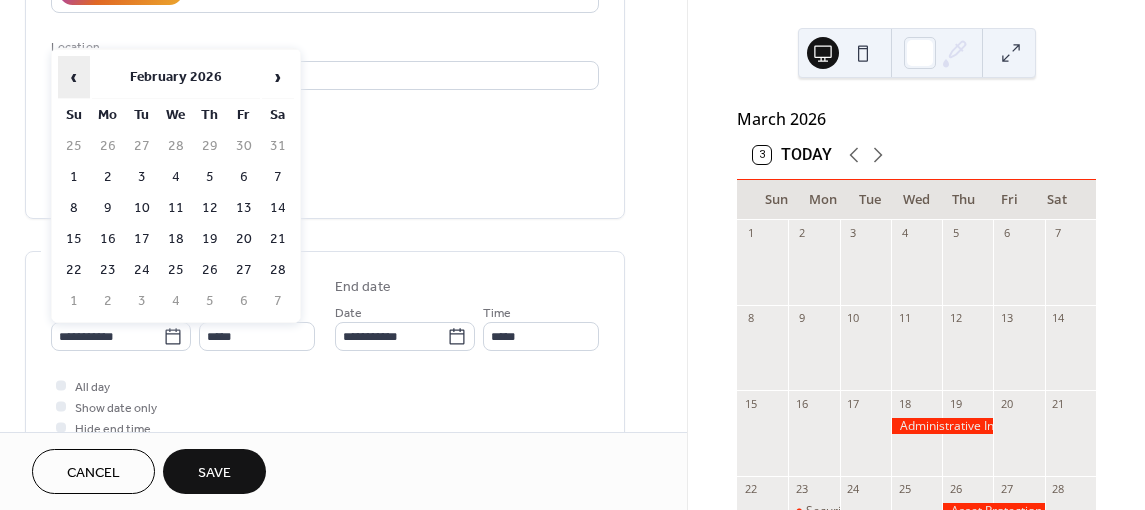 click on "‹" at bounding box center (74, 77) 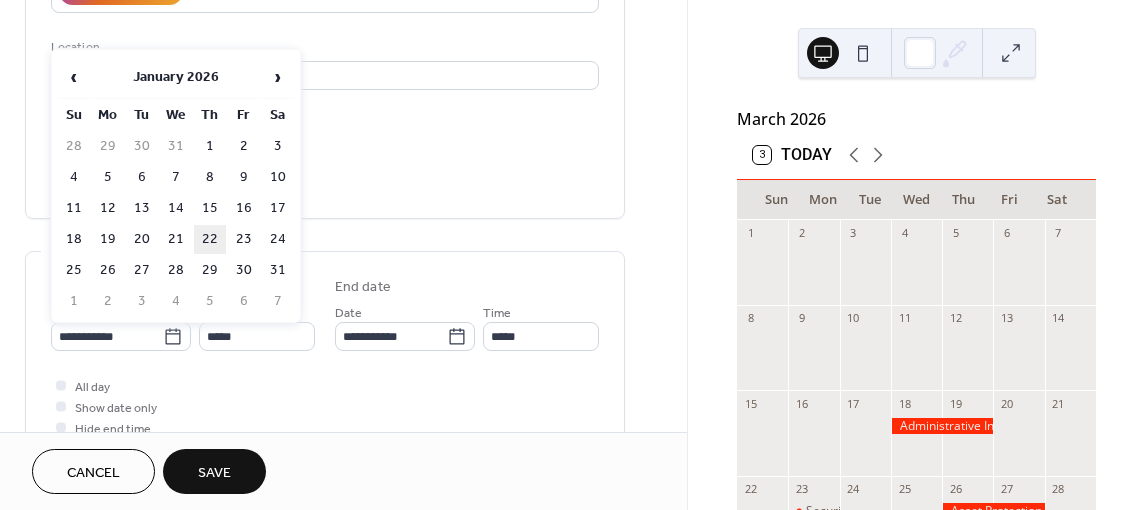 click on "22" at bounding box center [210, 239] 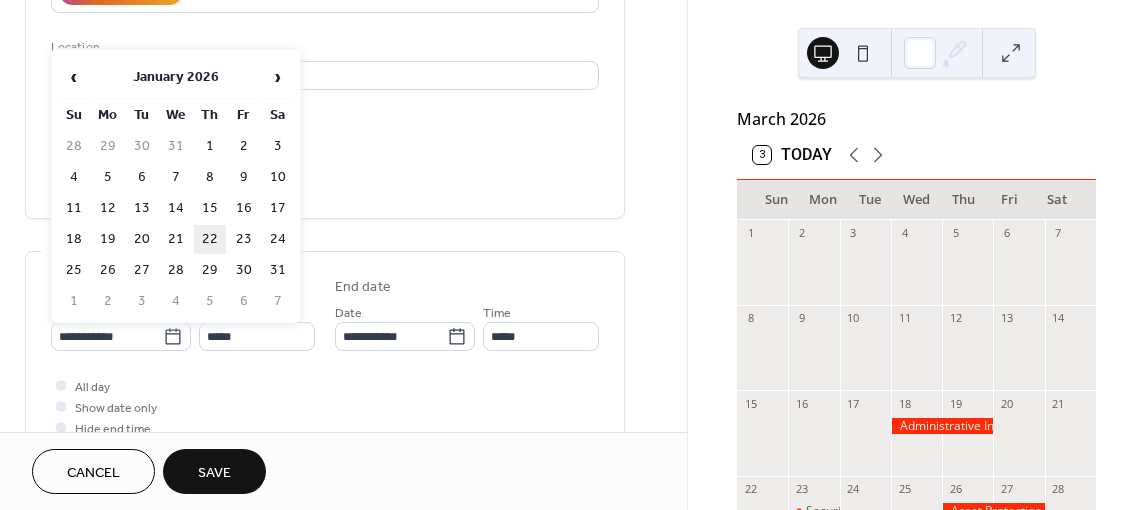 type on "**********" 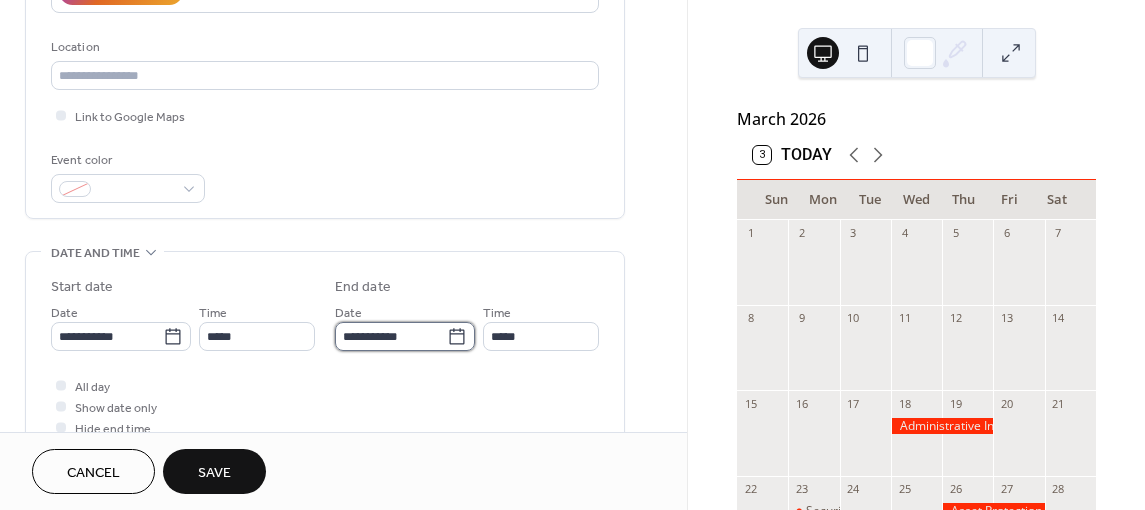 click on "**********" at bounding box center [391, 336] 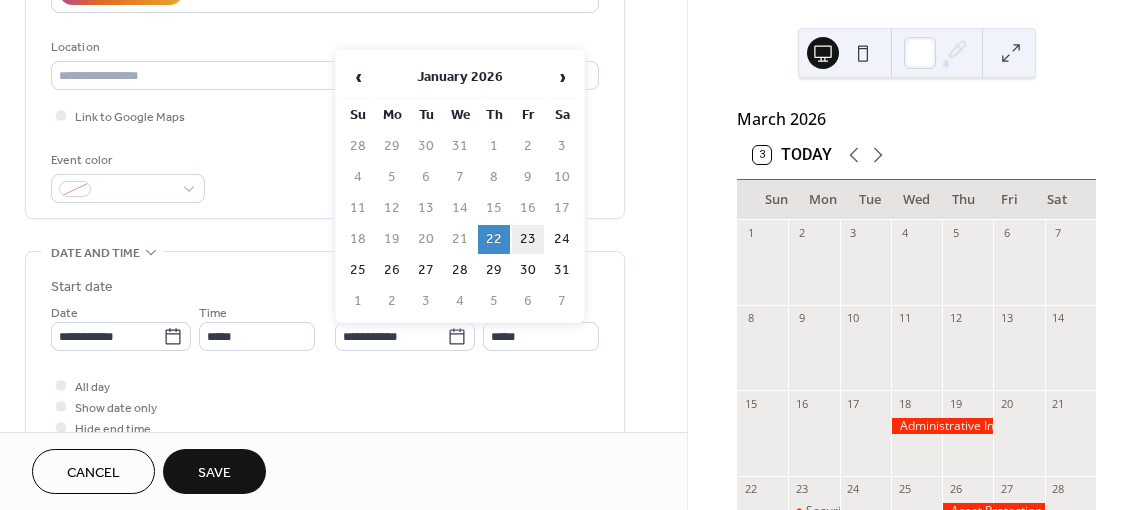 click on "23" at bounding box center (528, 239) 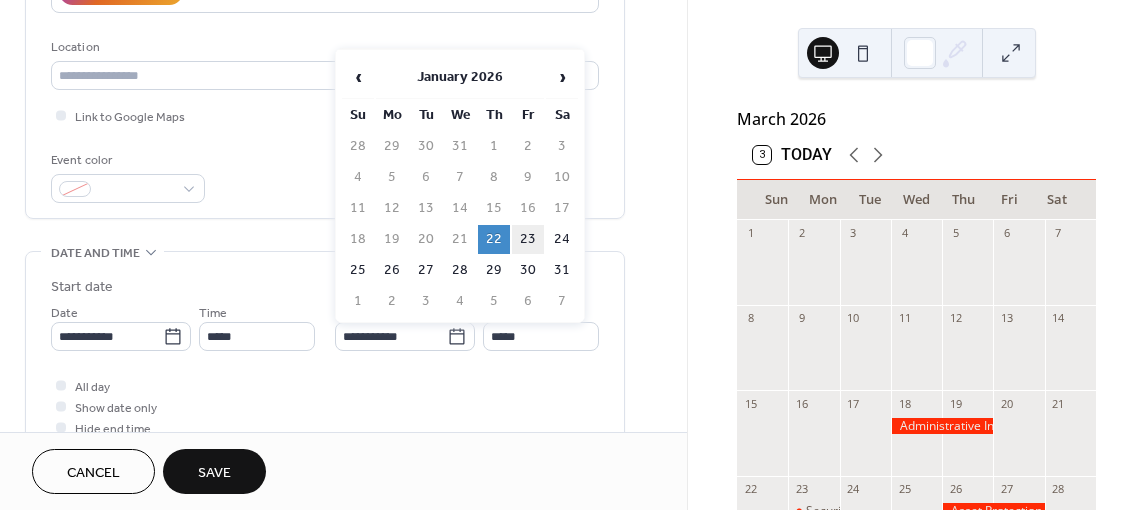 type on "**********" 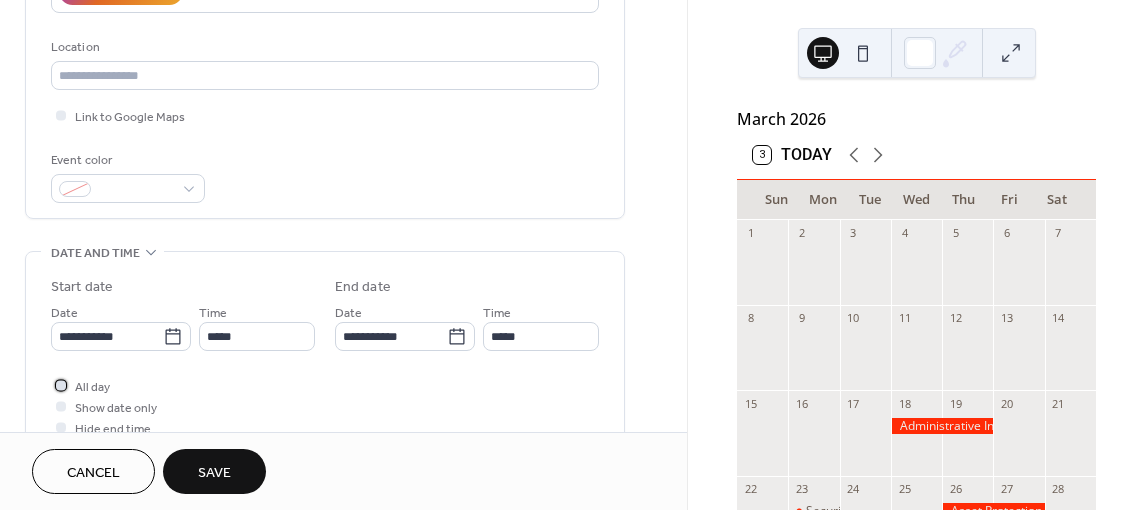 click at bounding box center (61, 385) 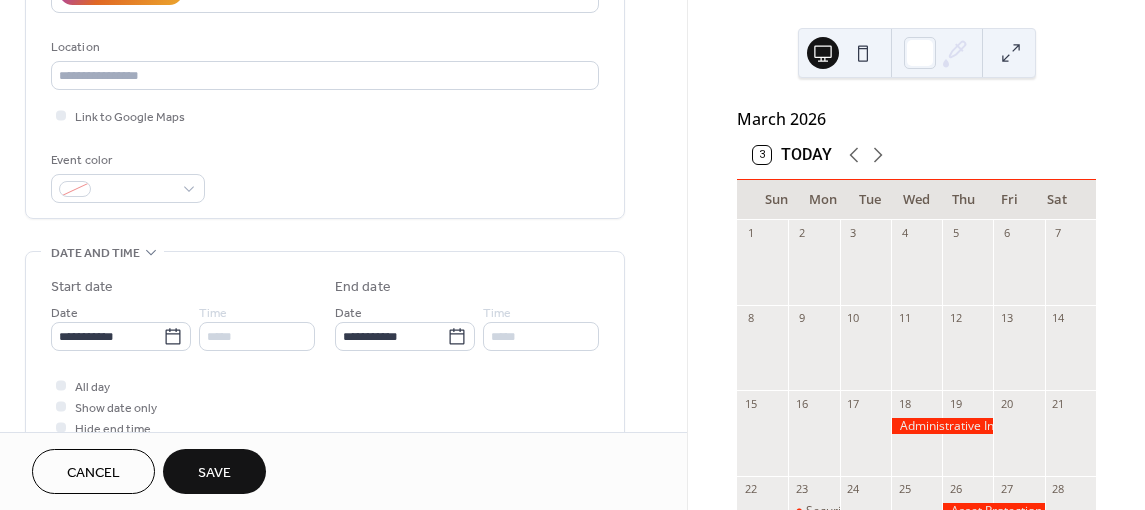 click on "Save" at bounding box center [214, 471] 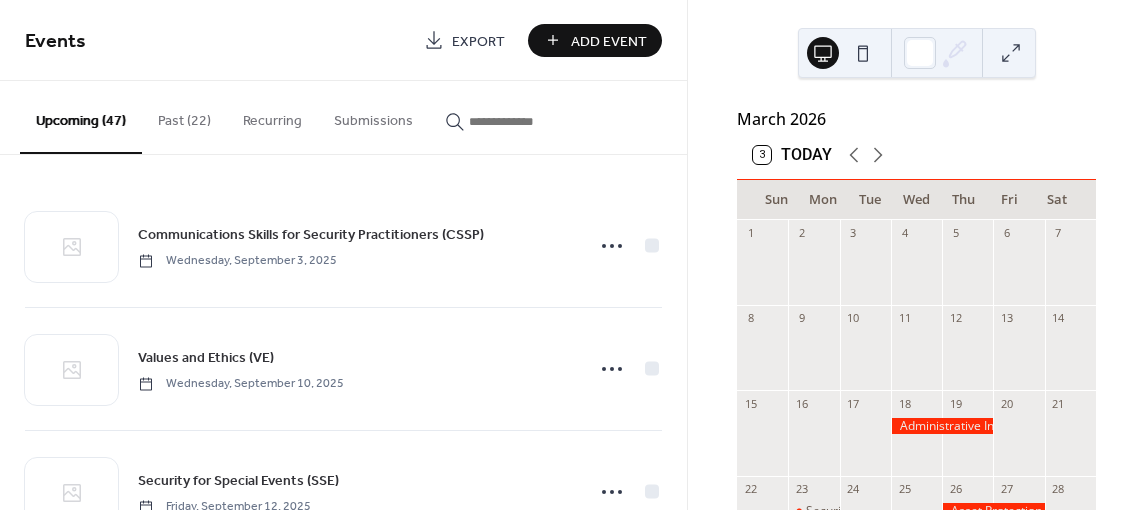 click on "Add Event" at bounding box center (609, 41) 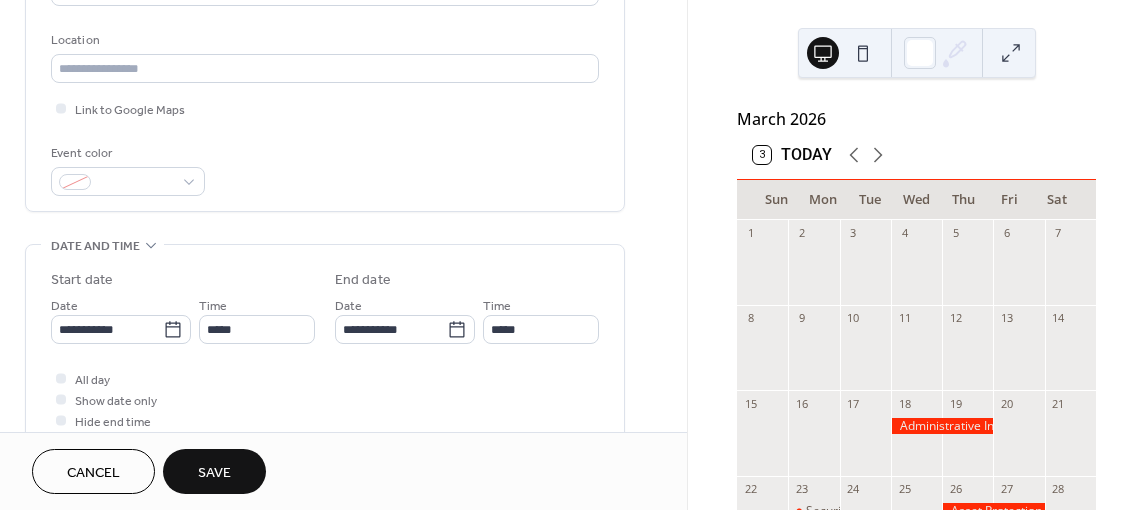 scroll, scrollTop: 500, scrollLeft: 0, axis: vertical 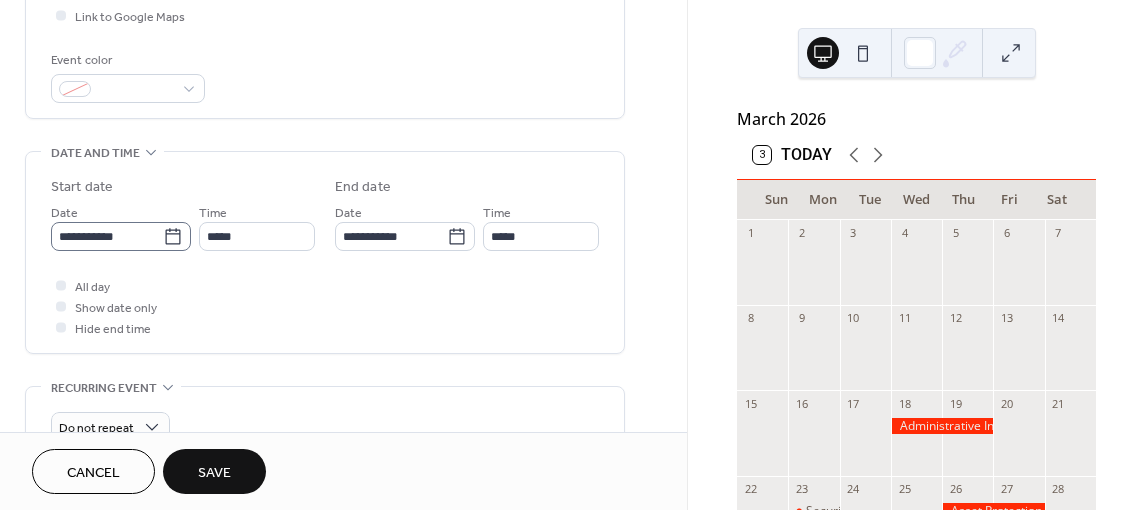 type on "**********" 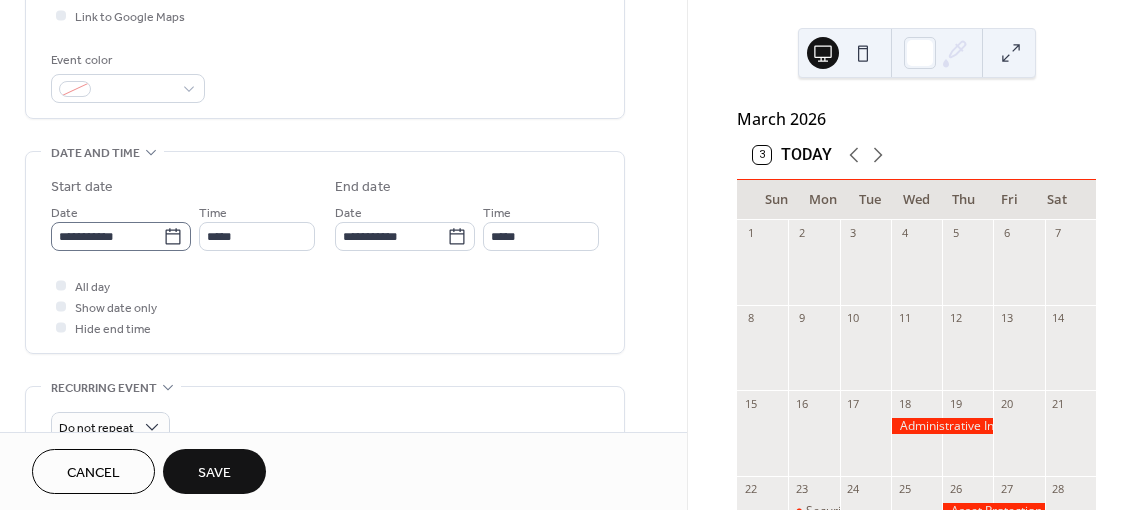 click 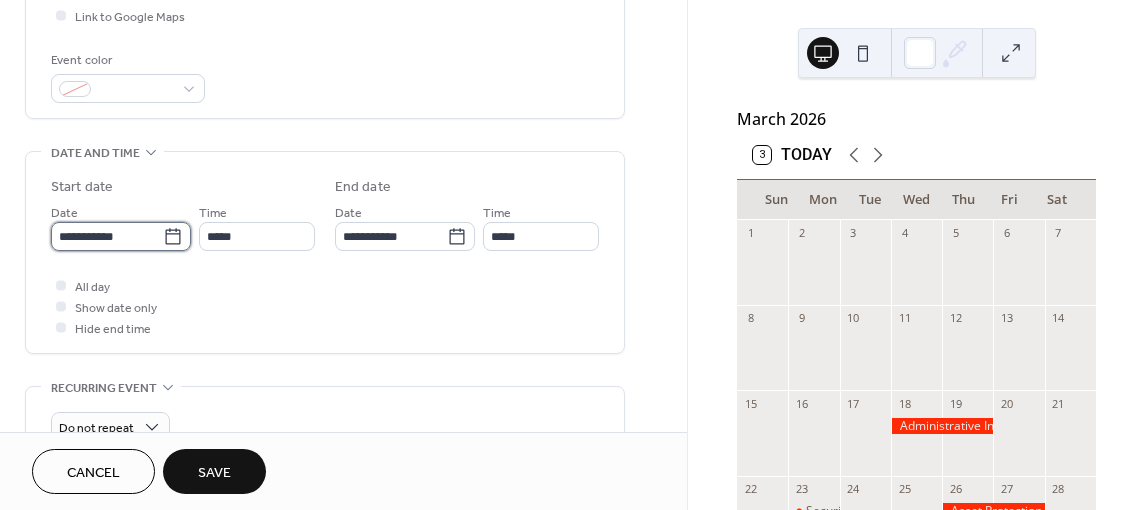 click on "**********" at bounding box center [107, 236] 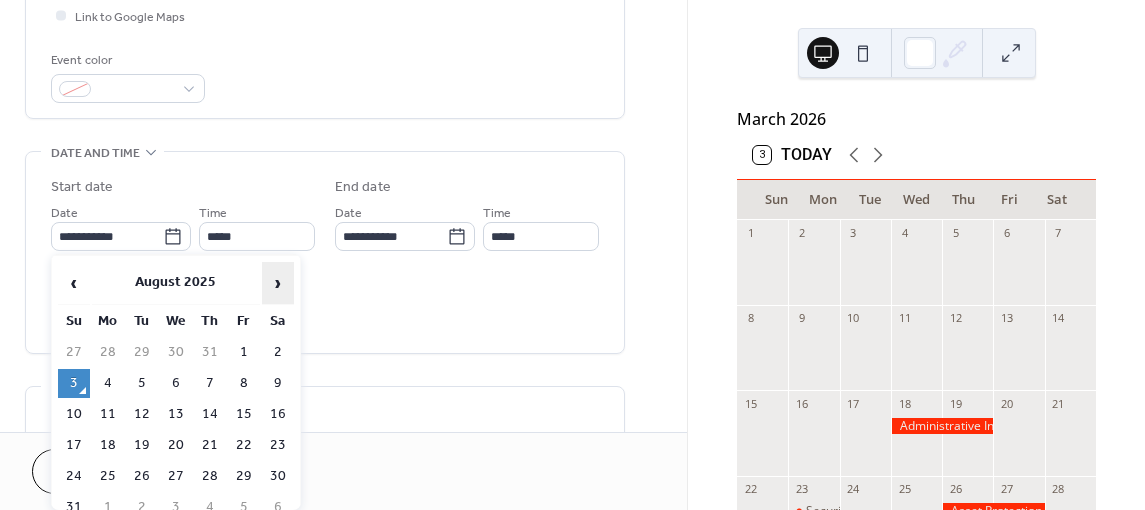 click on "›" at bounding box center [278, 283] 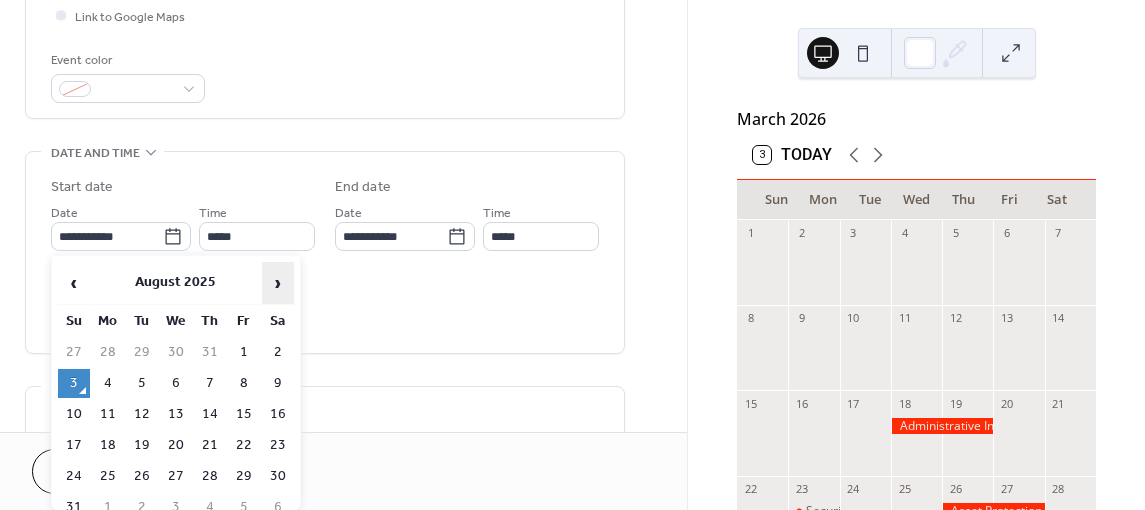 click on "›" at bounding box center (278, 283) 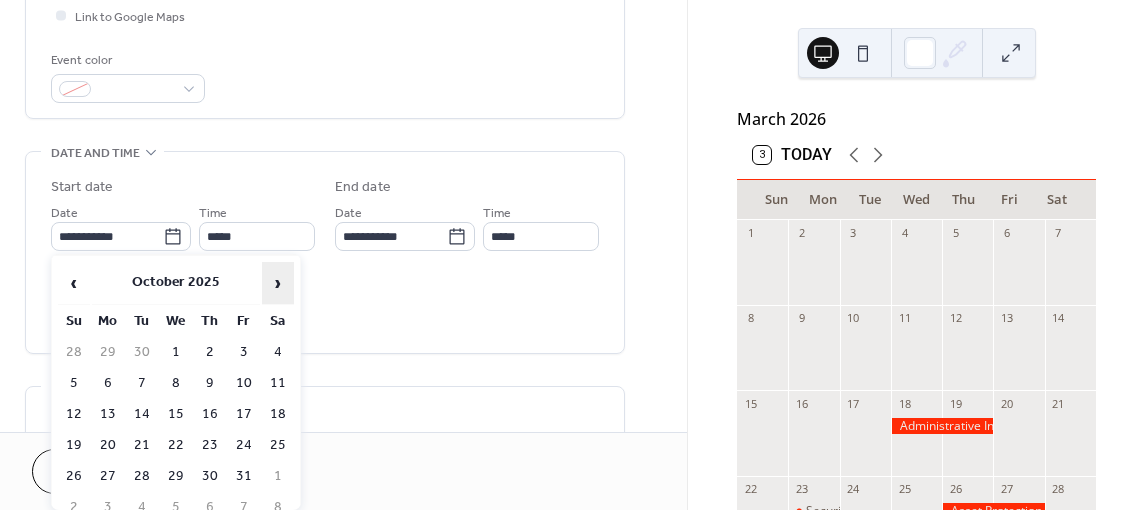 click on "›" at bounding box center [278, 283] 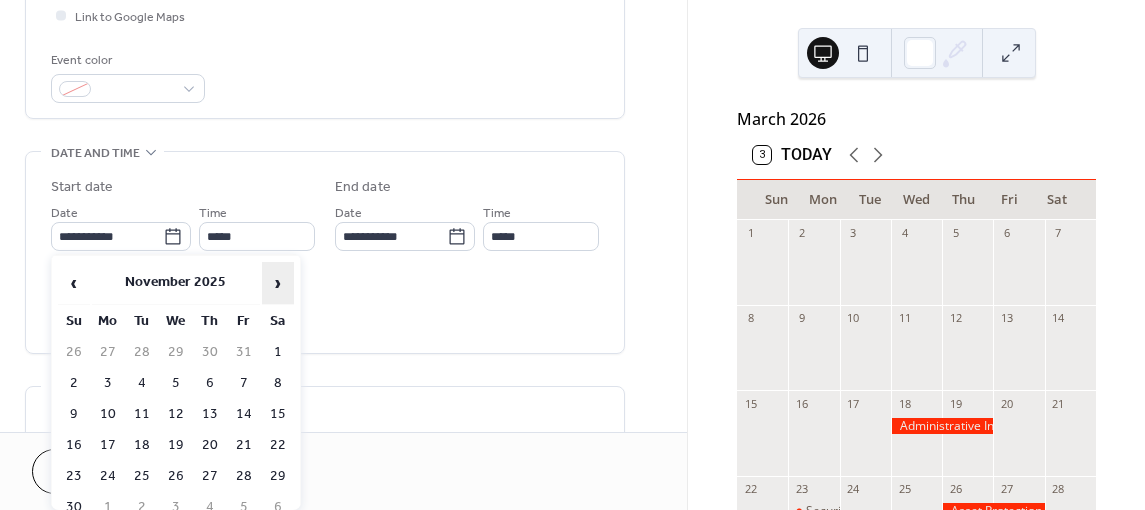 click on "›" at bounding box center (278, 283) 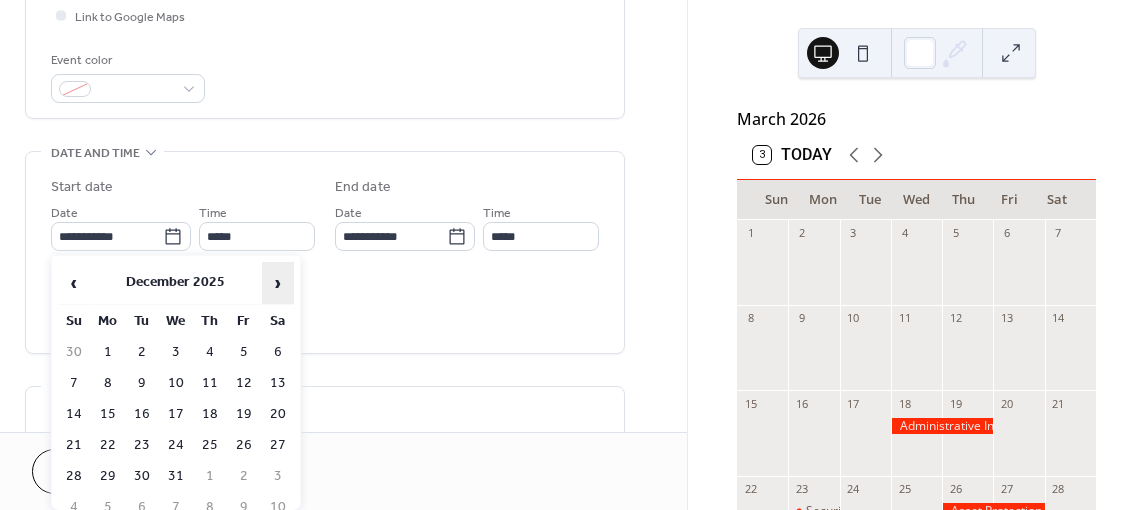 click on "›" at bounding box center (278, 283) 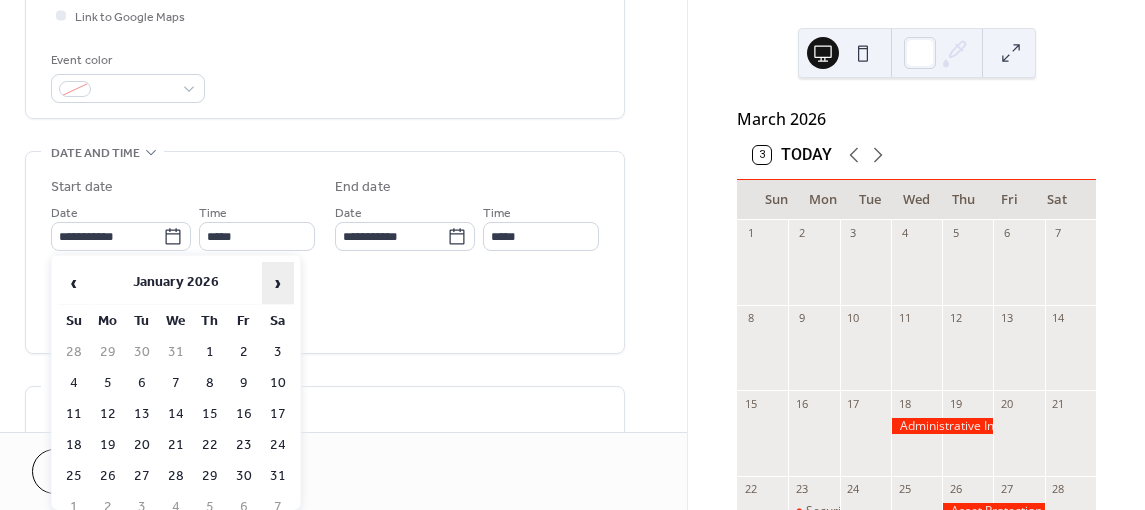click on "›" at bounding box center (278, 283) 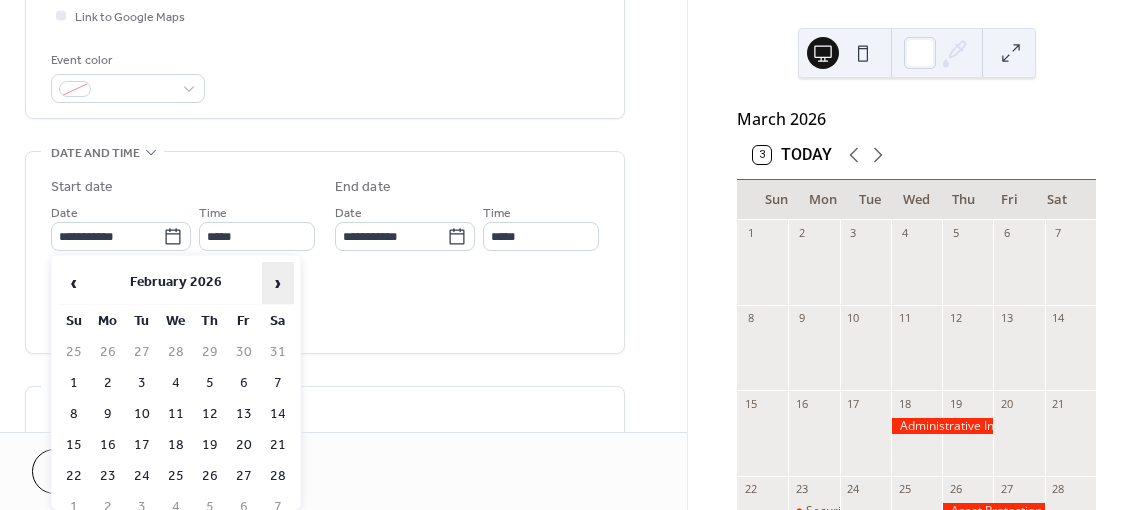 click on "›" at bounding box center [278, 283] 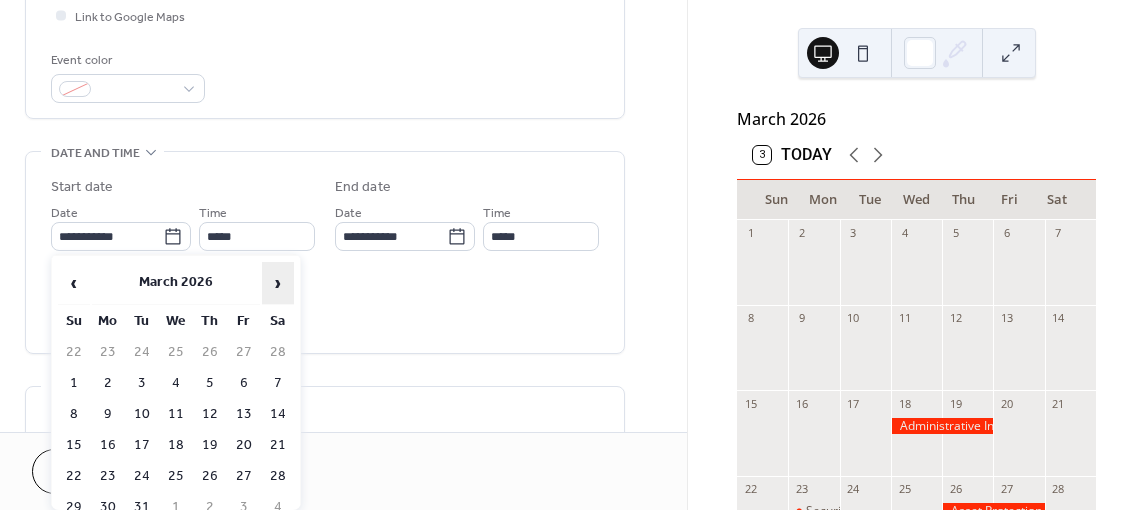 click on "›" at bounding box center [278, 283] 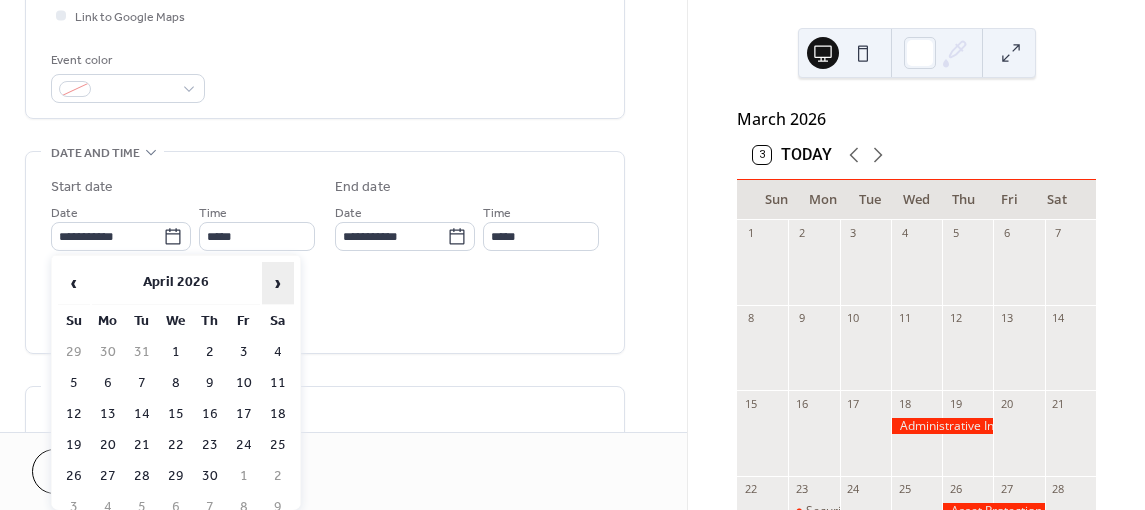 click on "›" at bounding box center (278, 283) 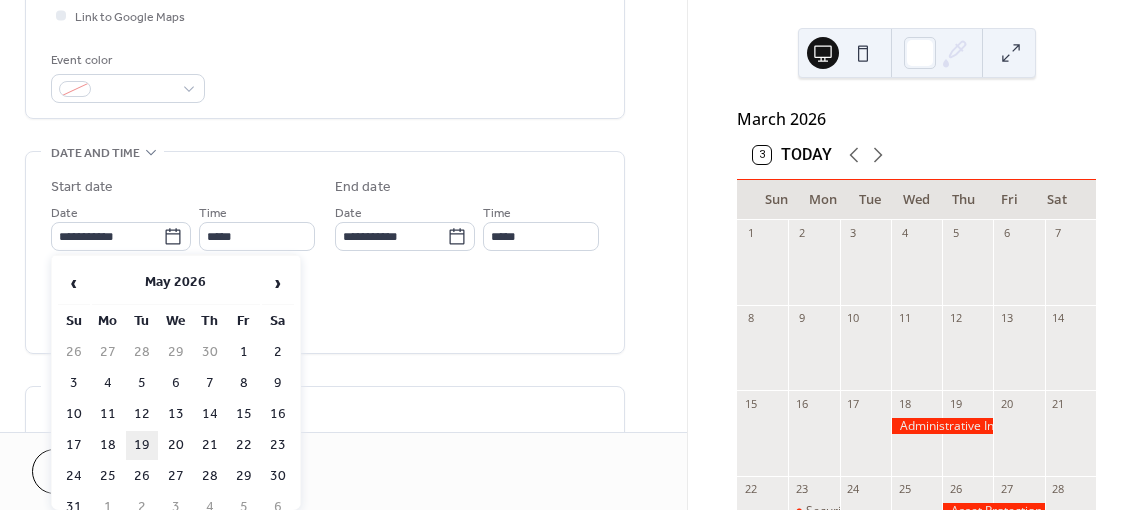 click on "19" at bounding box center [142, 445] 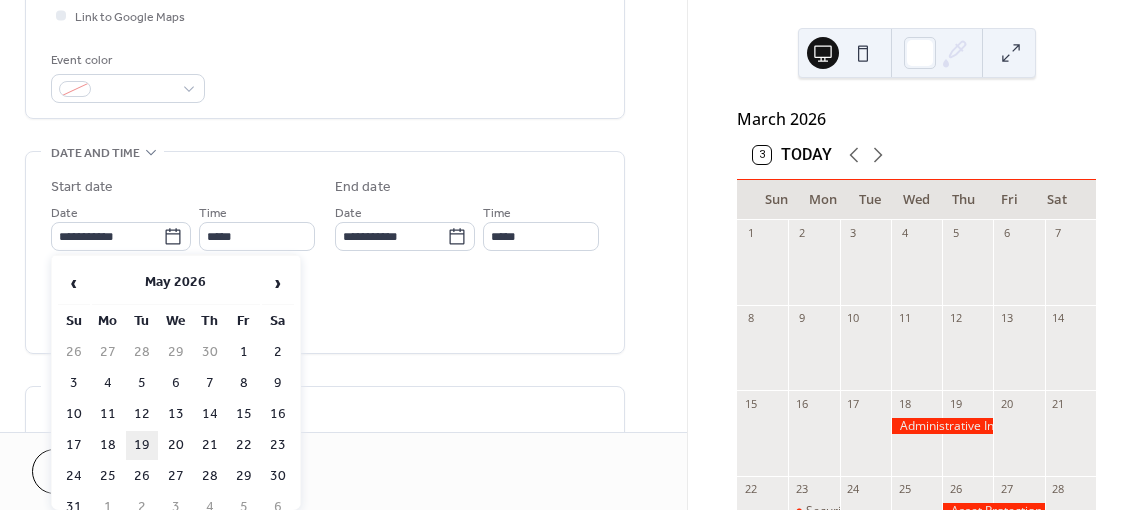 type on "**********" 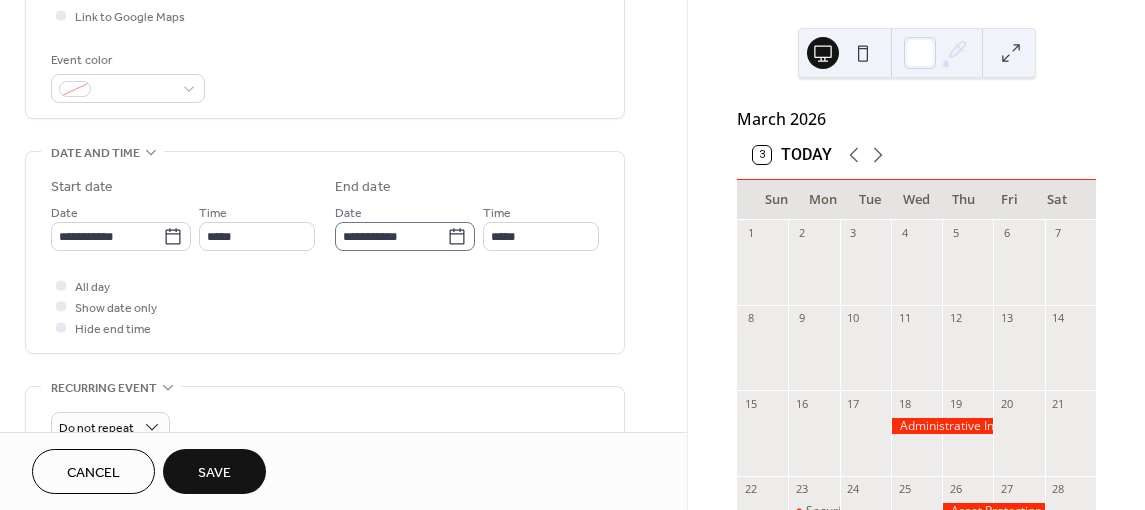 click 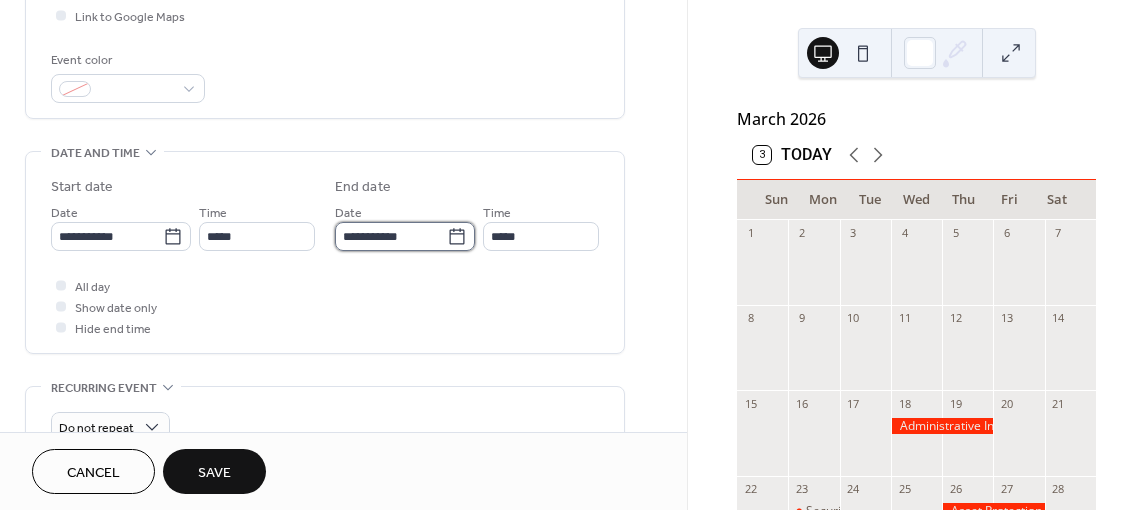 click on "**********" at bounding box center (391, 236) 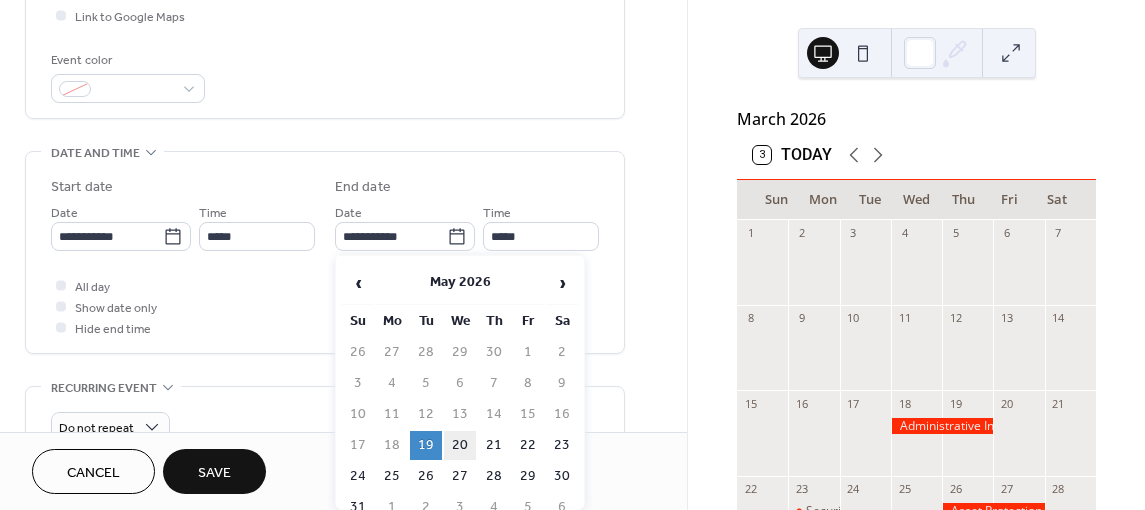 click on "20" at bounding box center [460, 445] 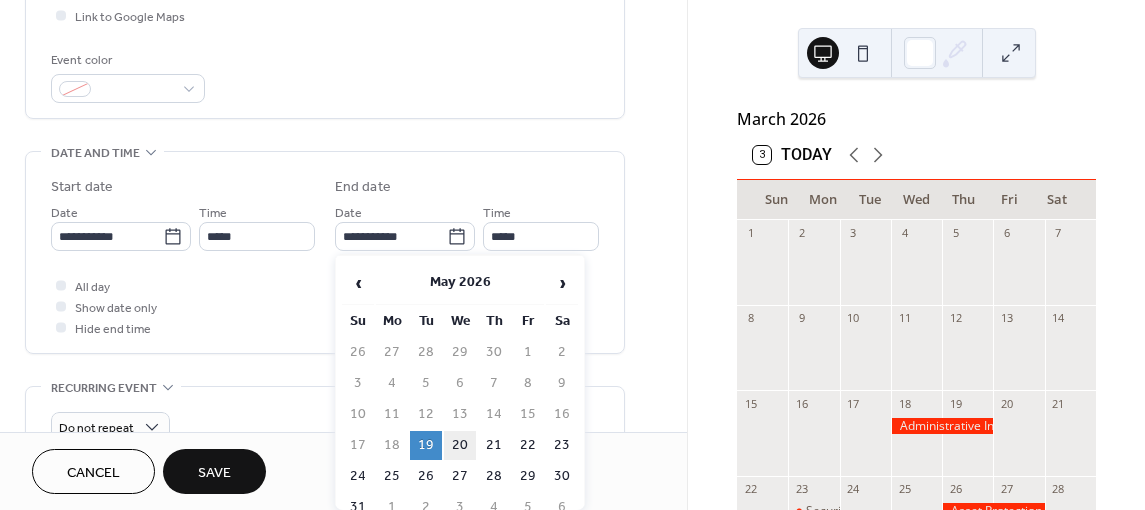 type on "**********" 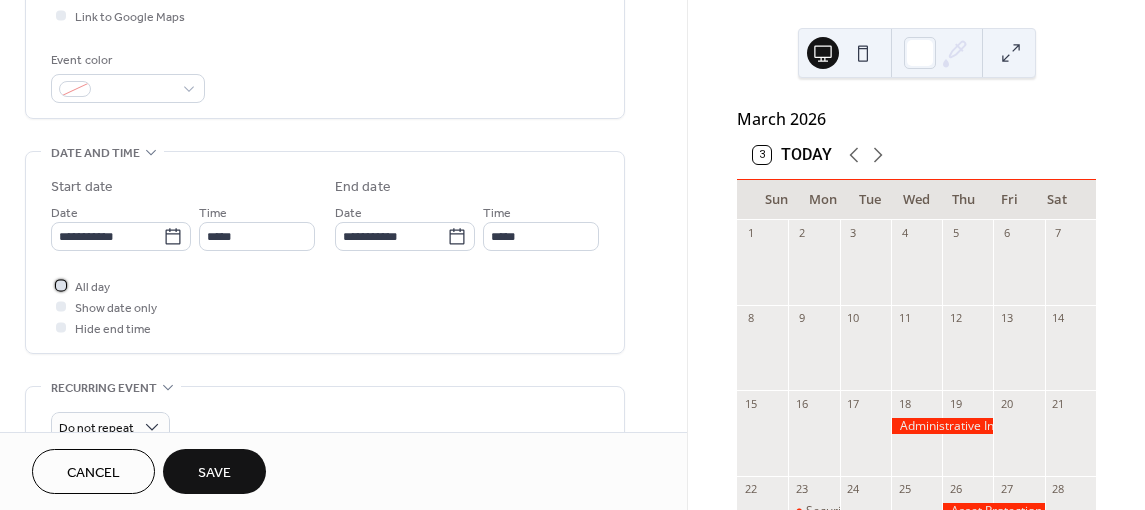 click at bounding box center [61, 285] 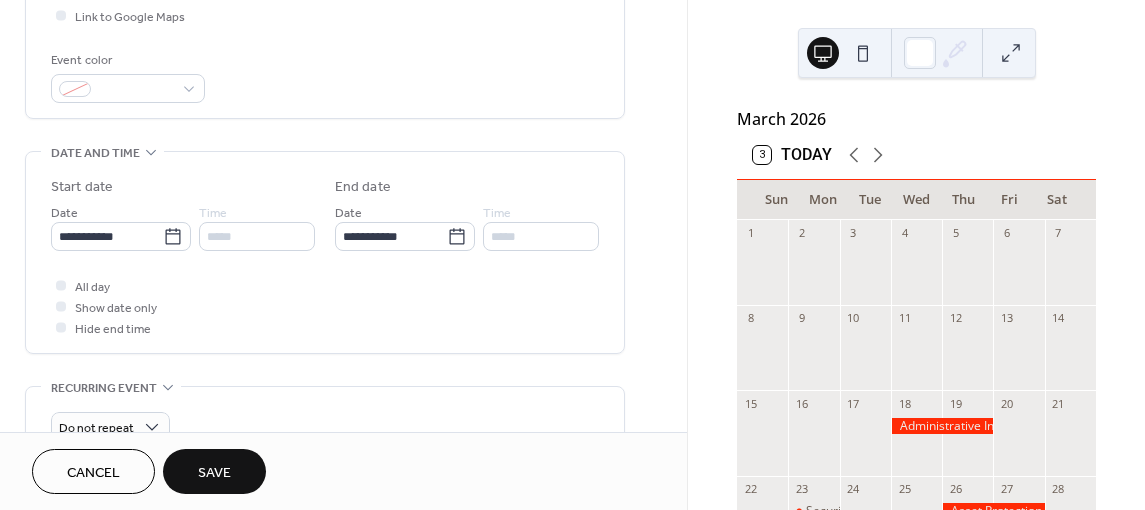 drag, startPoint x: 206, startPoint y: 466, endPoint x: 215, endPoint y: 458, distance: 12.0415945 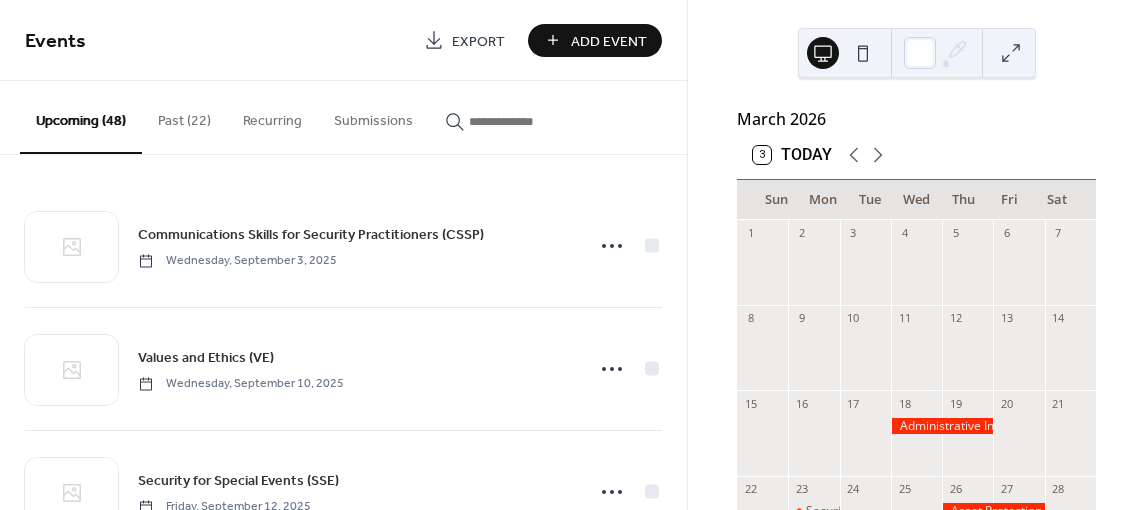 click on "Add Event" at bounding box center (609, 41) 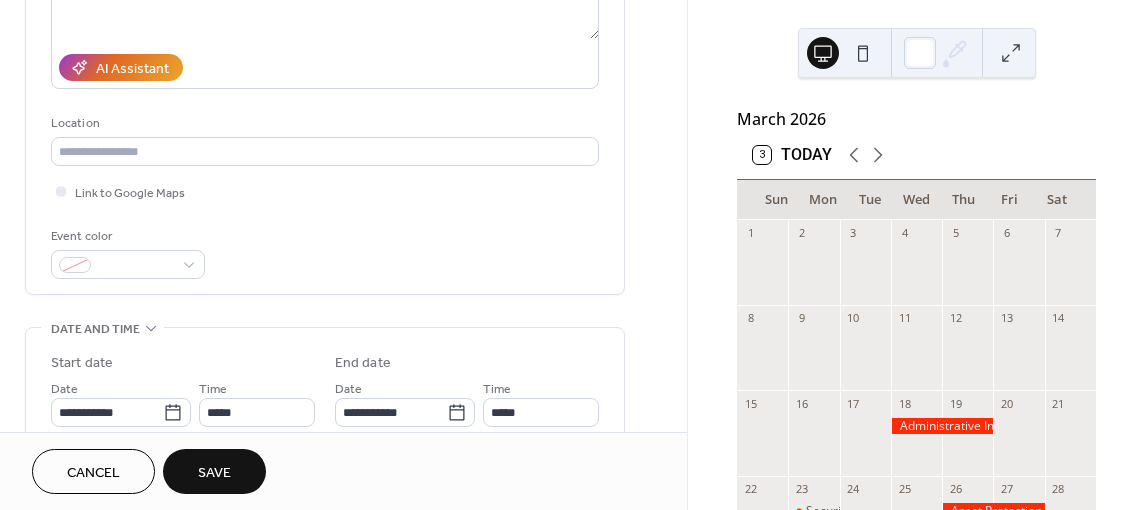 scroll, scrollTop: 400, scrollLeft: 0, axis: vertical 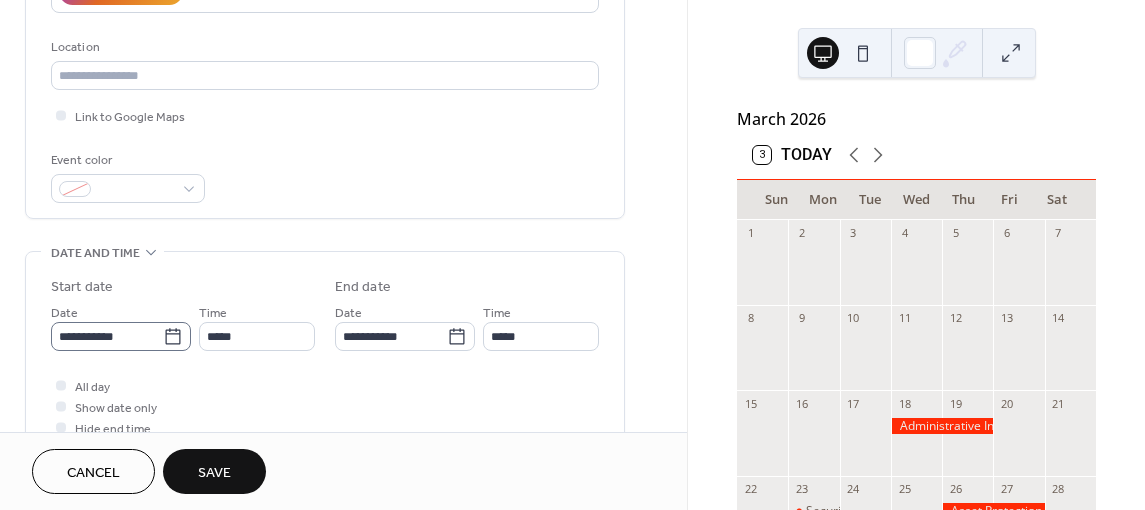 type on "**********" 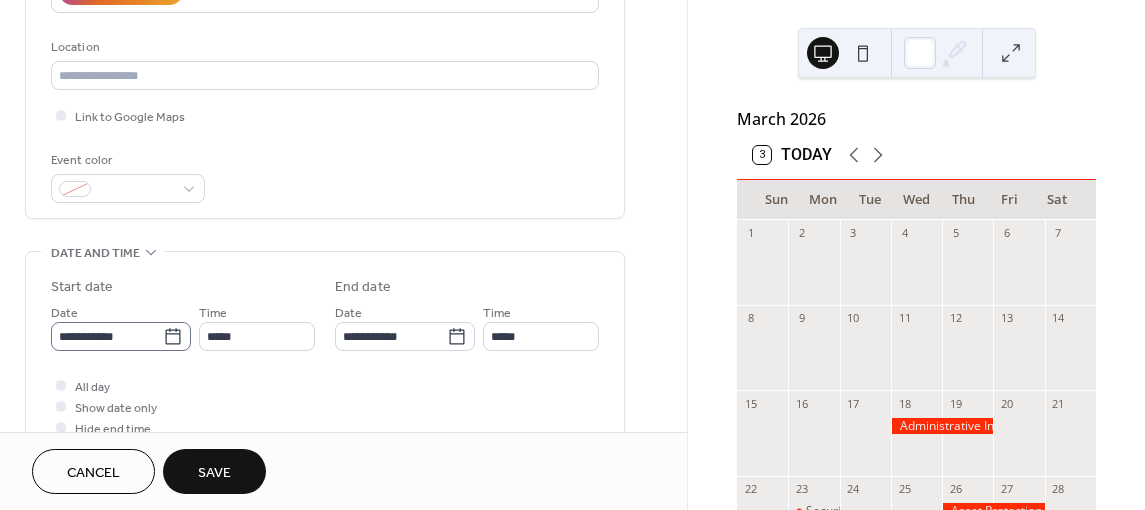 click 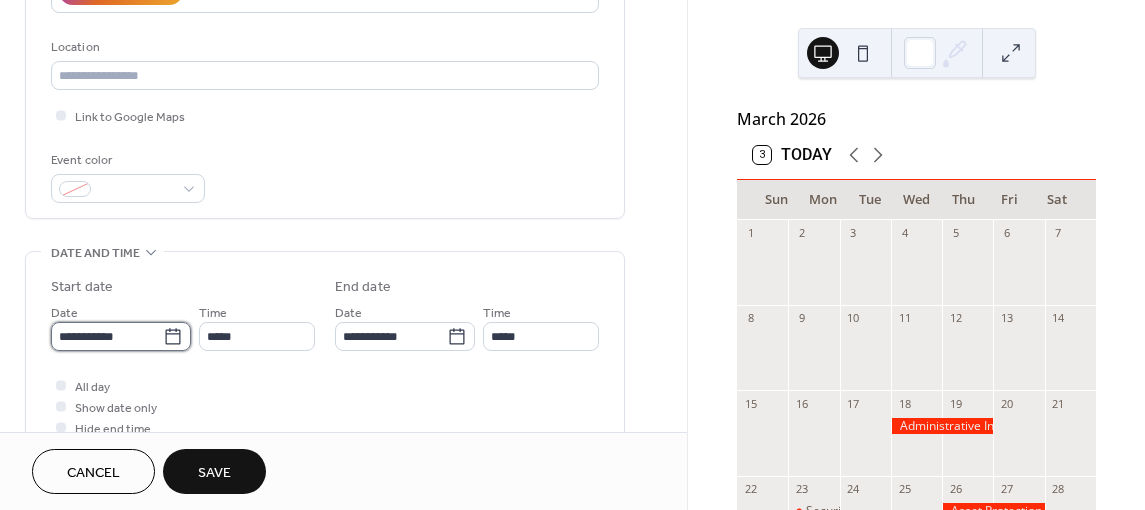 click on "**********" at bounding box center [107, 336] 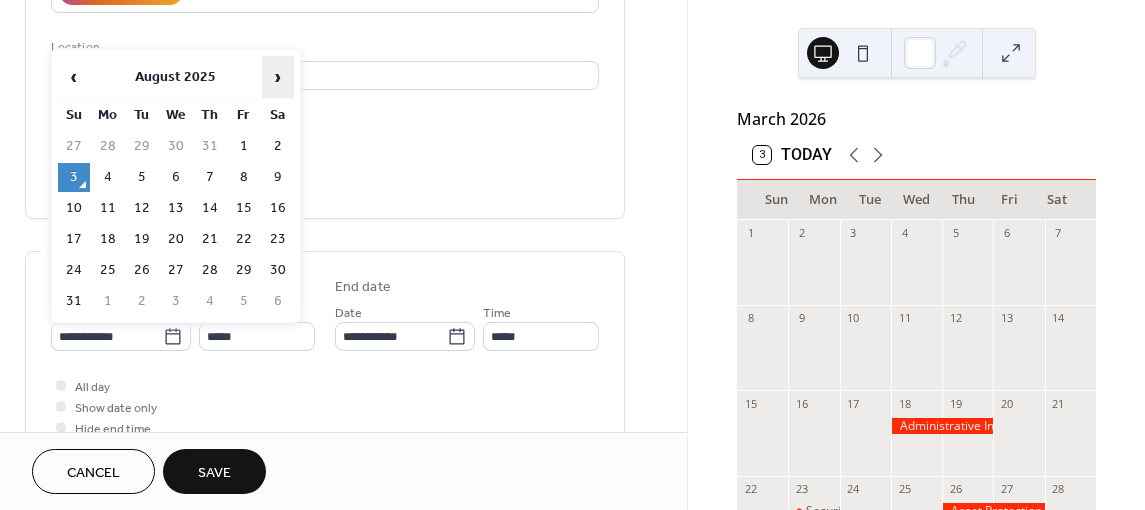 click on "›" at bounding box center [278, 77] 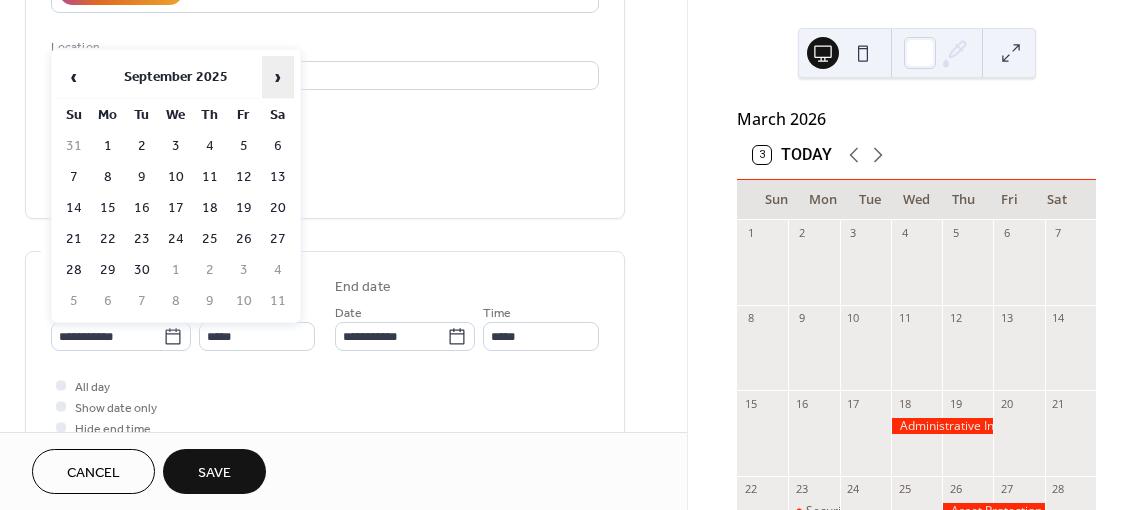 click on "›" at bounding box center [278, 77] 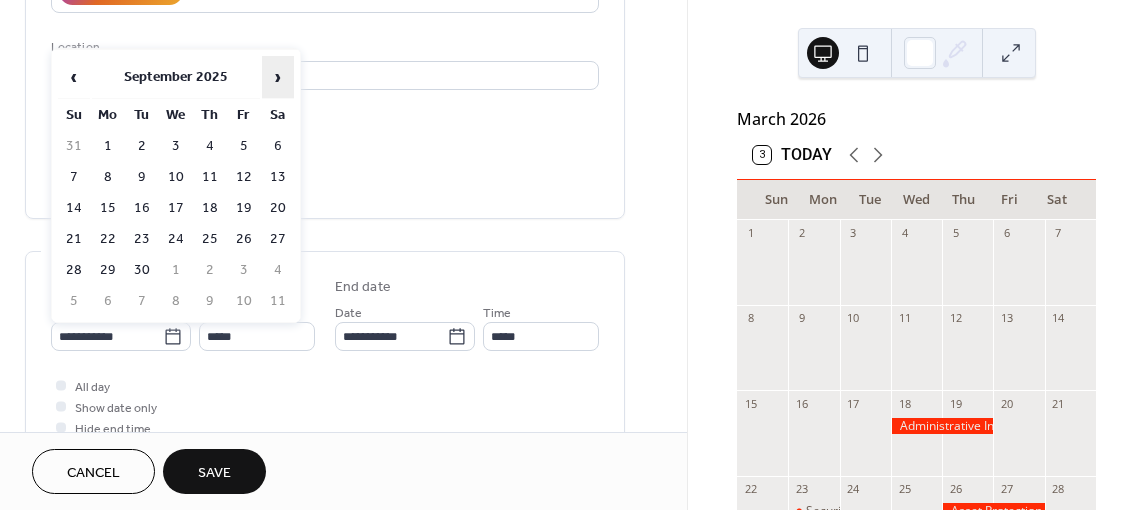click on "›" at bounding box center [278, 77] 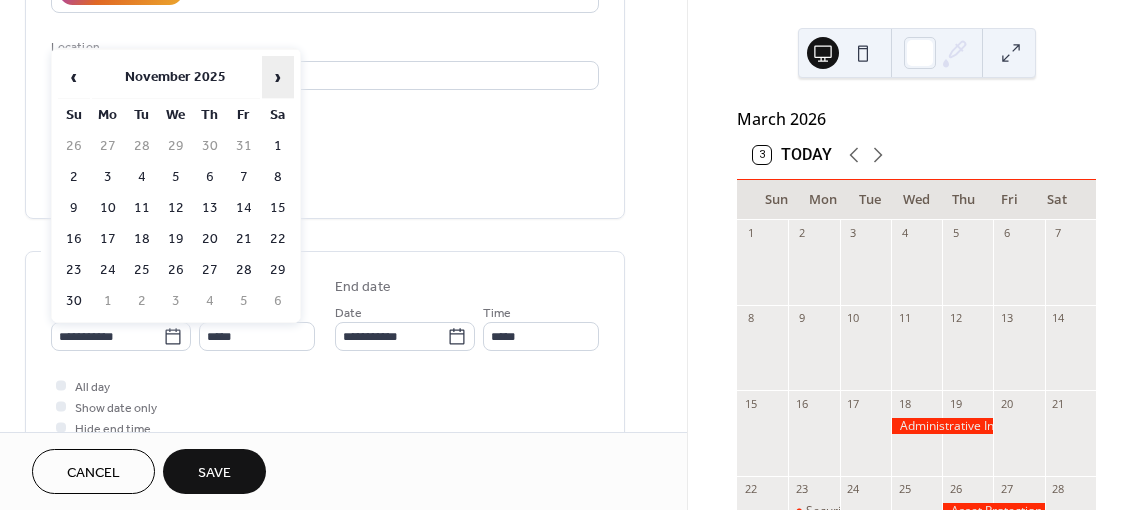click on "›" at bounding box center (278, 77) 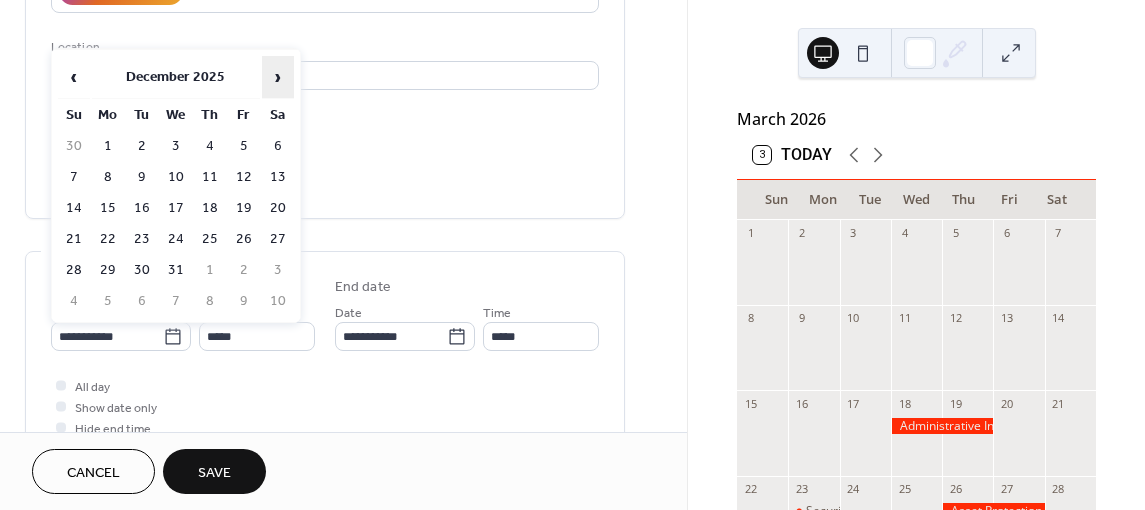 click on "›" at bounding box center (278, 77) 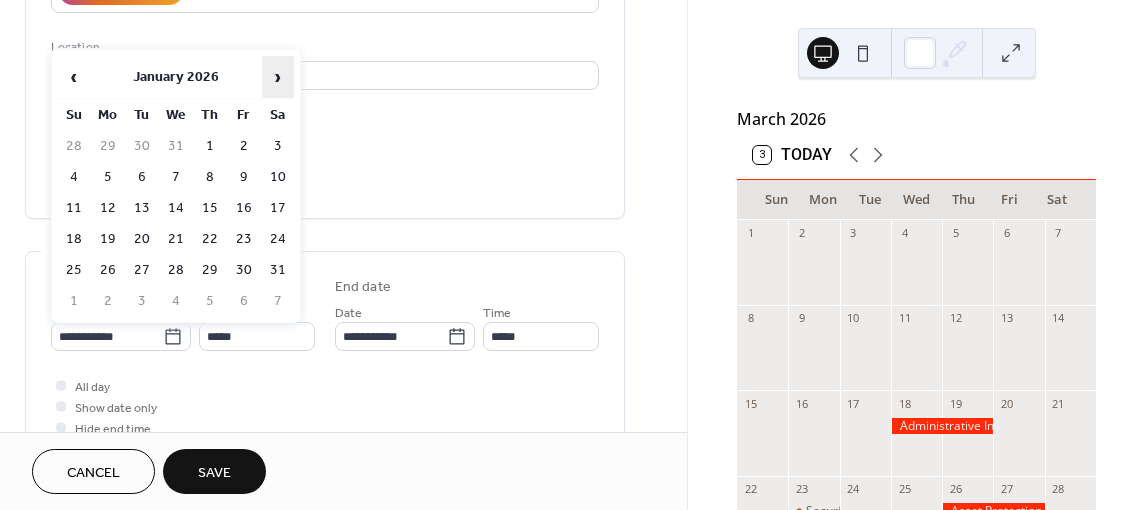 click on "›" at bounding box center (278, 77) 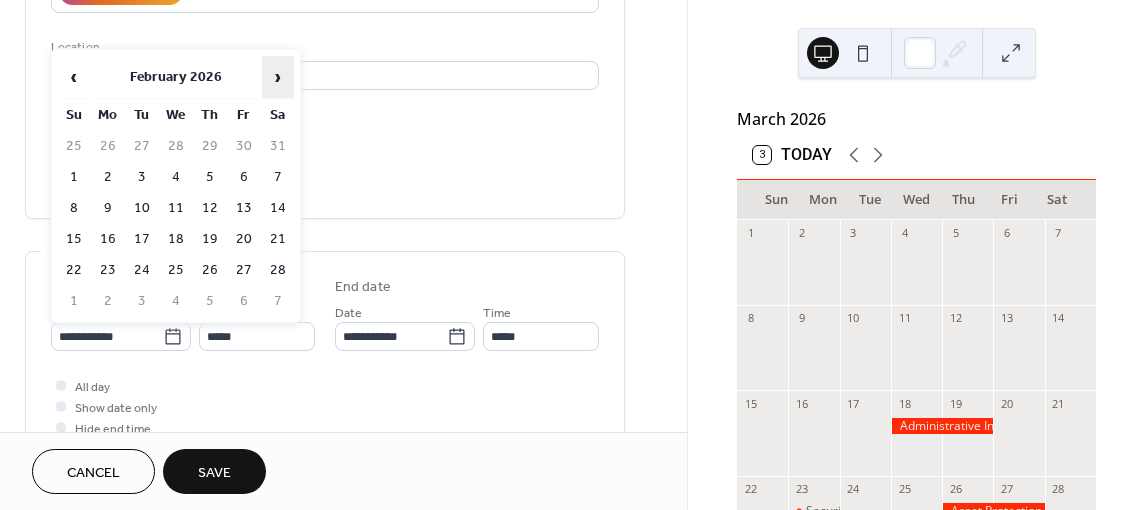 click on "›" at bounding box center [278, 77] 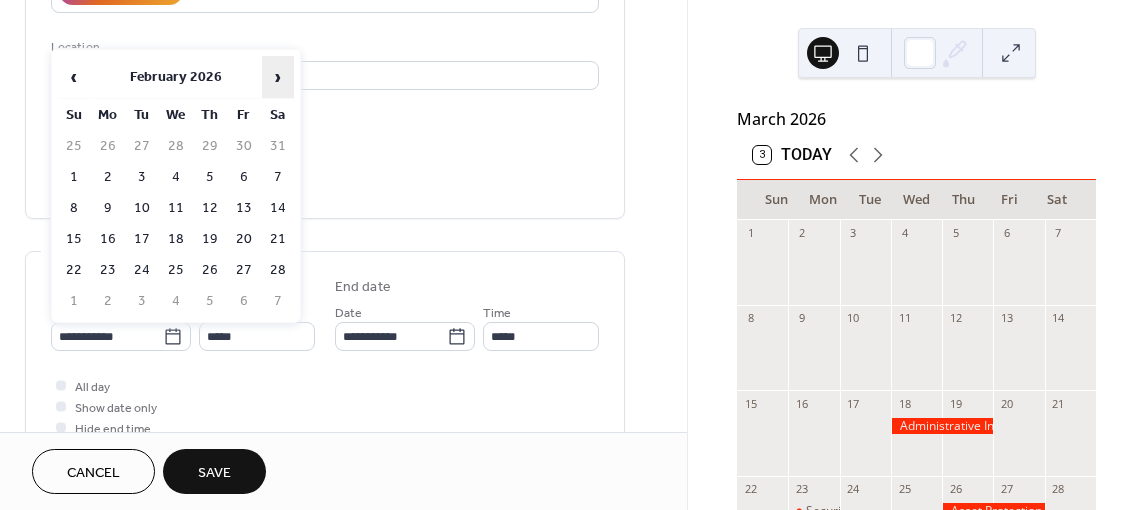 click on "›" at bounding box center [278, 77] 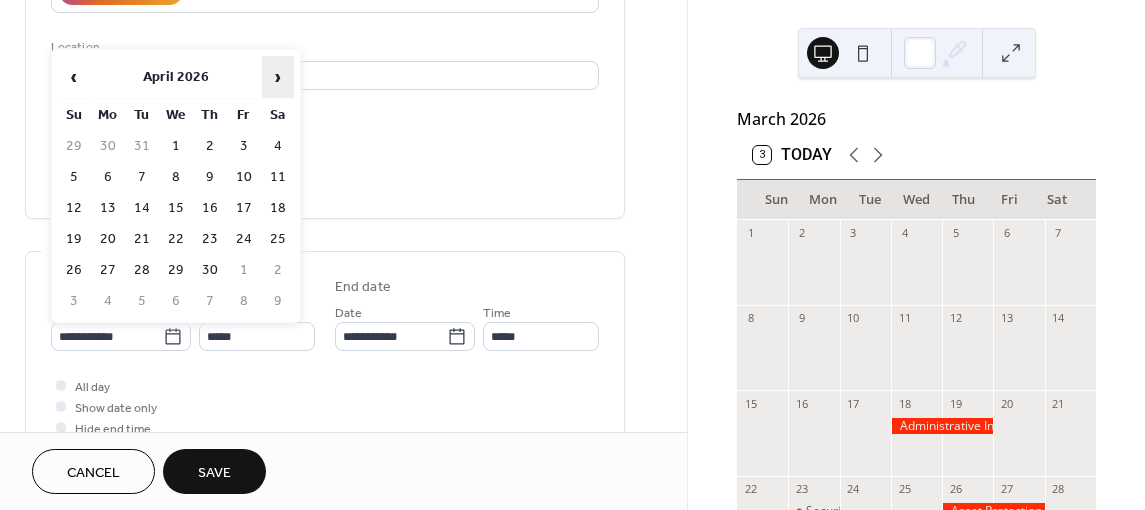 click on "›" at bounding box center (278, 77) 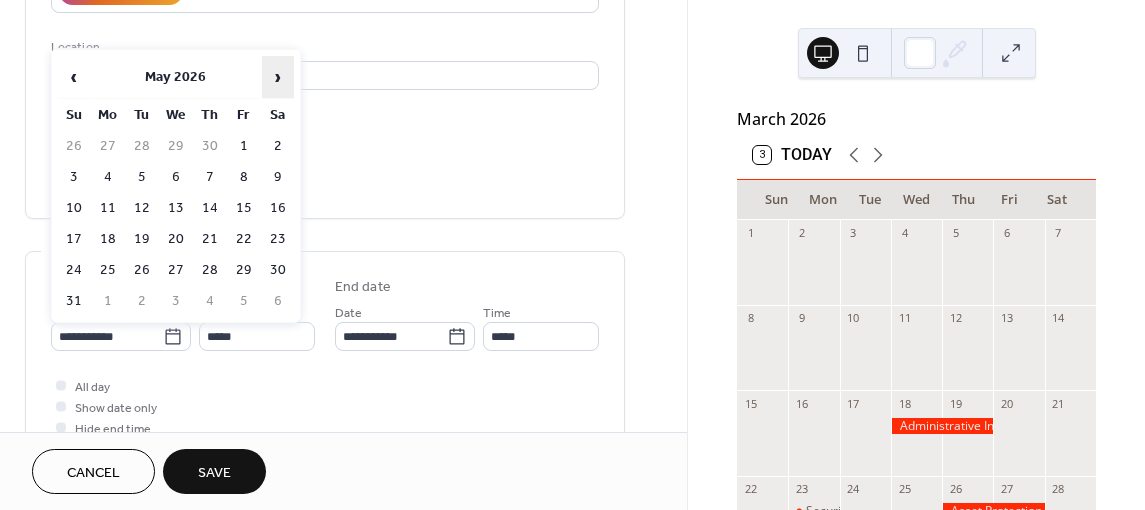click on "›" at bounding box center [278, 77] 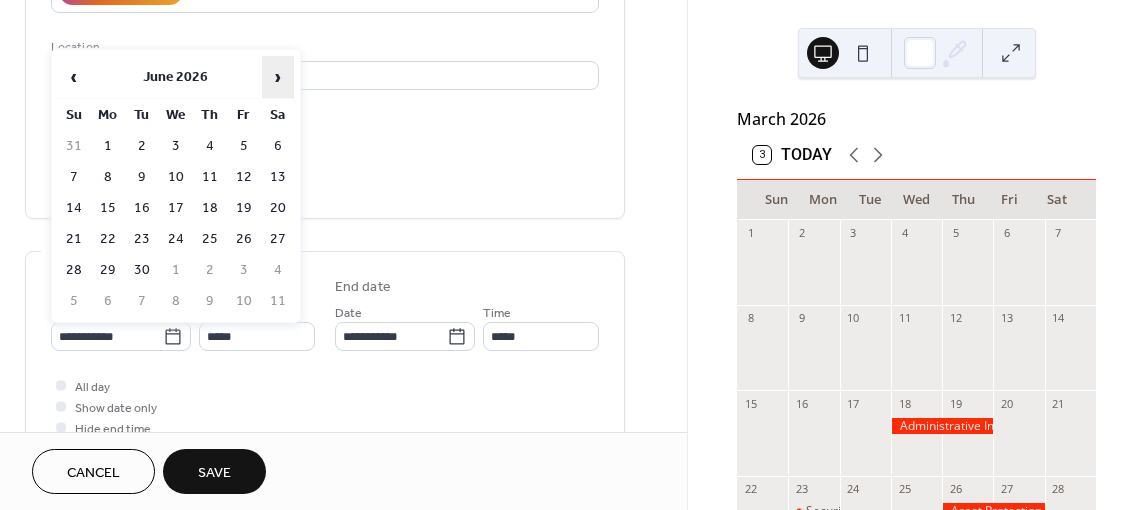 click on "›" at bounding box center (278, 77) 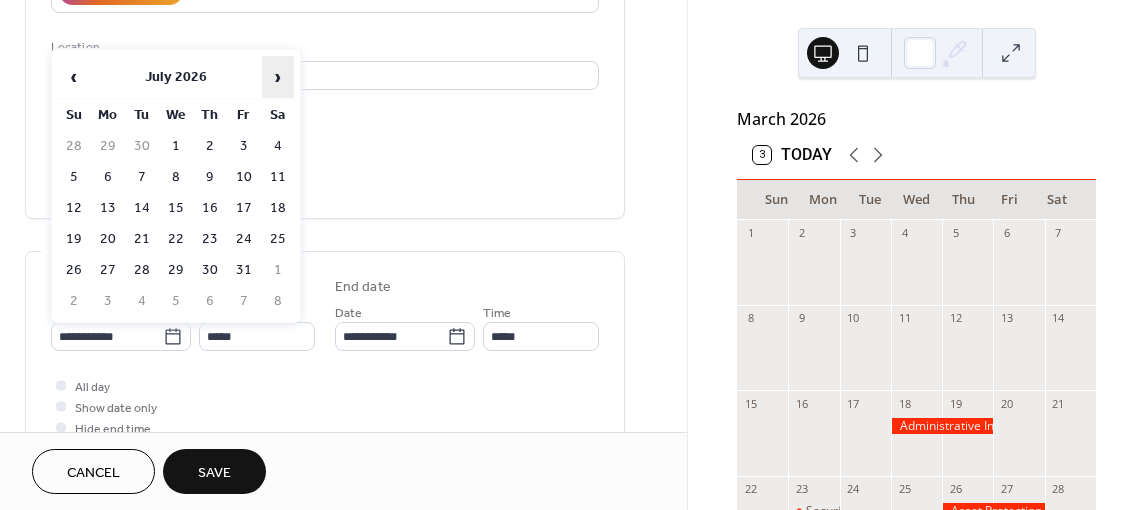 click on "›" at bounding box center (278, 77) 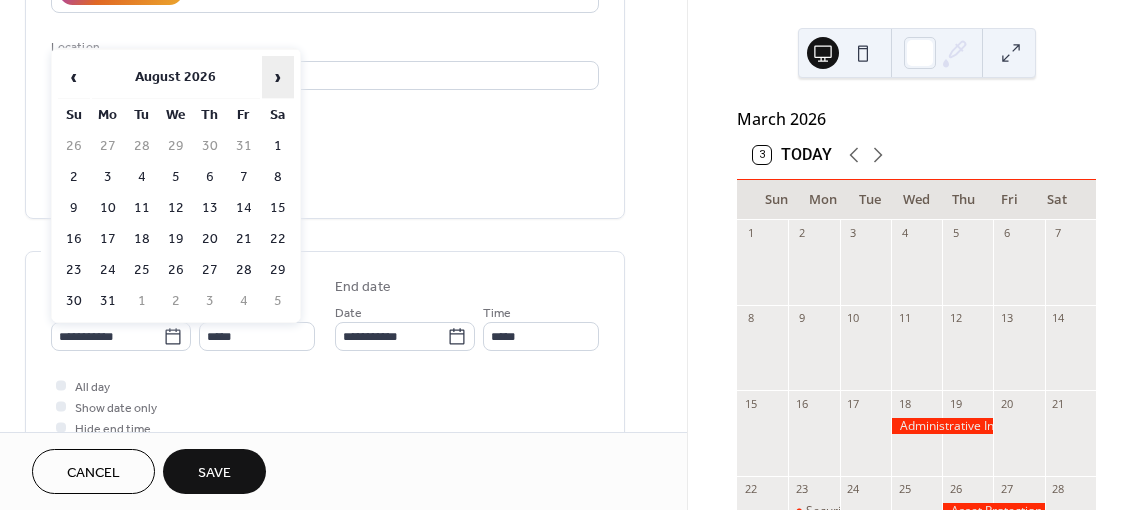 click on "›" at bounding box center (278, 77) 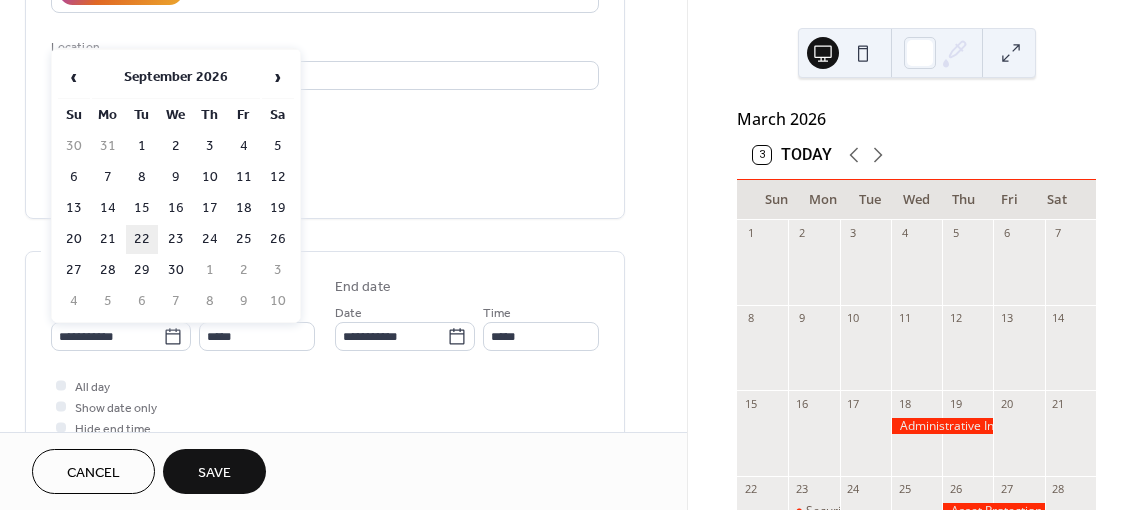 click on "22" at bounding box center (142, 239) 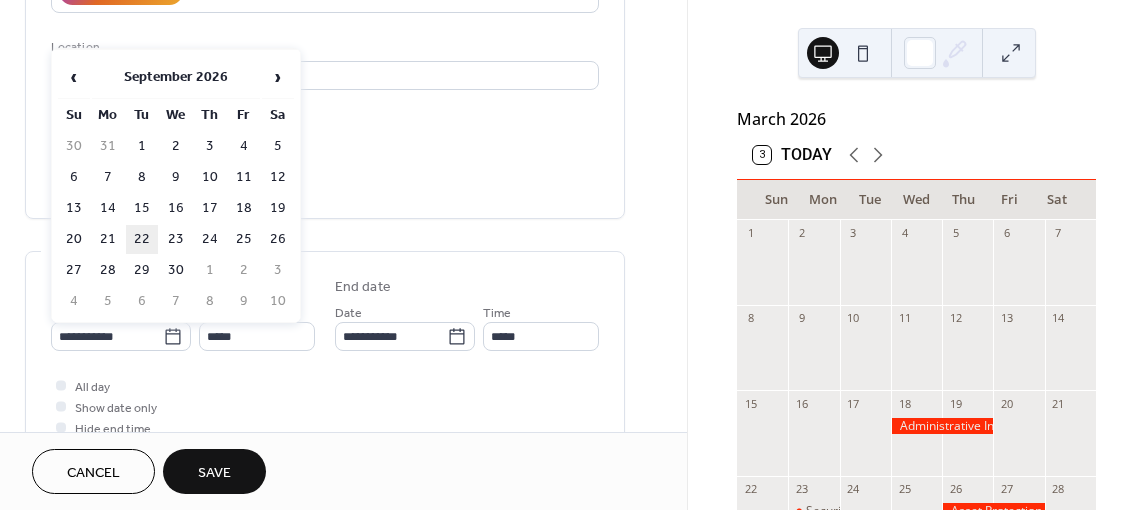 type on "**********" 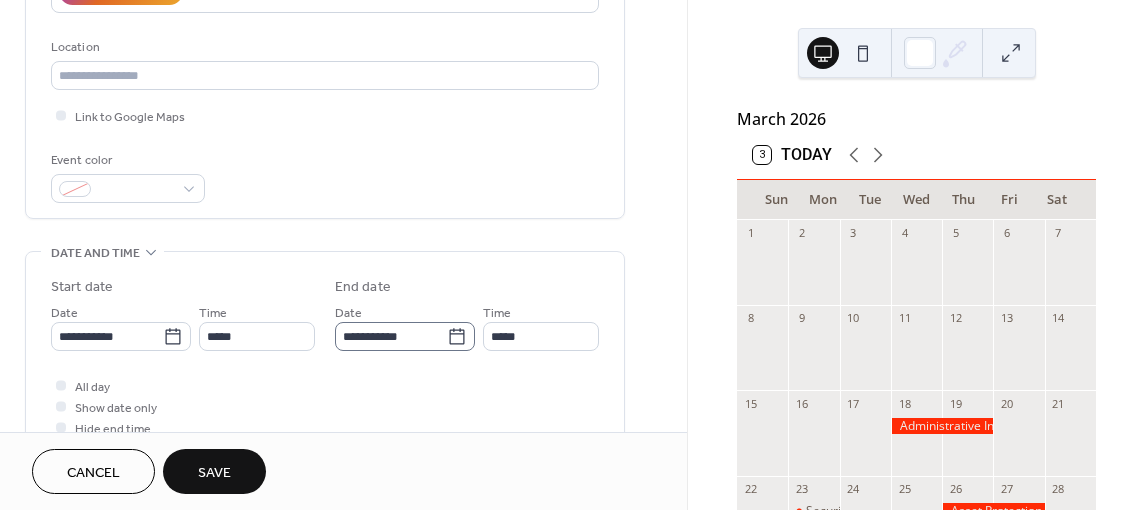 click 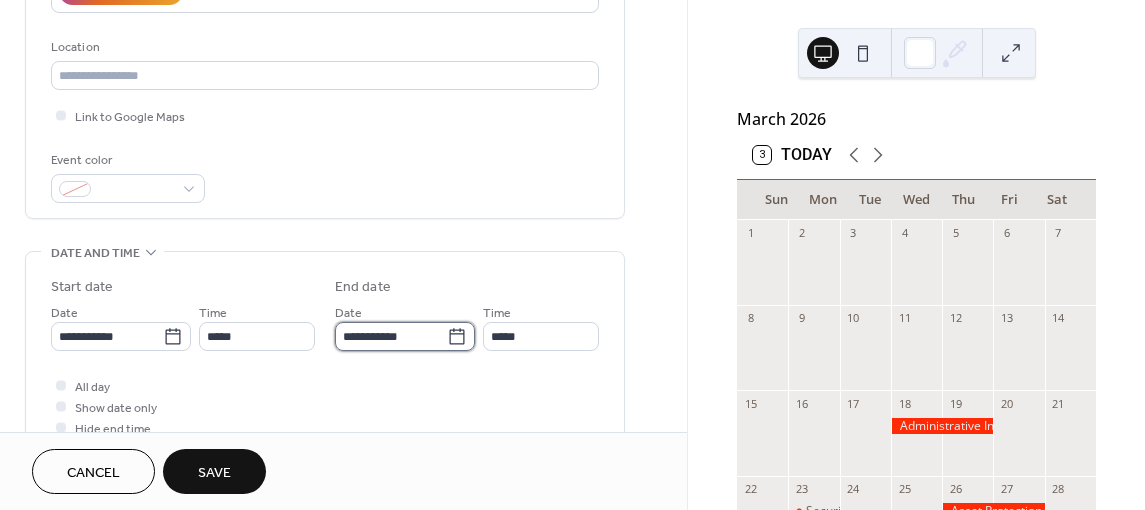 click on "**********" at bounding box center (391, 336) 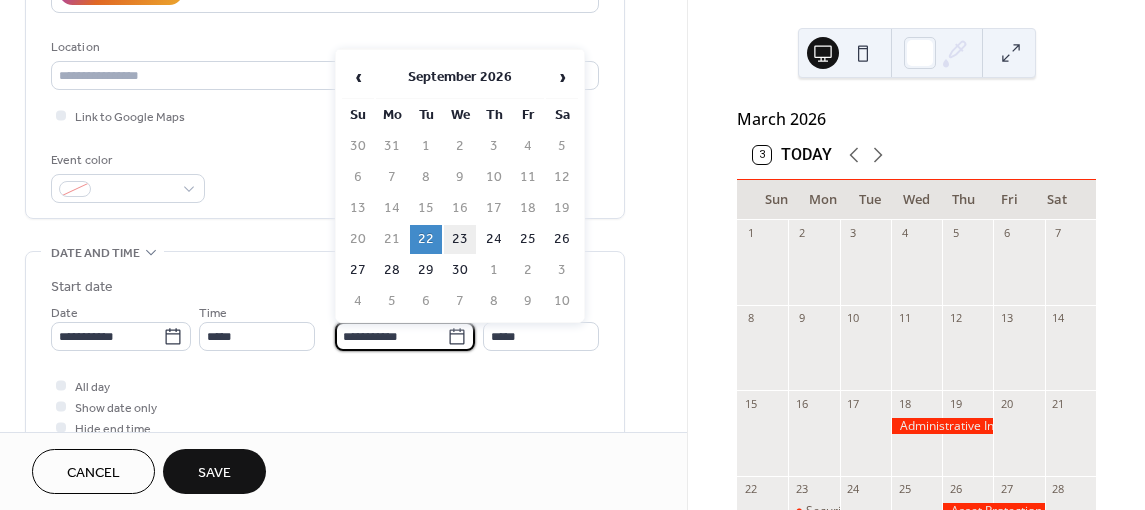 click on "23" at bounding box center [460, 239] 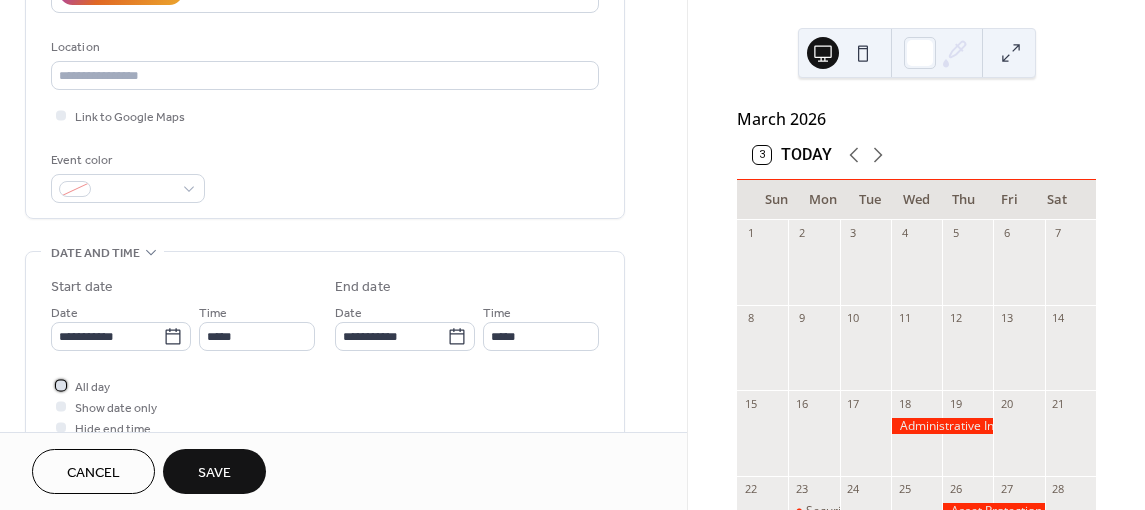 click at bounding box center [61, 385] 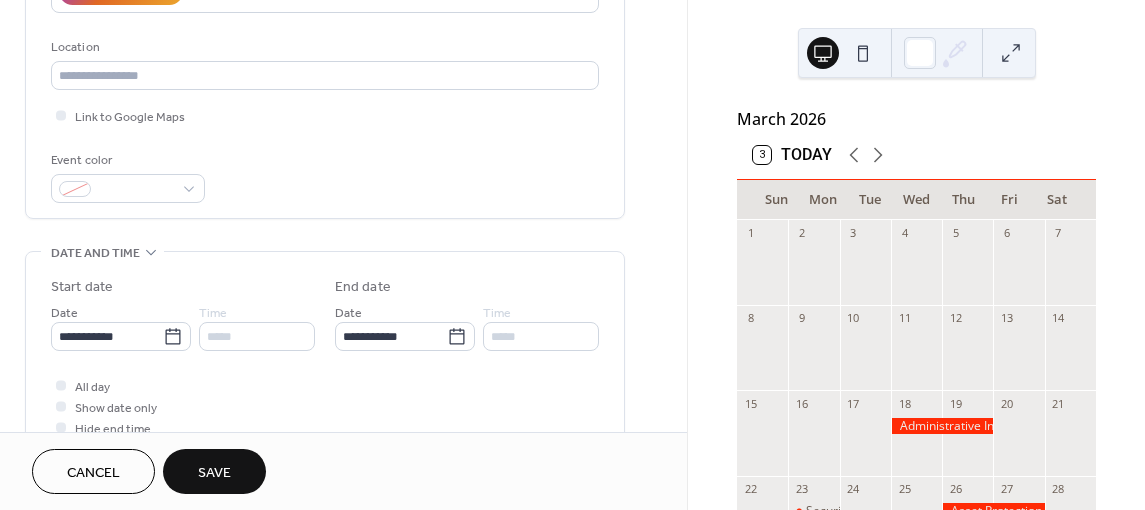 click on "Save" at bounding box center [214, 471] 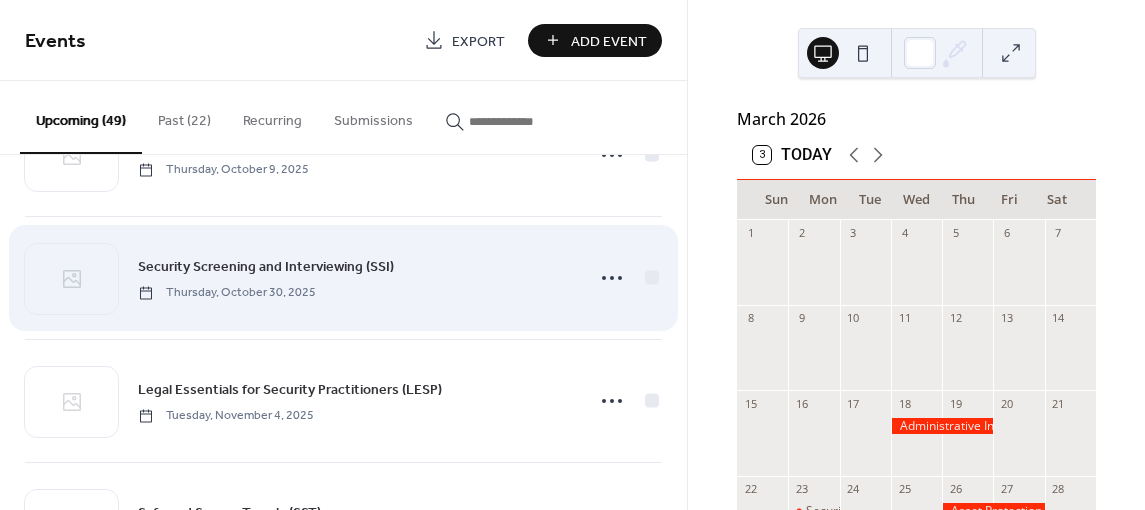 scroll, scrollTop: 1200, scrollLeft: 0, axis: vertical 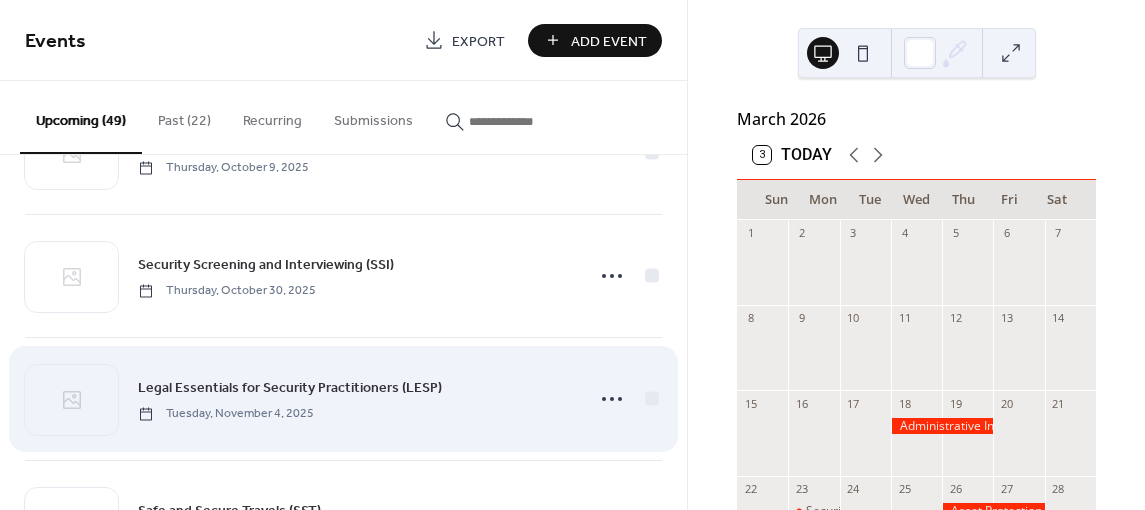 click on "Legal Essentials for Security Practitioners (LESP)" at bounding box center [290, 388] 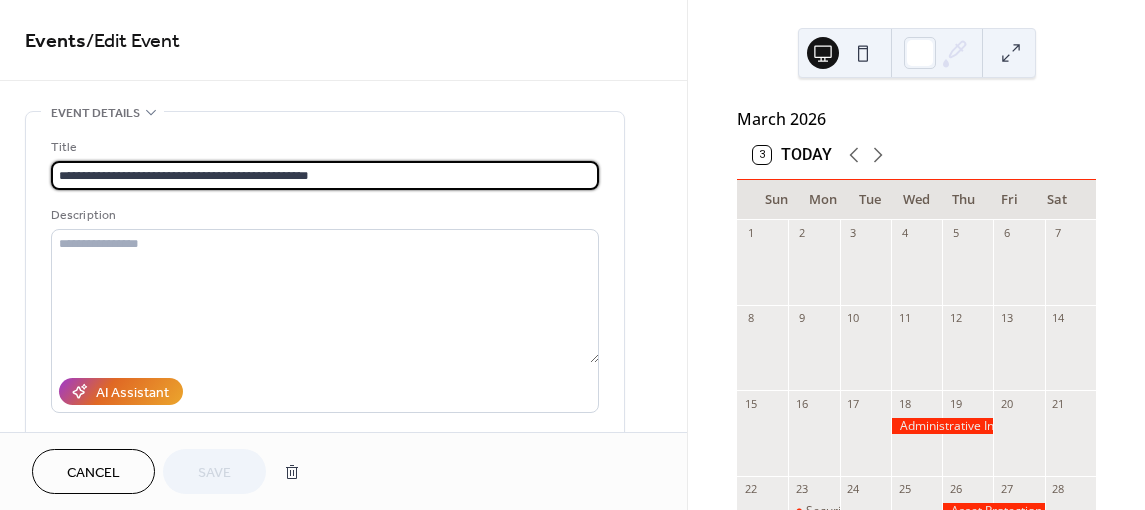 drag, startPoint x: 337, startPoint y: 178, endPoint x: 18, endPoint y: 176, distance: 319.00626 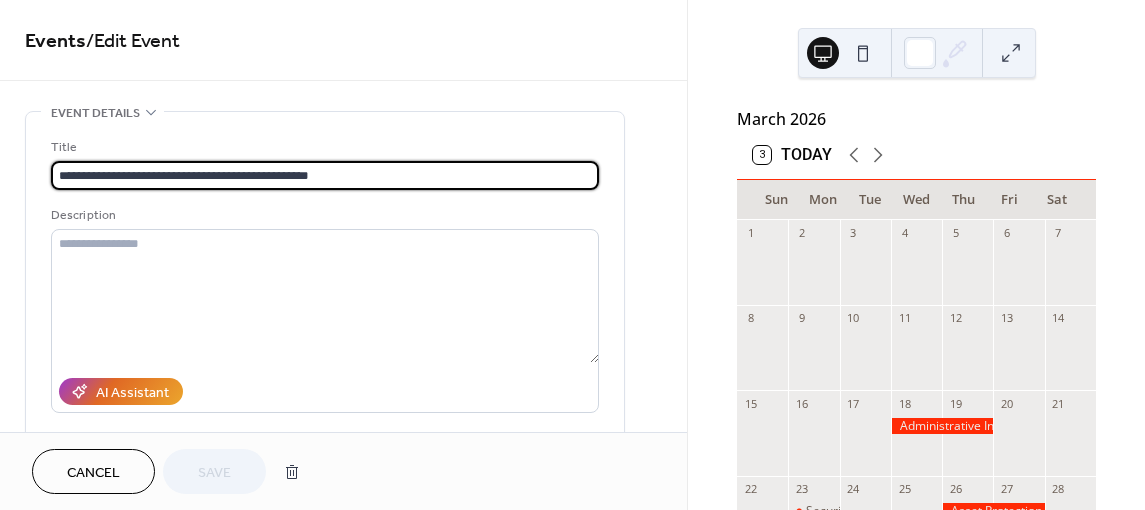 click on "**********" at bounding box center [343, 720] 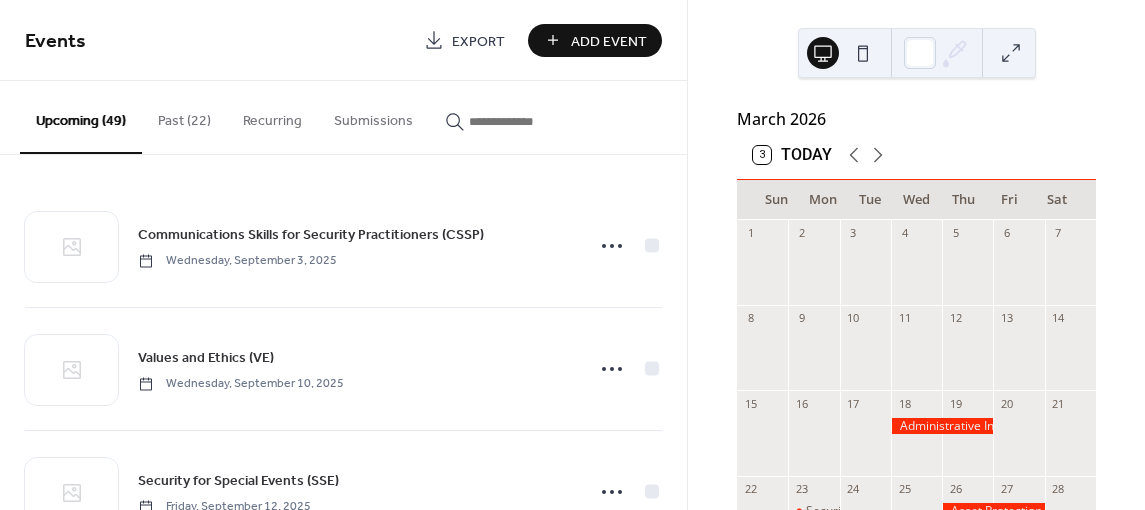 click on "Add Event" at bounding box center [609, 41] 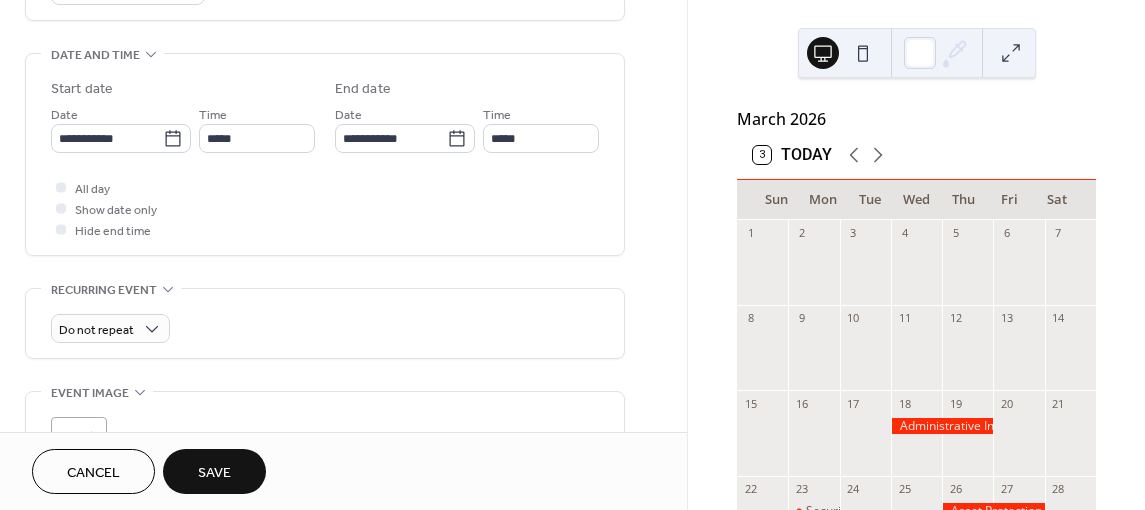 scroll, scrollTop: 600, scrollLeft: 0, axis: vertical 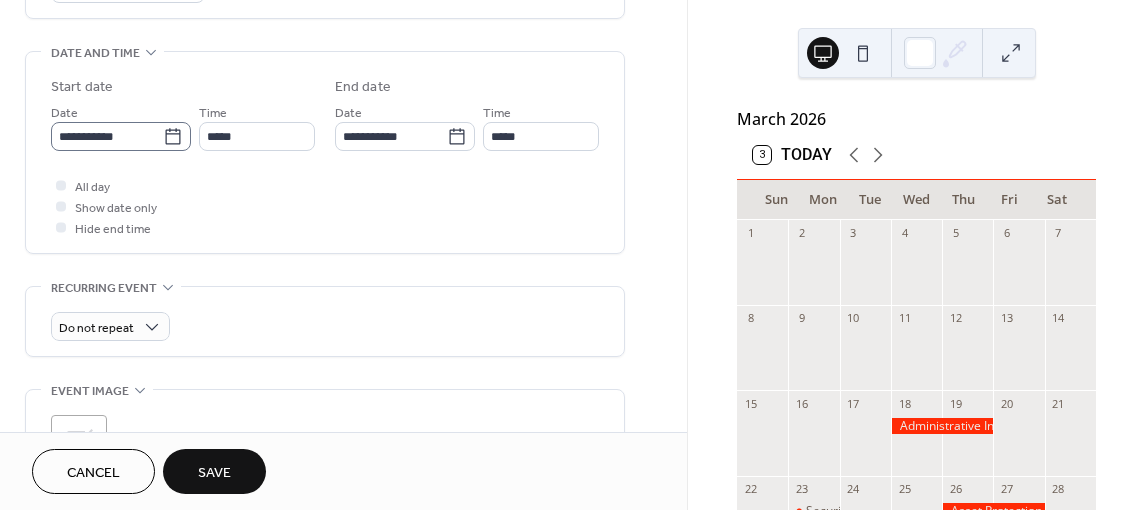 type on "**********" 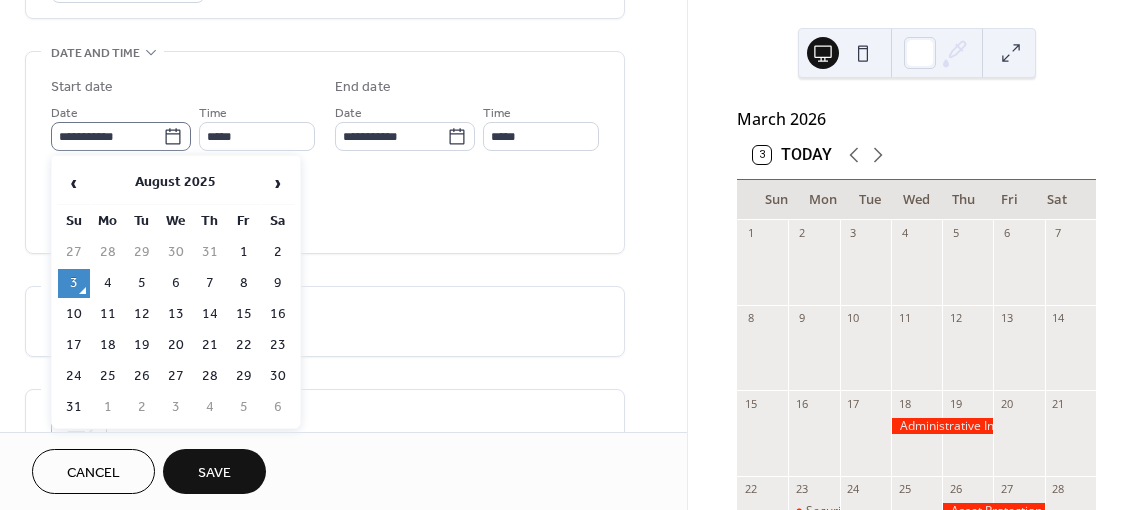 click on "**********" at bounding box center (121, 136) 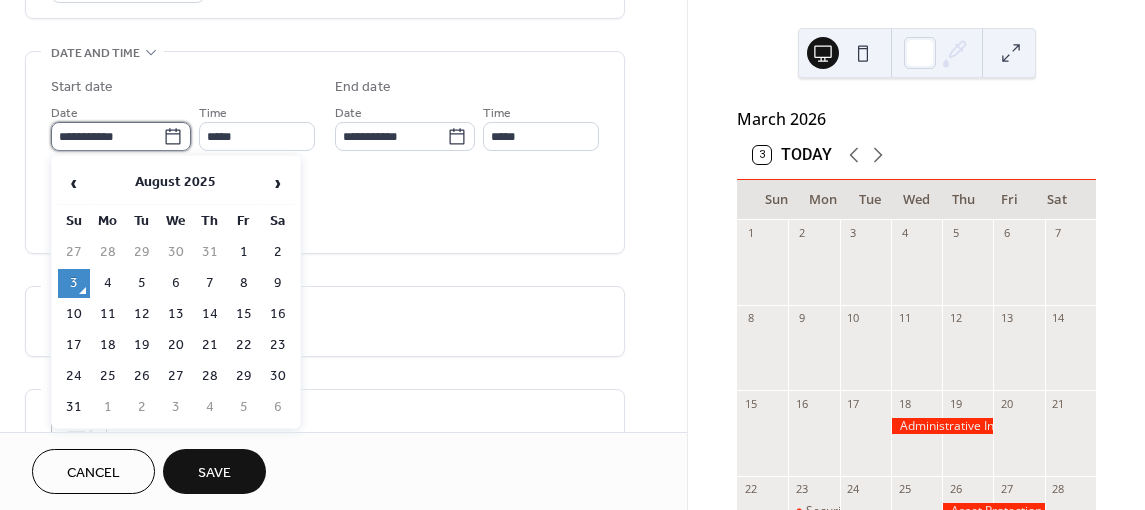 click on "**********" at bounding box center [107, 136] 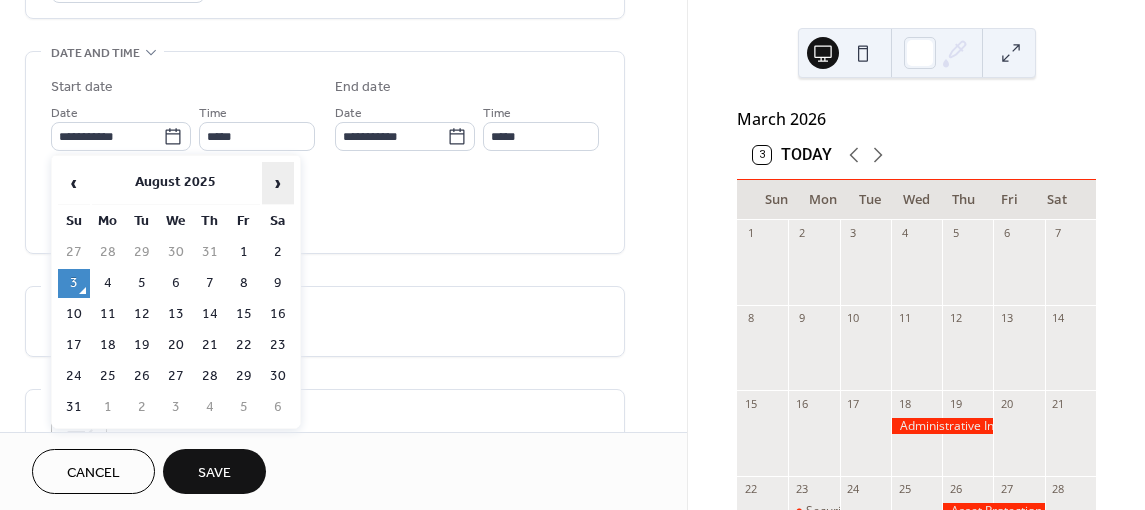 click on "›" at bounding box center [278, 183] 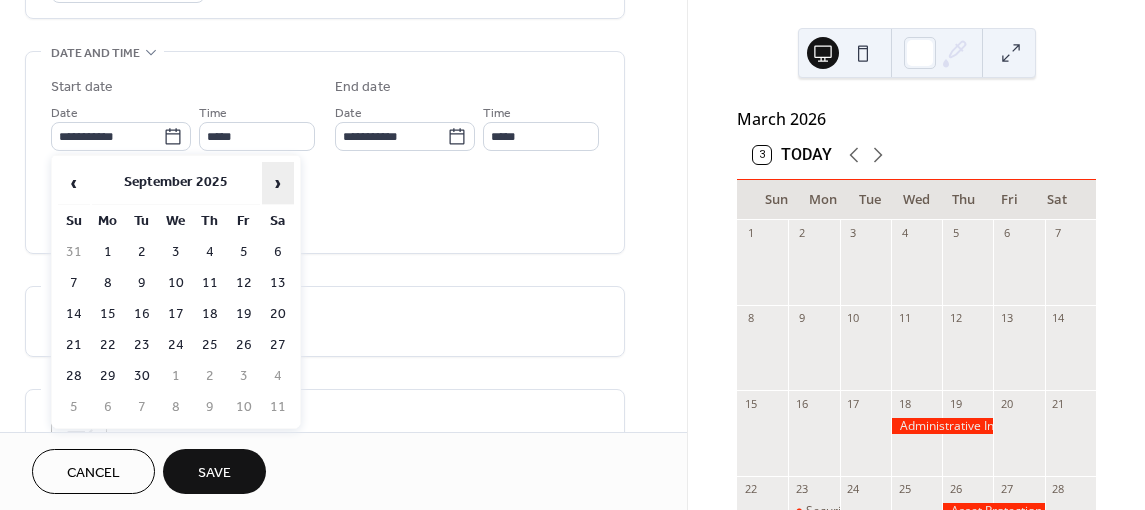 click on "›" at bounding box center [278, 183] 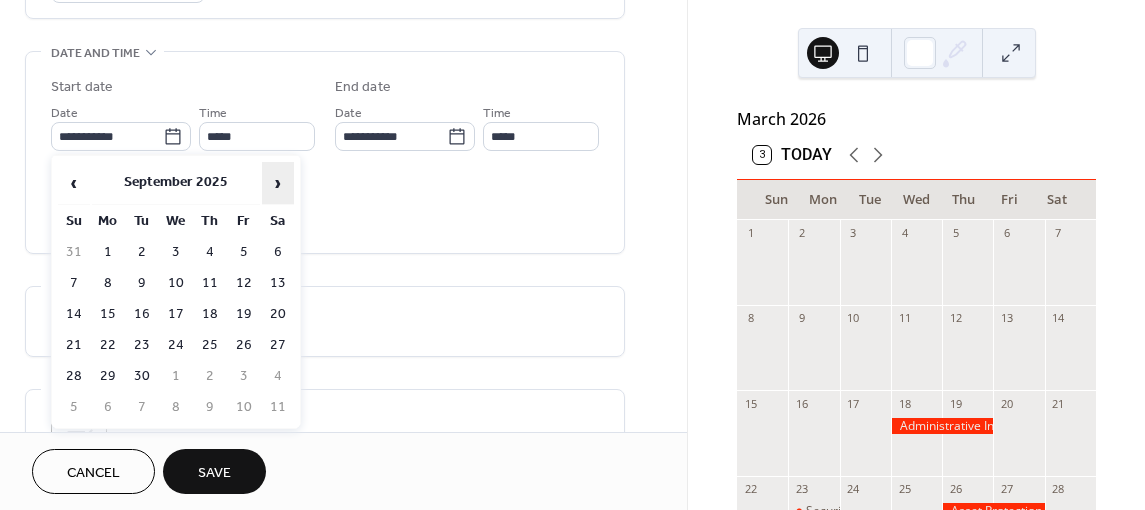 click on "›" at bounding box center (278, 183) 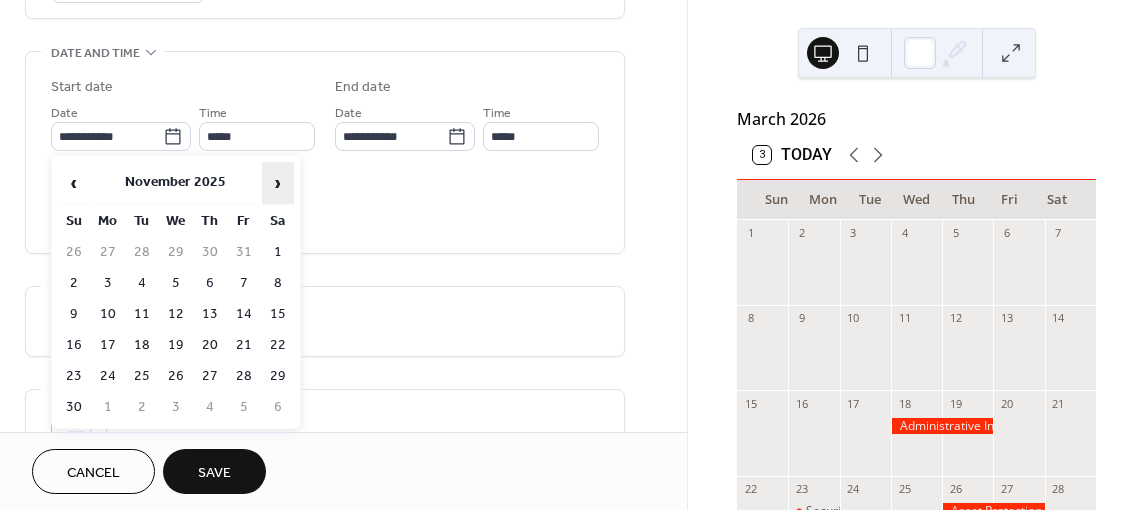 click on "›" at bounding box center (278, 183) 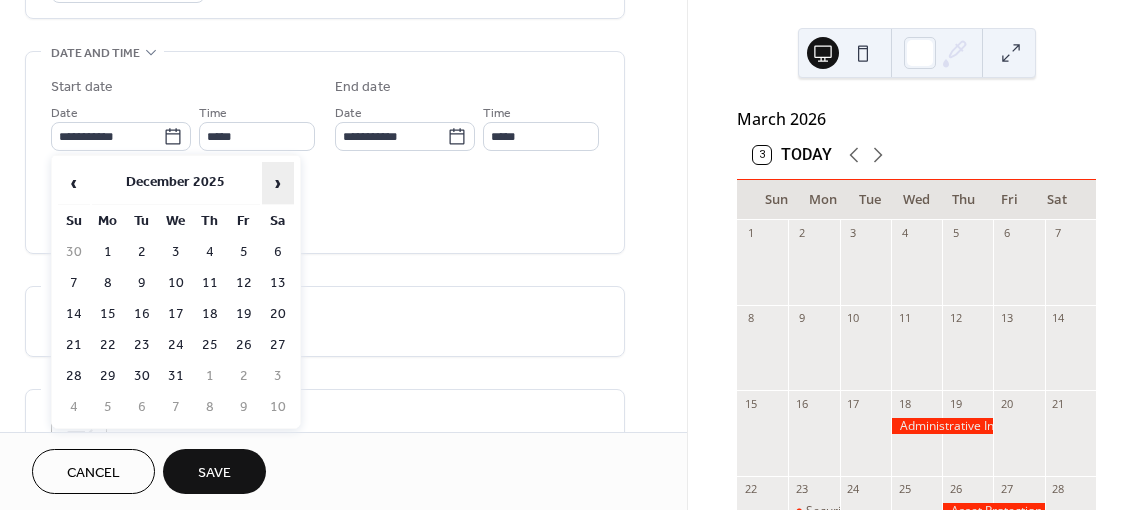 click on "›" at bounding box center [278, 183] 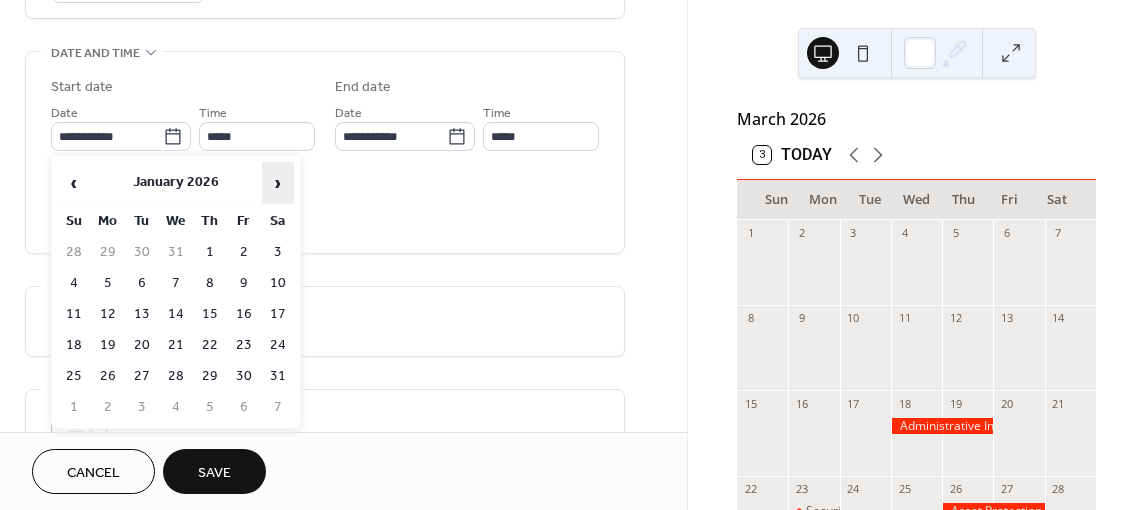 click on "›" at bounding box center [278, 183] 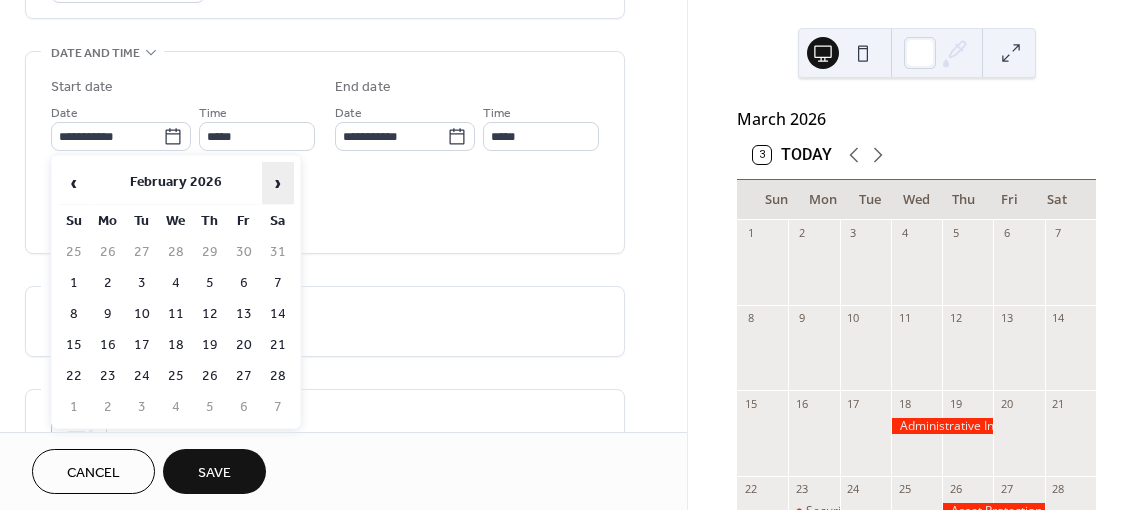 click on "›" at bounding box center [278, 183] 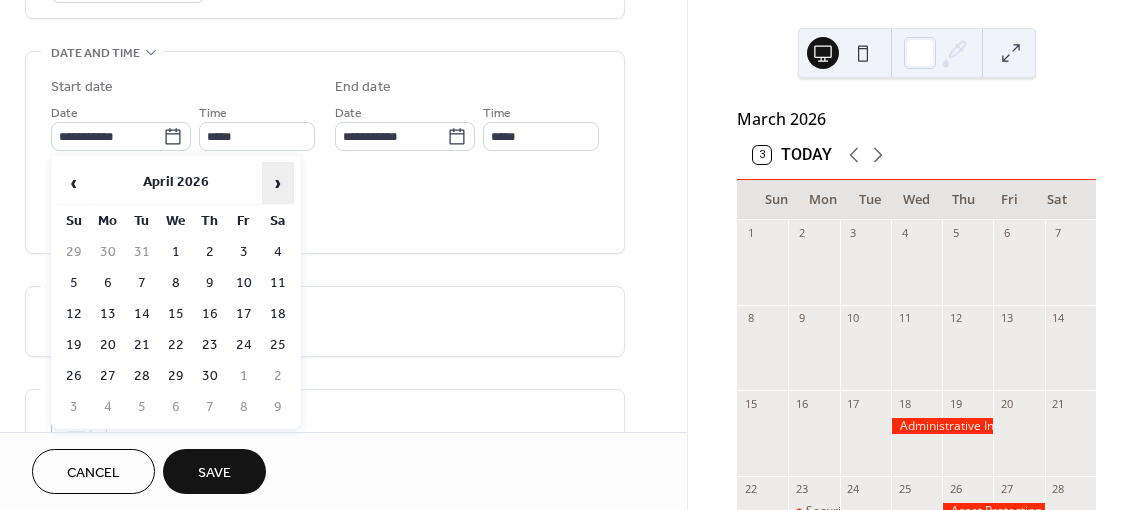 click on "›" at bounding box center [278, 183] 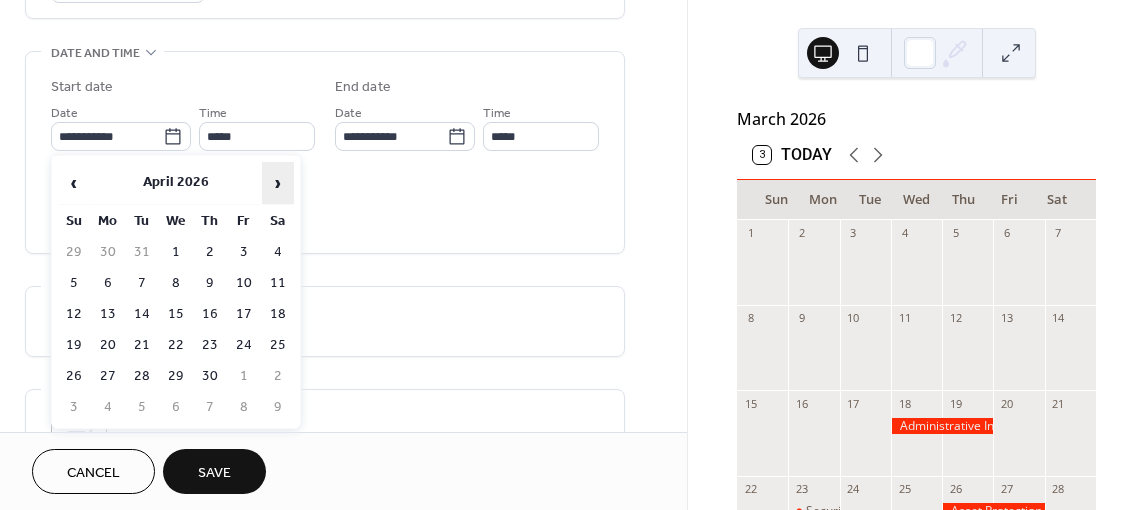 click on "›" at bounding box center (278, 183) 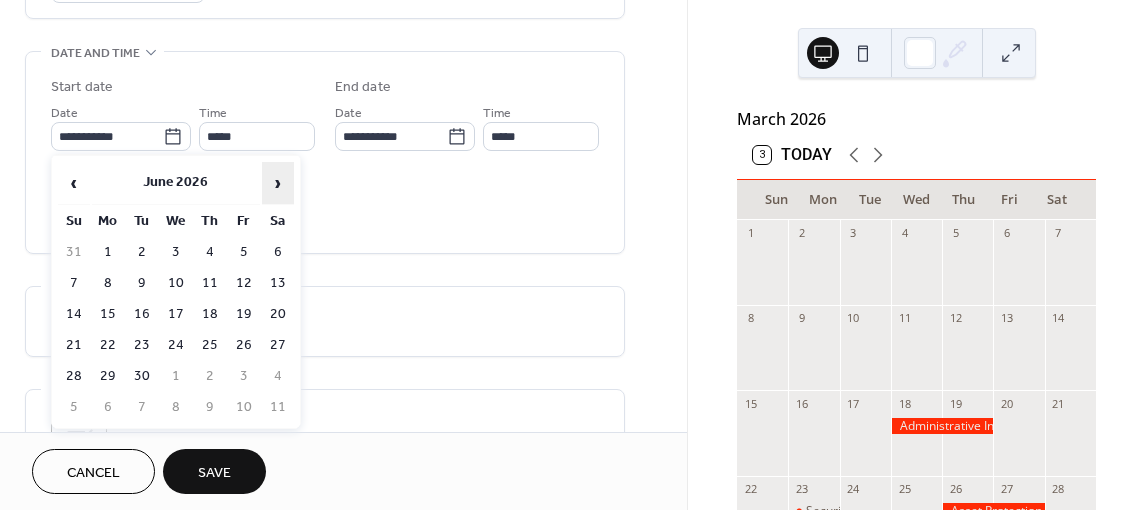 click on "›" at bounding box center (278, 183) 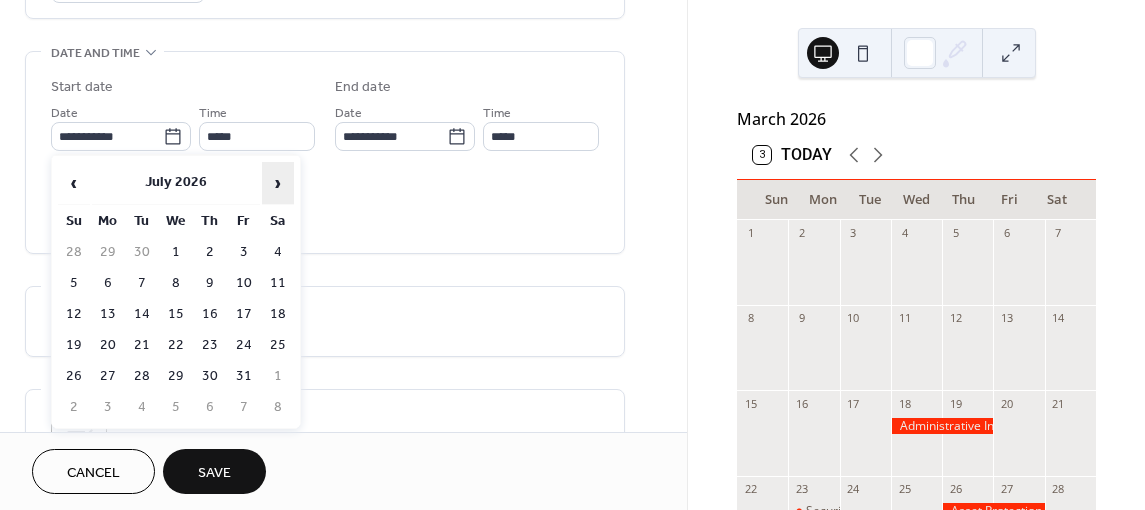 click on "›" at bounding box center [278, 183] 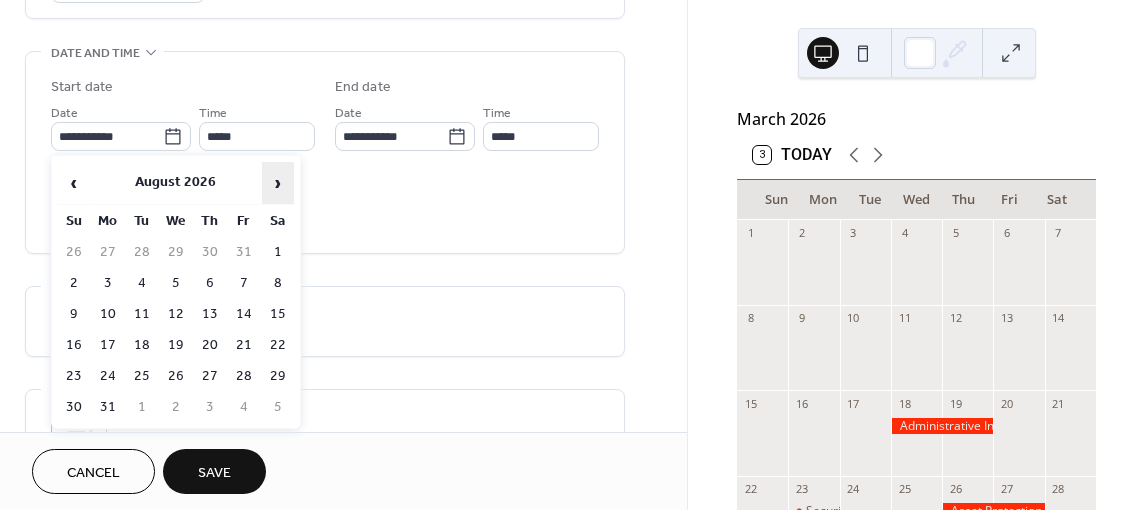 click on "›" at bounding box center (278, 183) 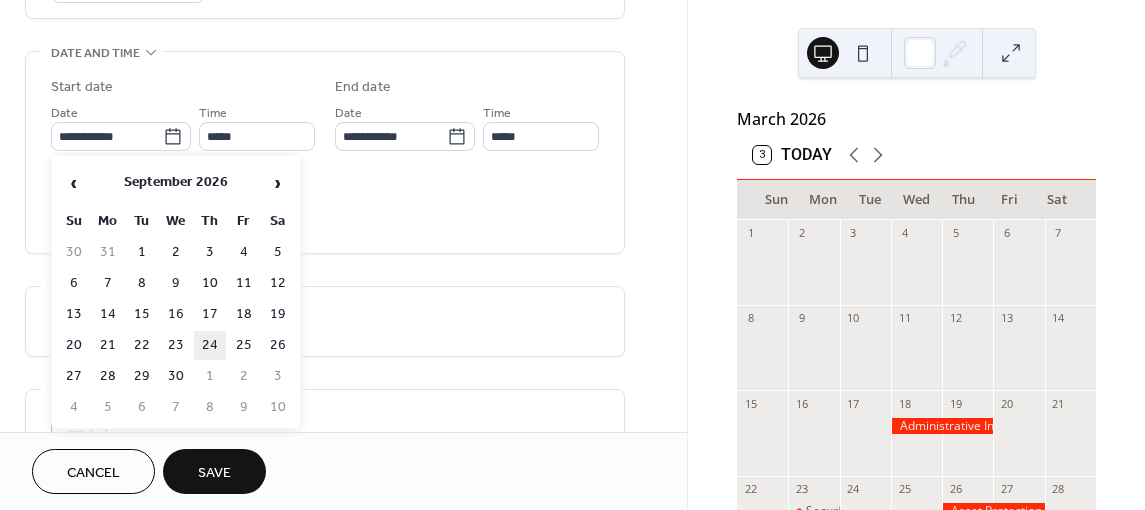 click on "24" at bounding box center (210, 345) 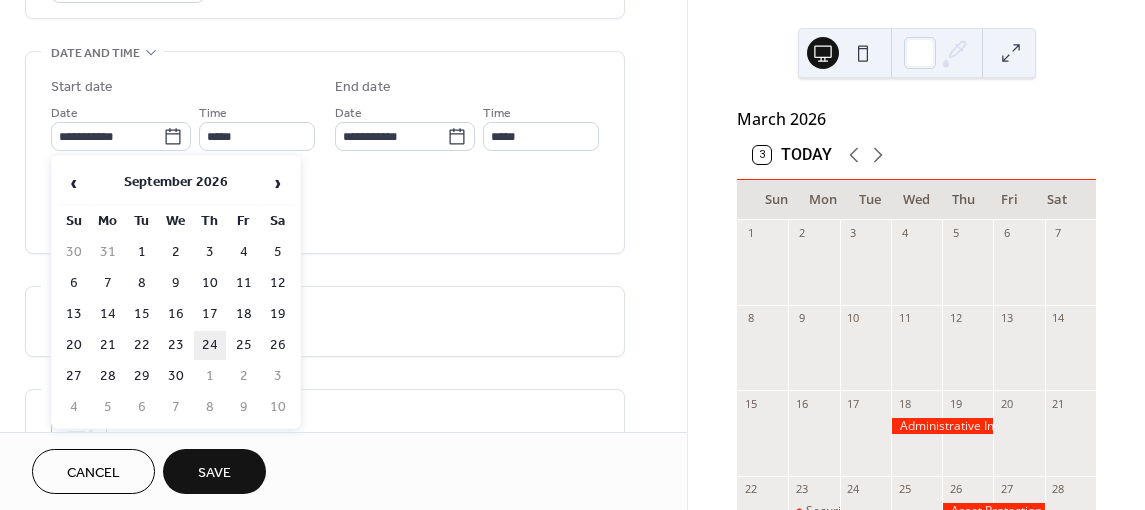 type on "**********" 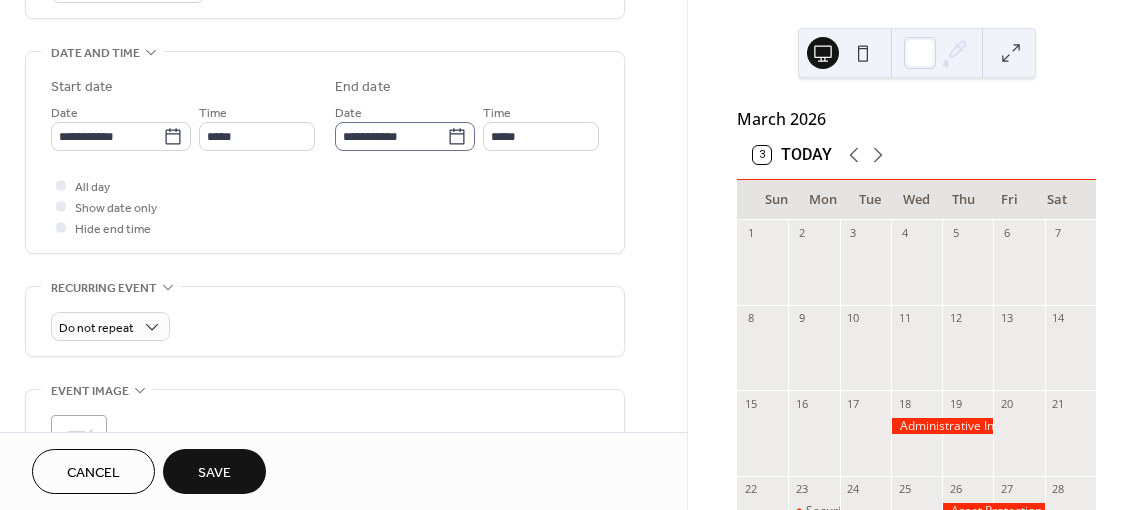 click 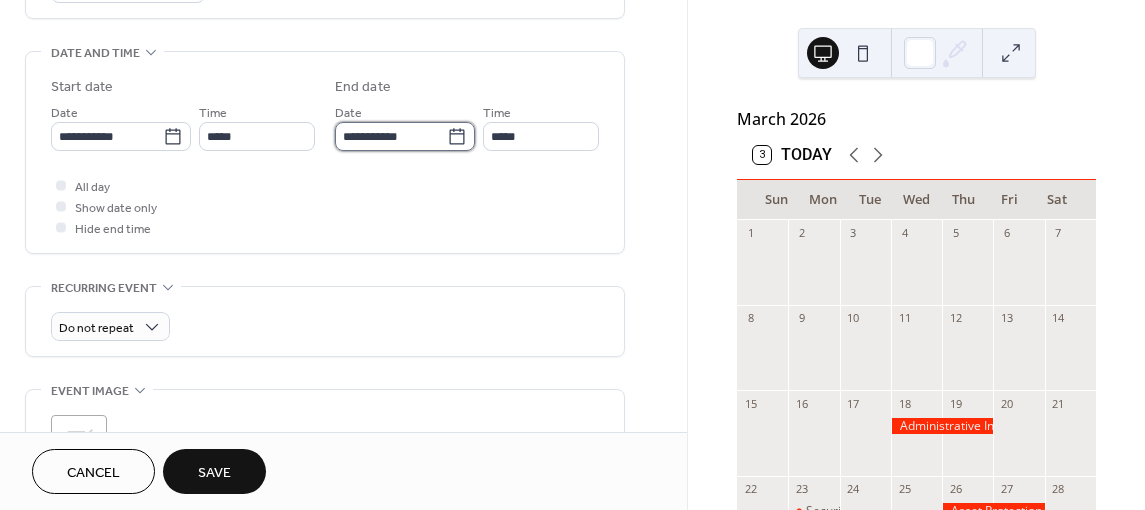 click on "**********" at bounding box center [391, 136] 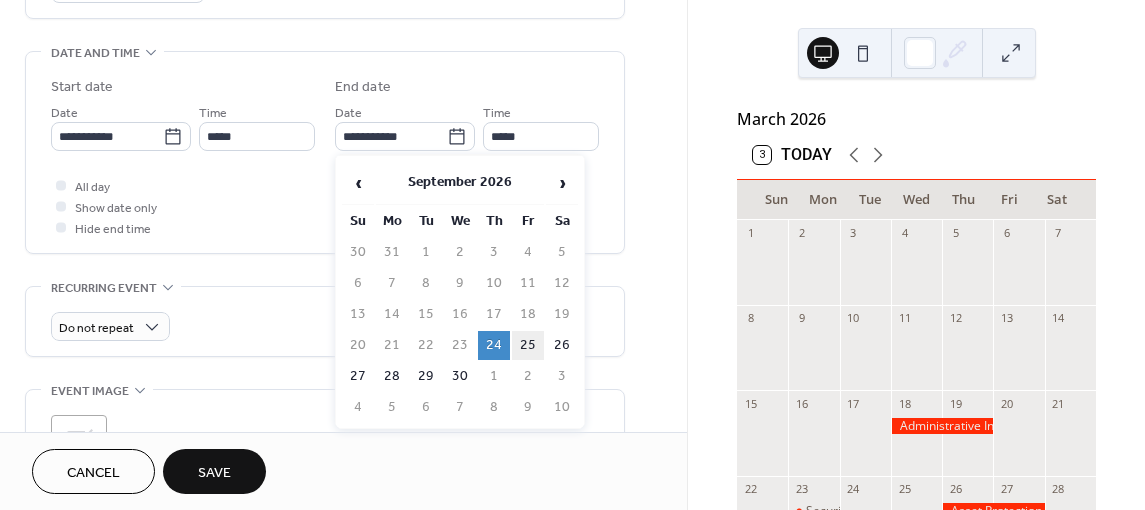 click on "25" at bounding box center [528, 345] 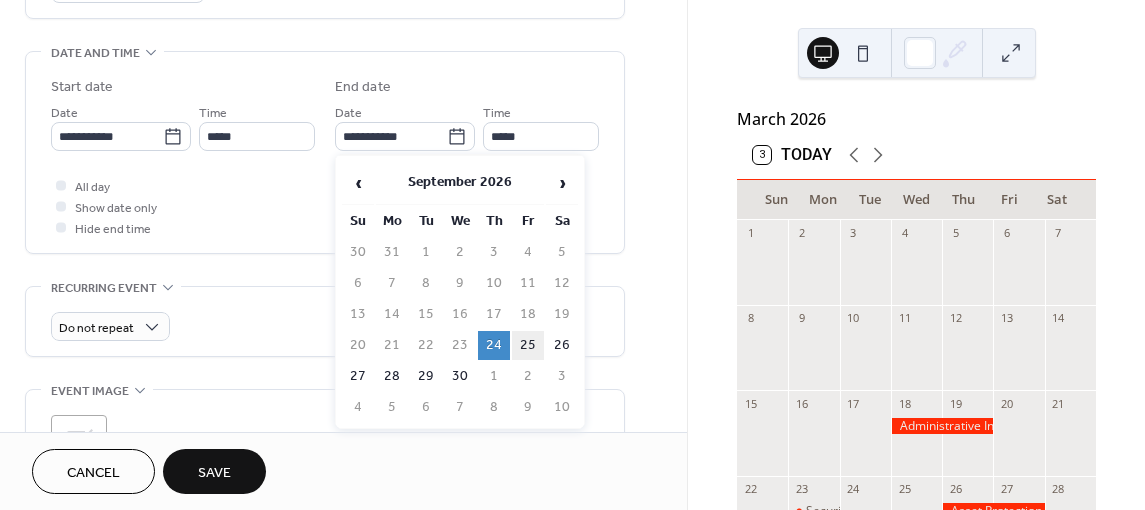 type on "**********" 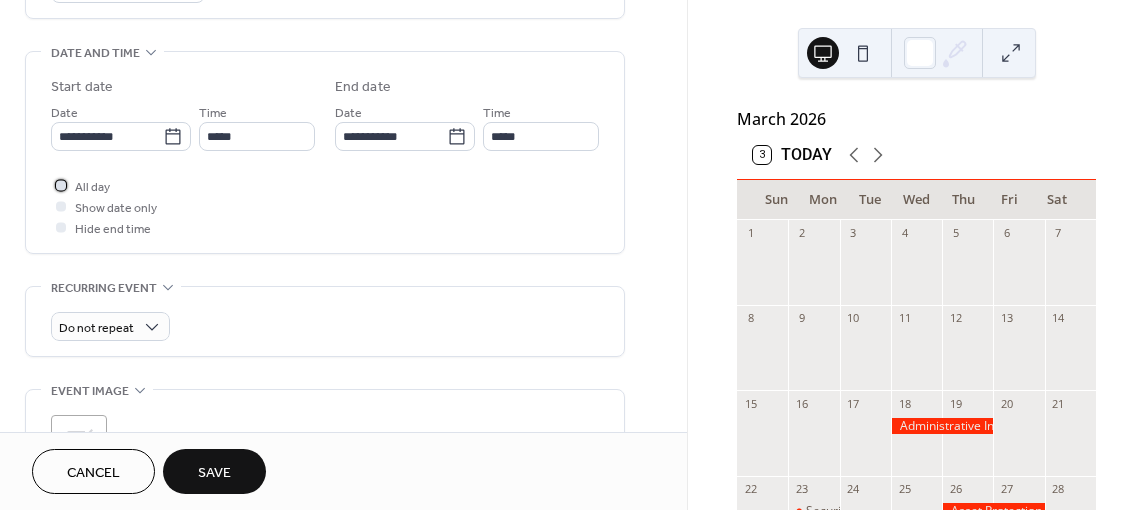 click at bounding box center (61, 185) 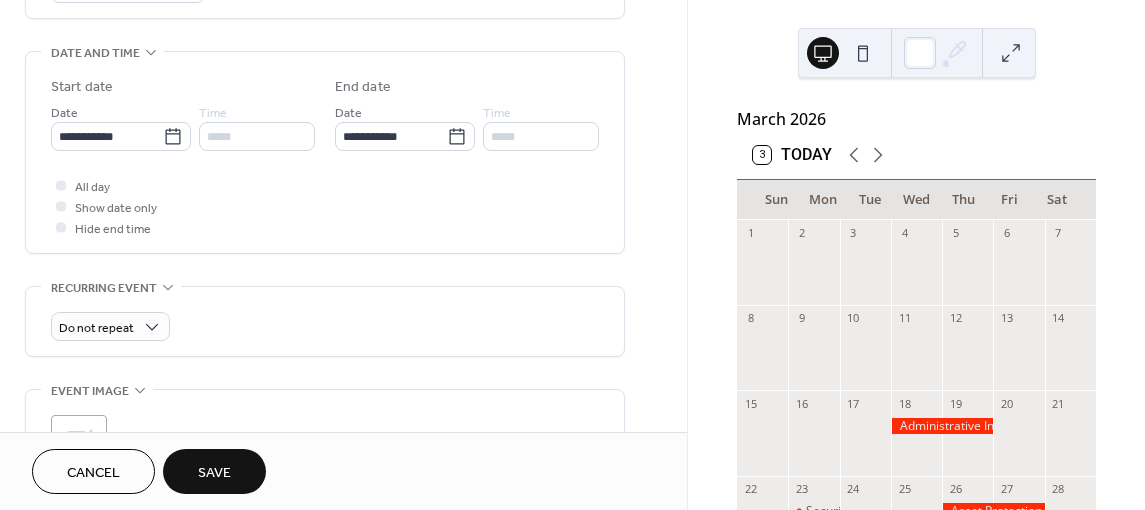 click on "Save" at bounding box center (214, 473) 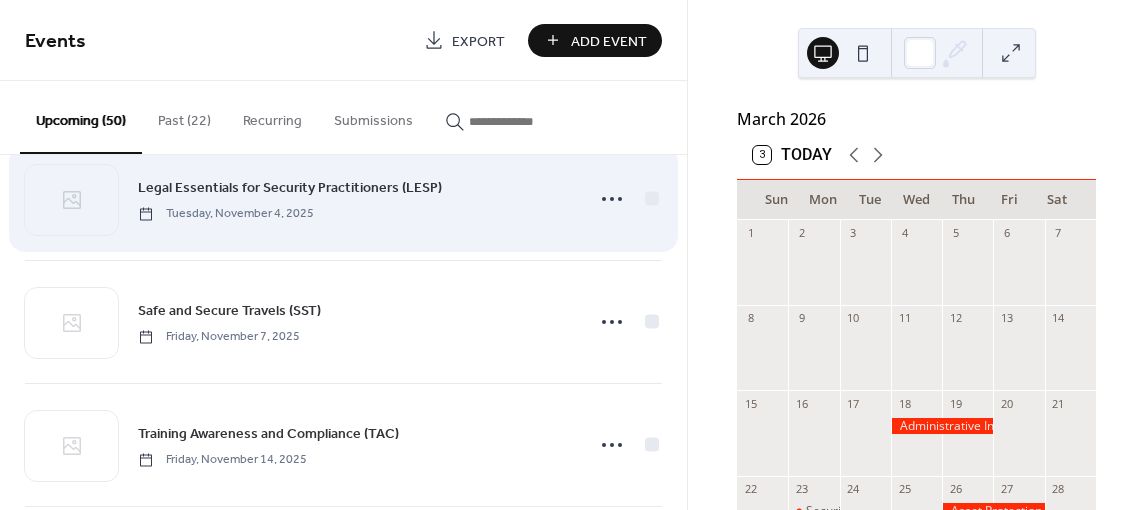 scroll, scrollTop: 1500, scrollLeft: 0, axis: vertical 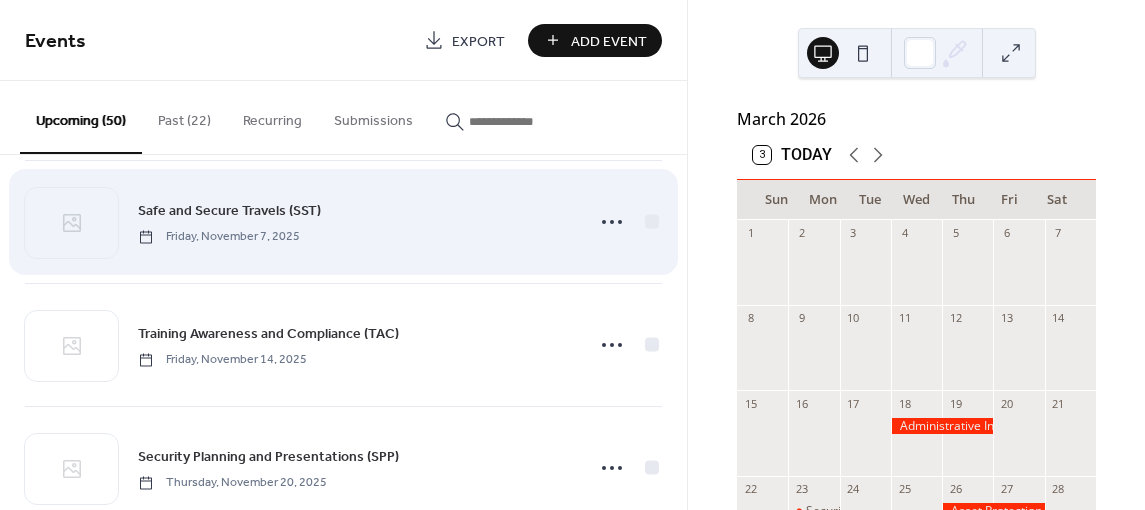 click on "Safe and Secure Travels (SST)" at bounding box center (229, 210) 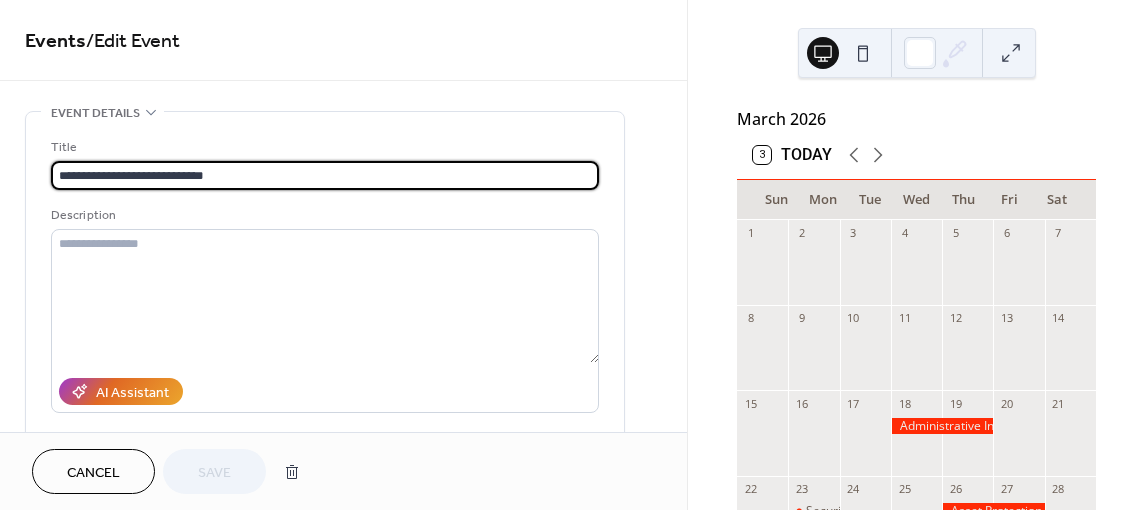 drag, startPoint x: 247, startPoint y: 166, endPoint x: 37, endPoint y: 169, distance: 210.02142 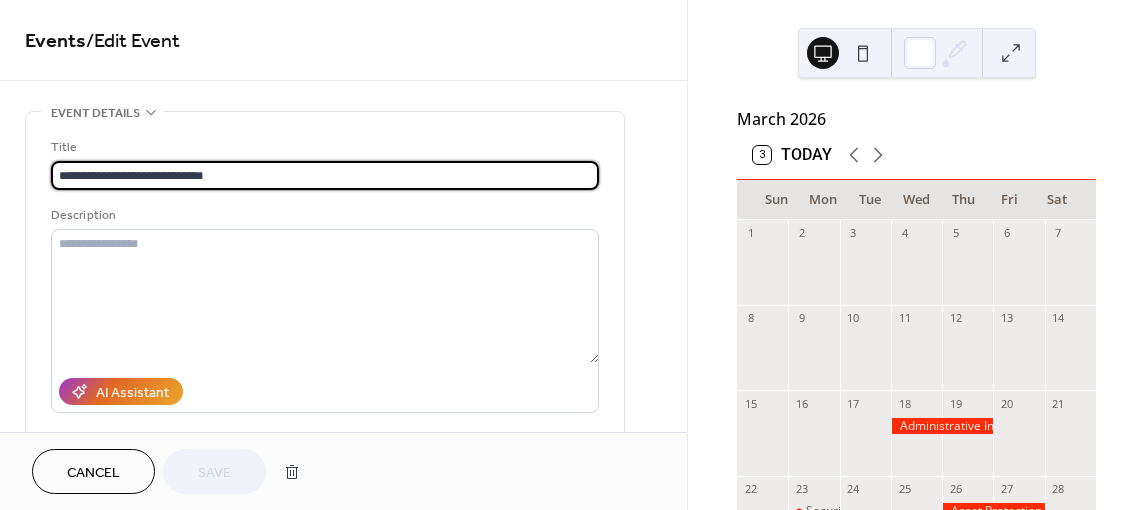 click on "**********" at bounding box center (343, 720) 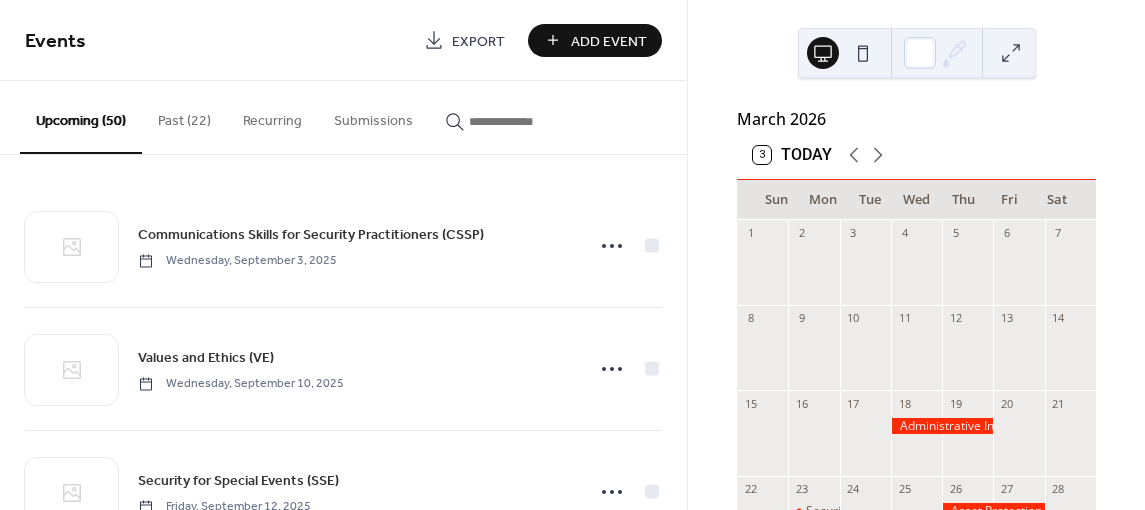 click on "Add Event" at bounding box center [609, 41] 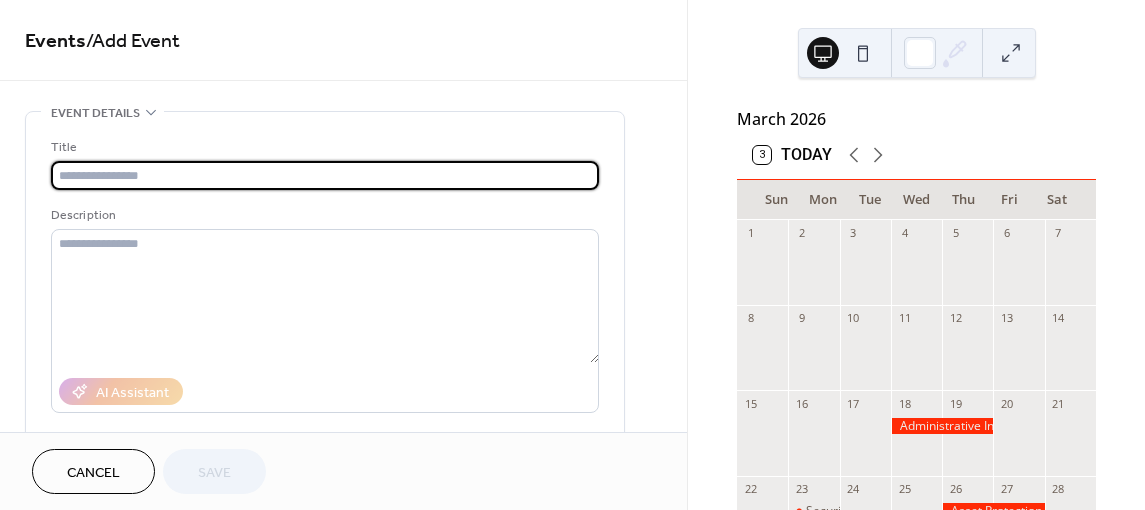 click at bounding box center [325, 175] 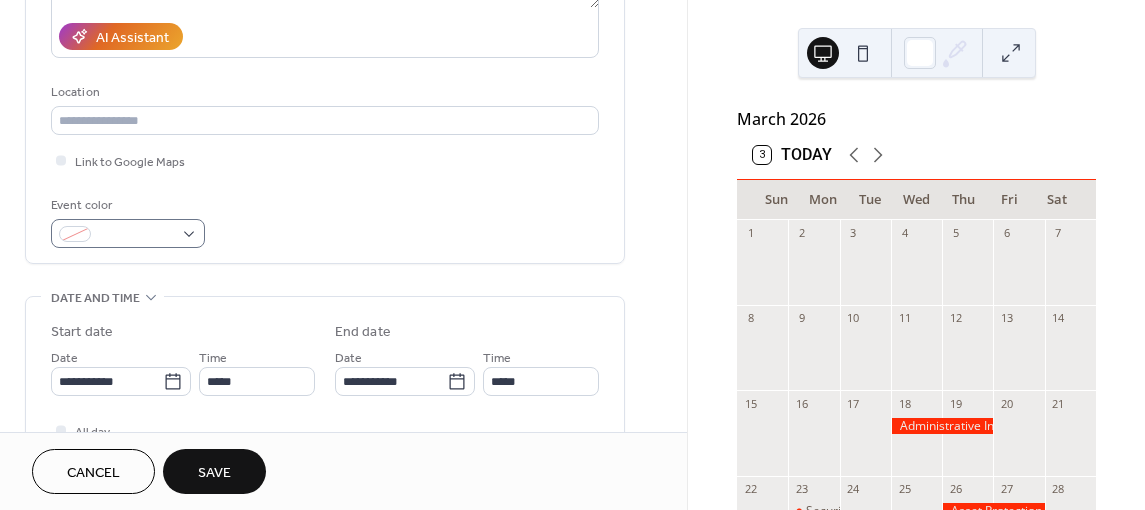 scroll, scrollTop: 500, scrollLeft: 0, axis: vertical 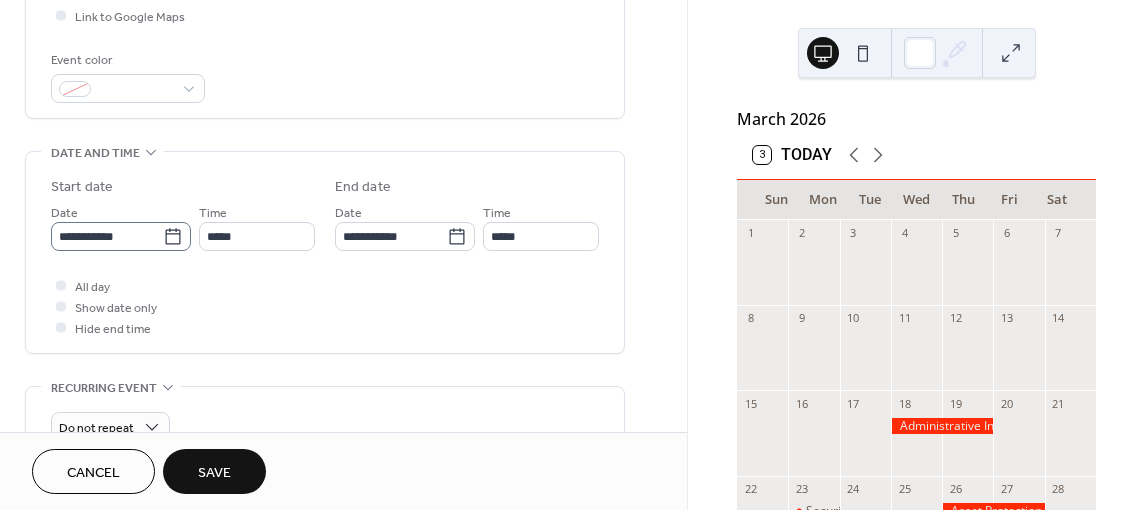 type on "**********" 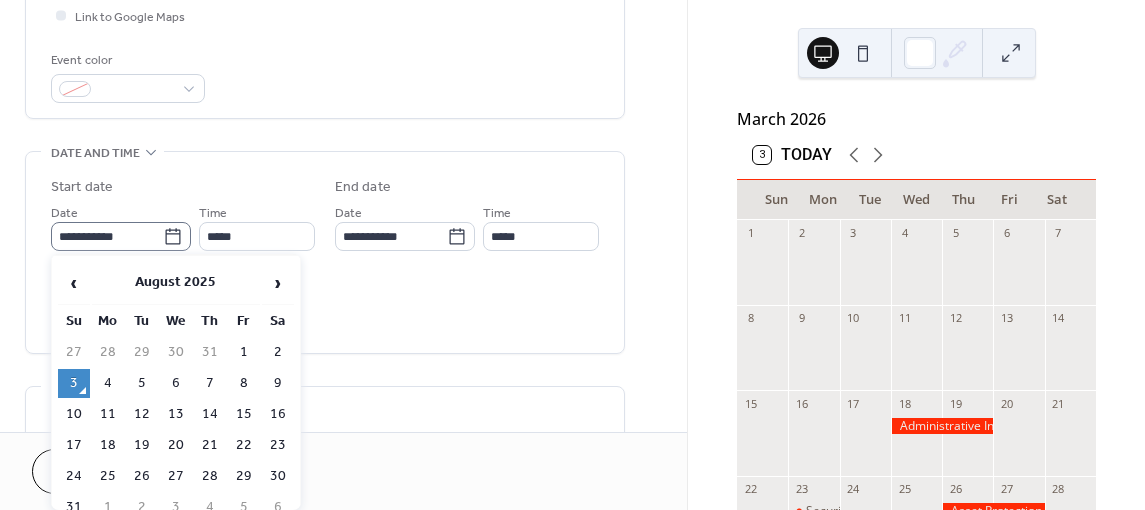 click 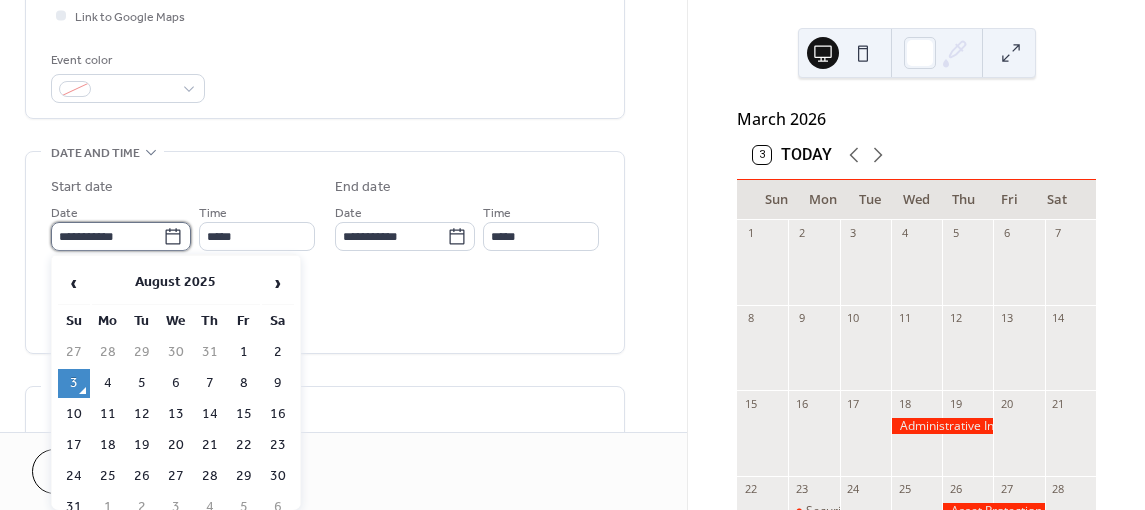 click on "**********" at bounding box center [107, 236] 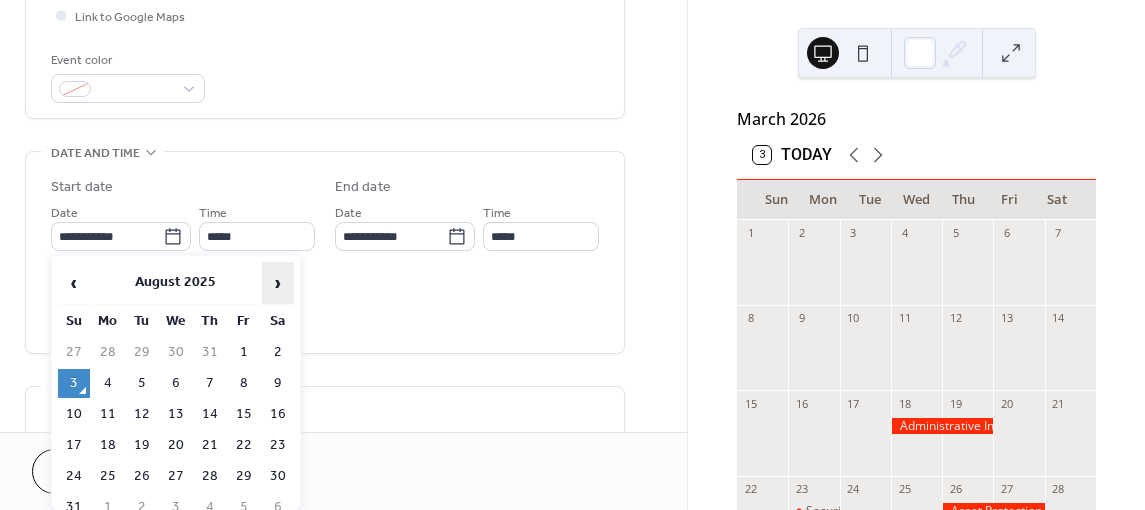 click on "›" at bounding box center [278, 283] 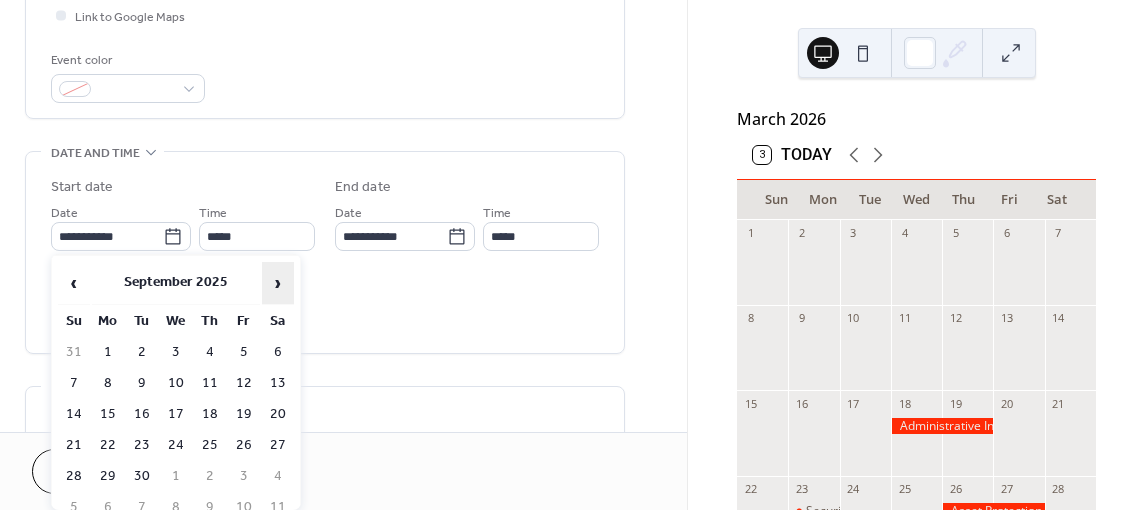 click on "›" at bounding box center (278, 283) 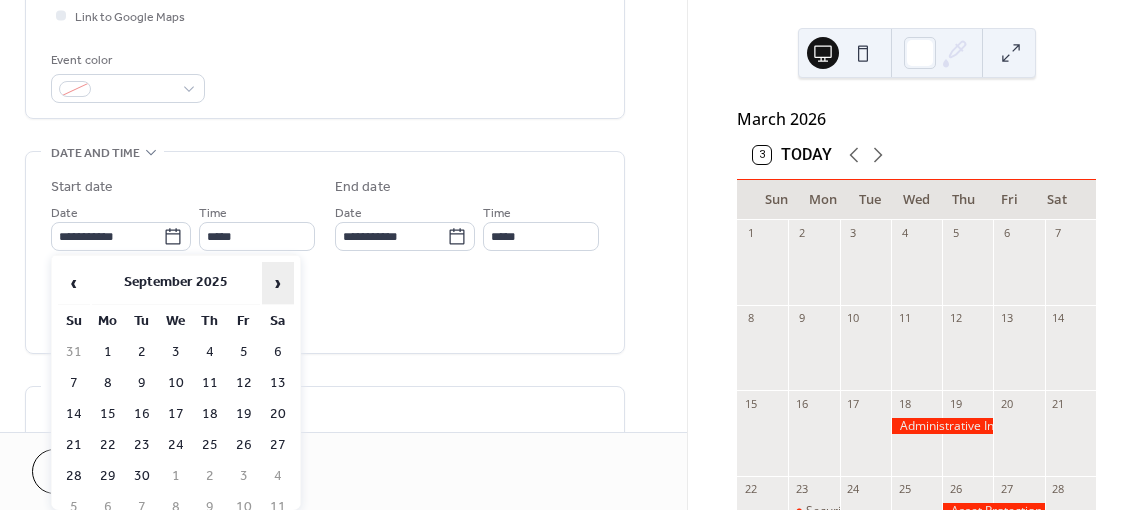 click on "›" at bounding box center [278, 283] 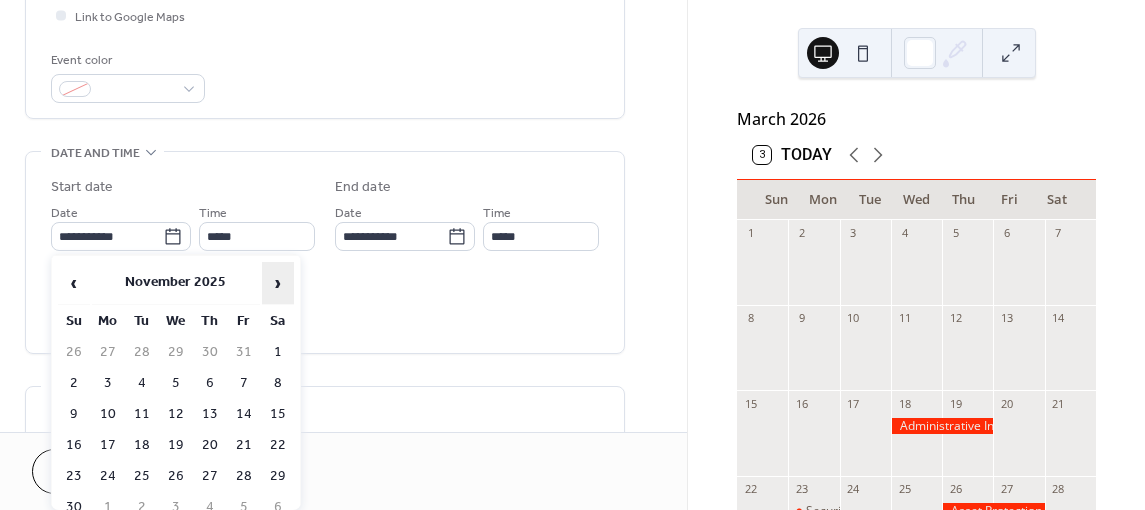 click on "›" at bounding box center [278, 283] 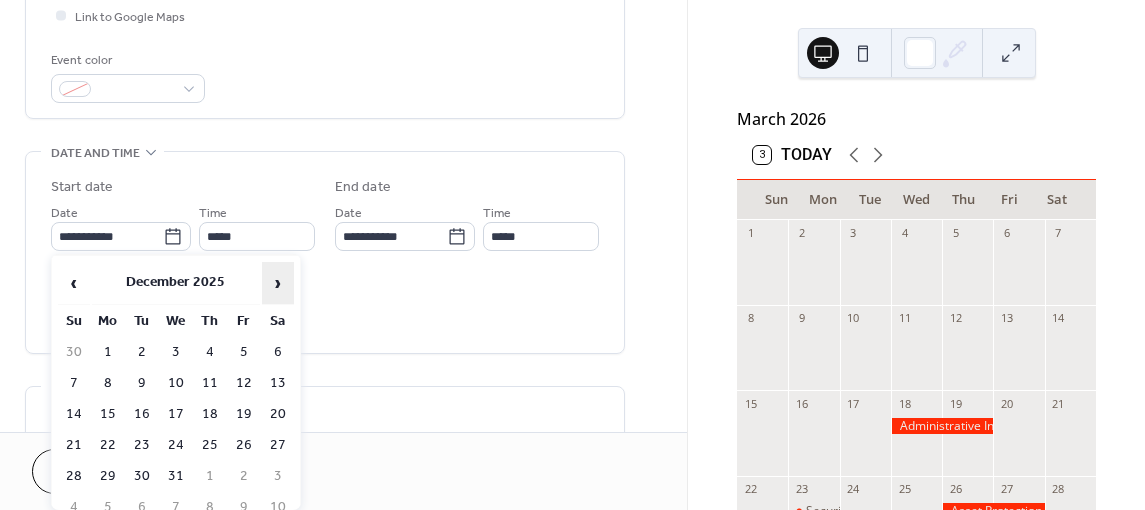 click on "›" at bounding box center [278, 283] 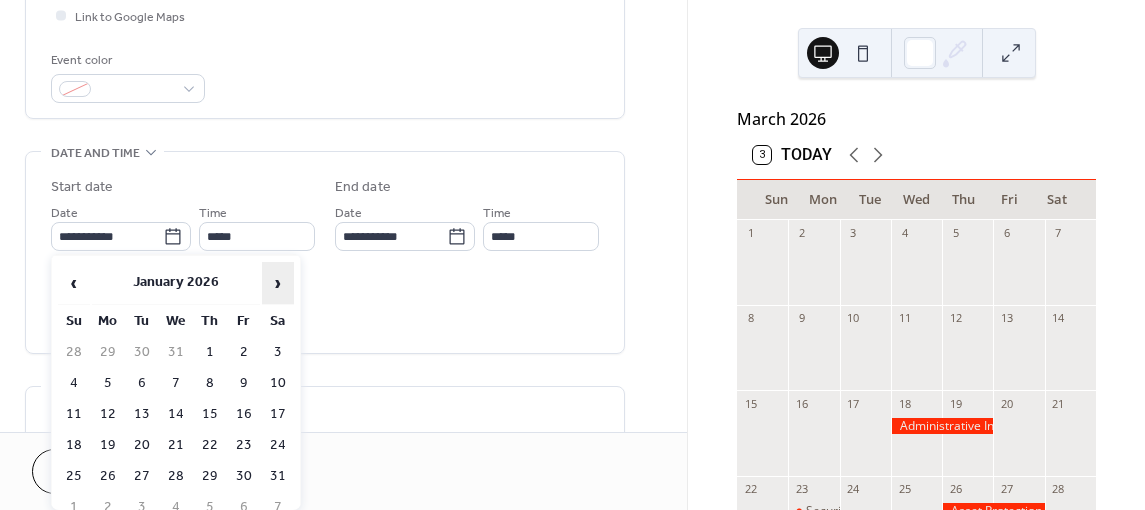 click on "›" at bounding box center (278, 283) 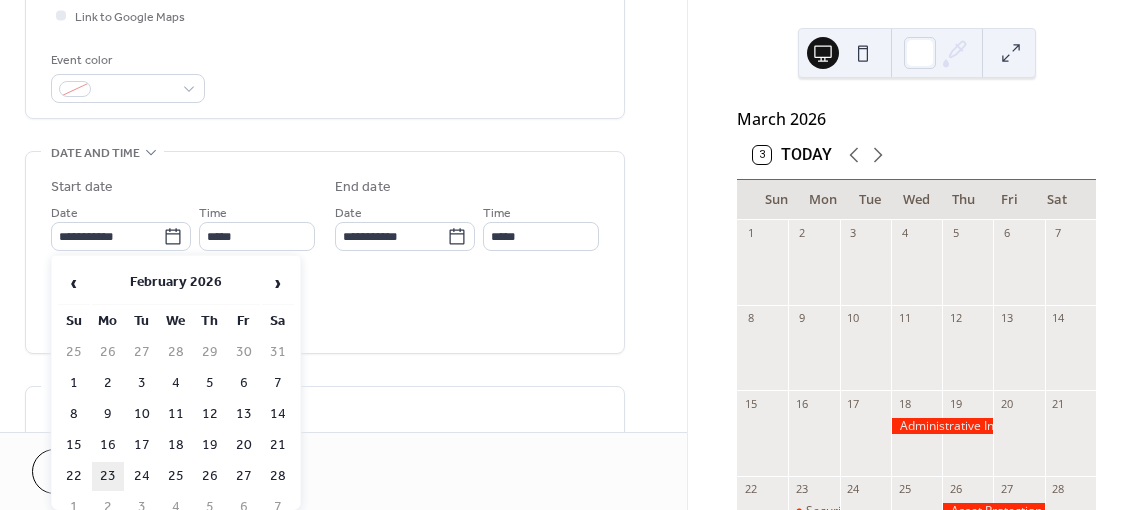 click on "23" at bounding box center (108, 476) 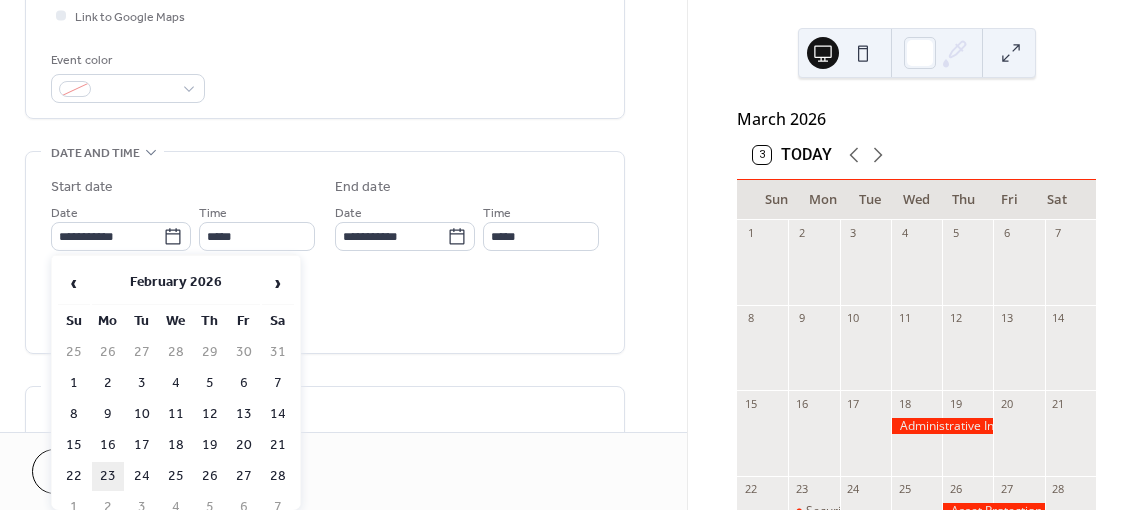 type on "**********" 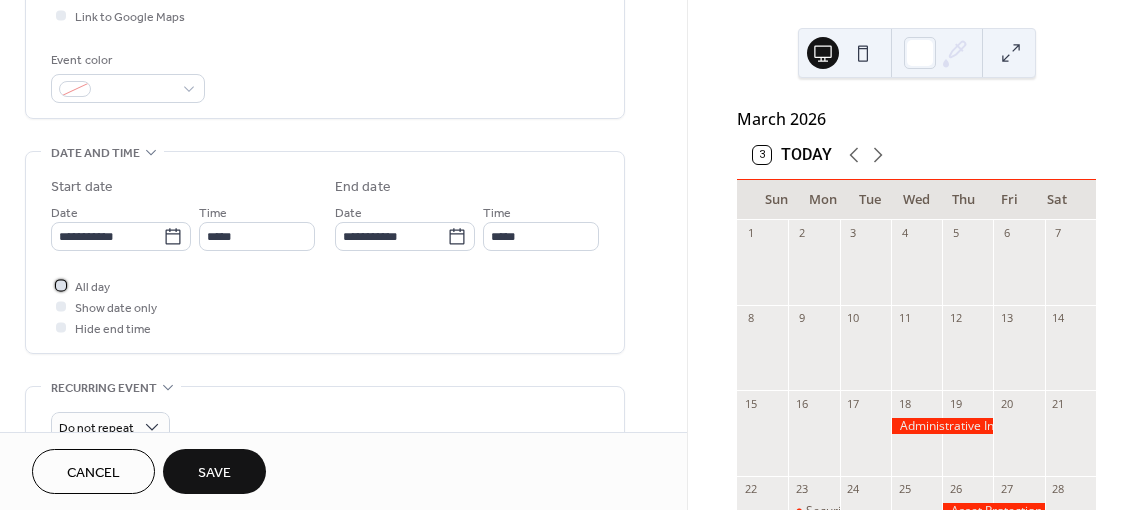 click at bounding box center [61, 285] 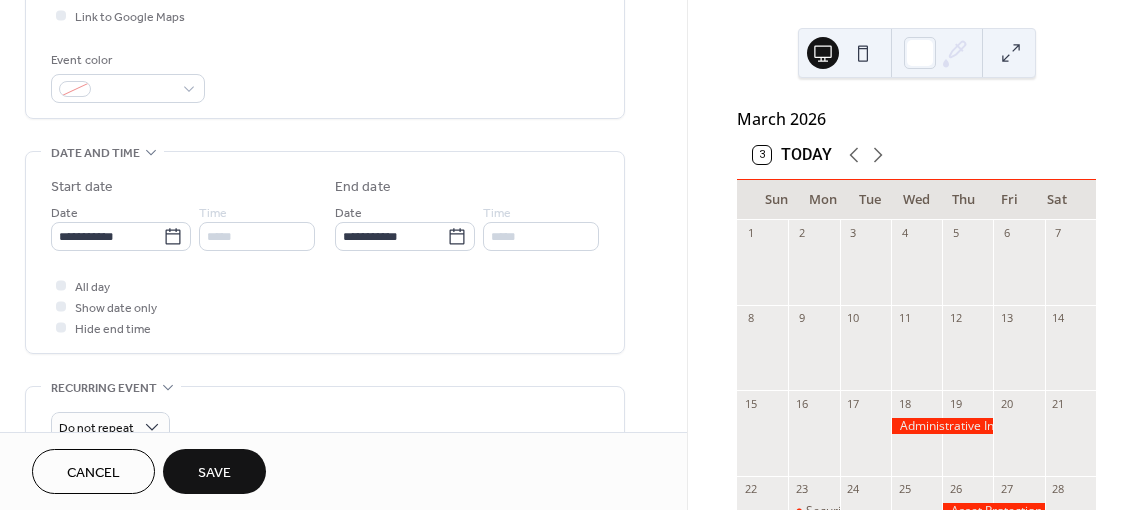 click on "Save" at bounding box center [214, 471] 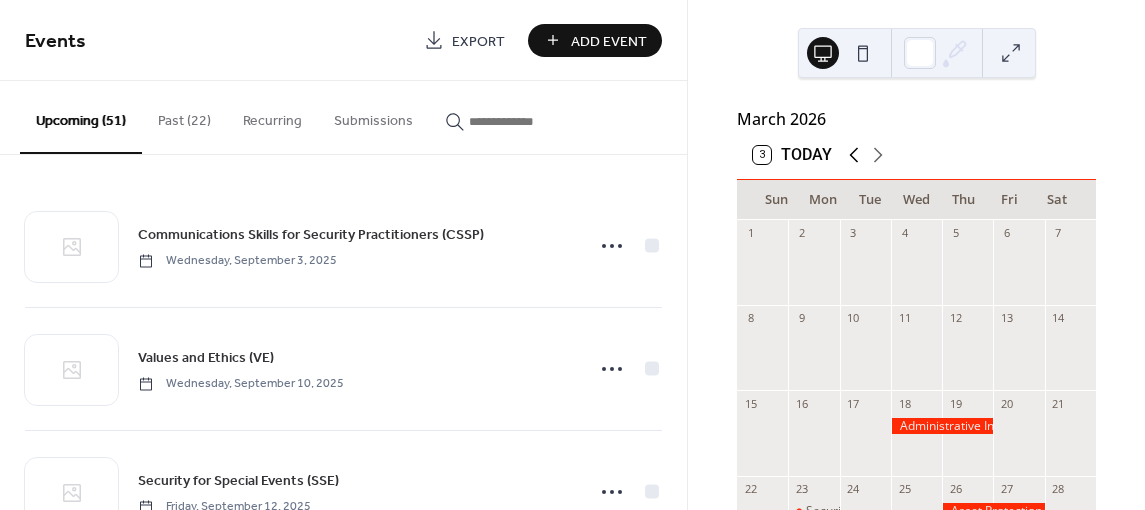click 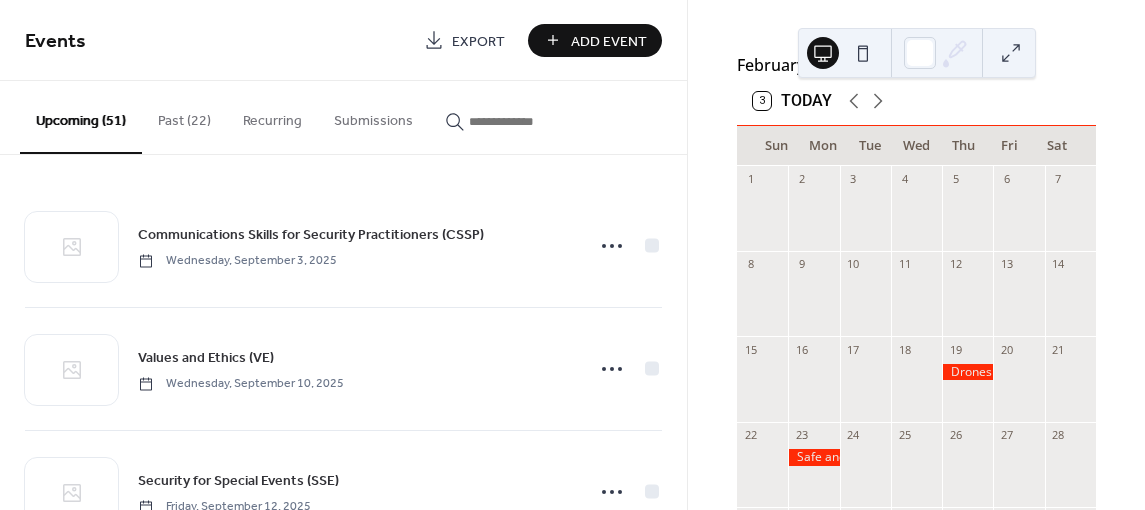 scroll, scrollTop: 100, scrollLeft: 0, axis: vertical 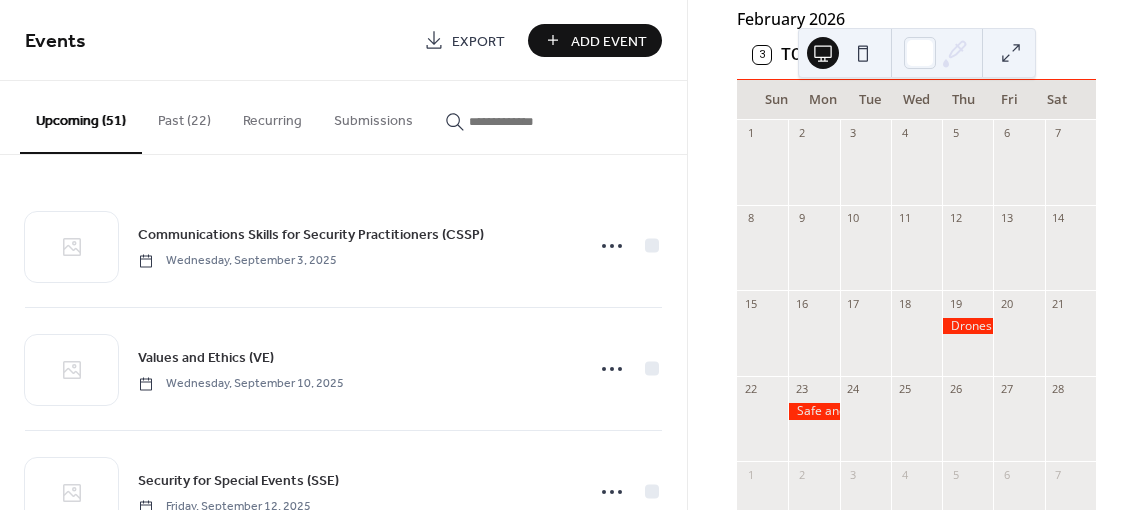 click on "Add Event" at bounding box center (609, 41) 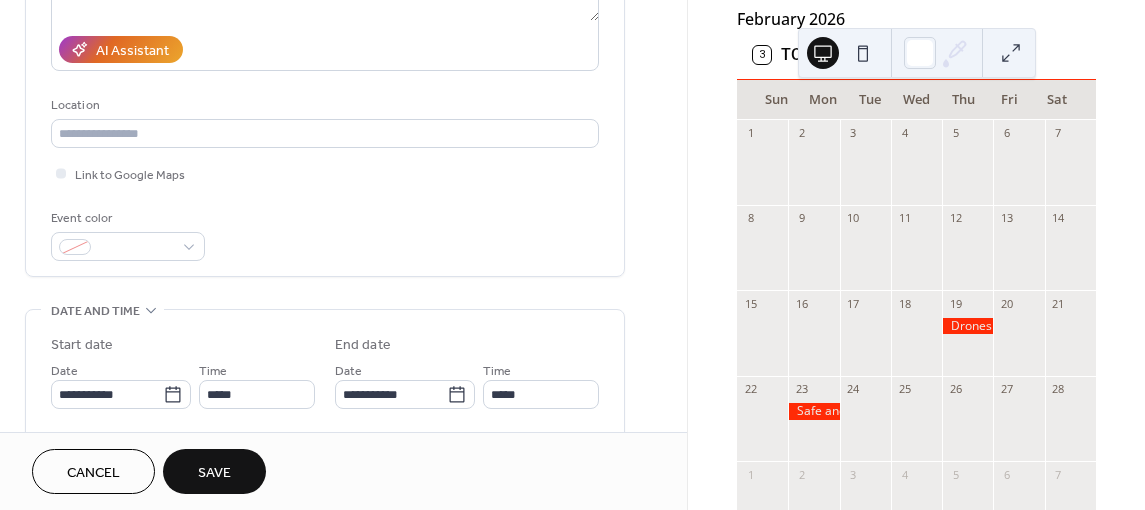 scroll, scrollTop: 400, scrollLeft: 0, axis: vertical 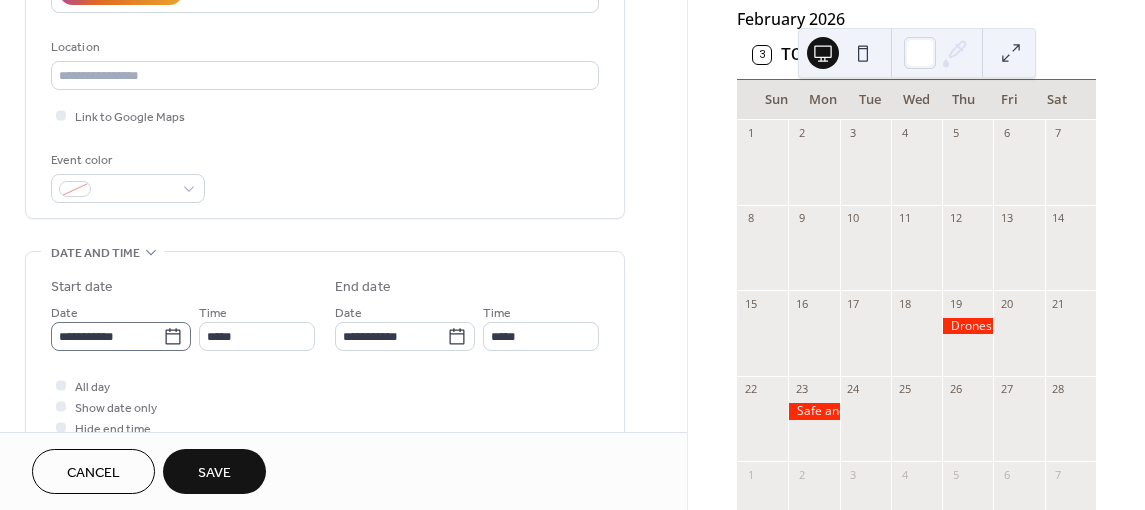 type on "**********" 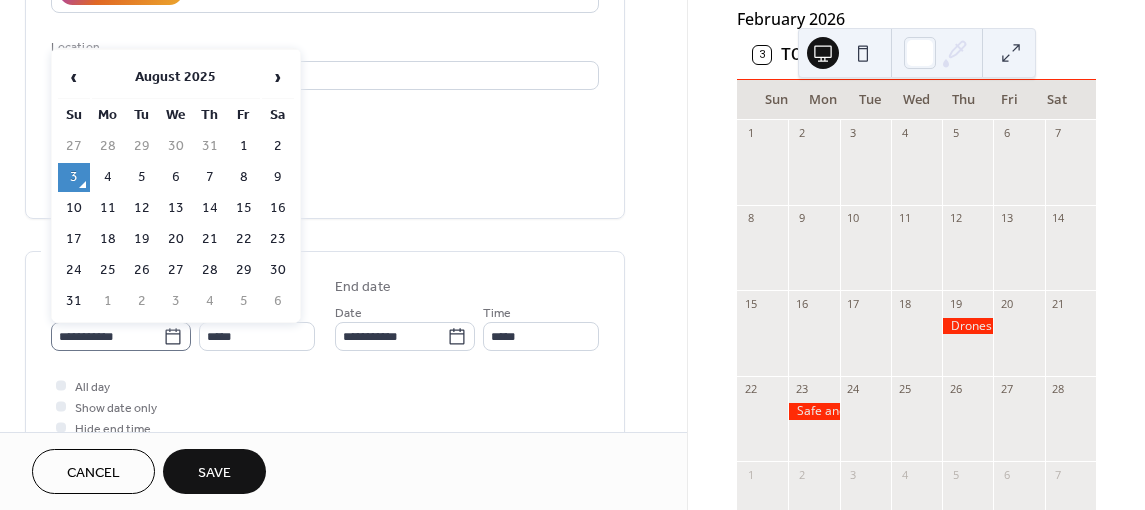 click 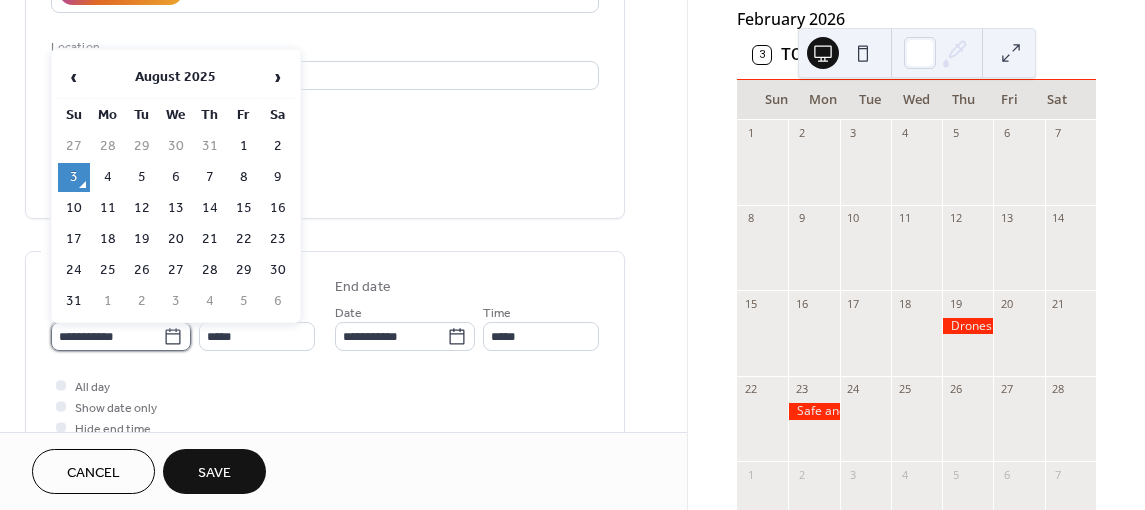 click on "**********" at bounding box center [107, 336] 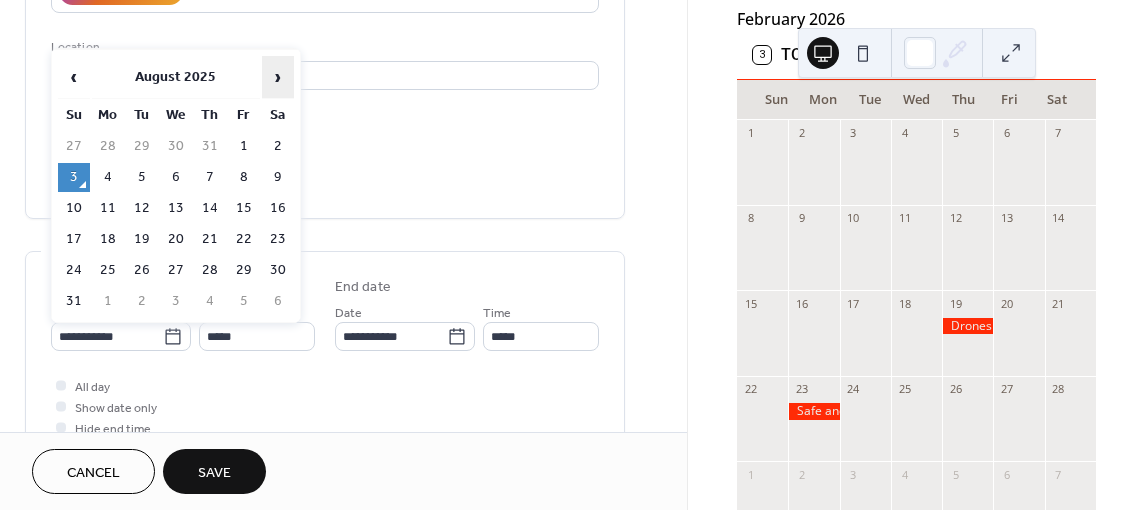 click on "›" at bounding box center [278, 77] 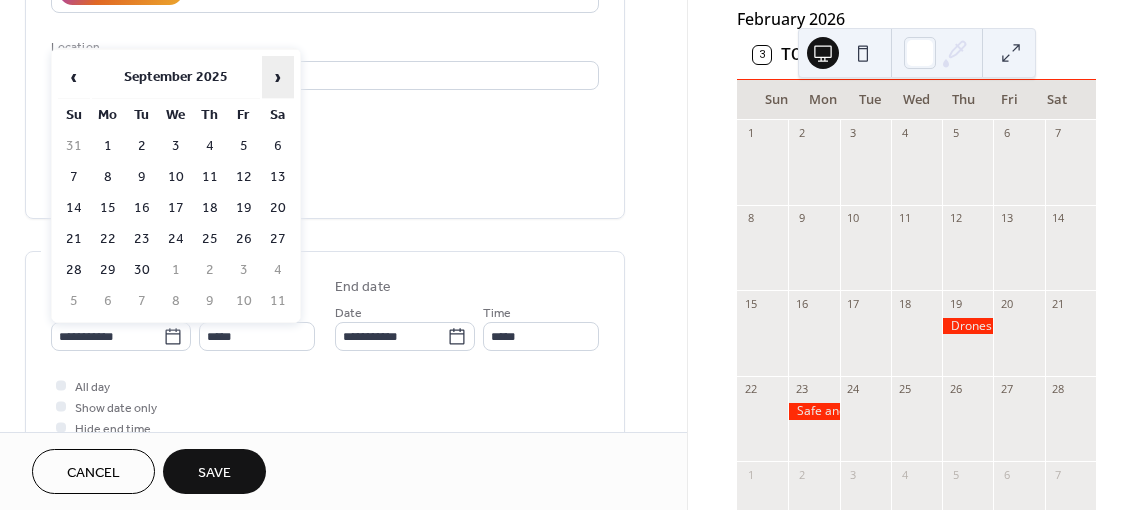 click on "›" at bounding box center (278, 77) 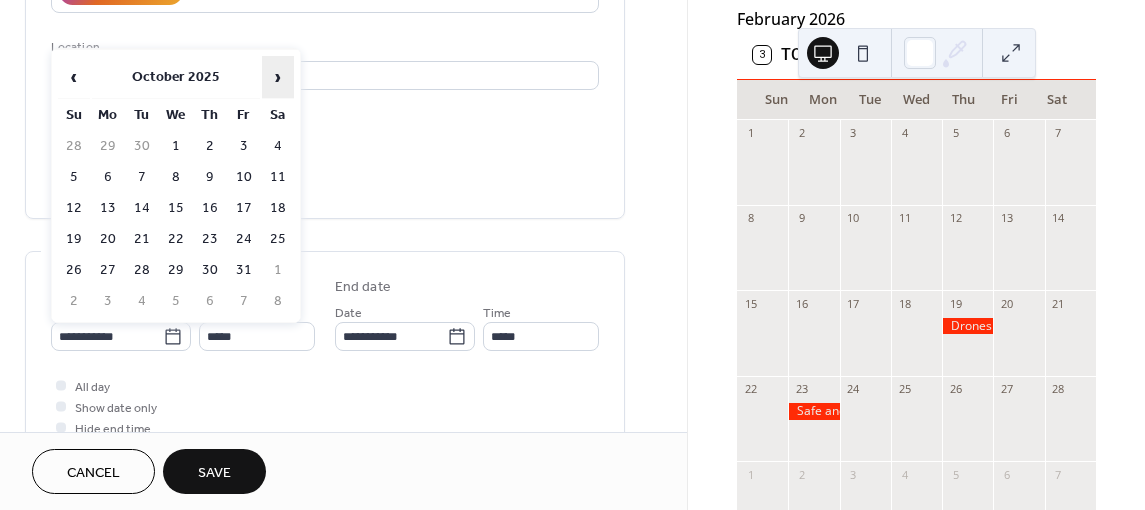 click on "›" at bounding box center (278, 77) 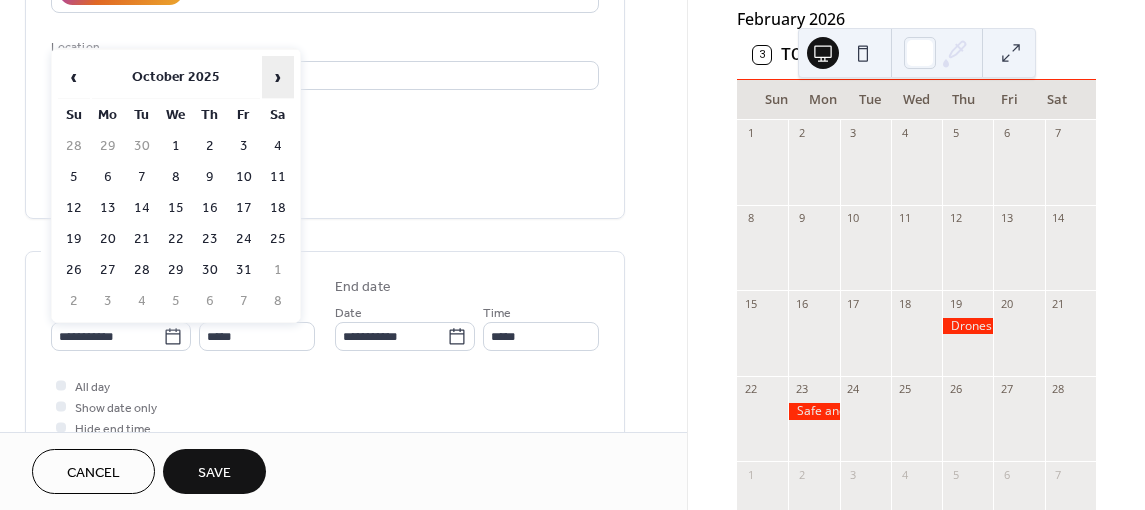 click on "›" at bounding box center (278, 77) 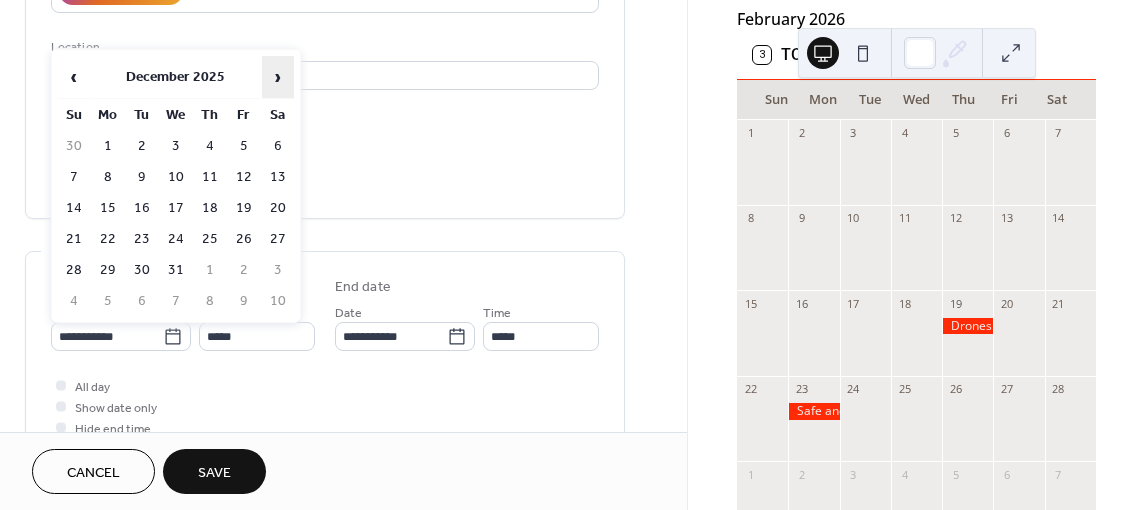 click on "›" at bounding box center (278, 77) 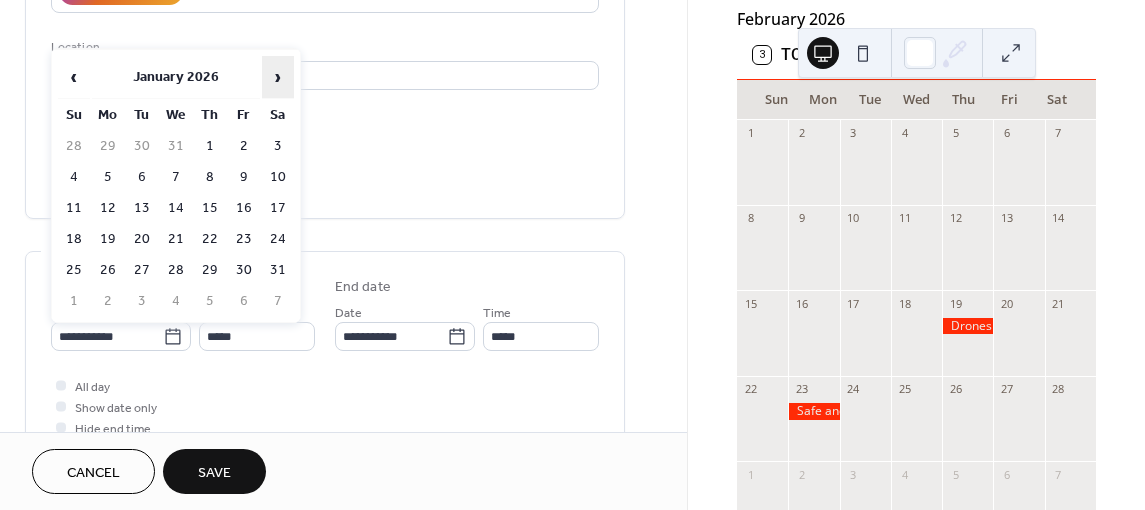 click on "›" at bounding box center [278, 77] 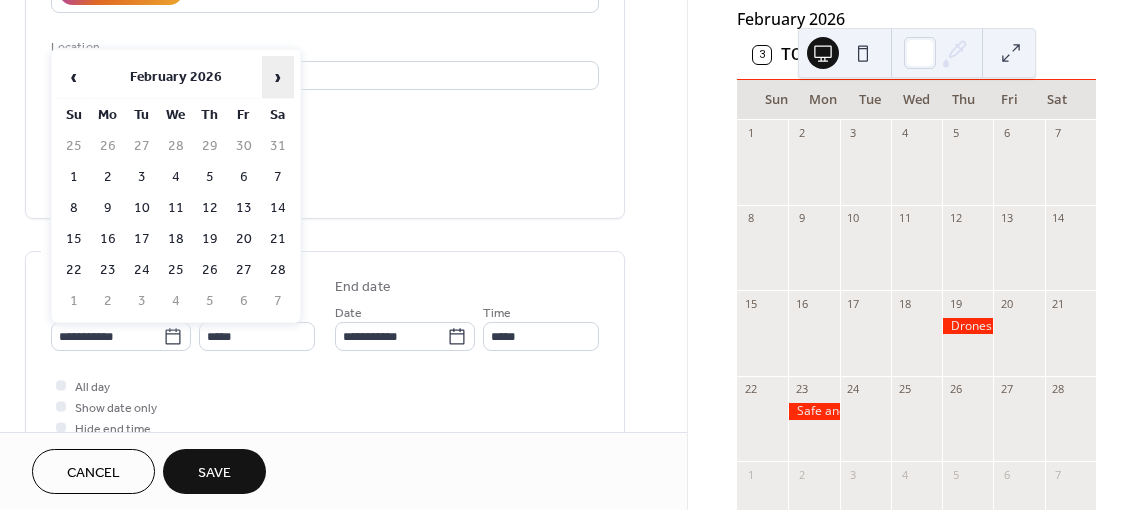 click on "›" at bounding box center (278, 77) 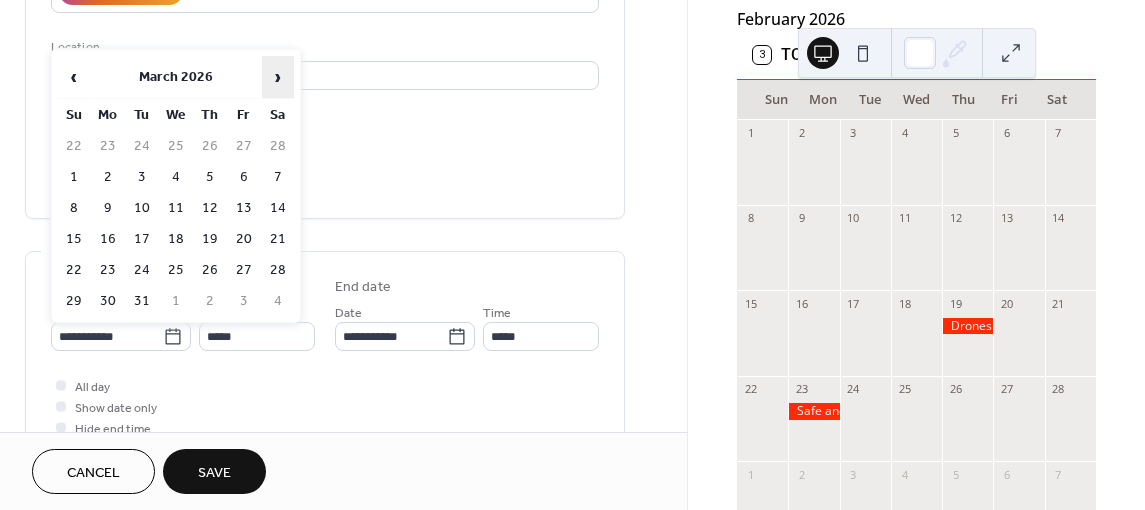 click on "›" at bounding box center [278, 77] 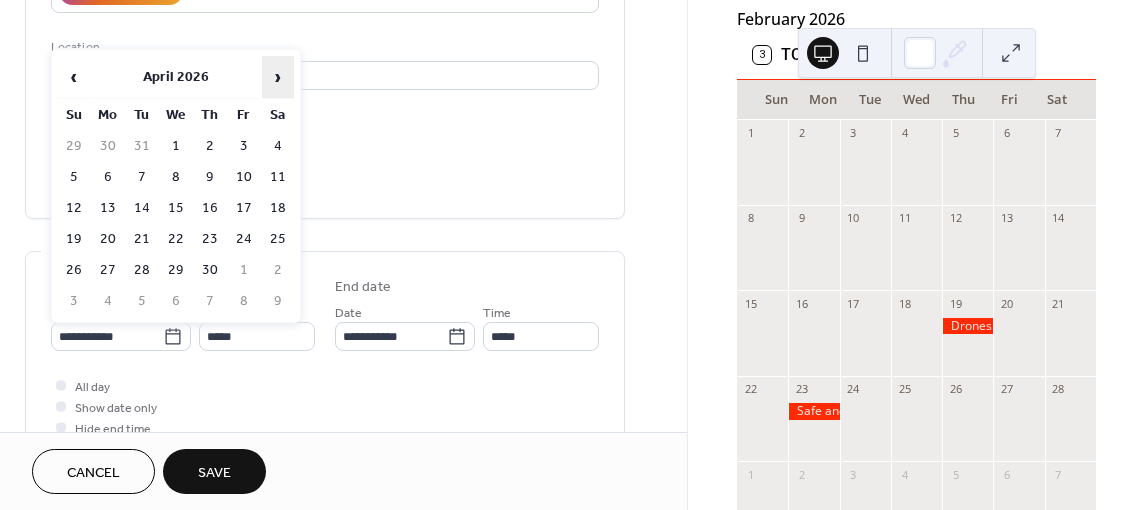 click on "›" at bounding box center [278, 77] 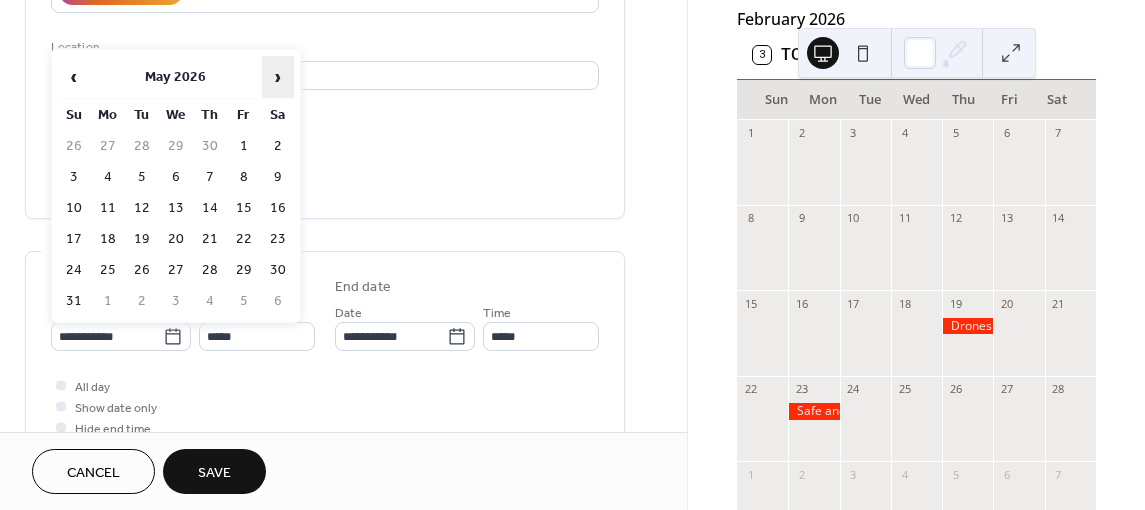click on "›" at bounding box center [278, 77] 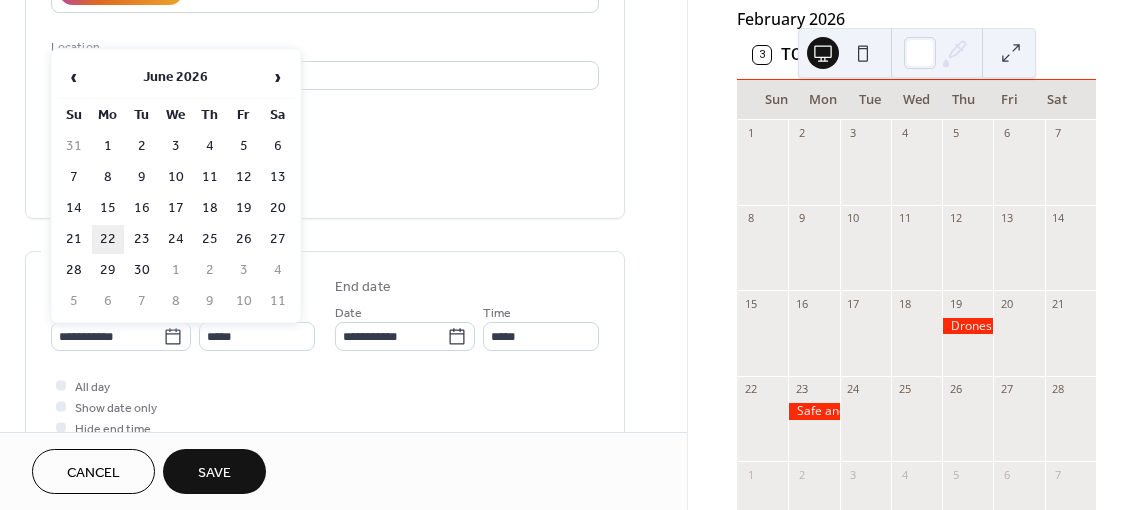 click on "22" at bounding box center (108, 239) 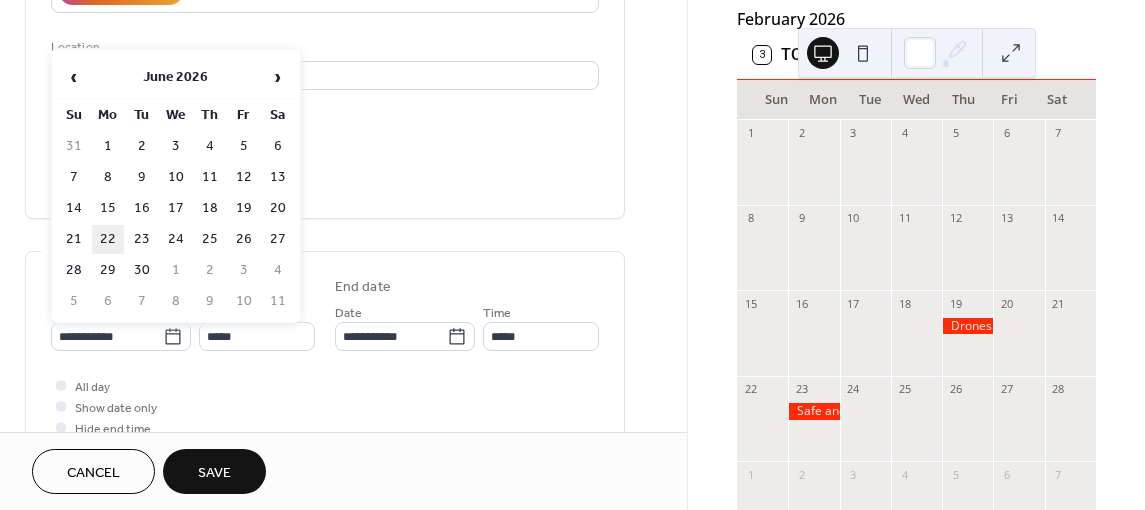 type on "**********" 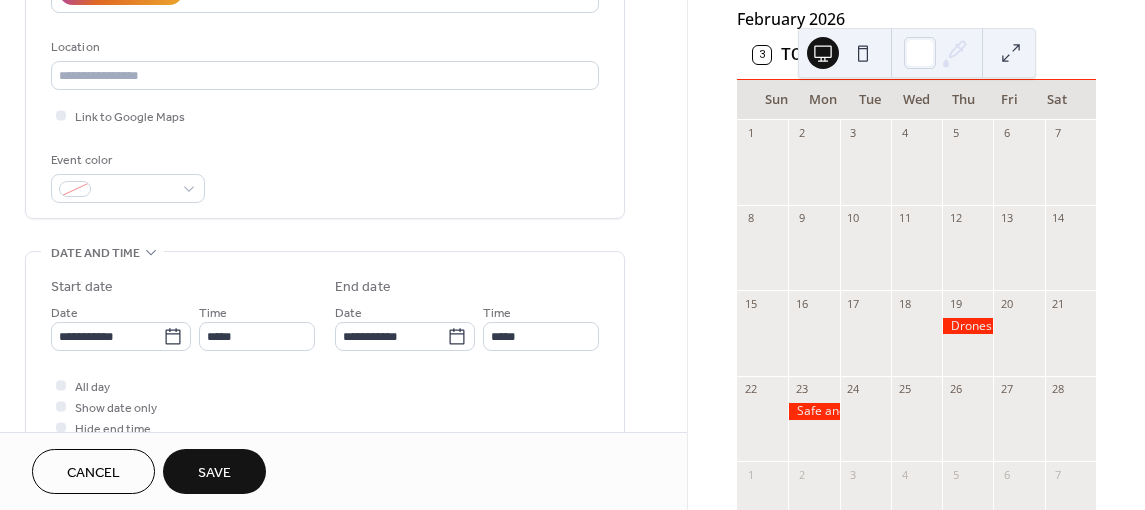 click on "Save" at bounding box center (214, 473) 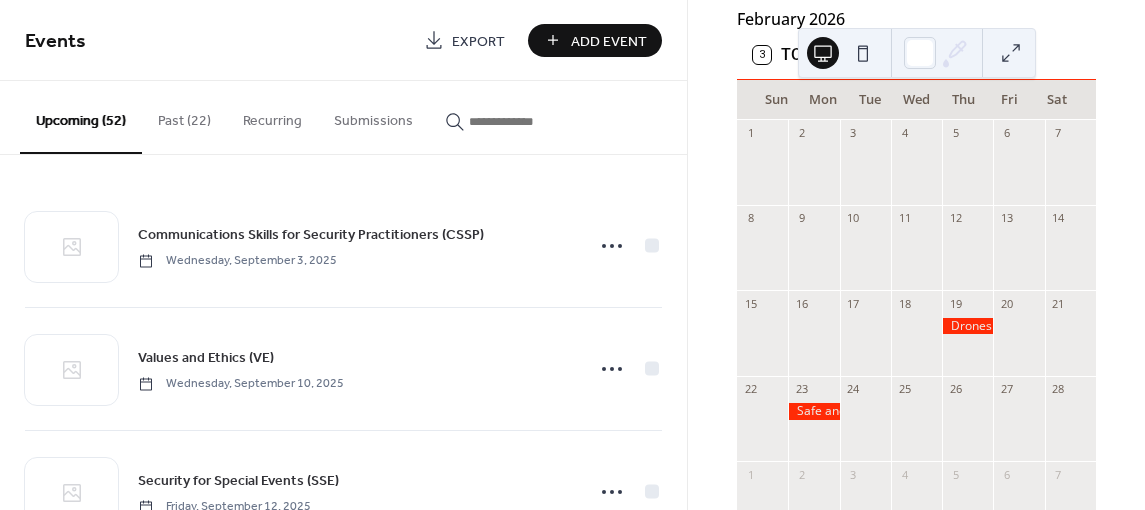 click on "Add Event" at bounding box center (609, 41) 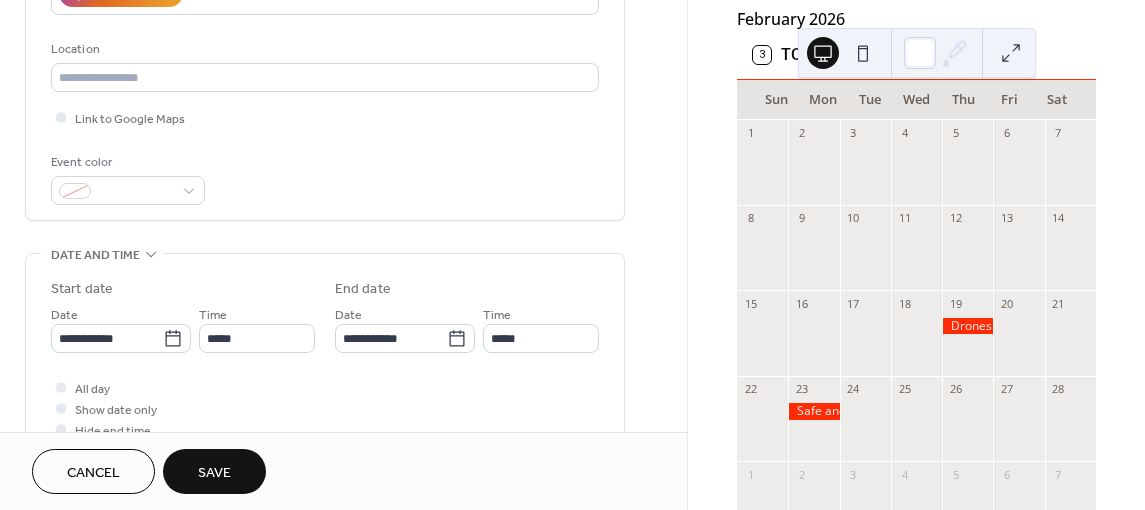 scroll, scrollTop: 400, scrollLeft: 0, axis: vertical 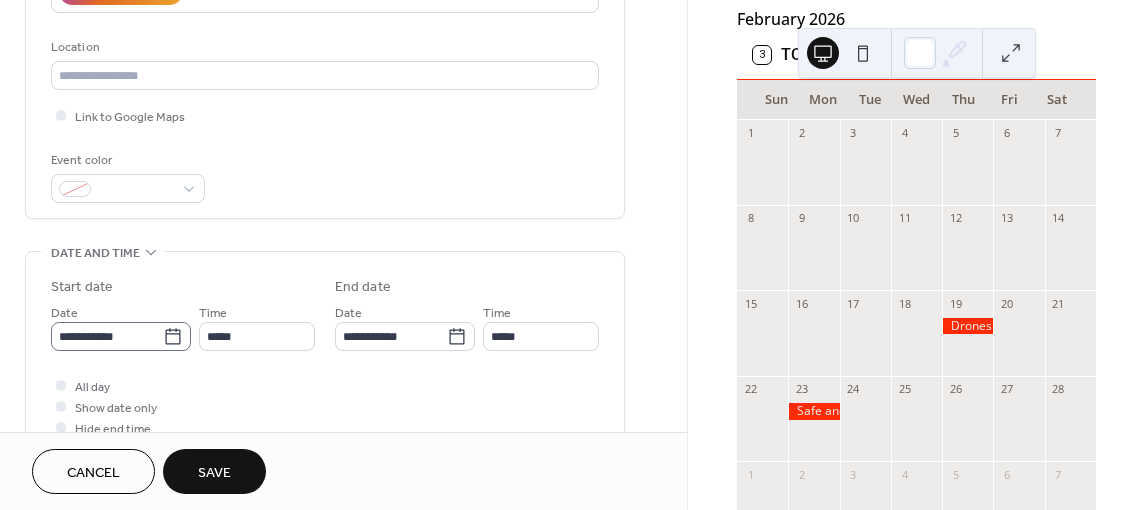 type on "**********" 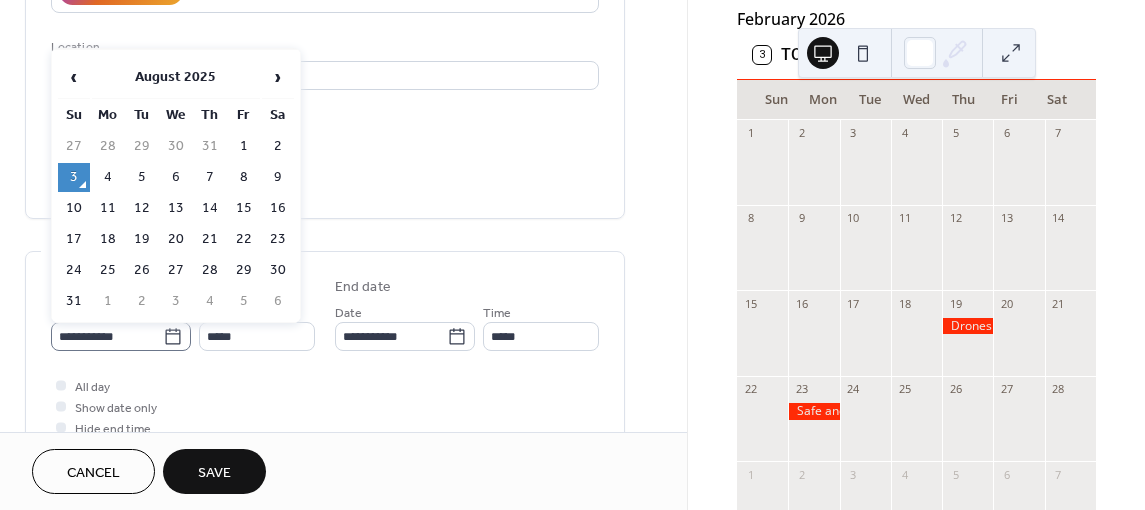 click 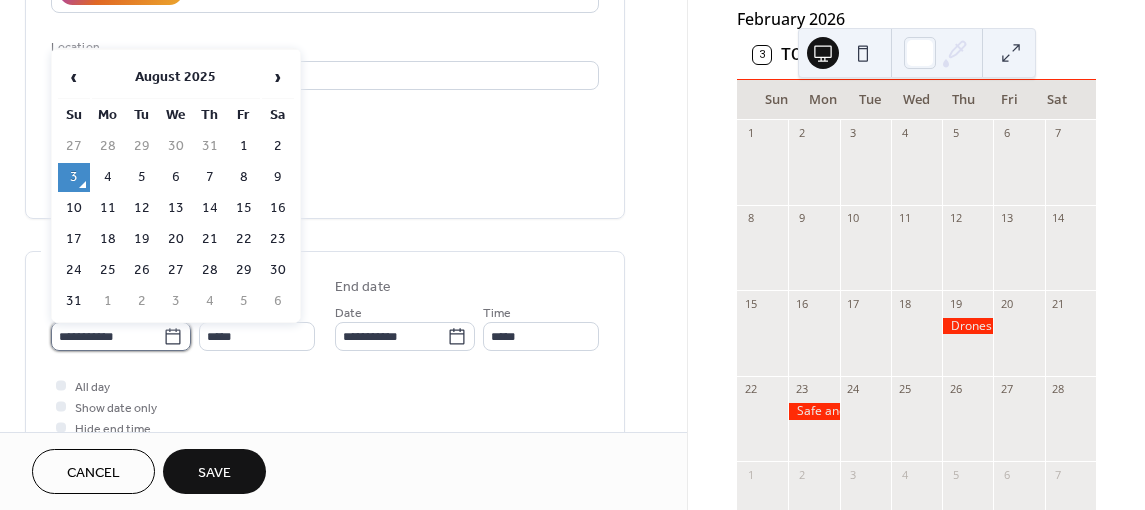 click on "**********" at bounding box center (107, 336) 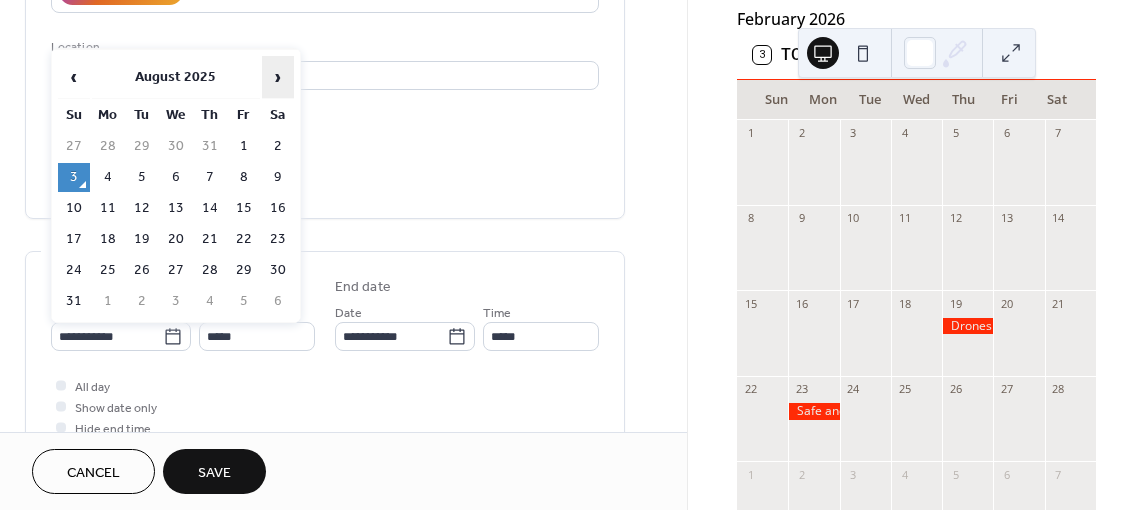 click on "›" at bounding box center [278, 77] 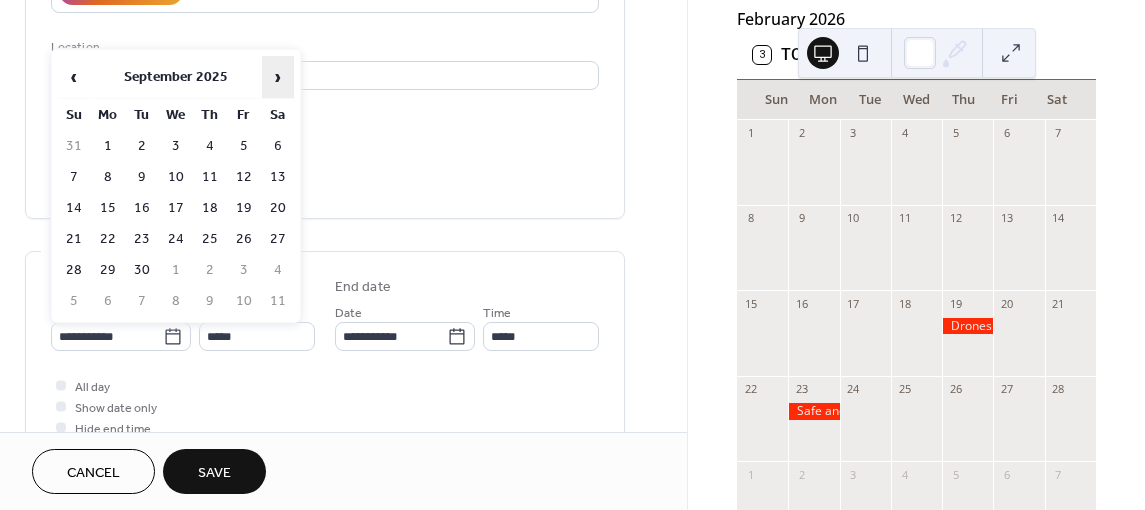 click on "›" at bounding box center [278, 77] 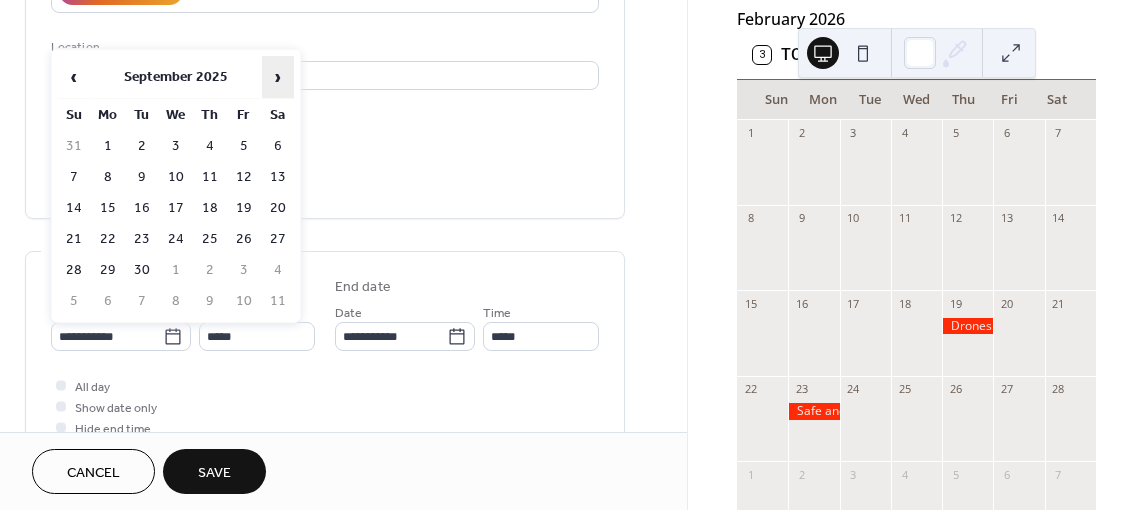click on "›" at bounding box center [278, 77] 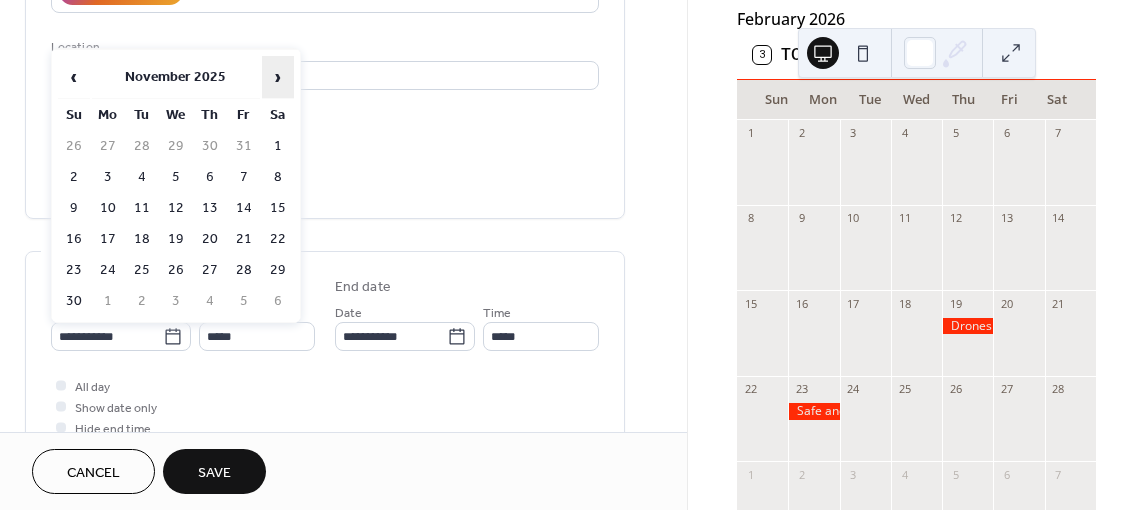 click on "›" at bounding box center (278, 77) 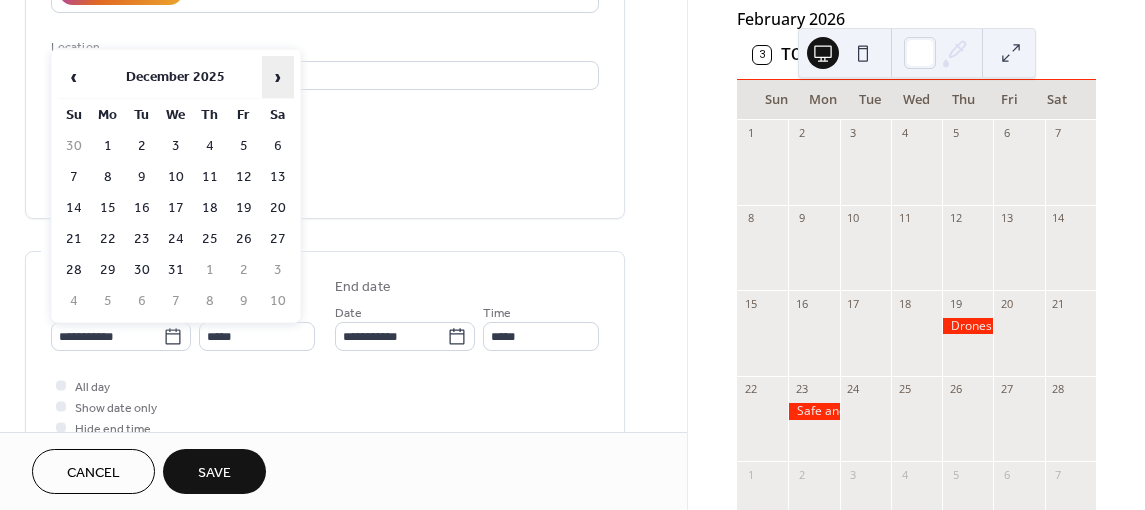 click on "›" at bounding box center [278, 77] 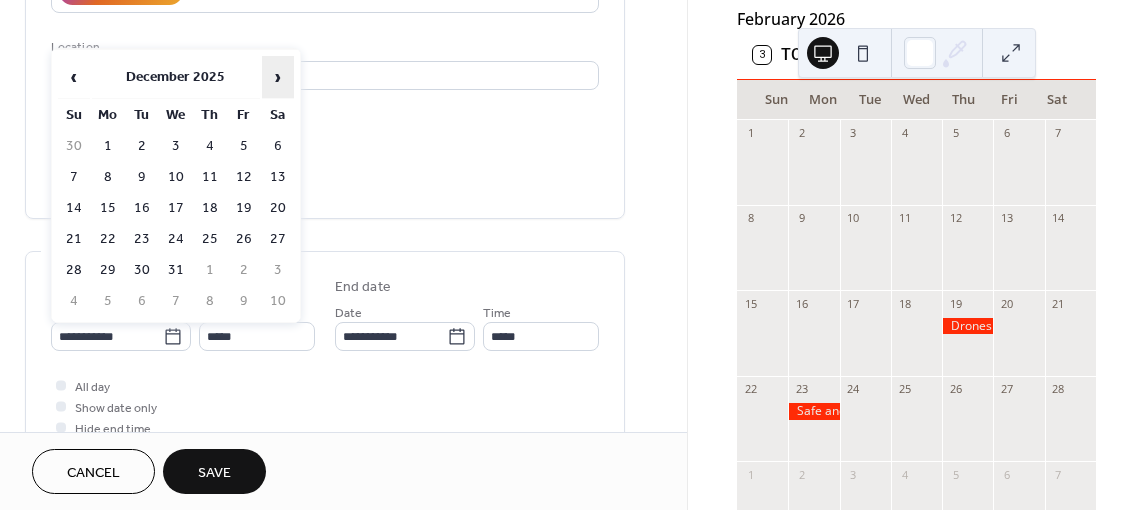 click on "›" at bounding box center [278, 77] 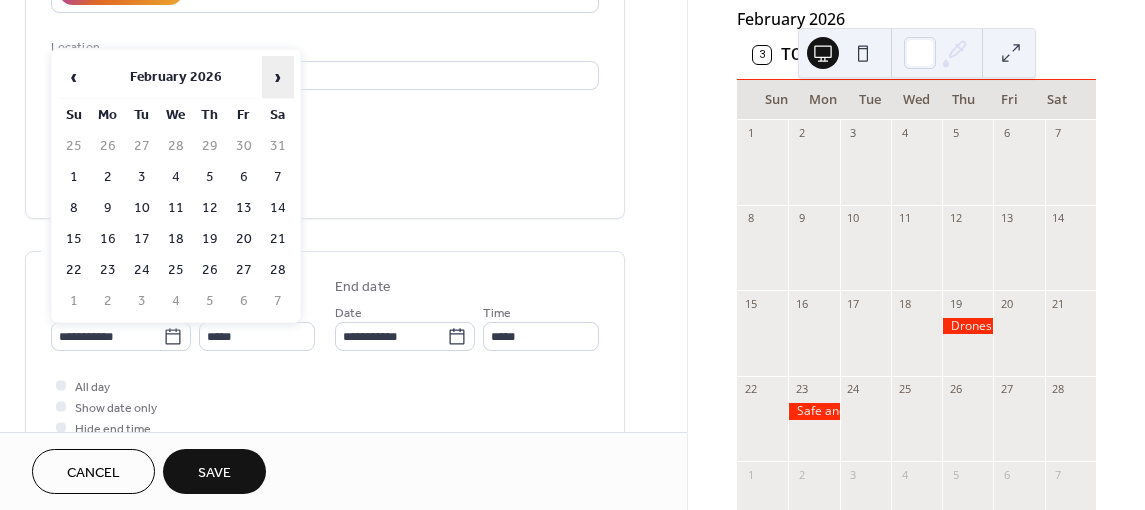 click on "›" at bounding box center [278, 77] 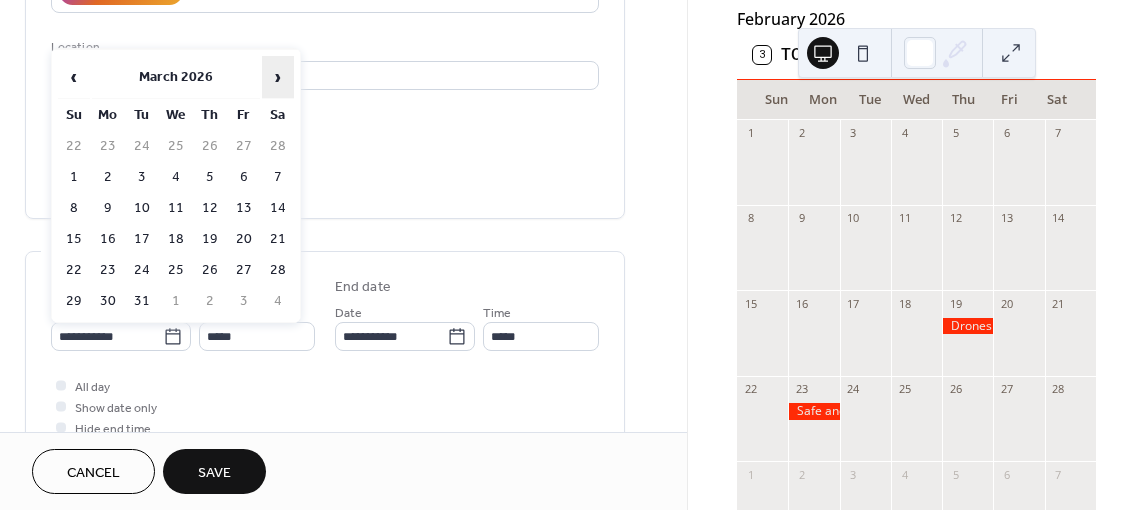 click on "›" at bounding box center [278, 77] 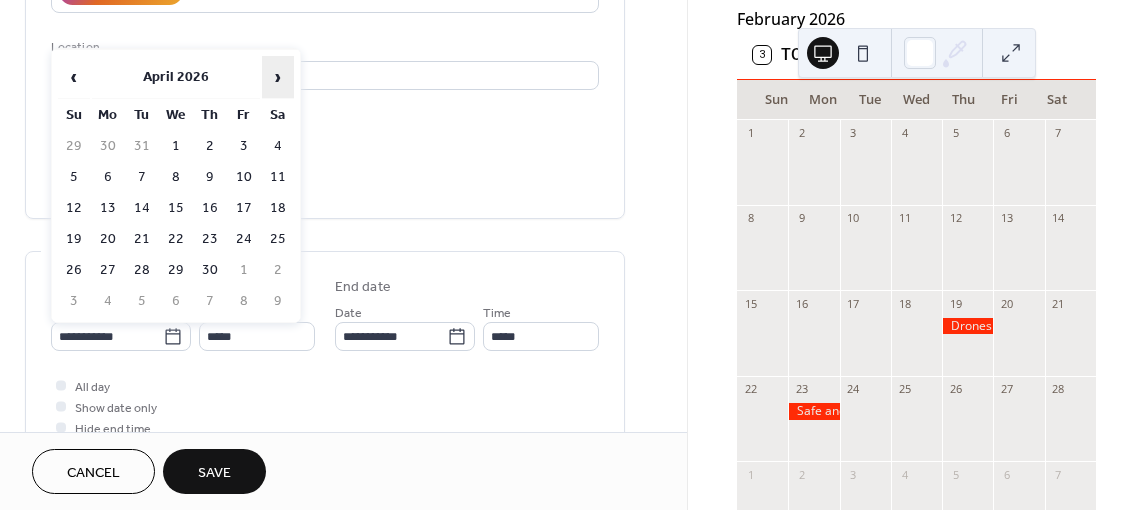 click on "›" at bounding box center [278, 77] 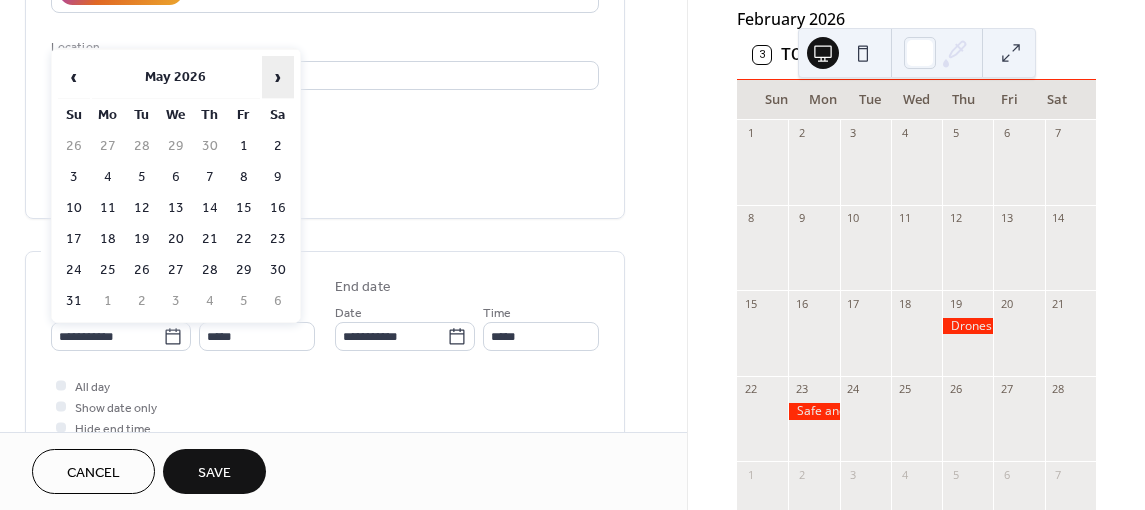 click on "›" at bounding box center [278, 77] 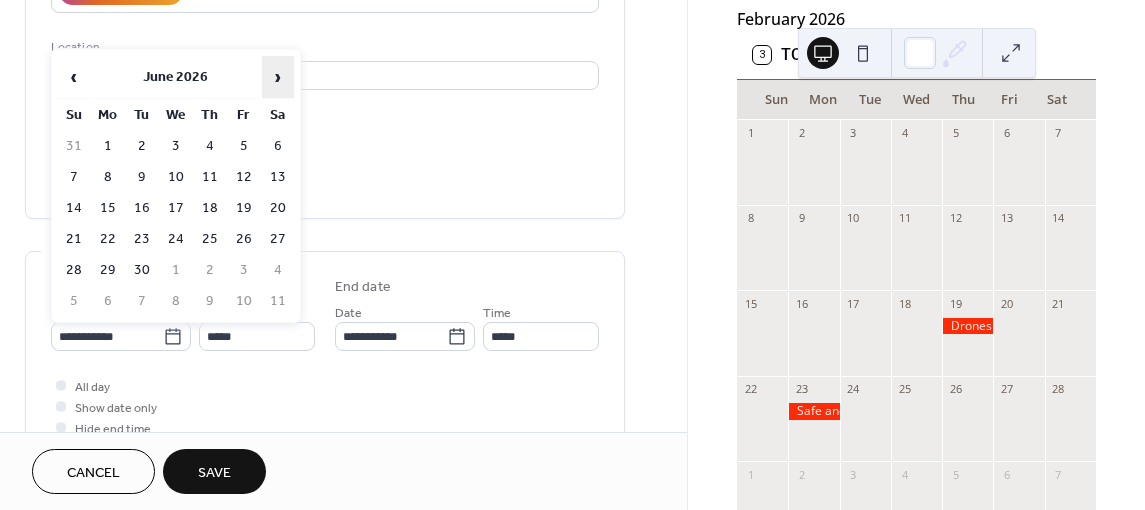 click on "›" at bounding box center (278, 77) 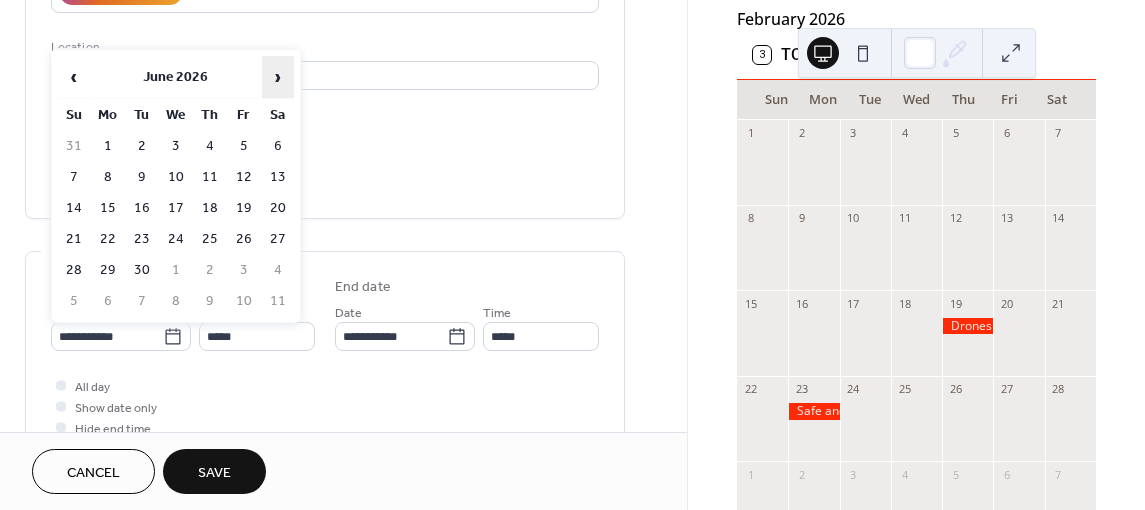 click on "›" at bounding box center (278, 77) 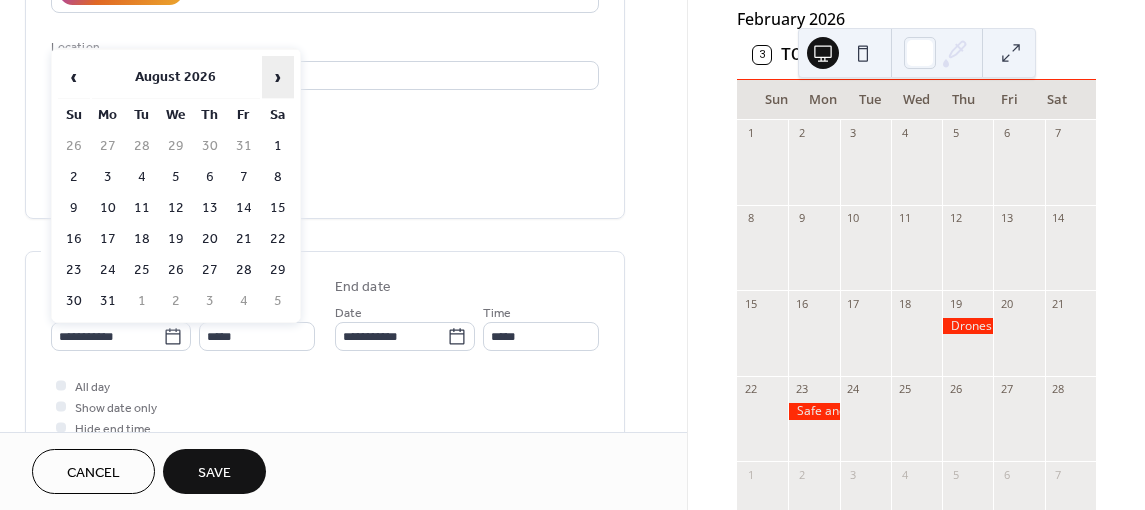 click on "›" at bounding box center [278, 77] 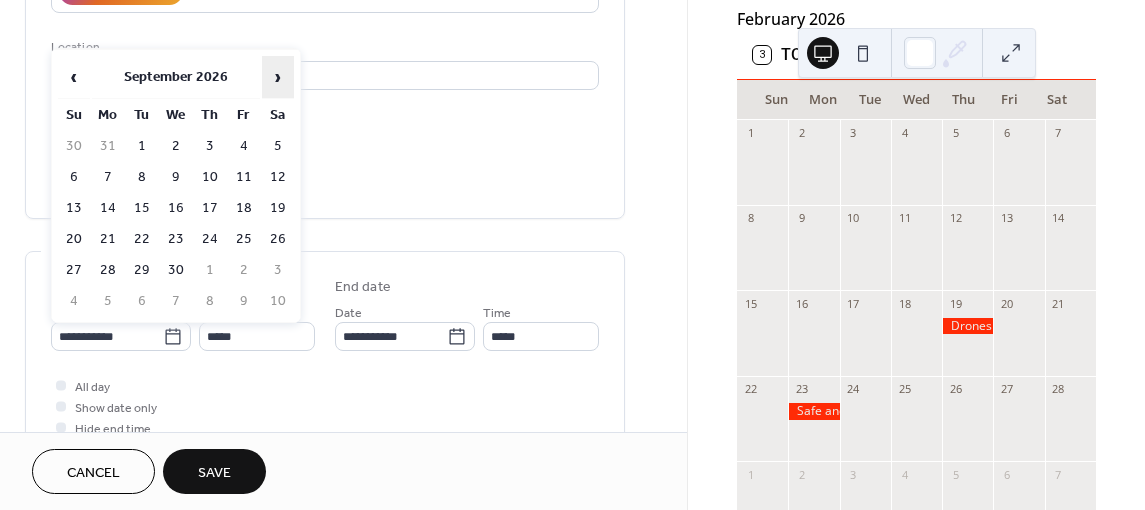 click on "›" at bounding box center [278, 77] 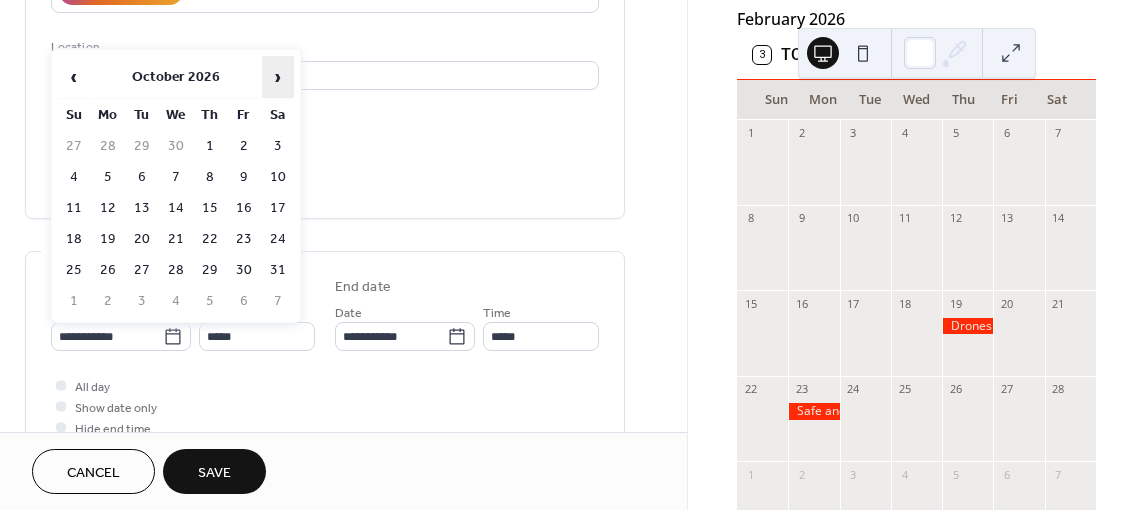 click on "›" at bounding box center [278, 77] 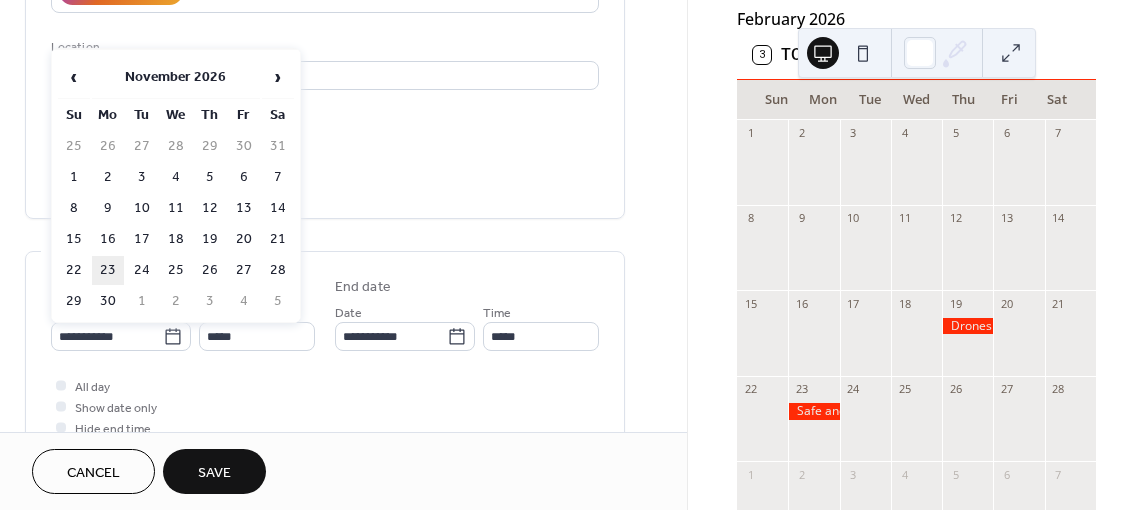 click on "23" at bounding box center (108, 270) 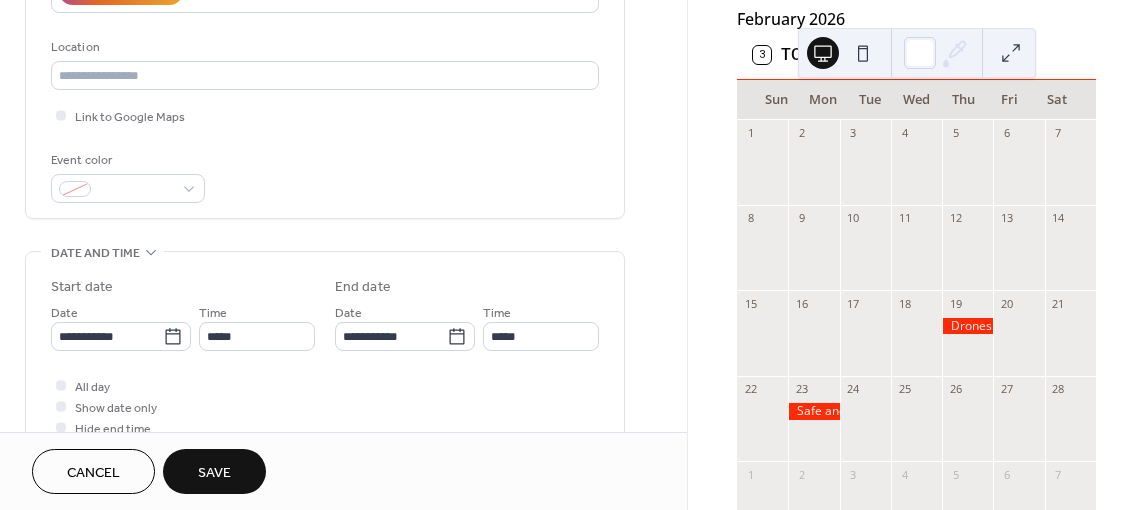 type on "**********" 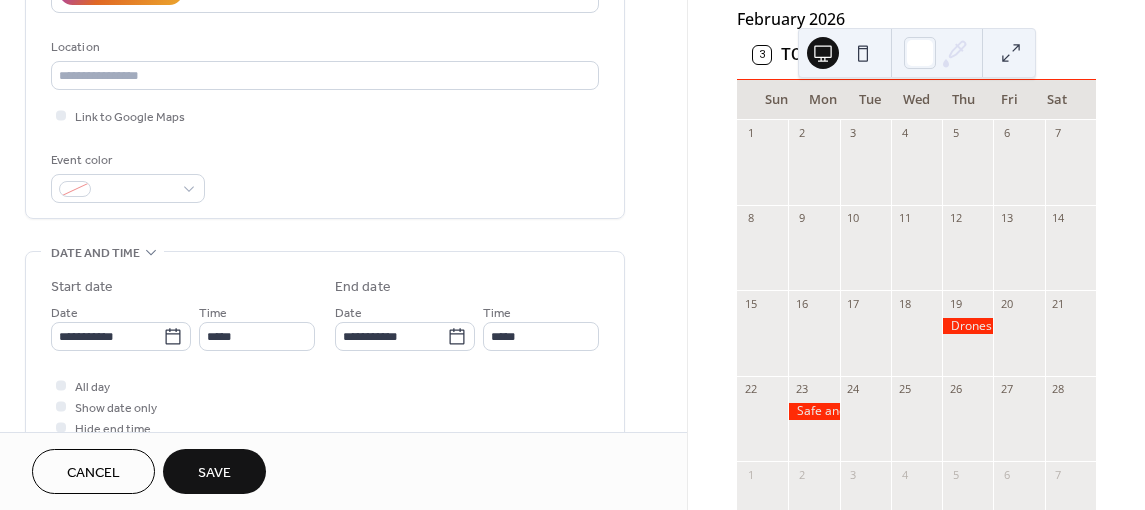 type on "**********" 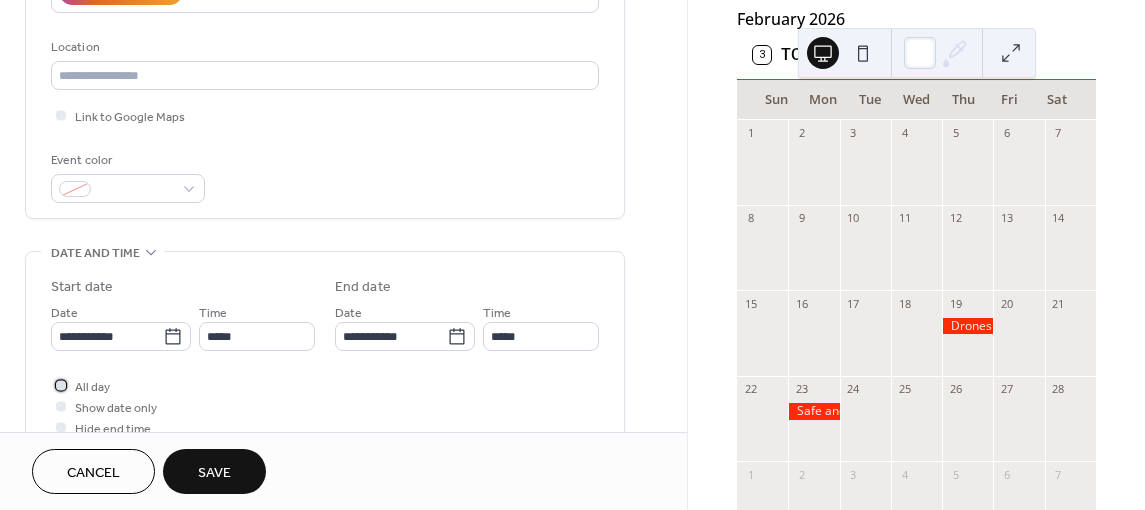click at bounding box center [61, 385] 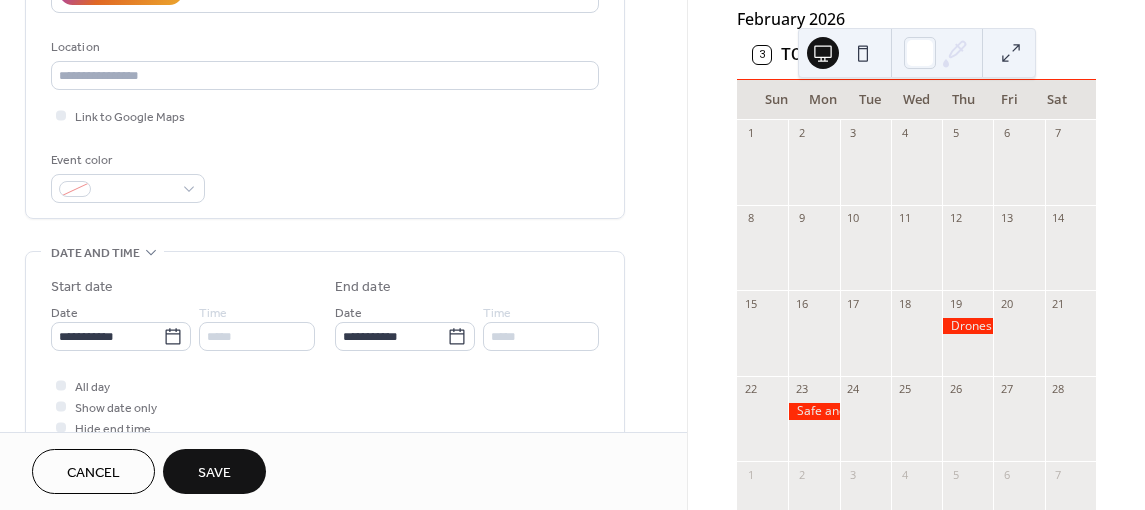 click on "Save" at bounding box center (214, 473) 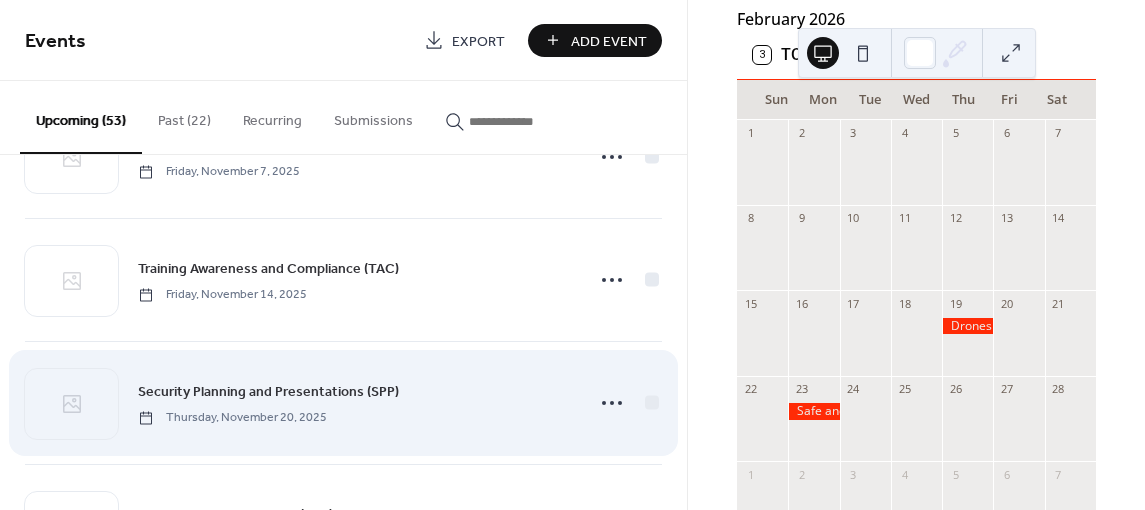 scroll, scrollTop: 1600, scrollLeft: 0, axis: vertical 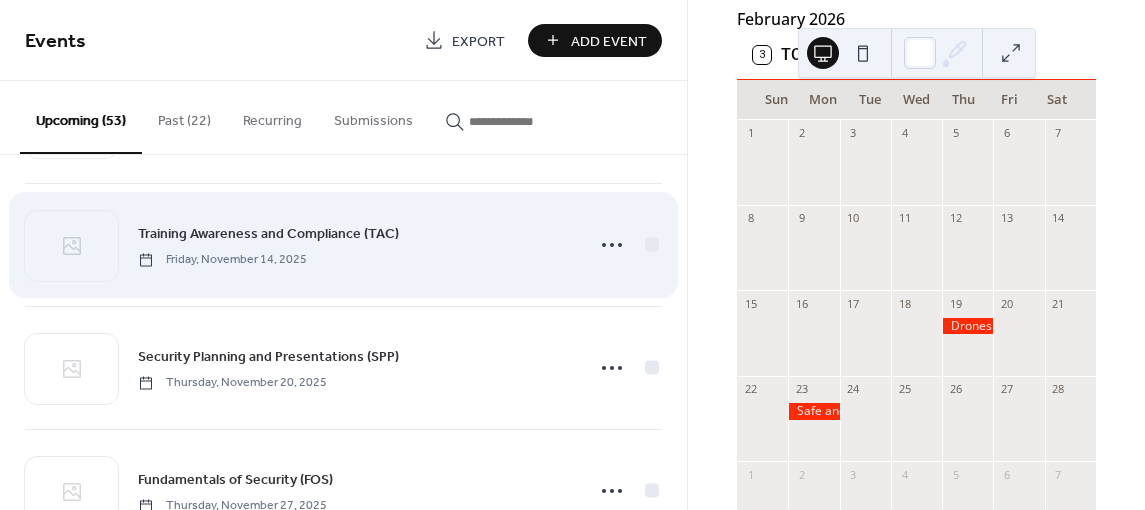 click on "Training Awareness and Compliance (TAC)" at bounding box center (268, 234) 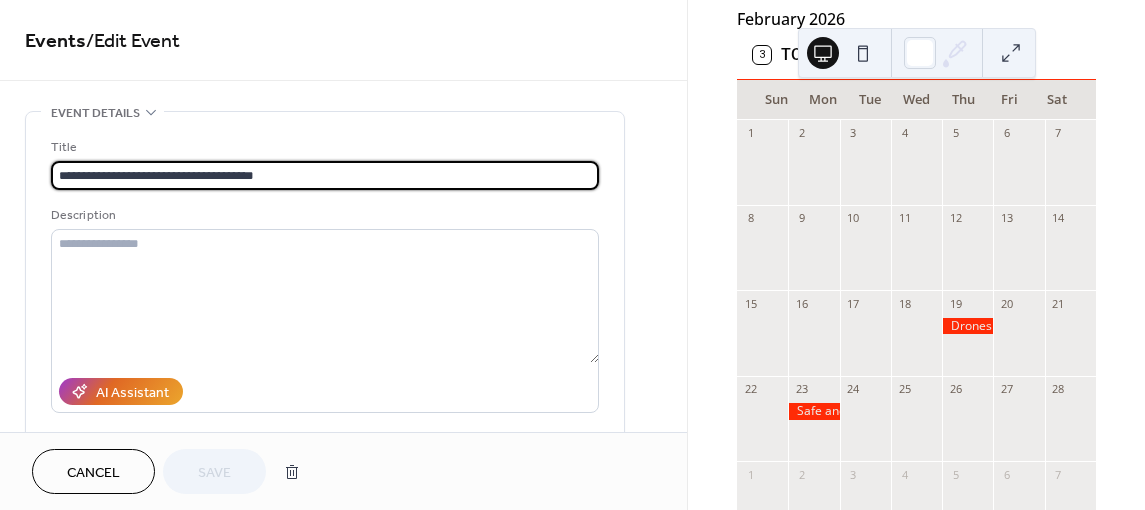 drag, startPoint x: 198, startPoint y: 170, endPoint x: 22, endPoint y: 170, distance: 176 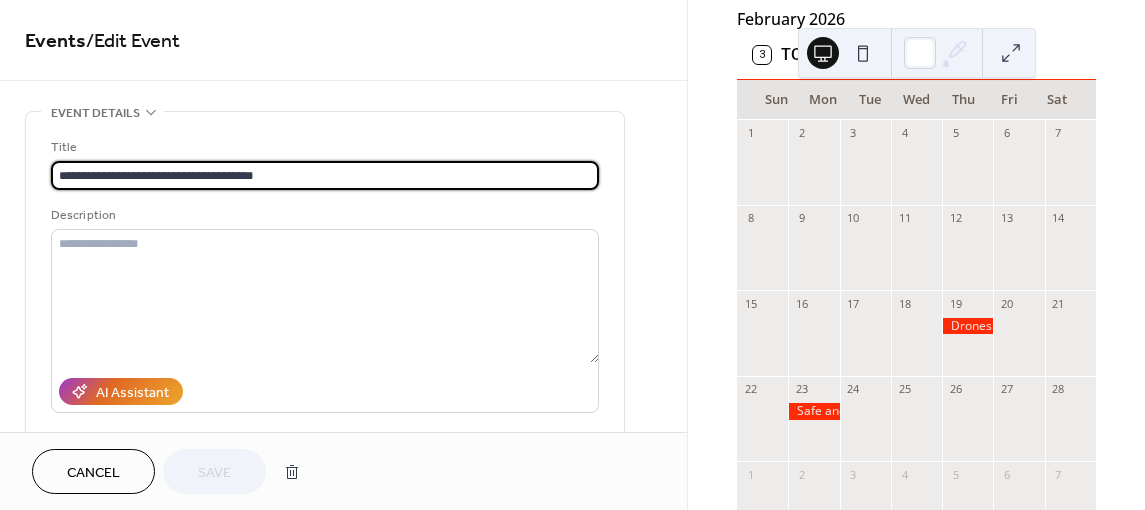 click on "**********" at bounding box center (343, 720) 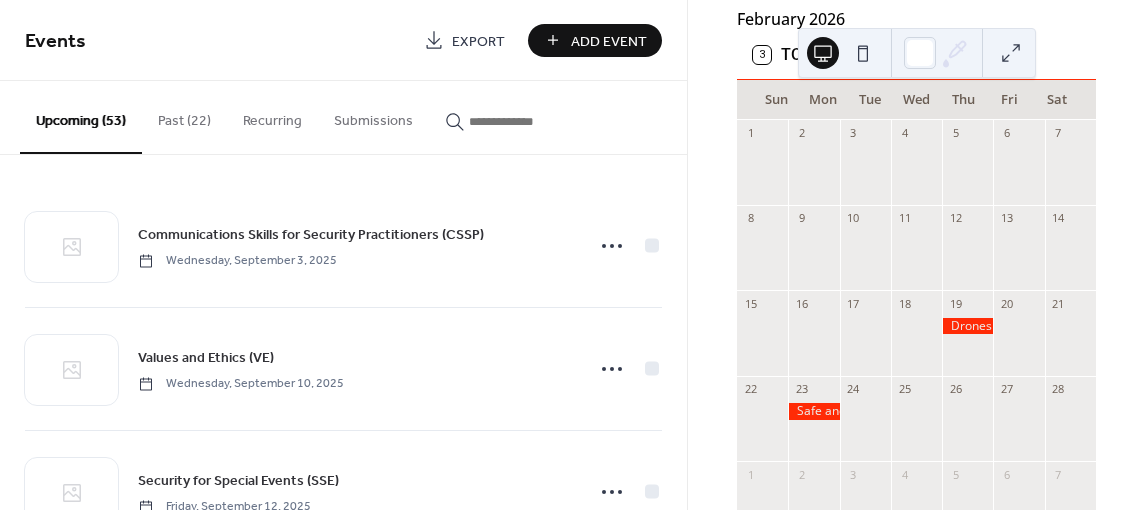 click on "Add Event" at bounding box center [609, 41] 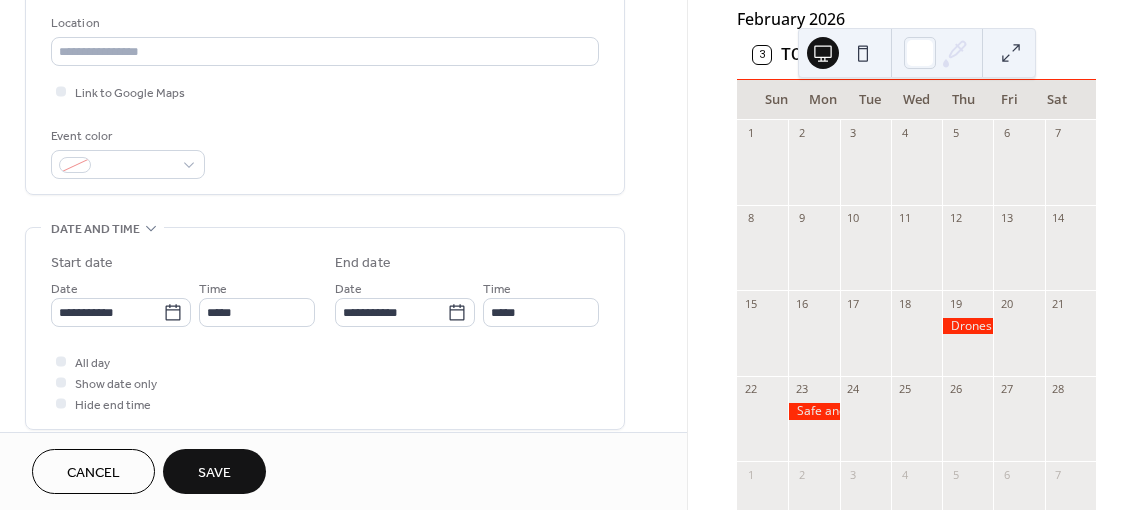 scroll, scrollTop: 500, scrollLeft: 0, axis: vertical 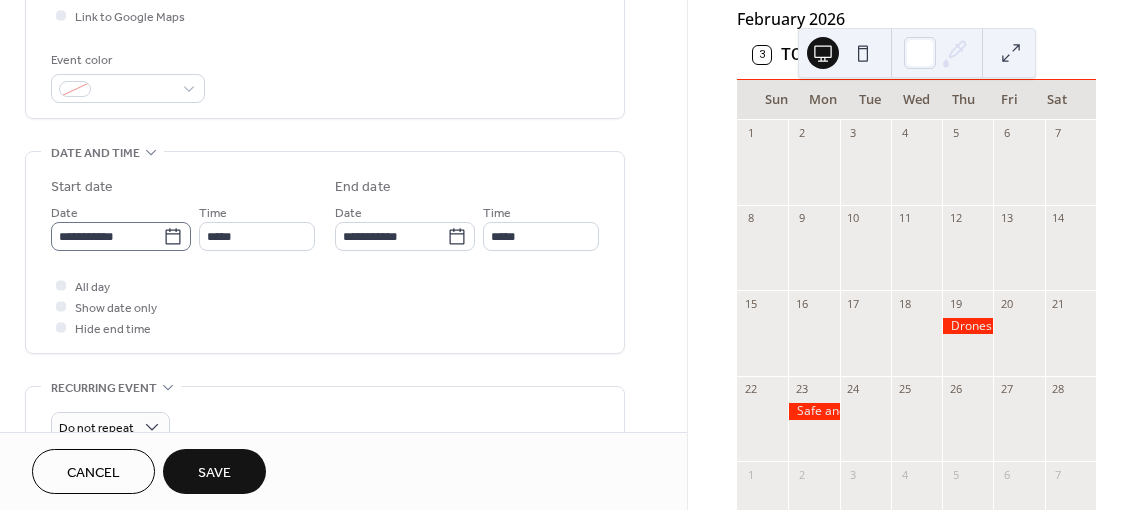 type on "**********" 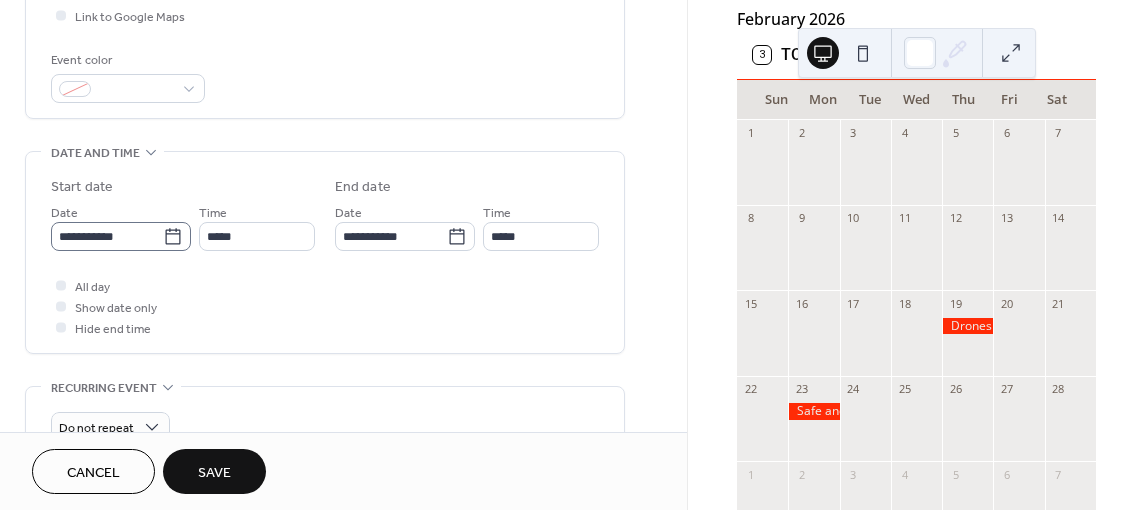 click 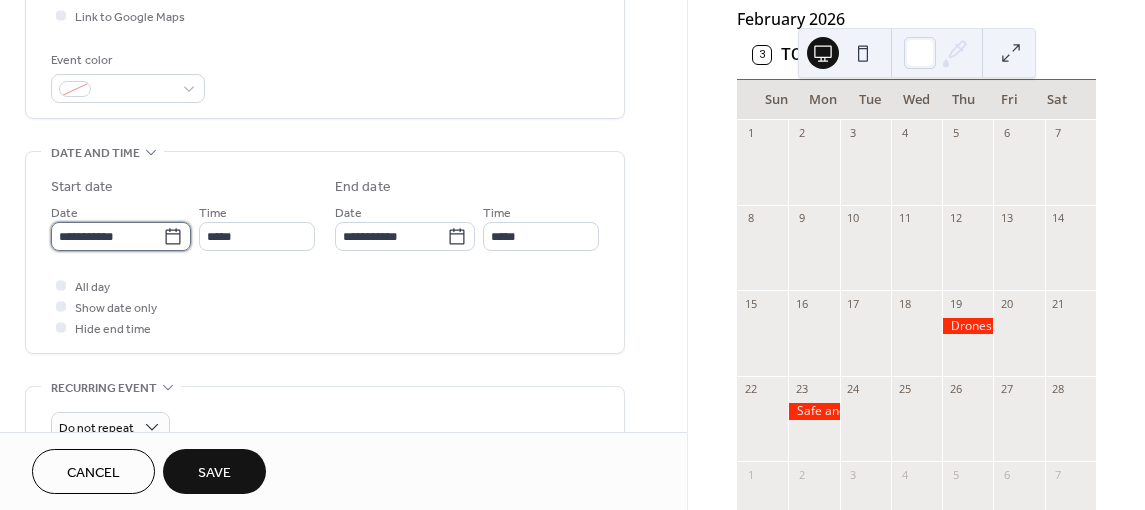 click on "**********" at bounding box center [107, 236] 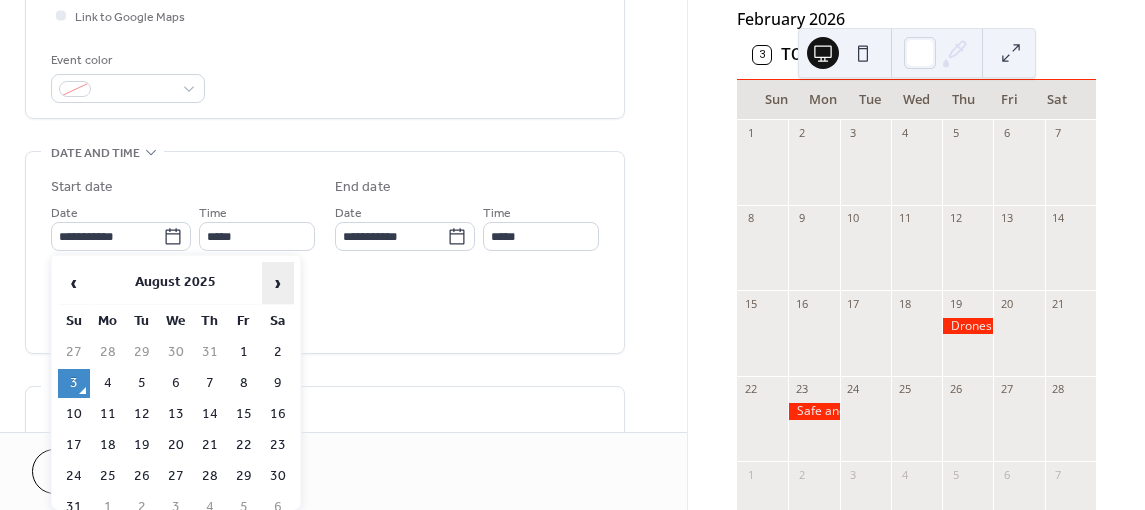 click on "›" at bounding box center [278, 283] 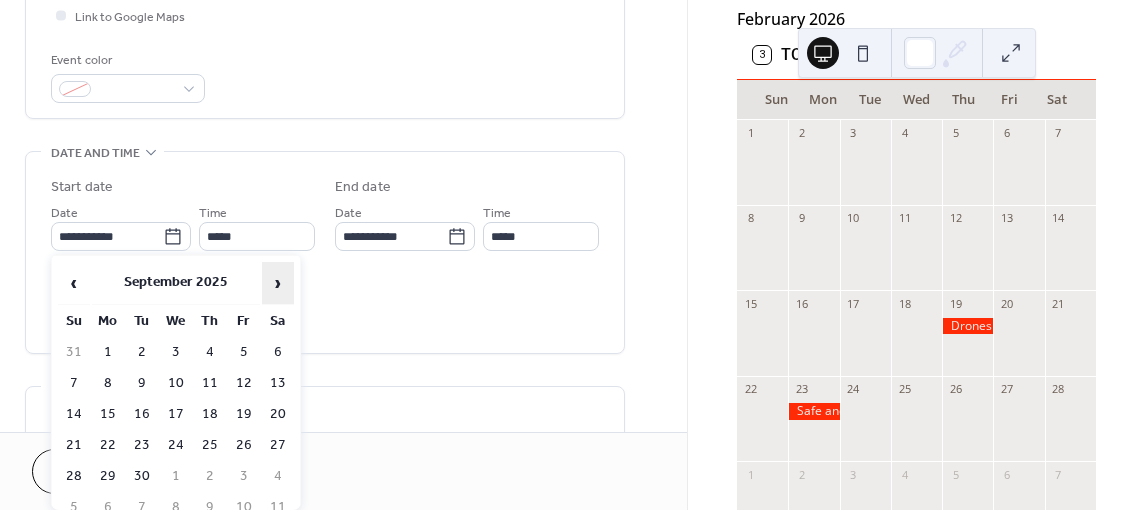 click on "›" at bounding box center (278, 283) 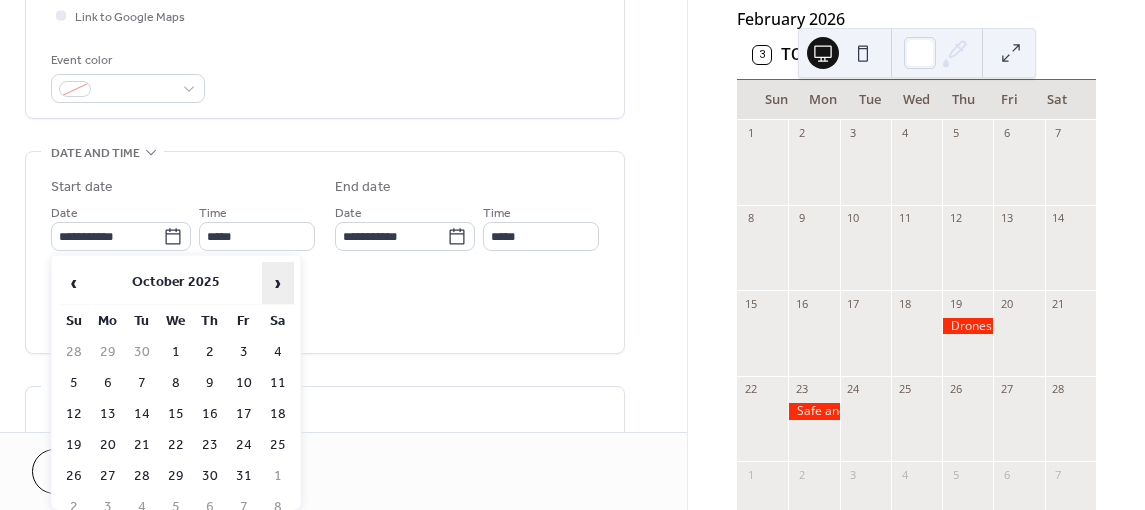 click on "›" at bounding box center [278, 283] 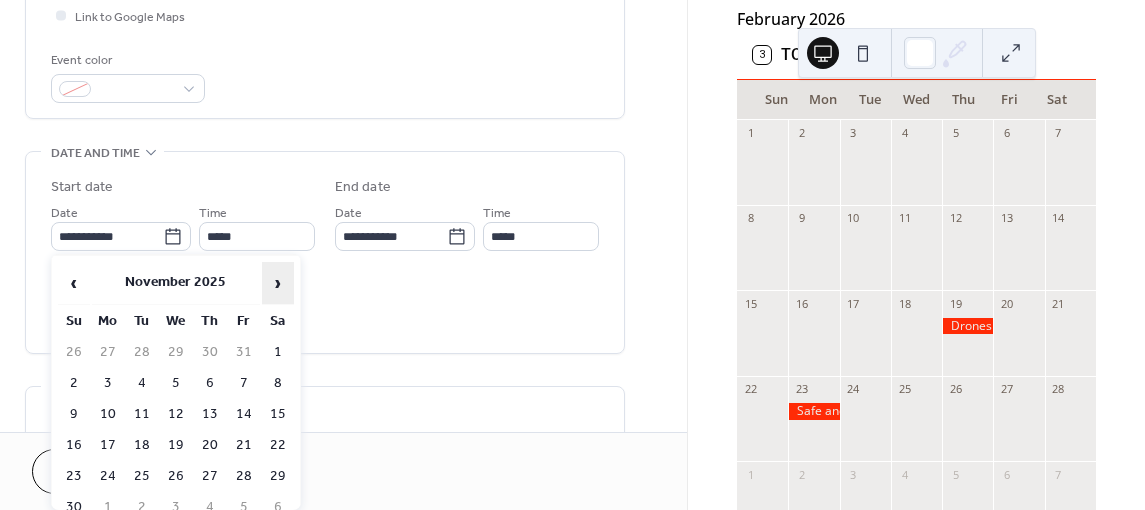 click on "›" at bounding box center [278, 283] 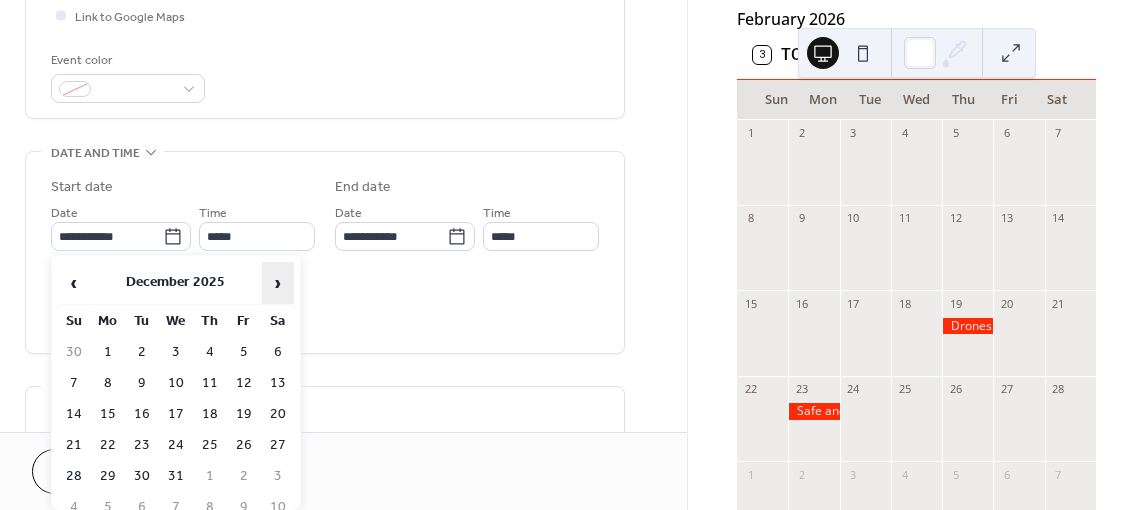 click on "›" at bounding box center (278, 283) 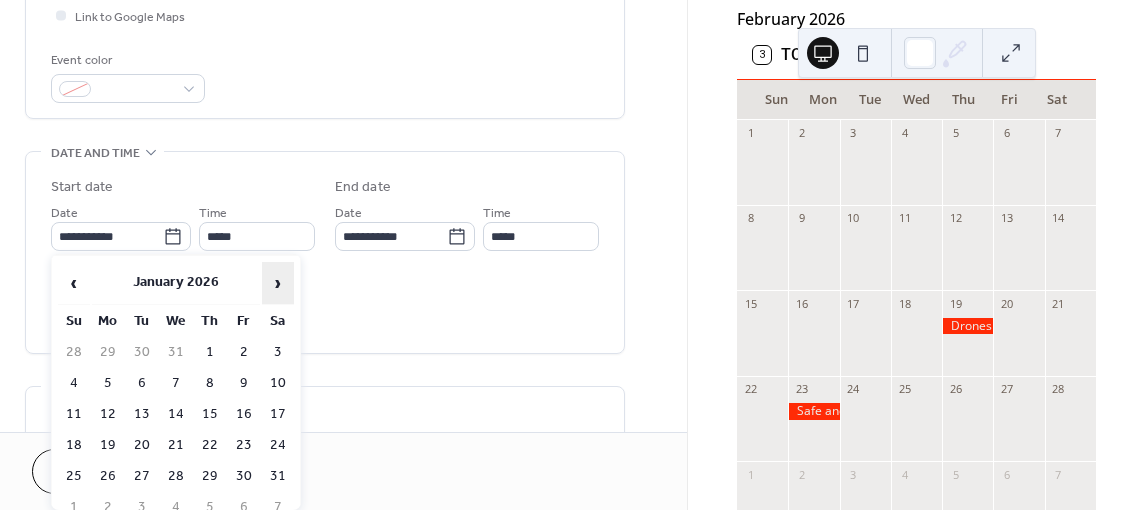 click on "›" at bounding box center [278, 283] 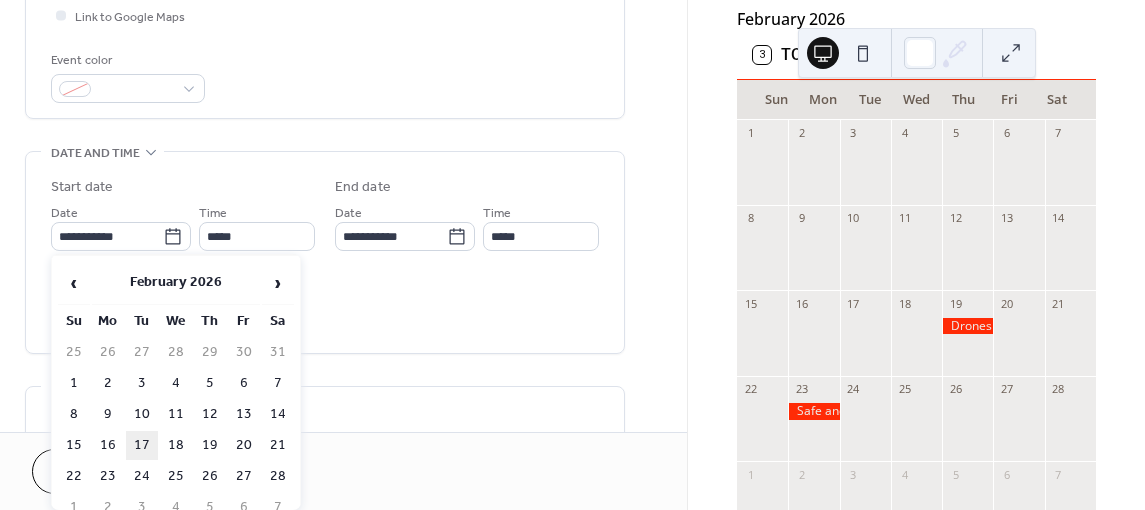 click on "17" at bounding box center [142, 445] 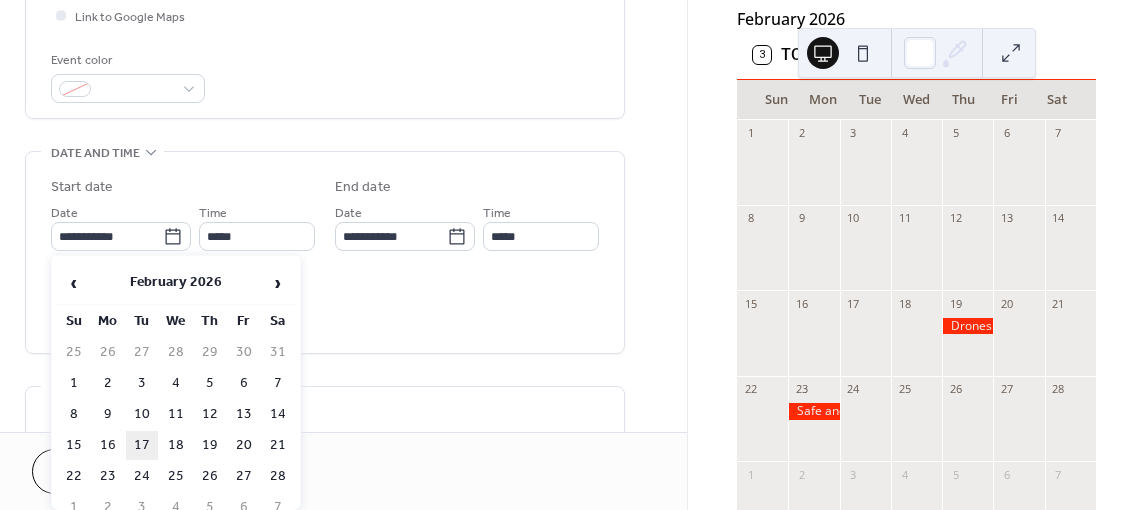 type on "**********" 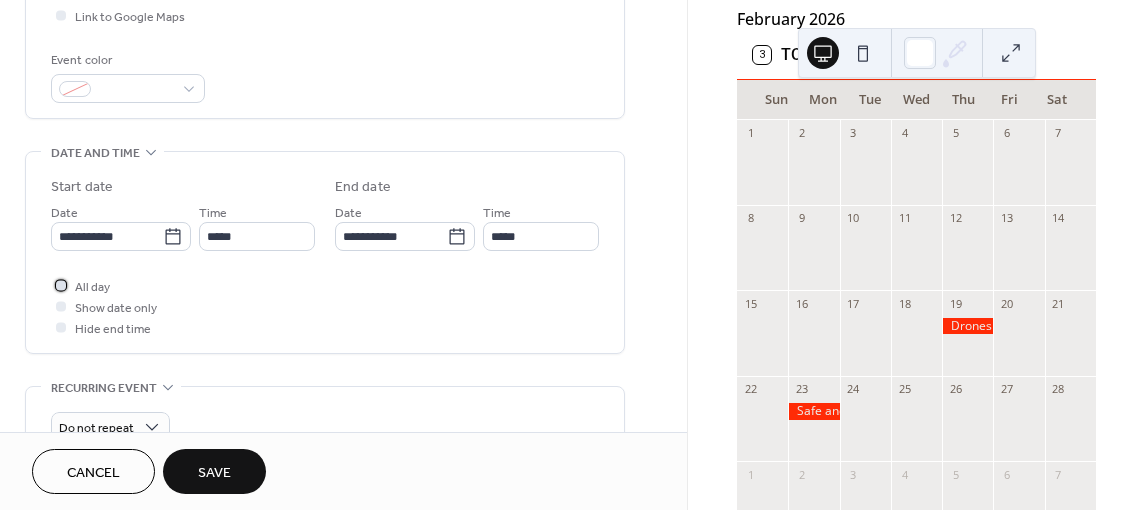 click at bounding box center (61, 285) 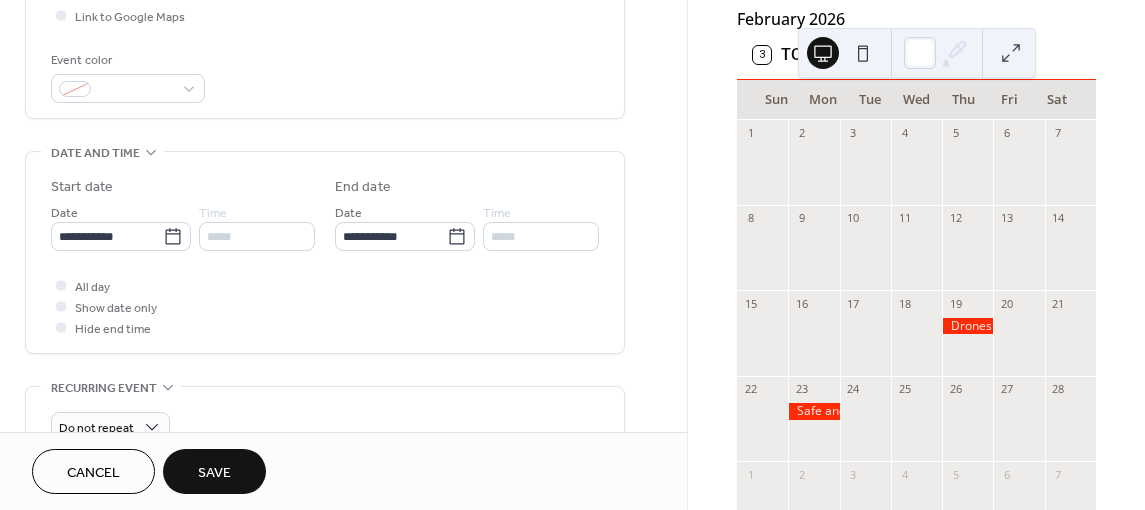 click on "Save" at bounding box center [214, 473] 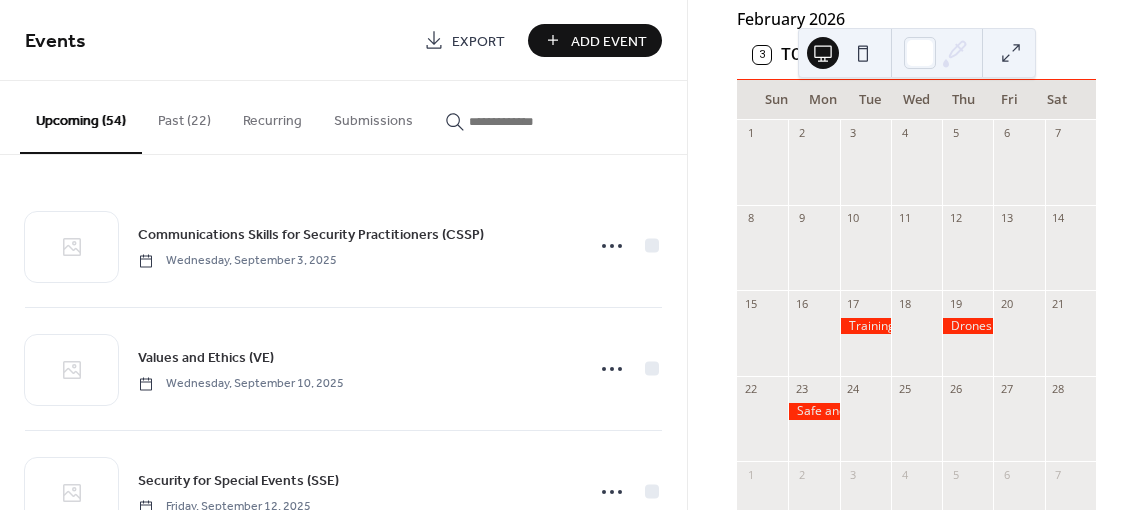 scroll, scrollTop: 0, scrollLeft: 0, axis: both 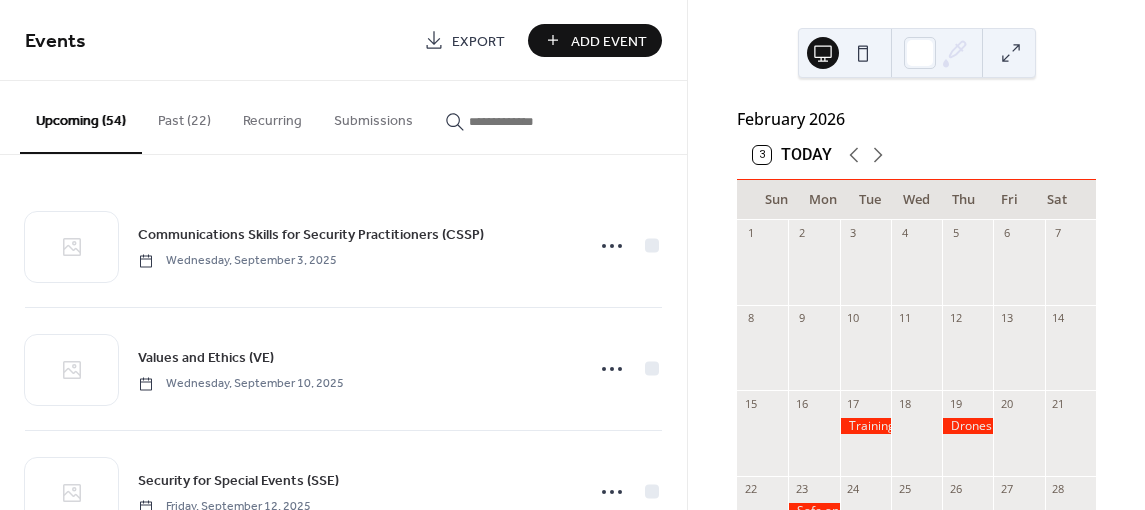 click on "Add Event" at bounding box center (609, 41) 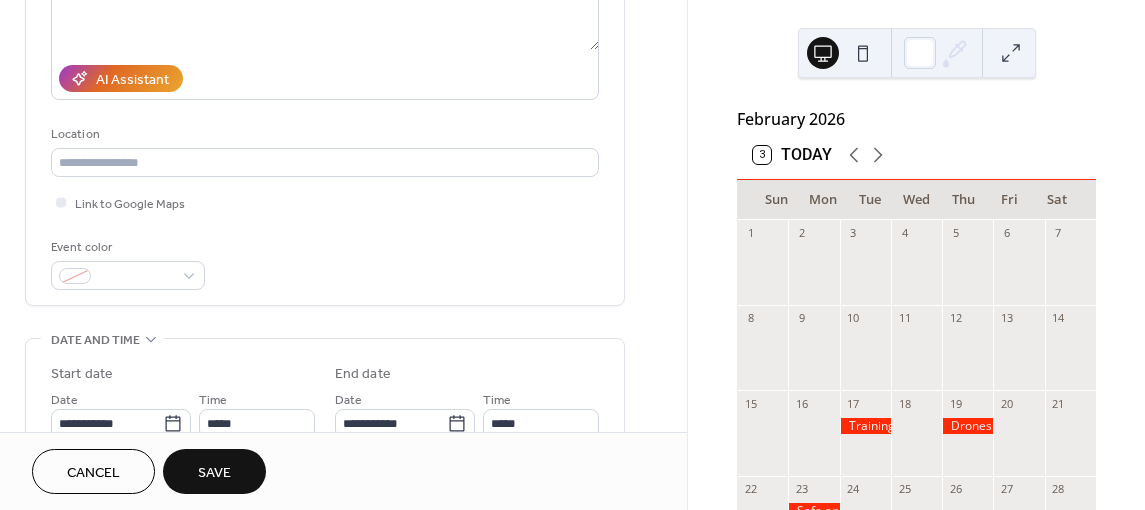 scroll, scrollTop: 400, scrollLeft: 0, axis: vertical 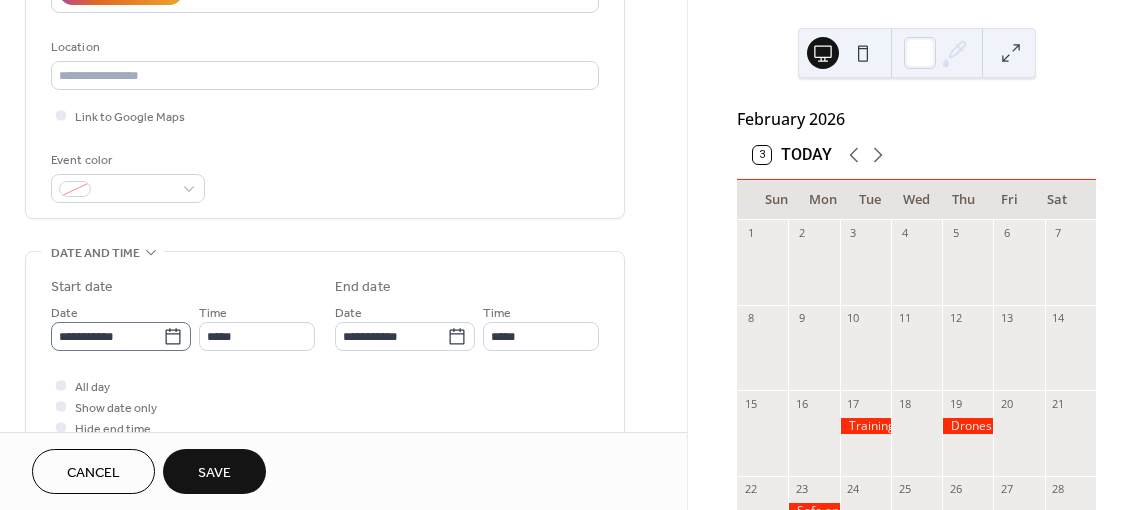 type on "**********" 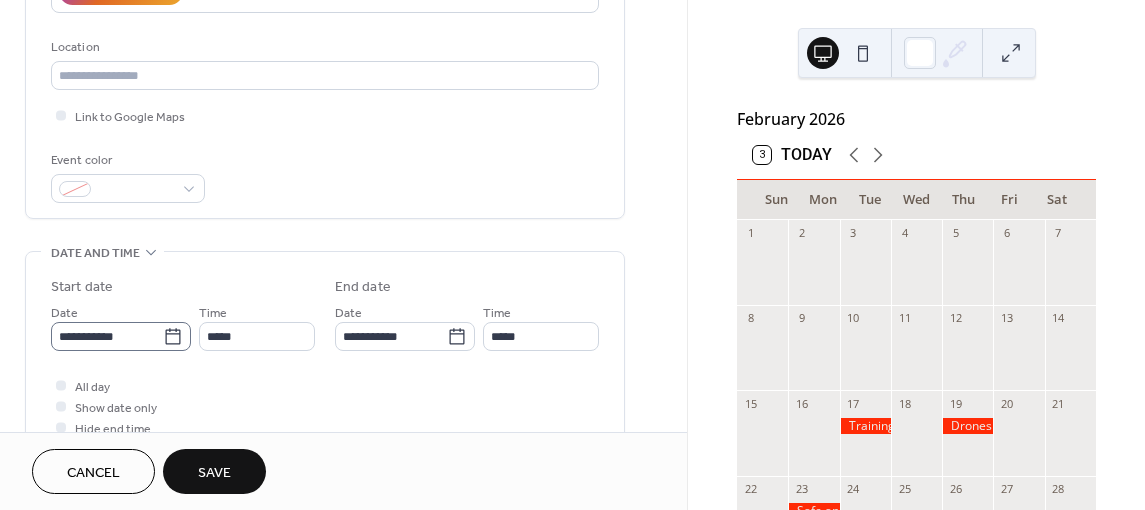 click 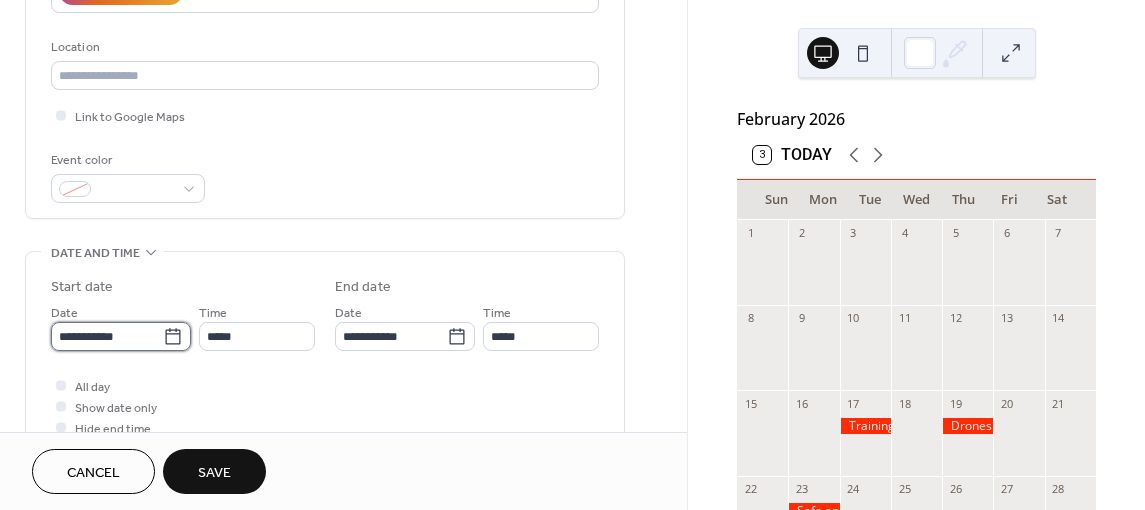 click on "**********" at bounding box center [107, 336] 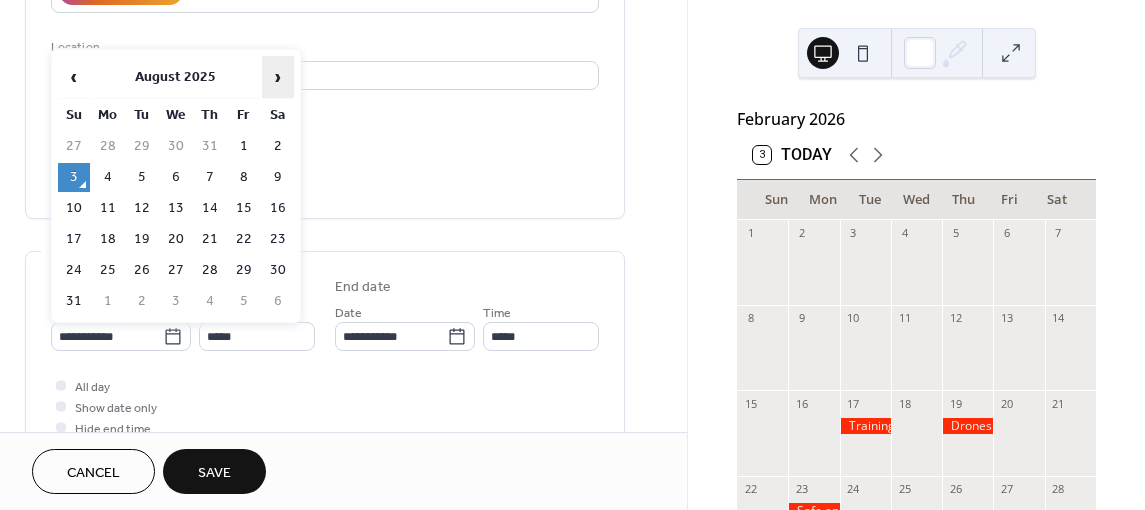 click on "›" at bounding box center (278, 77) 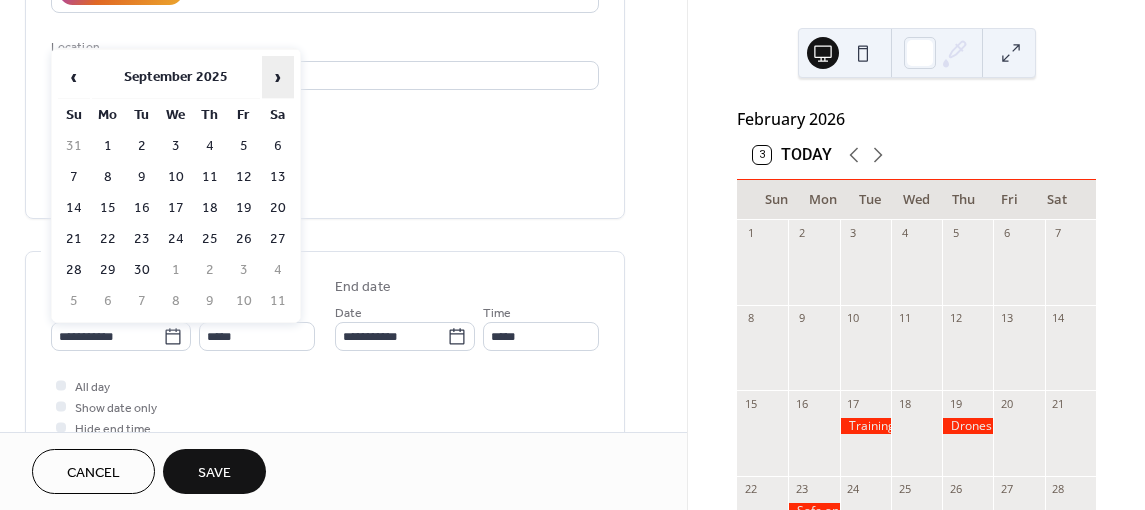 click on "›" at bounding box center [278, 77] 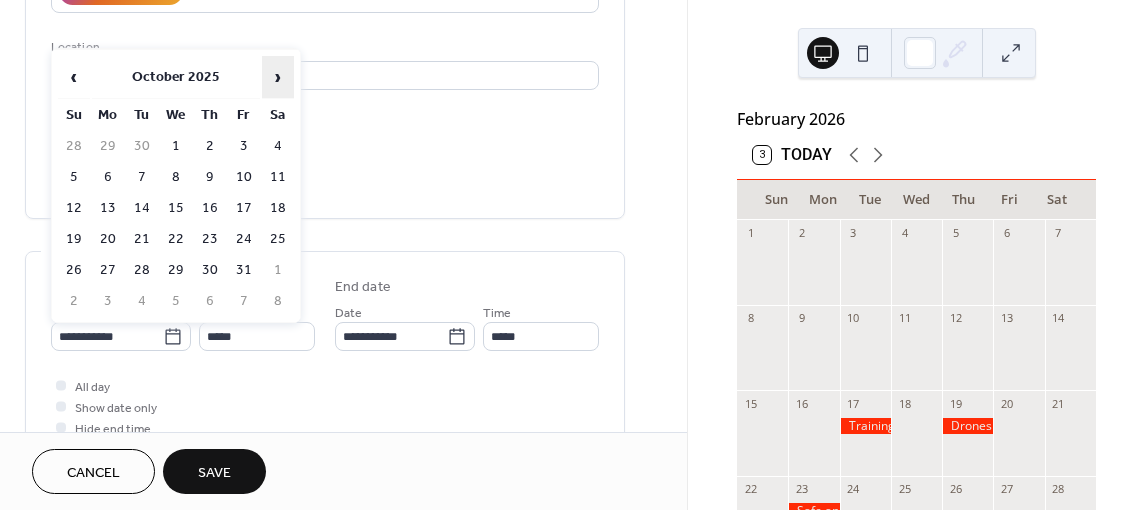 click on "›" at bounding box center [278, 77] 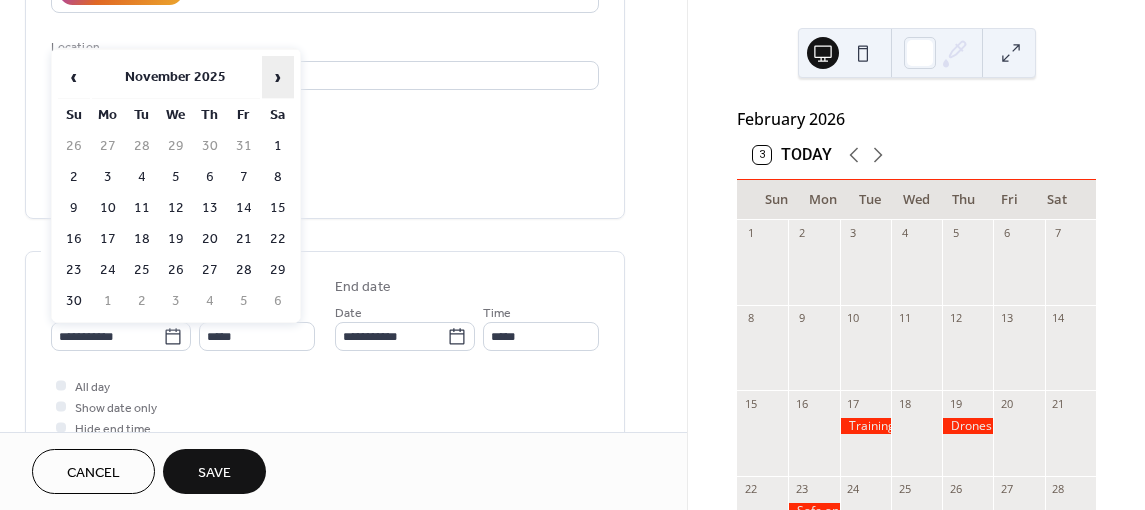 click on "›" at bounding box center (278, 77) 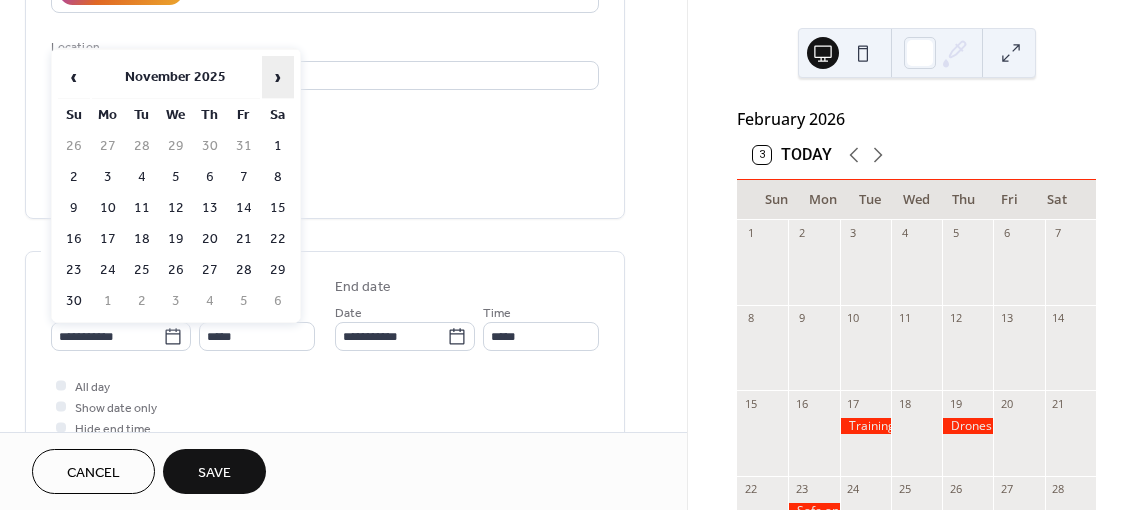 click on "›" at bounding box center [278, 77] 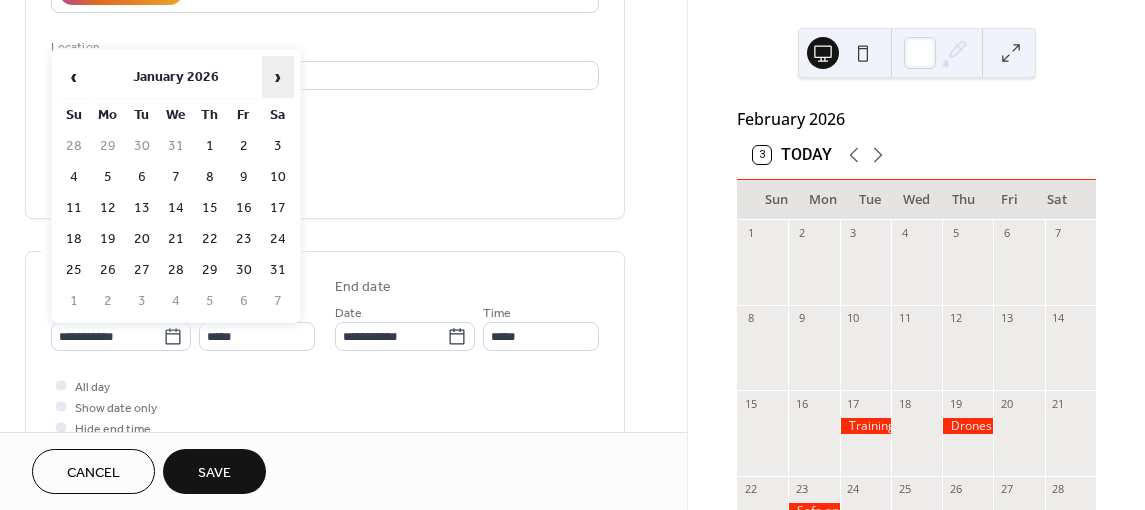 click on "›" at bounding box center [278, 77] 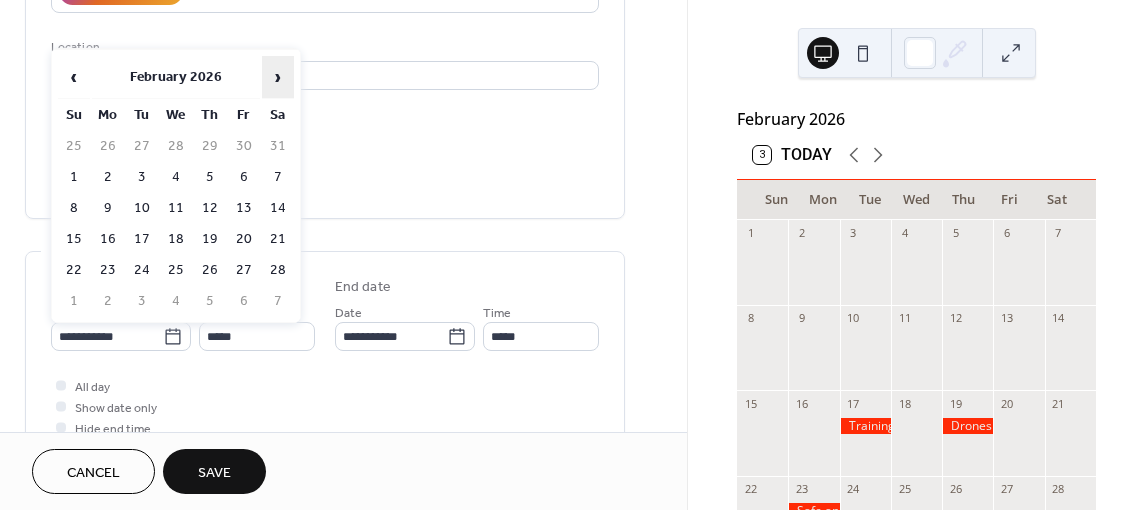 click on "›" at bounding box center [278, 77] 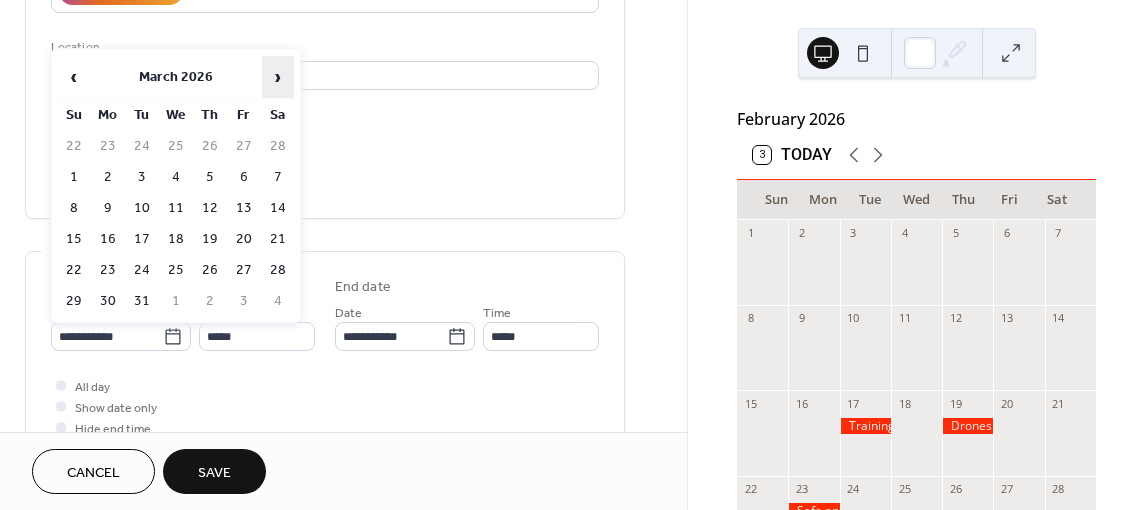 click on "›" at bounding box center [278, 77] 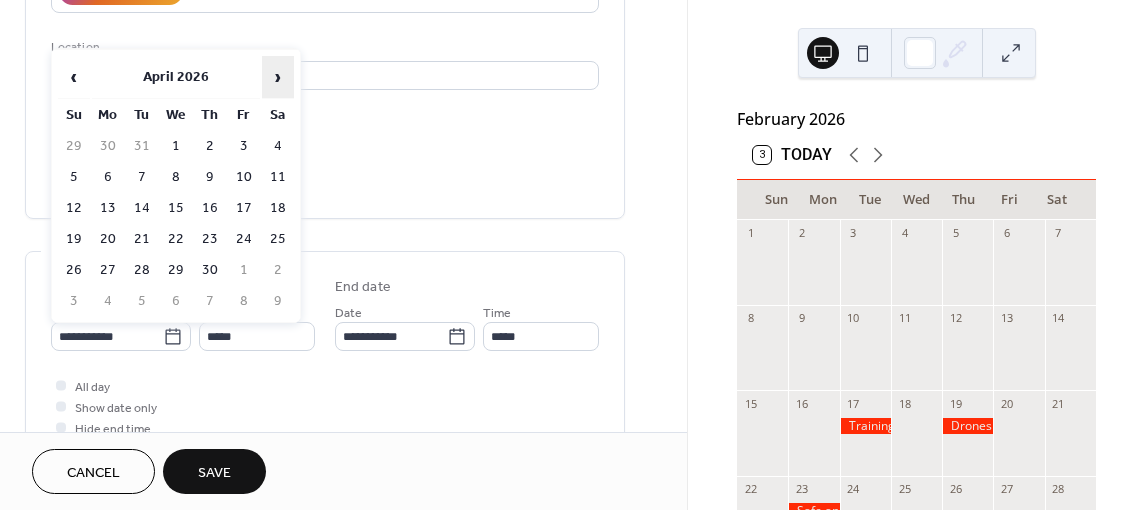 click on "›" at bounding box center [278, 77] 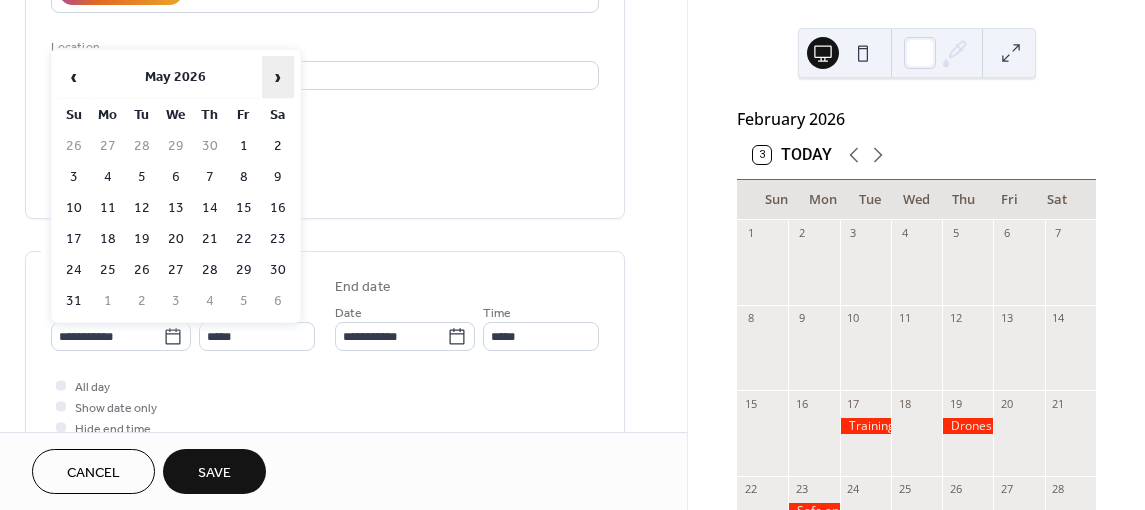 click on "›" at bounding box center [278, 77] 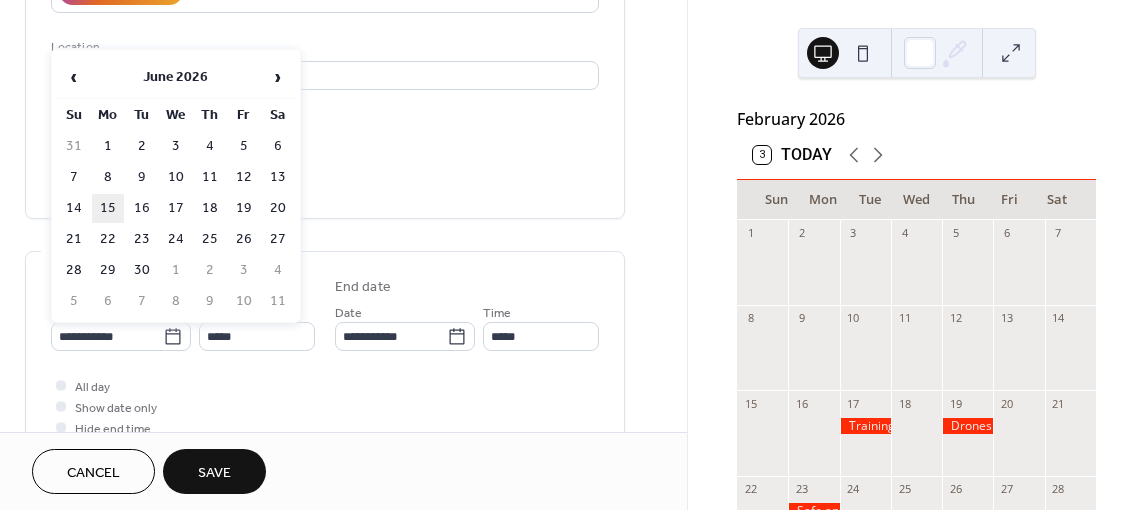 click on "15" at bounding box center (108, 208) 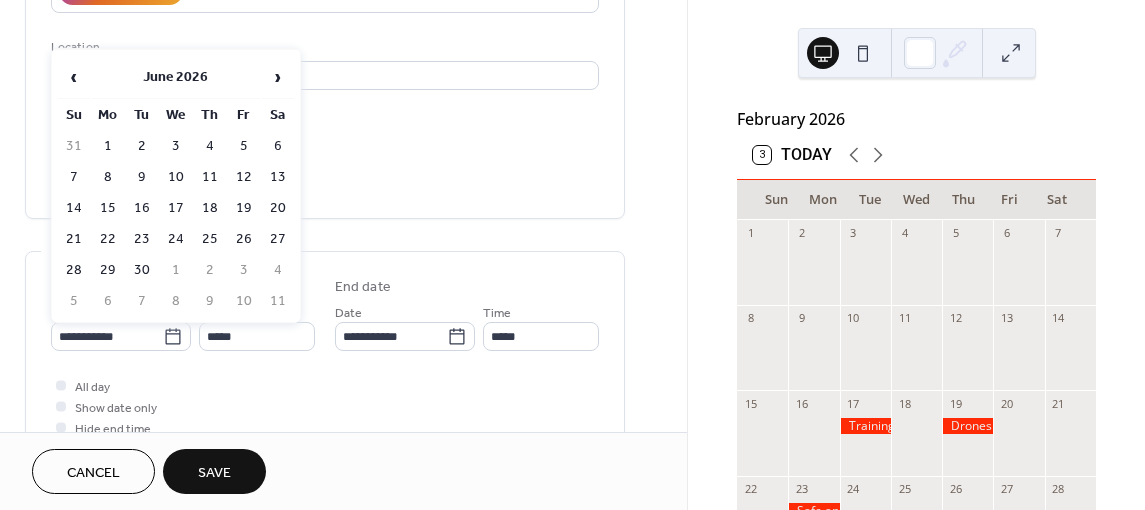 type on "**********" 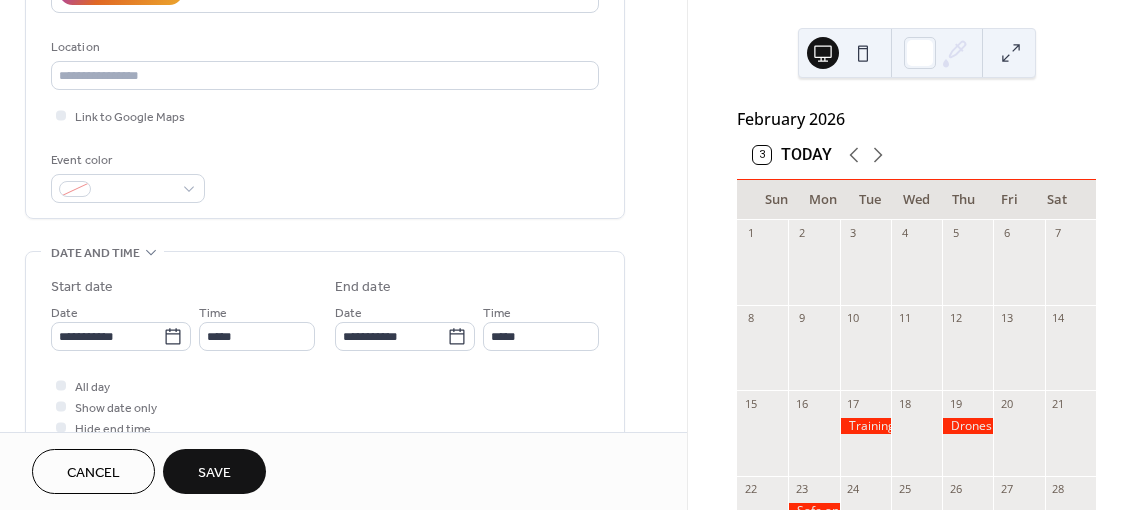 click on "Save" at bounding box center [214, 473] 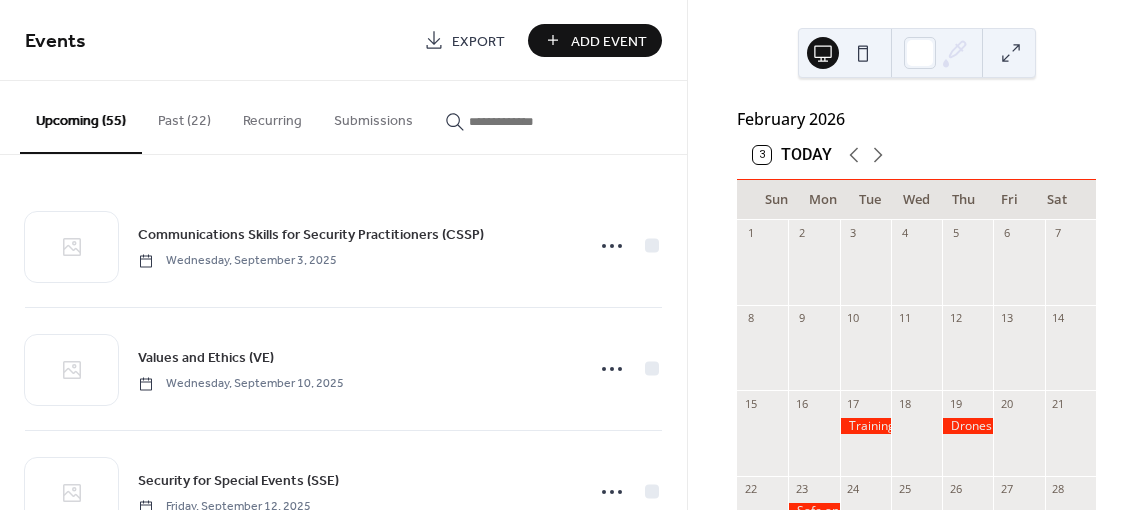 click on "Add Event" at bounding box center (609, 41) 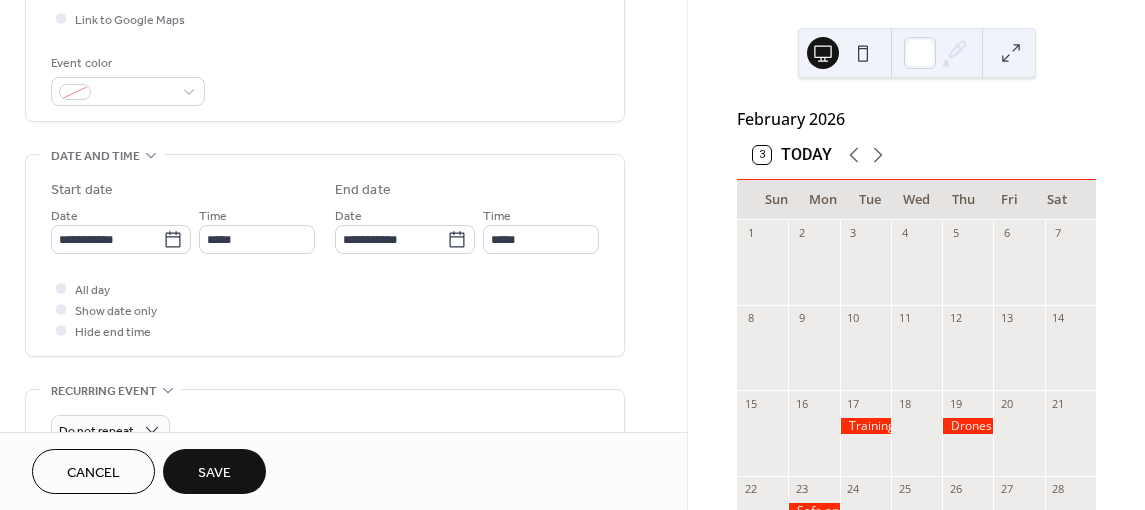 scroll, scrollTop: 500, scrollLeft: 0, axis: vertical 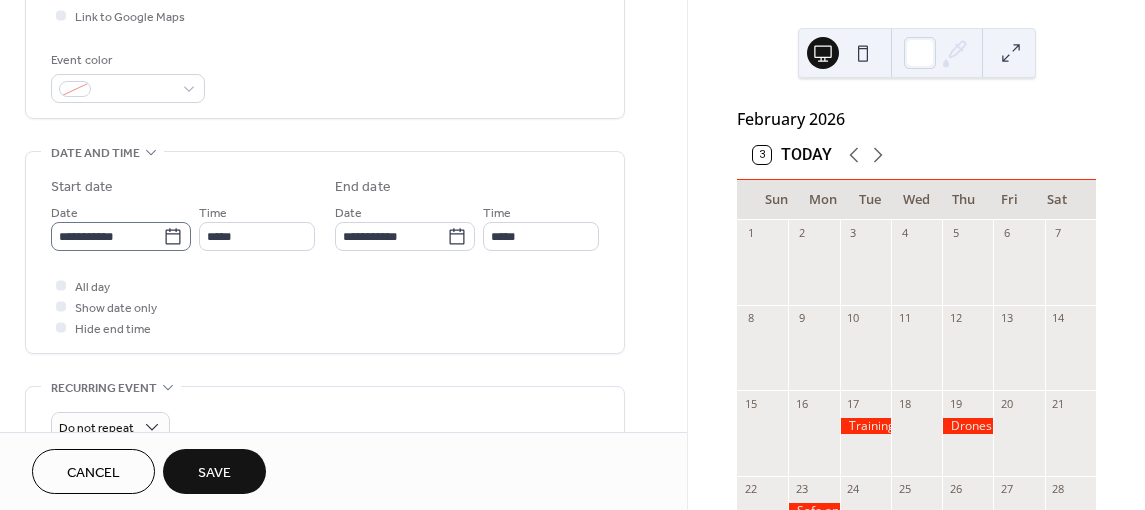 type on "**********" 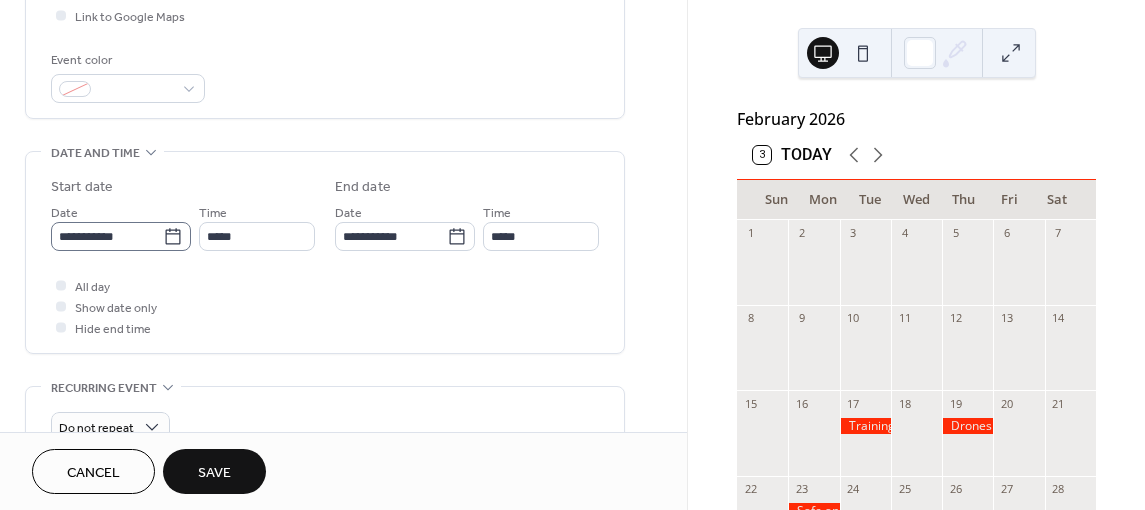 click 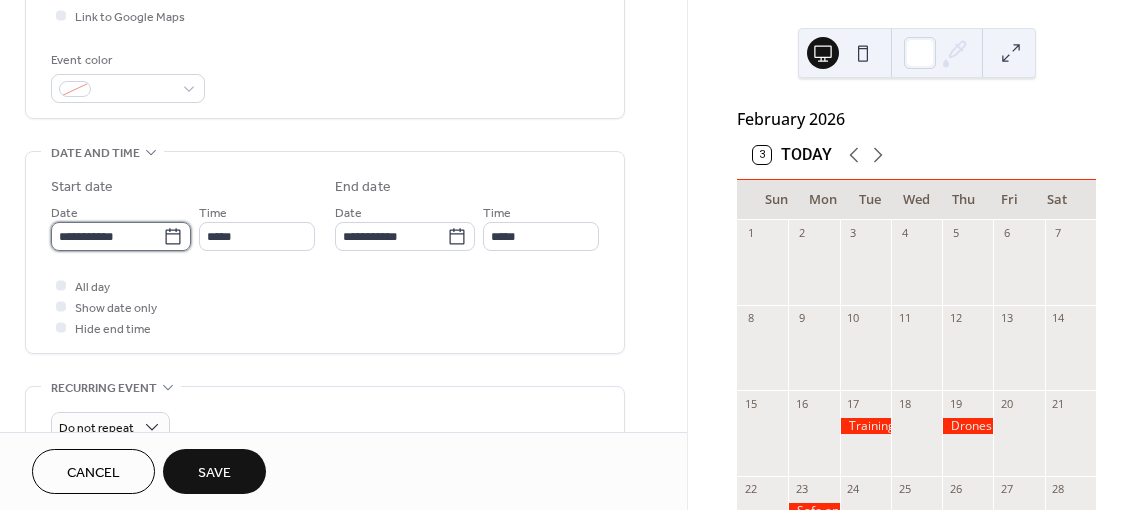 click on "**********" at bounding box center (107, 236) 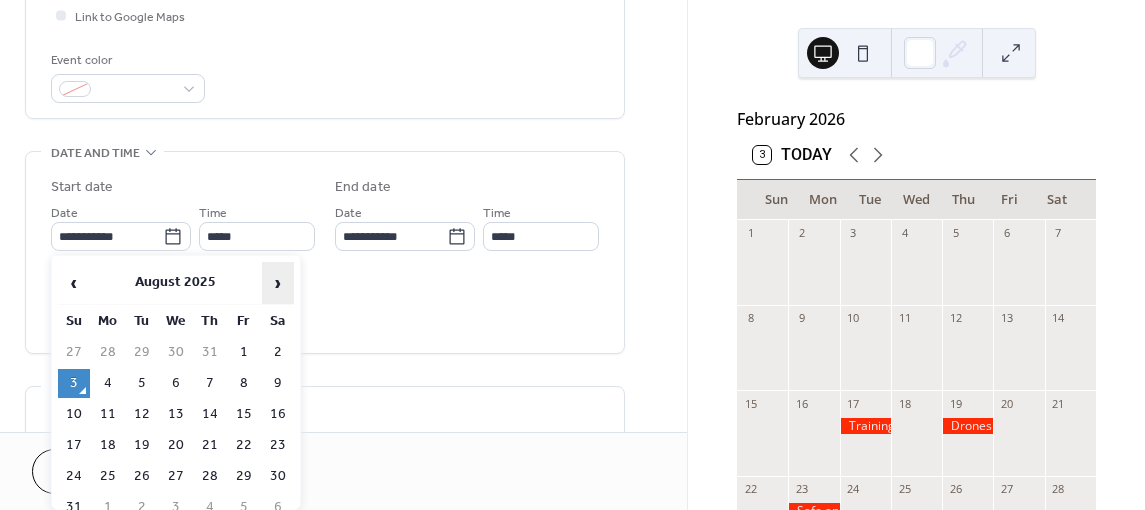 click on "›" at bounding box center [278, 283] 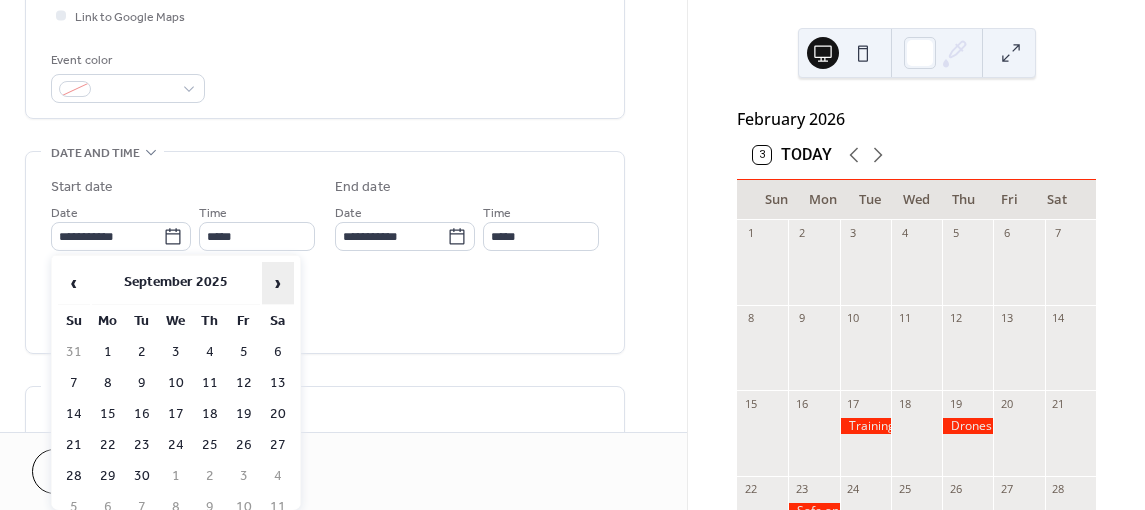 click on "›" at bounding box center [278, 283] 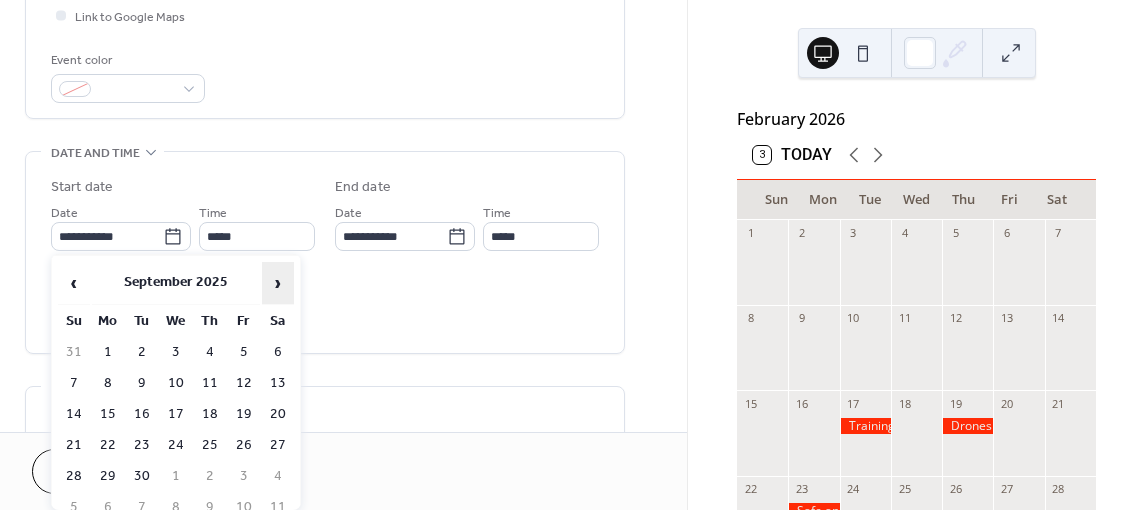 click on "›" at bounding box center (278, 283) 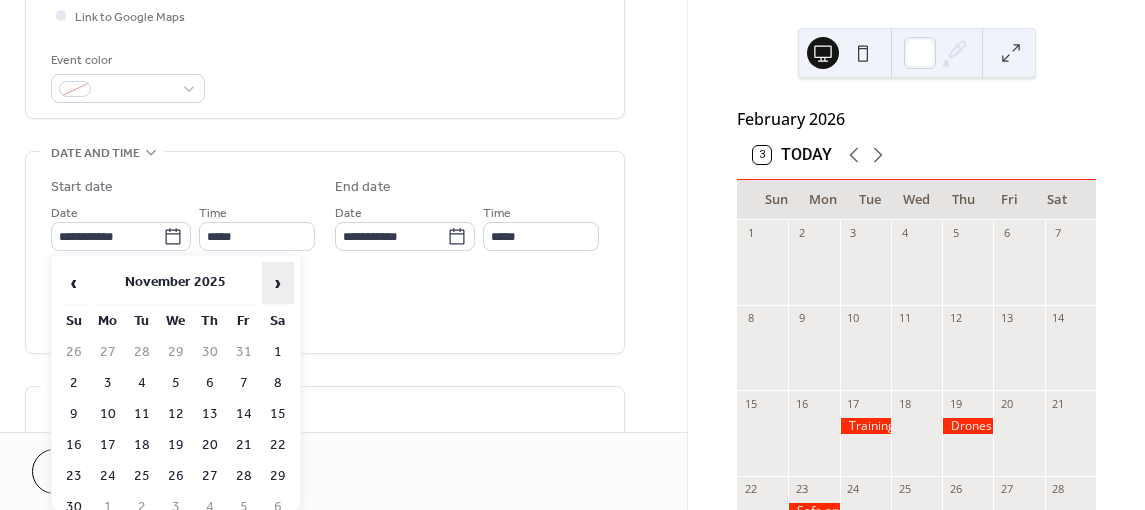 click on "›" at bounding box center [278, 283] 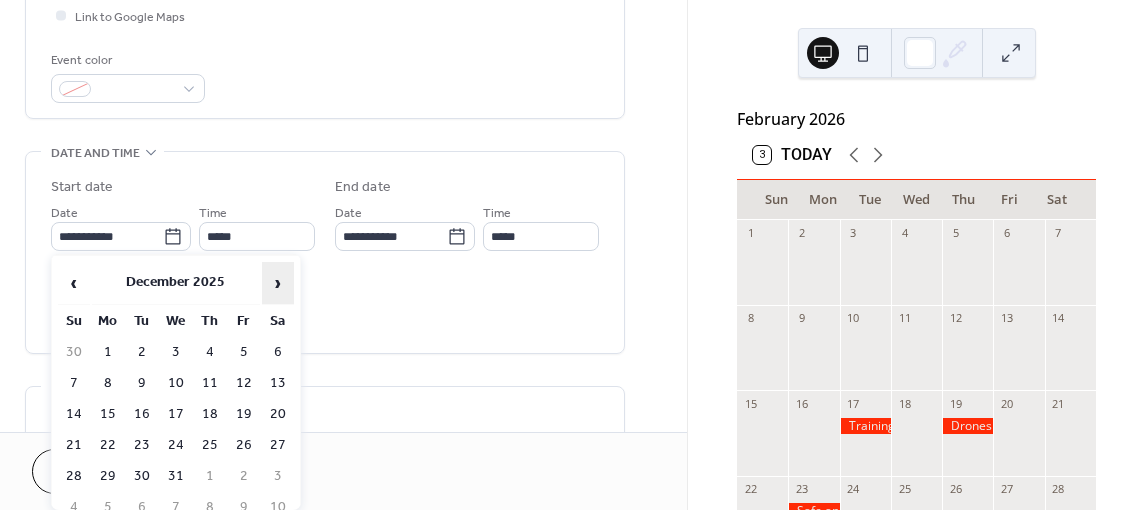 click on "›" at bounding box center (278, 283) 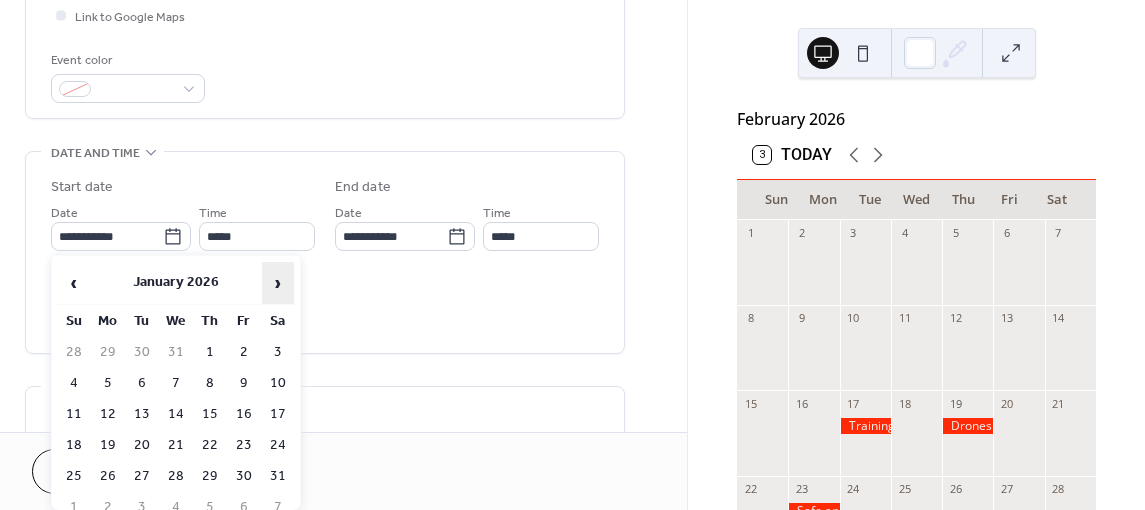 click on "›" at bounding box center (278, 283) 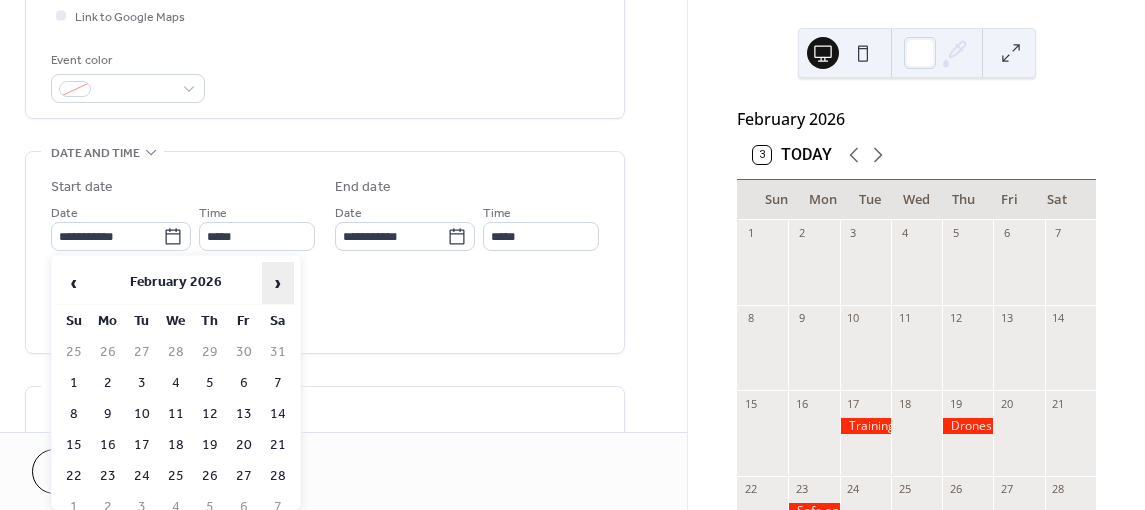 click on "›" at bounding box center (278, 283) 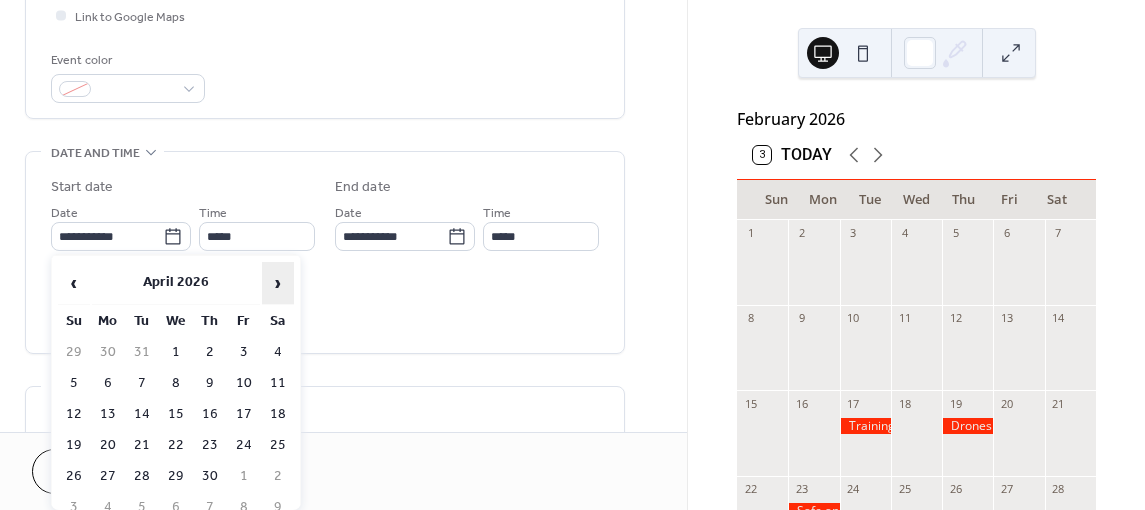 click on "›" at bounding box center (278, 283) 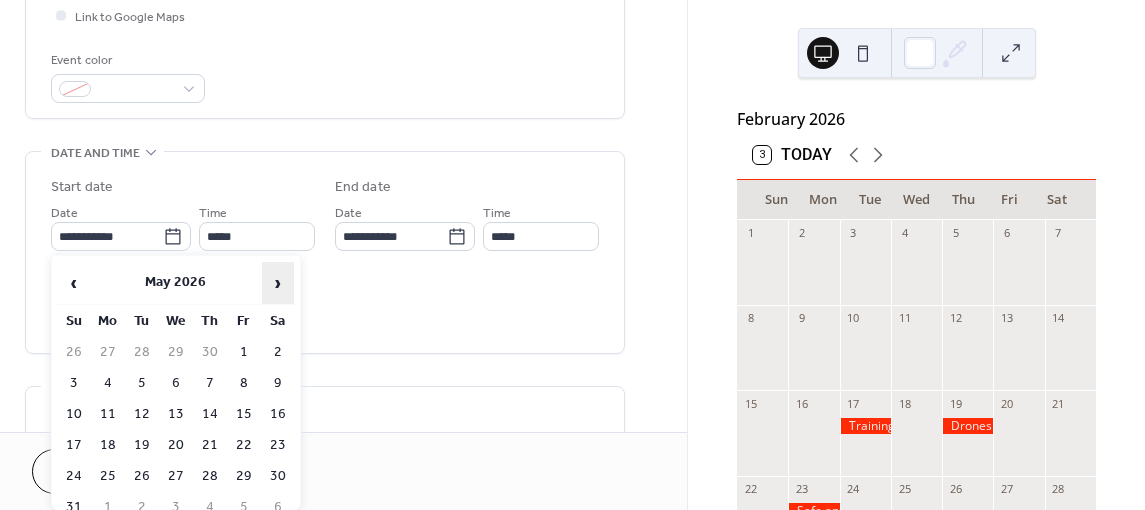 click 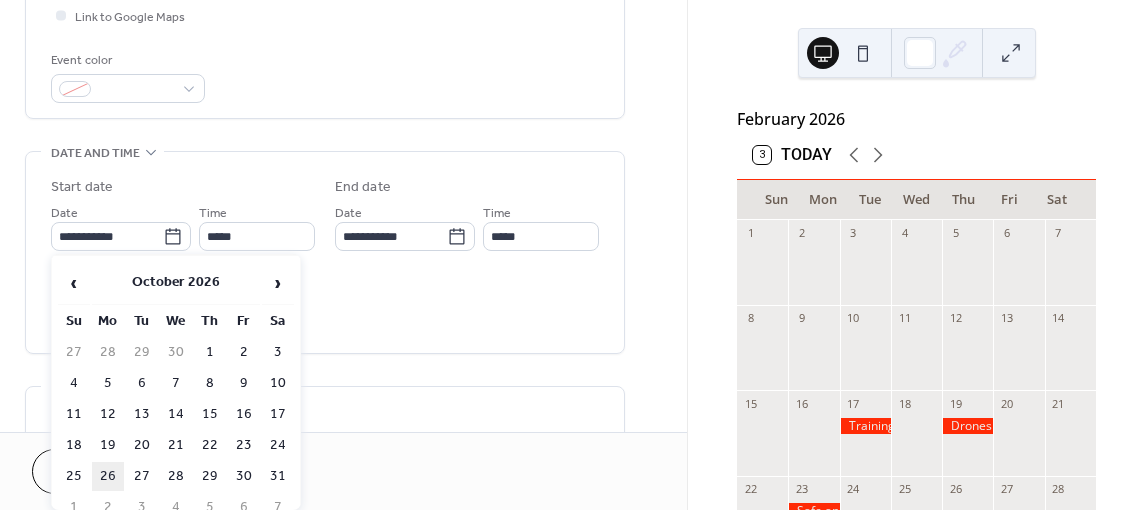 type on "**********" 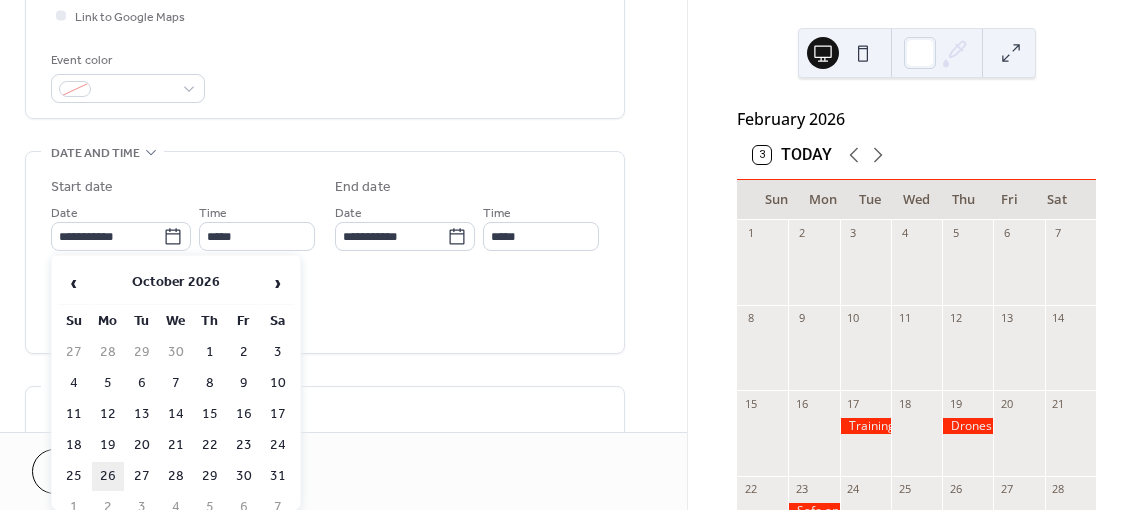 type on "**********" 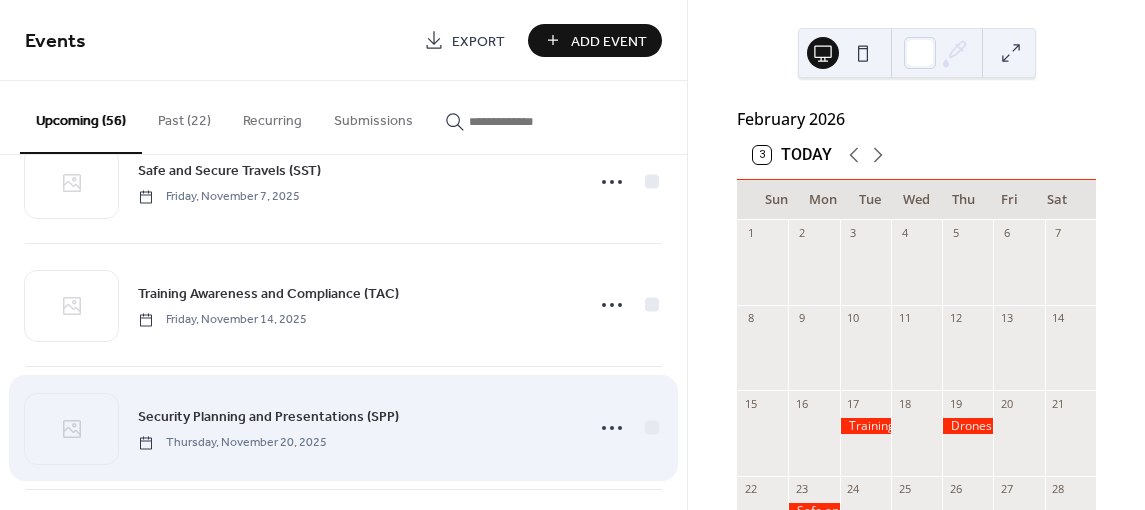 scroll, scrollTop: 1500, scrollLeft: 0, axis: vertical 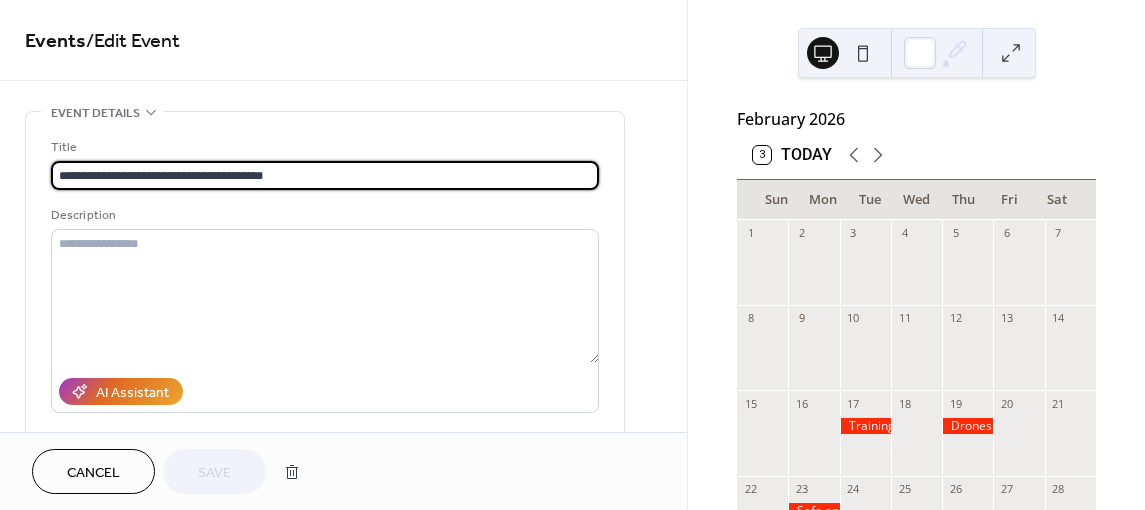 drag, startPoint x: 298, startPoint y: 166, endPoint x: 29, endPoint y: 174, distance: 269.11893 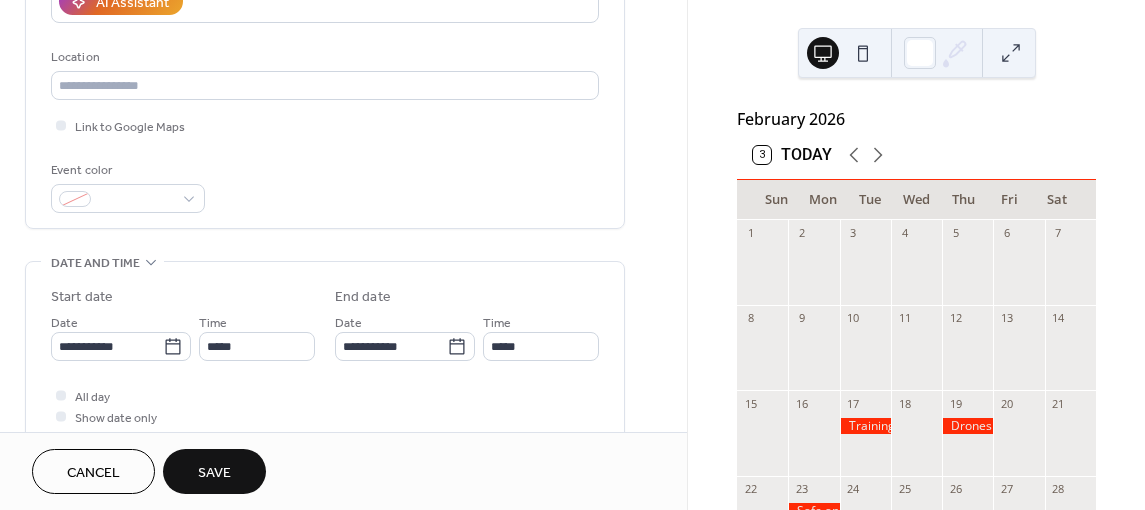 scroll, scrollTop: 400, scrollLeft: 0, axis: vertical 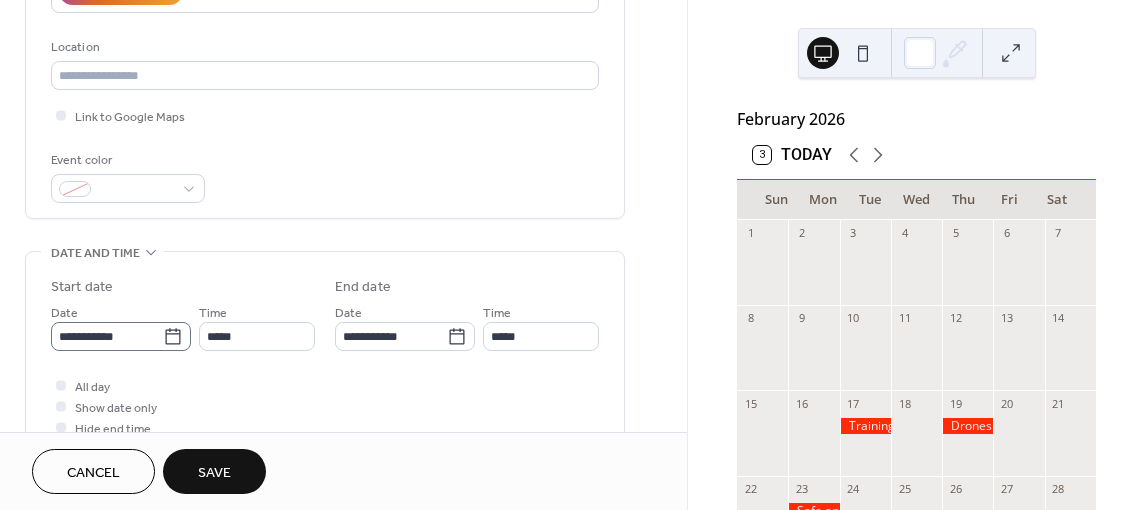 type on "**********" 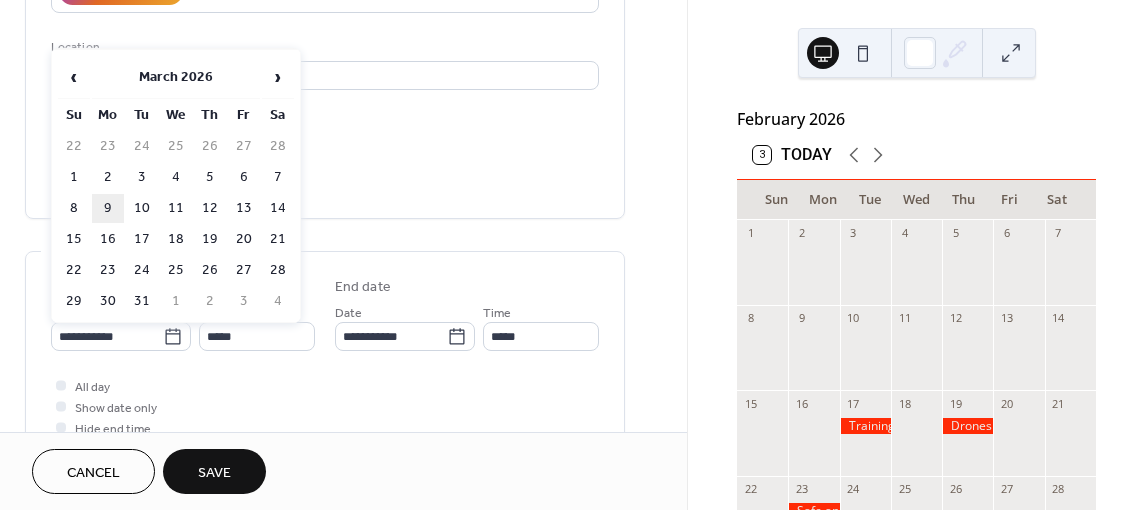 type on "**********" 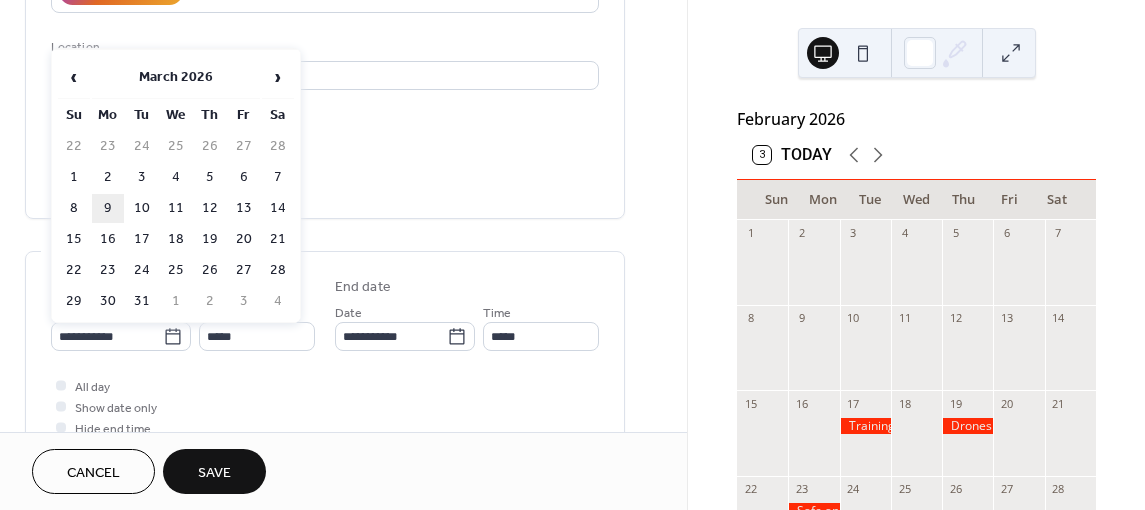 type on "**********" 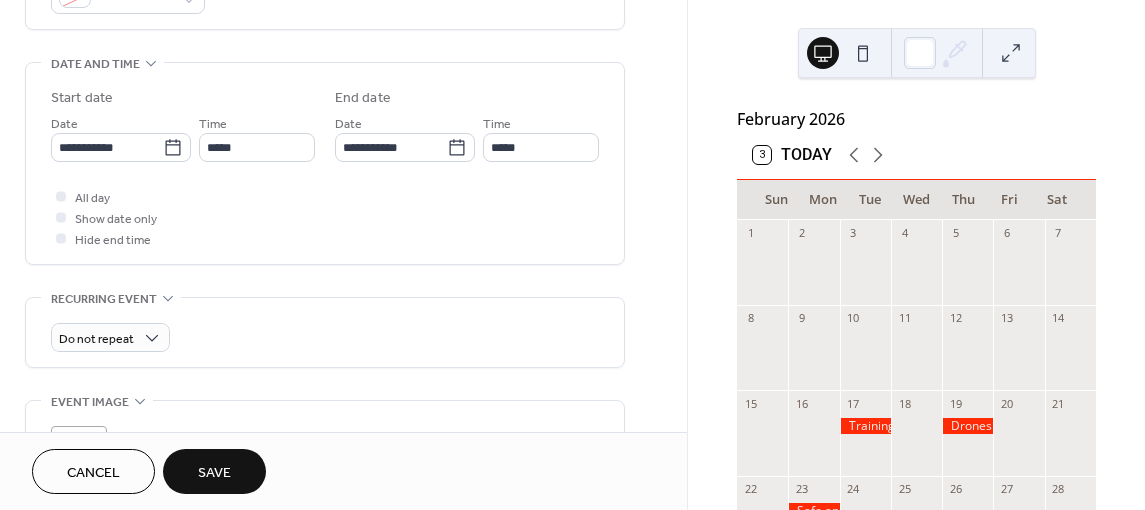 scroll, scrollTop: 600, scrollLeft: 0, axis: vertical 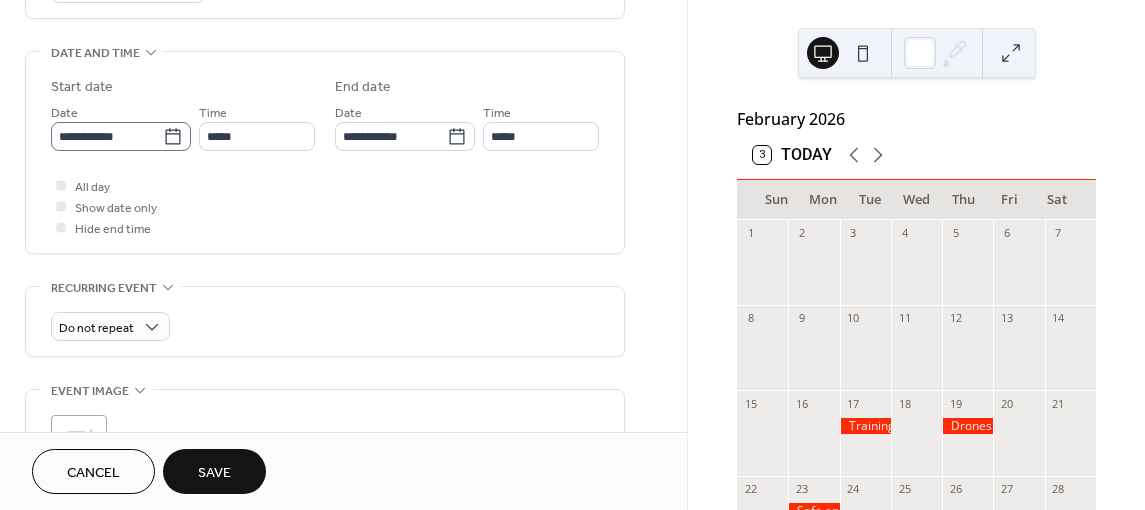 type on "**********" 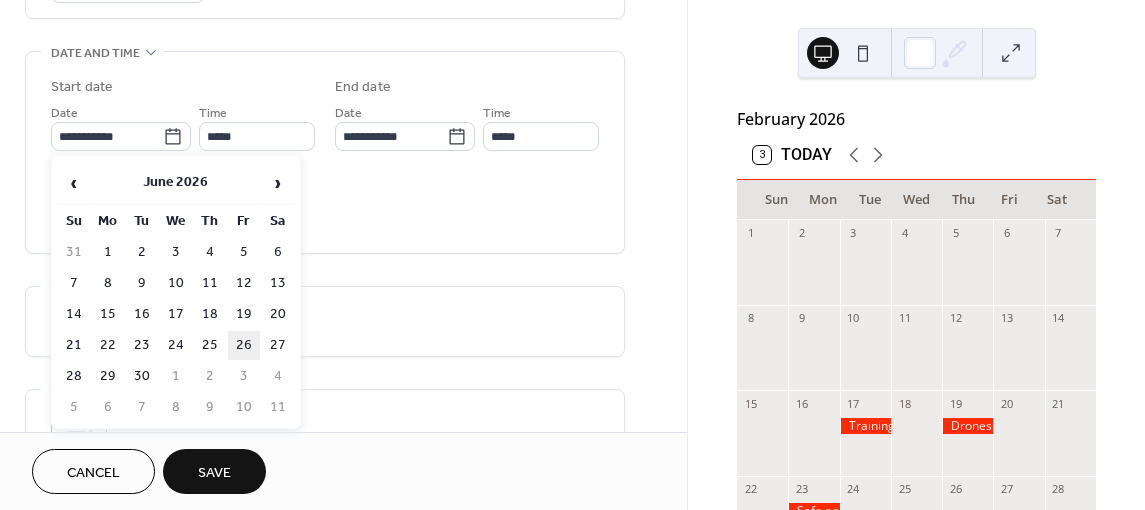 type on "**********" 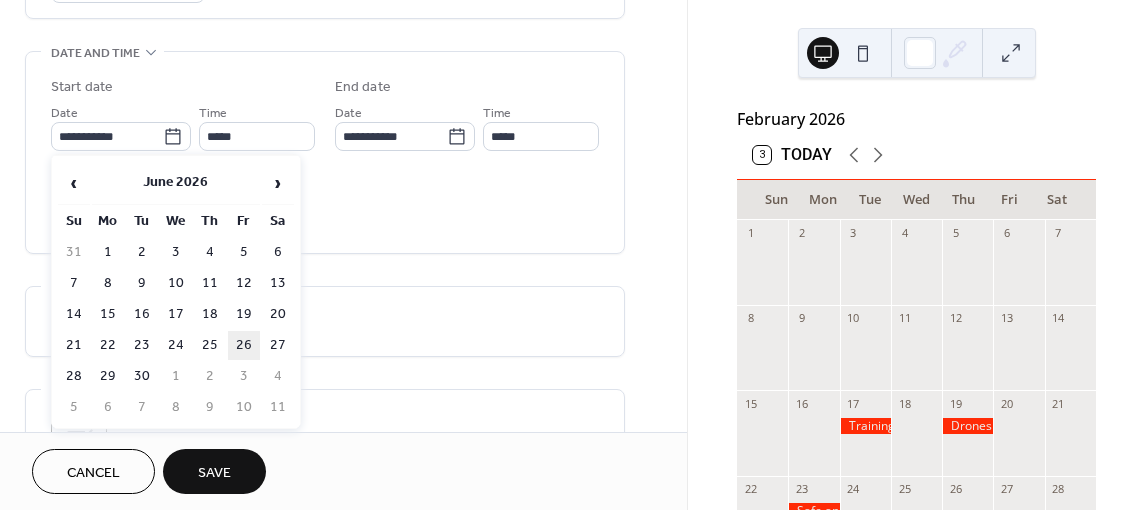 type on "**********" 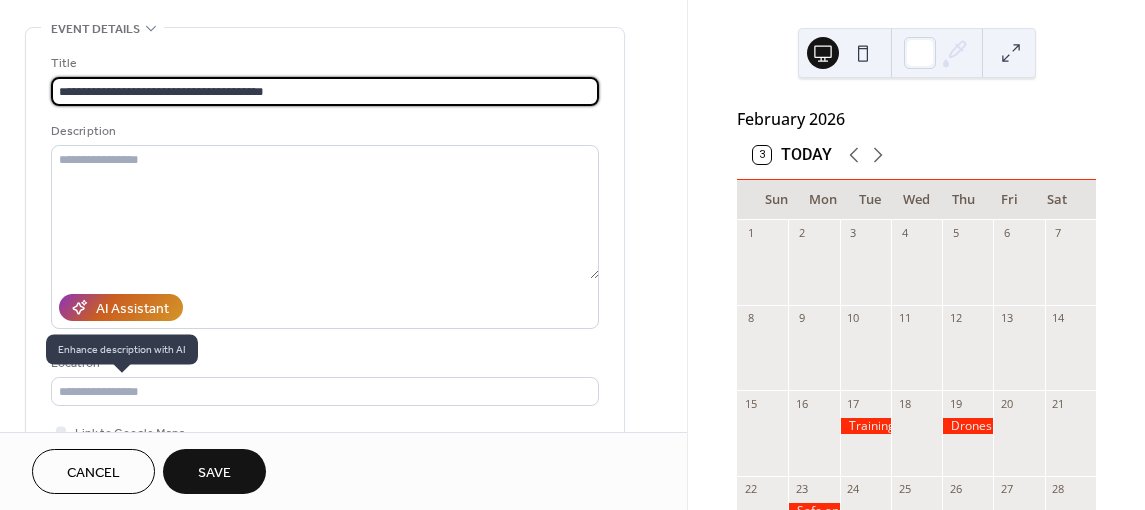 scroll, scrollTop: 400, scrollLeft: 0, axis: vertical 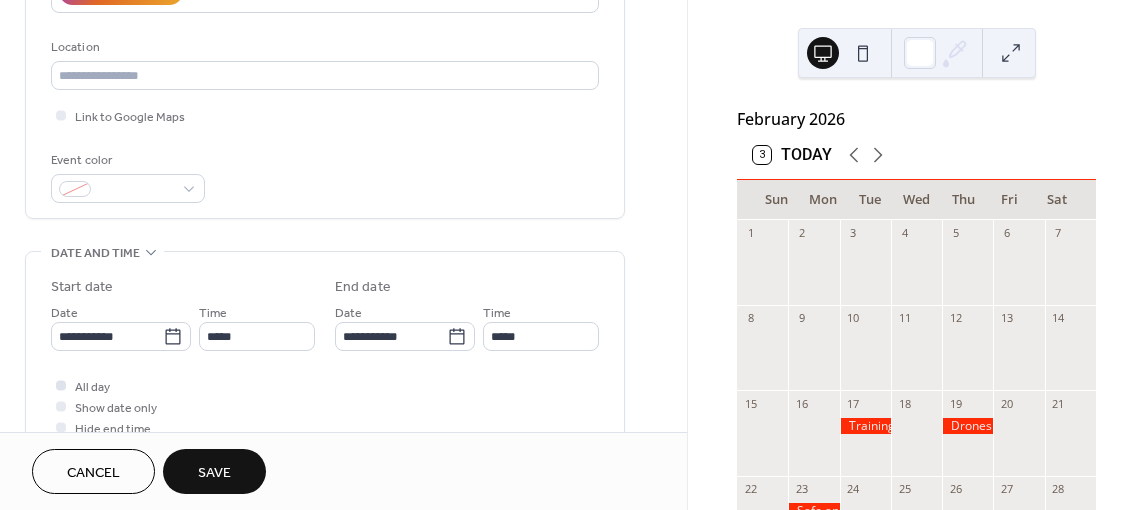 type on "**********" 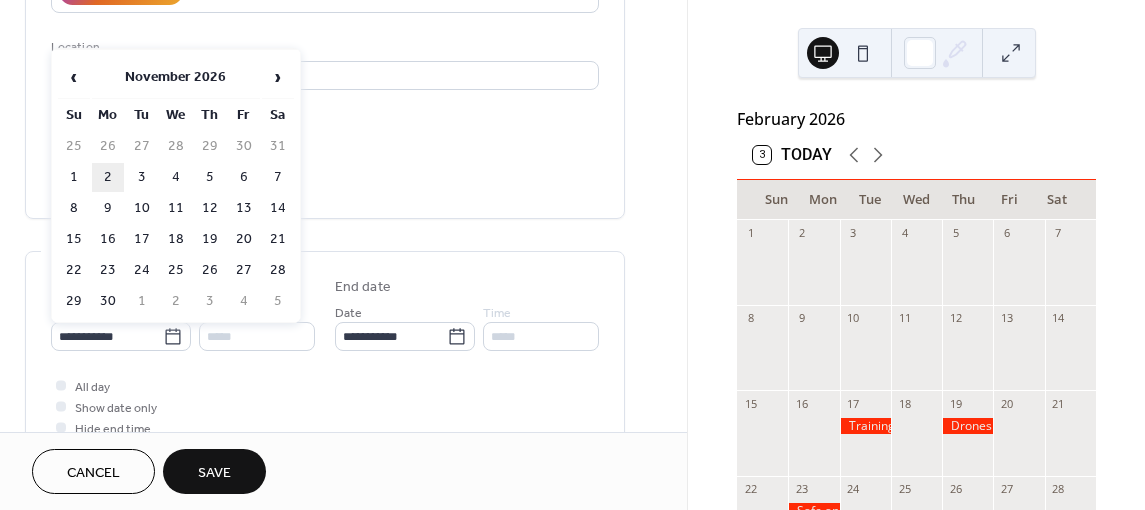 type on "**********" 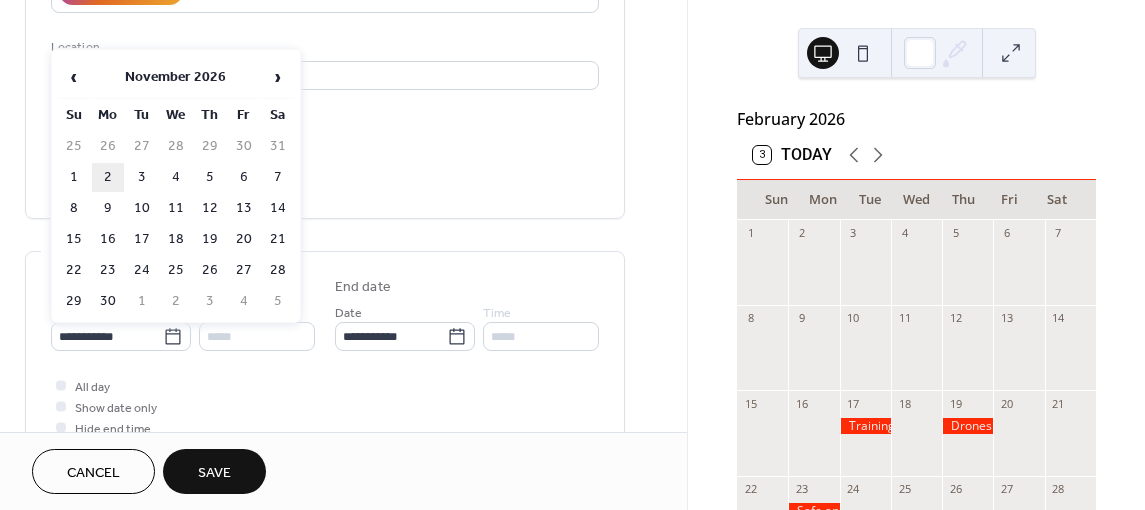 type on "**********" 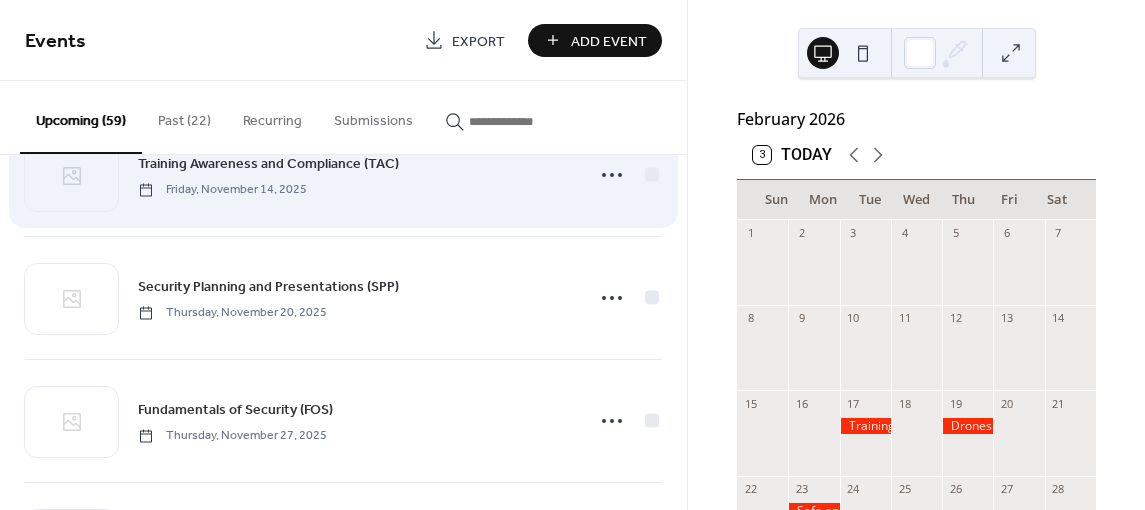 scroll, scrollTop: 1700, scrollLeft: 0, axis: vertical 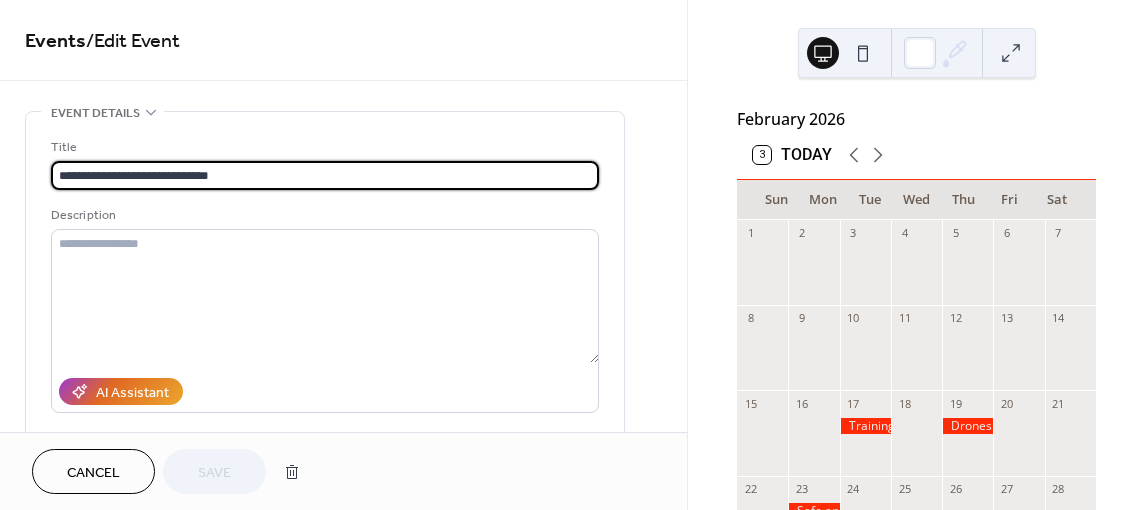drag, startPoint x: 269, startPoint y: 174, endPoint x: 65, endPoint y: 174, distance: 204 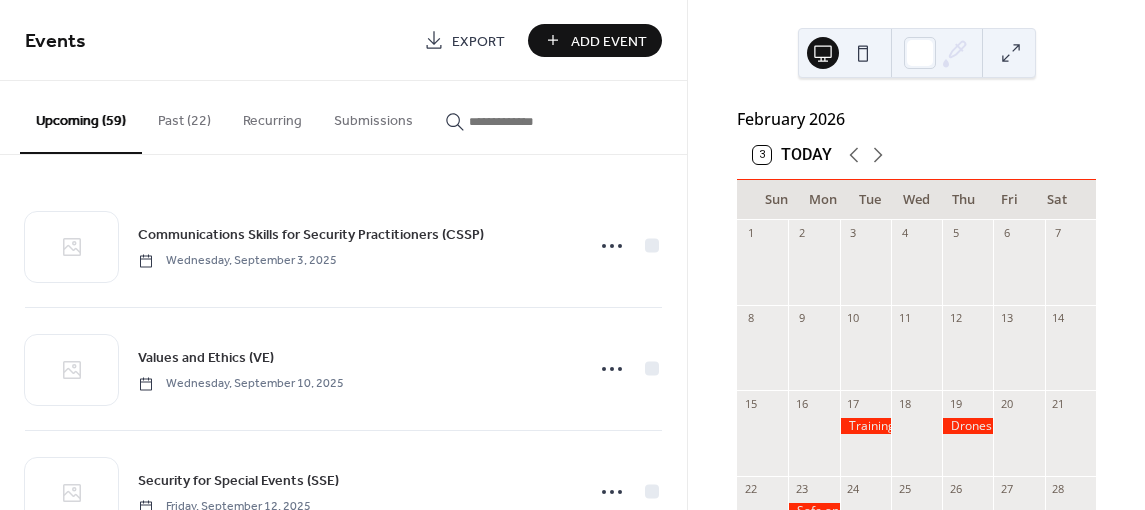 drag, startPoint x: 599, startPoint y: 18, endPoint x: 593, endPoint y: 30, distance: 13.416408 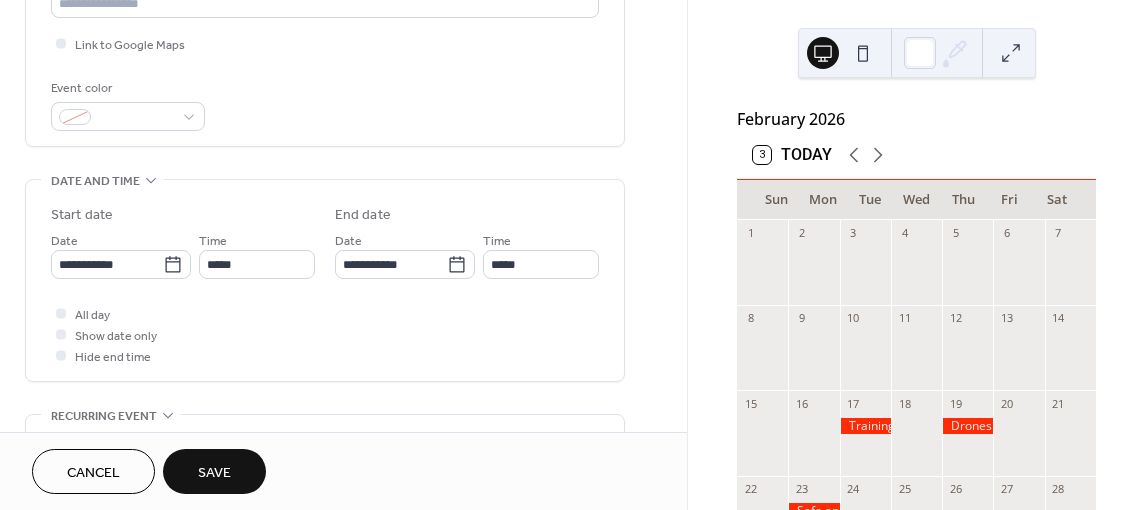 scroll, scrollTop: 500, scrollLeft: 0, axis: vertical 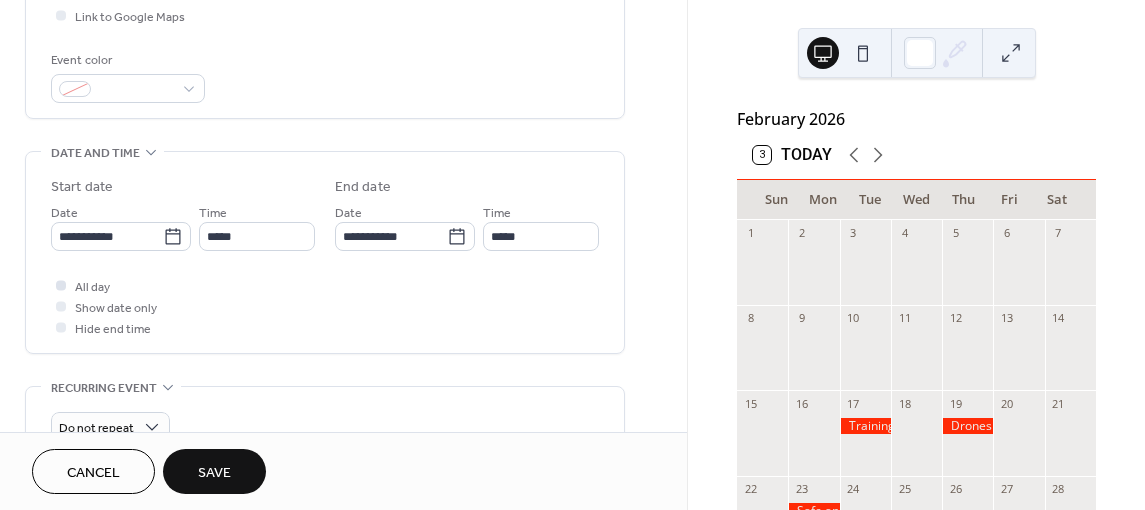 type on "**********" 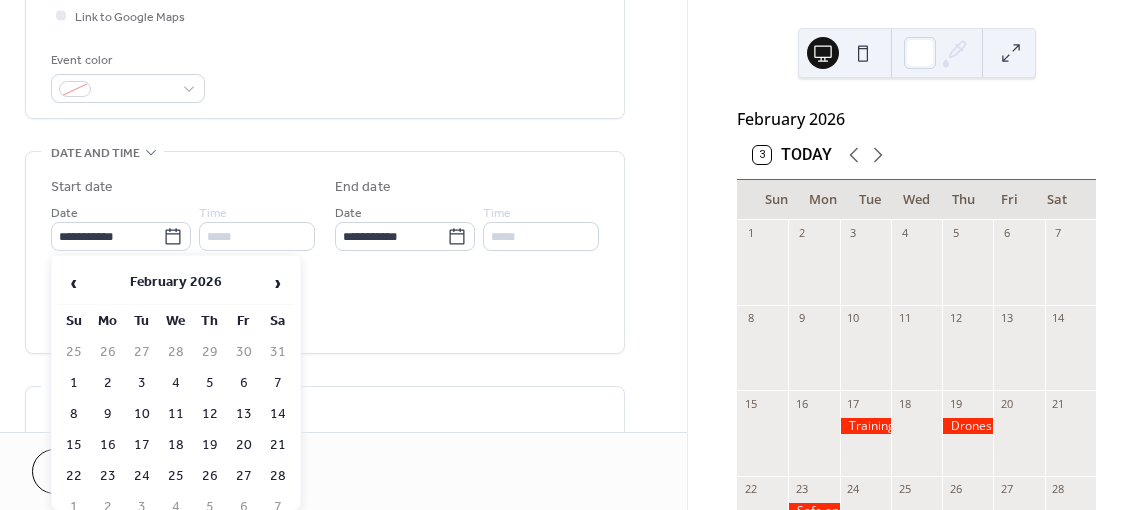 type on "**********" 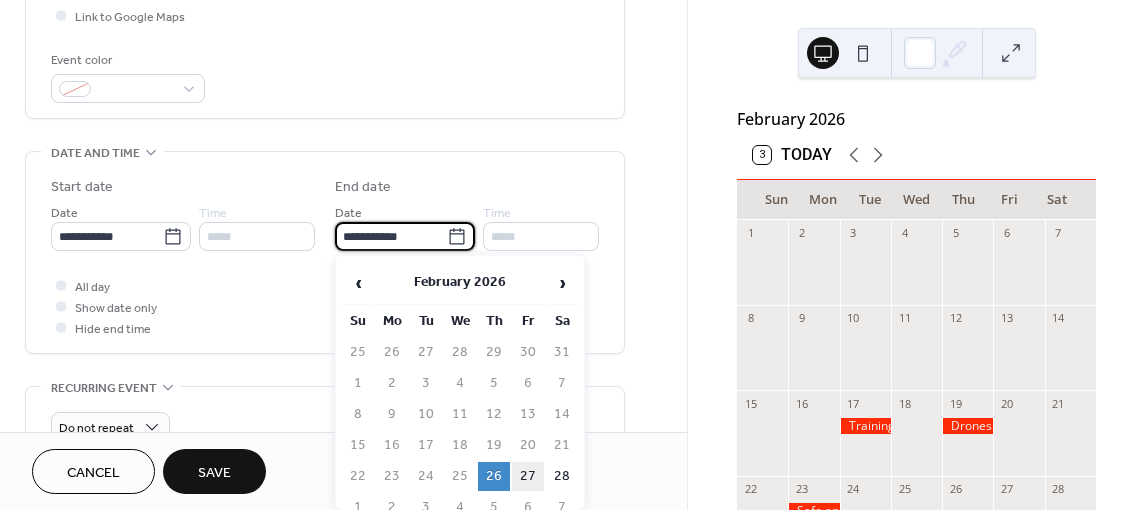 type on "**********" 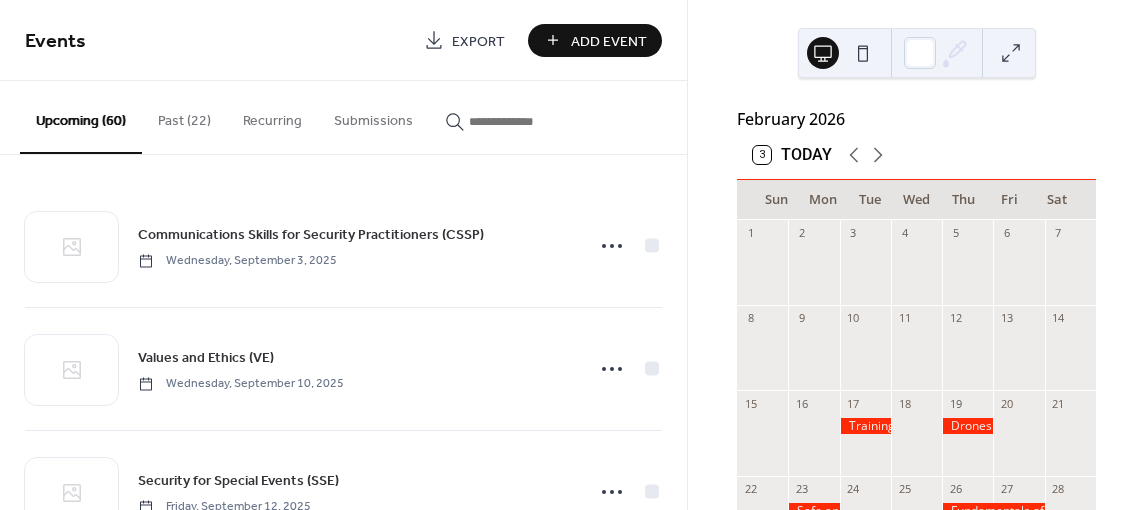 drag, startPoint x: 623, startPoint y: 45, endPoint x: 561, endPoint y: 52, distance: 62.39391 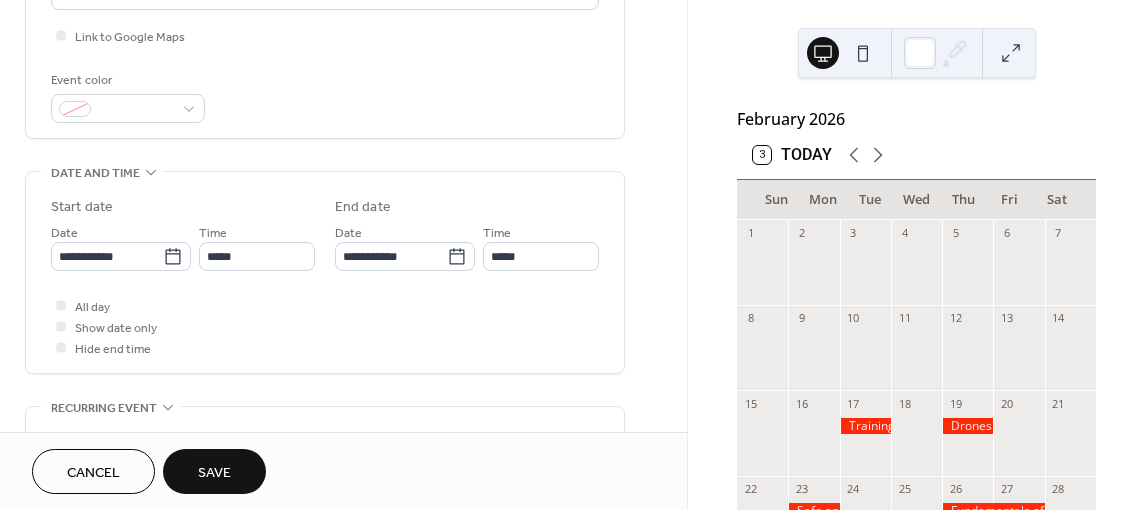 scroll, scrollTop: 500, scrollLeft: 0, axis: vertical 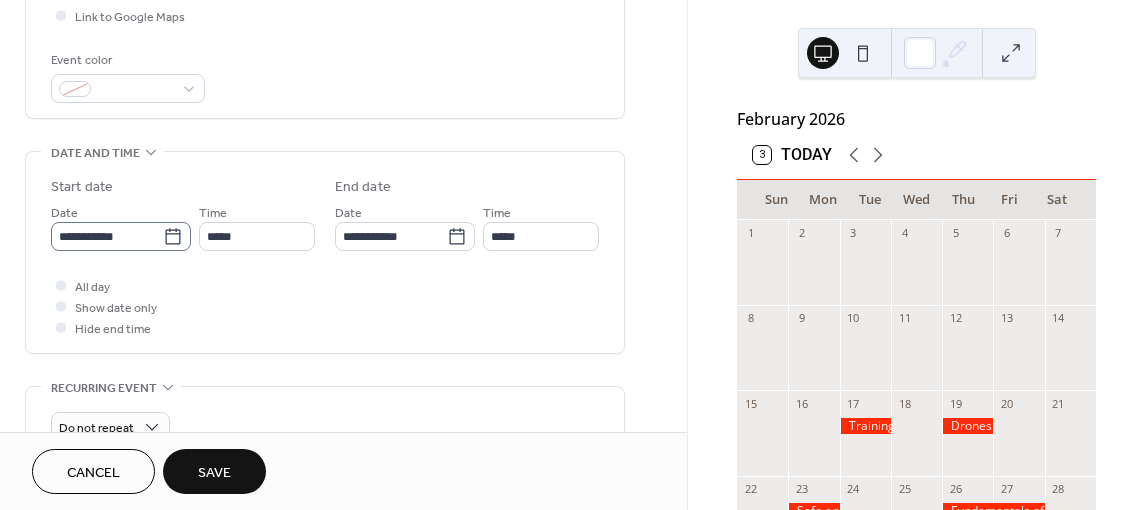 type on "**********" 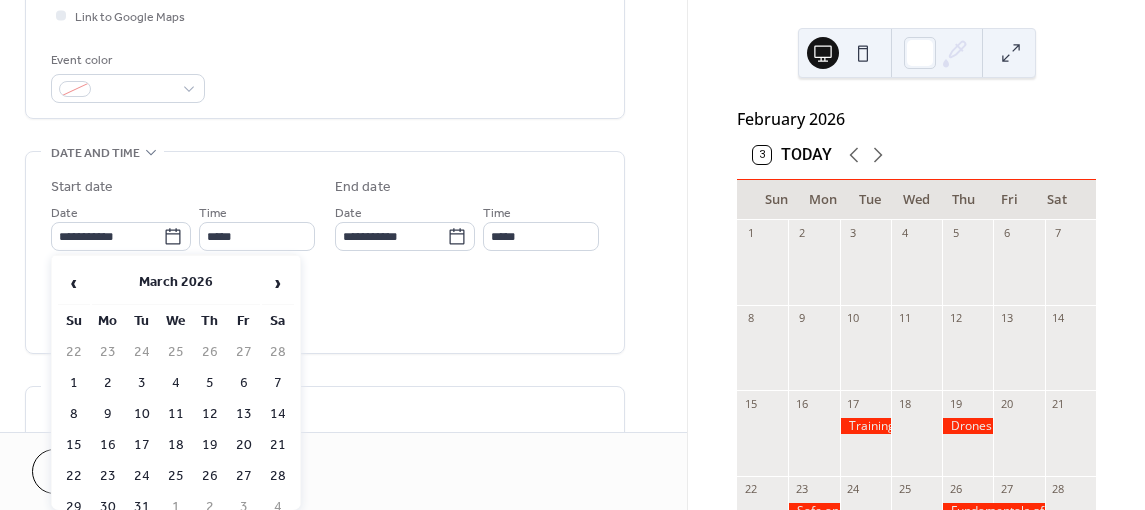 scroll, scrollTop: 600, scrollLeft: 0, axis: vertical 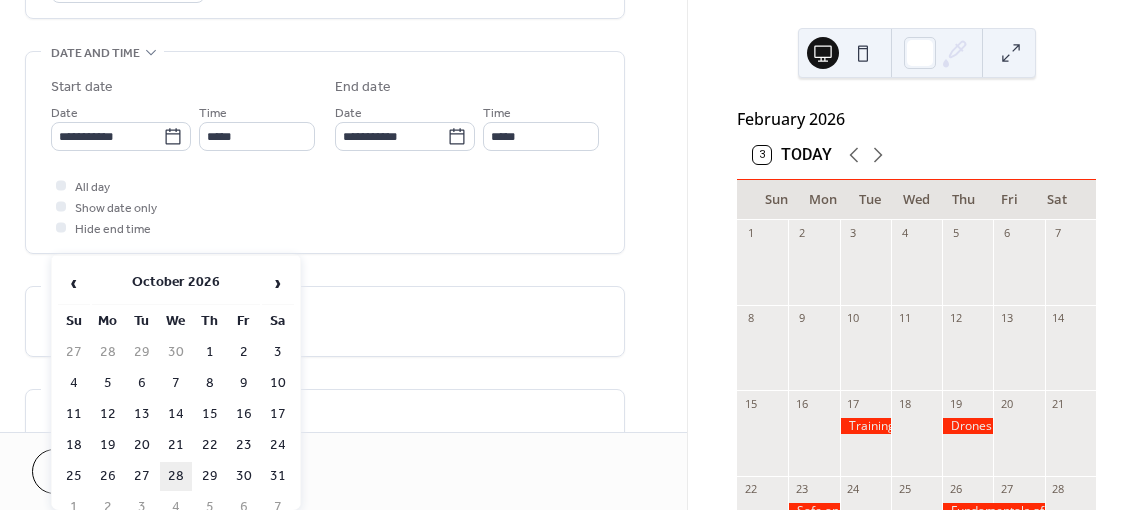 type on "**********" 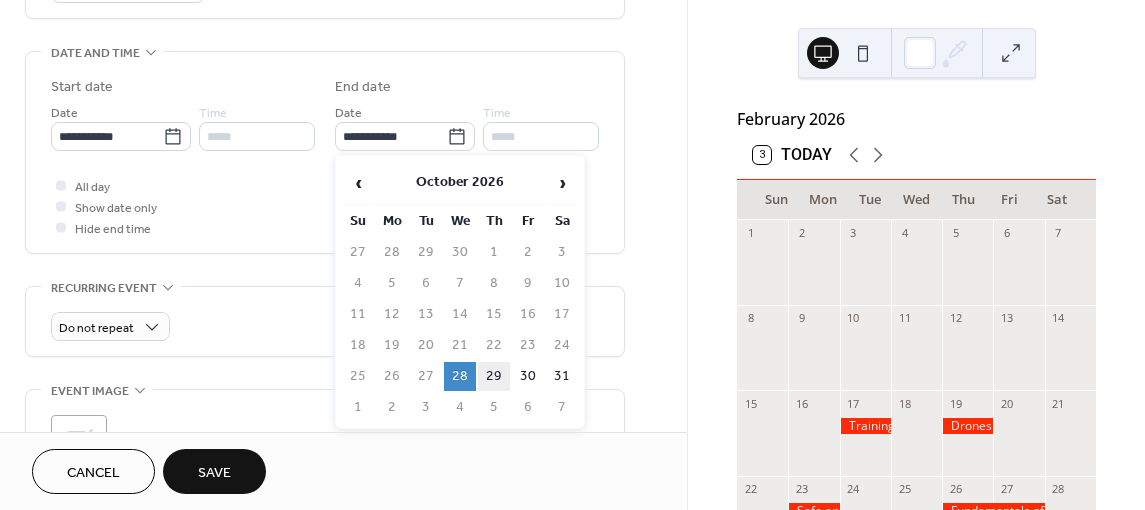 drag, startPoint x: 493, startPoint y: 373, endPoint x: 439, endPoint y: 386, distance: 55.542778 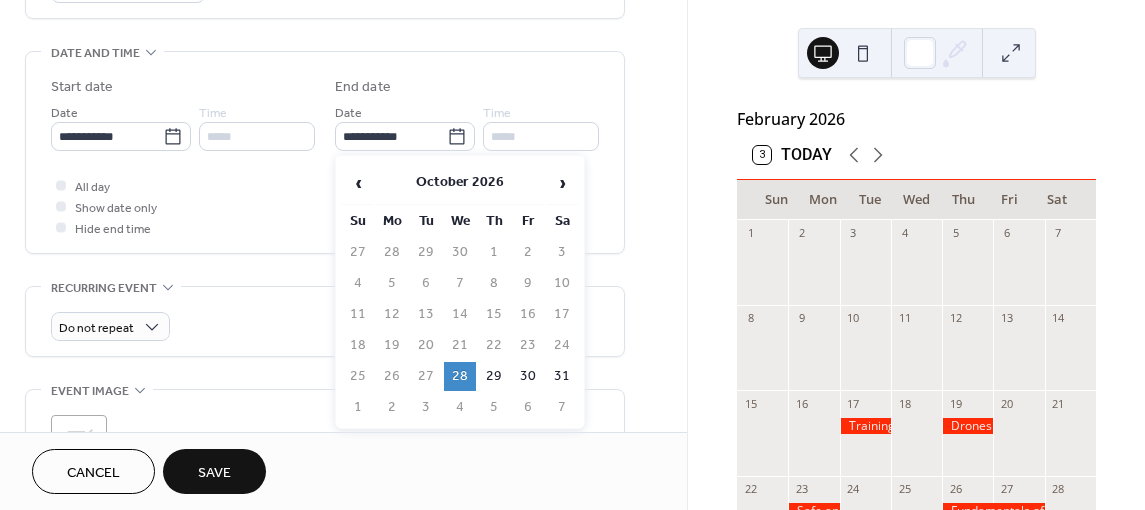 type on "**********" 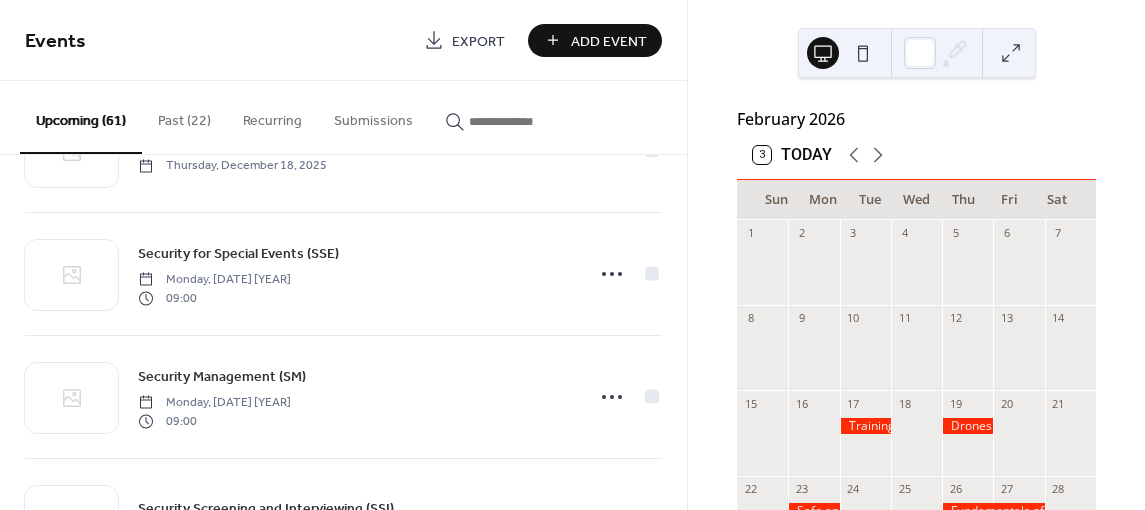 scroll, scrollTop: 2600, scrollLeft: 0, axis: vertical 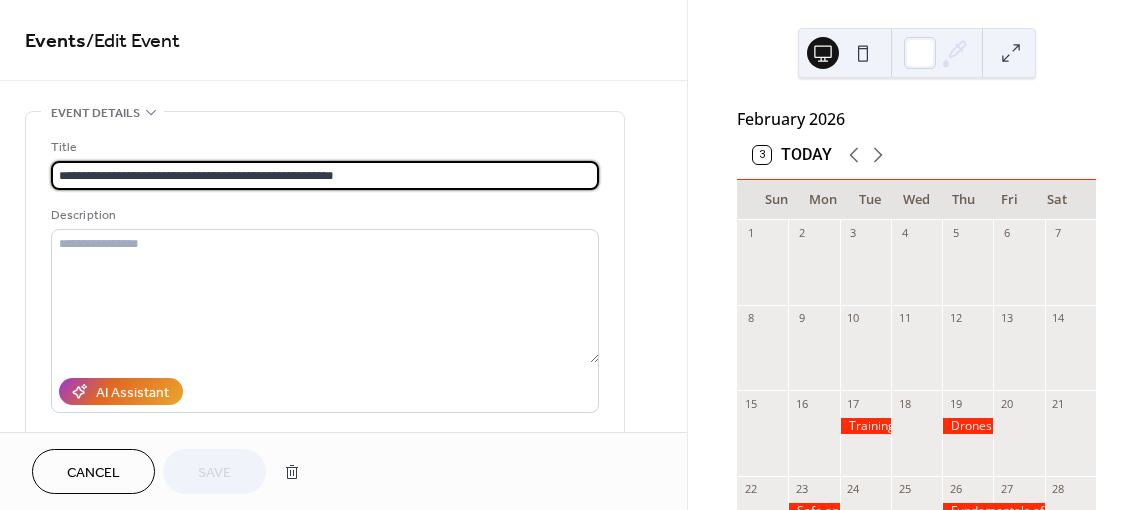 drag, startPoint x: 250, startPoint y: 174, endPoint x: 96, endPoint y: 179, distance: 154.08115 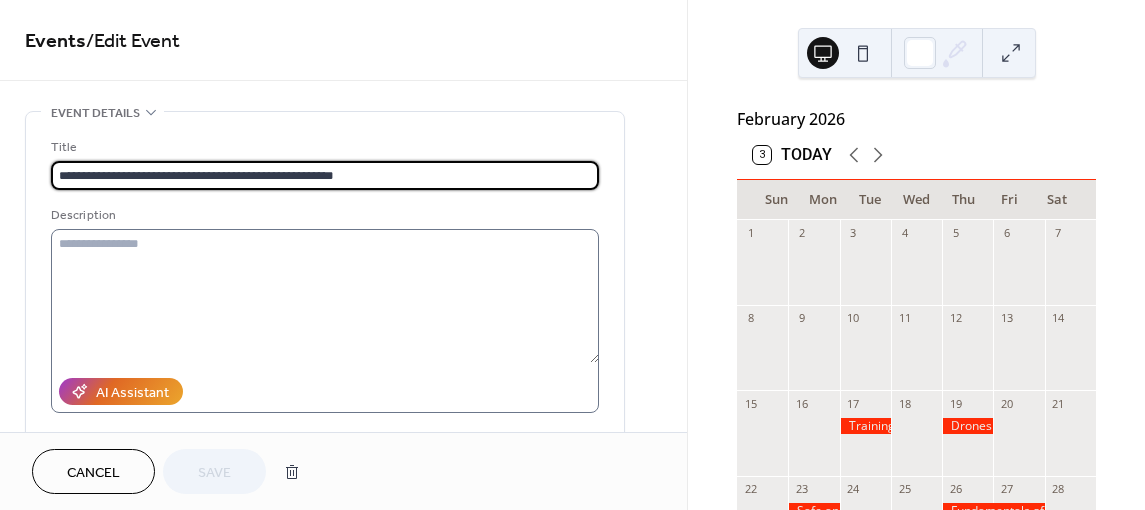 scroll, scrollTop: 0, scrollLeft: 0, axis: both 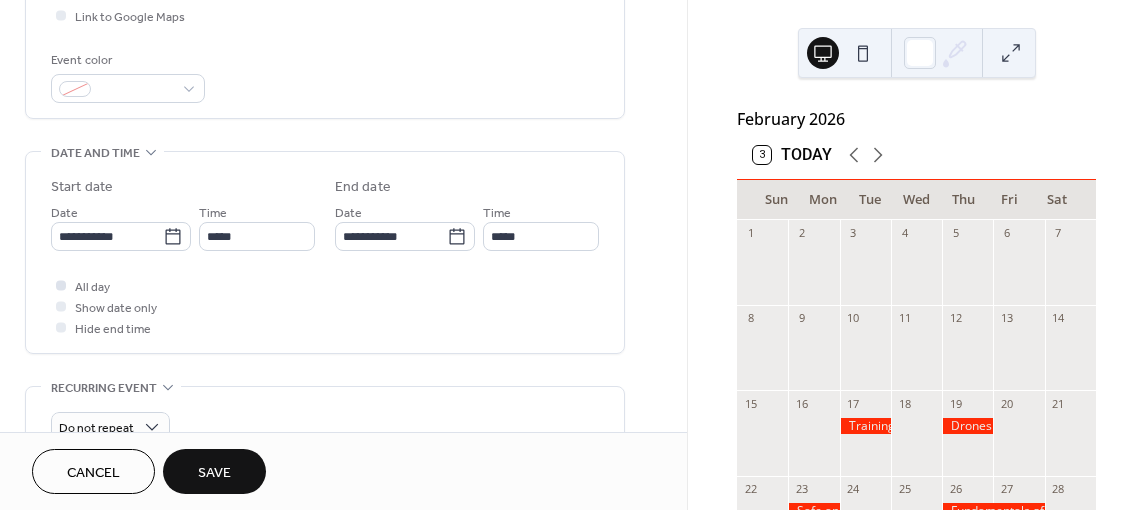 type on "**********" 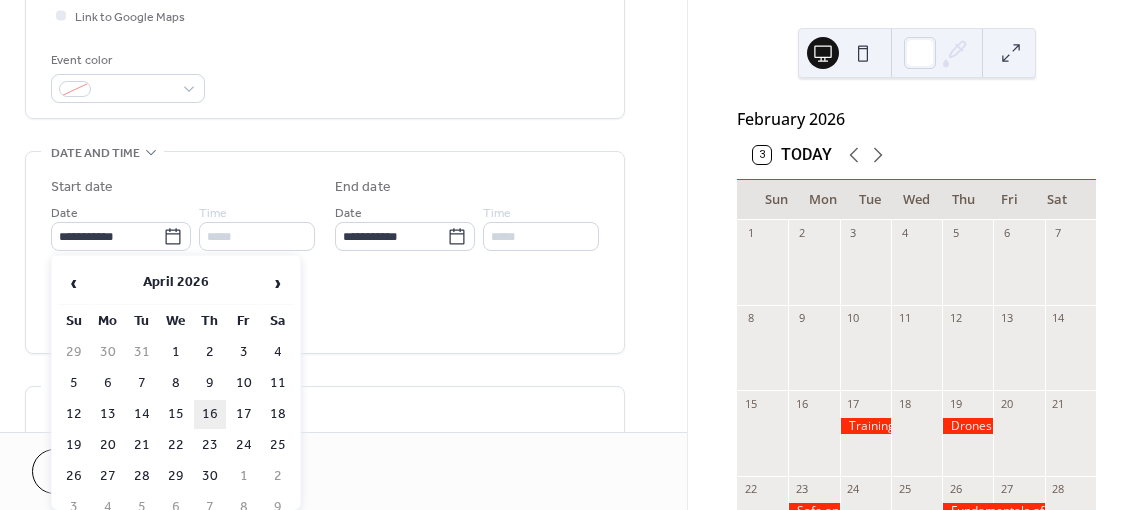 type on "**********" 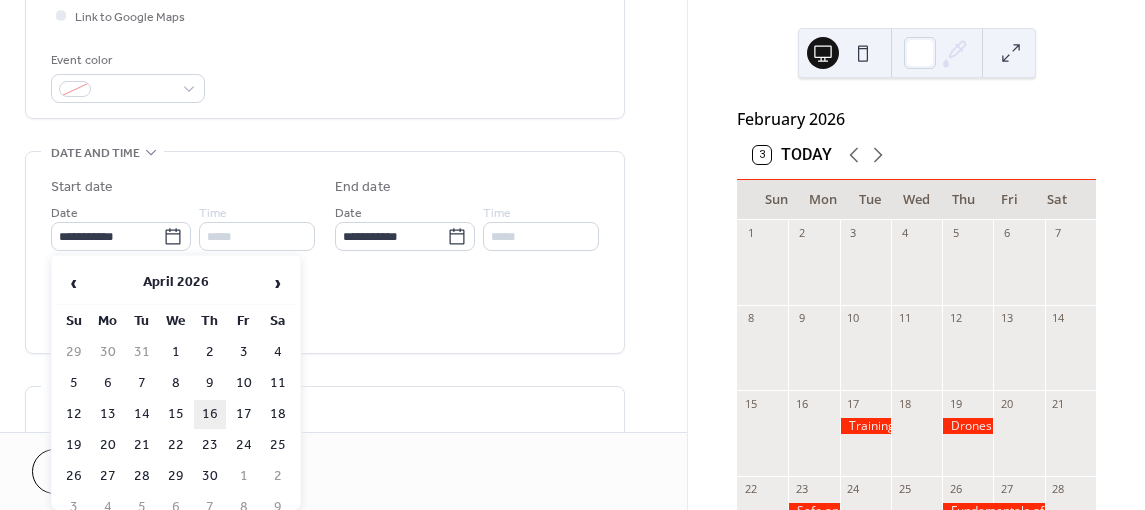 type on "**********" 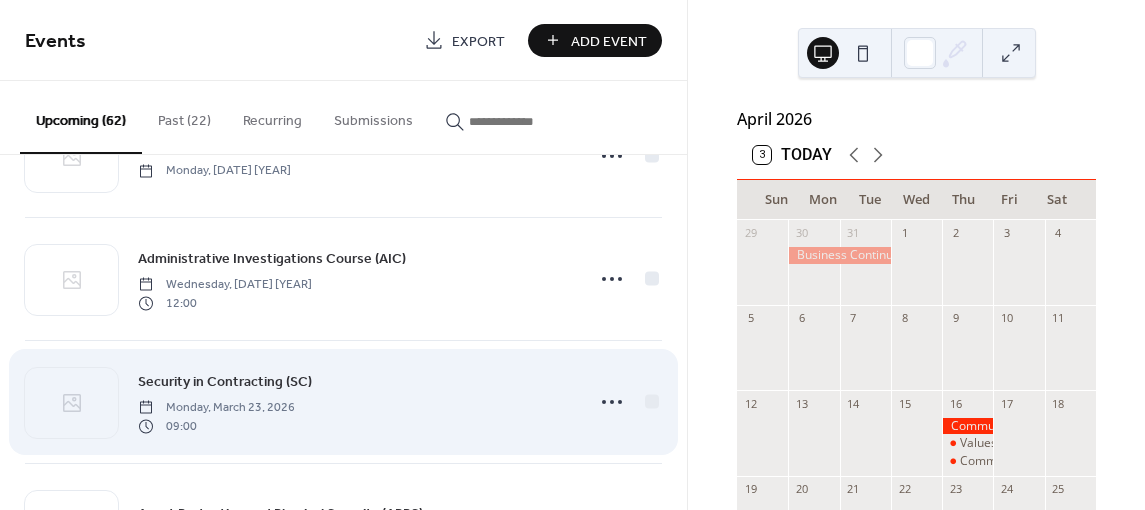 scroll, scrollTop: 3484, scrollLeft: 0, axis: vertical 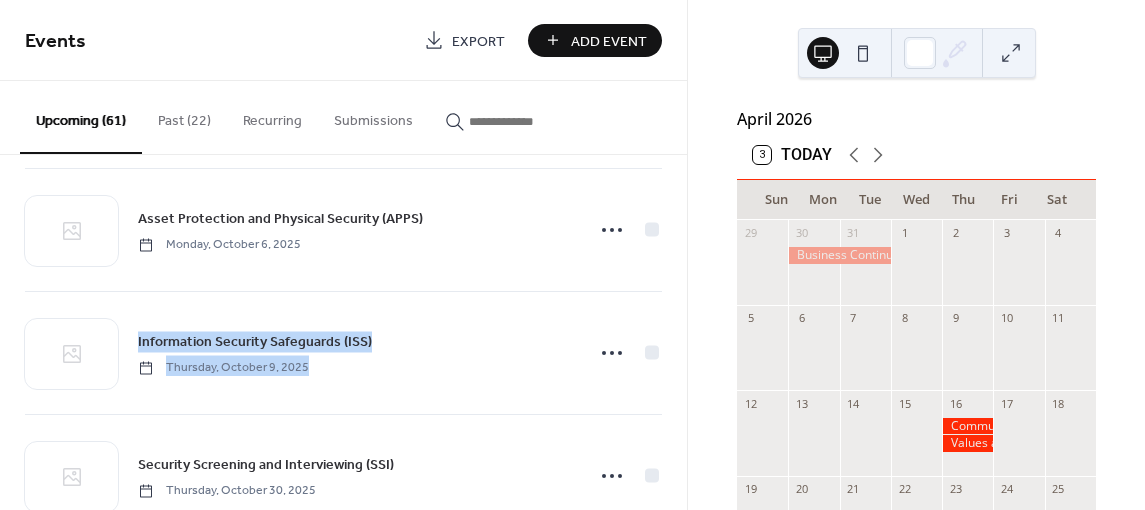 drag, startPoint x: 679, startPoint y: 269, endPoint x: 680, endPoint y: 309, distance: 40.012497 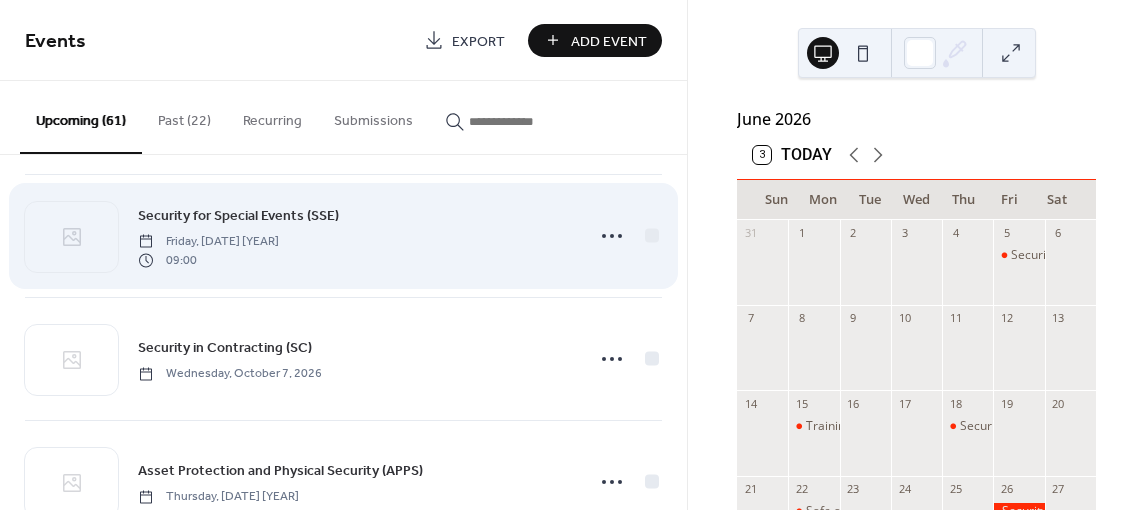 scroll, scrollTop: 4810, scrollLeft: 0, axis: vertical 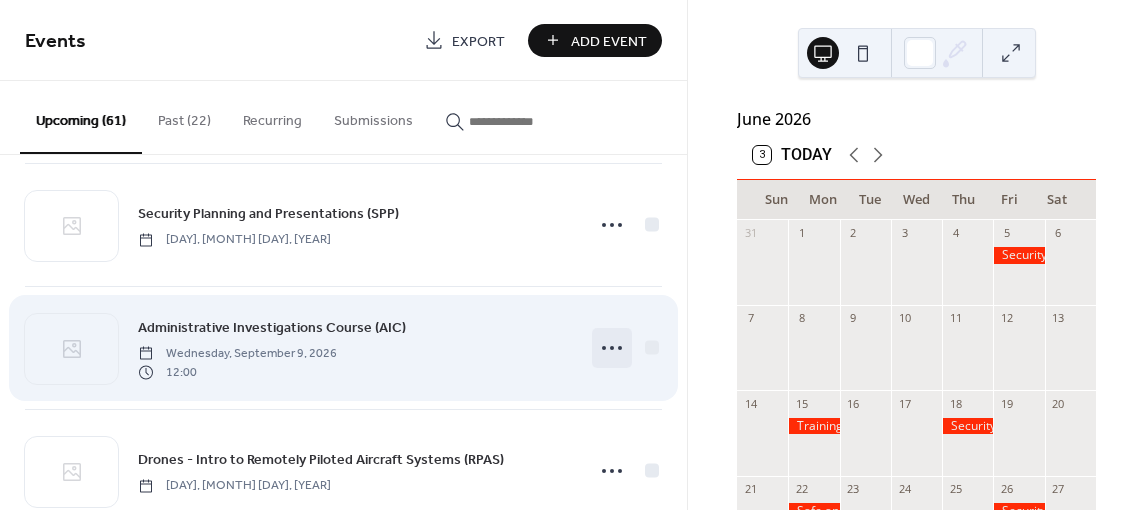 click 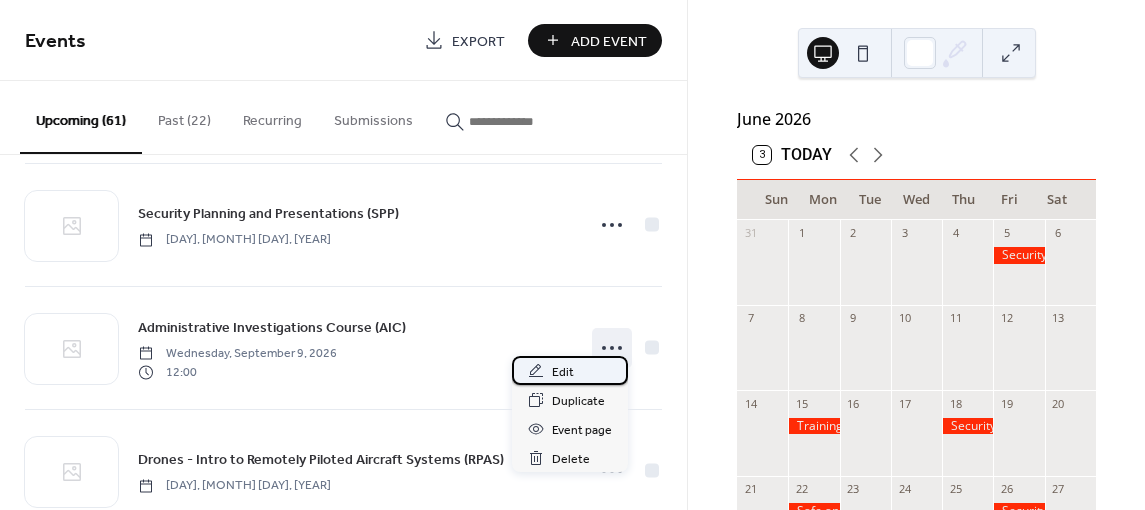 click on "Edit" at bounding box center [563, 372] 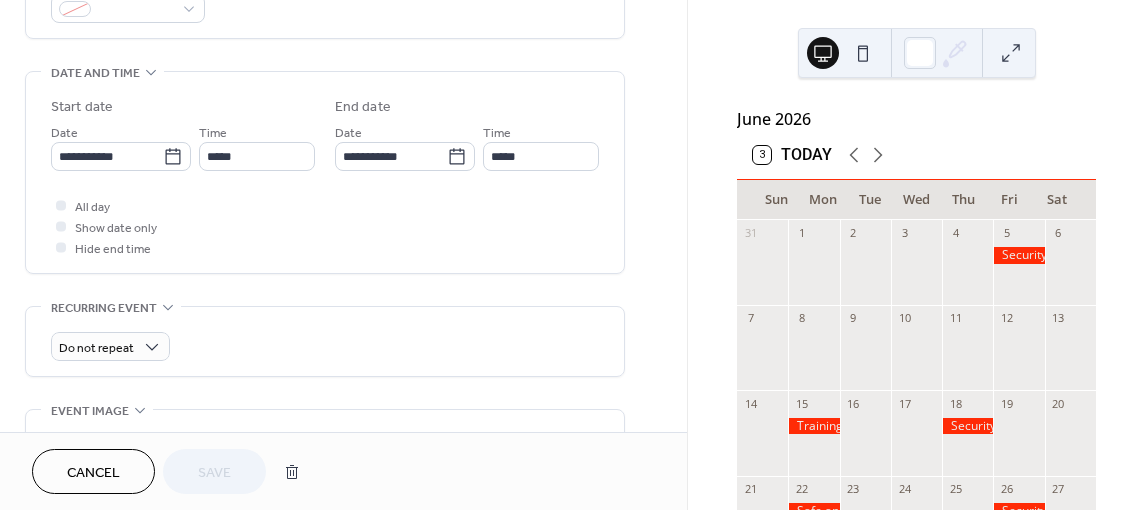 scroll, scrollTop: 600, scrollLeft: 0, axis: vertical 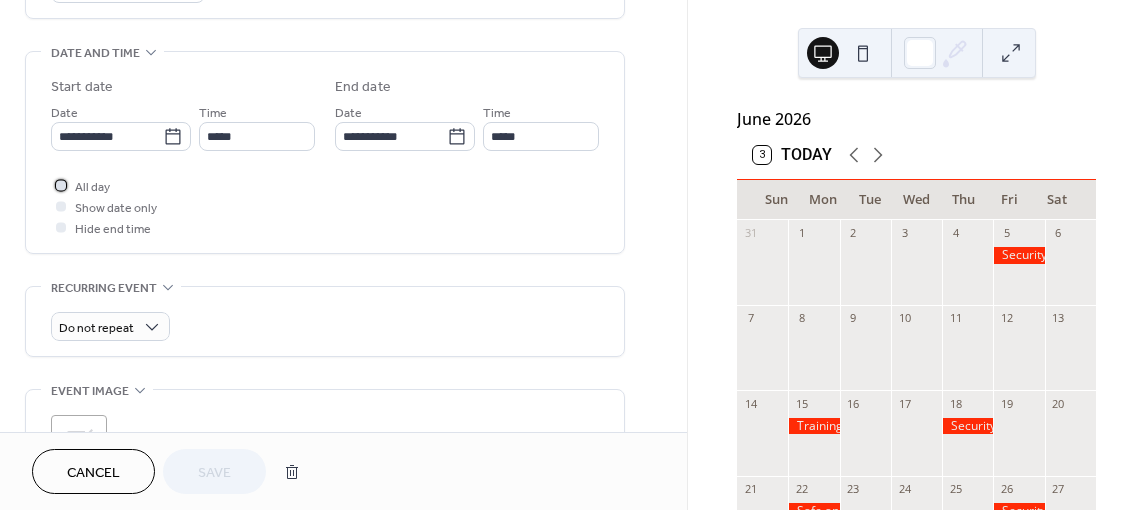 click at bounding box center (61, 185) 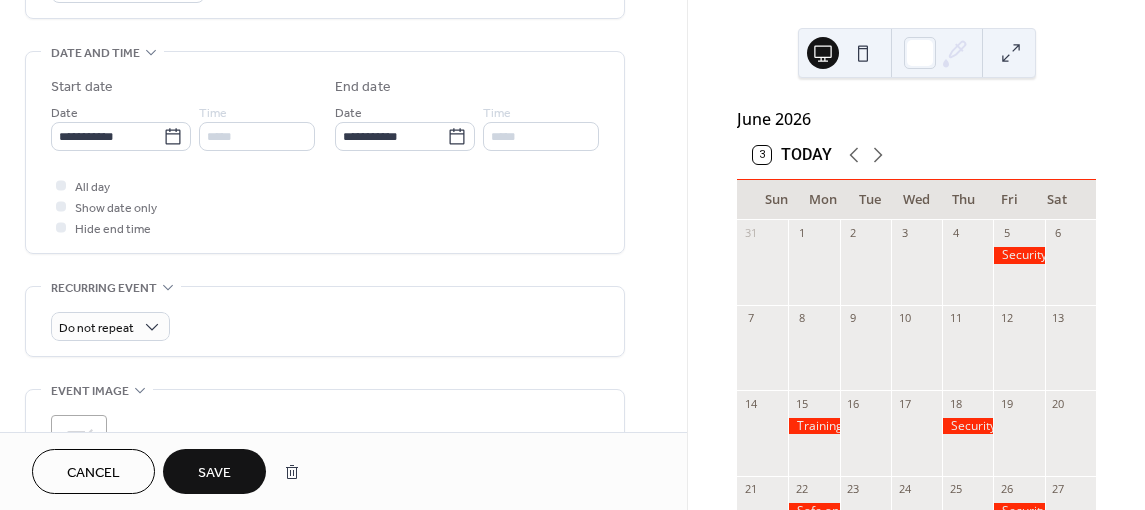 click on "Save" at bounding box center (214, 473) 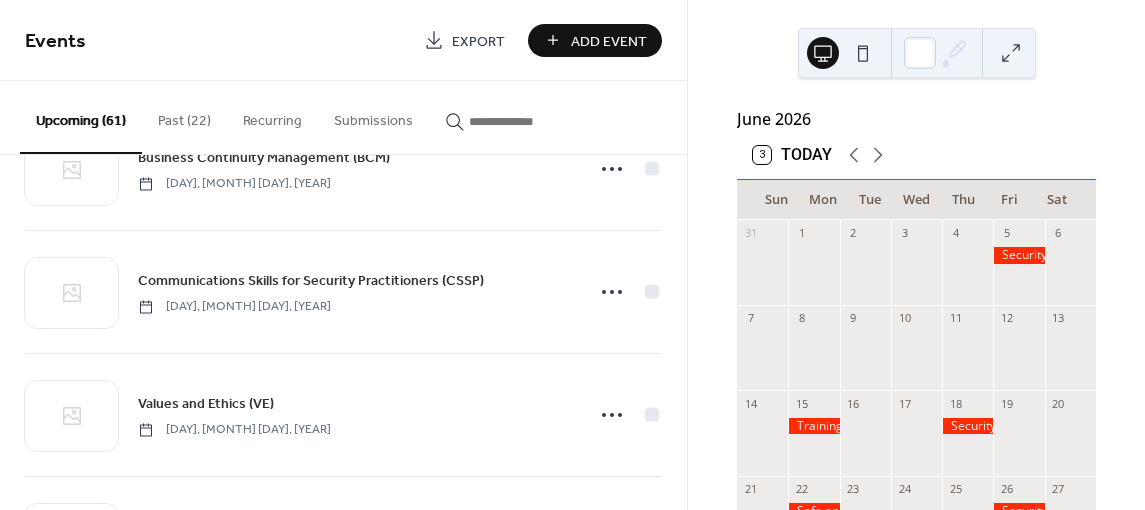 scroll, scrollTop: 4133, scrollLeft: 0, axis: vertical 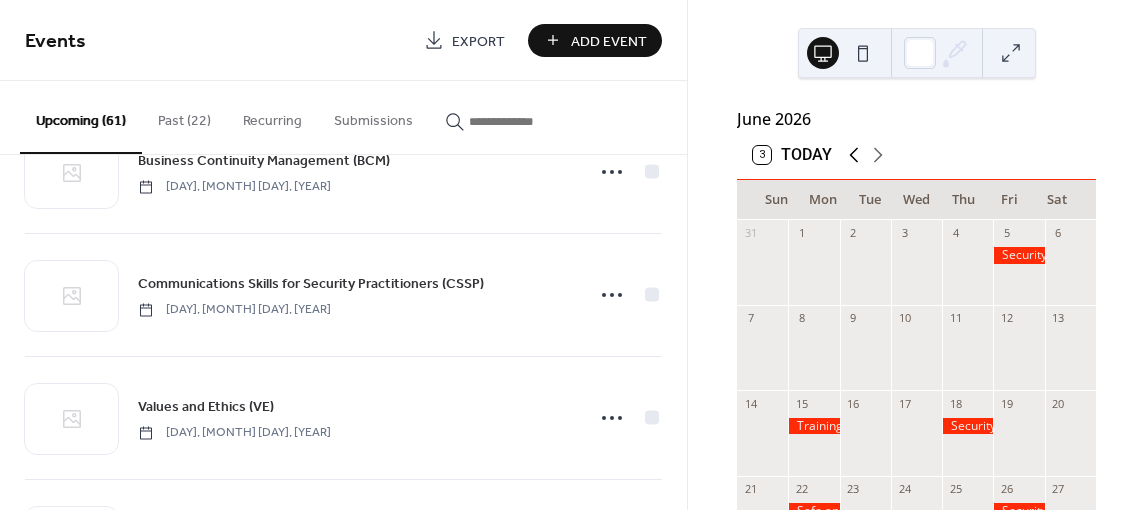 click 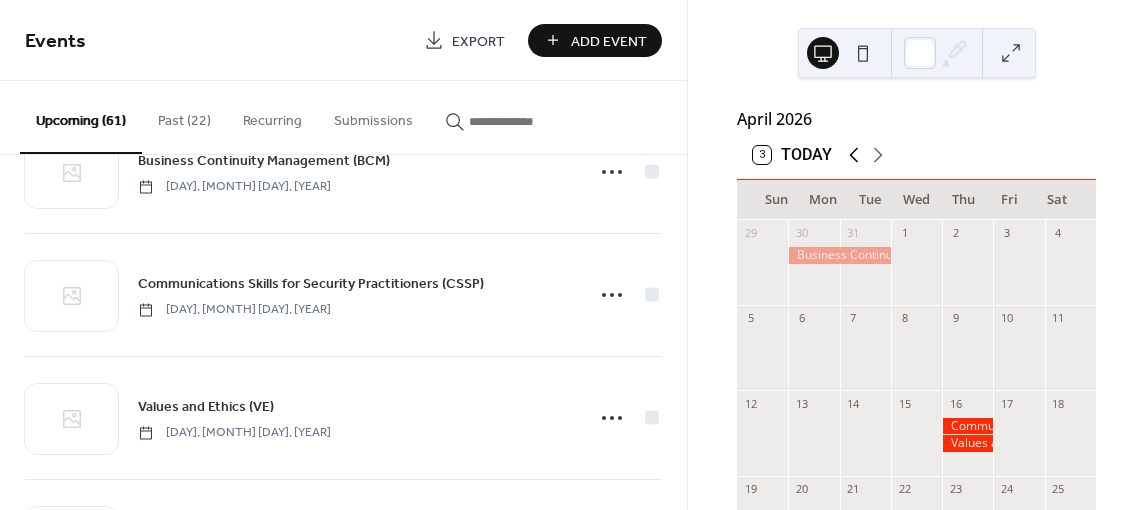 click 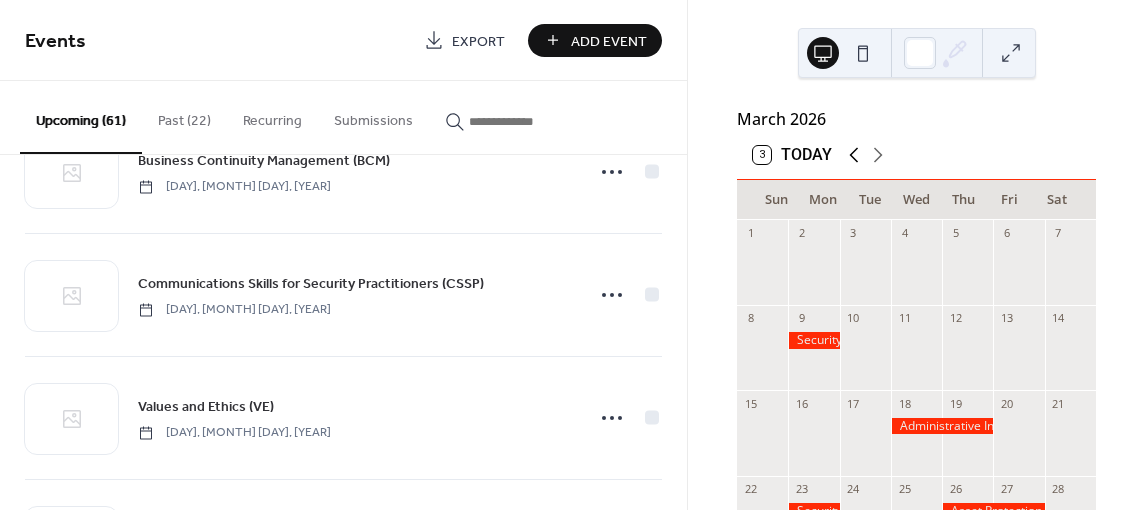 click 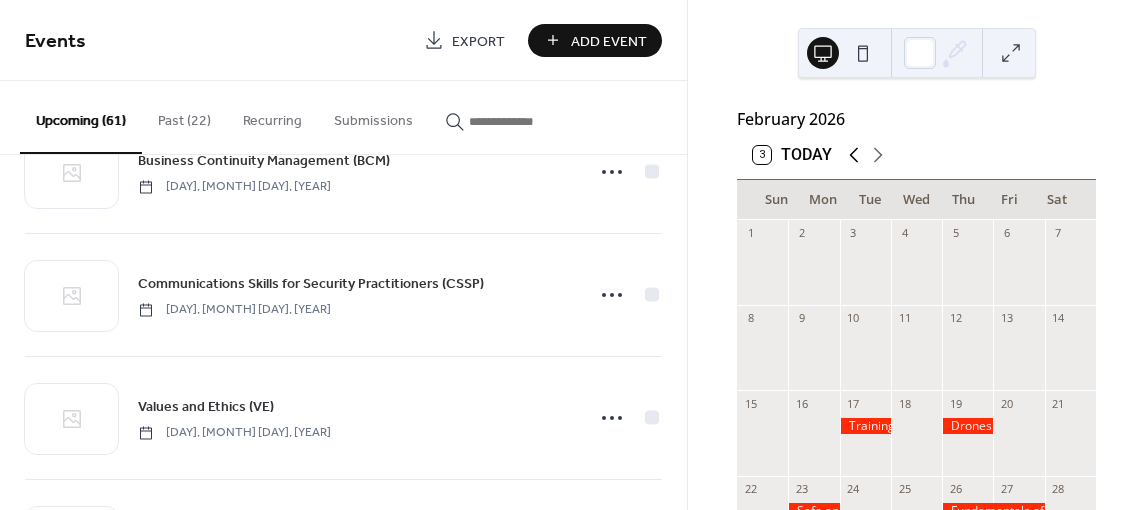 click 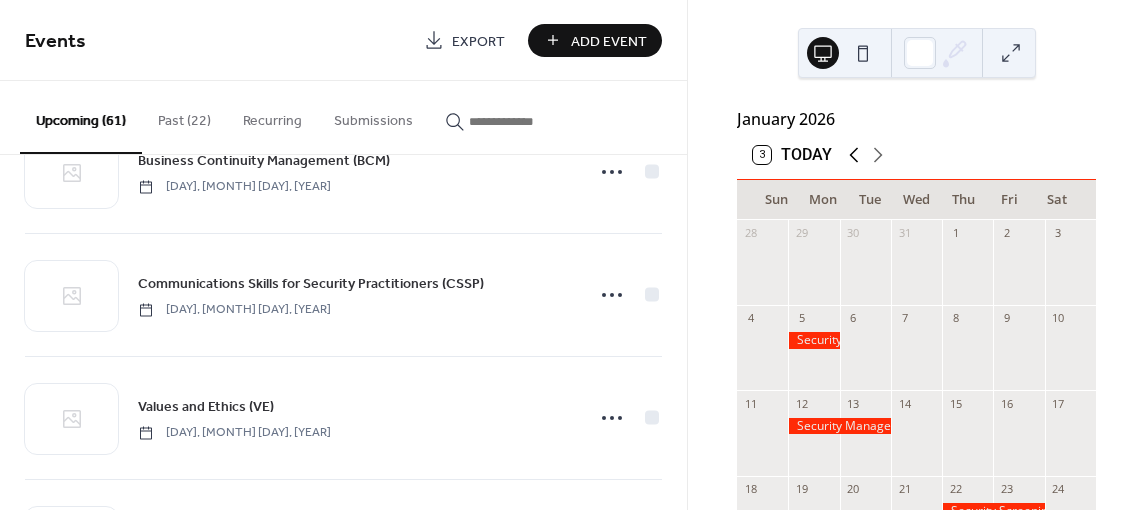 click 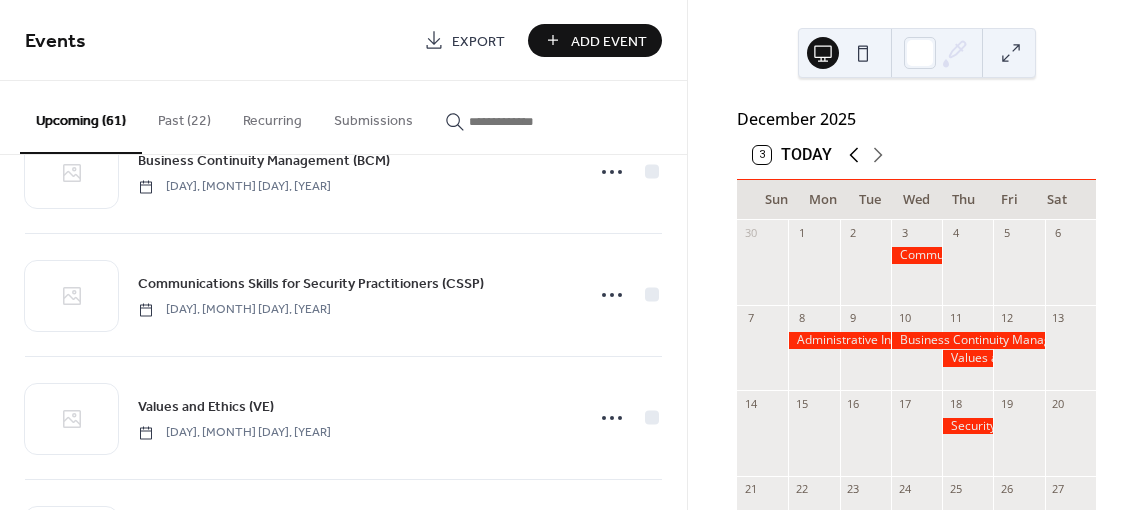 click 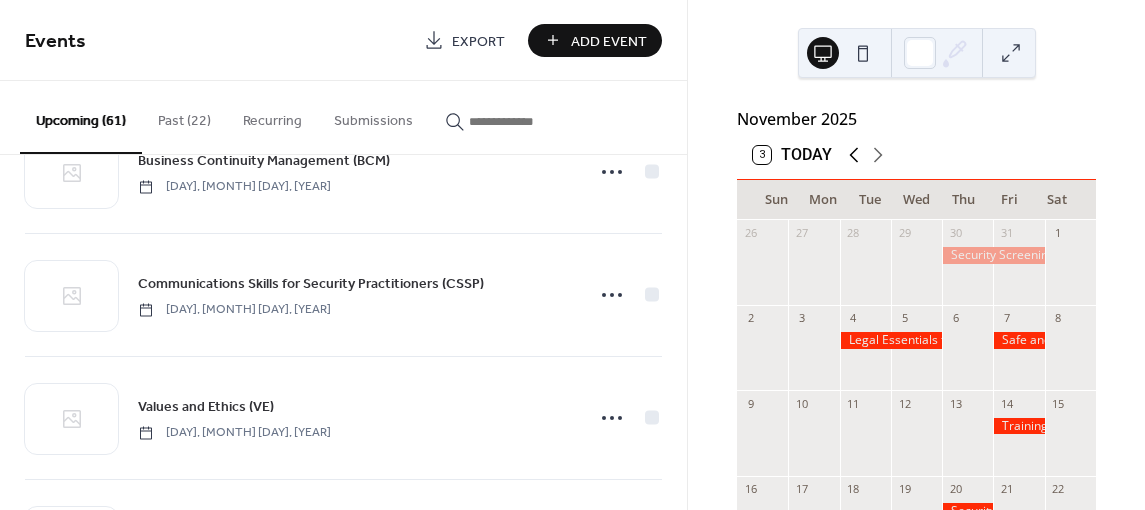 click 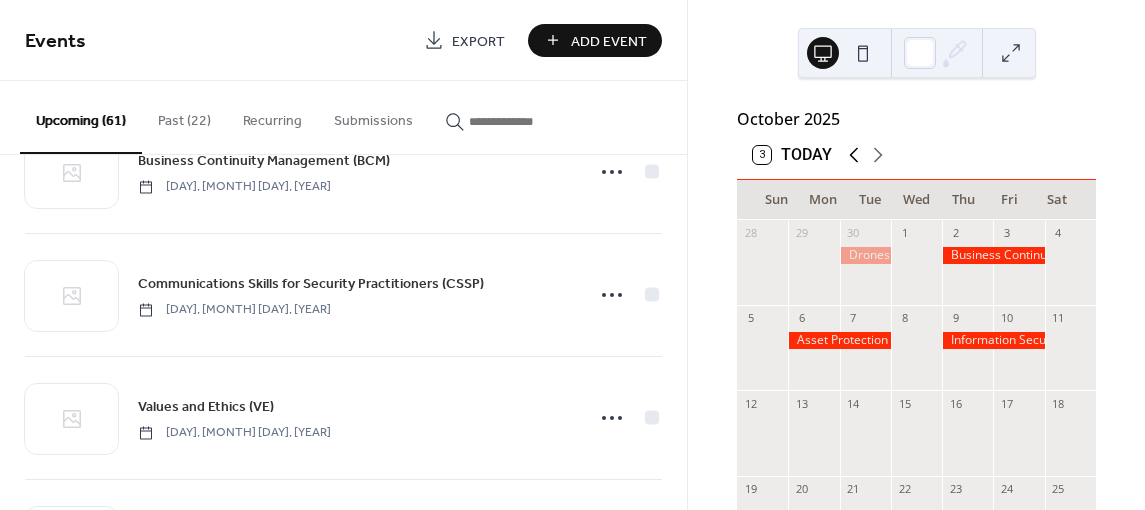click 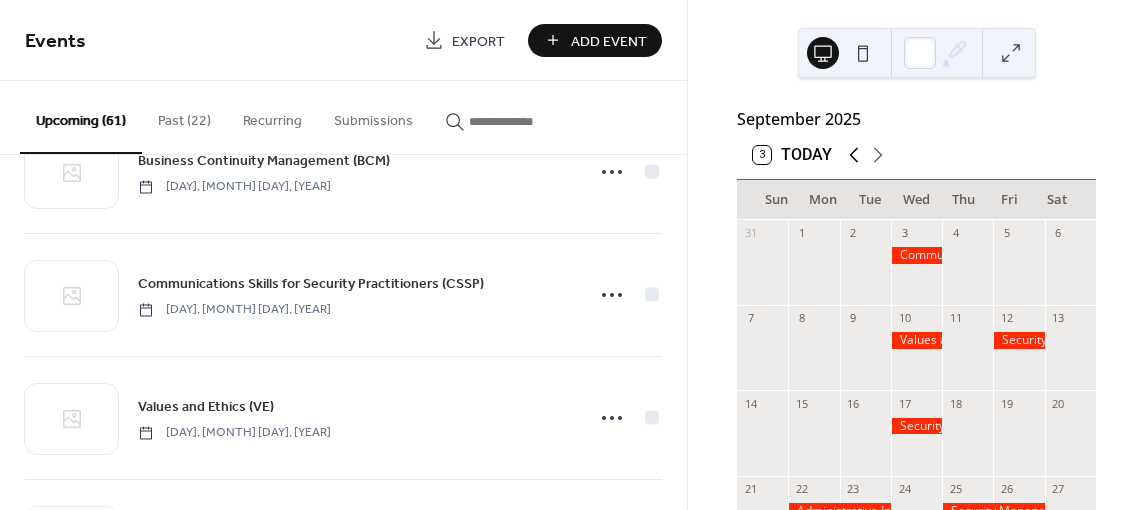 click 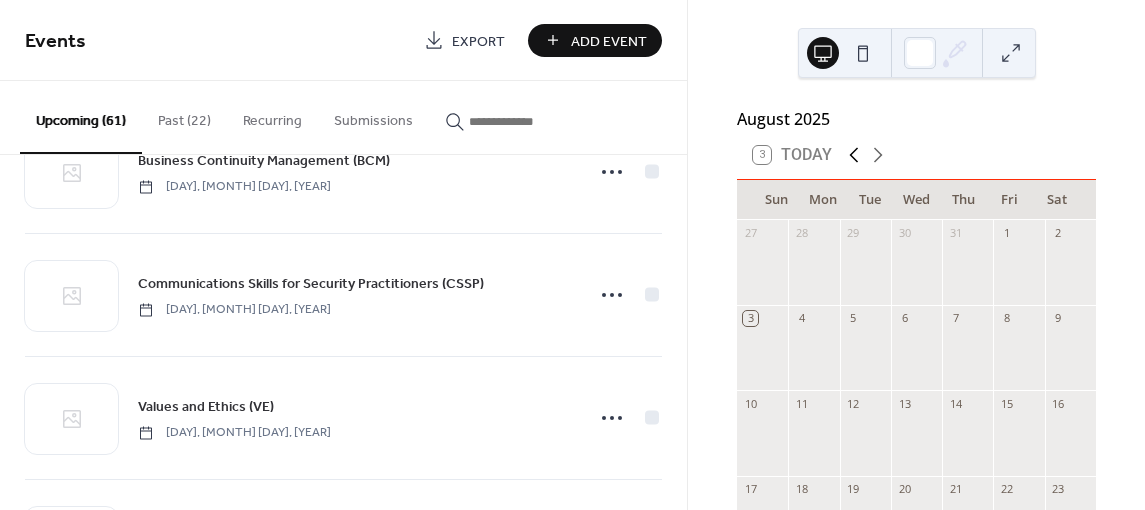 click 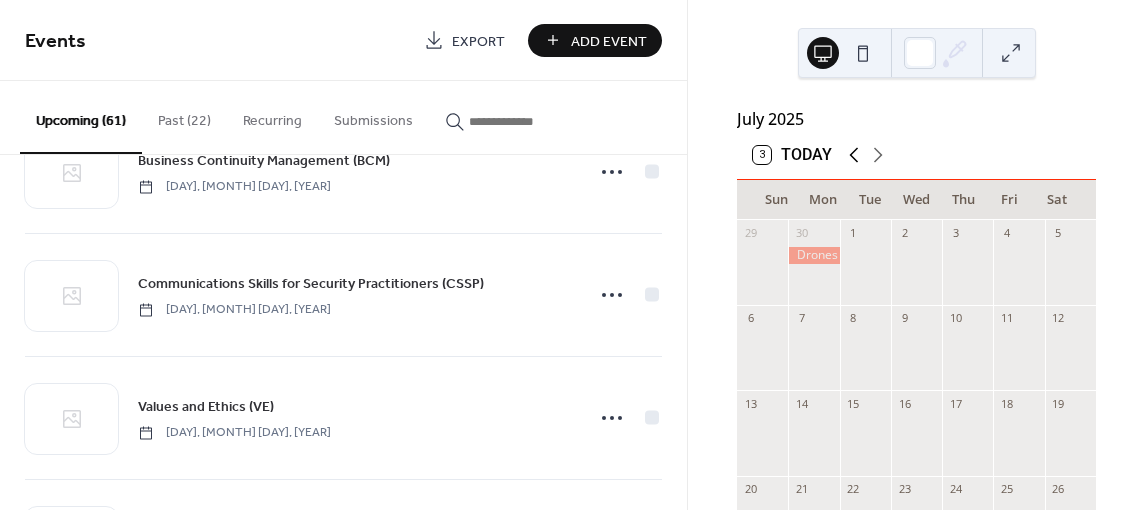 click 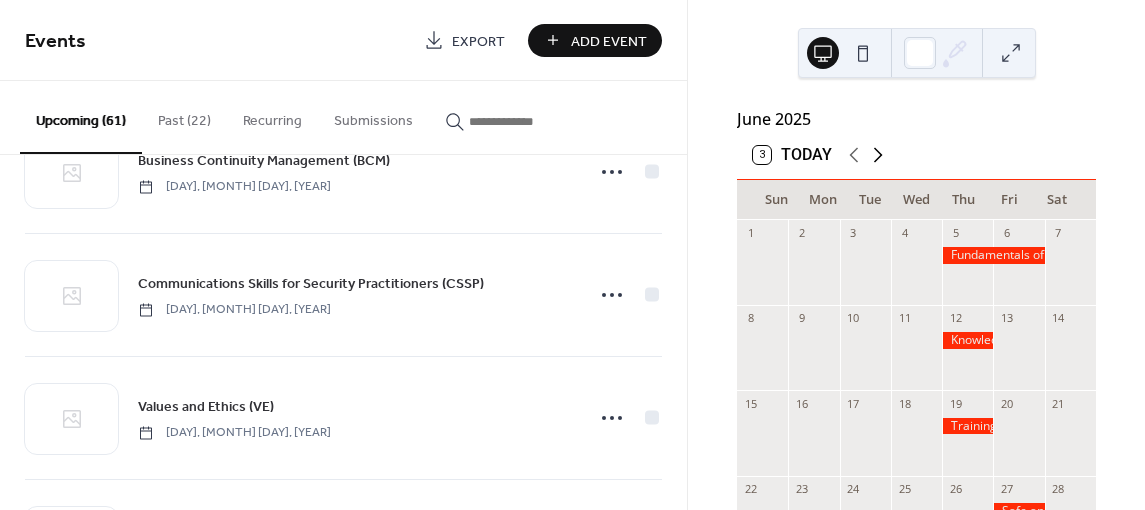 click 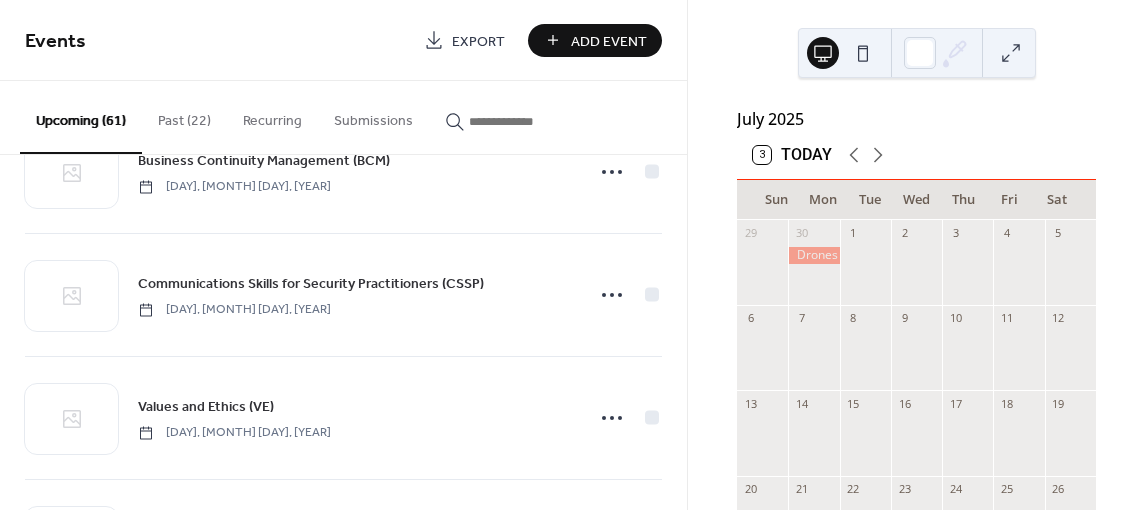 click on "3 Today" at bounding box center [916, 155] 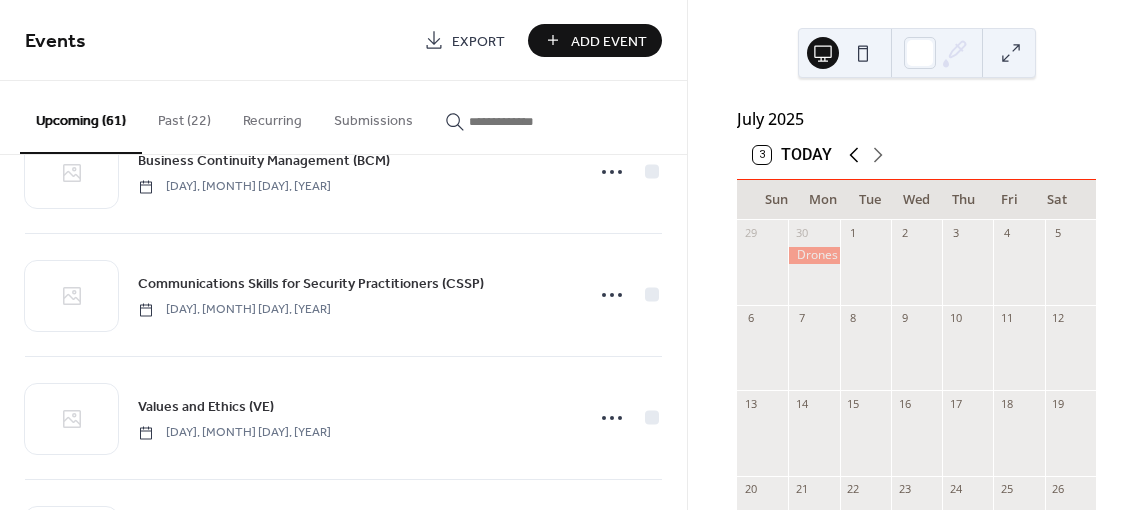 click 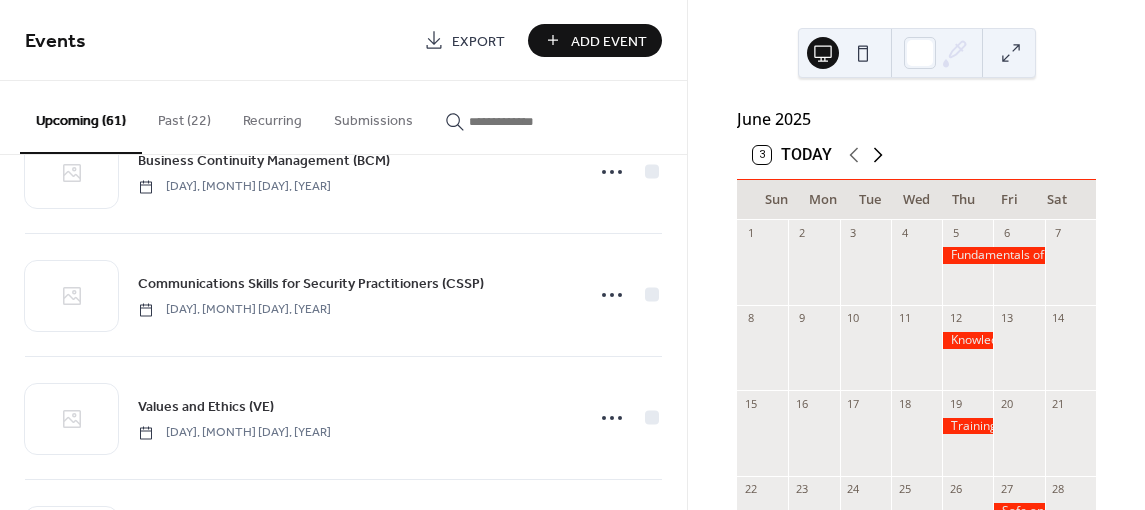 click 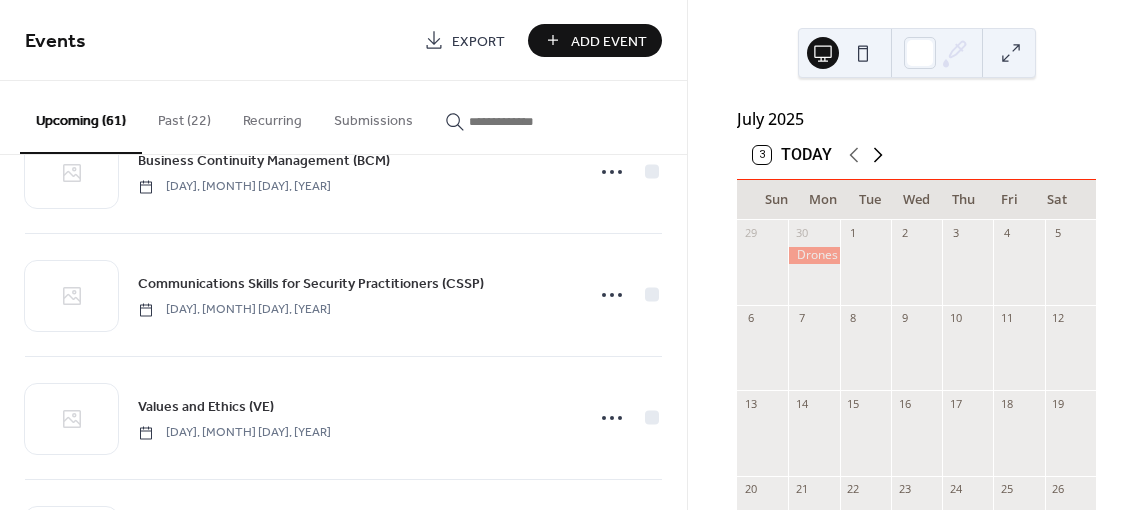 click 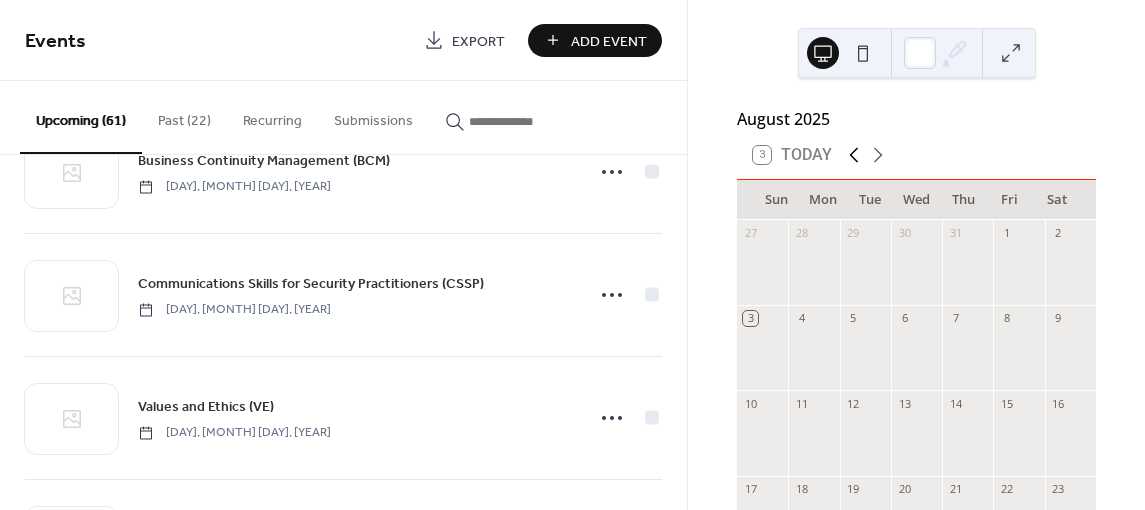 click 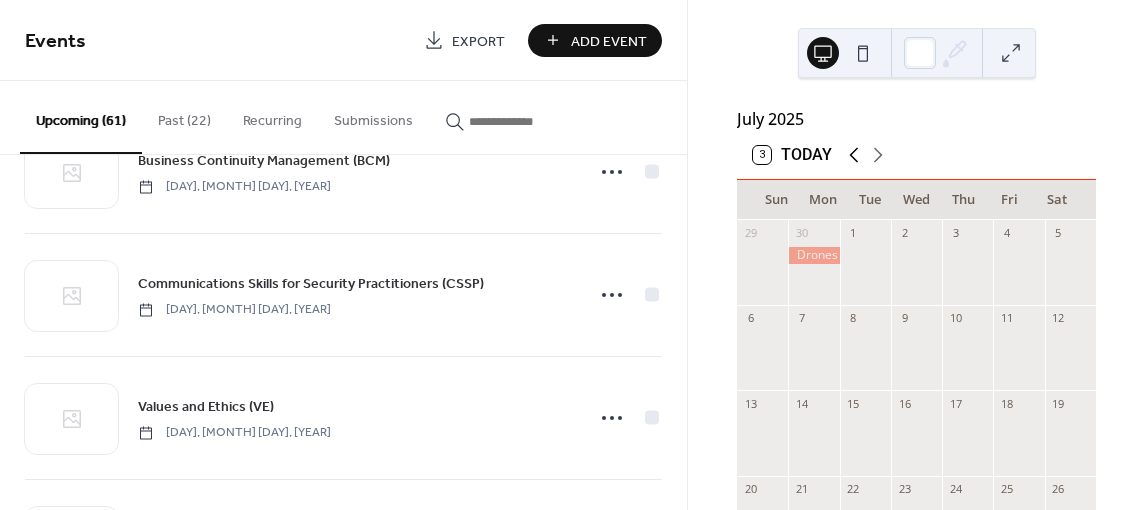click 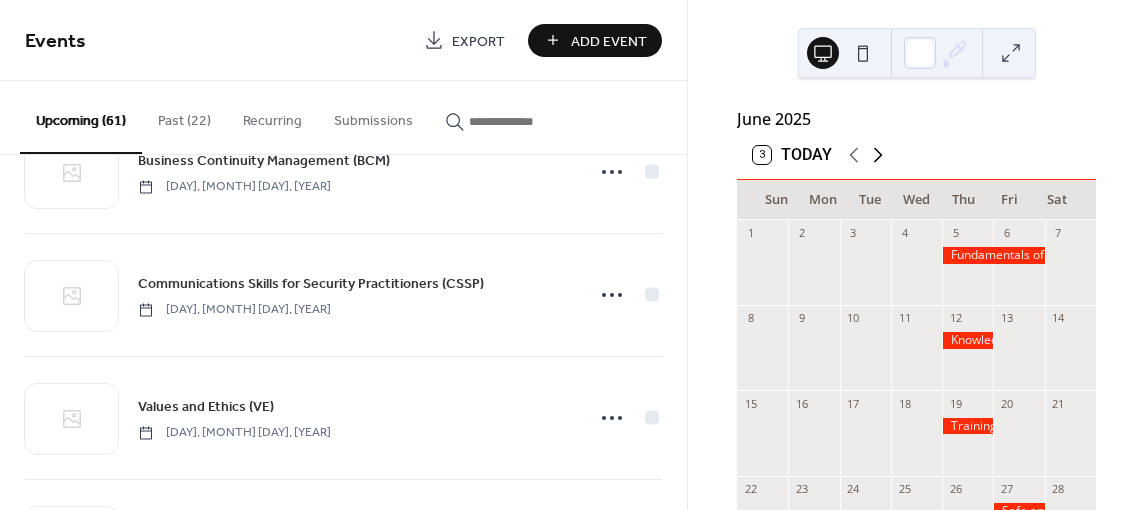click 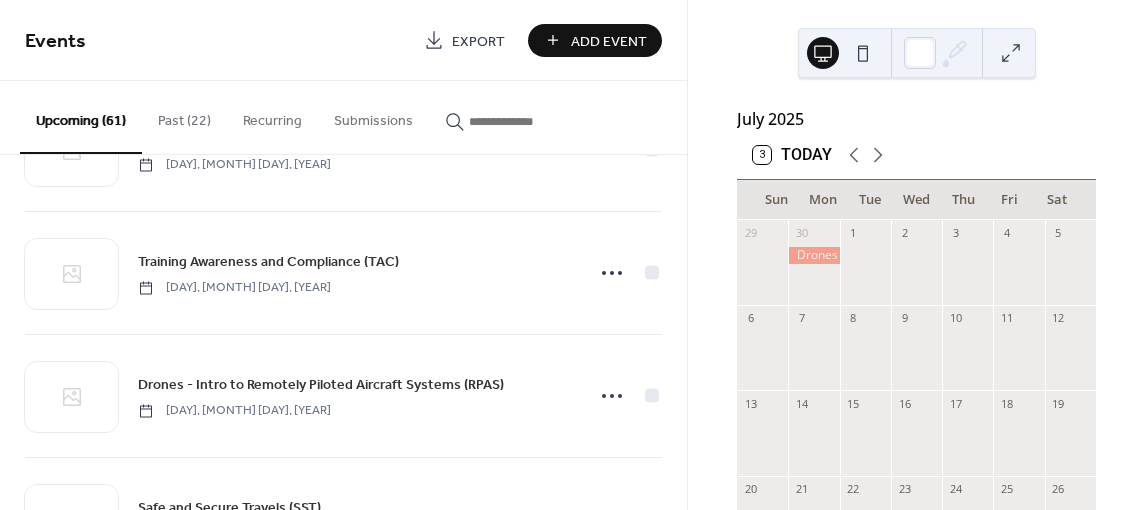 scroll, scrollTop: 3033, scrollLeft: 0, axis: vertical 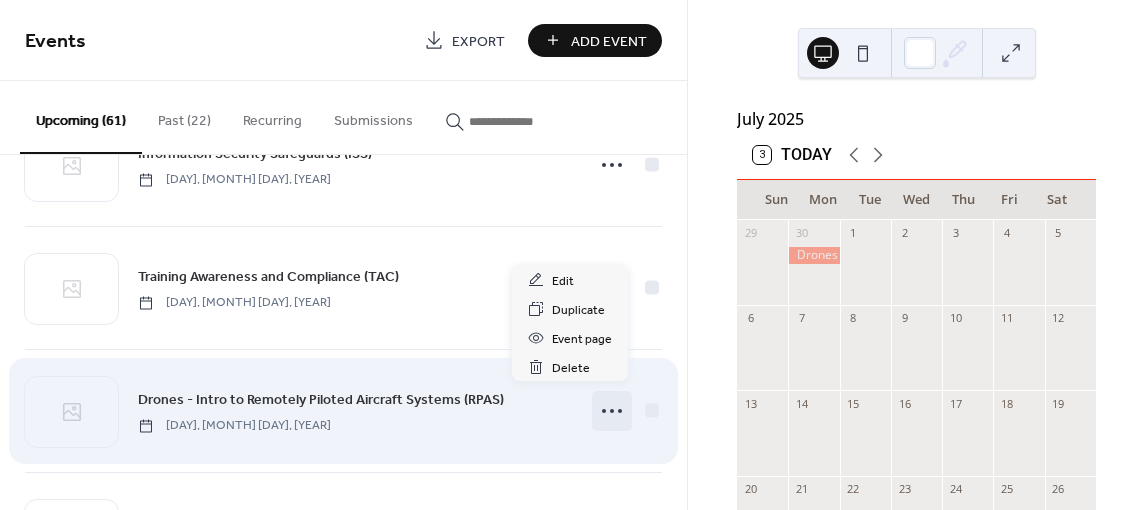 click 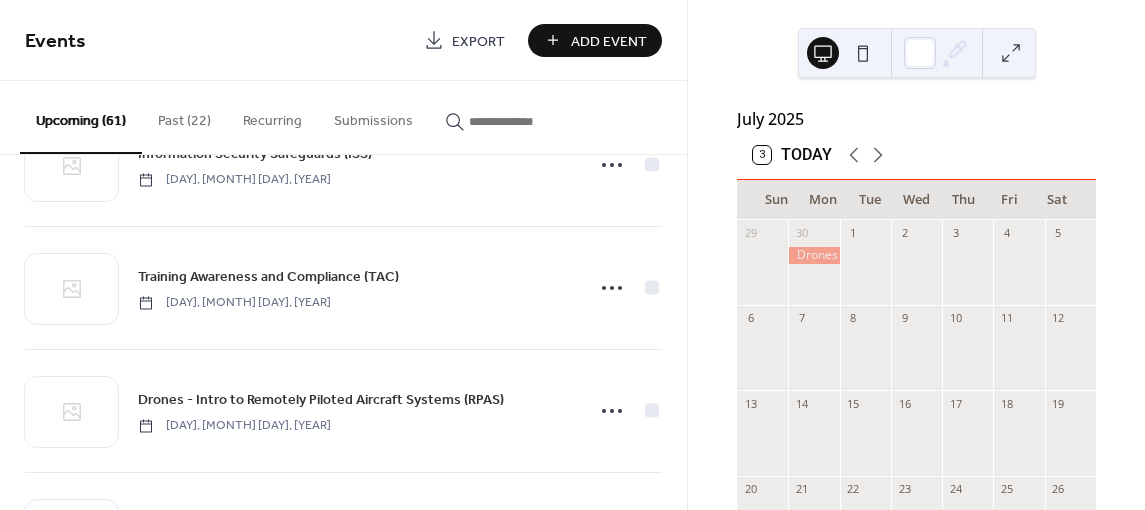 click on "Communications Skills for Security Practitioners (CSSP) Wednesday, September 3, 2025 Values and Ethics (VE) Wednesday, September 10, 2025 Security for Special Events (SSE) Friday, September 12, 2025 Security in Contracting (SC) Wednesday, September 17, 2025 Administrative Investigations Course (AIC) Monday, September 22, 2025 Security Management (SM) Thursday, September 25, 2025 Drones - Intro to Remotely Piloted Aircraft Systems (RPAS) Tuesday, September 30, 2025 Business Continuity Management (BCM) Thursday, October 2, 2025 Asset Protection and Physical Security (APPS) Monday, October 6, 2025 Information Security Safeguards (ISS) Thursday, October 9, 2025 Security Screening and Interviewing (SSI) Thursday, October 30, 2025 Legal Essentials for Security Practitioners (LESP) Tuesday, November 4, 2025 Safe and Secure Travels (SST) Friday, November 7, 2025 Training Awareness and Compliance (TAC) Friday, November 14, 2025 Security Planning and Presentations (SPP) Thursday, November 20, 2025 Monday, March 9, 2026" at bounding box center (343, 332) 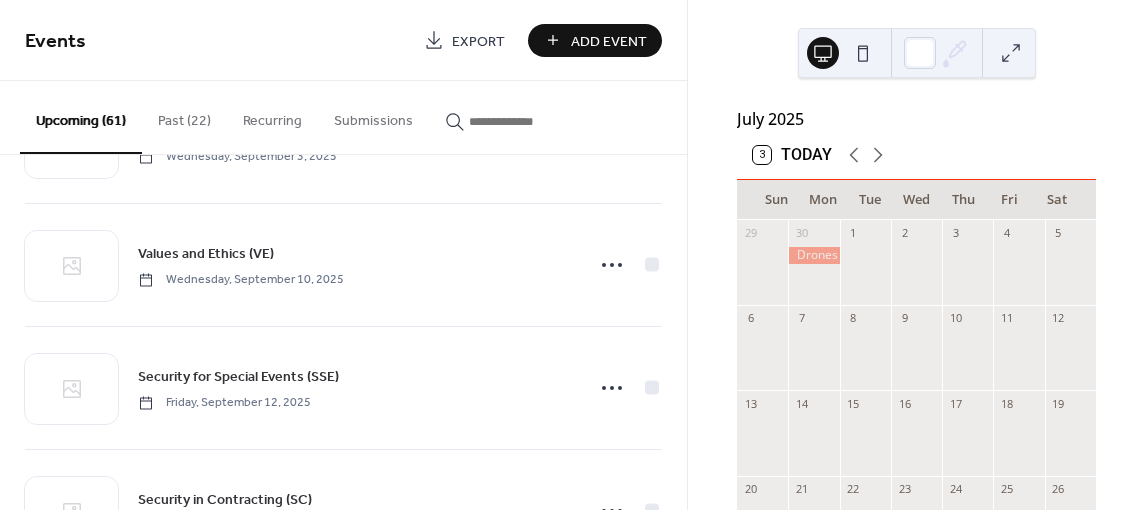 scroll, scrollTop: 0, scrollLeft: 0, axis: both 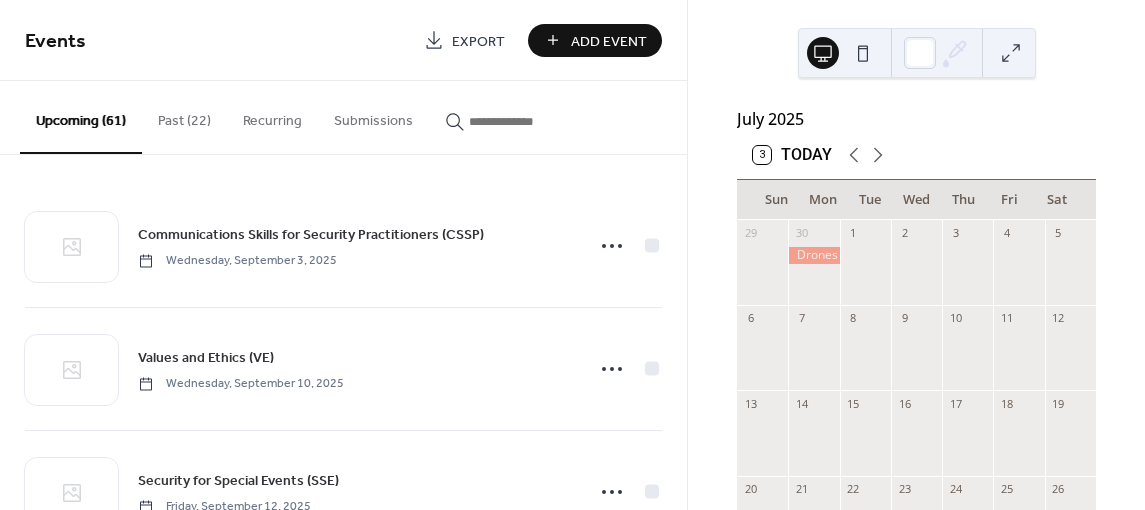 click on "Communications Skills for Security Practitioners (CSSP) Wednesday, September 3, 2025 Values and Ethics (VE) Wednesday, September 10, 2025 Security for Special Events (SSE) Friday, September 12, 2025 Security in Contracting (SC) Wednesday, September 17, 2025 Administrative Investigations Course (AIC) Monday, September 22, 2025 Security Management (SM) Thursday, September 25, 2025 Drones - Intro to Remotely Piloted Aircraft Systems (RPAS) Tuesday, September 30, 2025 Business Continuity Management (BCM) Thursday, October 2, 2025 Asset Protection and Physical Security (APPS) Monday, October 6, 2025 Information Security Safeguards (ISS) Thursday, October 9, 2025 Security Screening and Interviewing (SSI) Thursday, October 30, 2025 Legal Essentials for Security Practitioners (LESP) Tuesday, November 4, 2025 Safe and Secure Travels (SST) Friday, November 7, 2025 Training Awareness and Compliance (TAC) Friday, November 14, 2025 Security Planning and Presentations (SPP) Thursday, November 20, 2025 Monday, March 9, 2026" at bounding box center [343, 332] 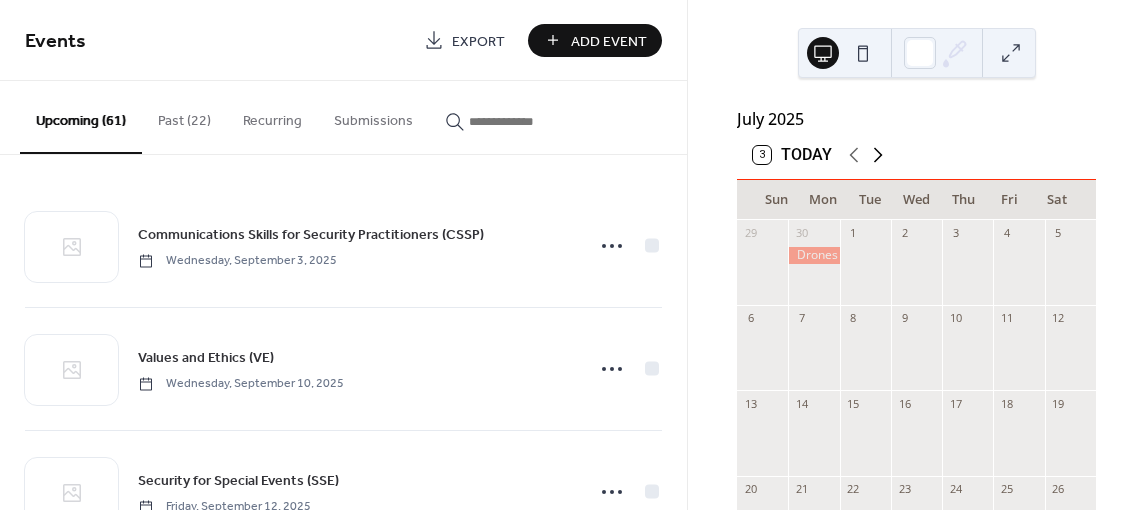click 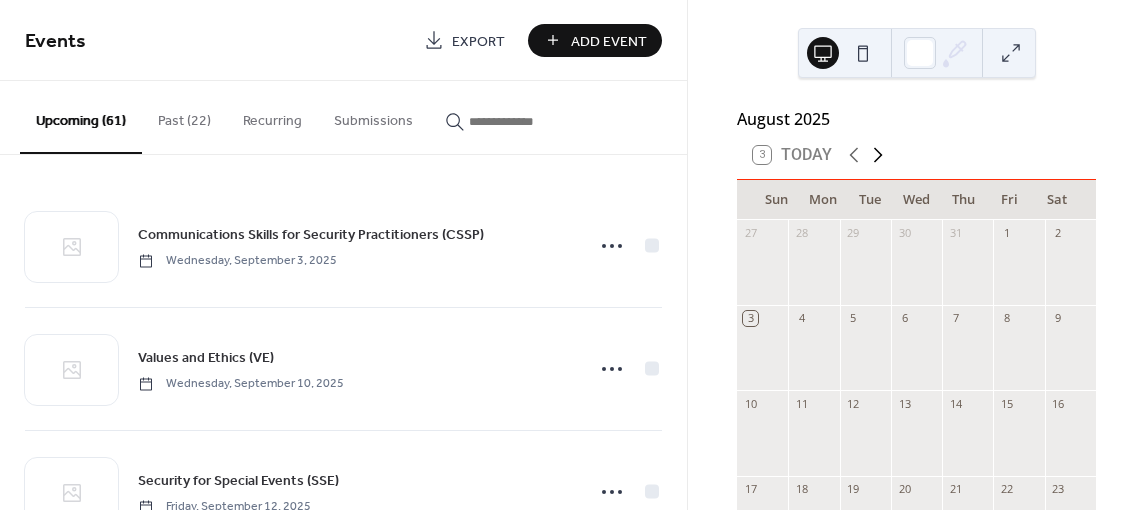click 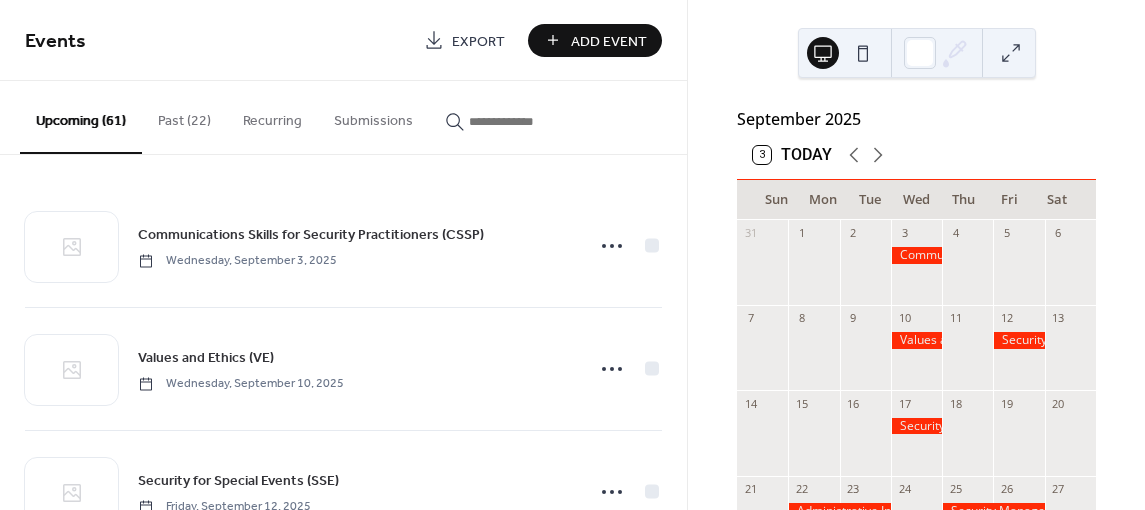 scroll, scrollTop: 0, scrollLeft: 0, axis: both 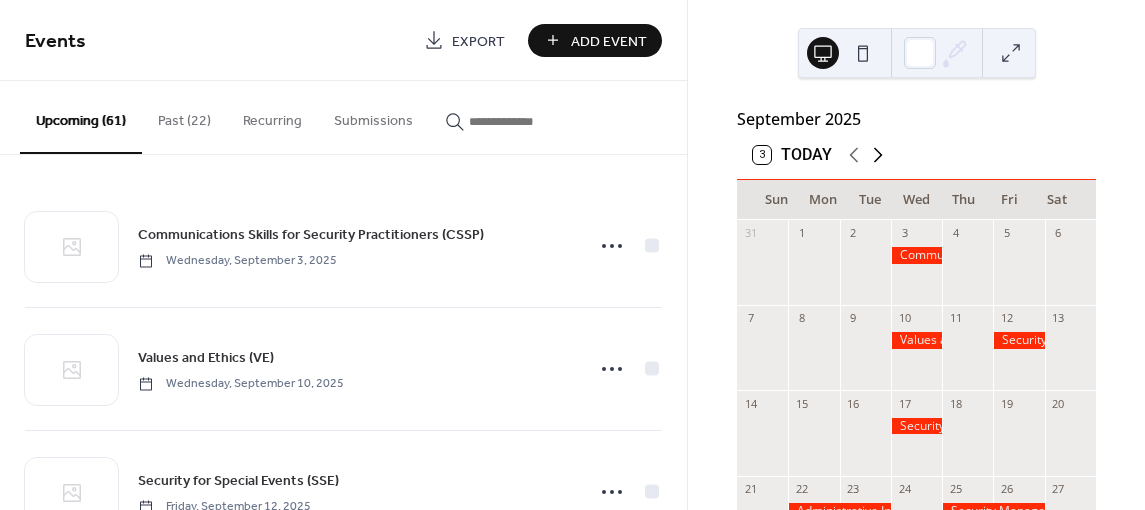 click 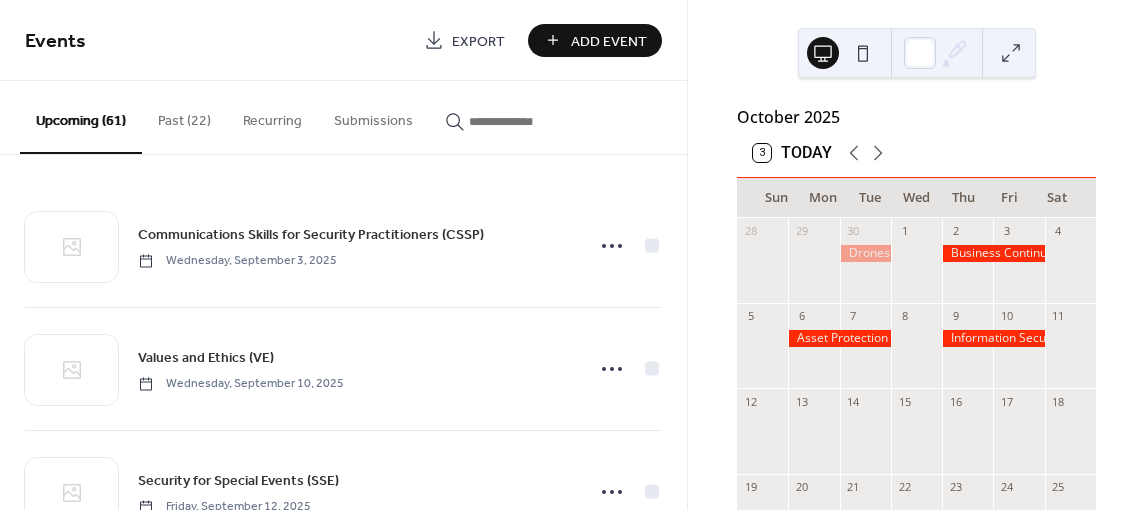 scroll, scrollTop: 0, scrollLeft: 0, axis: both 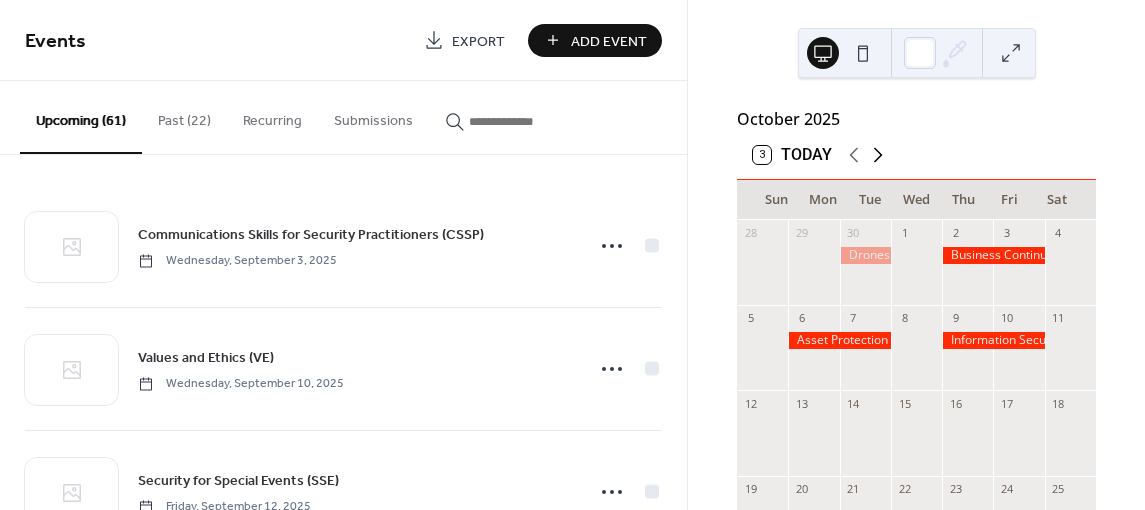 click 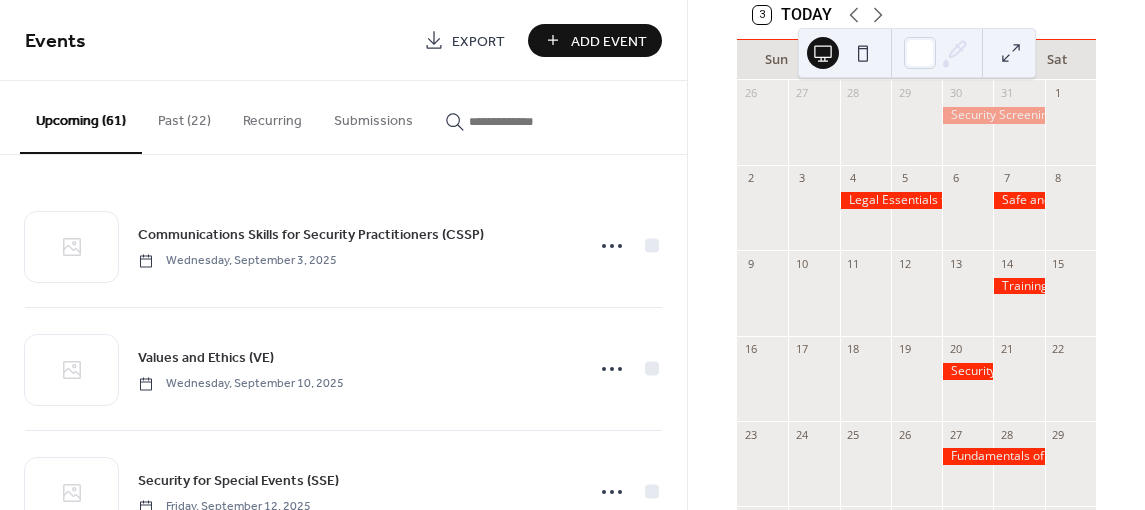 scroll, scrollTop: 80, scrollLeft: 0, axis: vertical 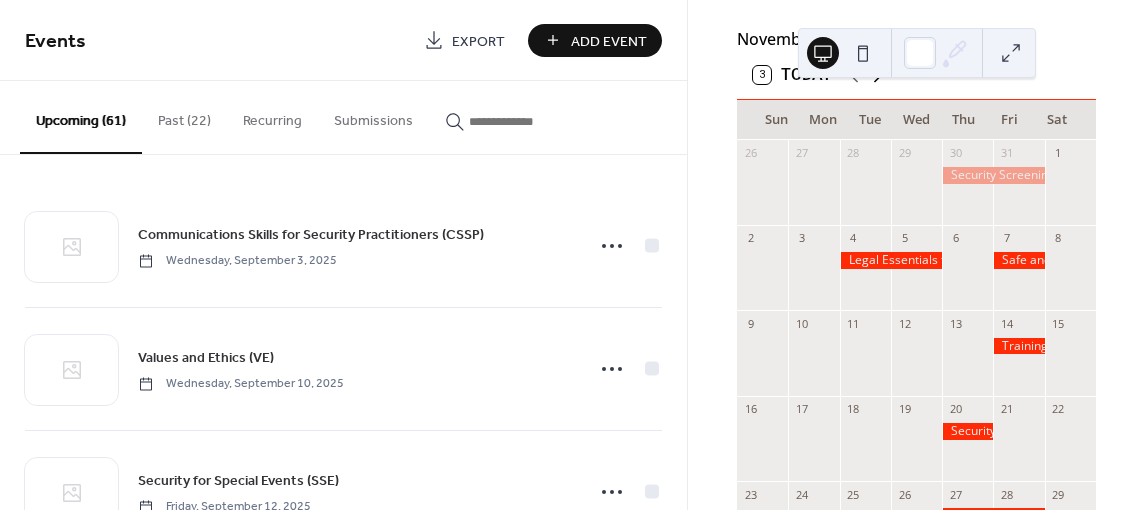 click 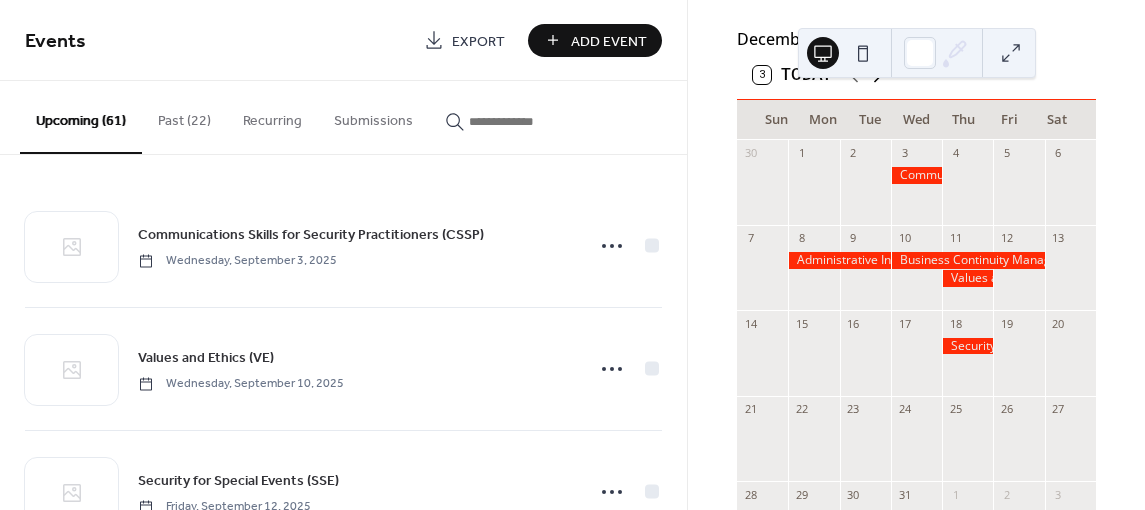 click 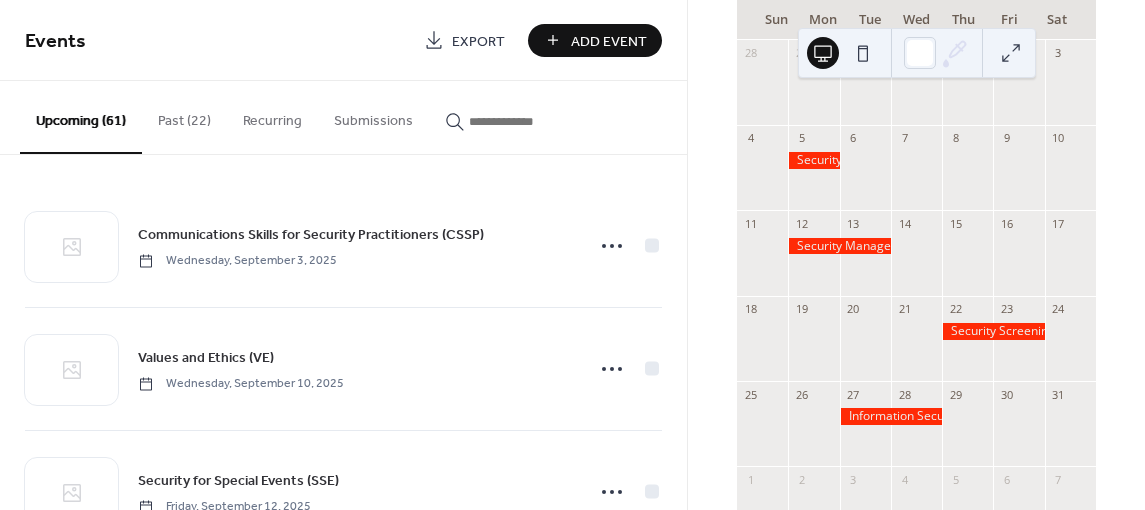 scroll, scrollTop: 80, scrollLeft: 0, axis: vertical 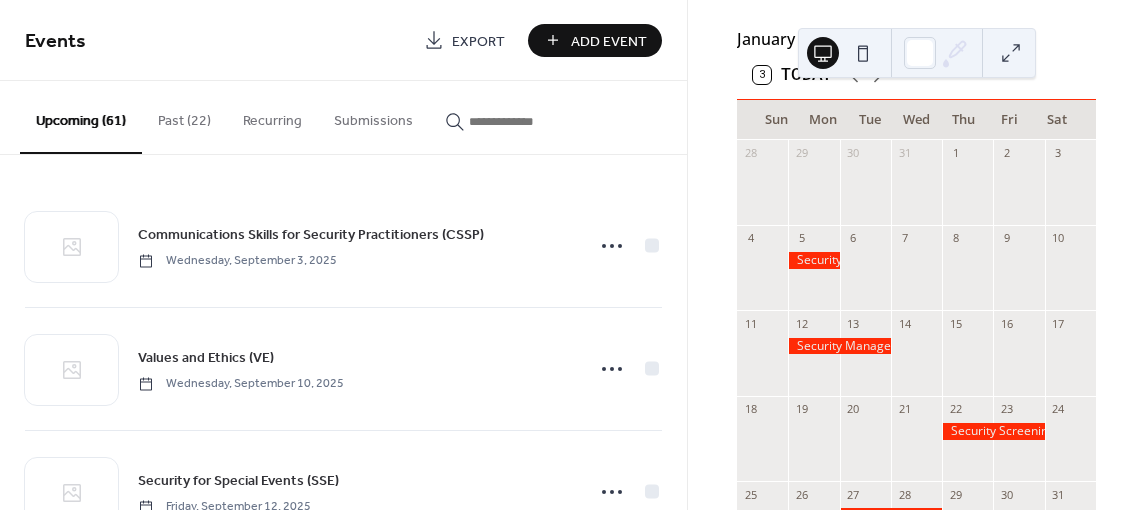 click 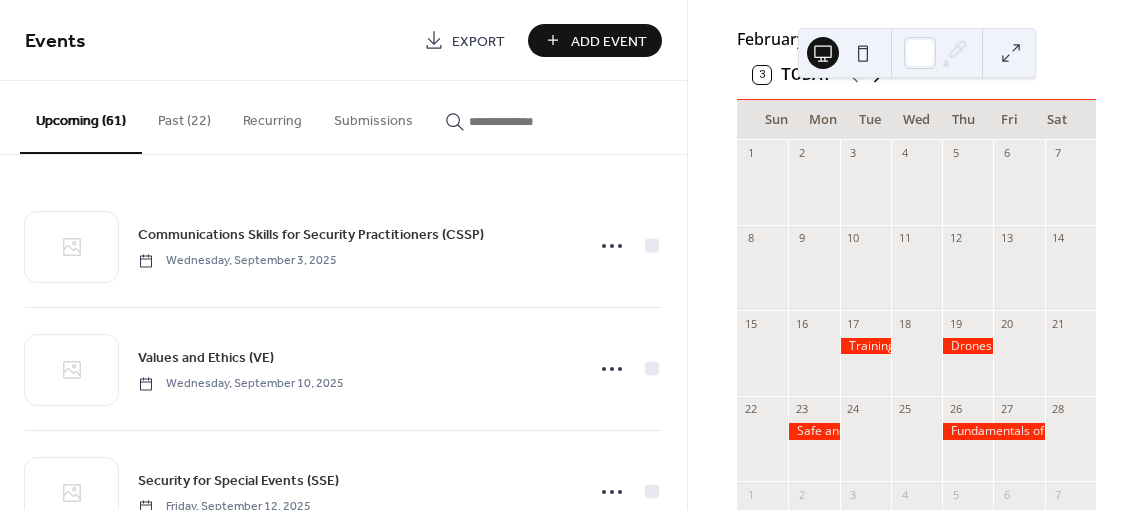 click 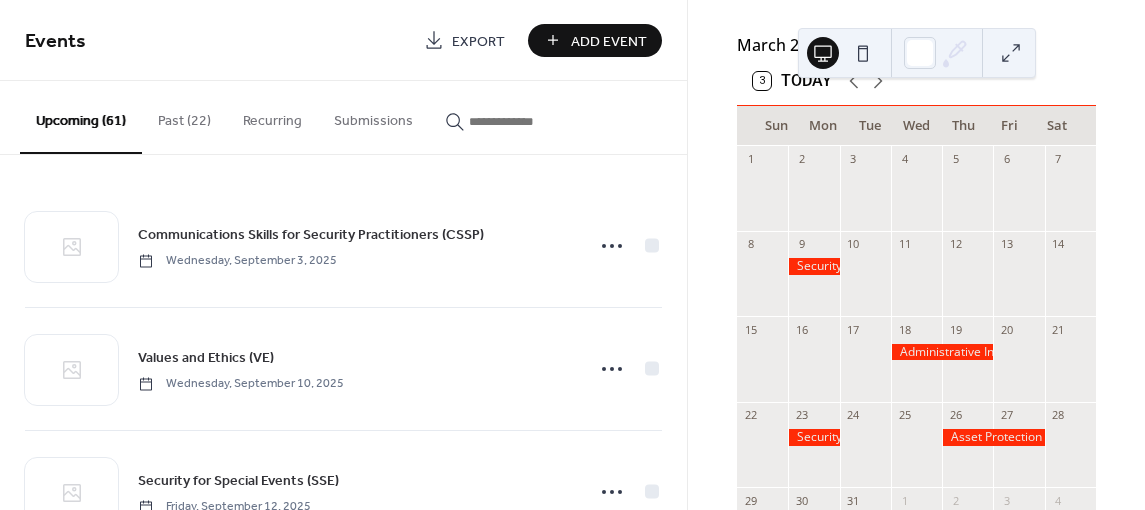 scroll, scrollTop: 0, scrollLeft: 0, axis: both 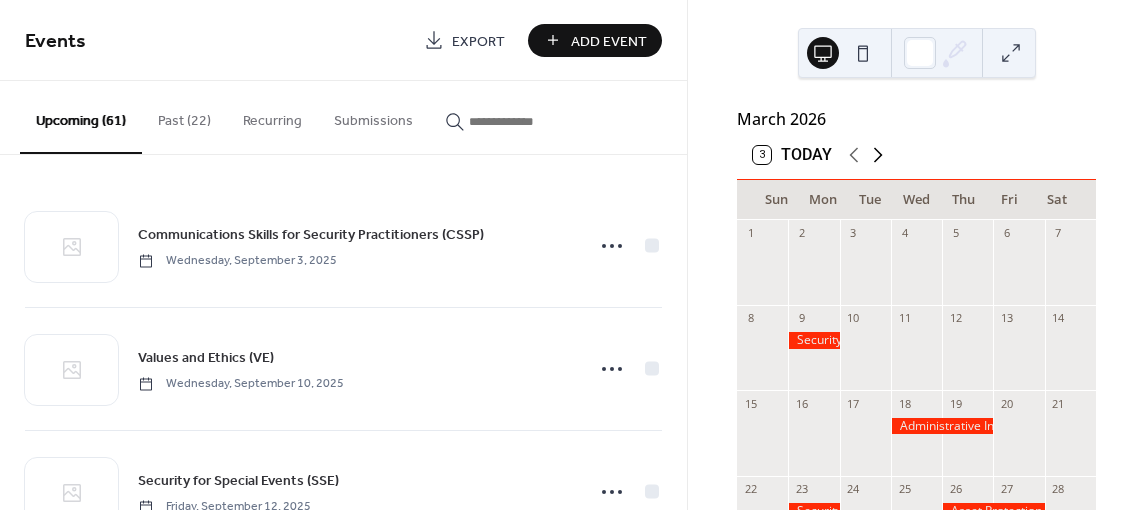 click 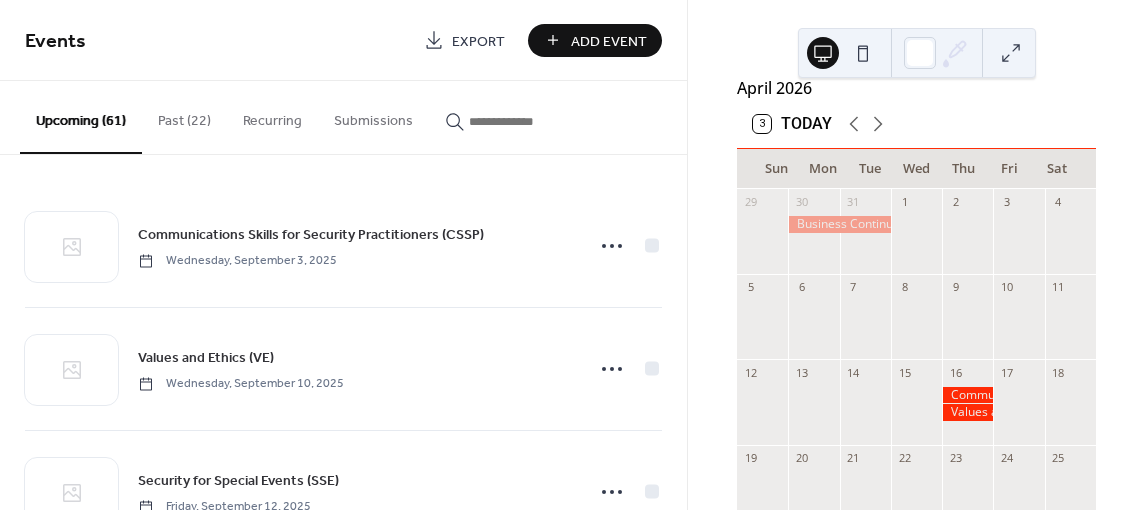 scroll, scrollTop: 0, scrollLeft: 0, axis: both 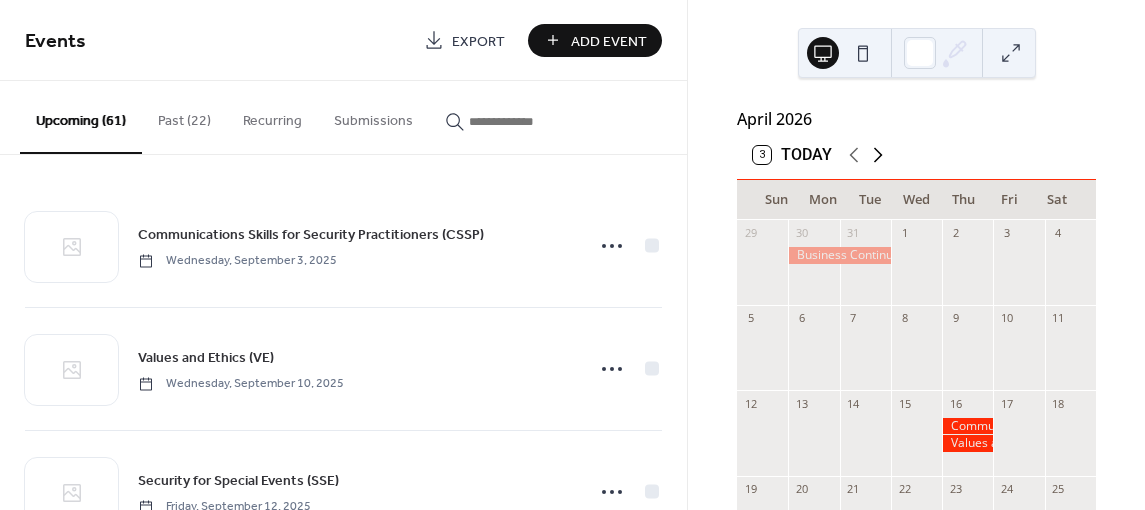 click 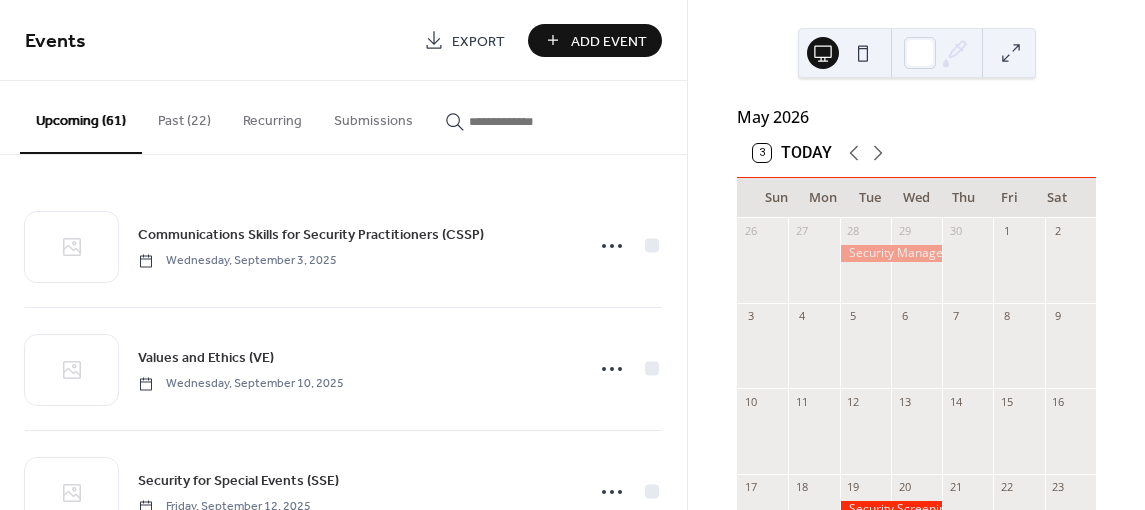 scroll, scrollTop: 0, scrollLeft: 0, axis: both 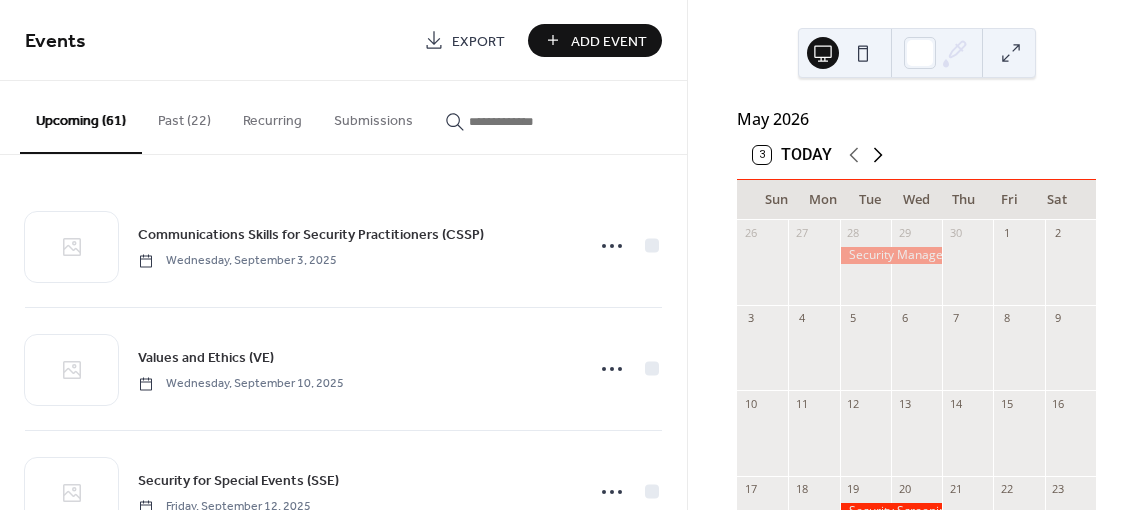 click 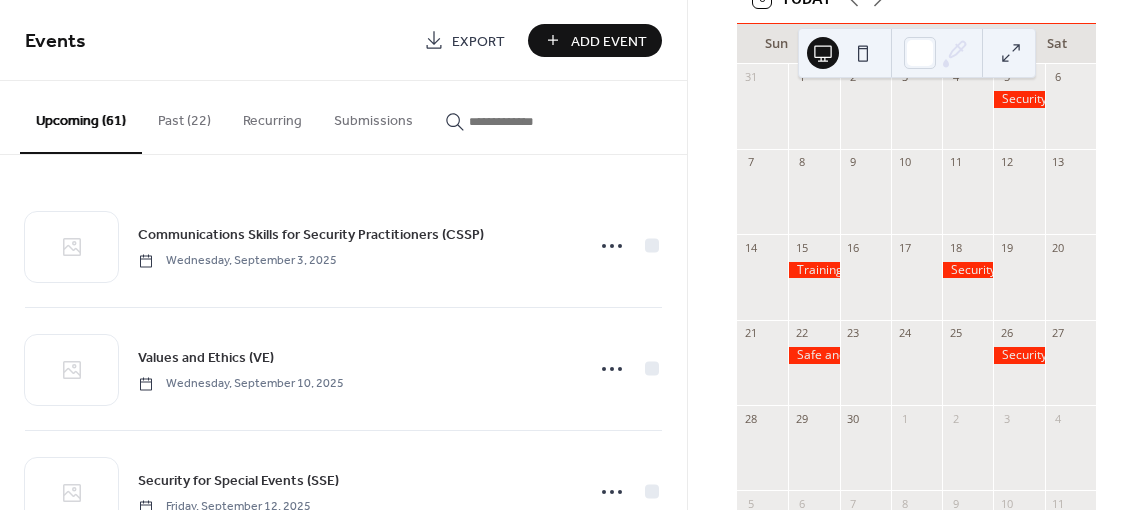 scroll, scrollTop: 0, scrollLeft: 0, axis: both 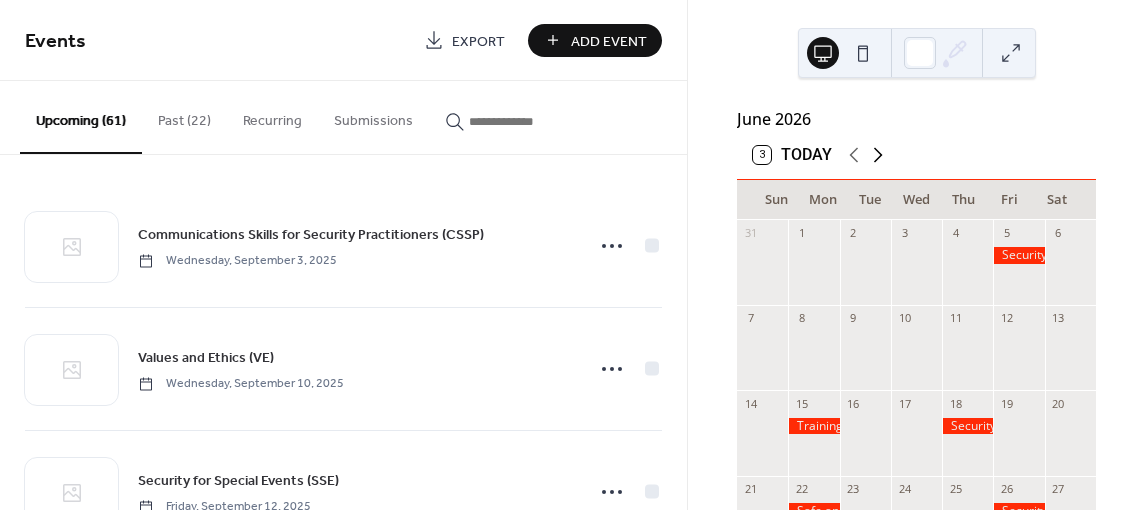 click 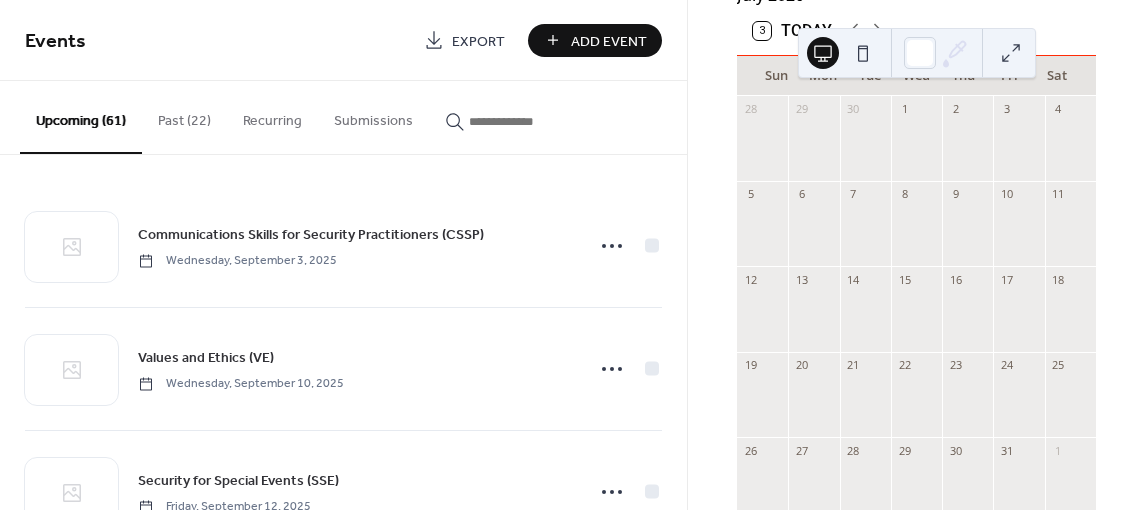 scroll, scrollTop: 0, scrollLeft: 0, axis: both 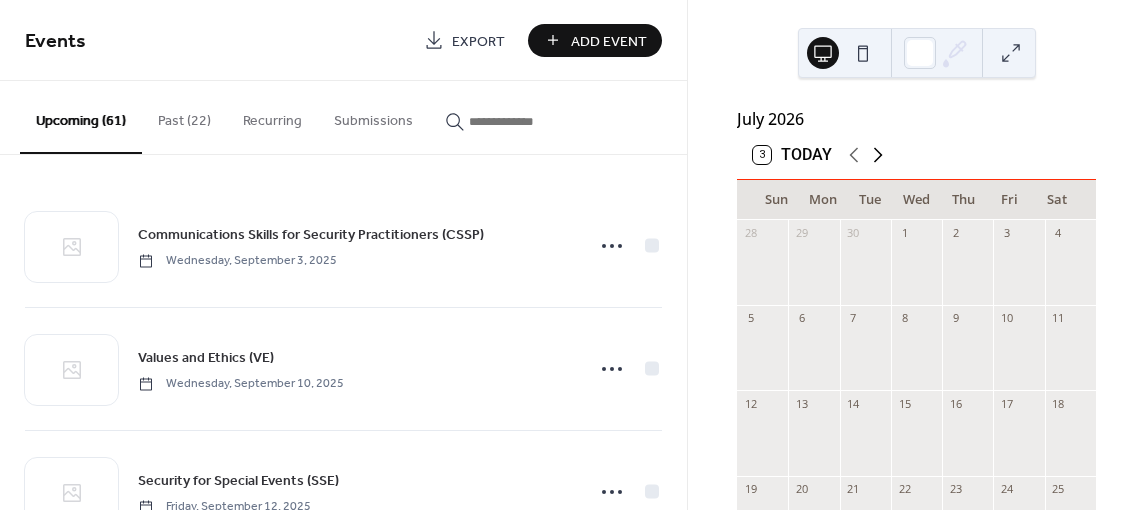 click 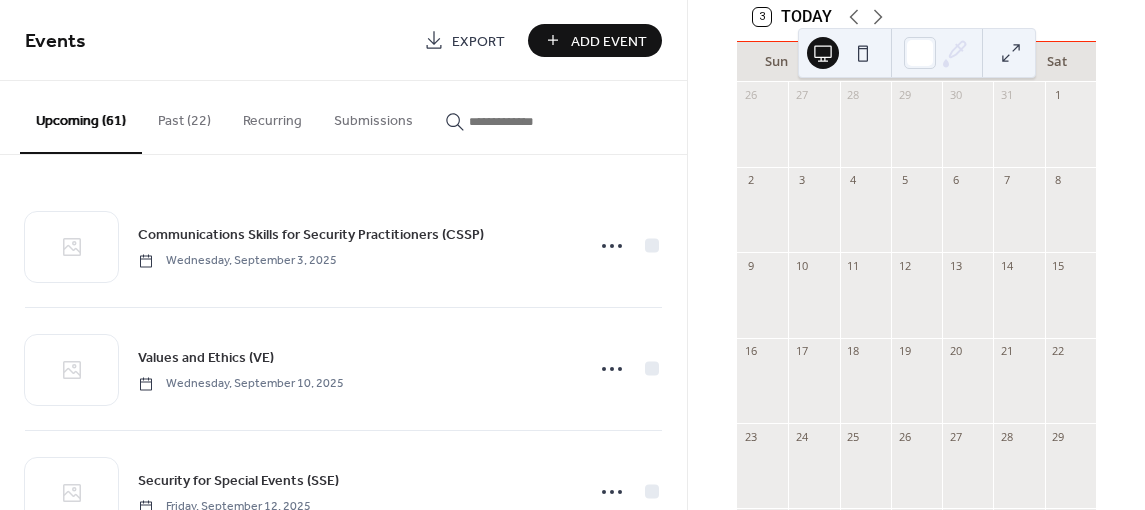 scroll, scrollTop: 0, scrollLeft: 0, axis: both 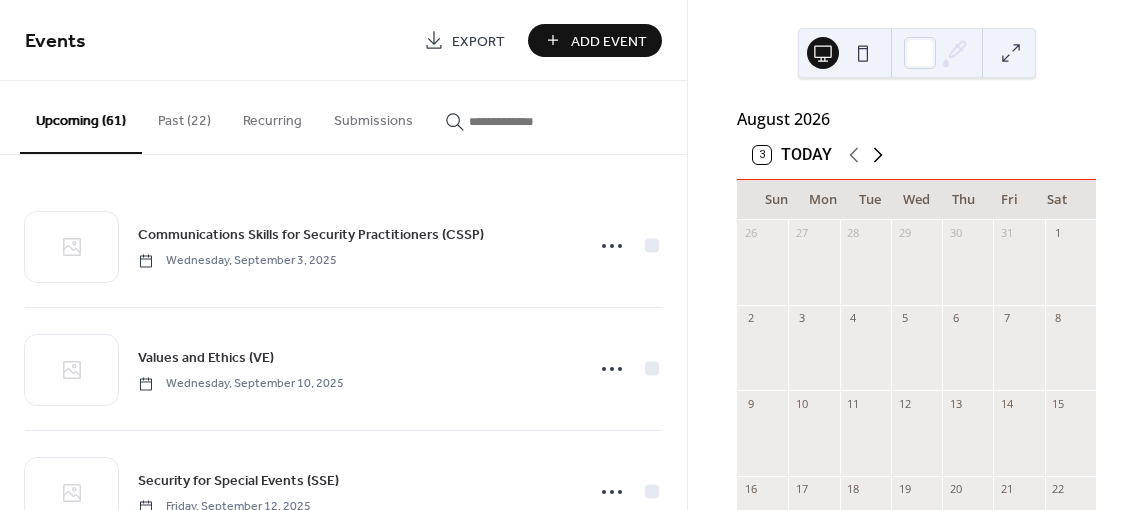 click 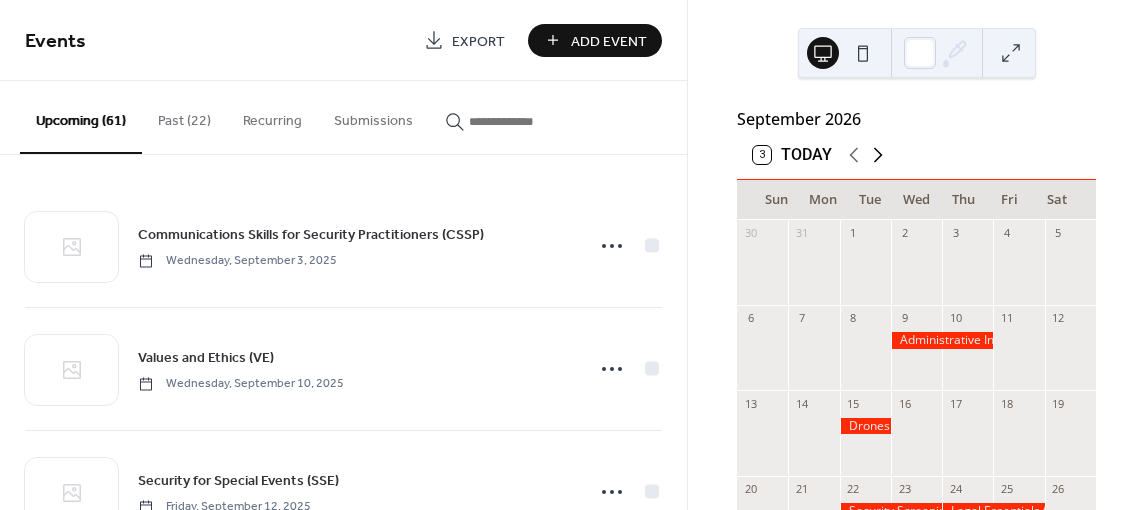 click 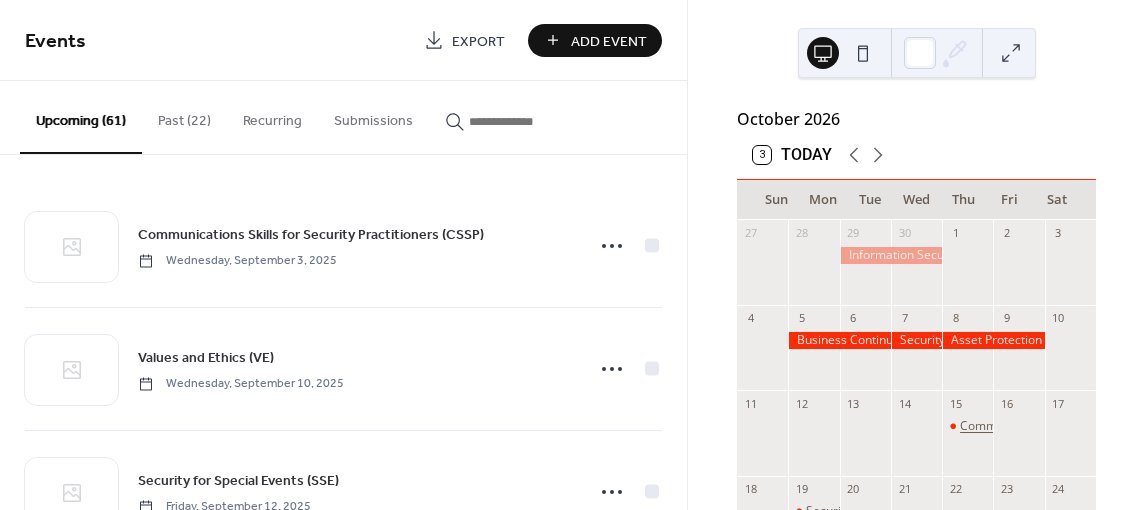 click on "Communications Skills for Security Practitioners (CSSP)" at bounding box center [1113, 426] 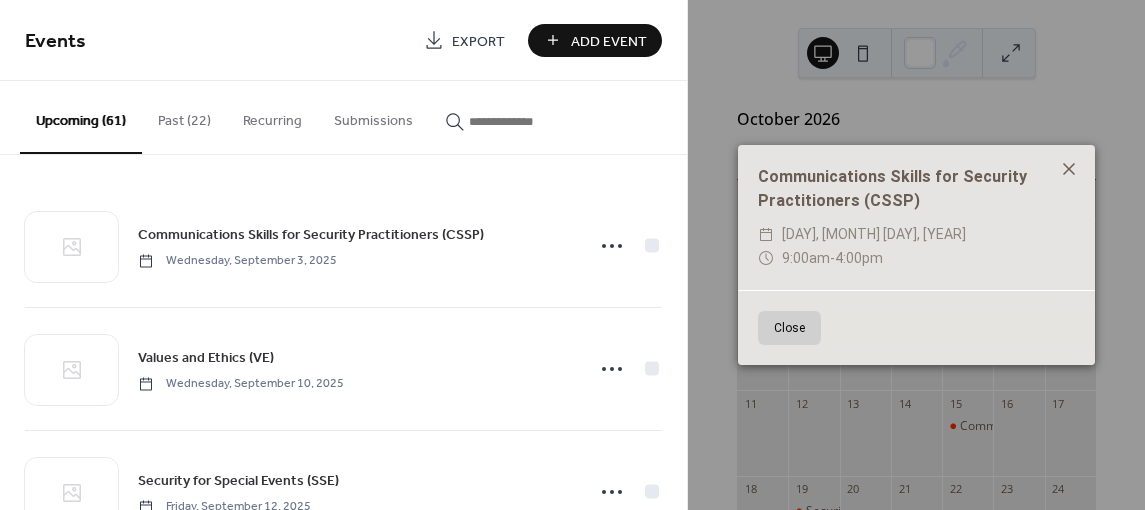 click 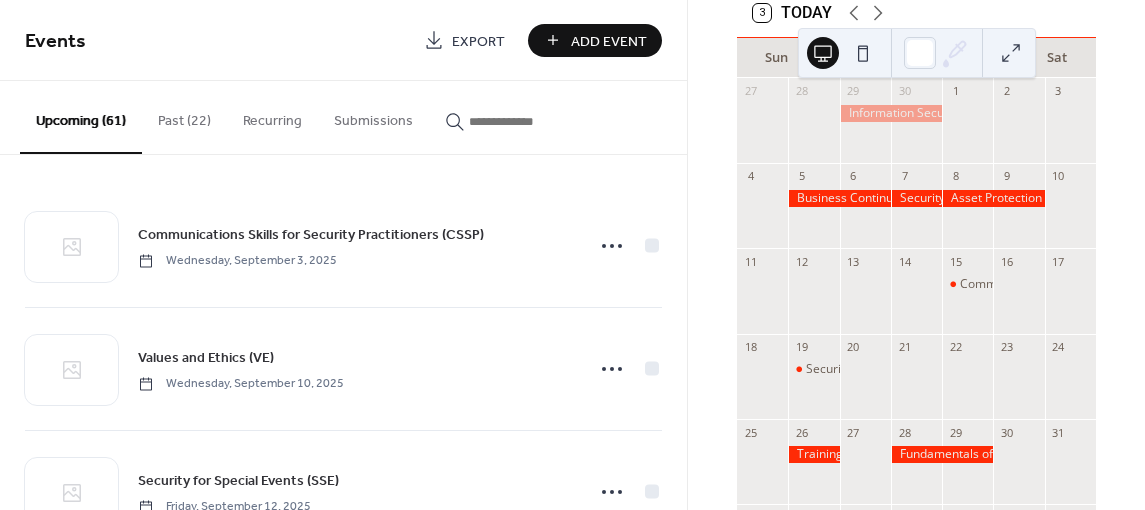 scroll, scrollTop: 0, scrollLeft: 0, axis: both 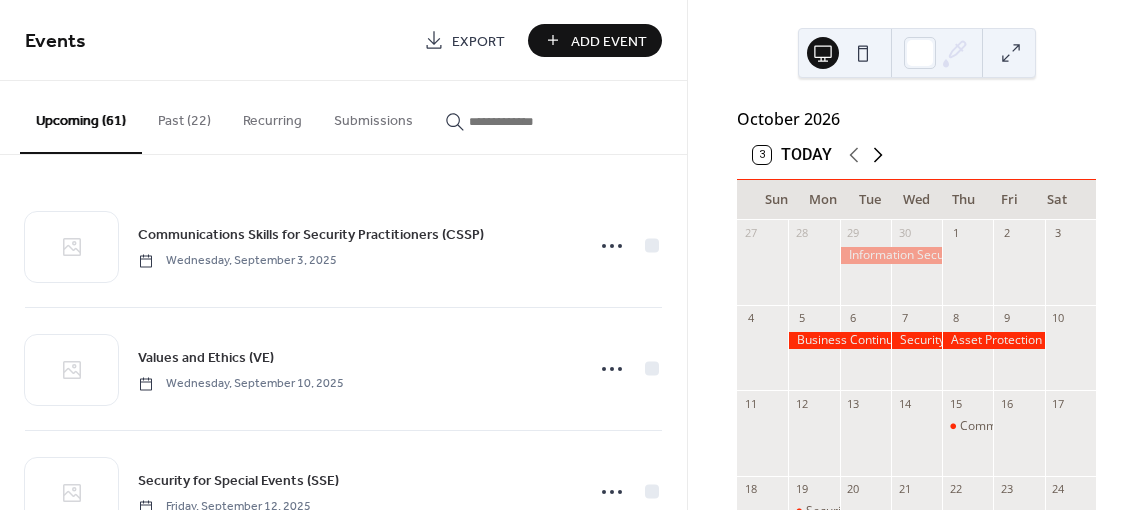 click 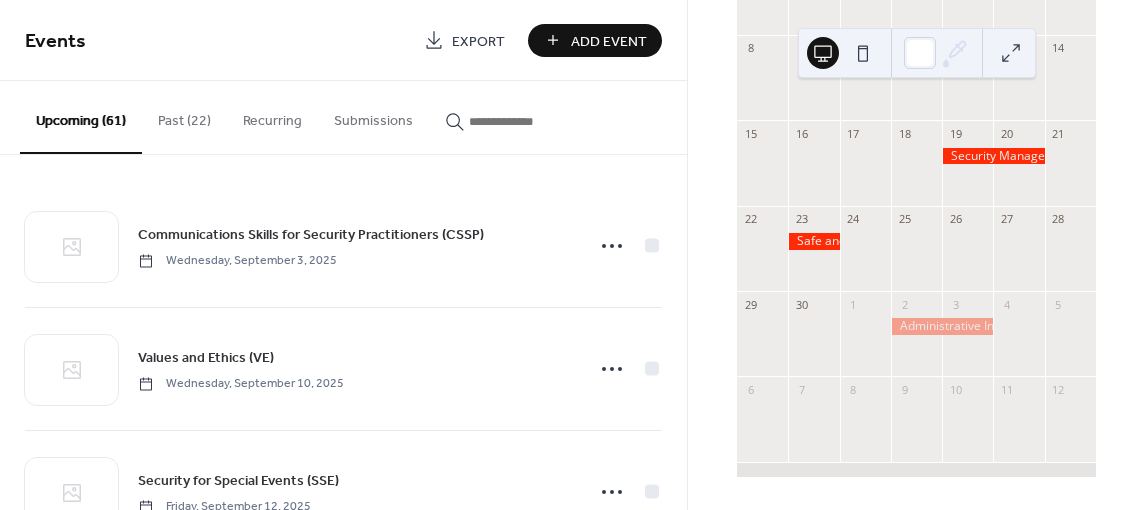 scroll, scrollTop: 0, scrollLeft: 0, axis: both 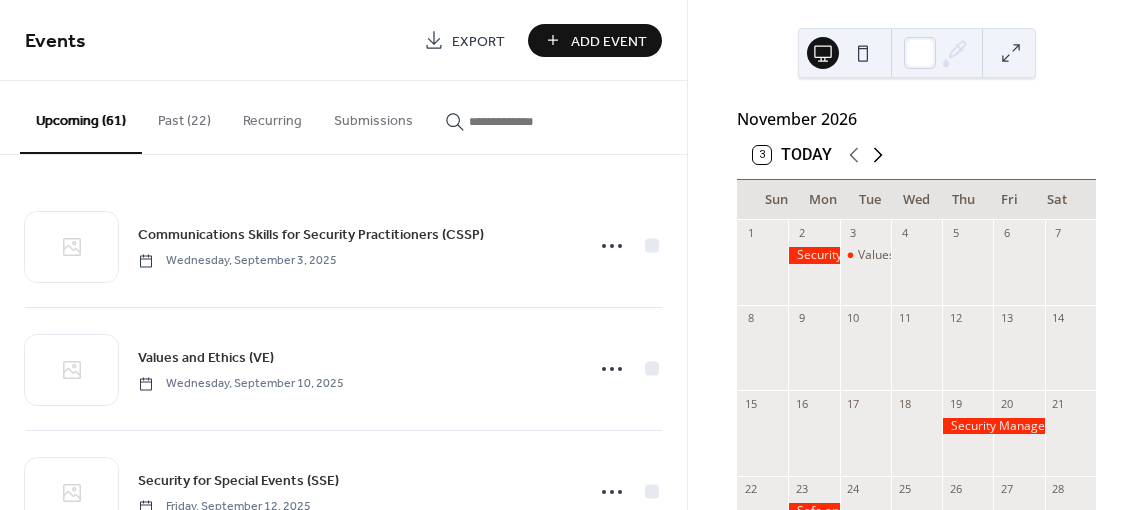 click 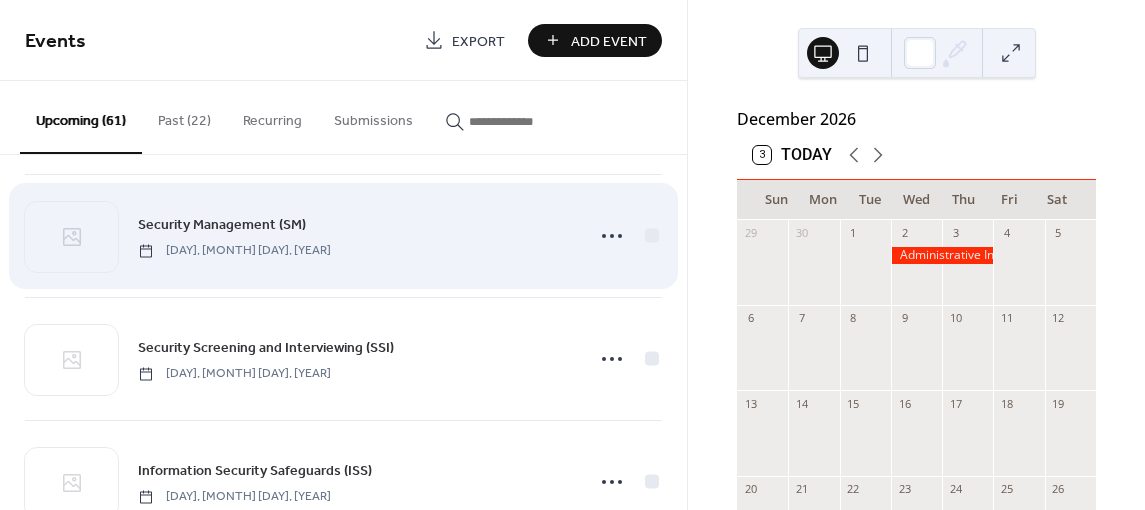 scroll, scrollTop: 4732, scrollLeft: 0, axis: vertical 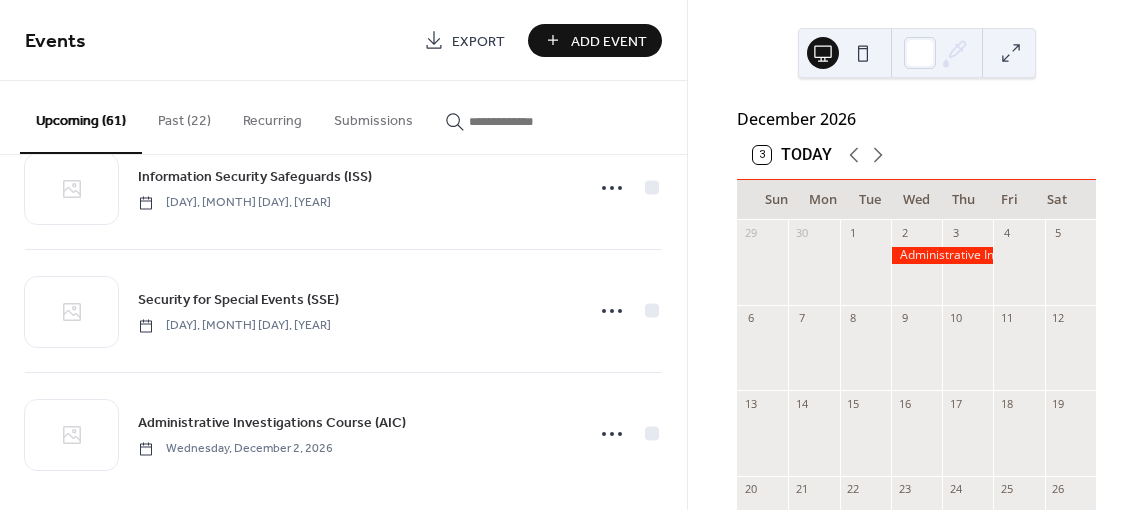 click on "Upcoming (61)" at bounding box center [81, 117] 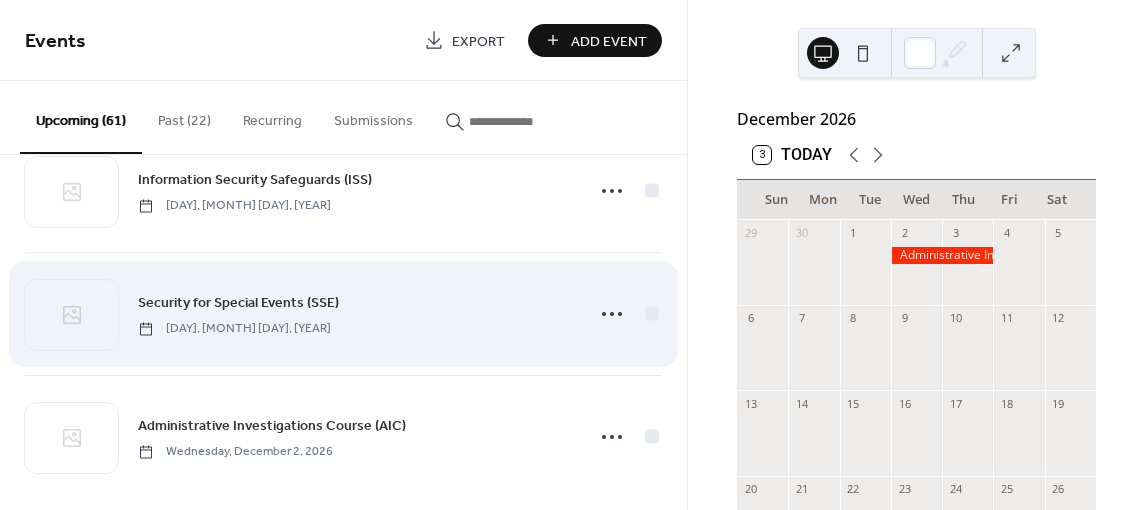 scroll, scrollTop: 4732, scrollLeft: 0, axis: vertical 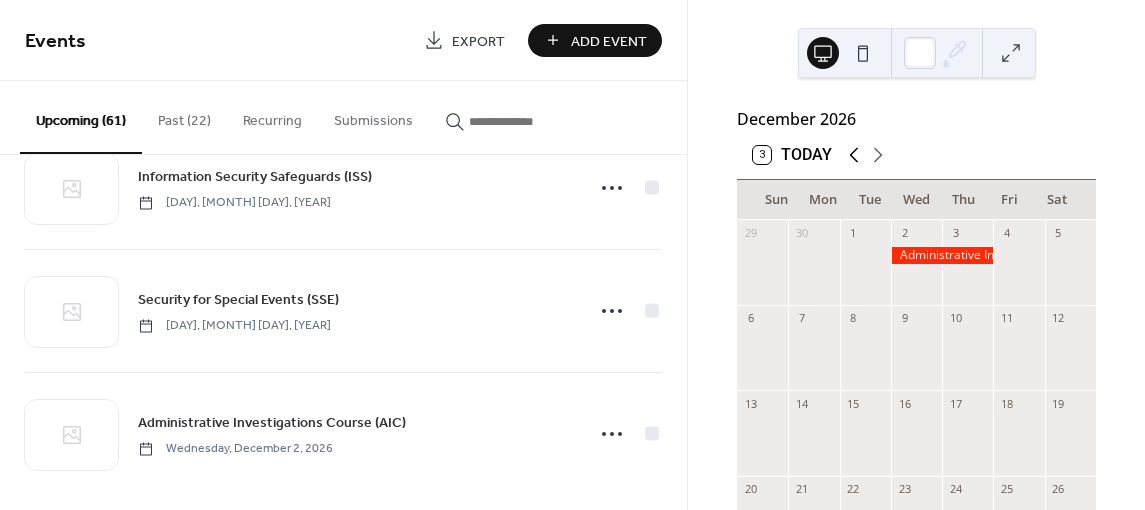 click 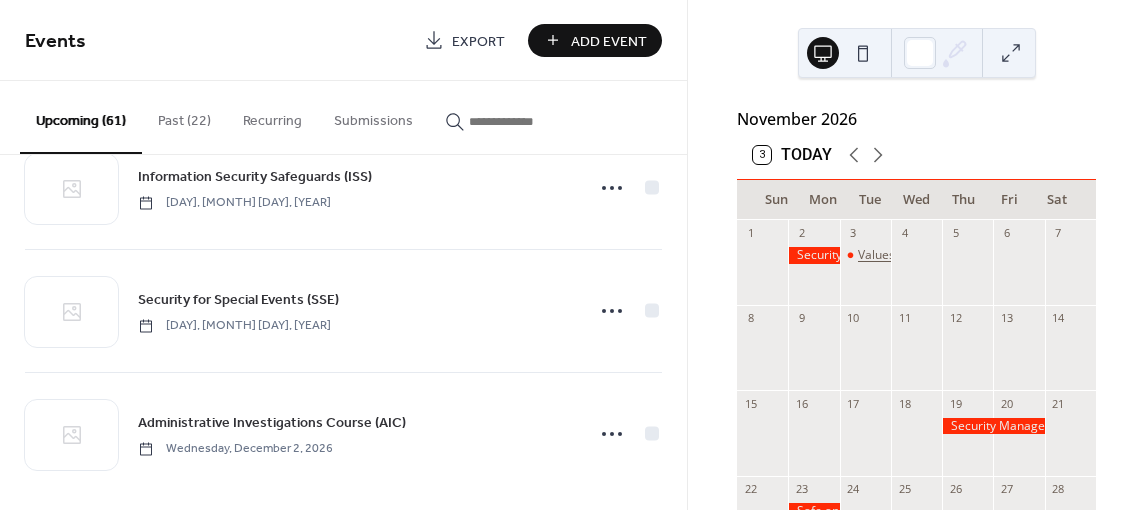 click on "Values and Ethics (VE)" at bounding box center [919, 255] 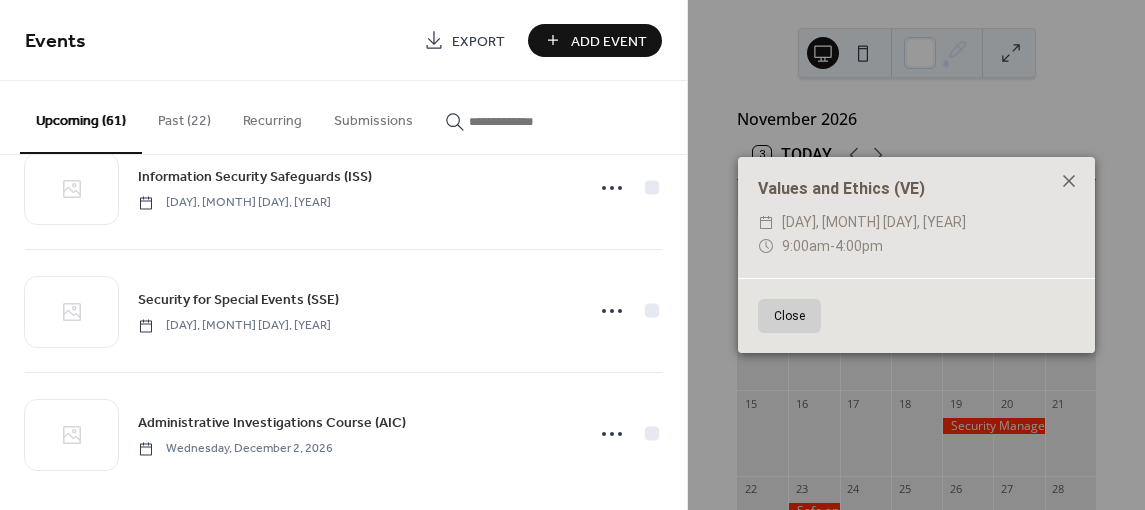 click 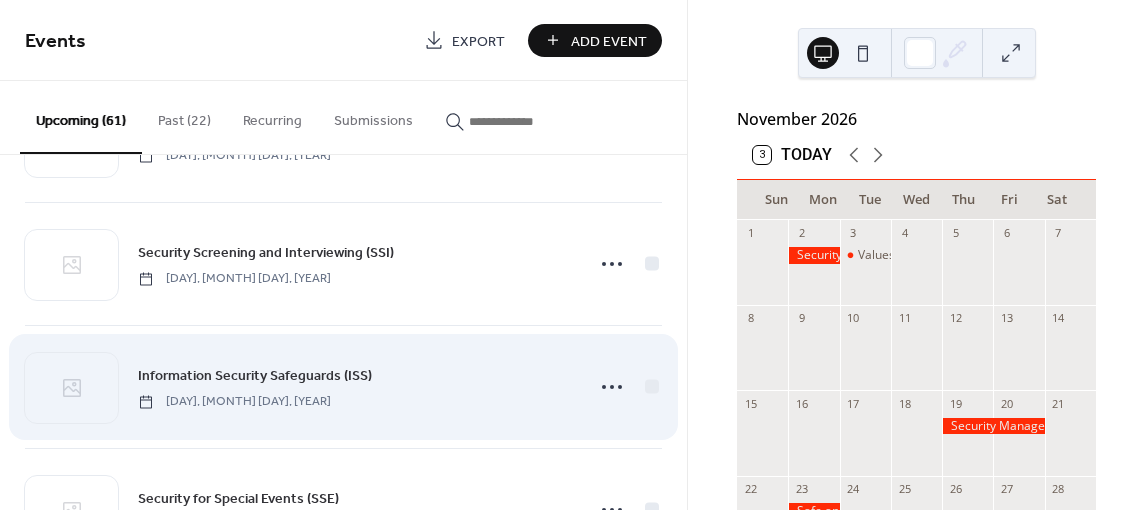 scroll, scrollTop: 4732, scrollLeft: 0, axis: vertical 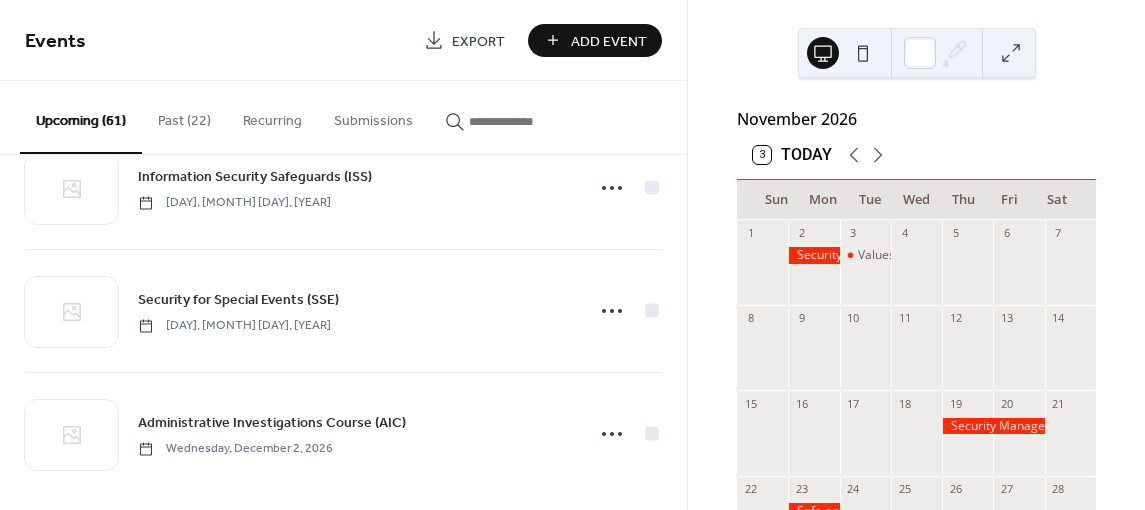click on "Past (22)" at bounding box center [184, 116] 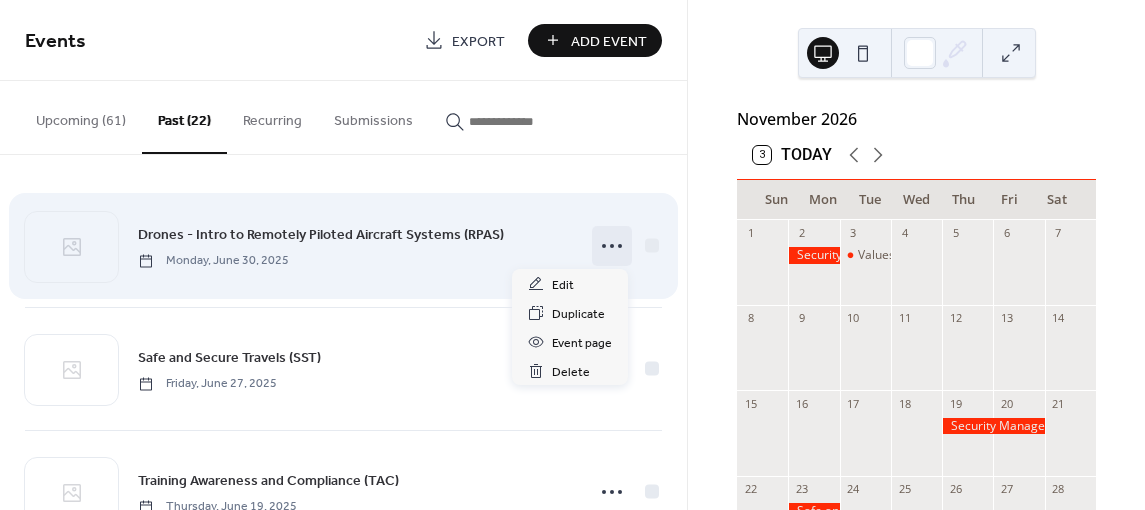 click 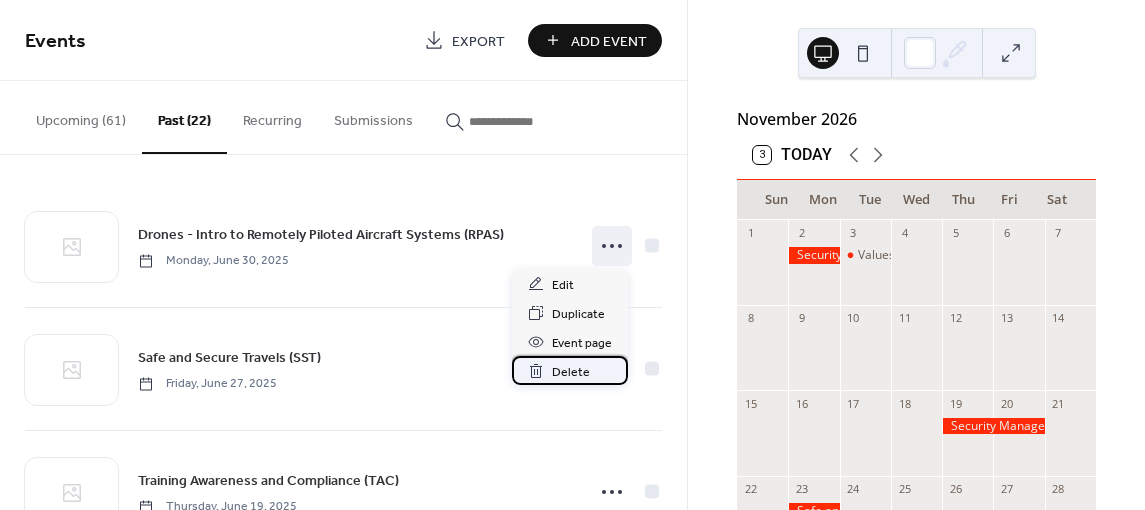 click on "Delete" at bounding box center [571, 372] 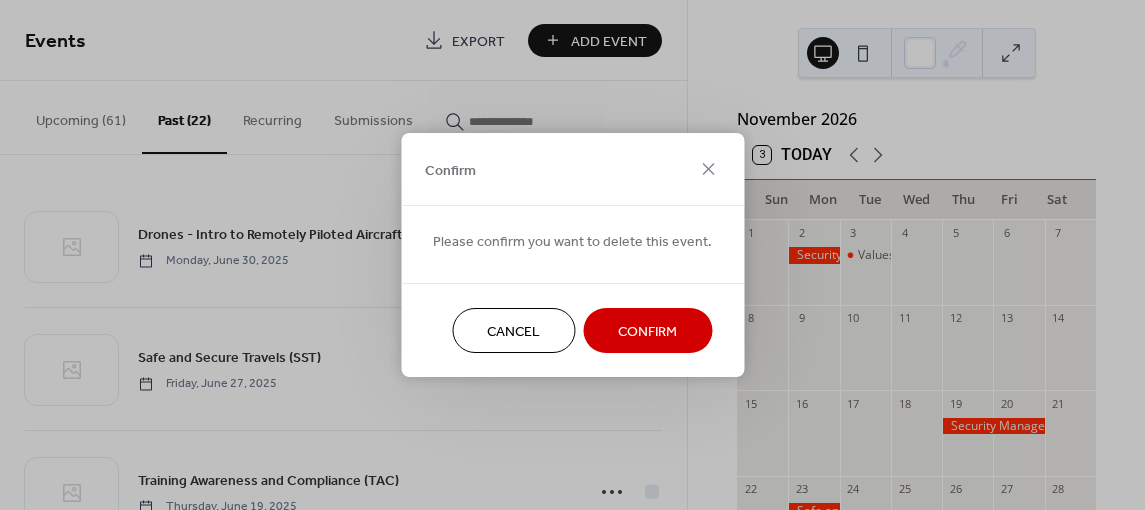 click on "Confirm" at bounding box center [647, 332] 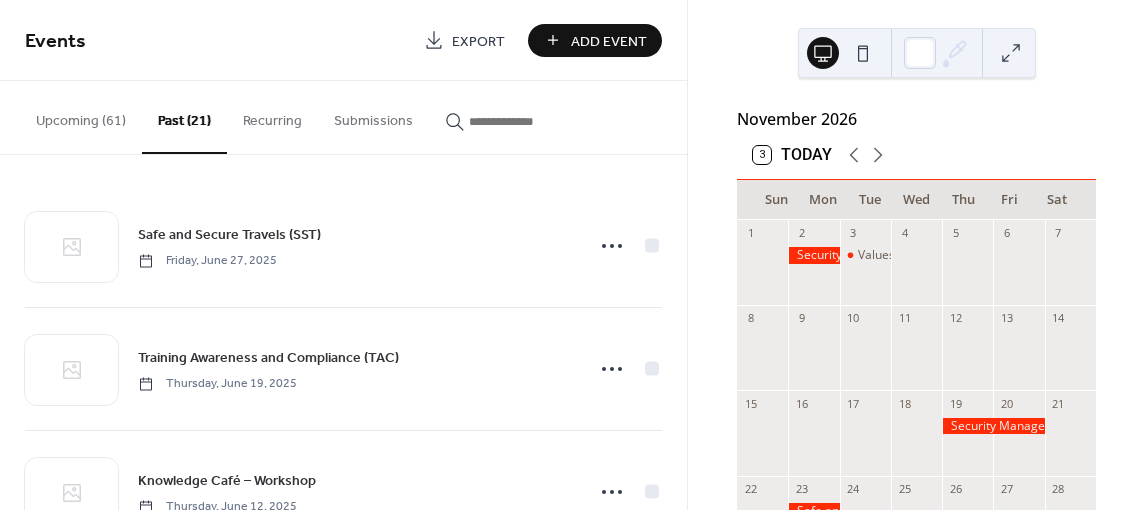 click on "Submissions" at bounding box center (373, 116) 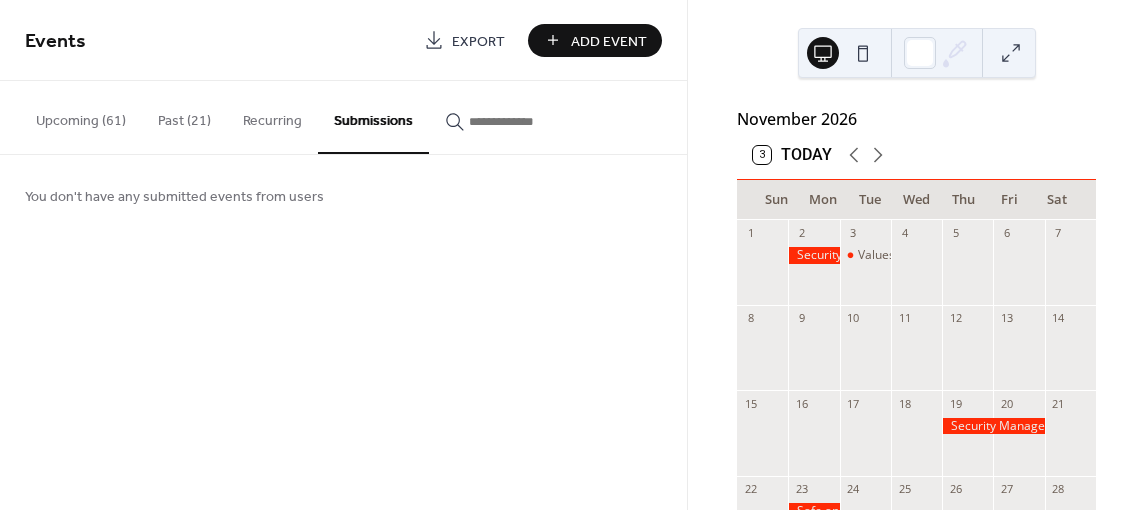 click on "Recurring" at bounding box center (272, 116) 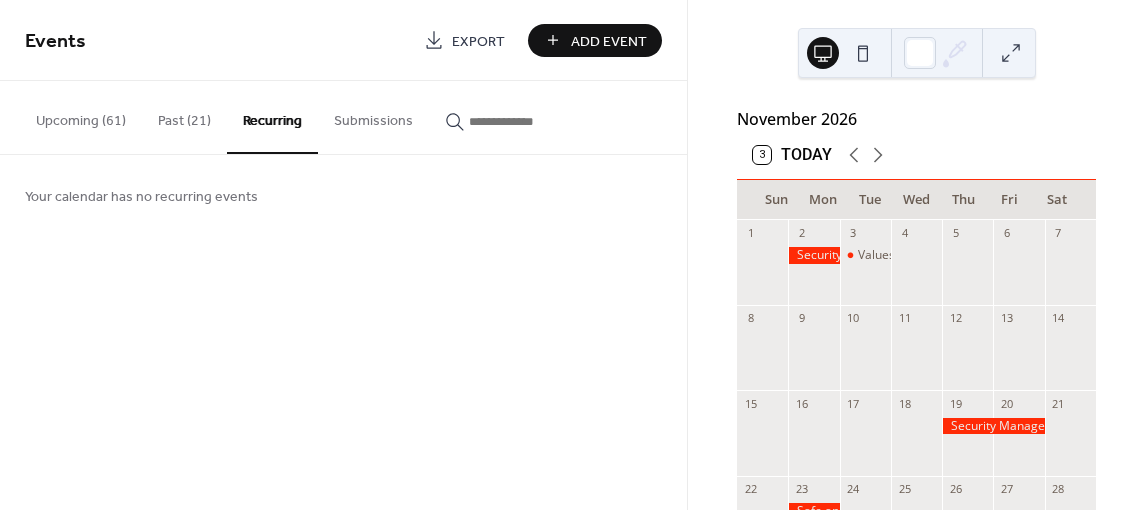 click at bounding box center [529, 121] 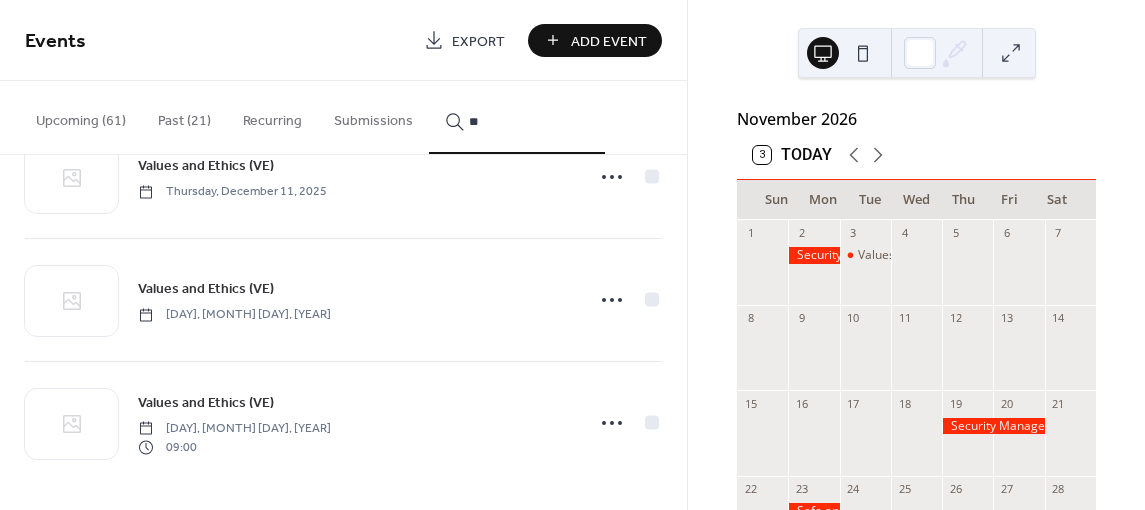 scroll, scrollTop: 317, scrollLeft: 0, axis: vertical 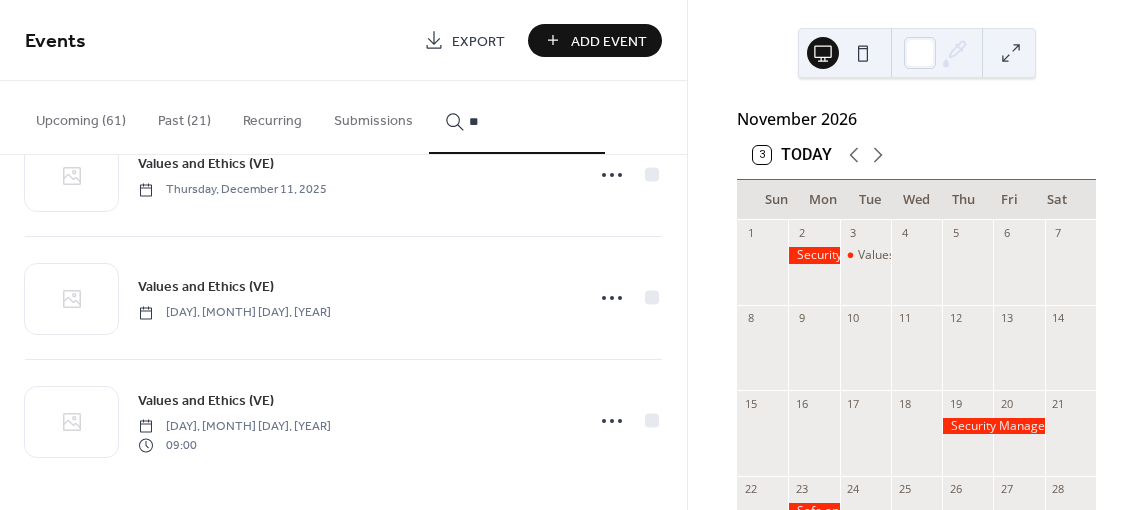 type on "**" 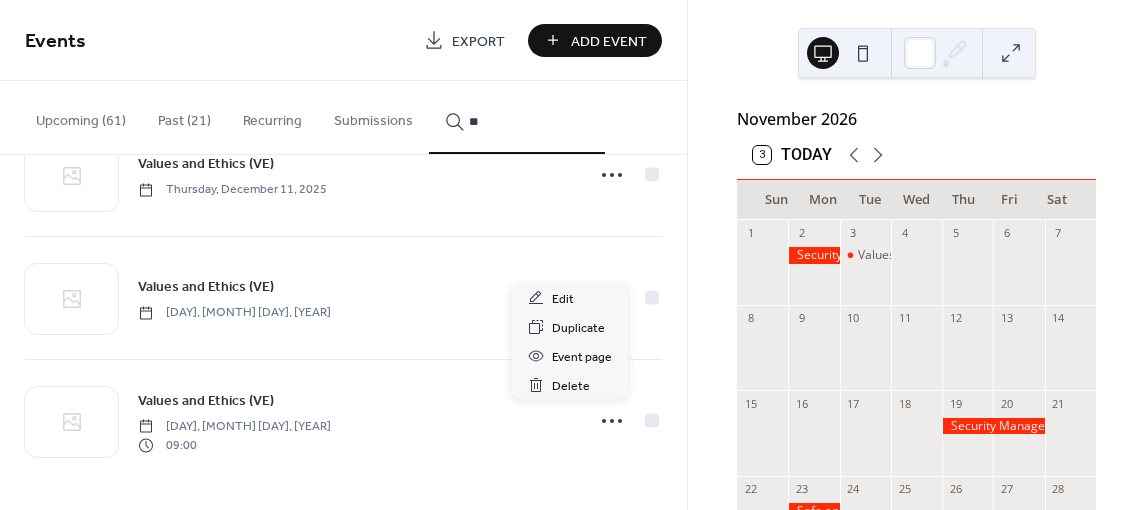 click 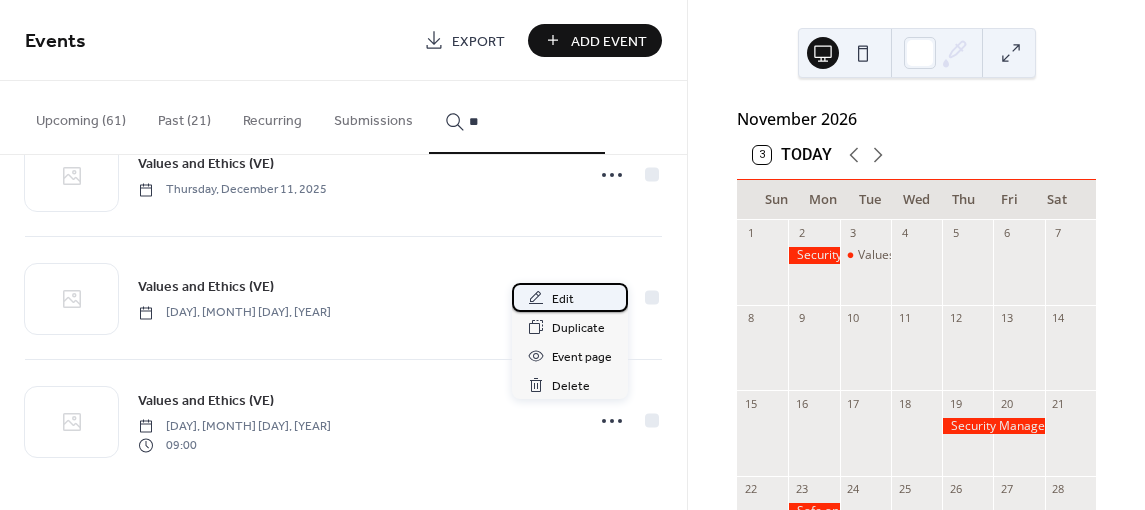 click on "Edit" at bounding box center (563, 299) 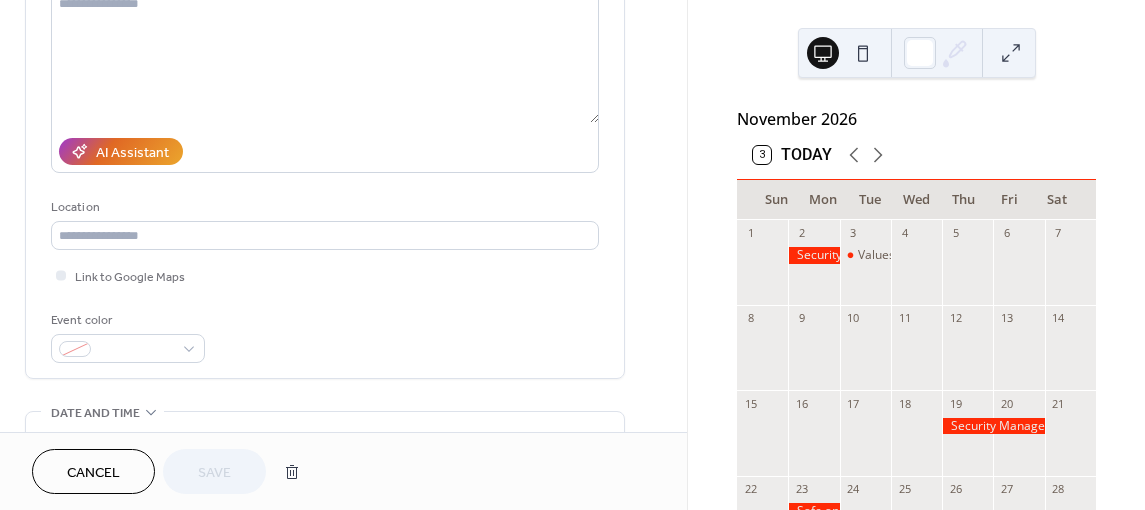 scroll, scrollTop: 400, scrollLeft: 0, axis: vertical 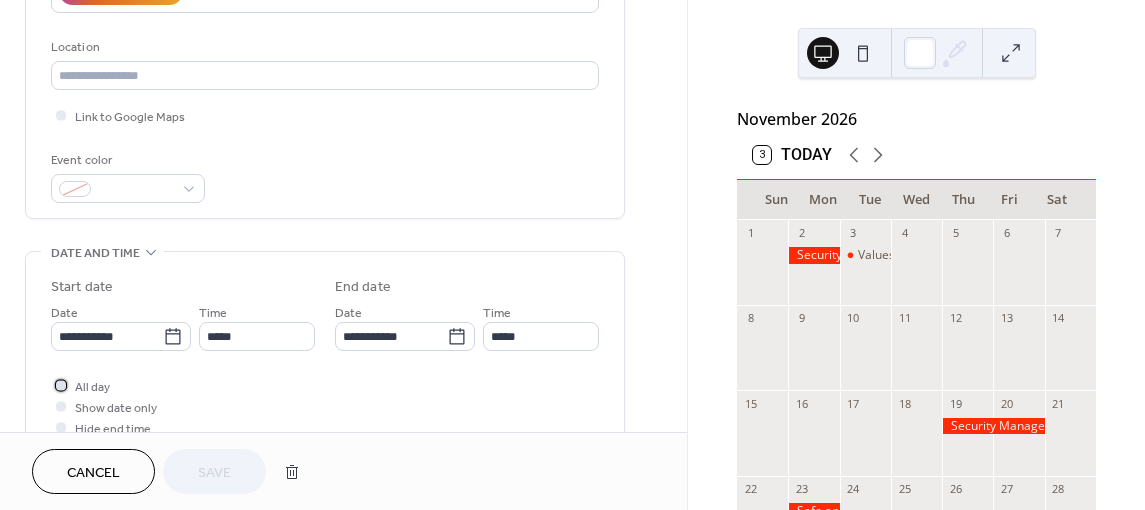 click at bounding box center (61, 385) 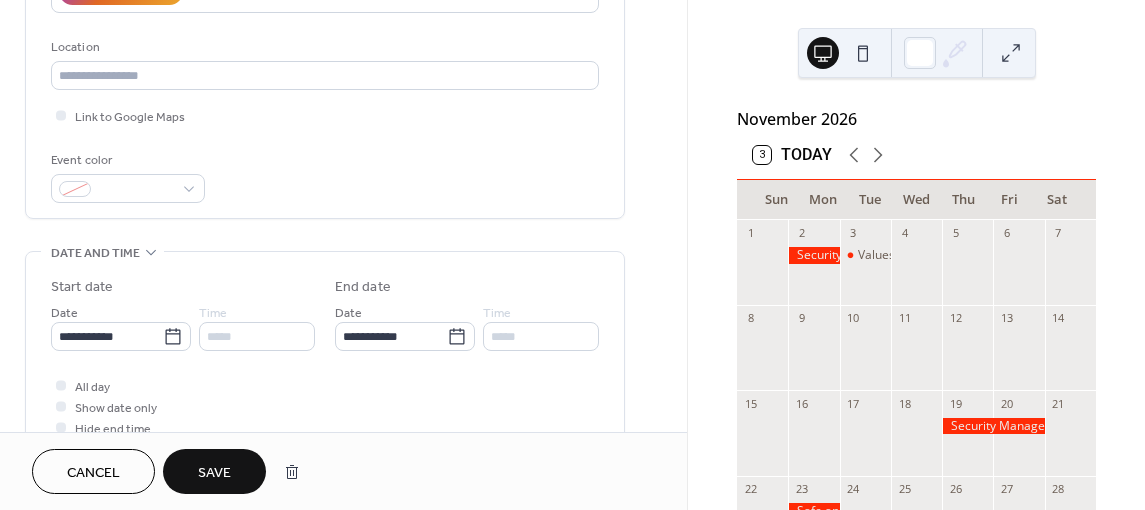 click on "Save" at bounding box center [214, 473] 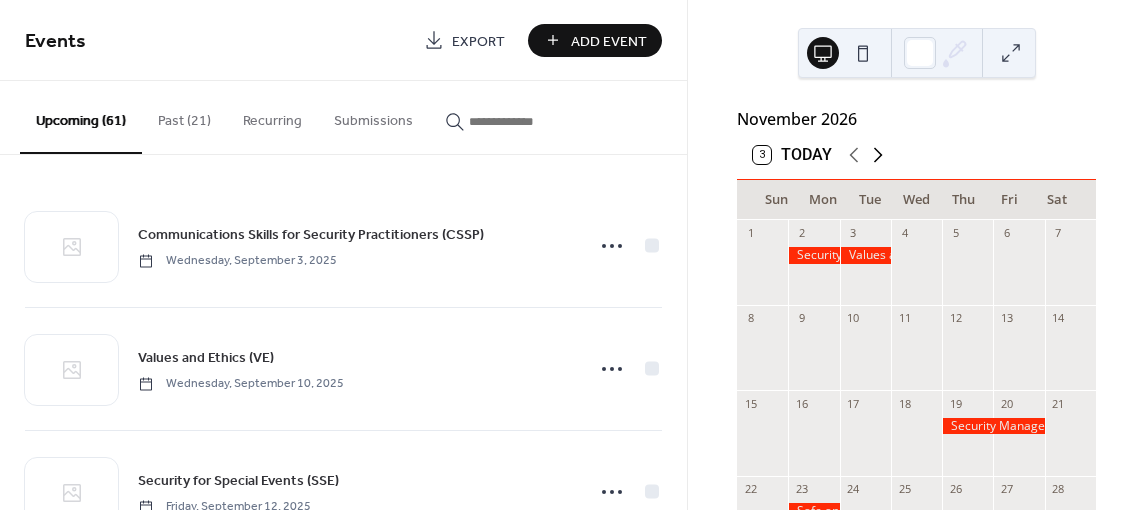 click 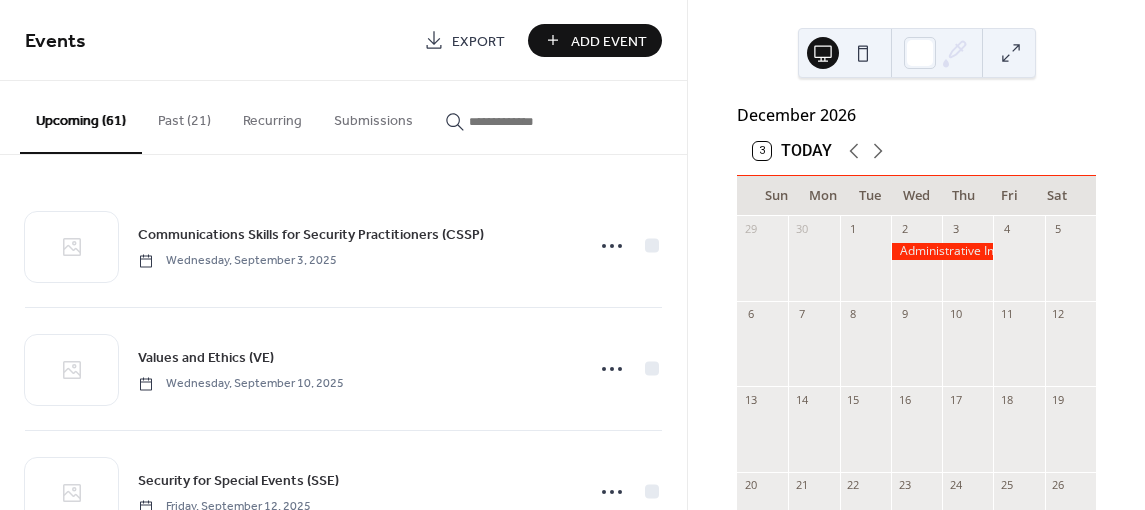 scroll, scrollTop: 0, scrollLeft: 0, axis: both 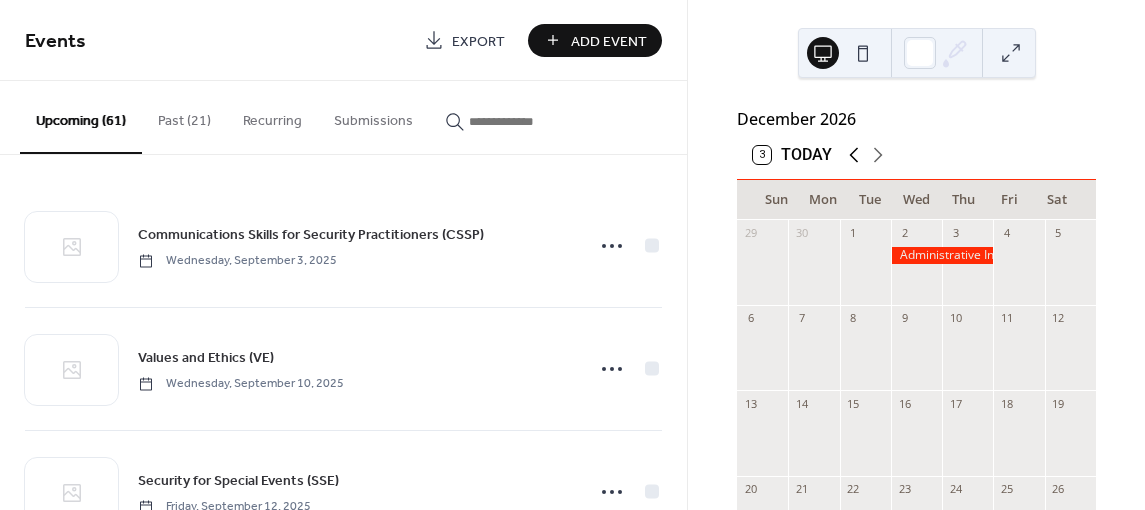 click 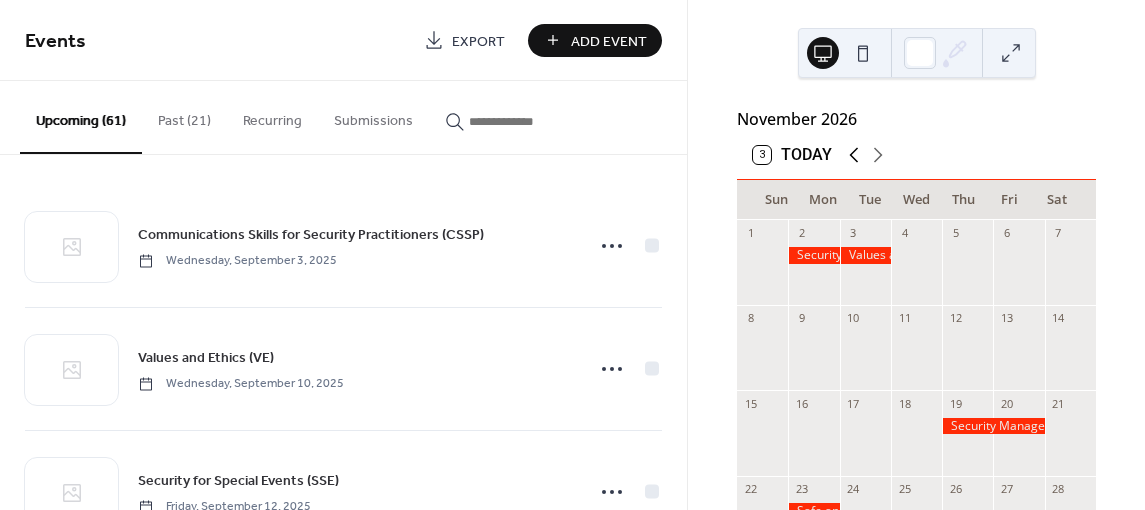 click 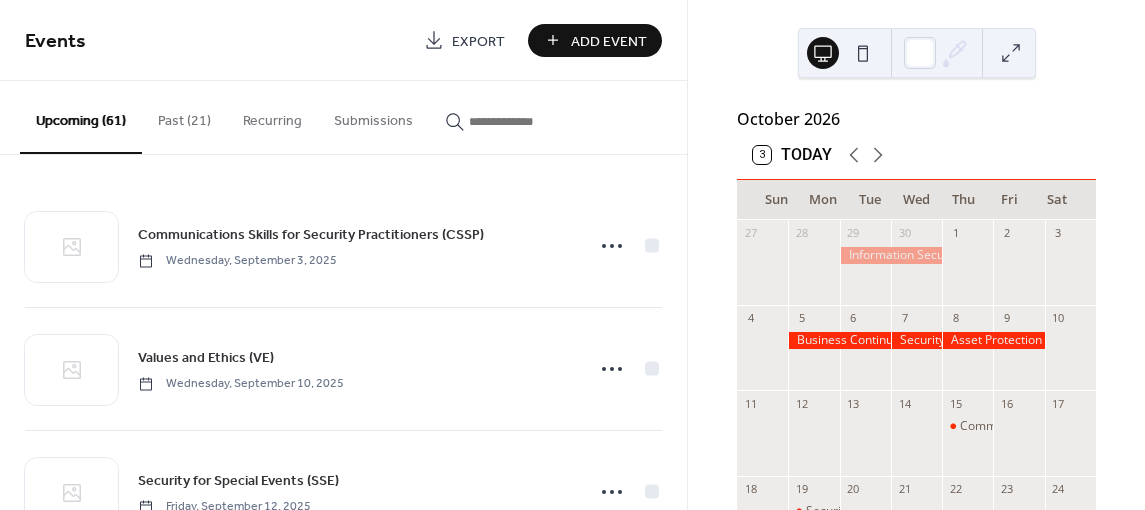 click 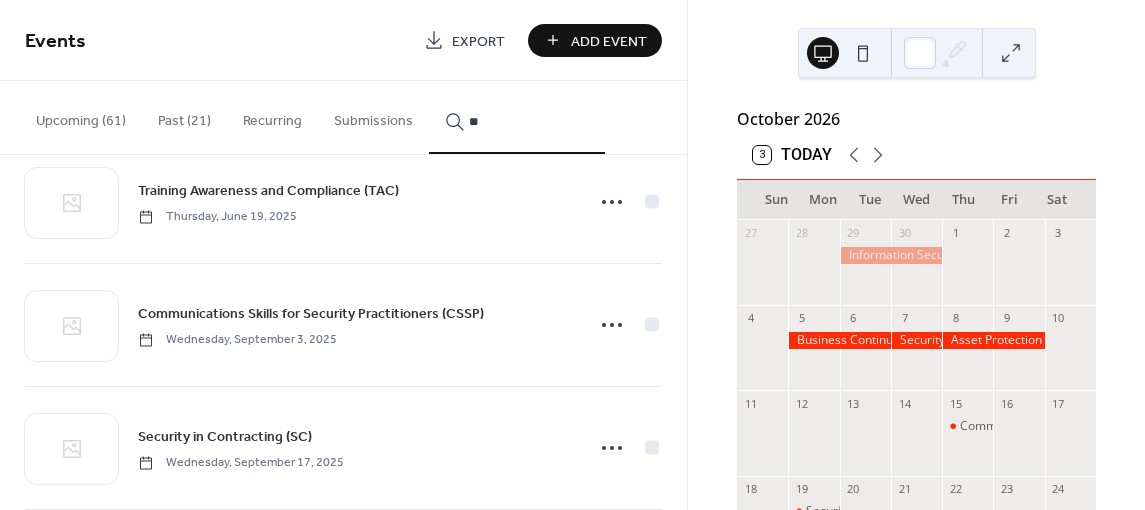 scroll, scrollTop: 600, scrollLeft: 0, axis: vertical 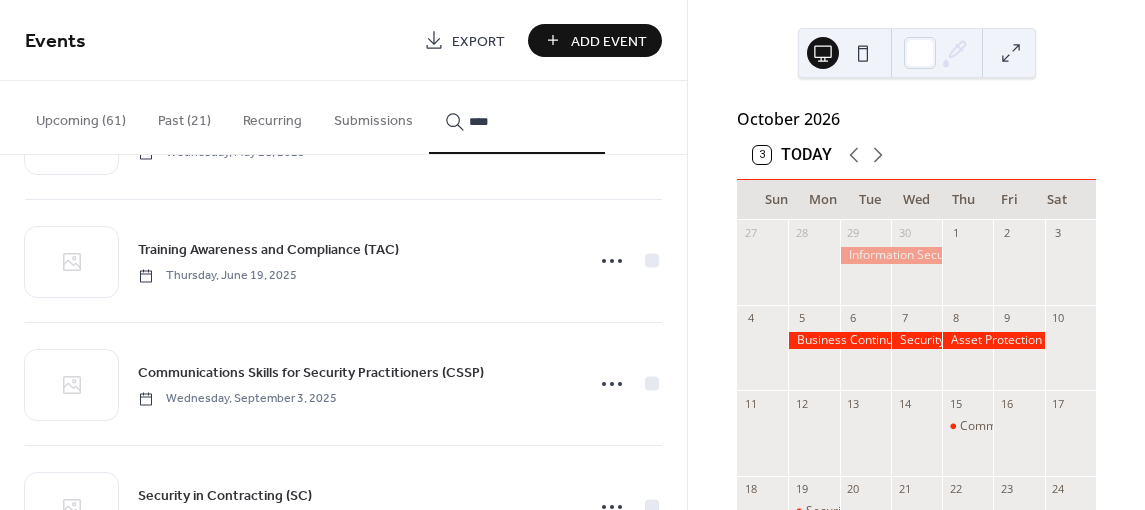 drag, startPoint x: 517, startPoint y: 116, endPoint x: 441, endPoint y: 119, distance: 76.05919 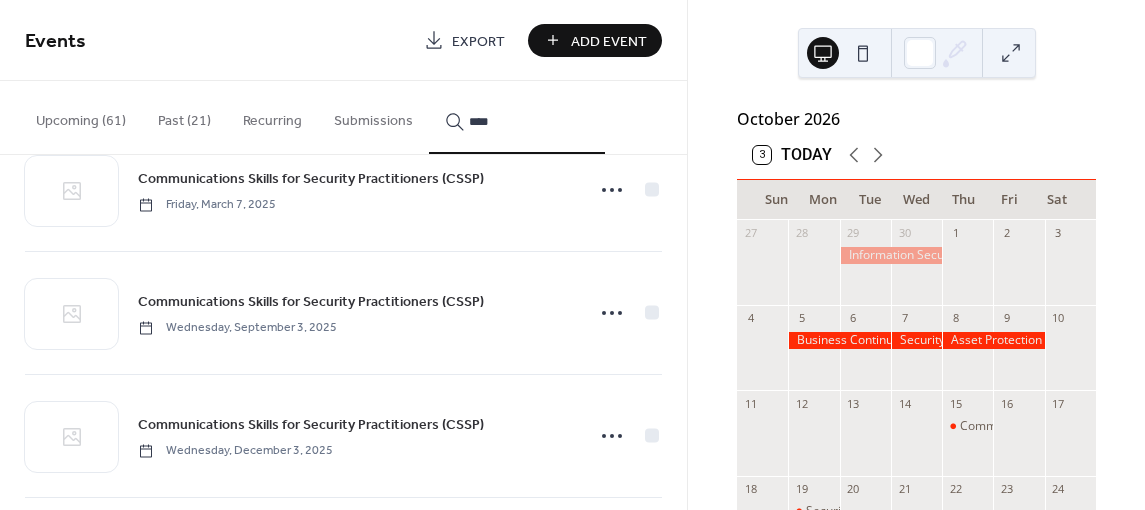 scroll, scrollTop: 3600, scrollLeft: 0, axis: vertical 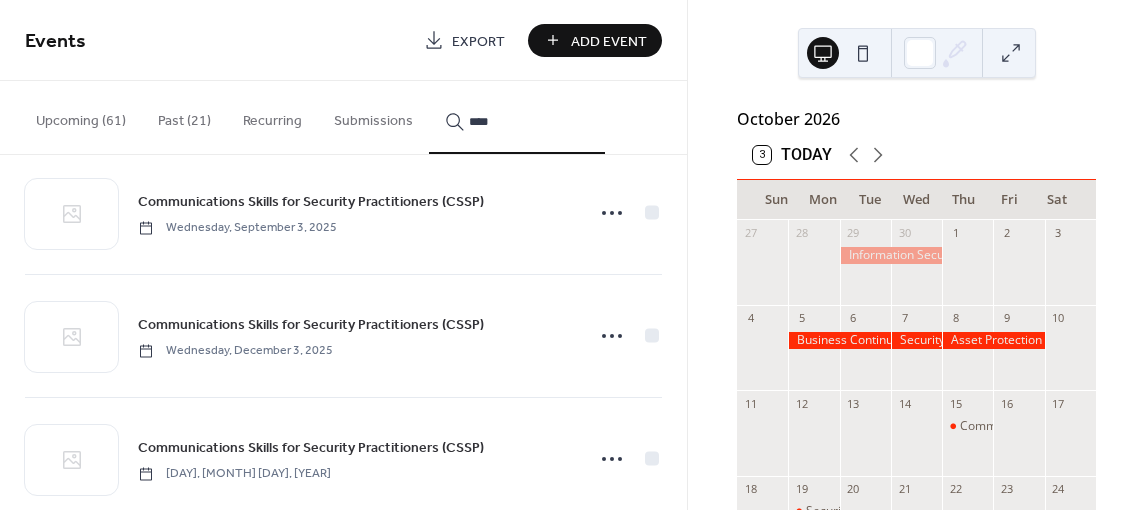 click on "October 2026" at bounding box center [916, 119] 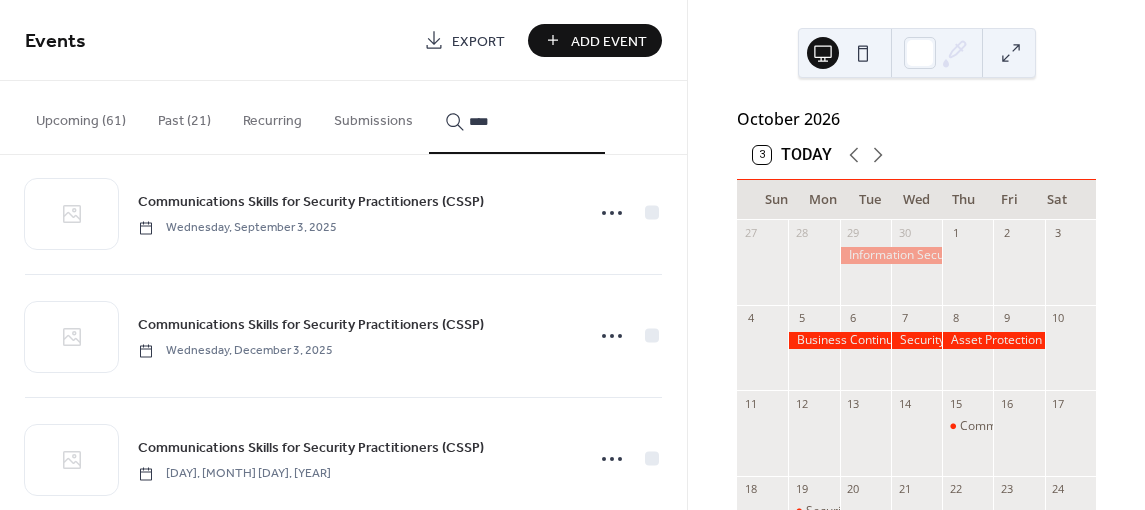 click on "Upcoming (61) Past (21) Recurring Submissions ****" at bounding box center (343, 118) 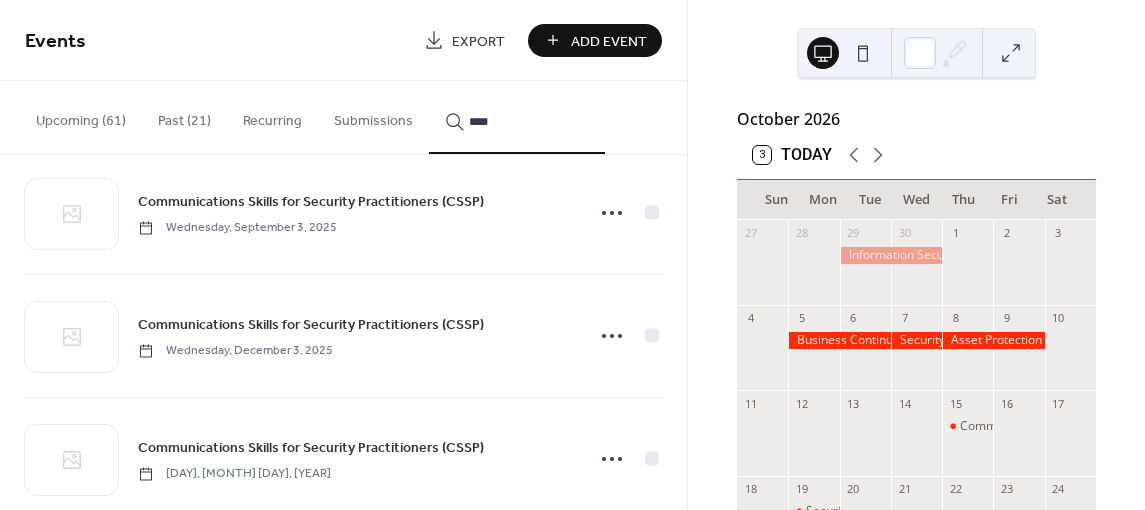 click on "Submissions" at bounding box center [373, 116] 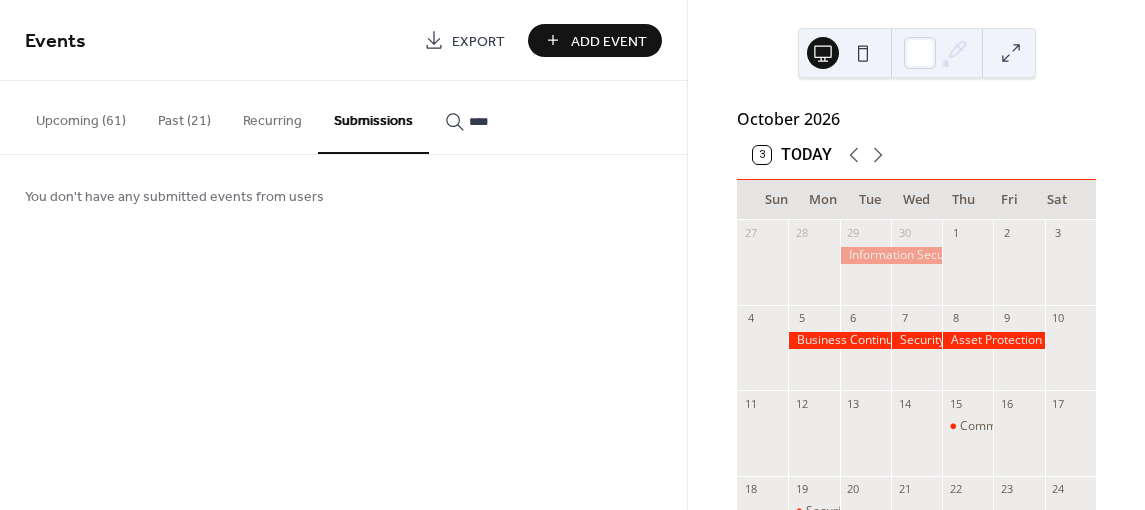 drag, startPoint x: 469, startPoint y: 119, endPoint x: 495, endPoint y: 120, distance: 26.019224 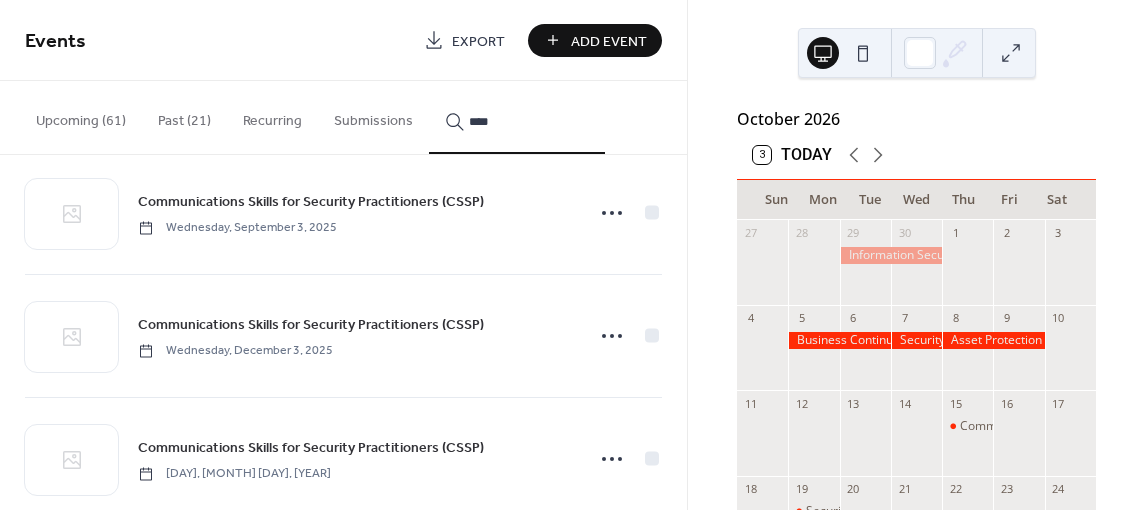 click on "****" at bounding box center [529, 121] 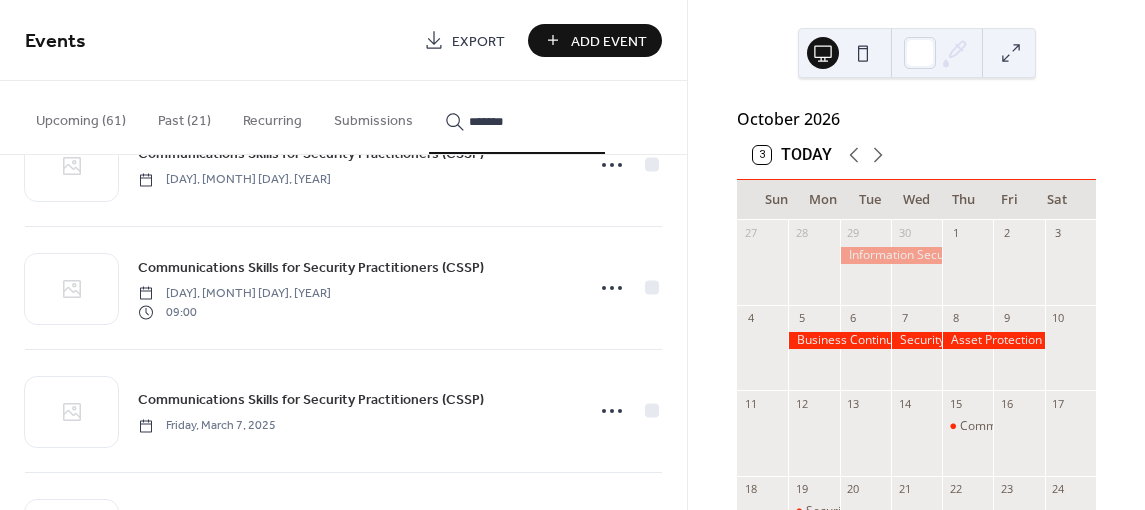 scroll, scrollTop: 3900, scrollLeft: 0, axis: vertical 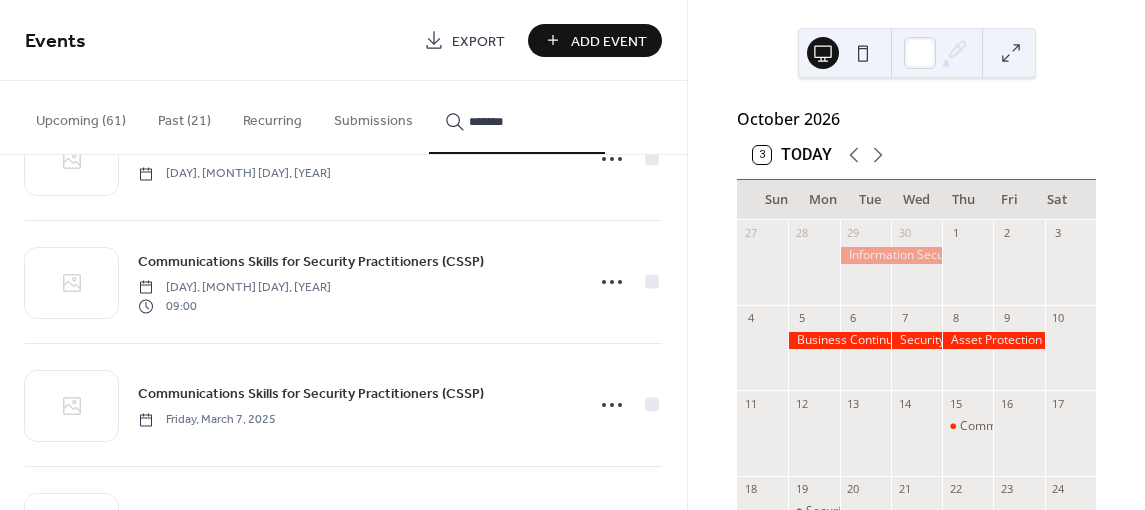 type on "*******" 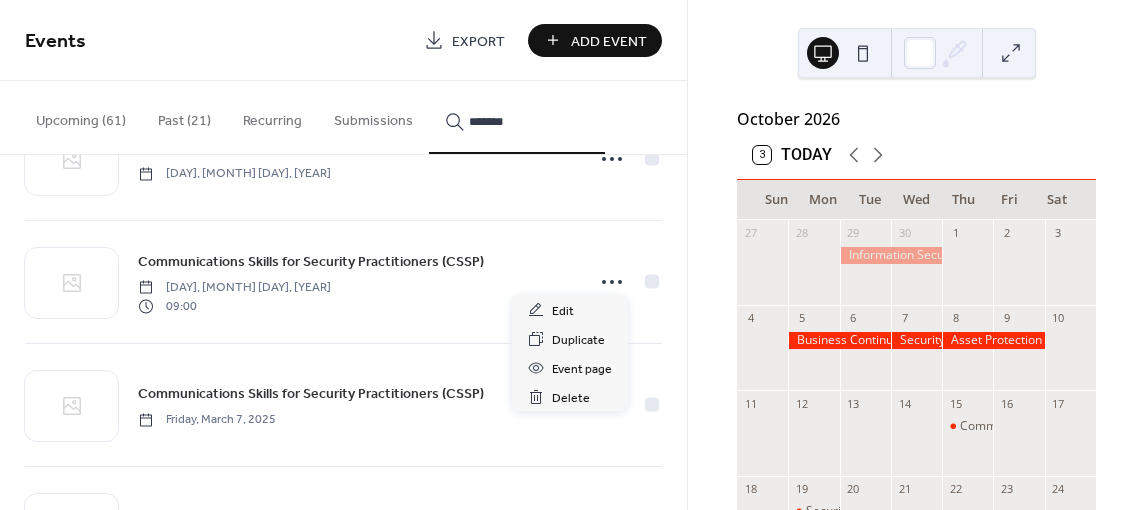 click 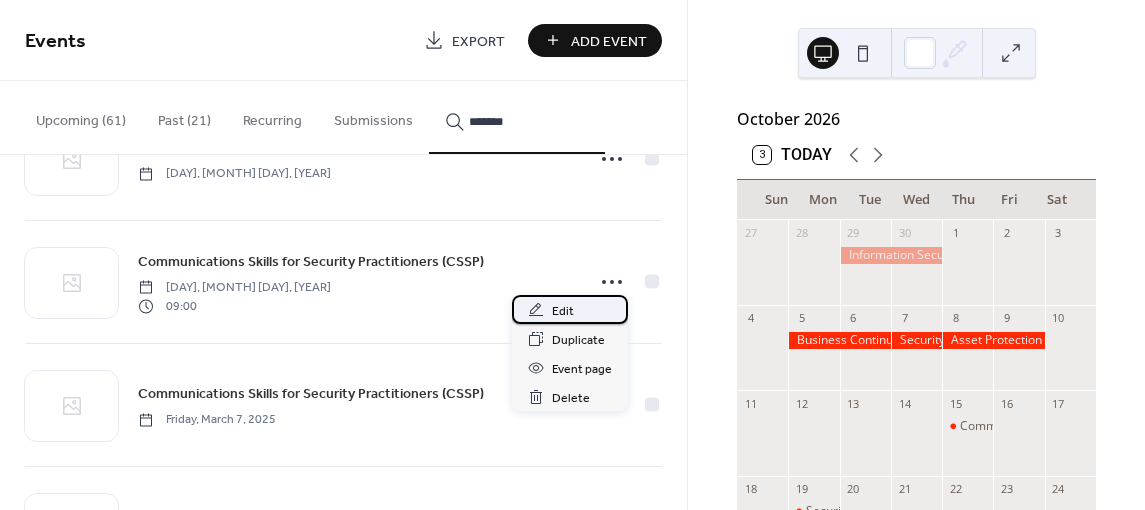 click on "Edit" at bounding box center (563, 311) 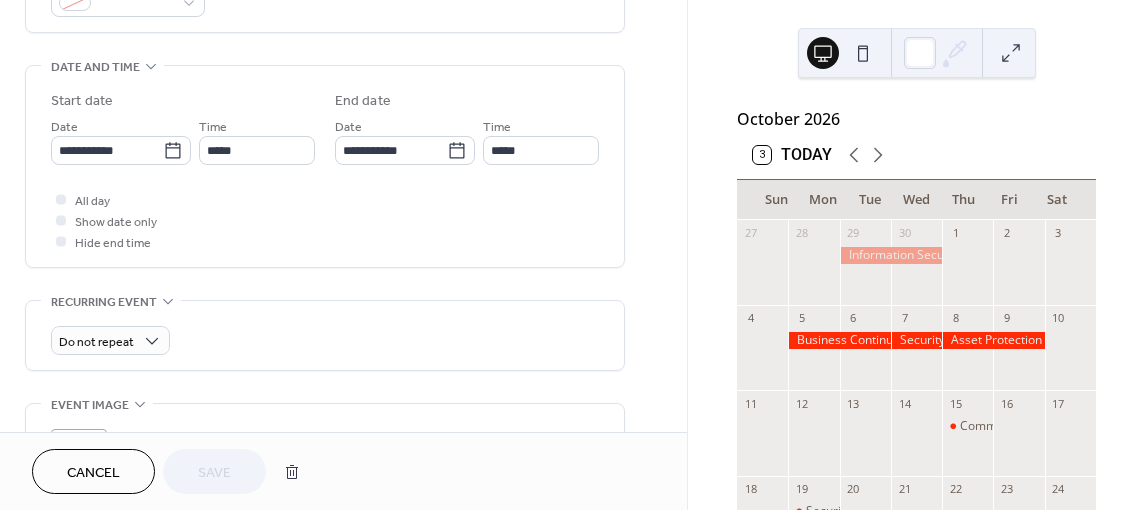 scroll, scrollTop: 700, scrollLeft: 0, axis: vertical 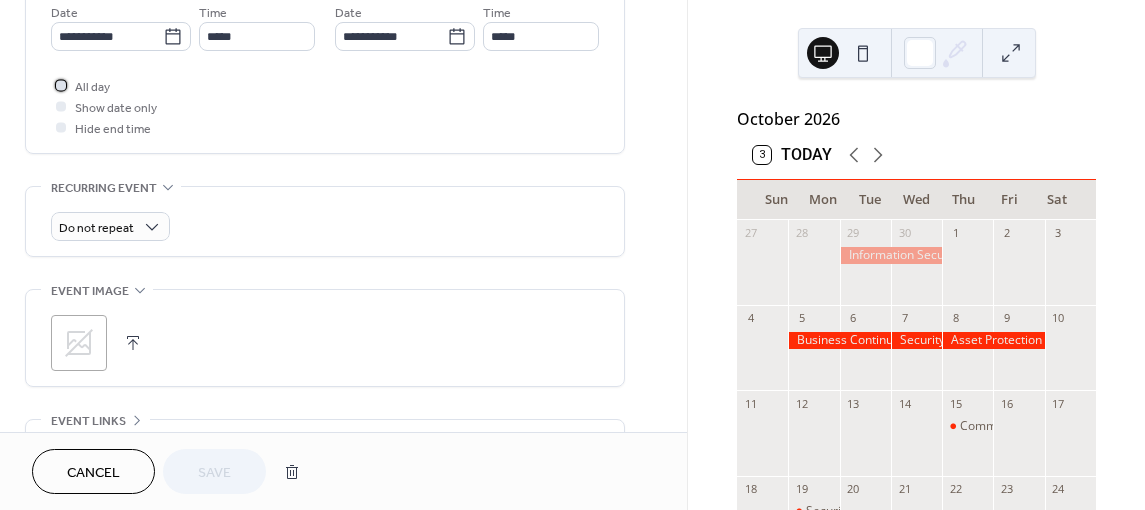 click at bounding box center (61, 85) 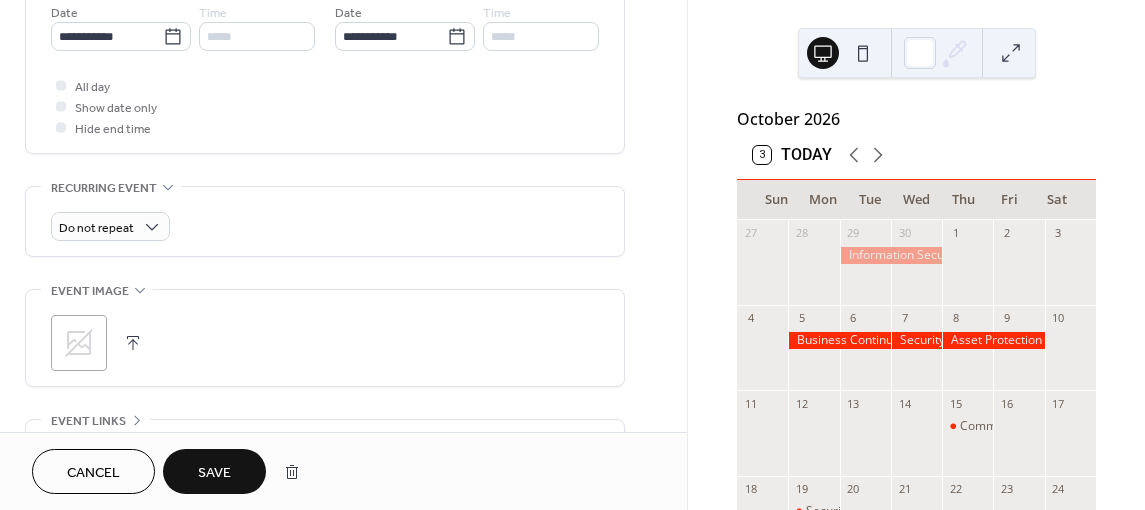 click on "Save" at bounding box center (214, 473) 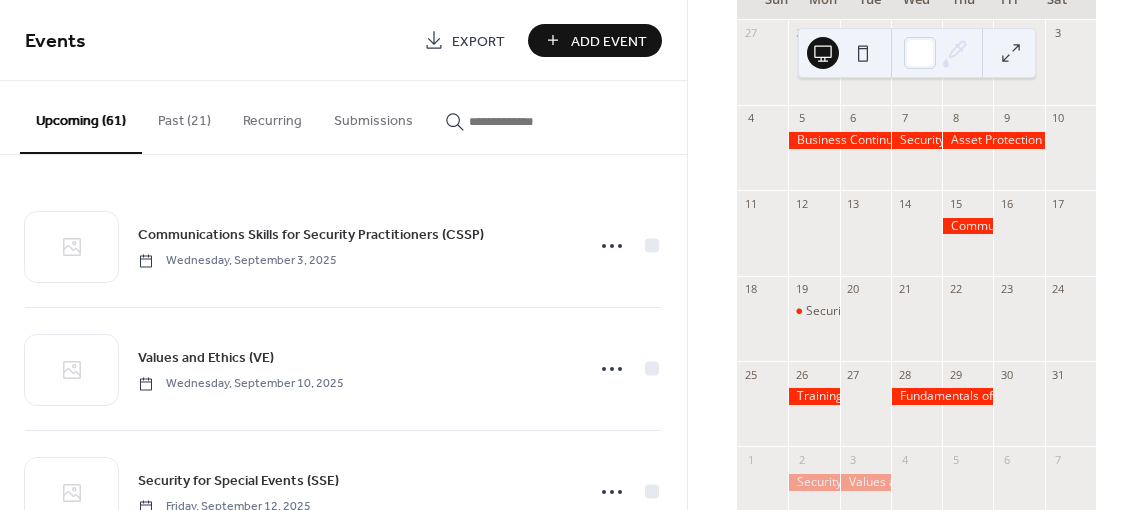 scroll, scrollTop: 280, scrollLeft: 0, axis: vertical 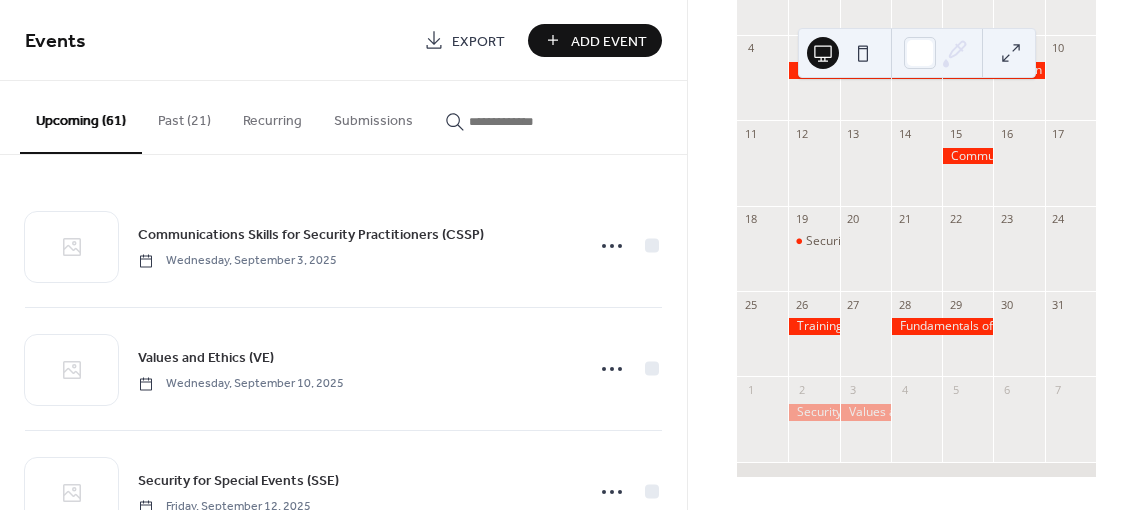 click at bounding box center (529, 121) 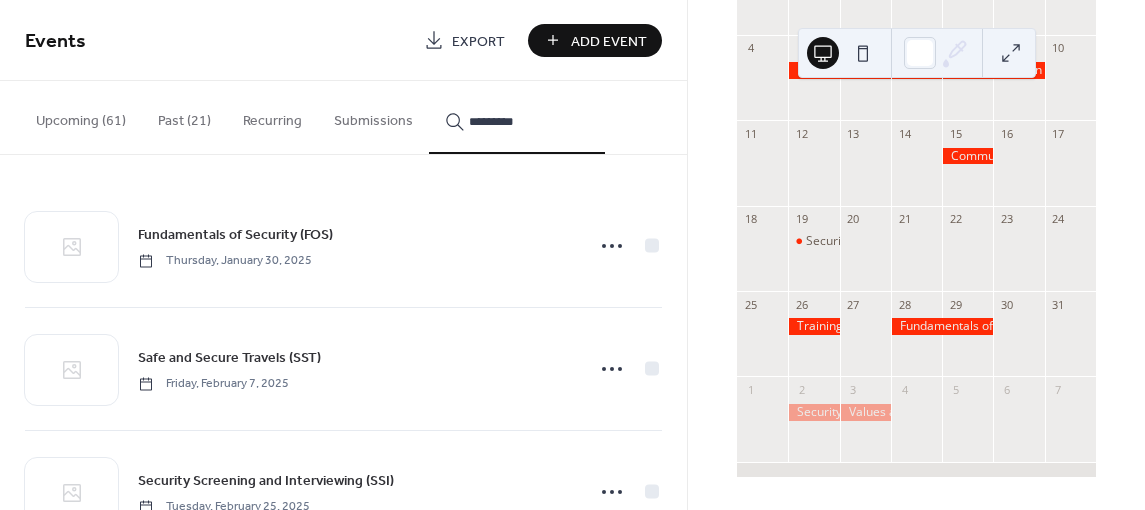 click on "********" at bounding box center [517, 117] 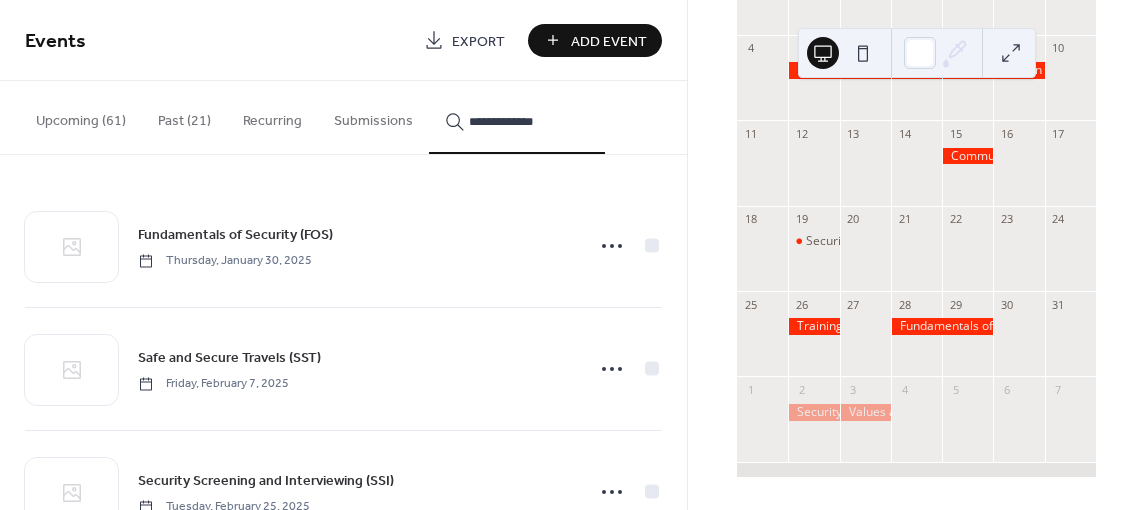 click on "**********" at bounding box center (517, 117) 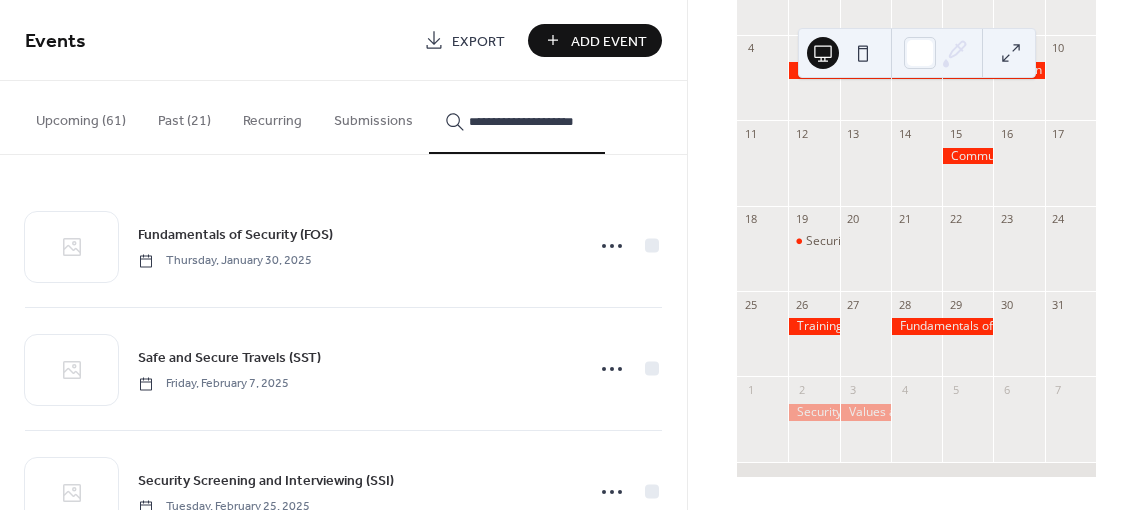 click on "**********" at bounding box center (517, 117) 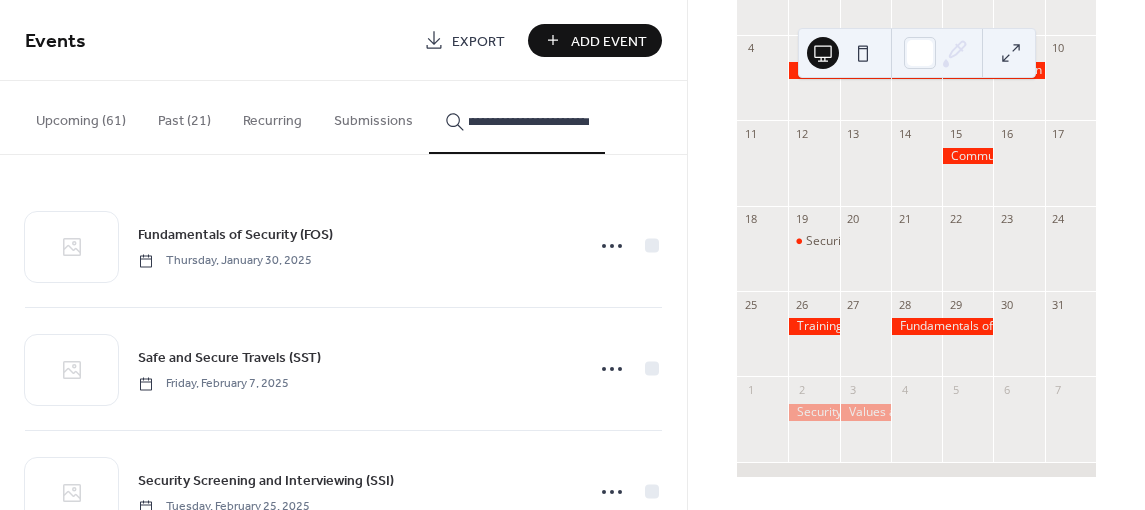 scroll, scrollTop: 0, scrollLeft: 17, axis: horizontal 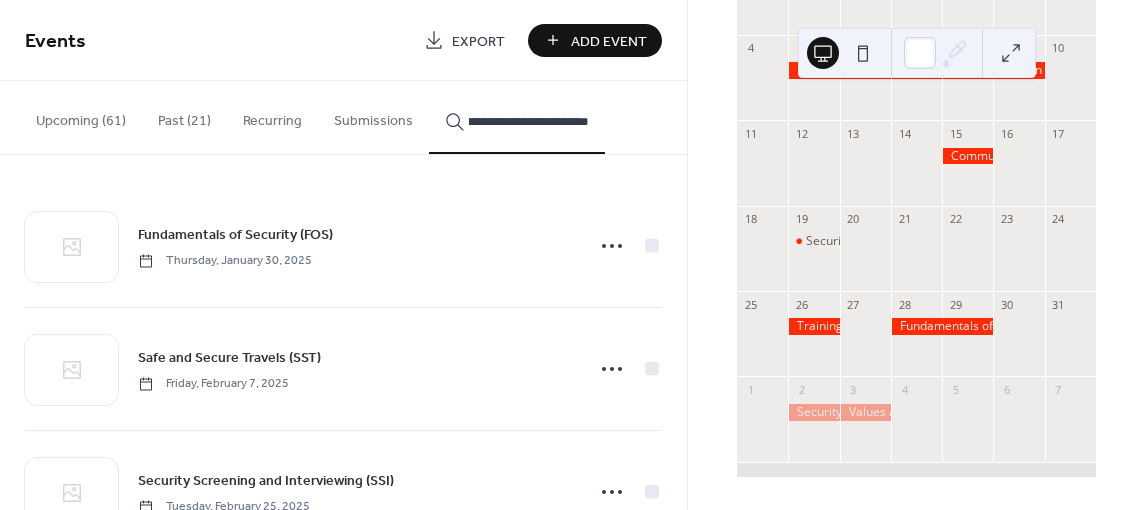 type on "**********" 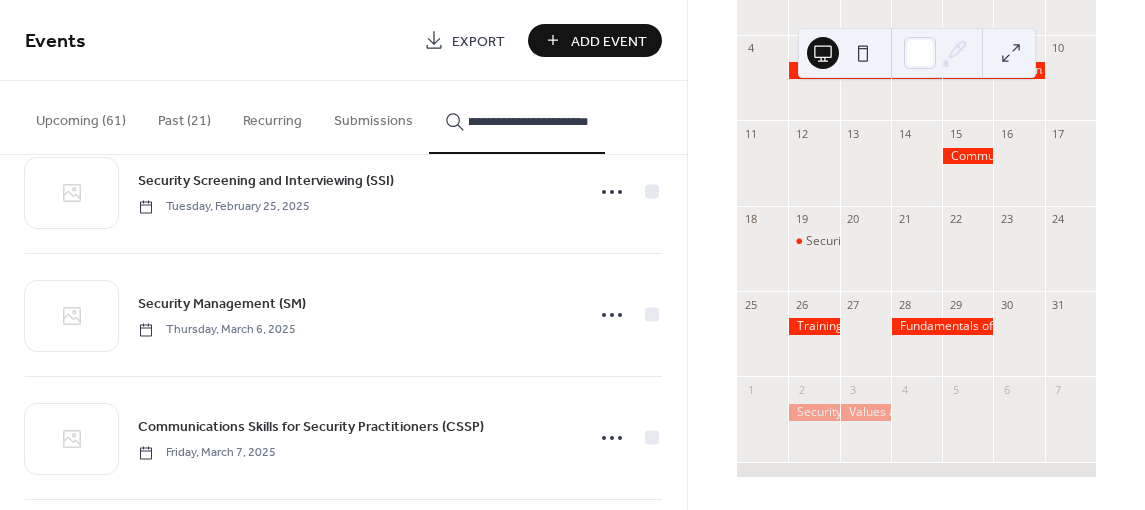 scroll, scrollTop: 400, scrollLeft: 0, axis: vertical 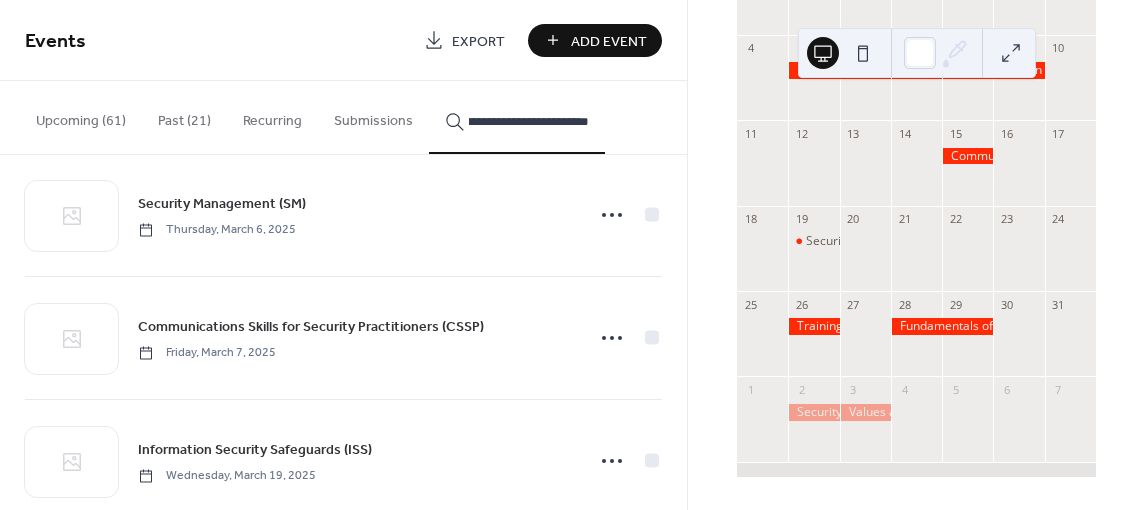 click on "**********" at bounding box center (517, 117) 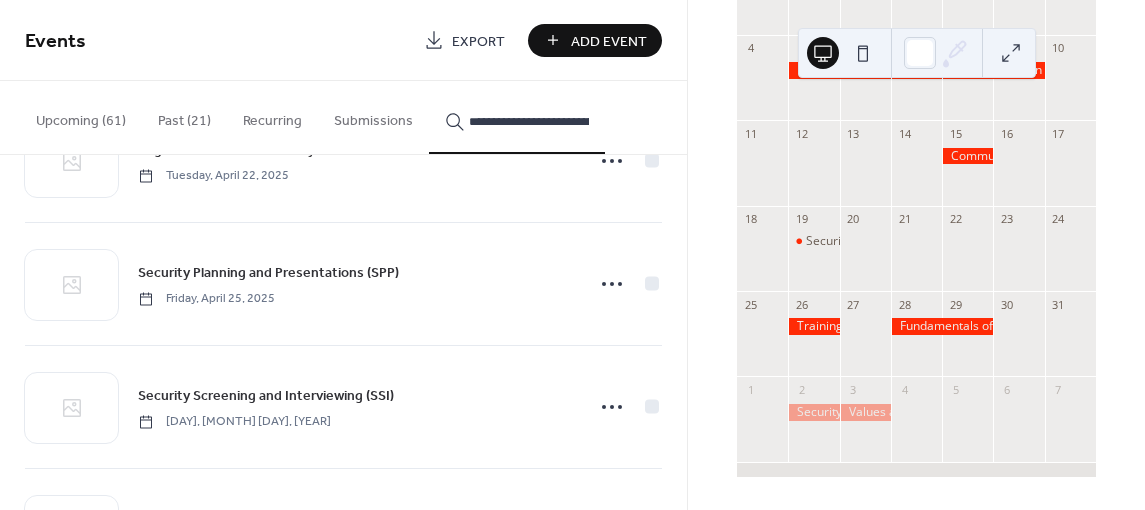scroll, scrollTop: 1200, scrollLeft: 0, axis: vertical 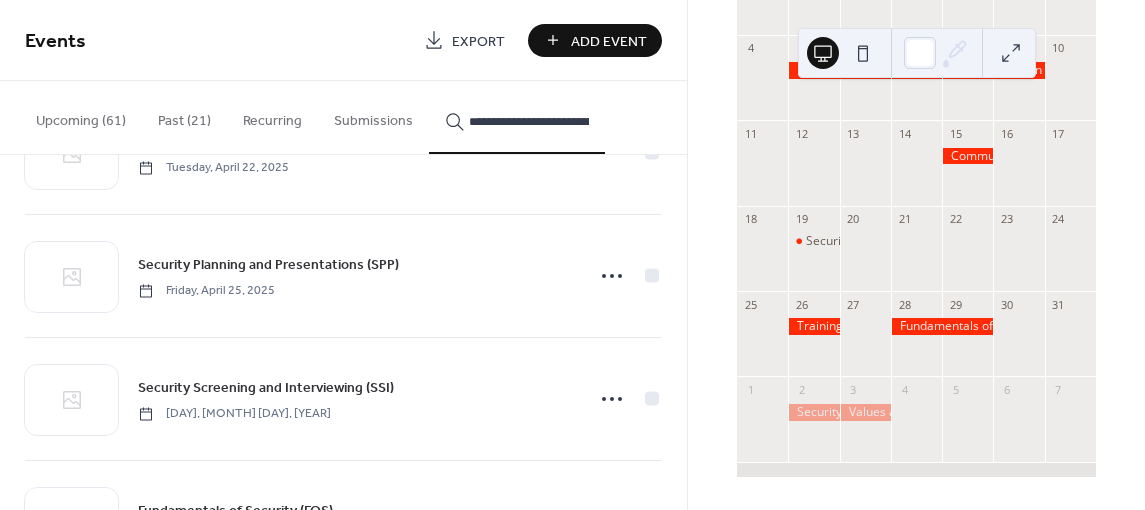 drag, startPoint x: 598, startPoint y: 123, endPoint x: 473, endPoint y: 116, distance: 125.19585 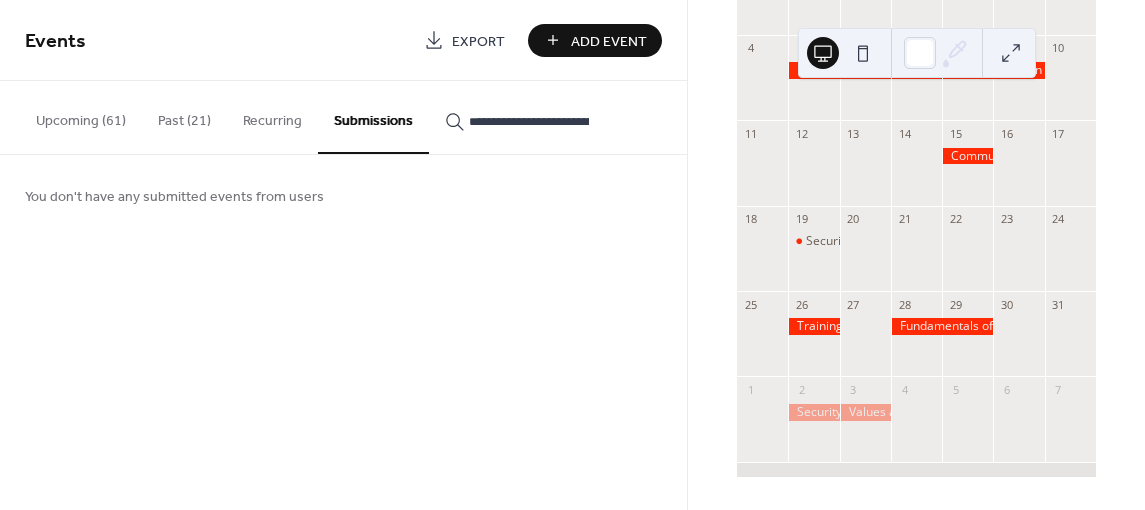 click on "**********" at bounding box center (529, 121) 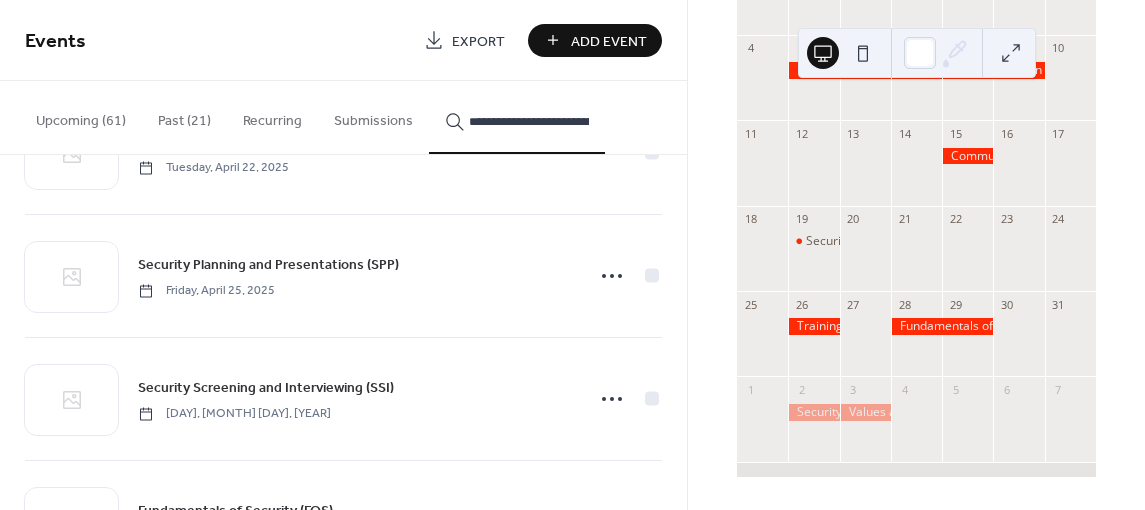 click on "**********" at bounding box center (517, 117) 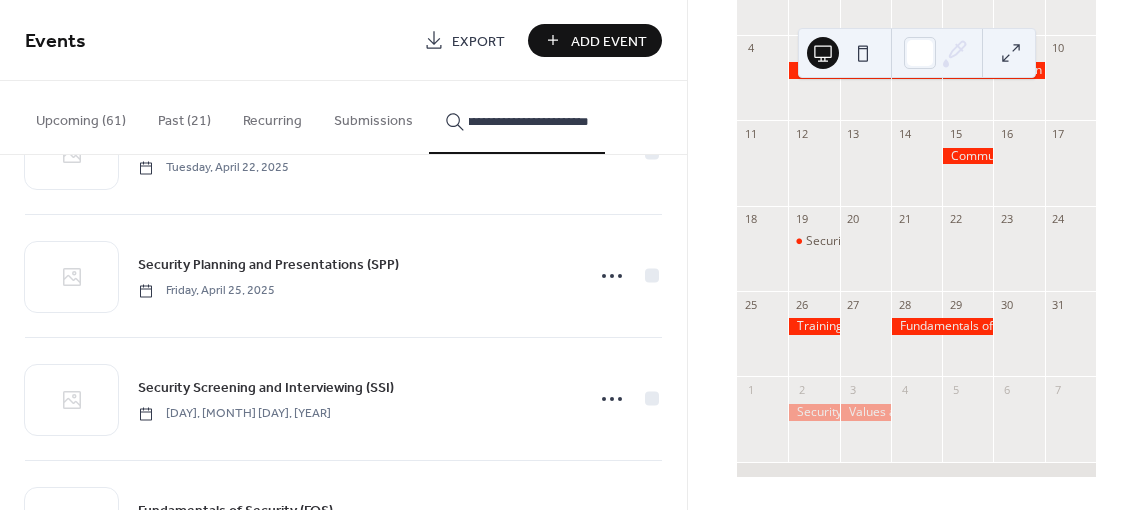 drag, startPoint x: 463, startPoint y: 122, endPoint x: 680, endPoint y: 125, distance: 217.02074 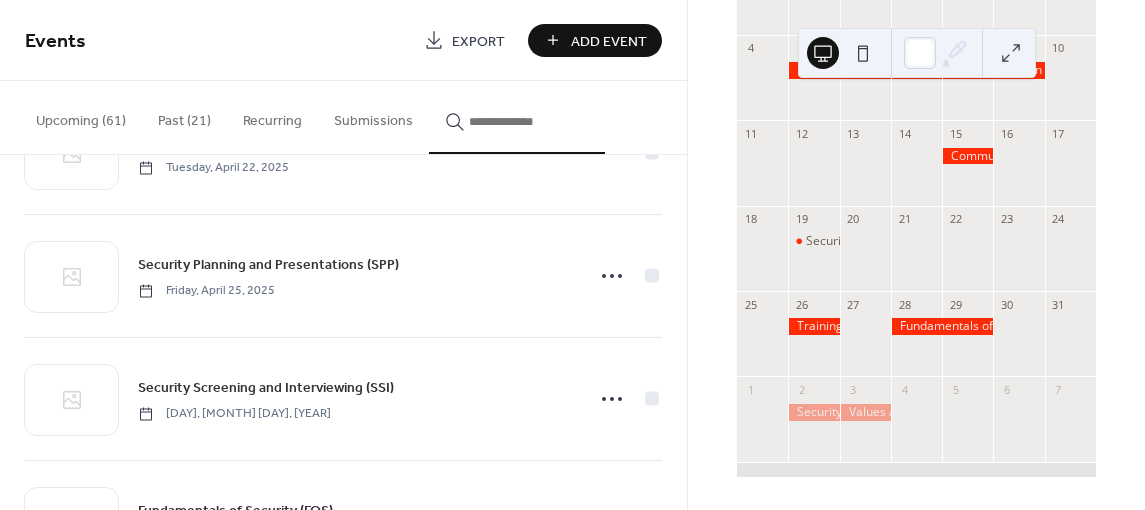 scroll, scrollTop: 0, scrollLeft: 0, axis: both 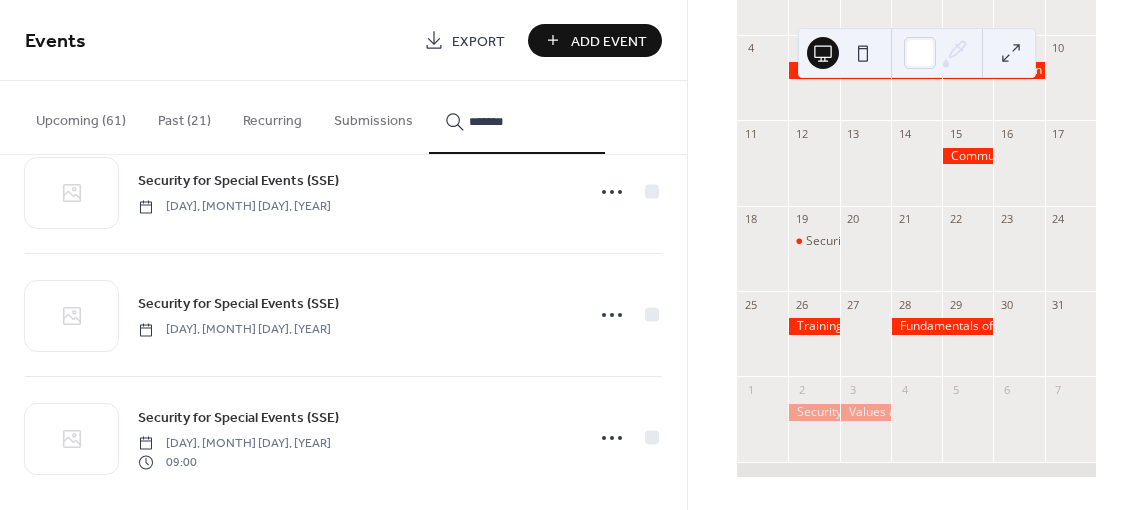 type on "*******" 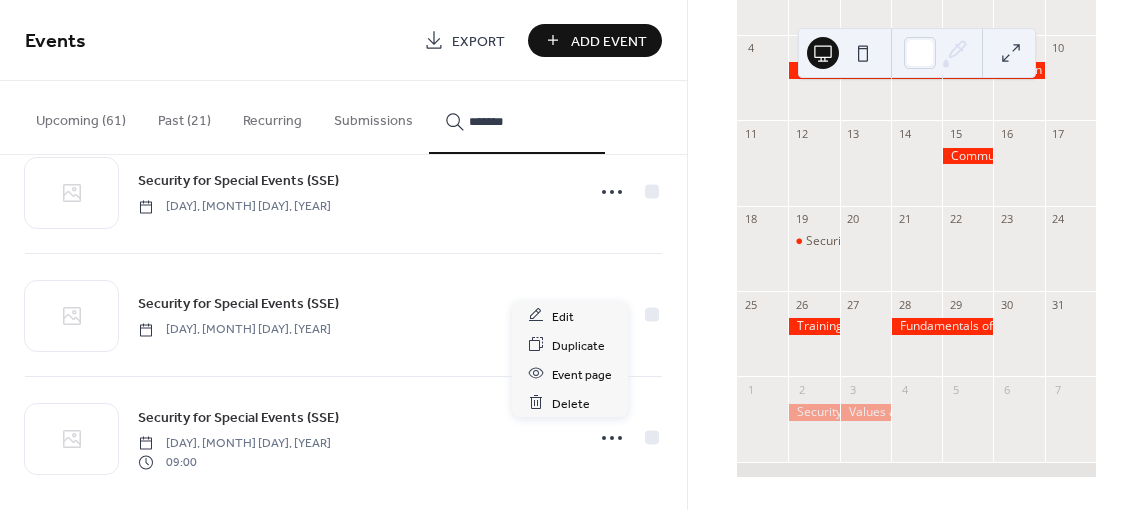 click 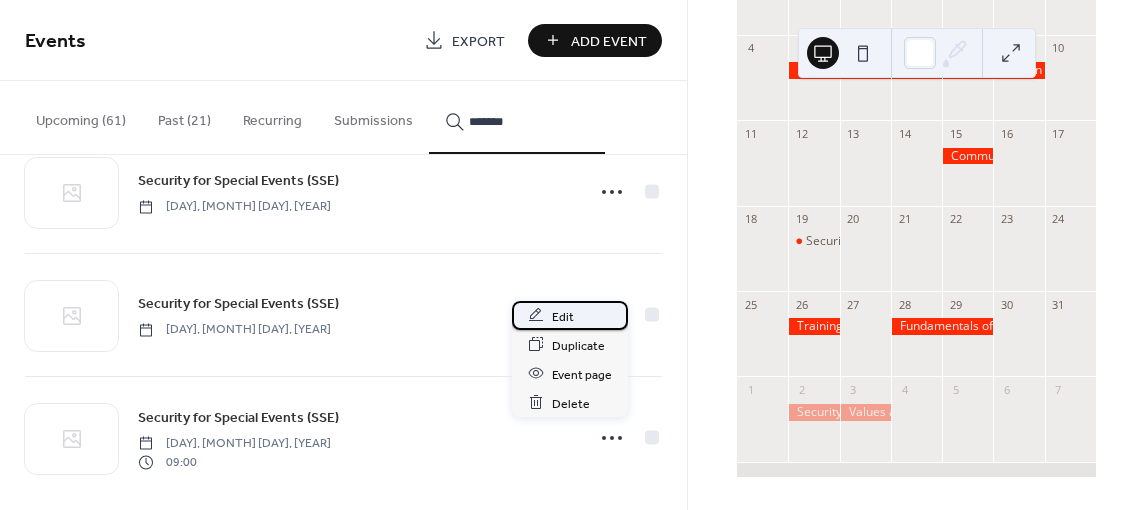 click on "Edit" at bounding box center [570, 315] 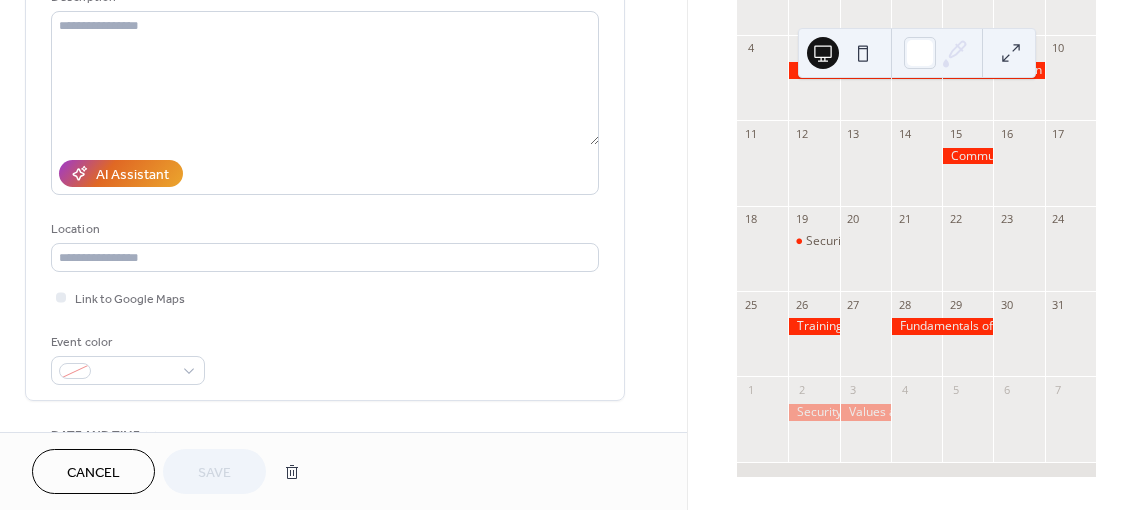 scroll, scrollTop: 400, scrollLeft: 0, axis: vertical 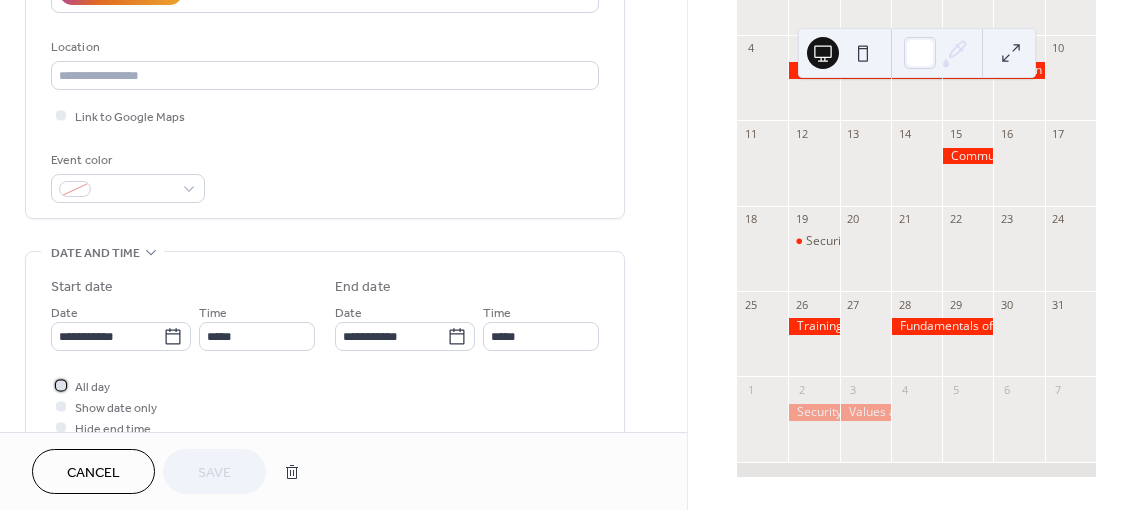 click at bounding box center [61, 385] 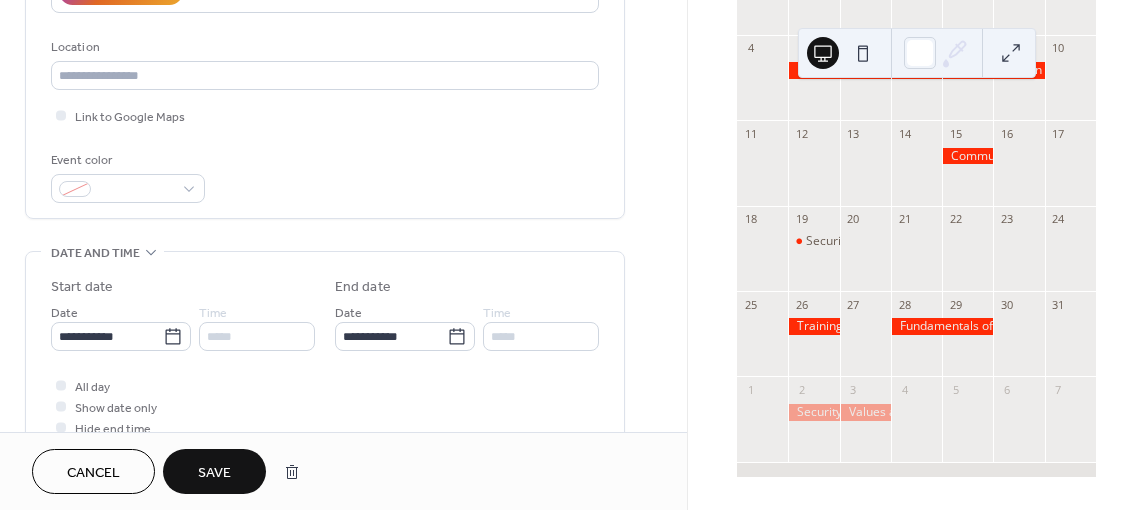 click on "Save" at bounding box center [214, 473] 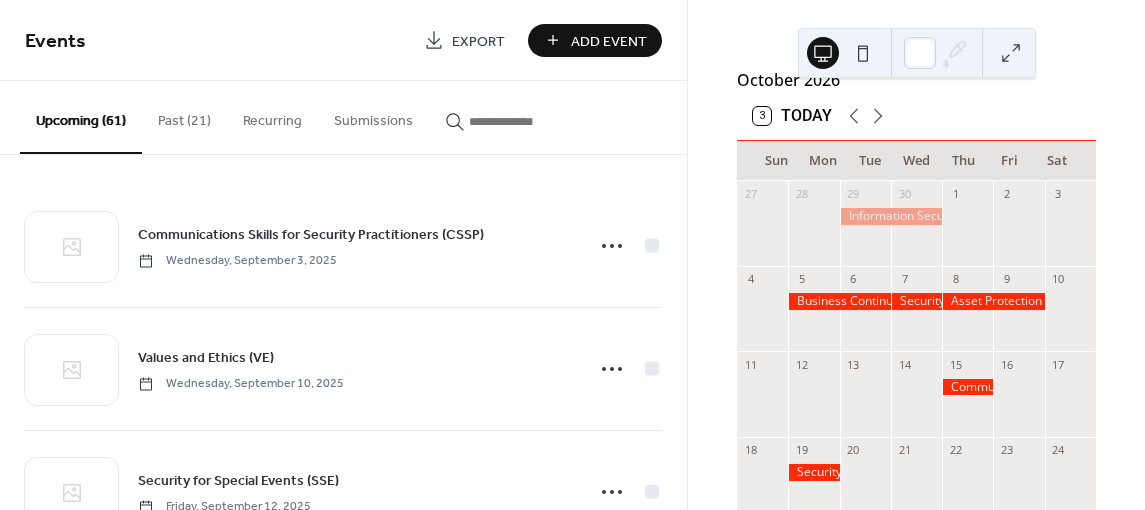 scroll, scrollTop: 0, scrollLeft: 0, axis: both 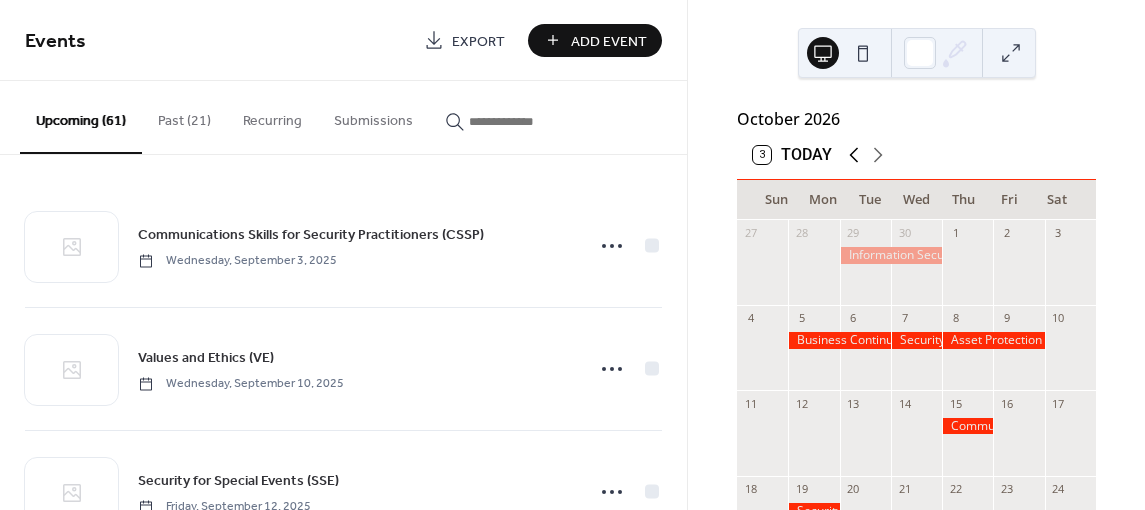 click 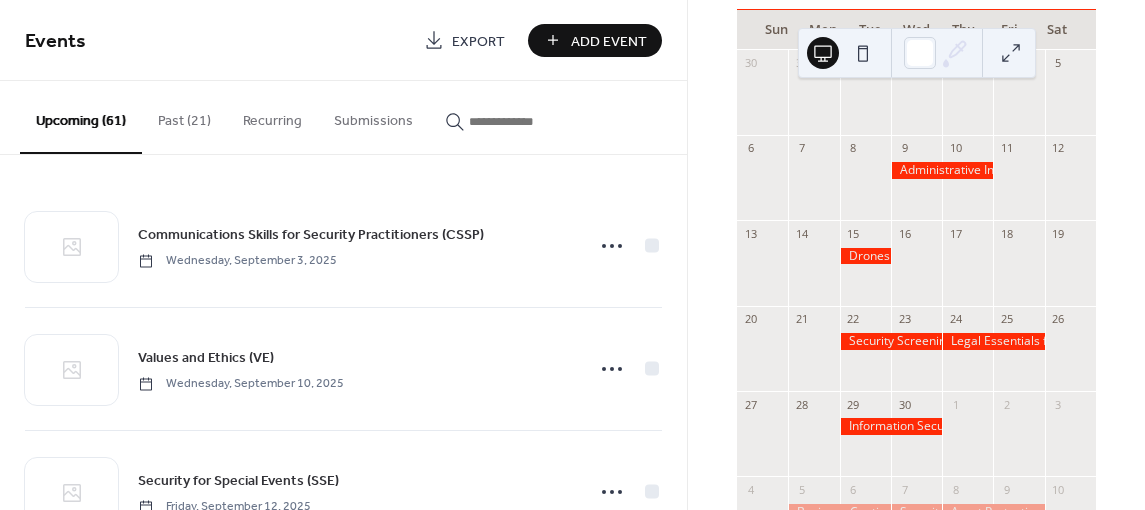 scroll, scrollTop: 0, scrollLeft: 0, axis: both 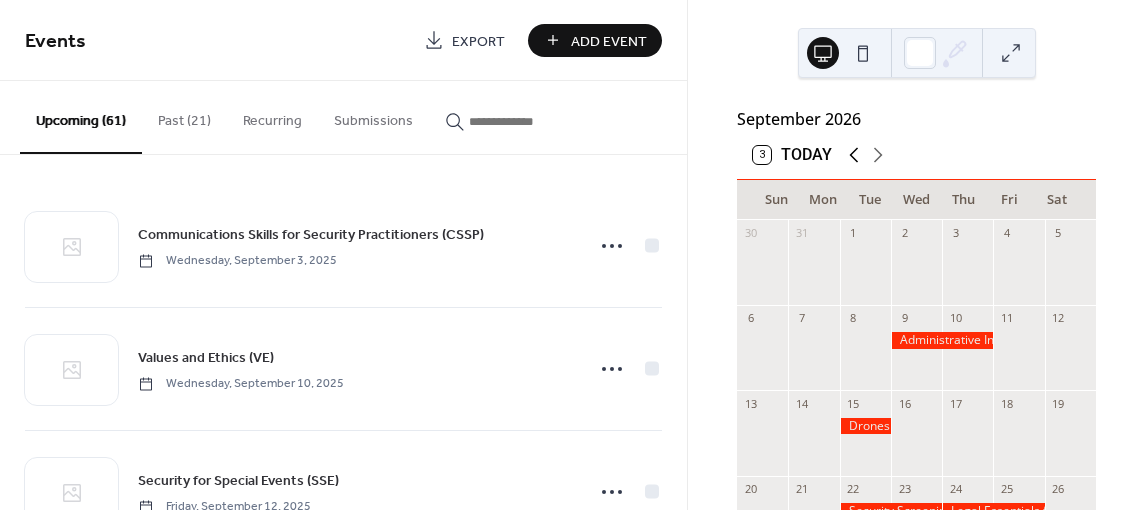 click 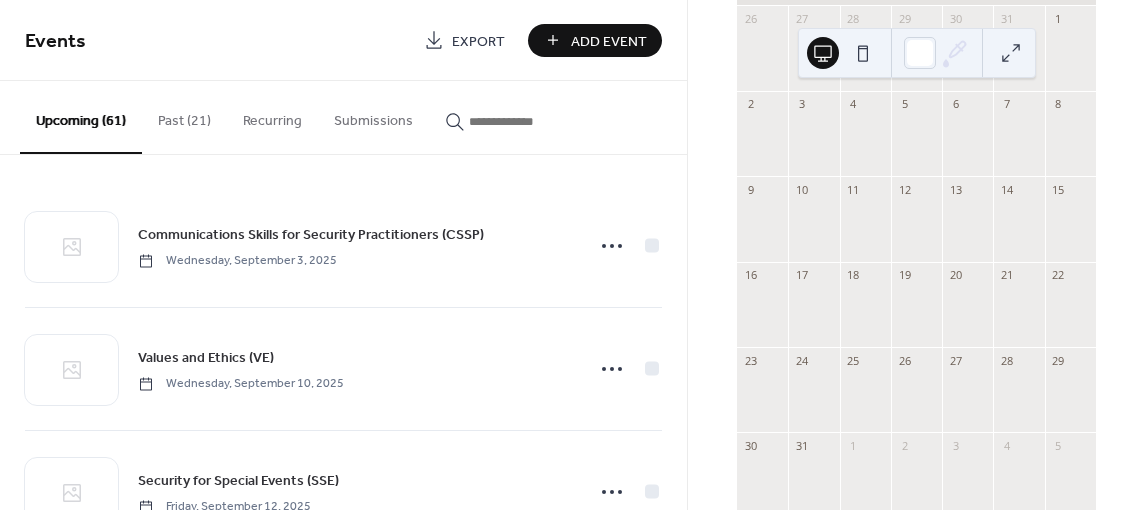 scroll, scrollTop: 0, scrollLeft: 0, axis: both 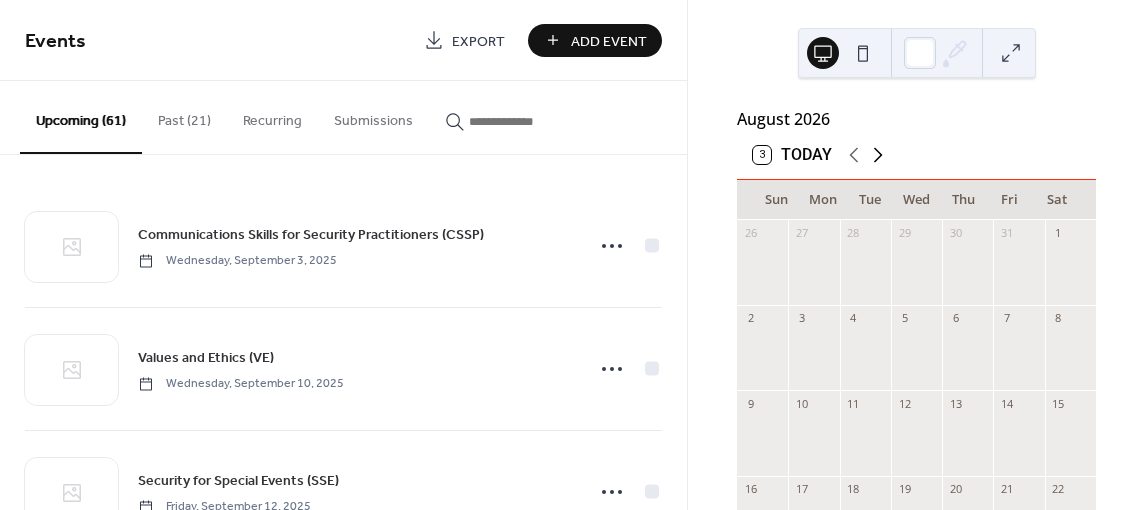 click 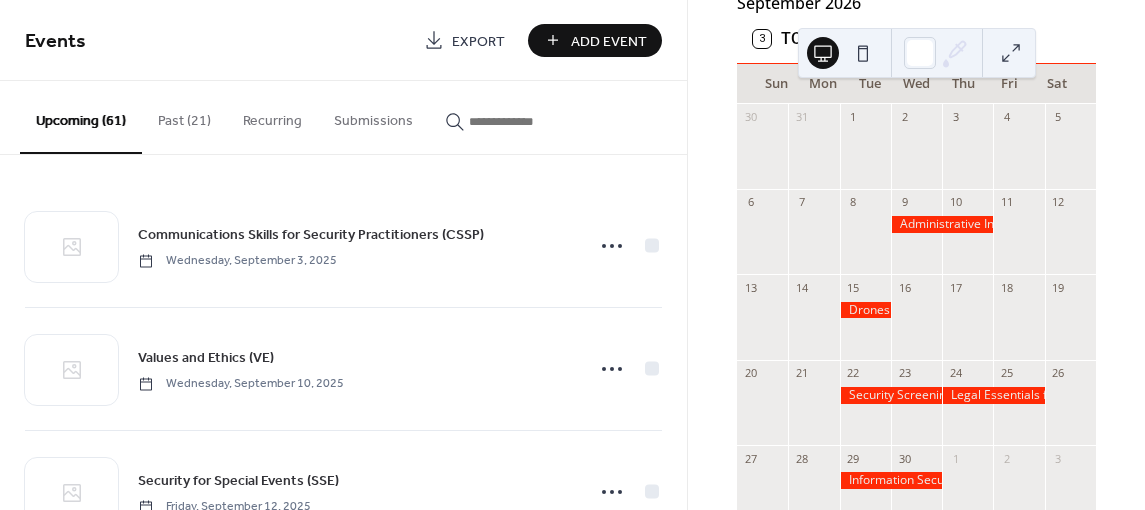 scroll, scrollTop: 0, scrollLeft: 0, axis: both 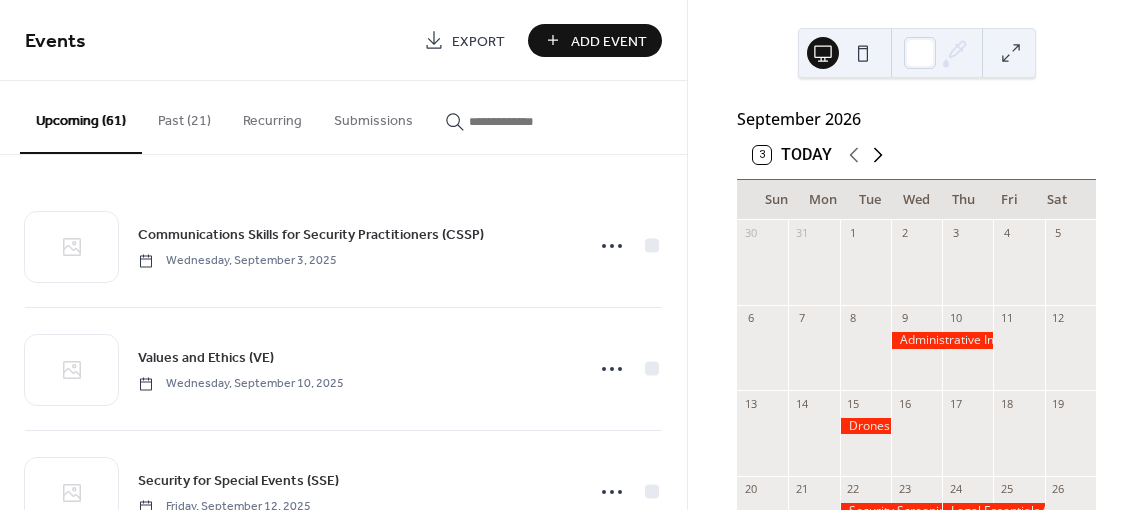 click 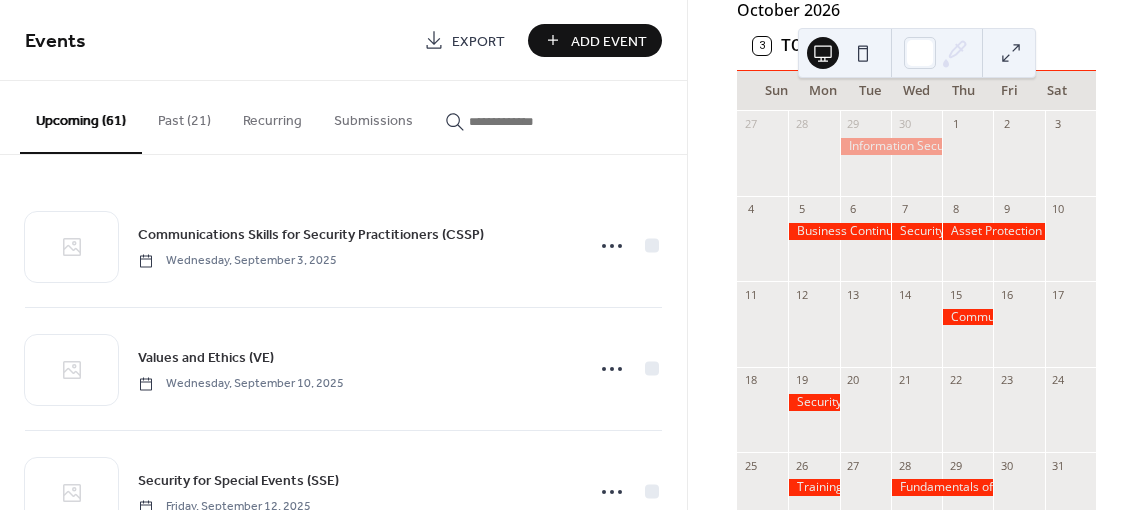 scroll, scrollTop: 0, scrollLeft: 0, axis: both 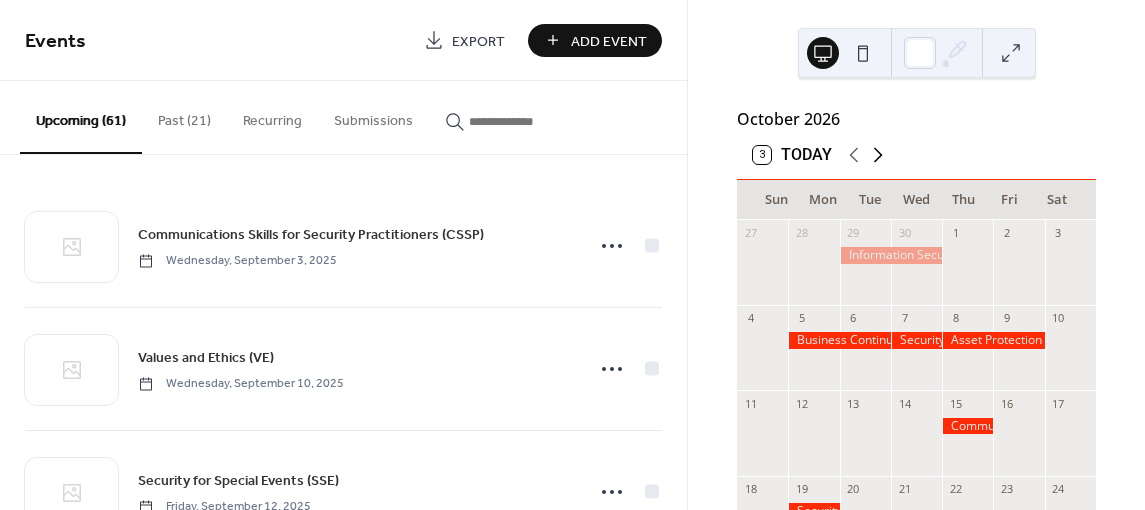 click 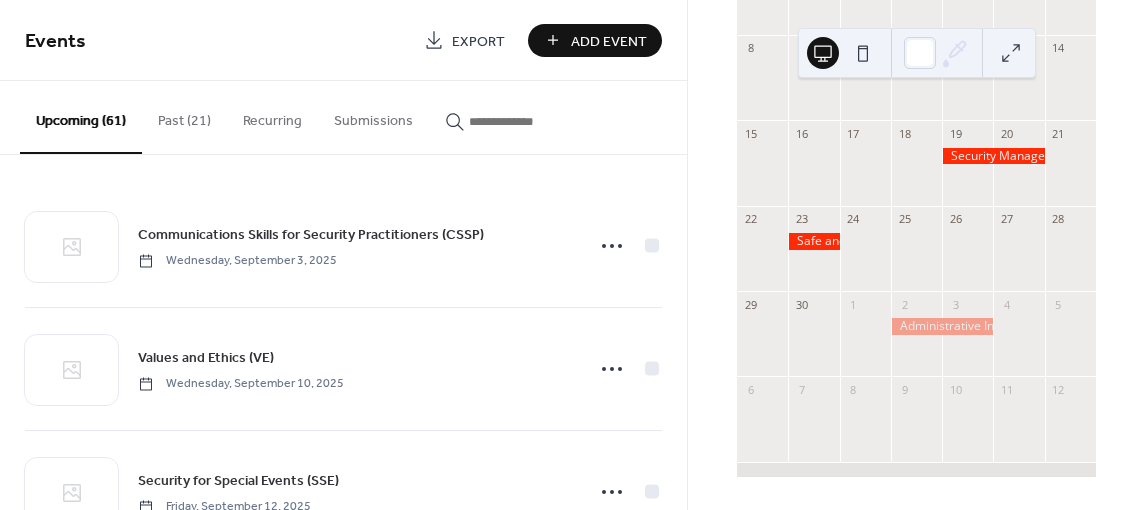 scroll, scrollTop: 0, scrollLeft: 0, axis: both 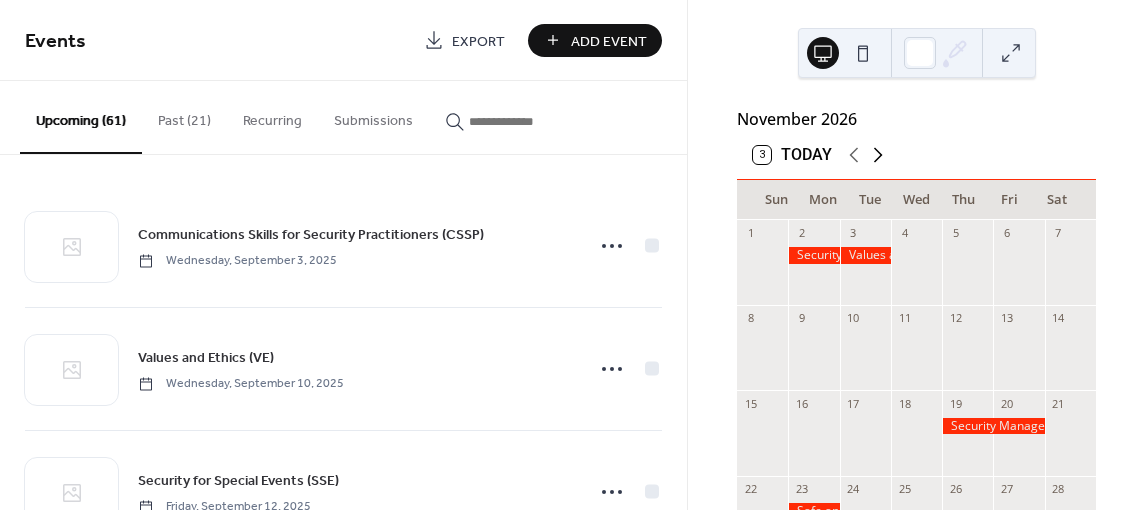 click 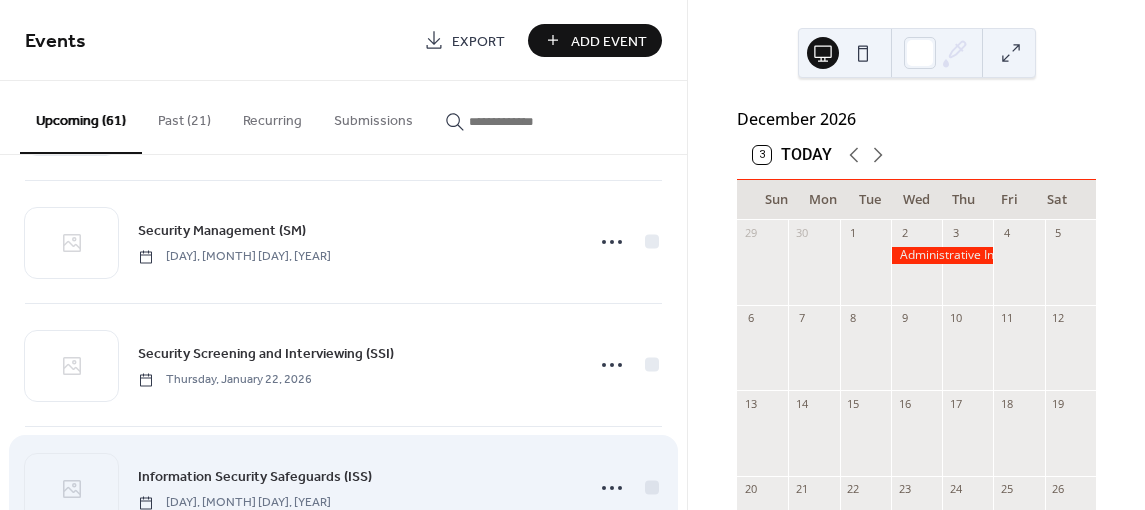 scroll, scrollTop: 2730, scrollLeft: 0, axis: vertical 